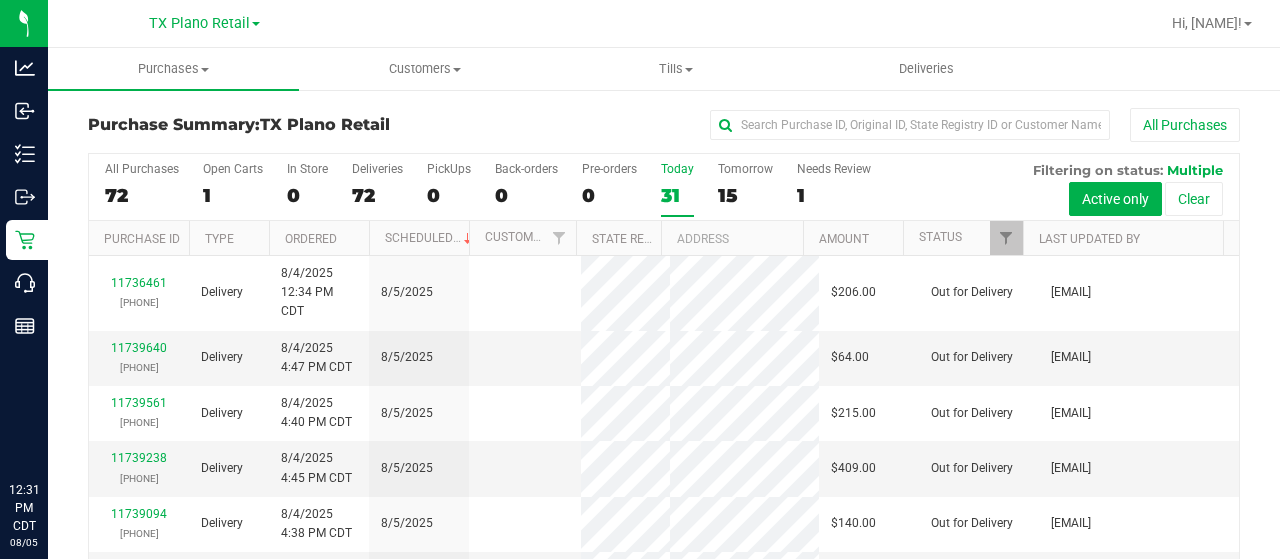 scroll, scrollTop: 0, scrollLeft: 0, axis: both 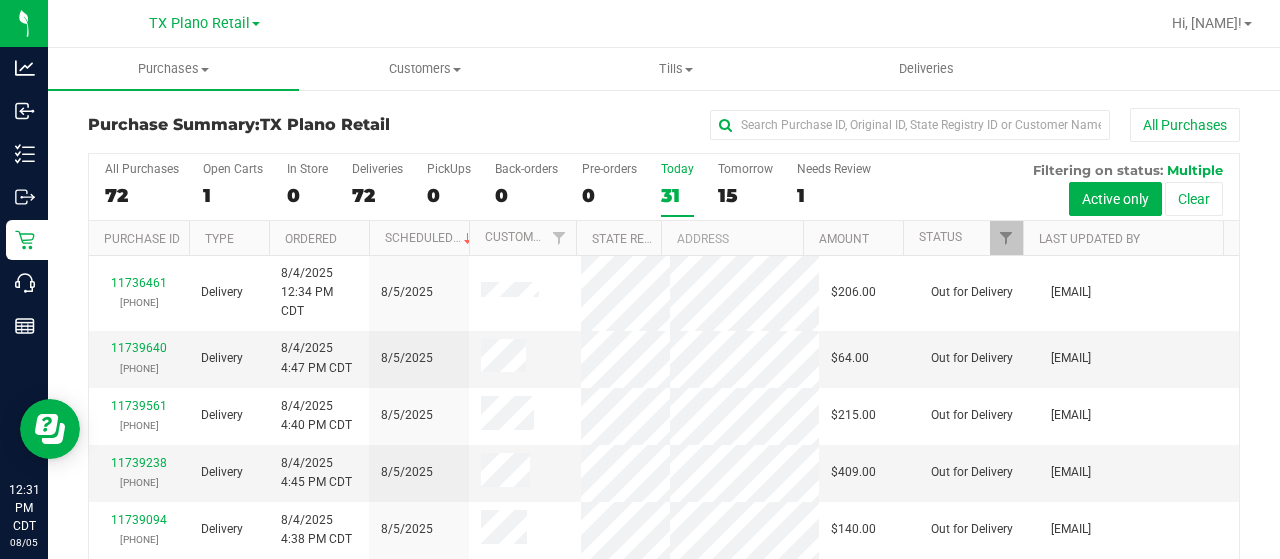 click on "31" at bounding box center [677, 195] 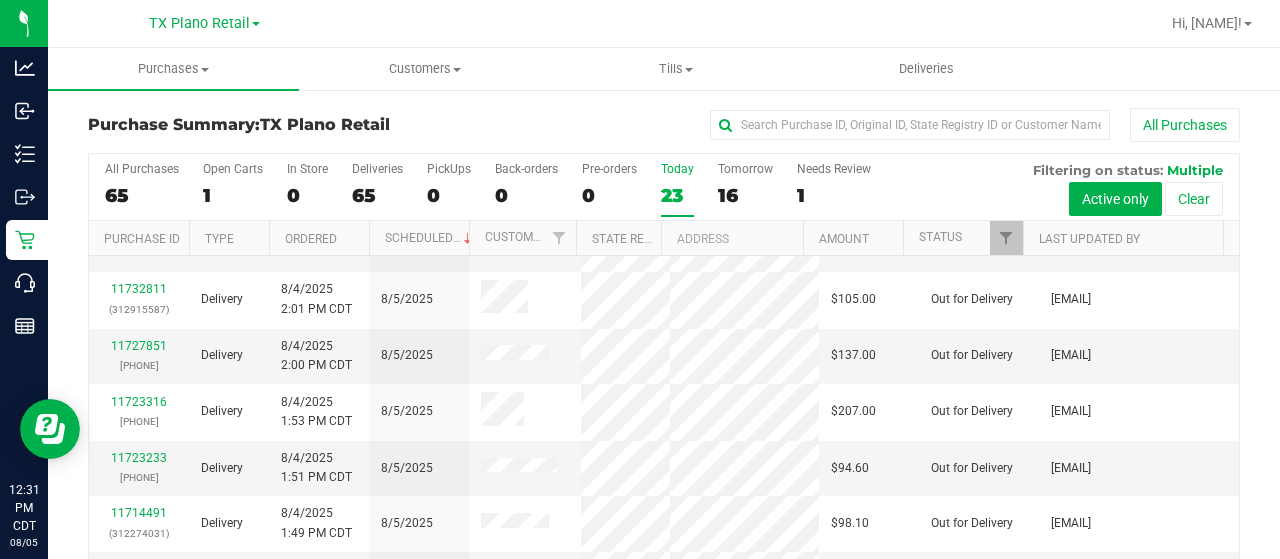 scroll, scrollTop: 997, scrollLeft: 0, axis: vertical 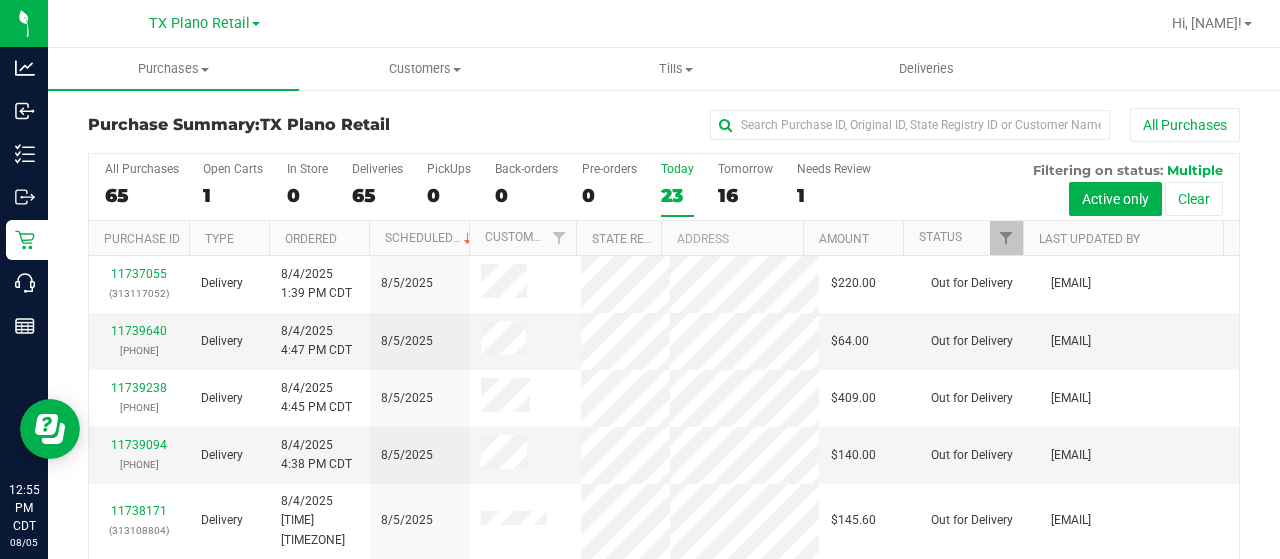 click on "23" at bounding box center (677, 195) 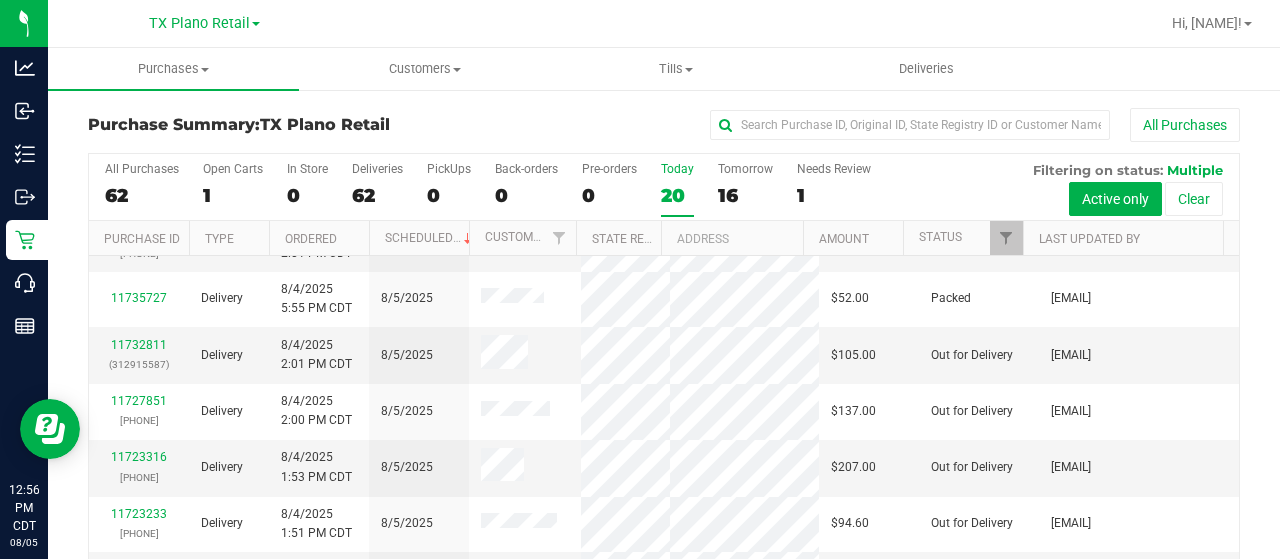scroll, scrollTop: 959, scrollLeft: 0, axis: vertical 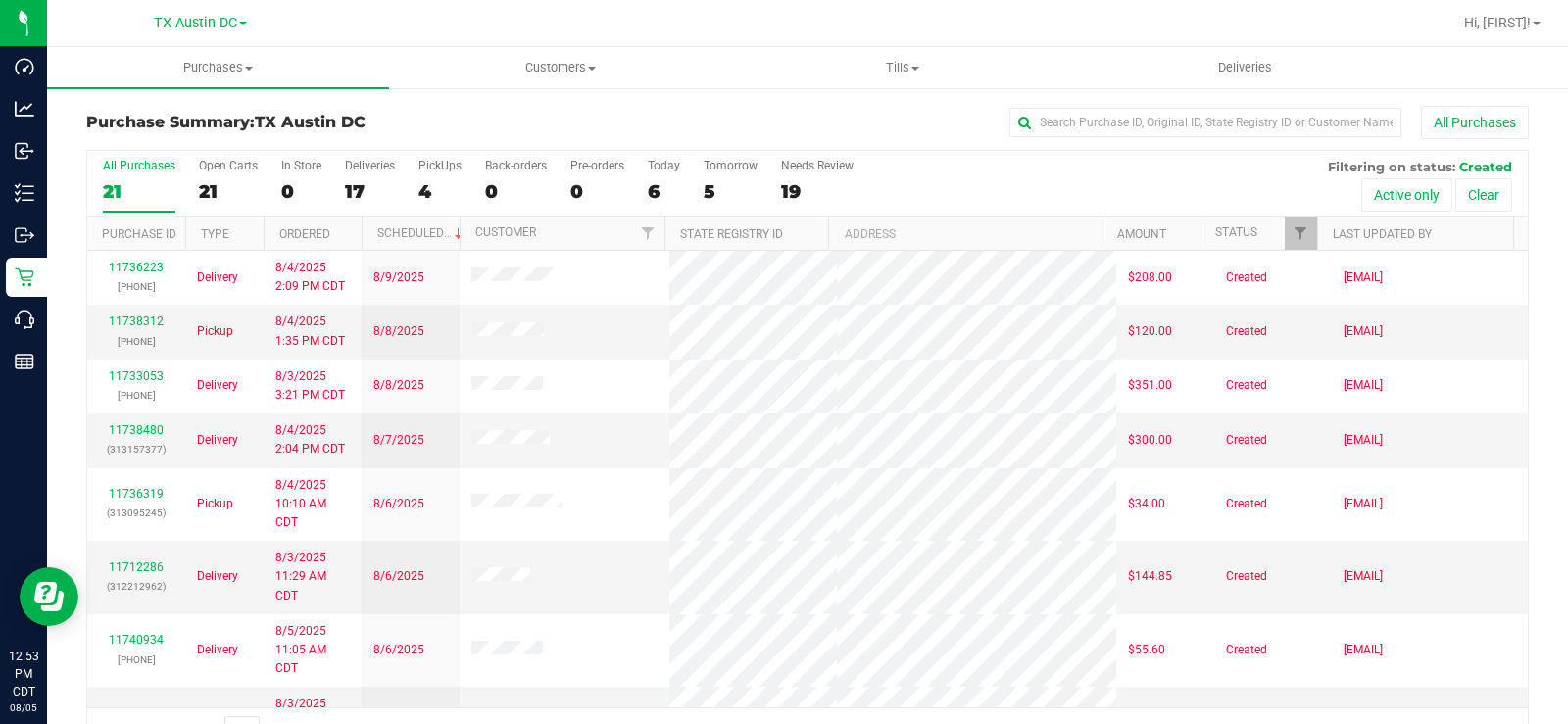 click on "21" at bounding box center (228, 191) 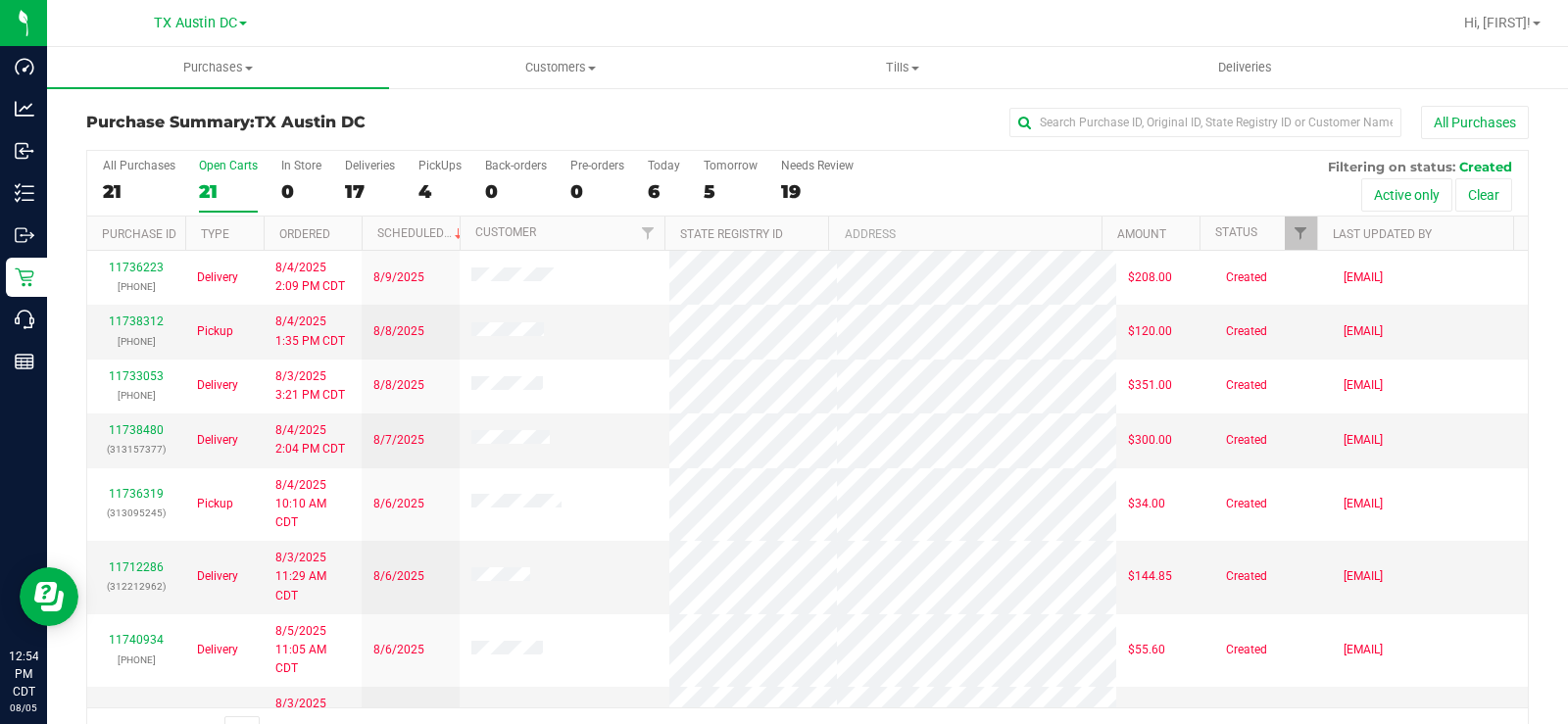 click on "21" at bounding box center (228, 191) 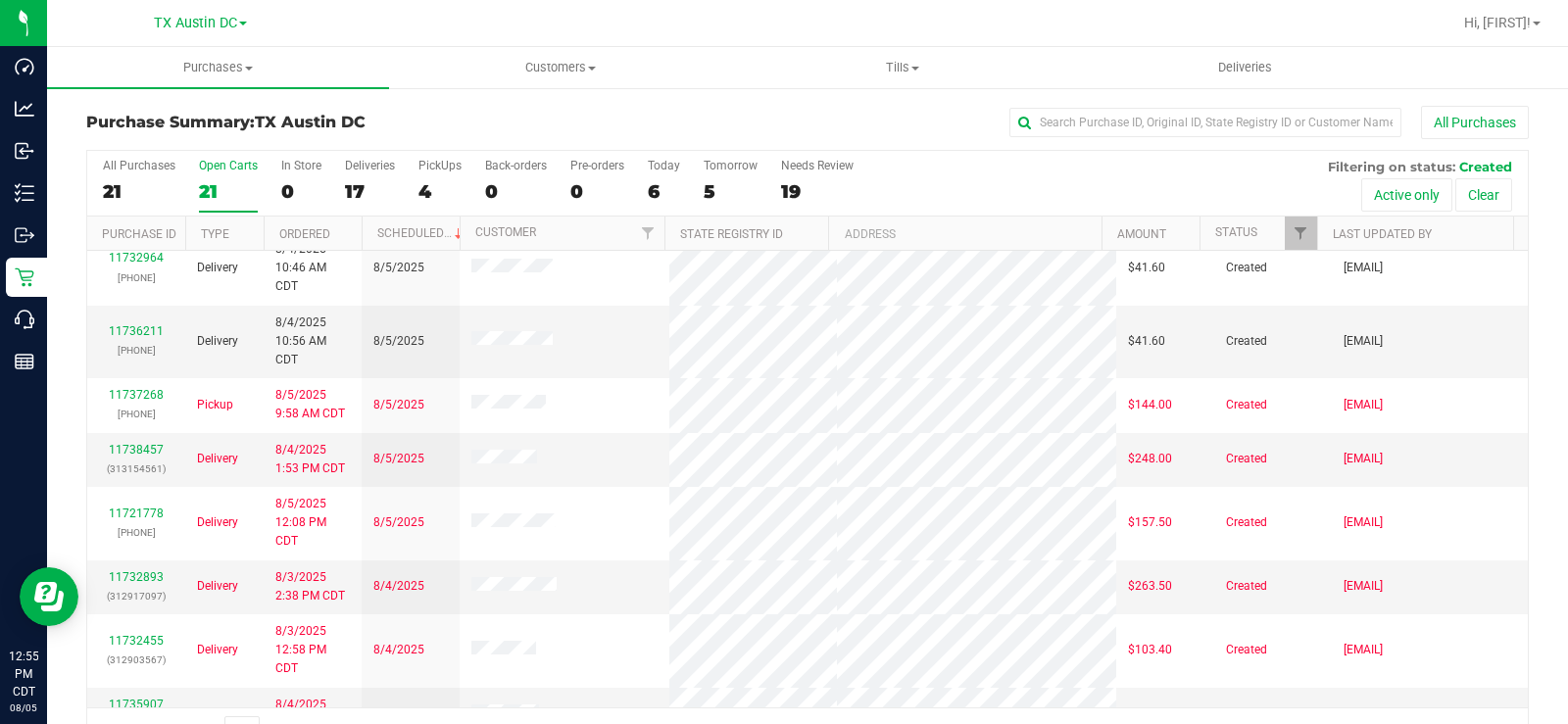 scroll, scrollTop: 779, scrollLeft: 0, axis: vertical 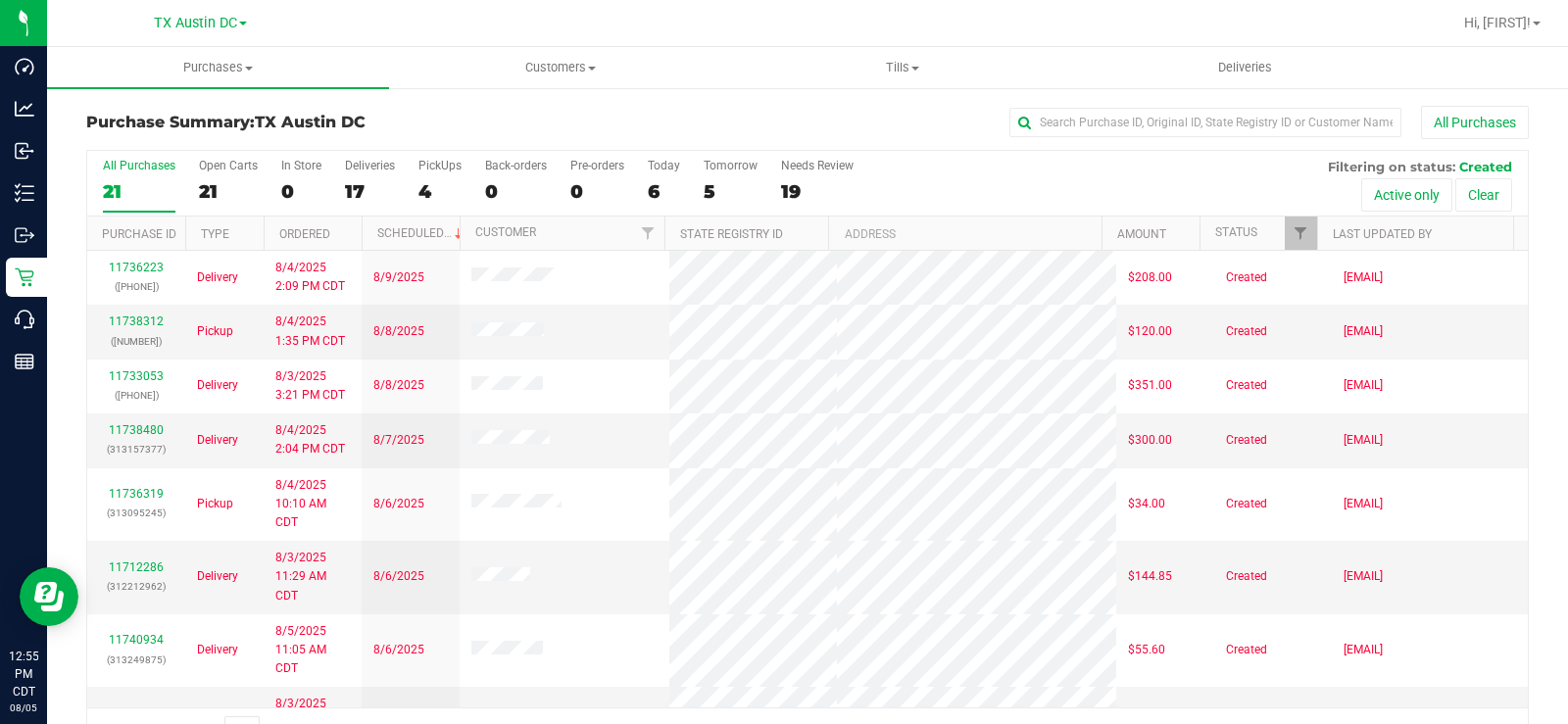click on "21" at bounding box center [228, 191] 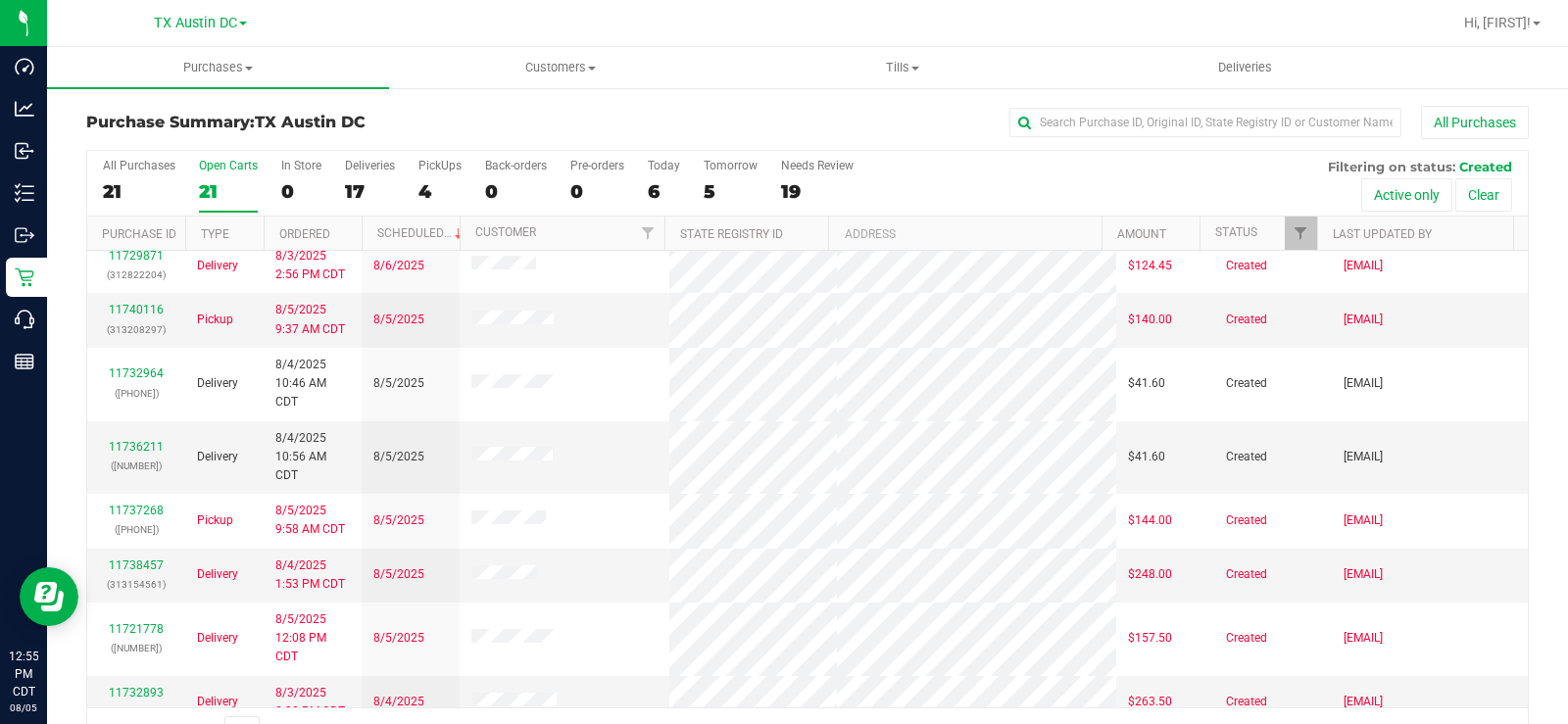 scroll, scrollTop: 490, scrollLeft: 0, axis: vertical 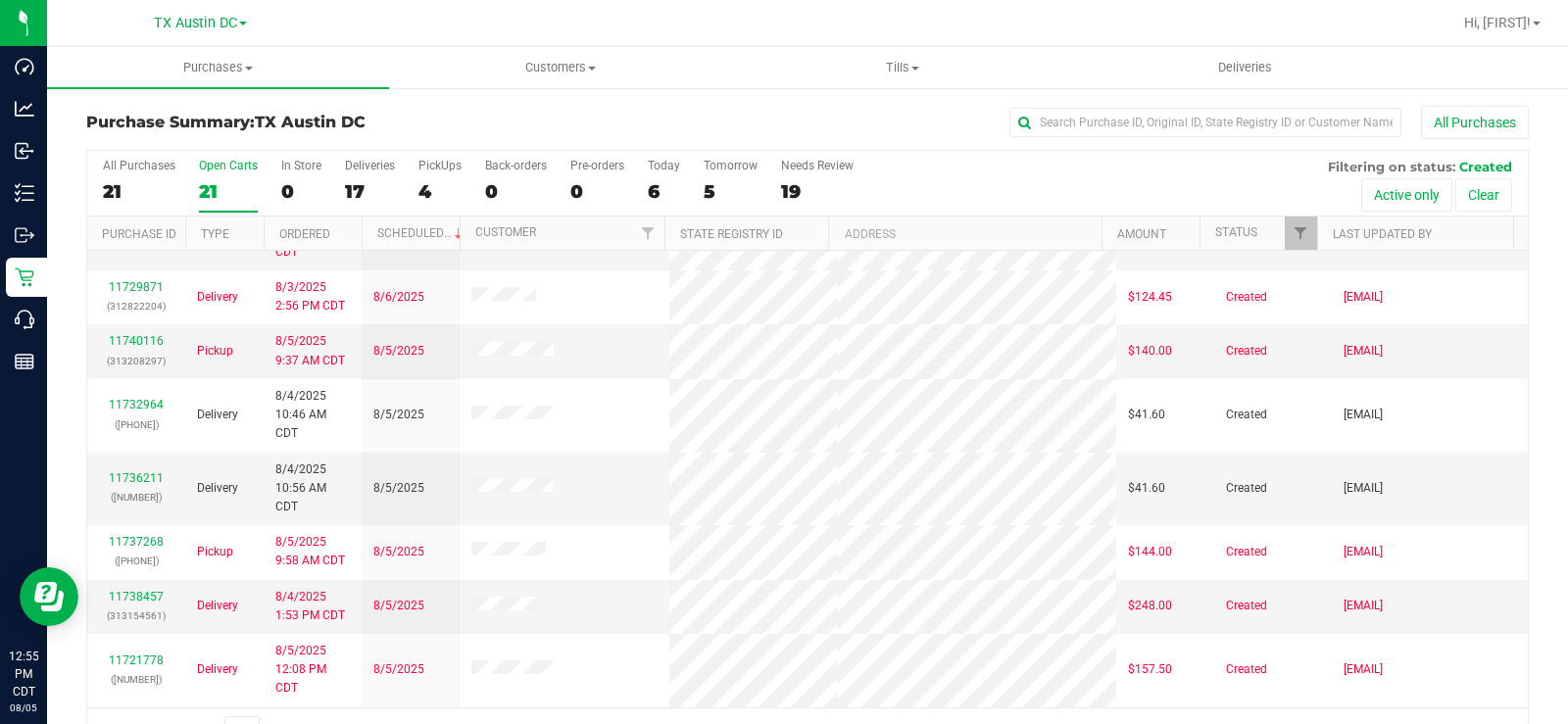 click on "Open Carts
21" at bounding box center (228, 185) 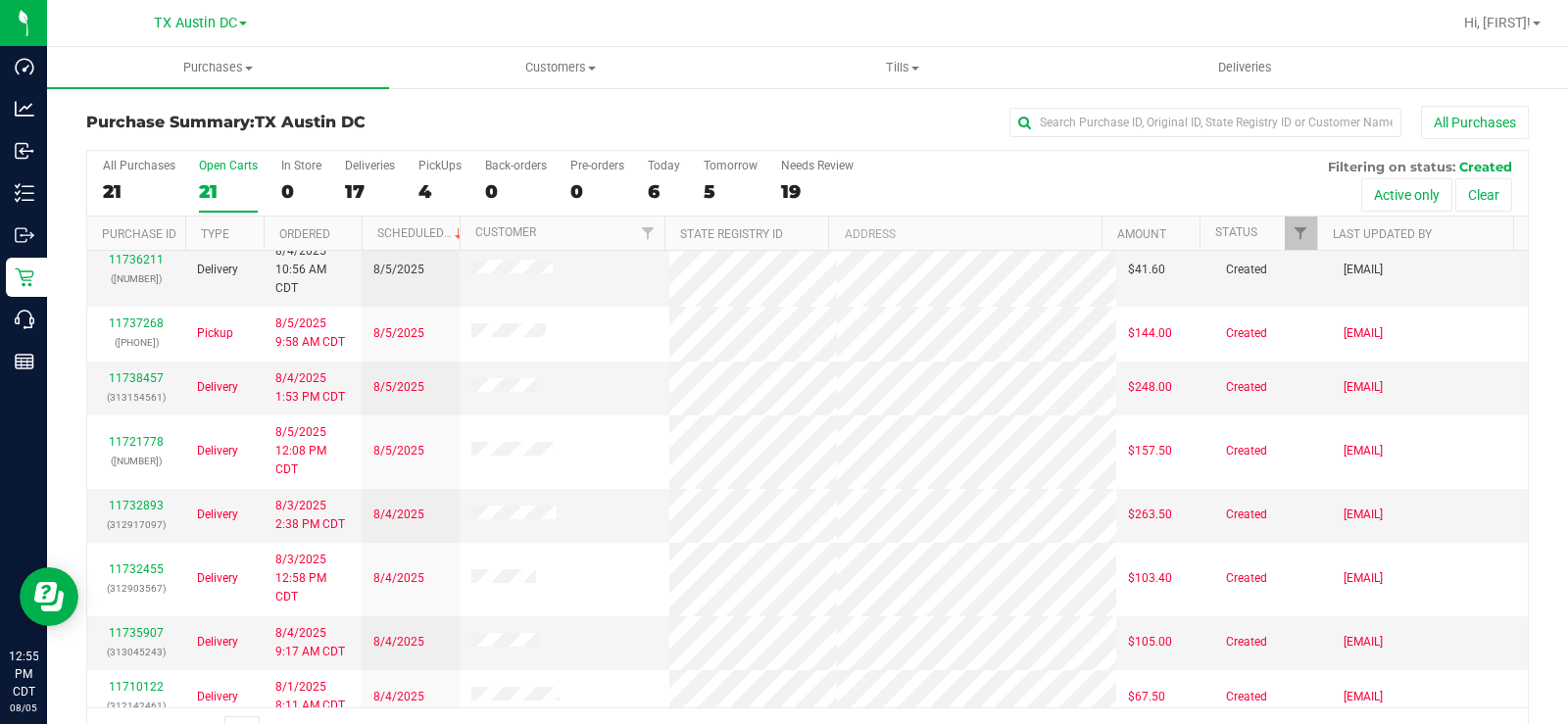 scroll, scrollTop: 779, scrollLeft: 0, axis: vertical 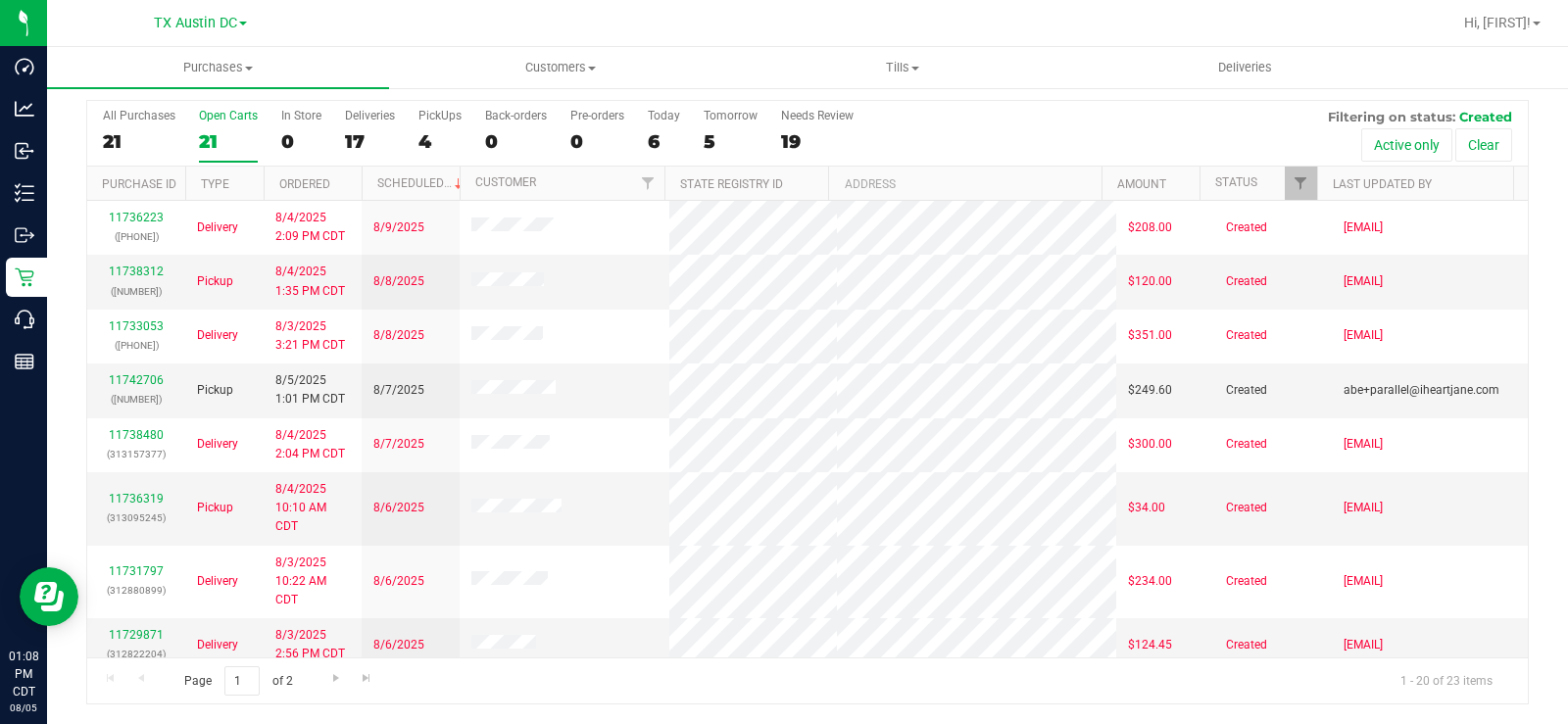 click on "Open Carts" at bounding box center (228, 116) 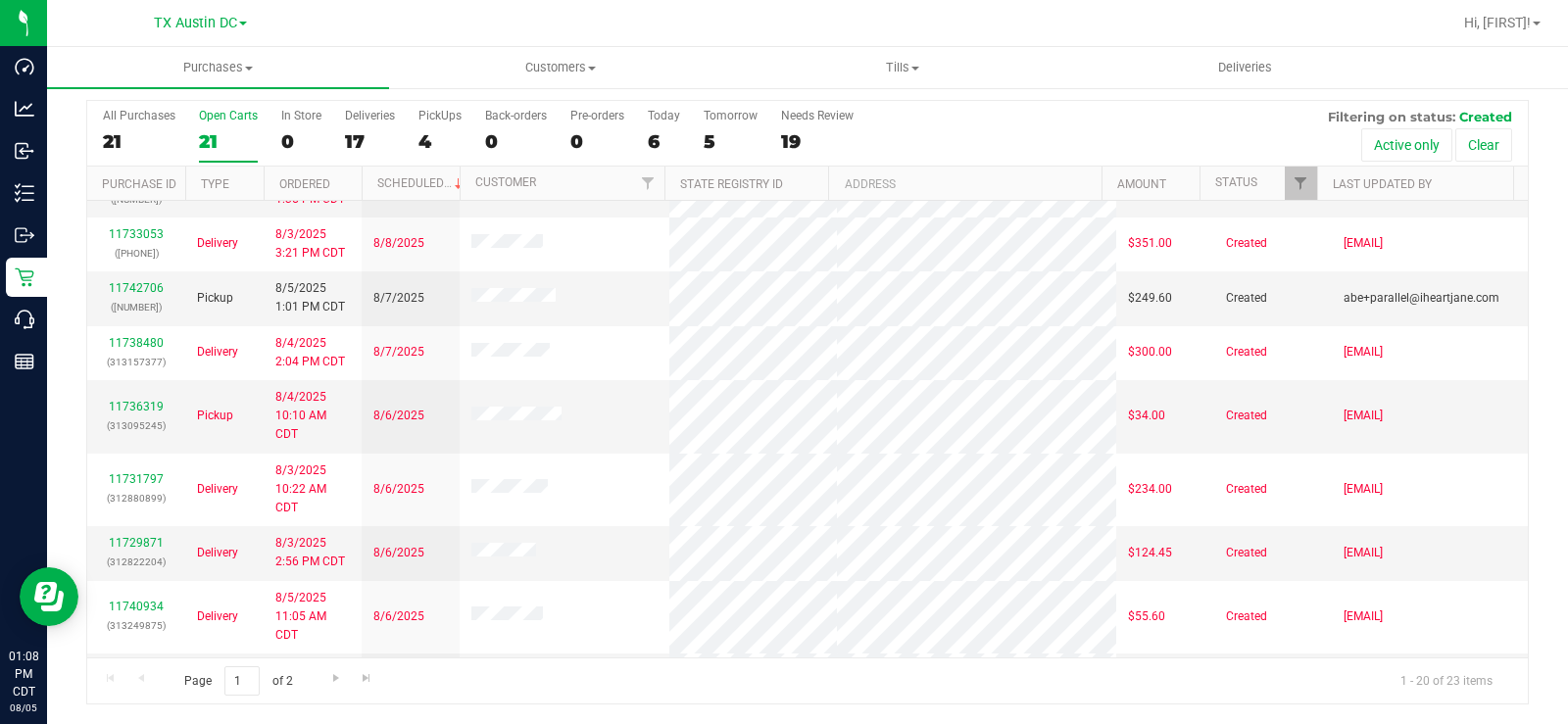 scroll, scrollTop: 0, scrollLeft: 0, axis: both 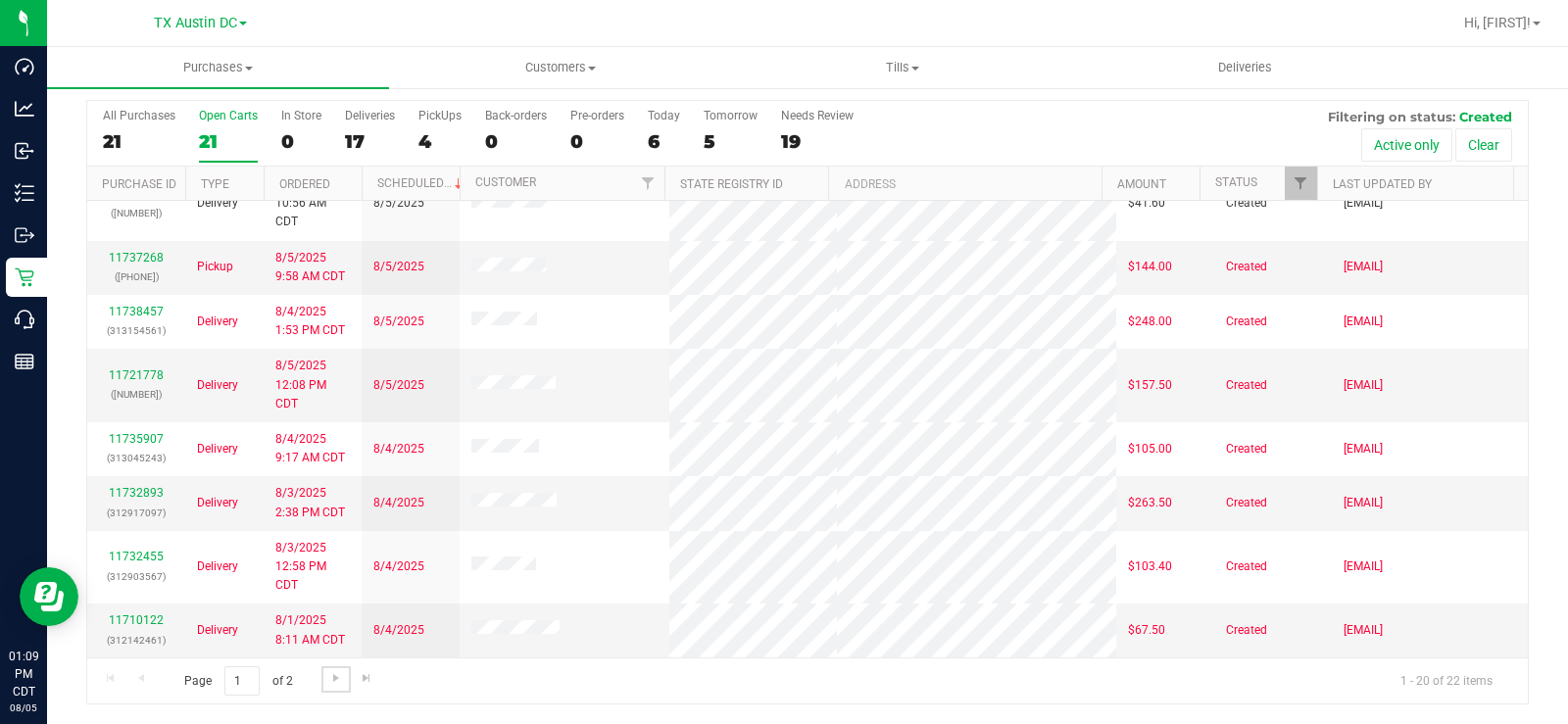click at bounding box center [336, 678] 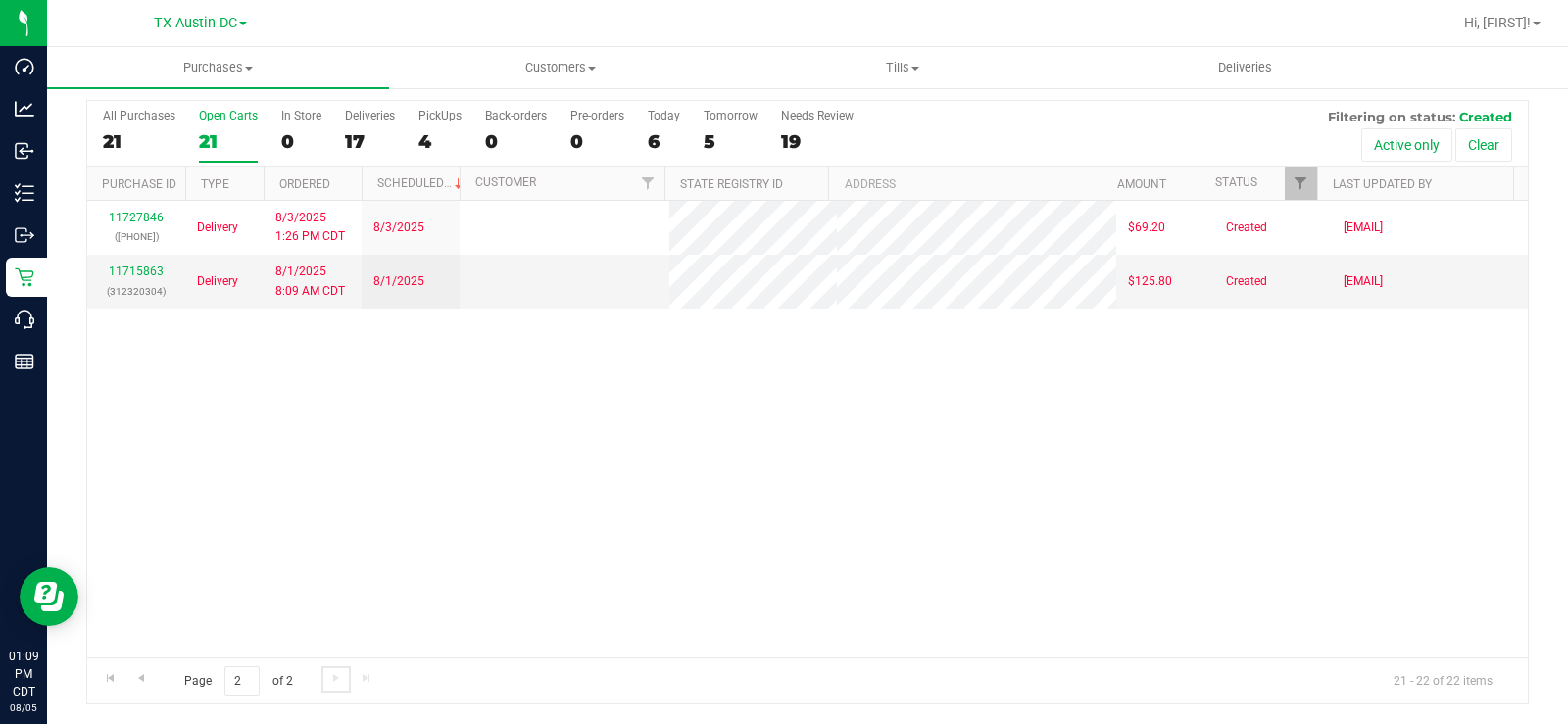 scroll, scrollTop: 0, scrollLeft: 0, axis: both 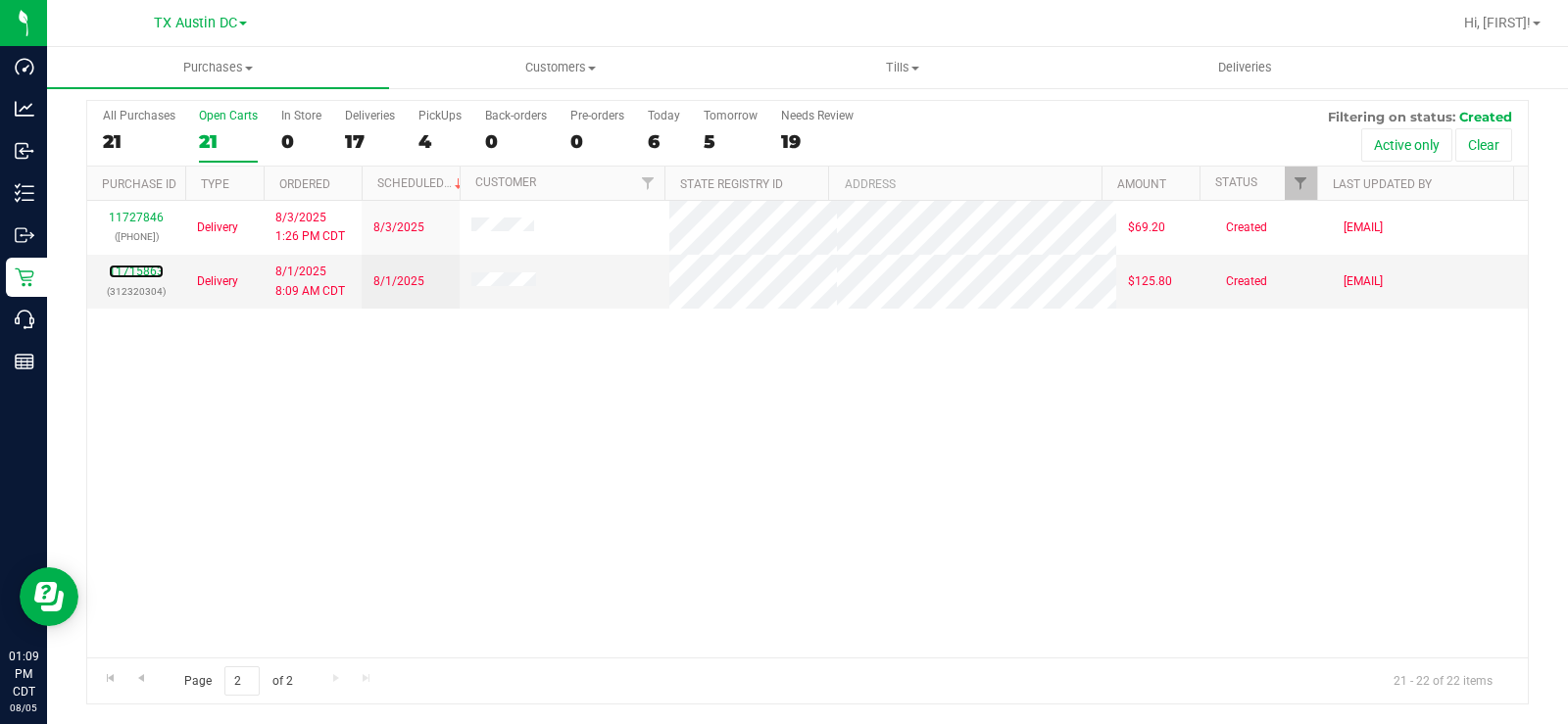 click on "11715863" at bounding box center (136, 271) 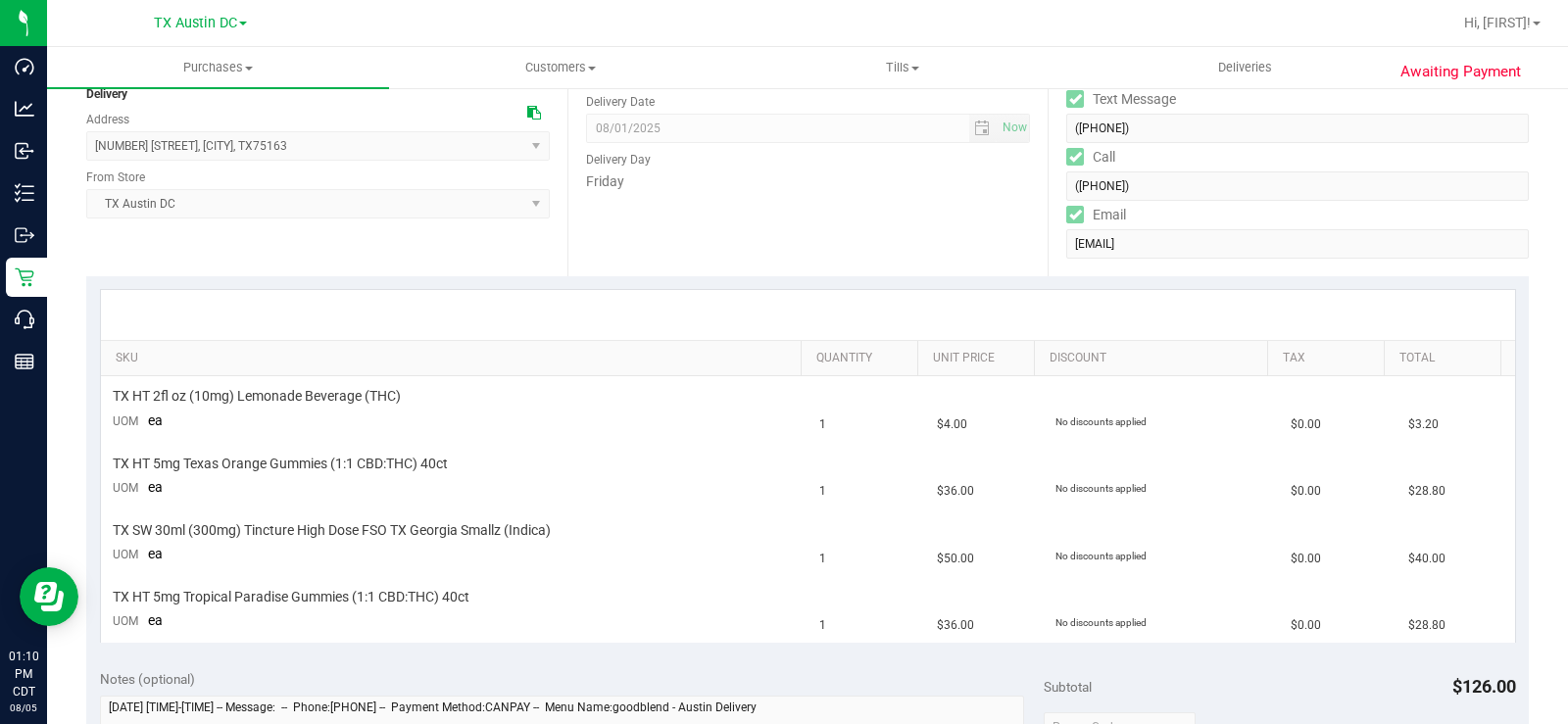 scroll, scrollTop: 0, scrollLeft: 0, axis: both 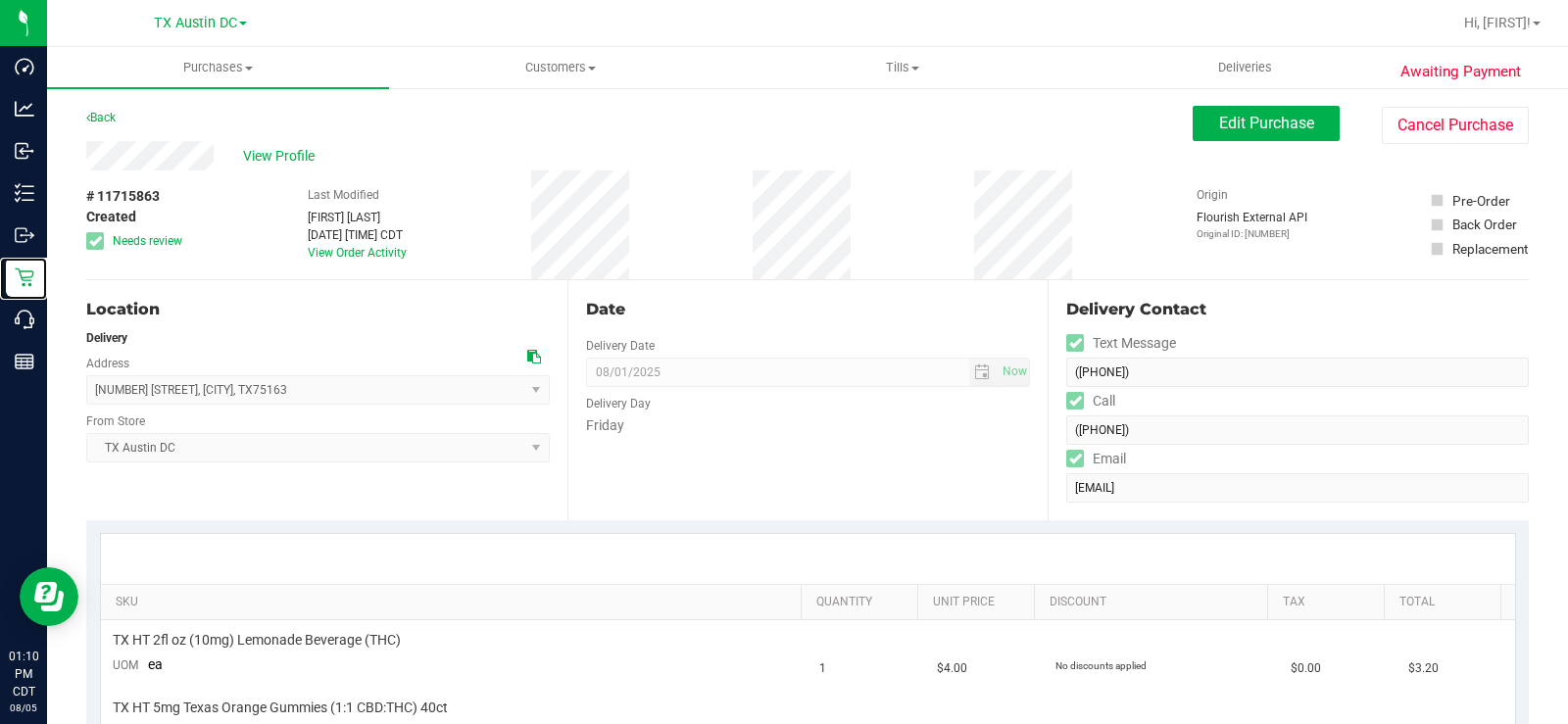 click on "Retail" at bounding box center (0, 0) 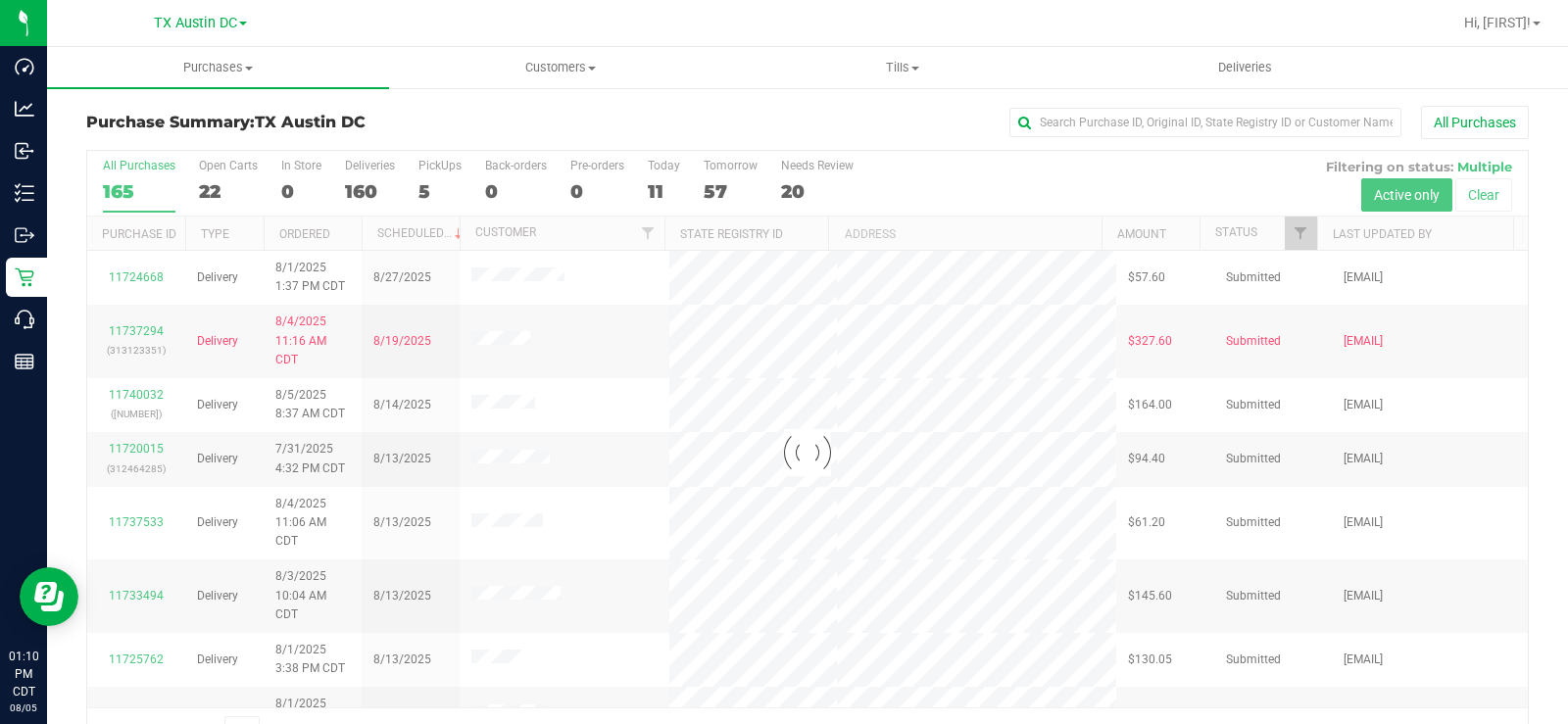 click on "TX Austin DC" at bounding box center [195, 23] 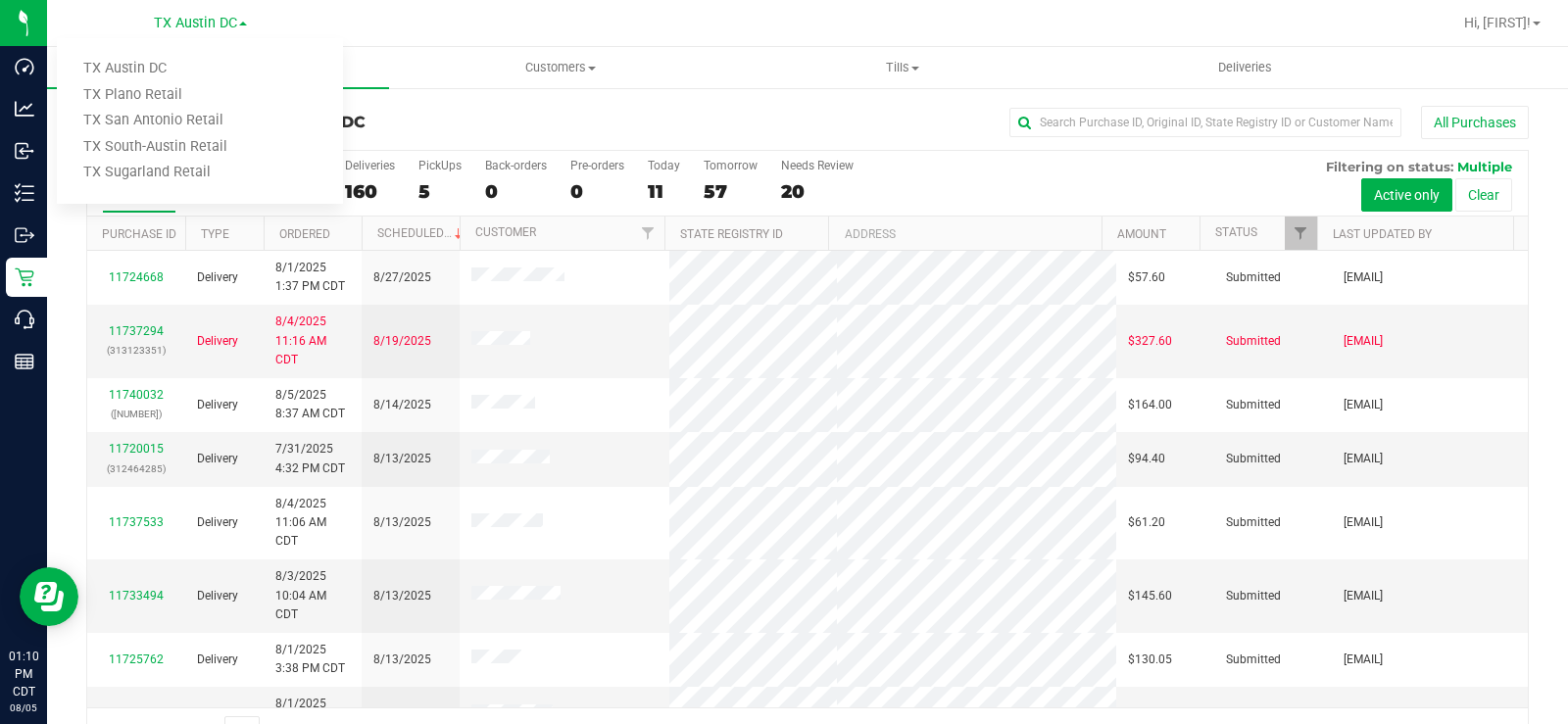 click on "TX Plano Retail" at bounding box center (200, 95) 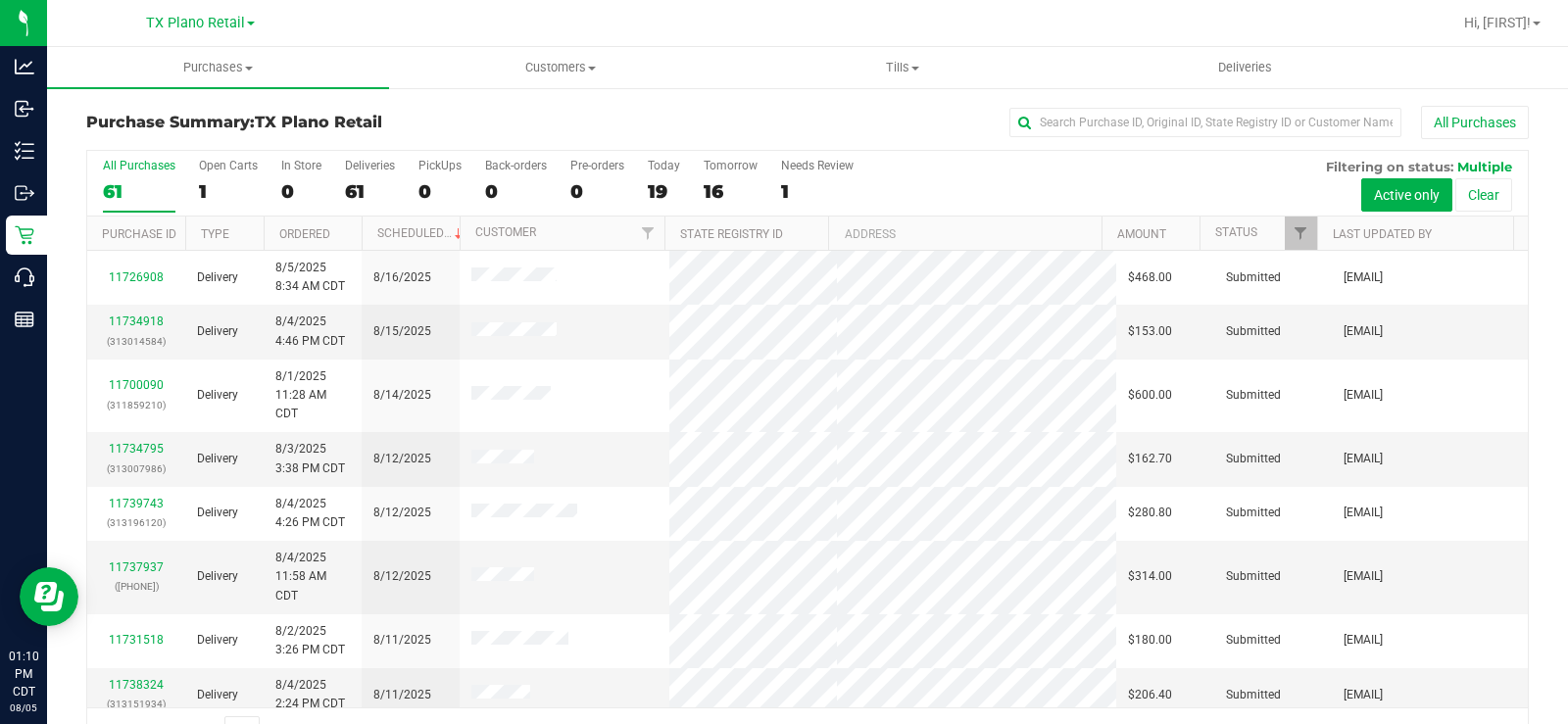 click on "19" at bounding box center [663, 191] 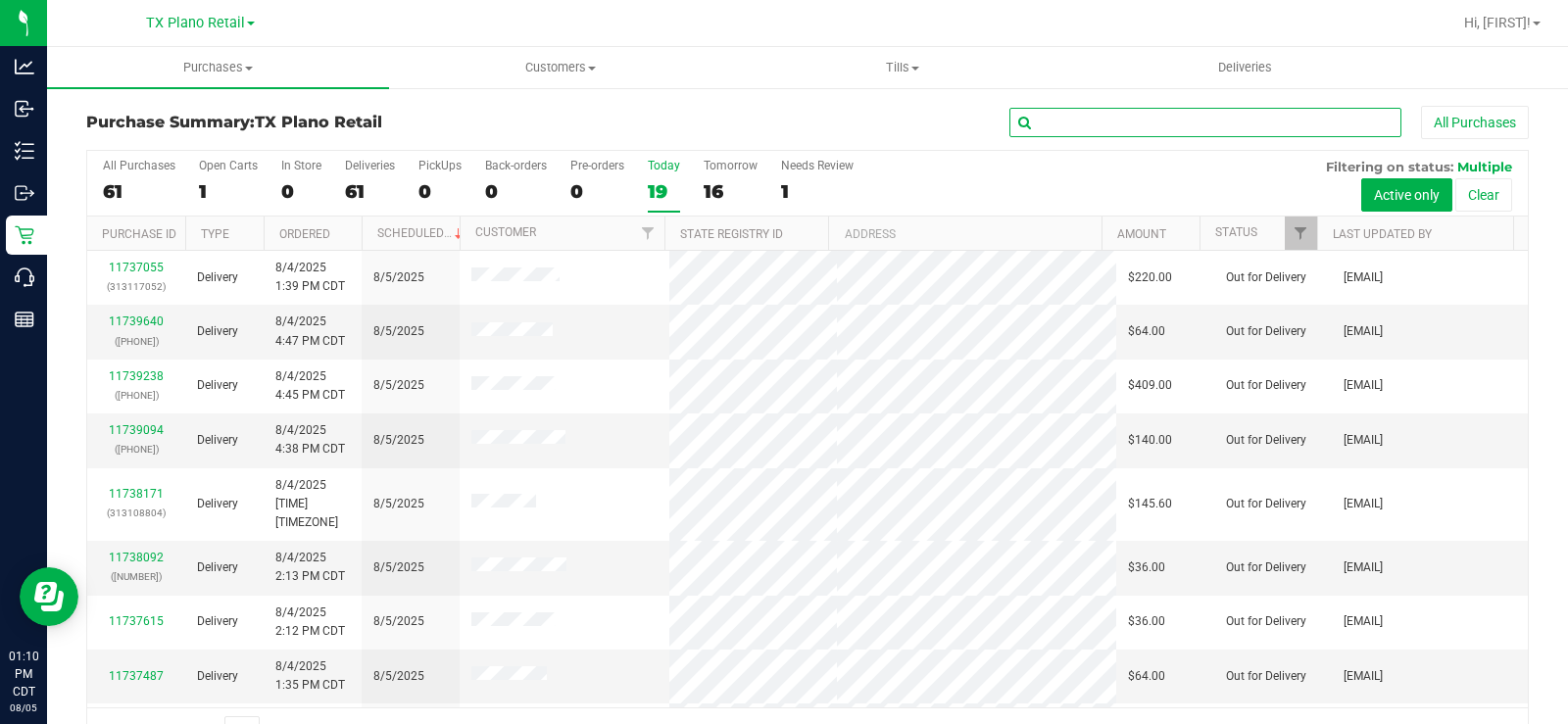 click at bounding box center [1205, 122] 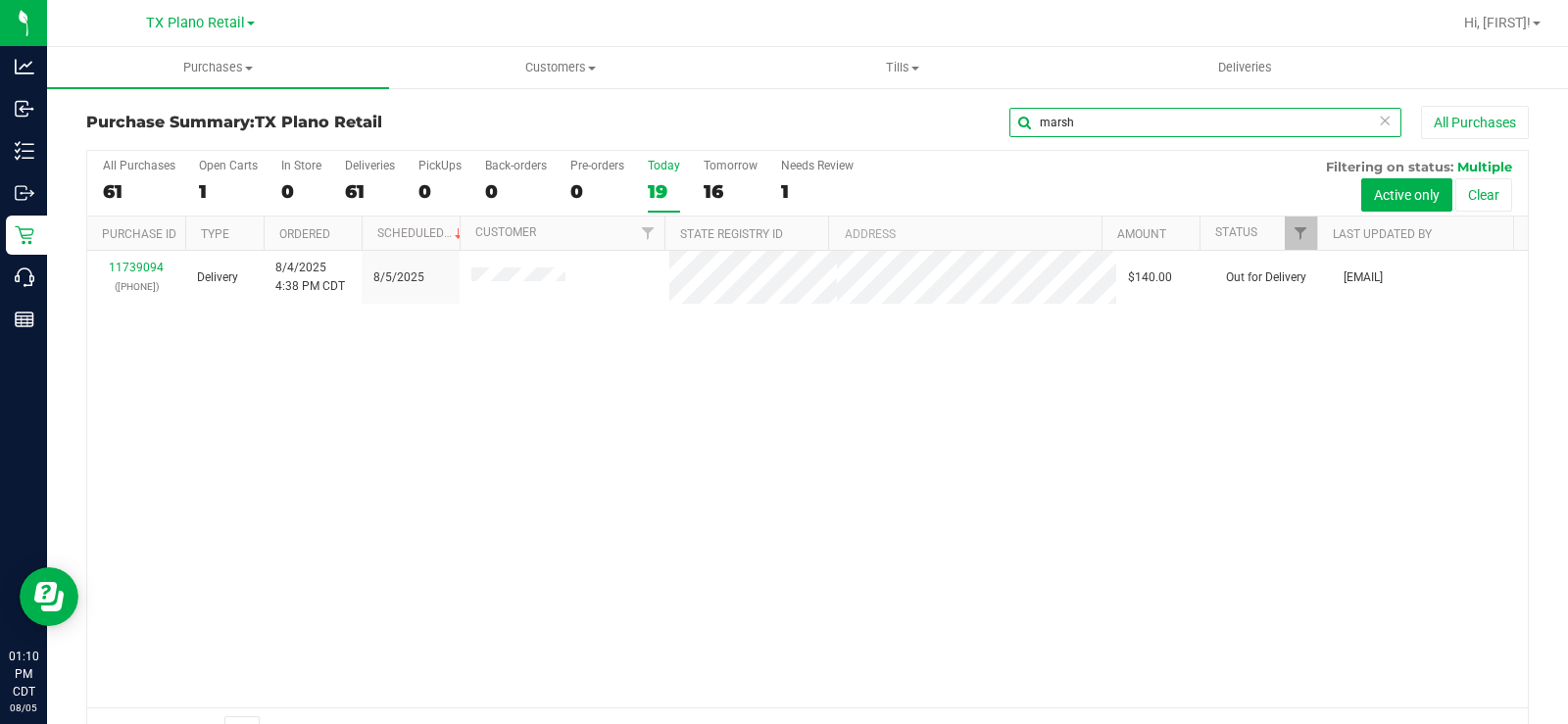 type on "marsh" 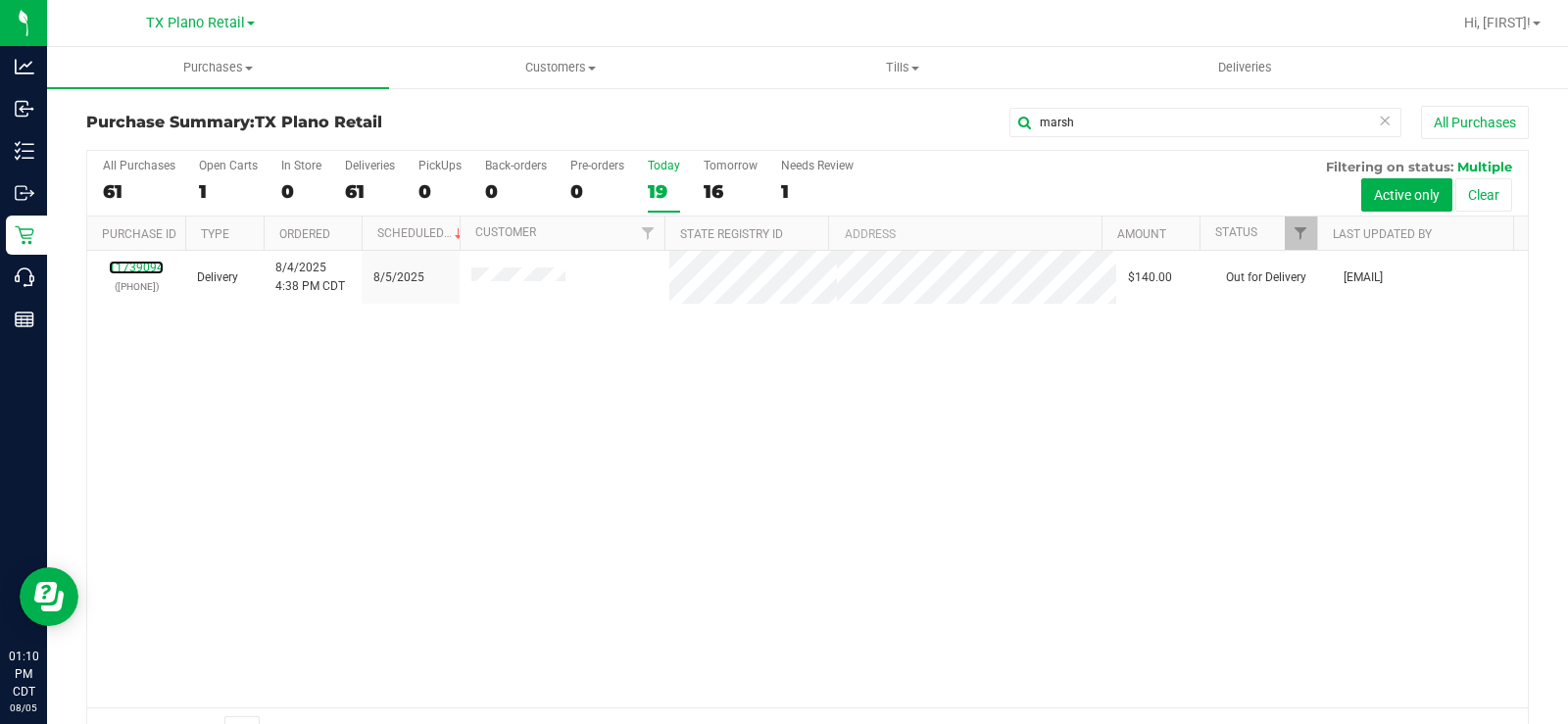 click on "11739094" at bounding box center [136, 267] 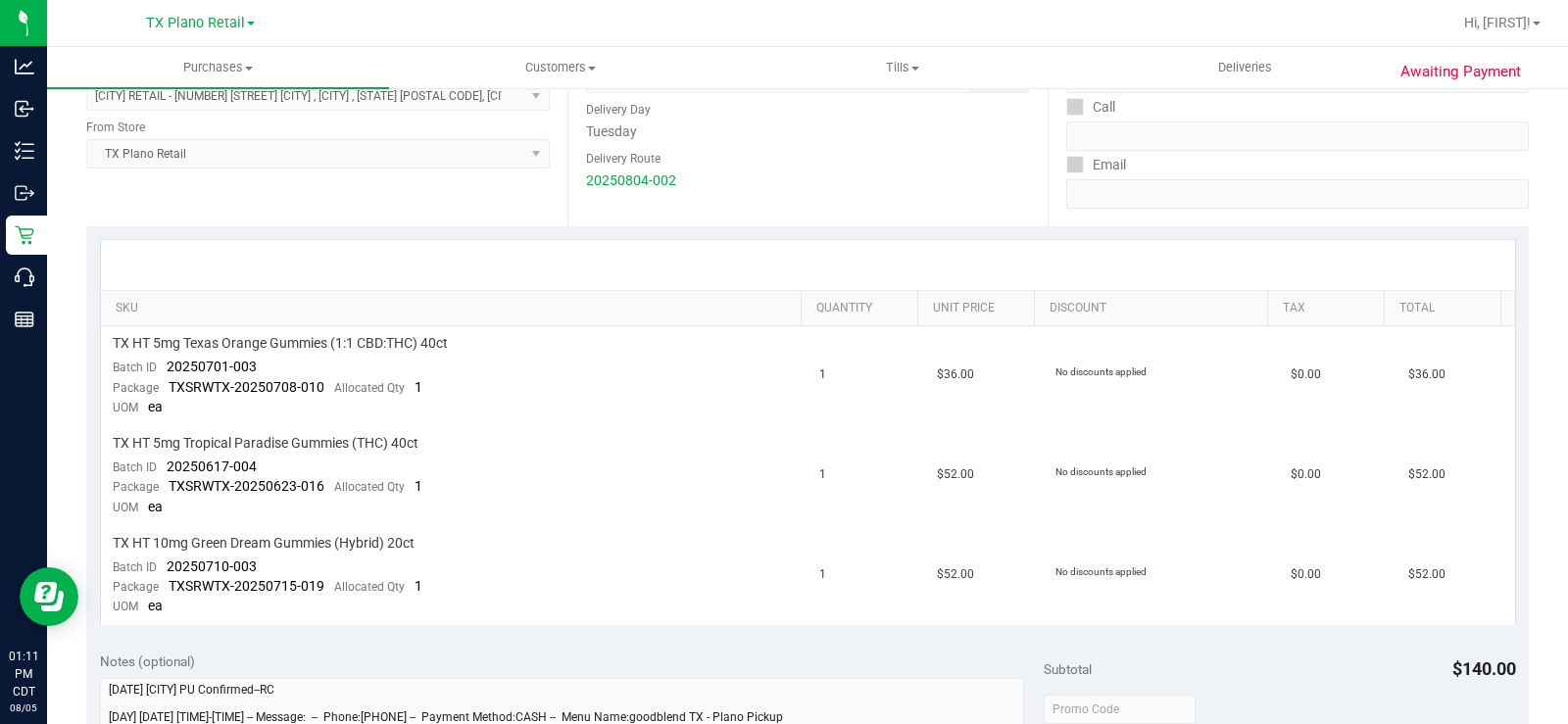 scroll, scrollTop: 0, scrollLeft: 0, axis: both 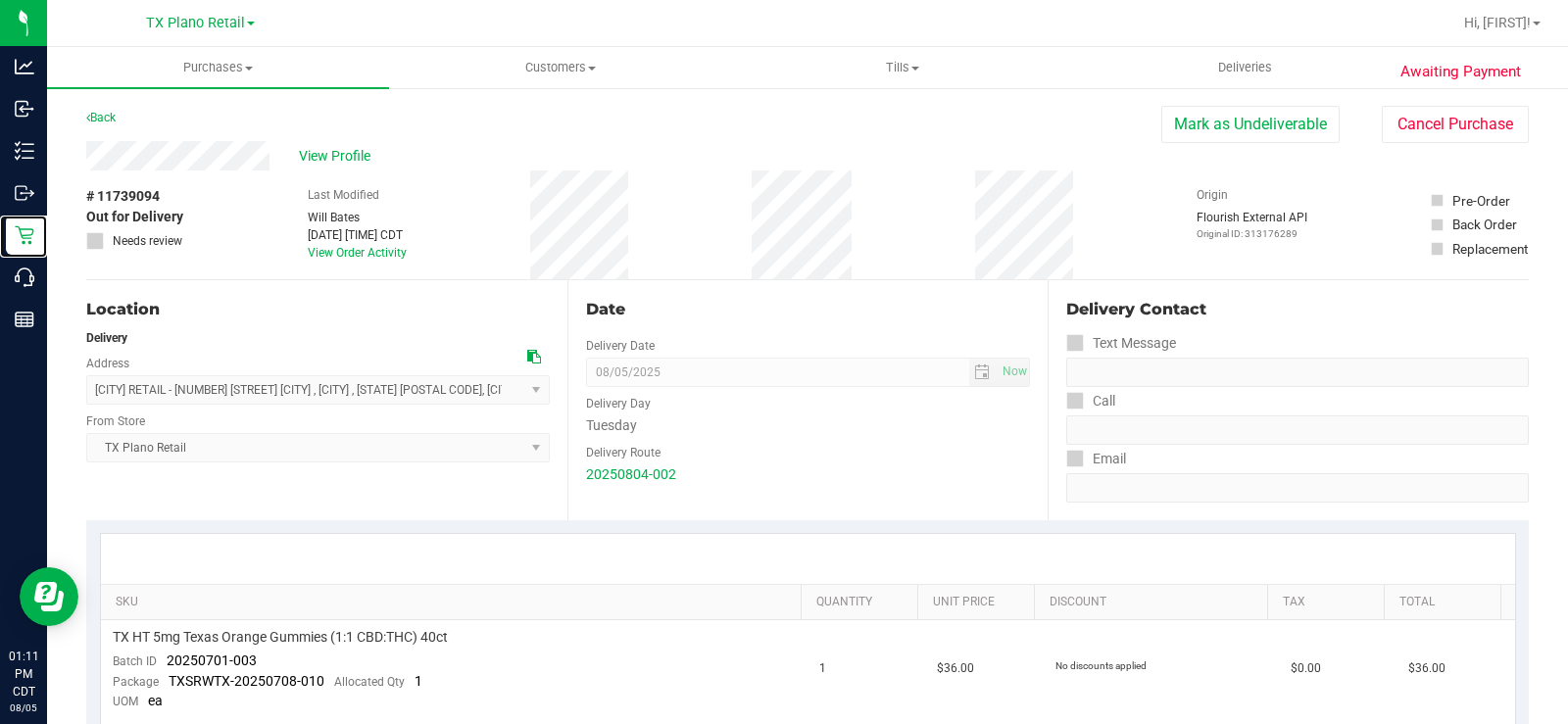 click on "Retail" at bounding box center [0, 0] 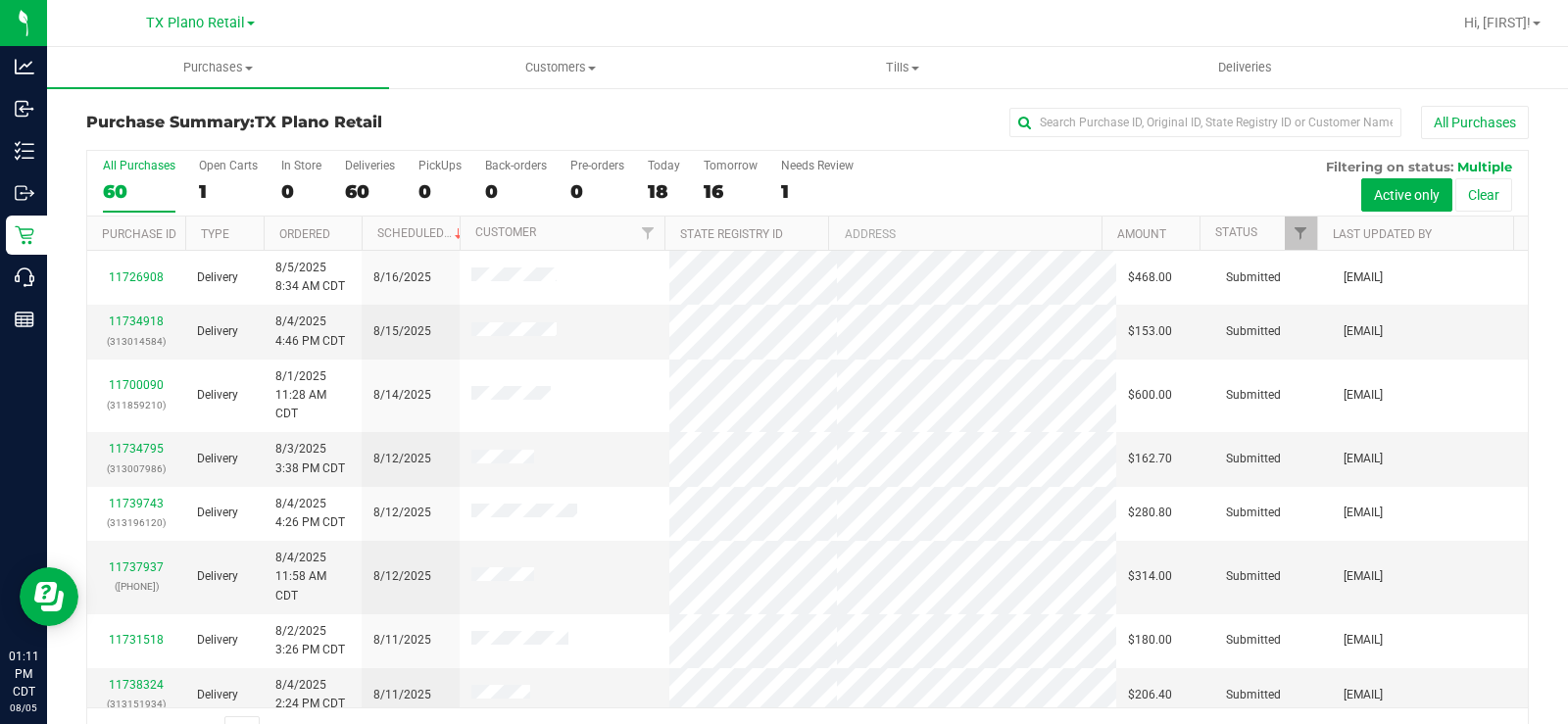 click on "TX Plano Retail" at bounding box center (195, 23) 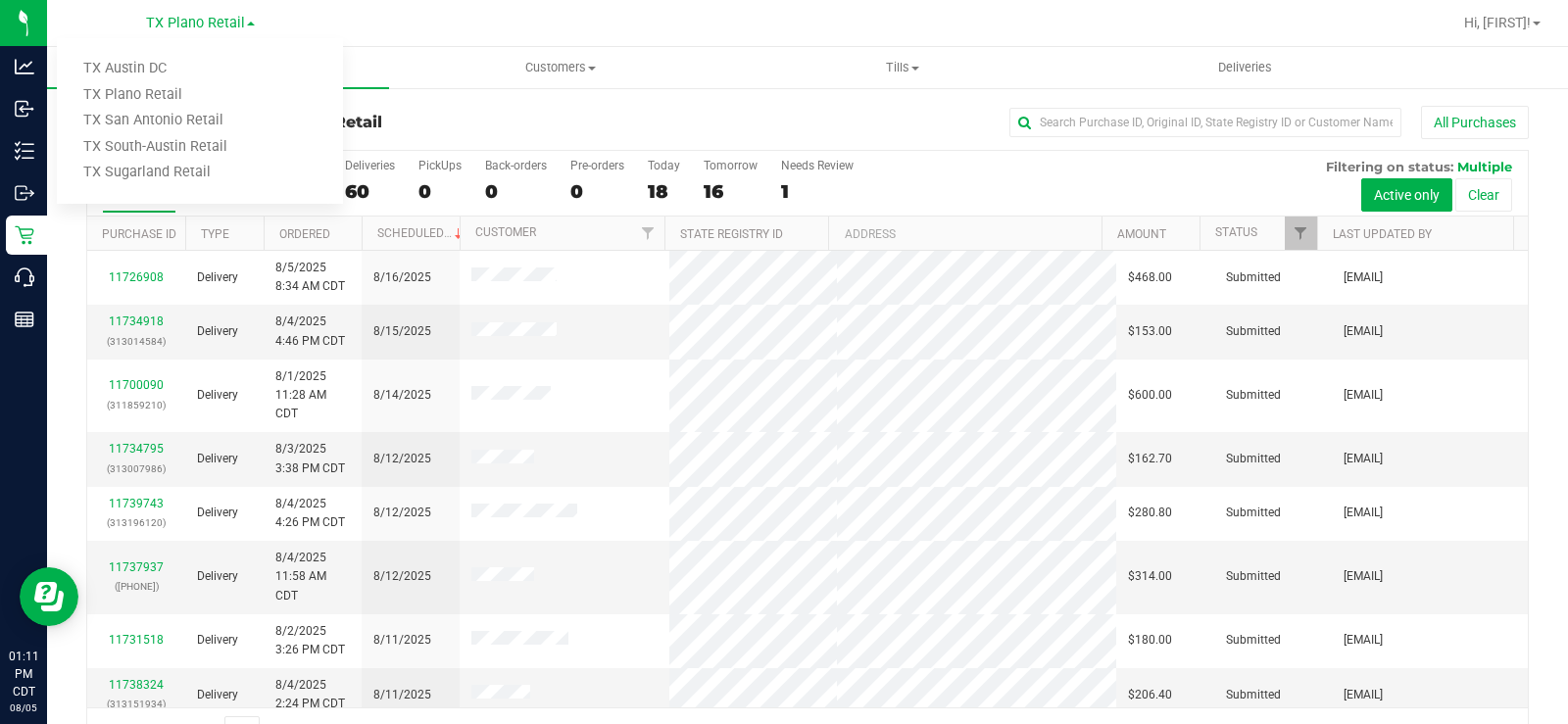 click on "TX Austin DC" at bounding box center [200, 69] 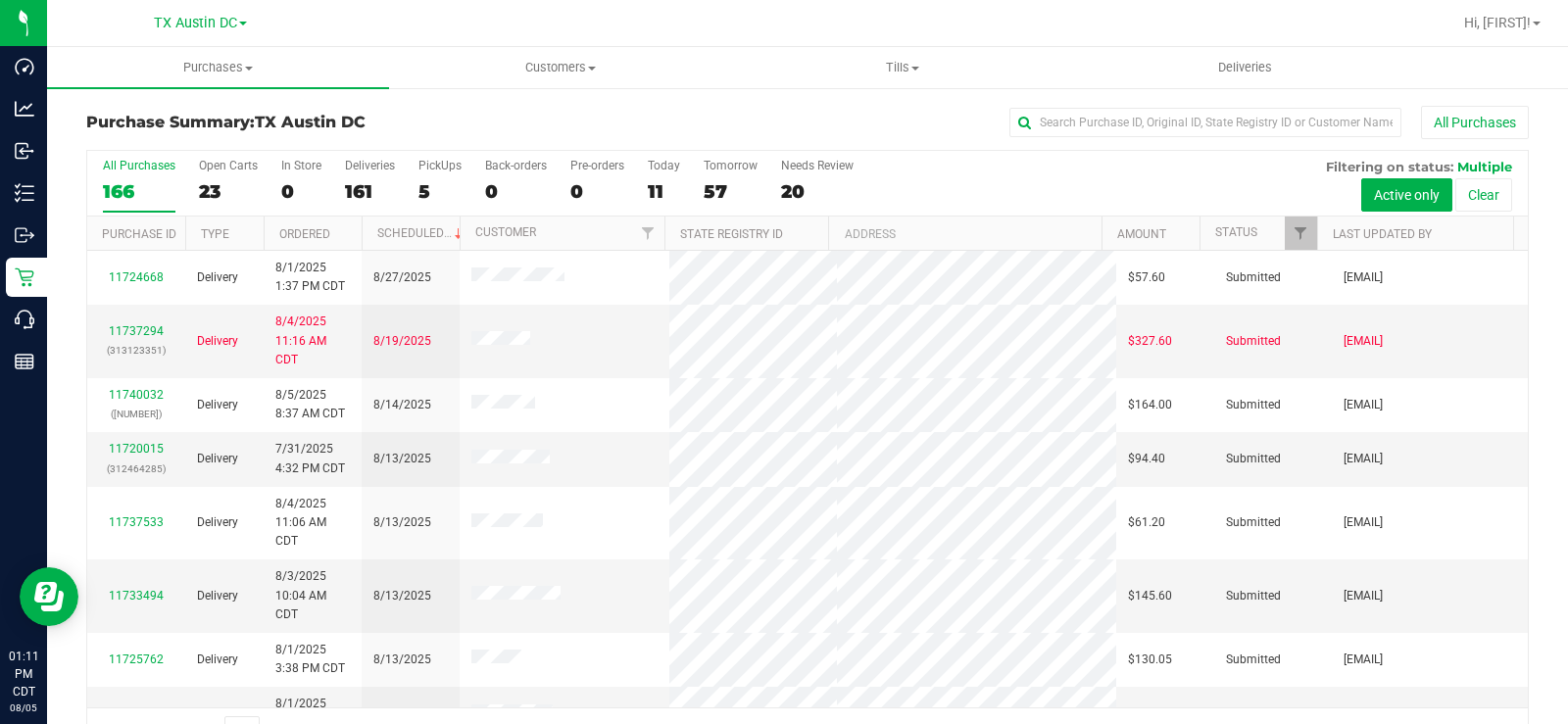 click on "23" at bounding box center [228, 191] 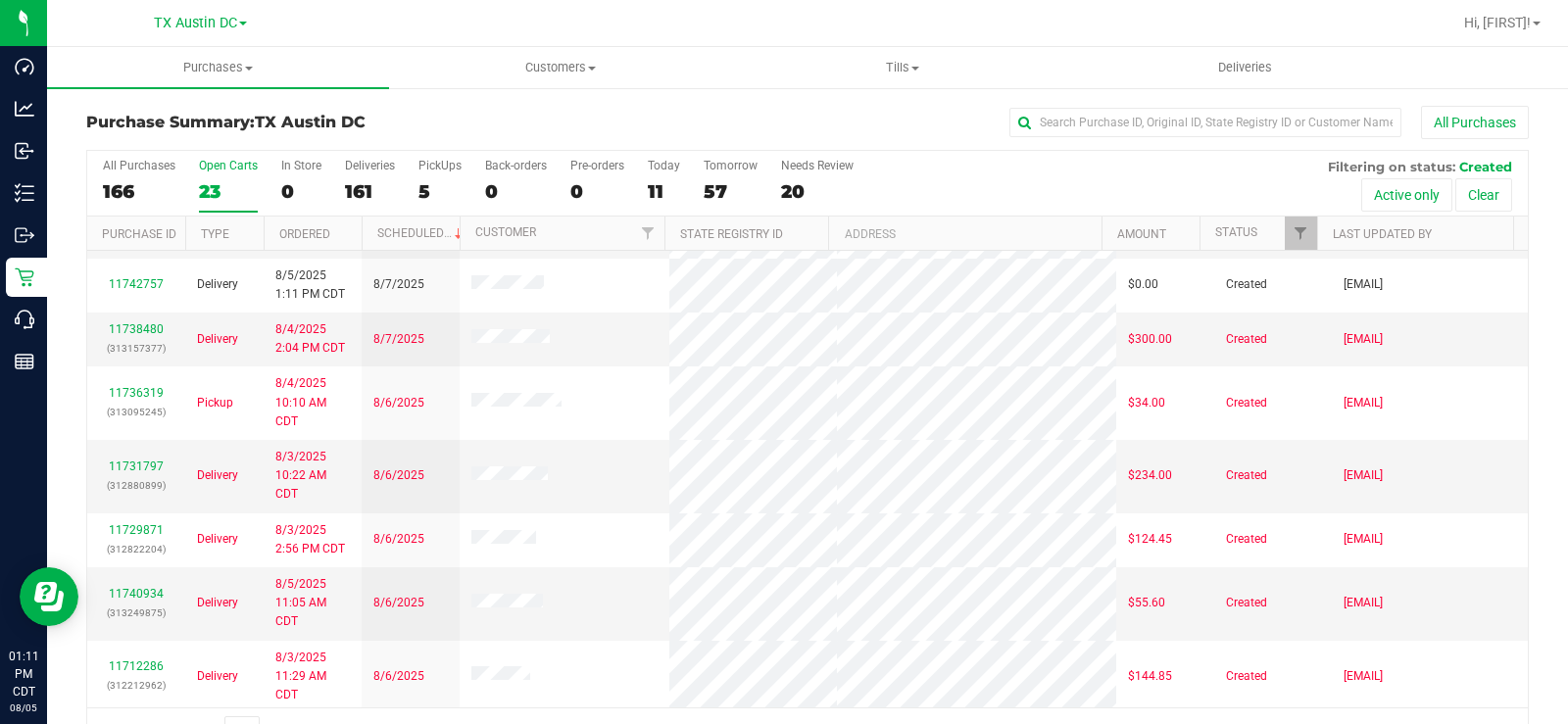 scroll, scrollTop: 0, scrollLeft: 0, axis: both 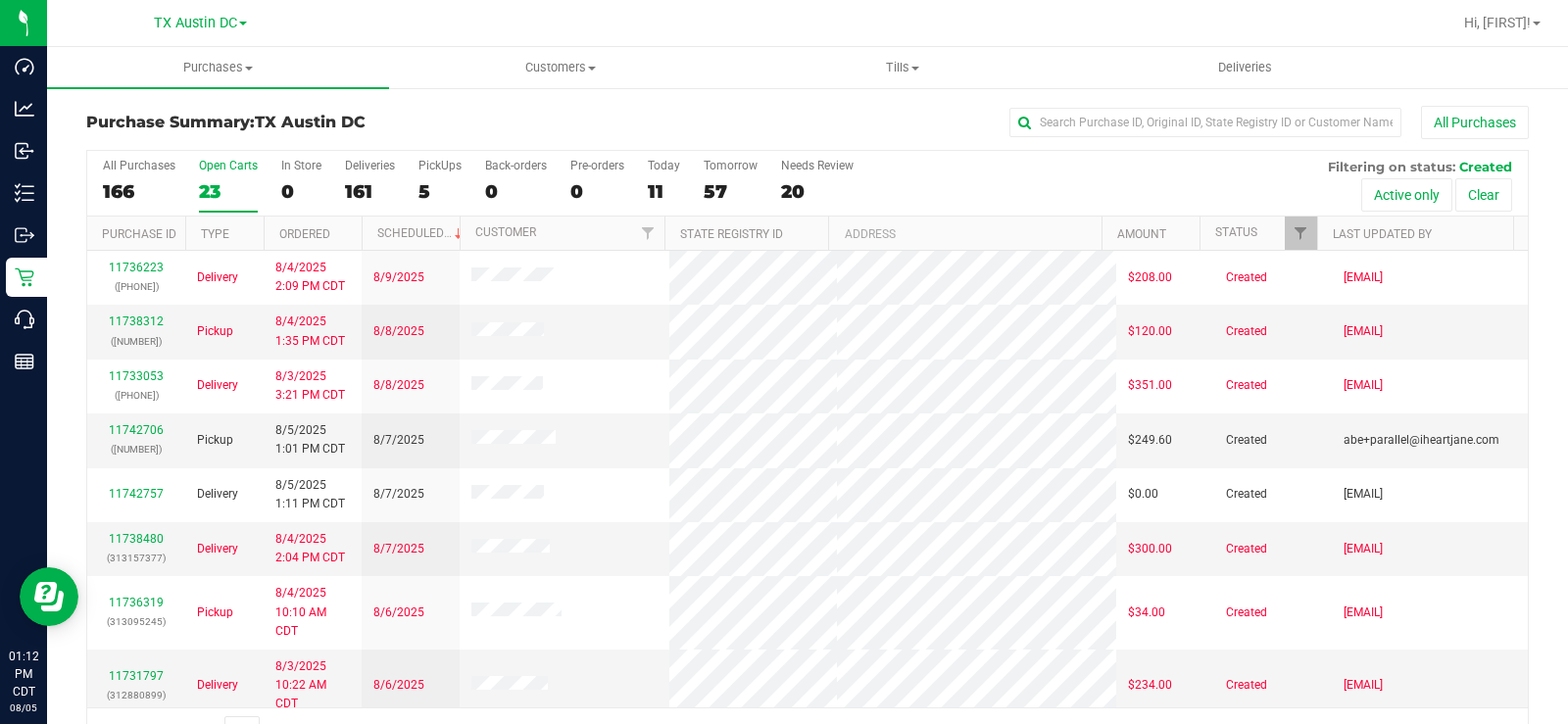 click on "23" at bounding box center [228, 191] 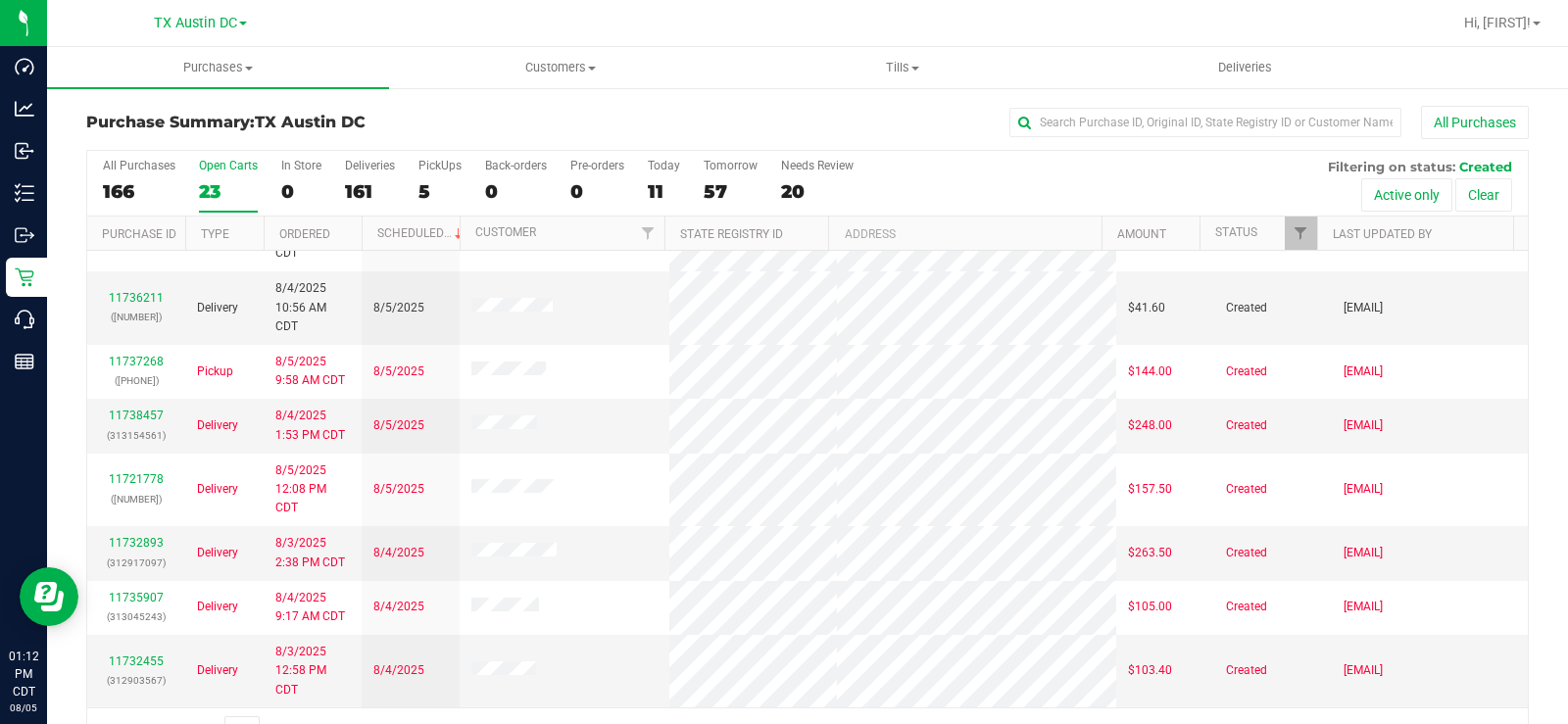 scroll, scrollTop: 797, scrollLeft: 0, axis: vertical 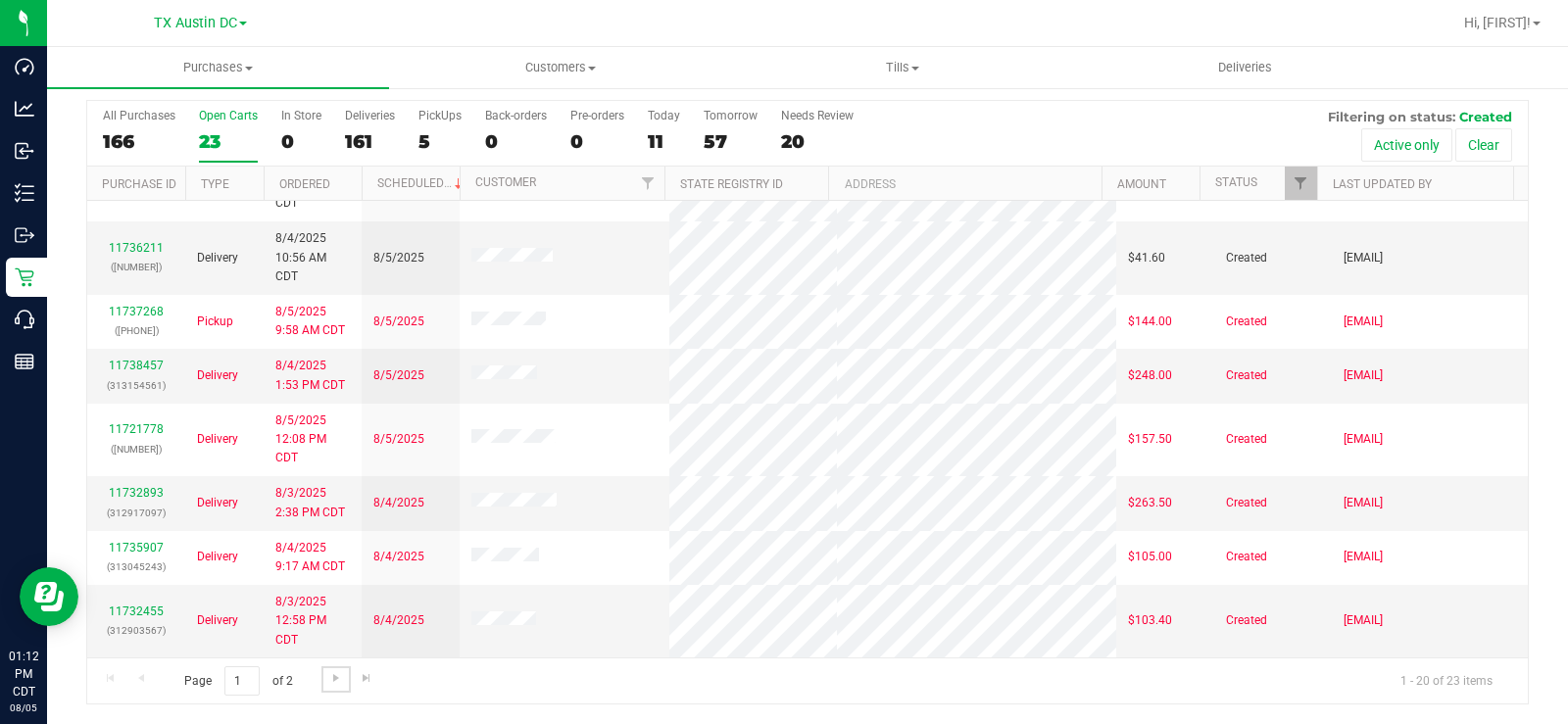 click at bounding box center (335, 679) 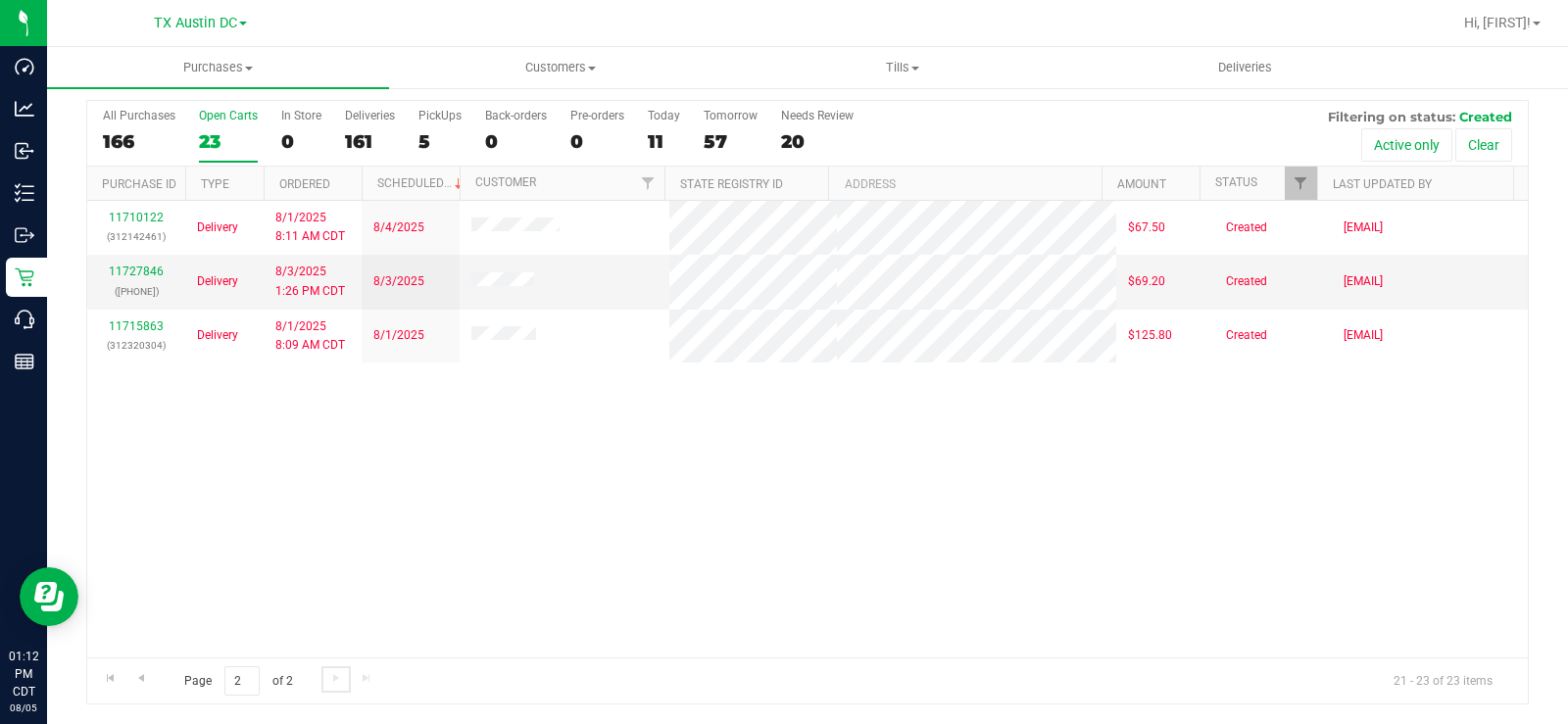 scroll, scrollTop: 0, scrollLeft: 0, axis: both 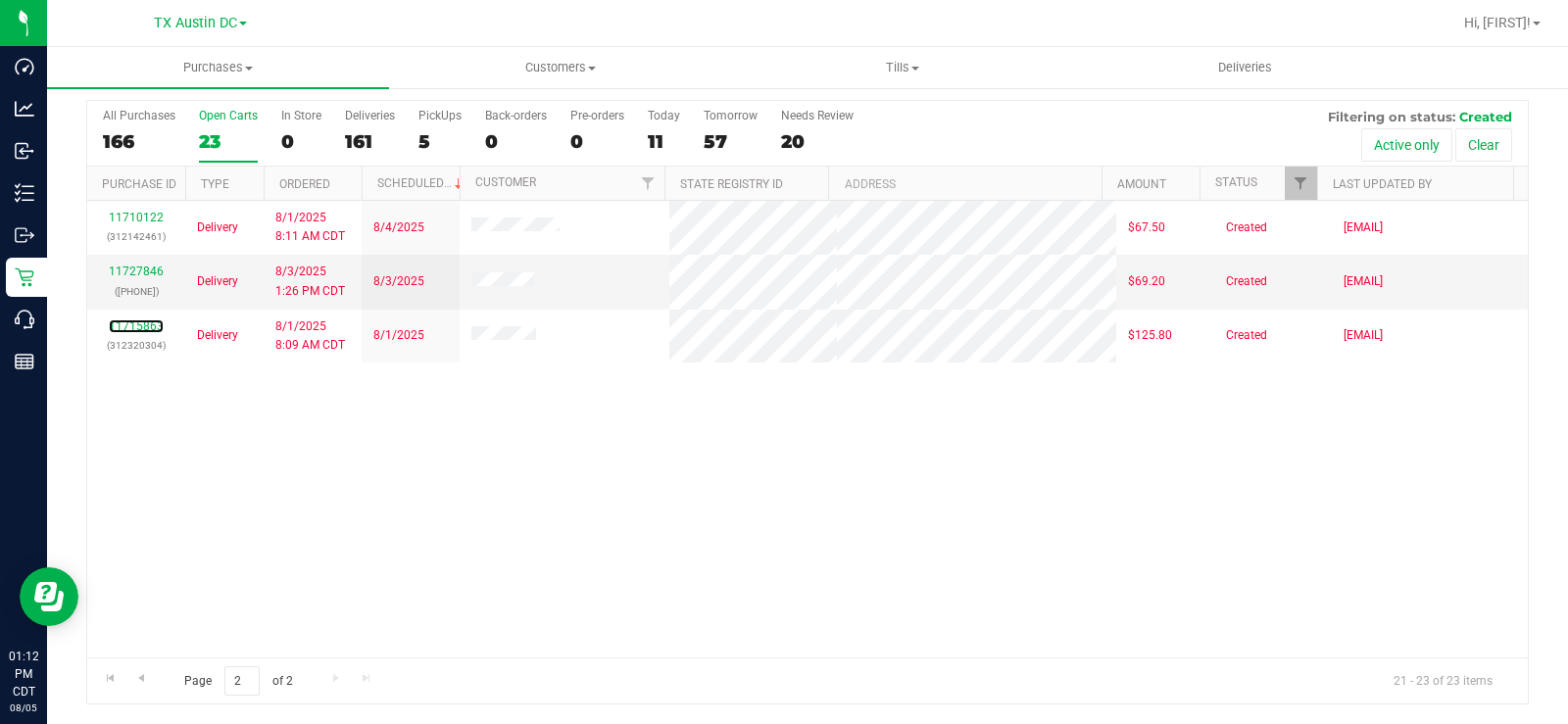 click on "11715863" at bounding box center (136, 326) 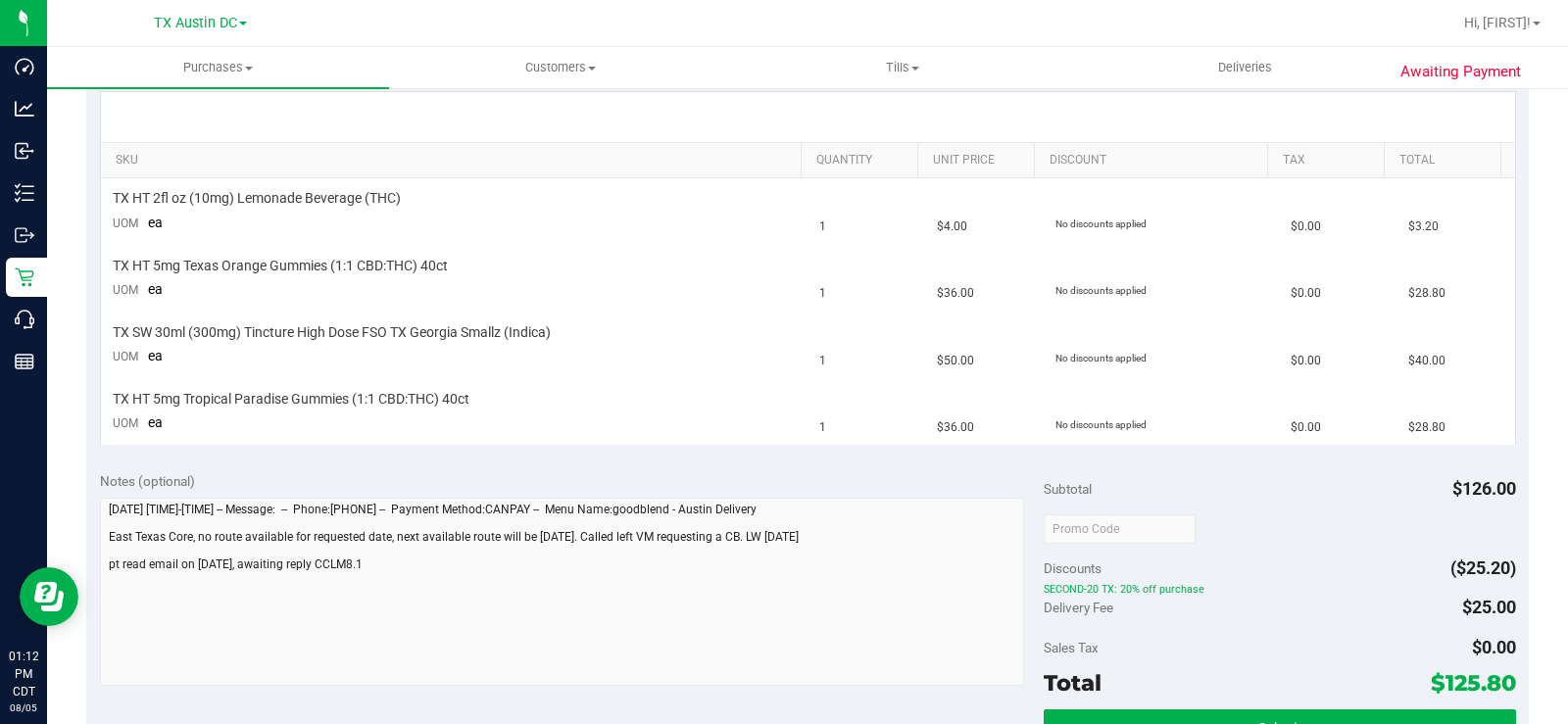 scroll, scrollTop: 0, scrollLeft: 0, axis: both 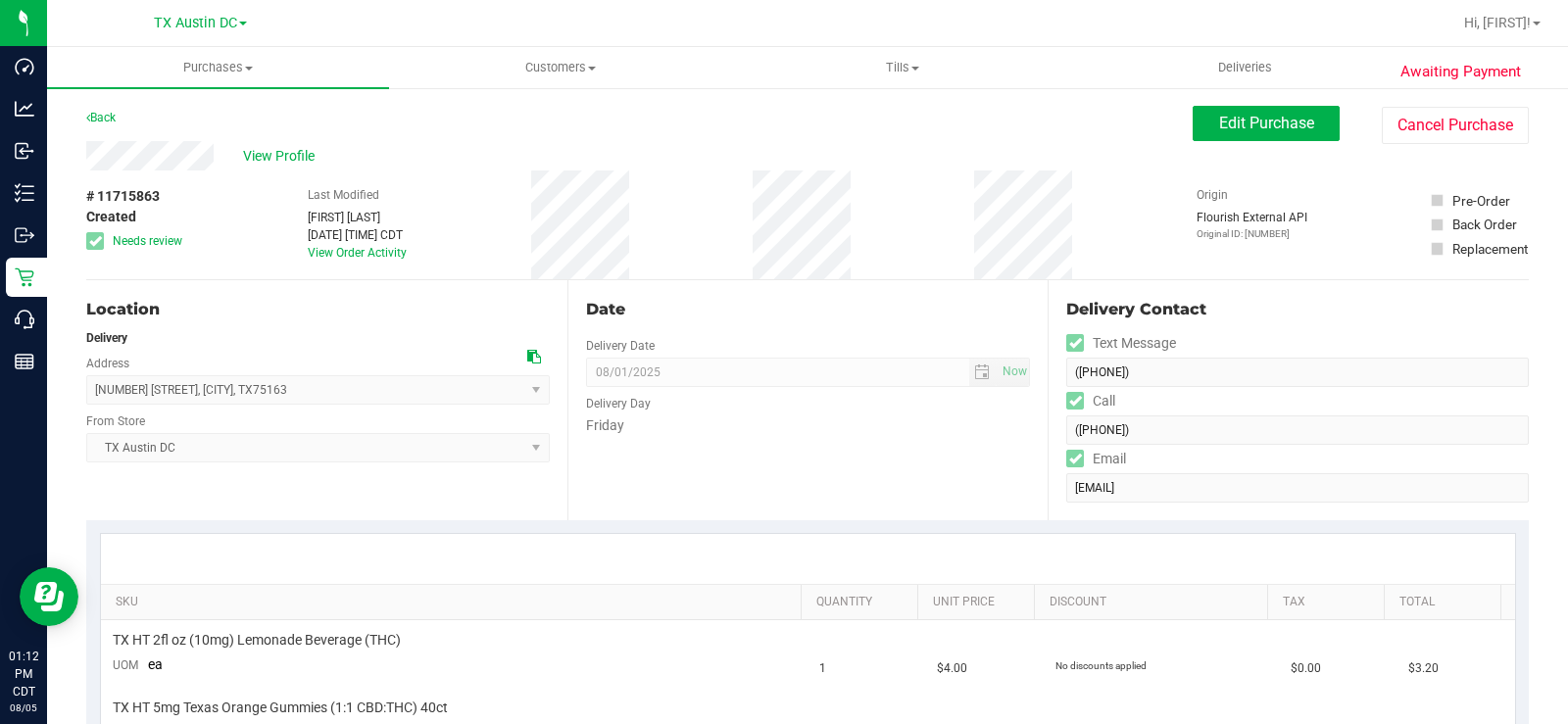 click at bounding box center (534, 357) 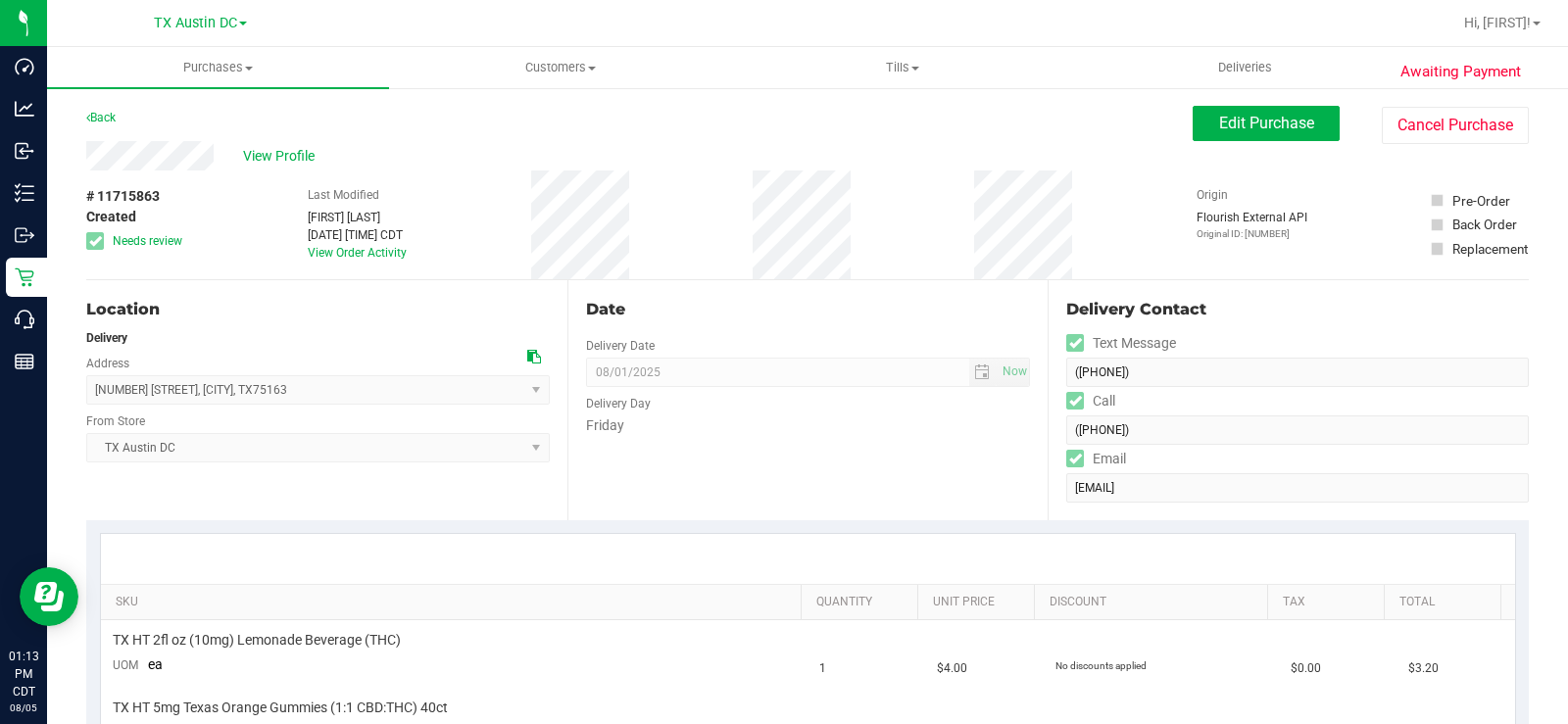 click on "View Profile" at bounding box center [282, 156] 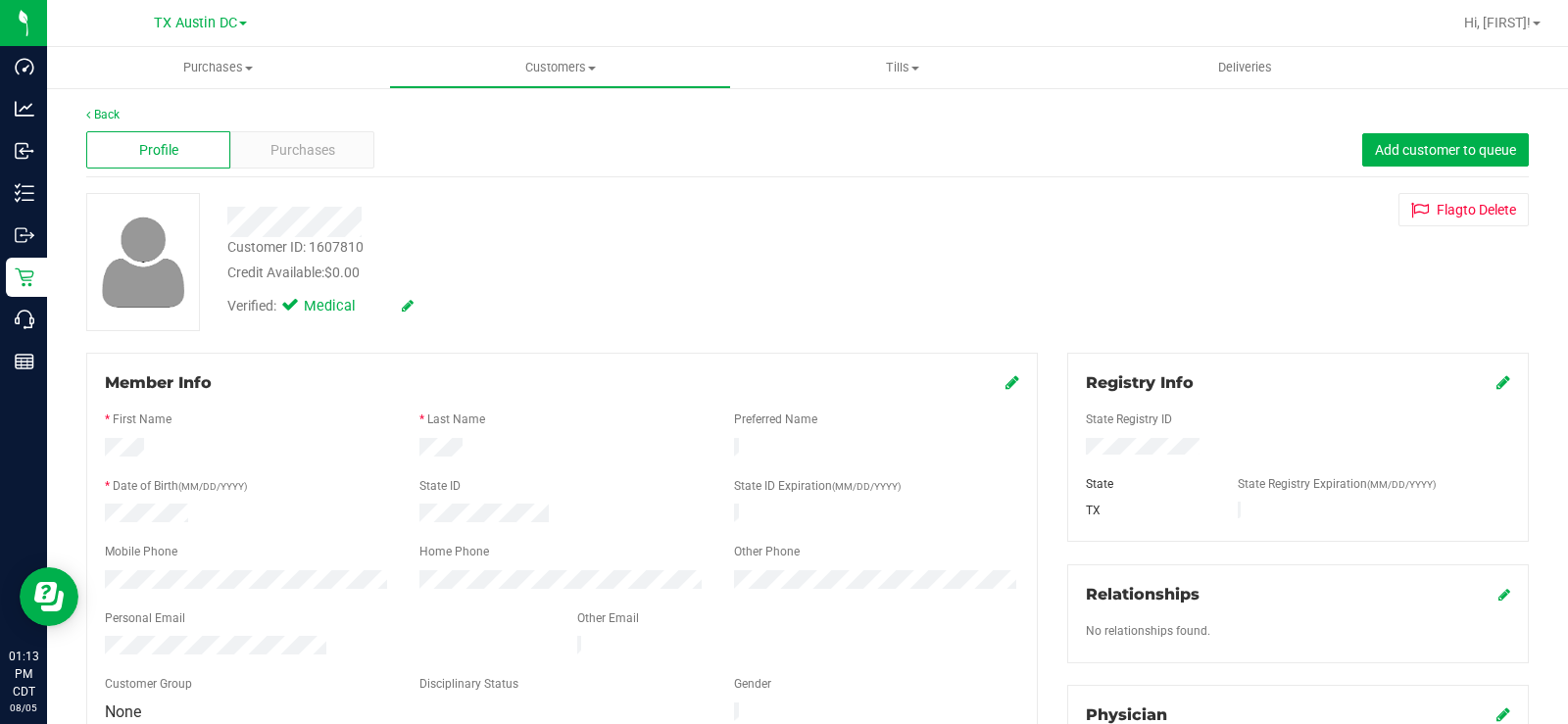 click on "Purchases" at bounding box center (303, 150) 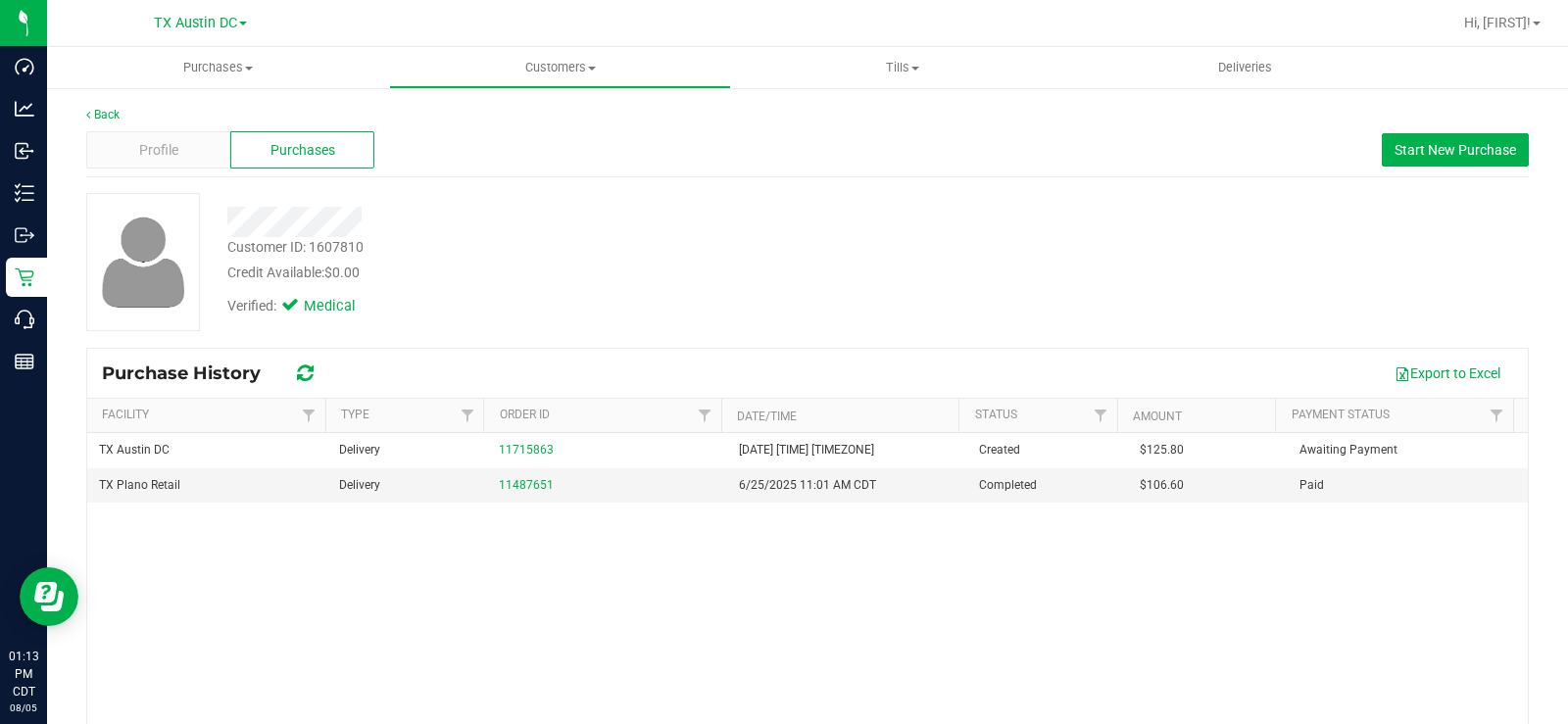 click on "11715863" at bounding box center [607, 450] 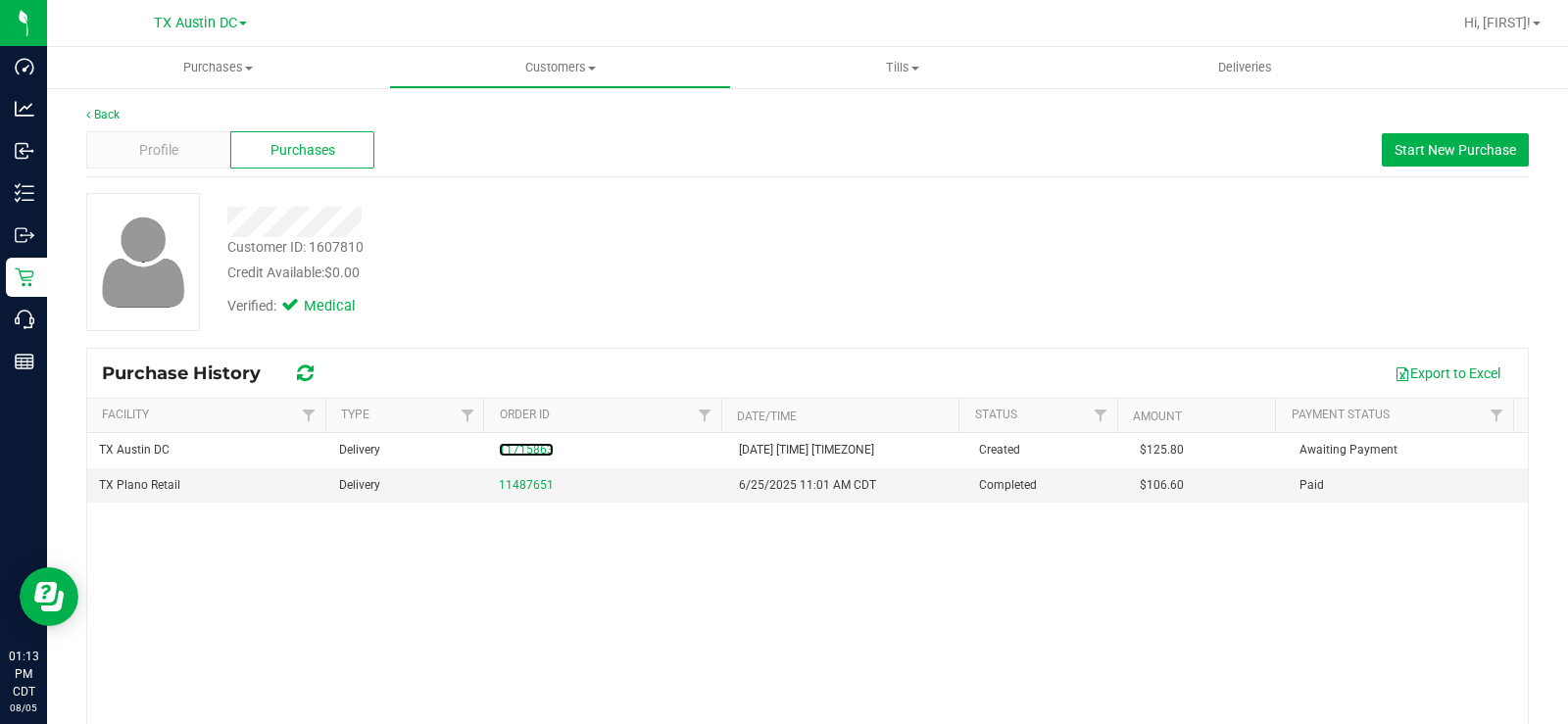 click on "11715863" at bounding box center (526, 450) 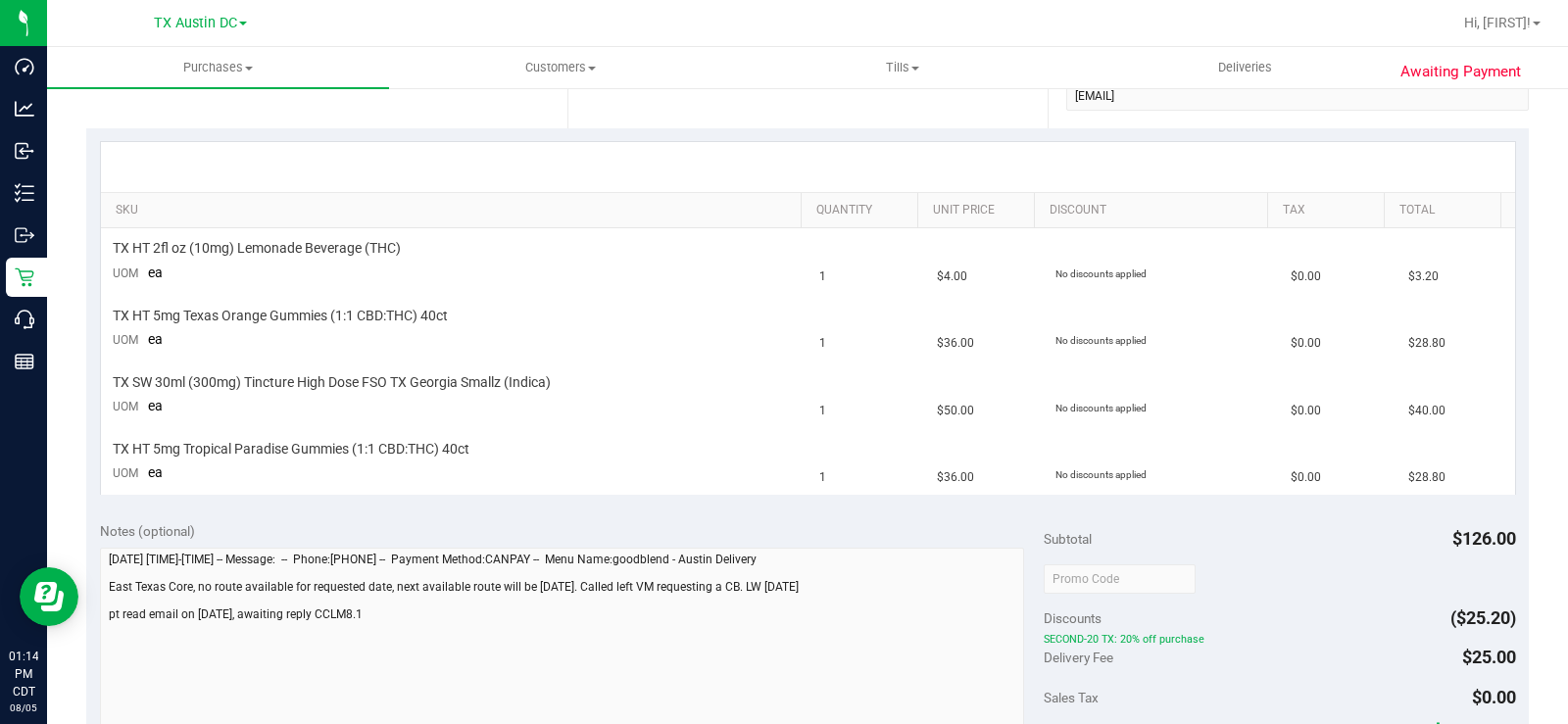 scroll, scrollTop: 98, scrollLeft: 0, axis: vertical 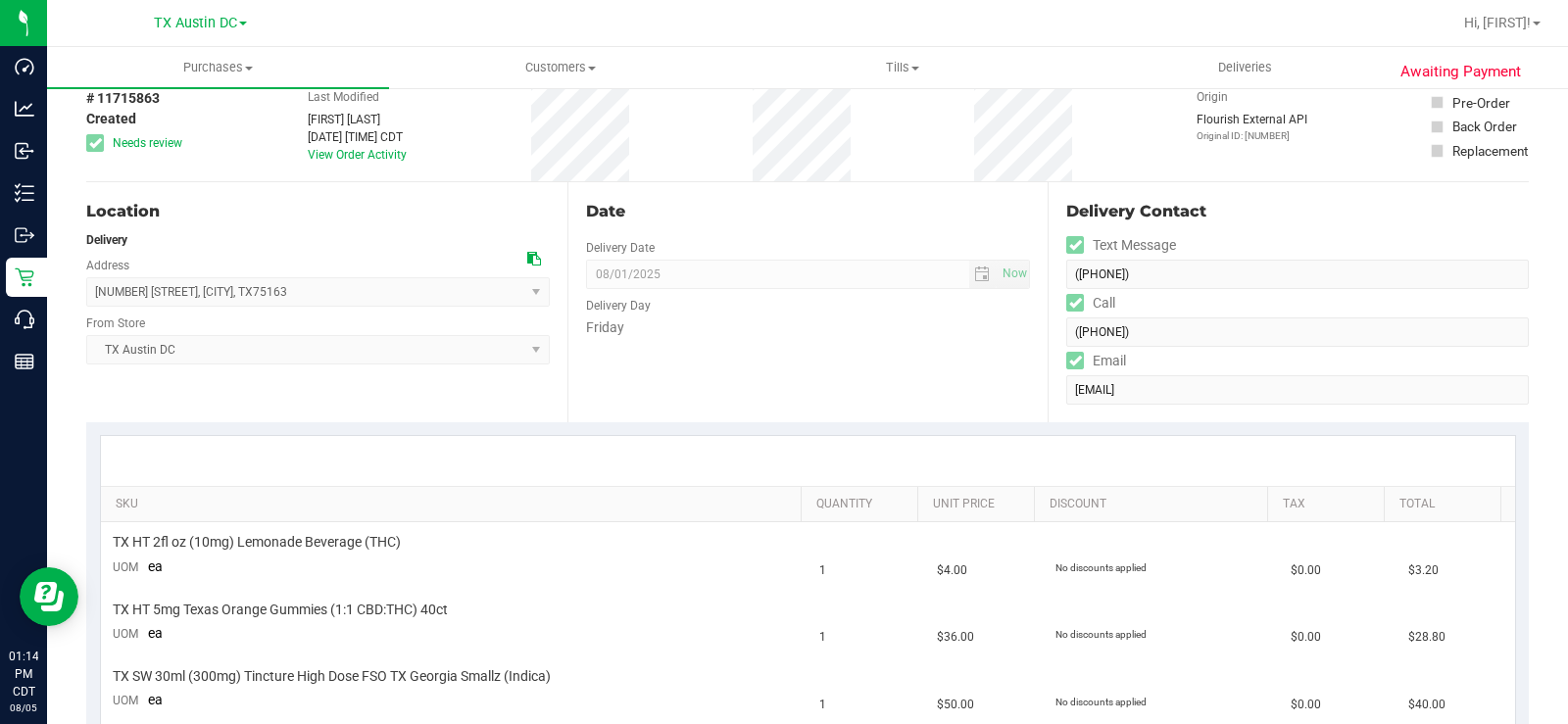 click on "Location
Delivery
Address
[NUMBER] [STREET]
, [CITY]
, [STATE]
[POSTAL_CODE]
Select address [NUMBER] [STREET]
From Store
TX Austin DC Select Store Bonita Springs WC Boynton Beach WC Bradenton WC Brandon WC Brooksville WC Call Center Clermont WC Crestview WC Deerfield Beach WC Delray Beach WC Deltona WC Ft Walton Beach WC Ft. Lauderdale WC Ft. Myers WC Gainesville WC Jax Atlantic WC JAX DC REP Jax WC Key West WC Lakeland WC Largo WC Lehigh Acres DC REP Merritt Island WC Miami 72nd WC Miami Beach WC Miami Dadeland WC Miramar DC REP New Port Richey WC WPB DC" at bounding box center (326, 302) 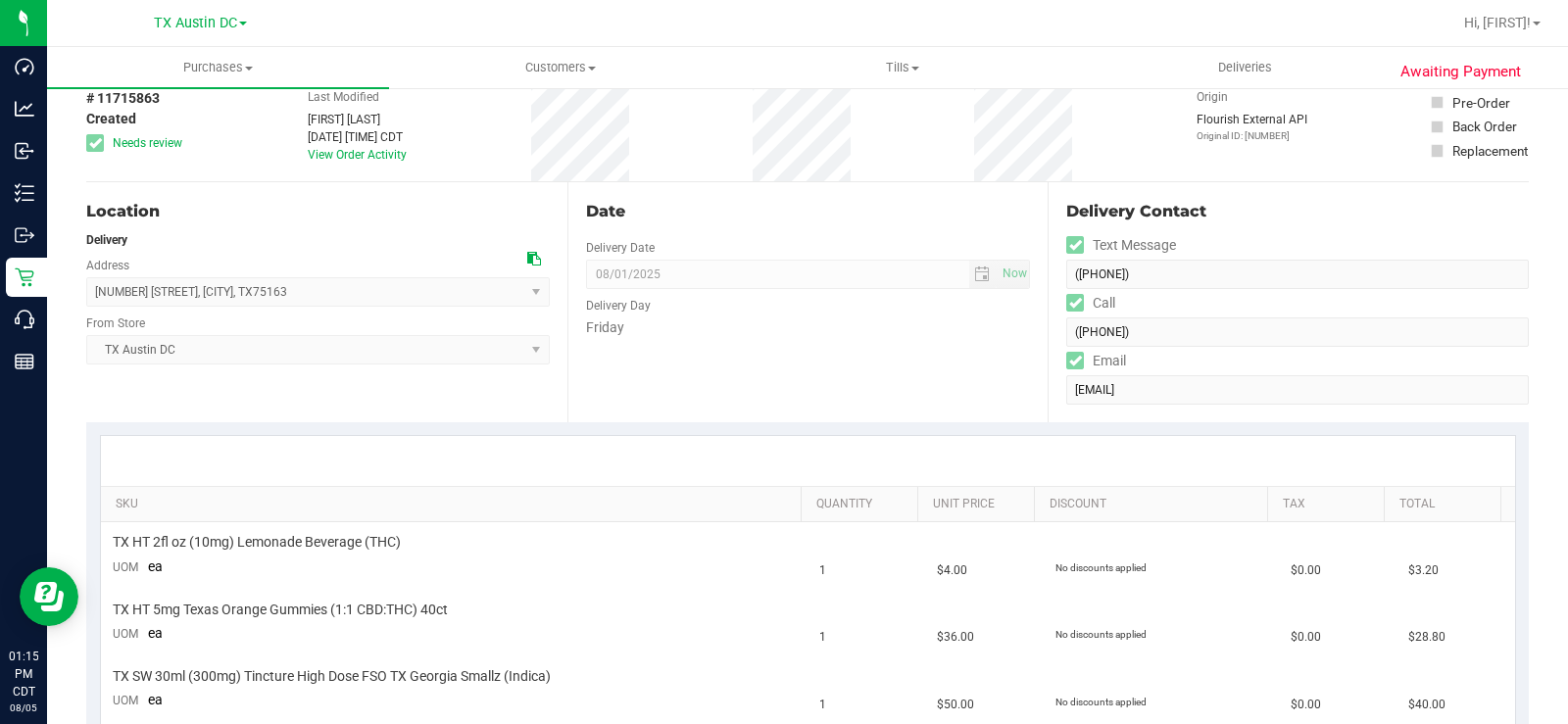 click on "Date
Delivery Date
[DATE]
Now
[DATE] [TIME]
Now
Delivery Day
[DAY]" at bounding box center [808, 302] 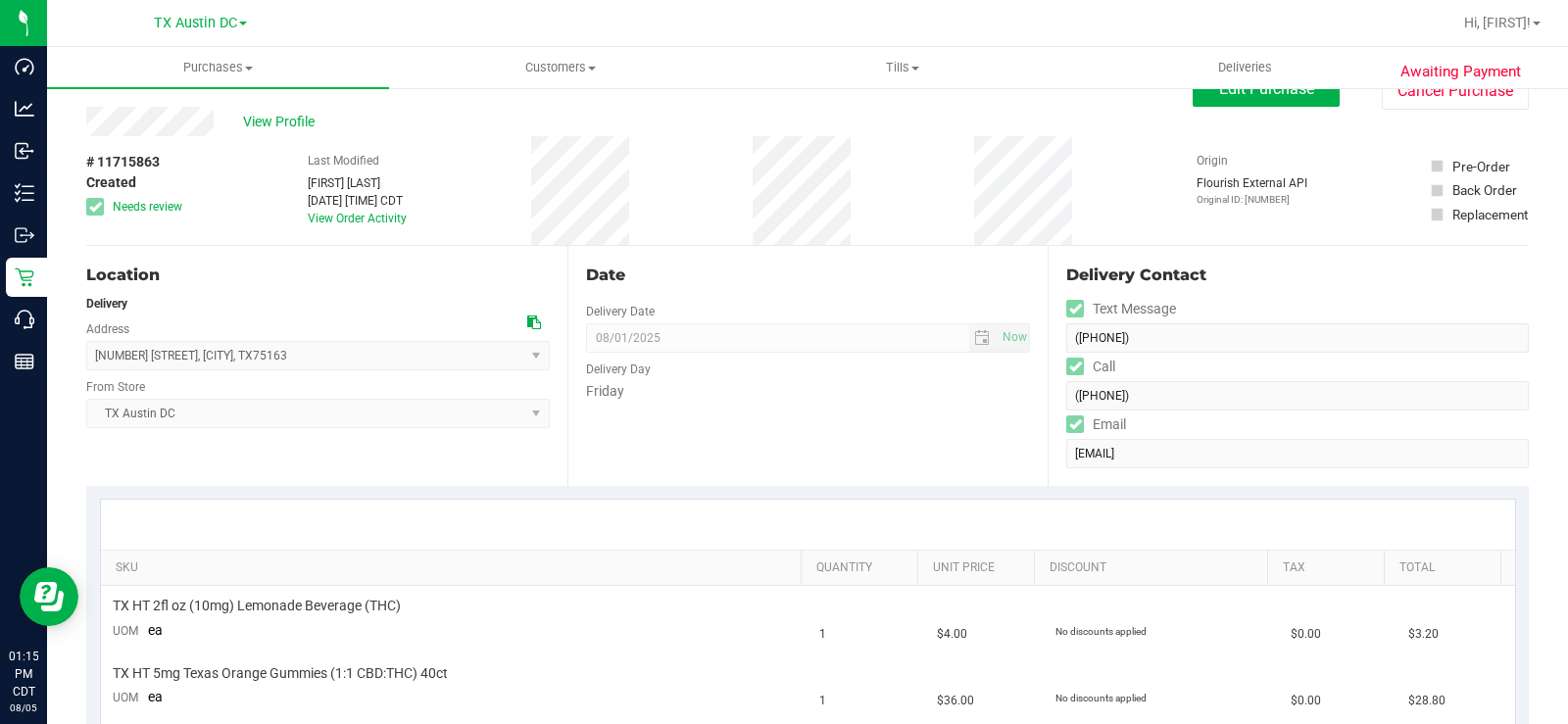 scroll, scrollTop: 0, scrollLeft: 0, axis: both 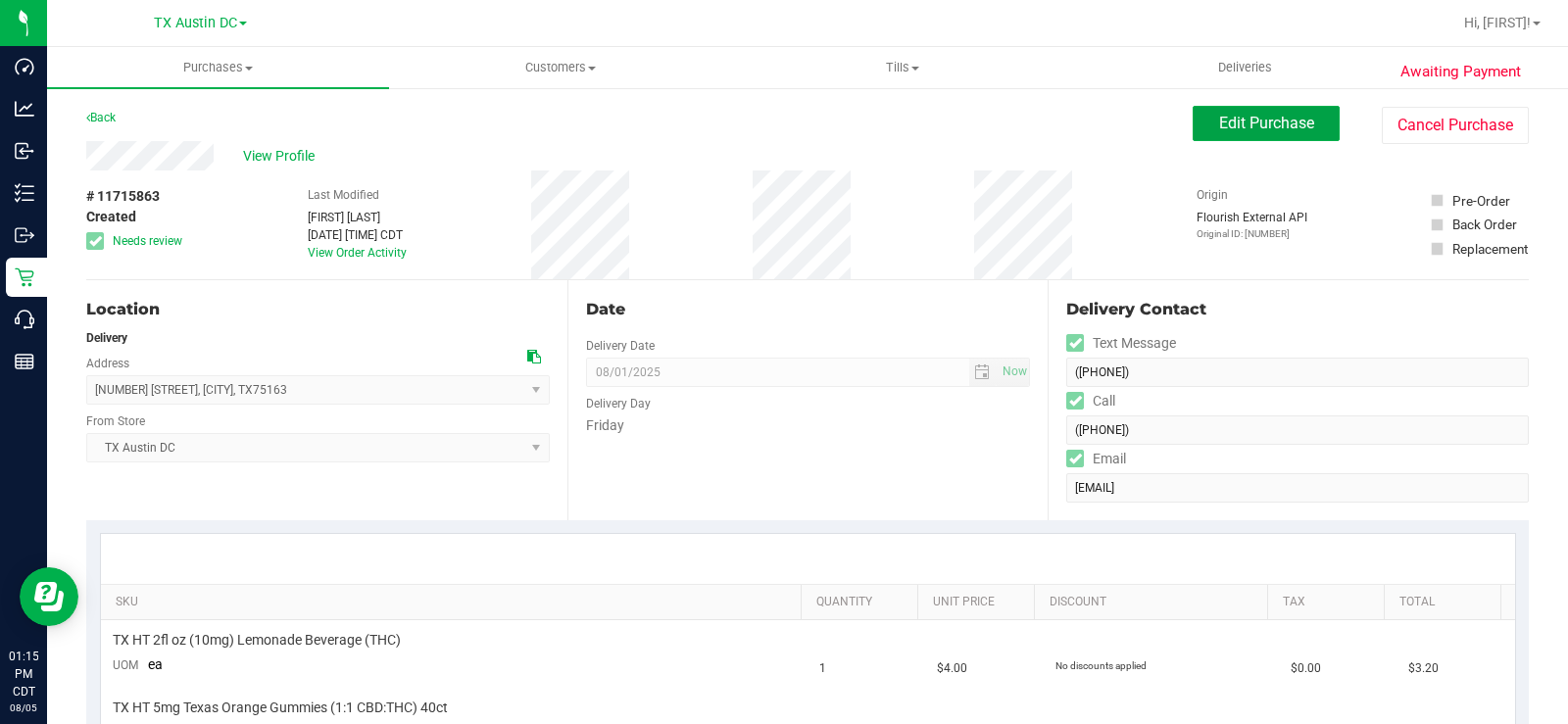 click on "Edit Purchase" at bounding box center (1266, 122) 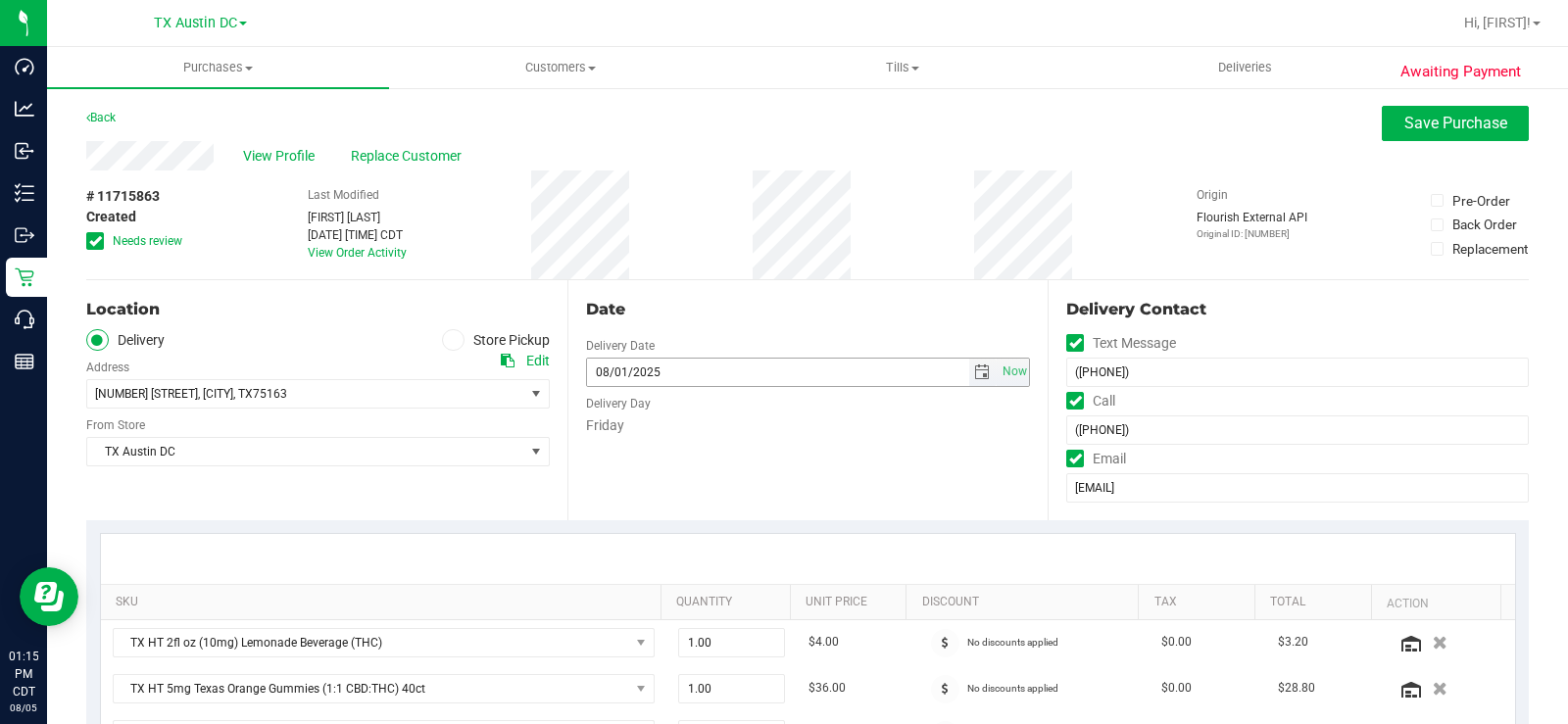 click at bounding box center (982, 372) 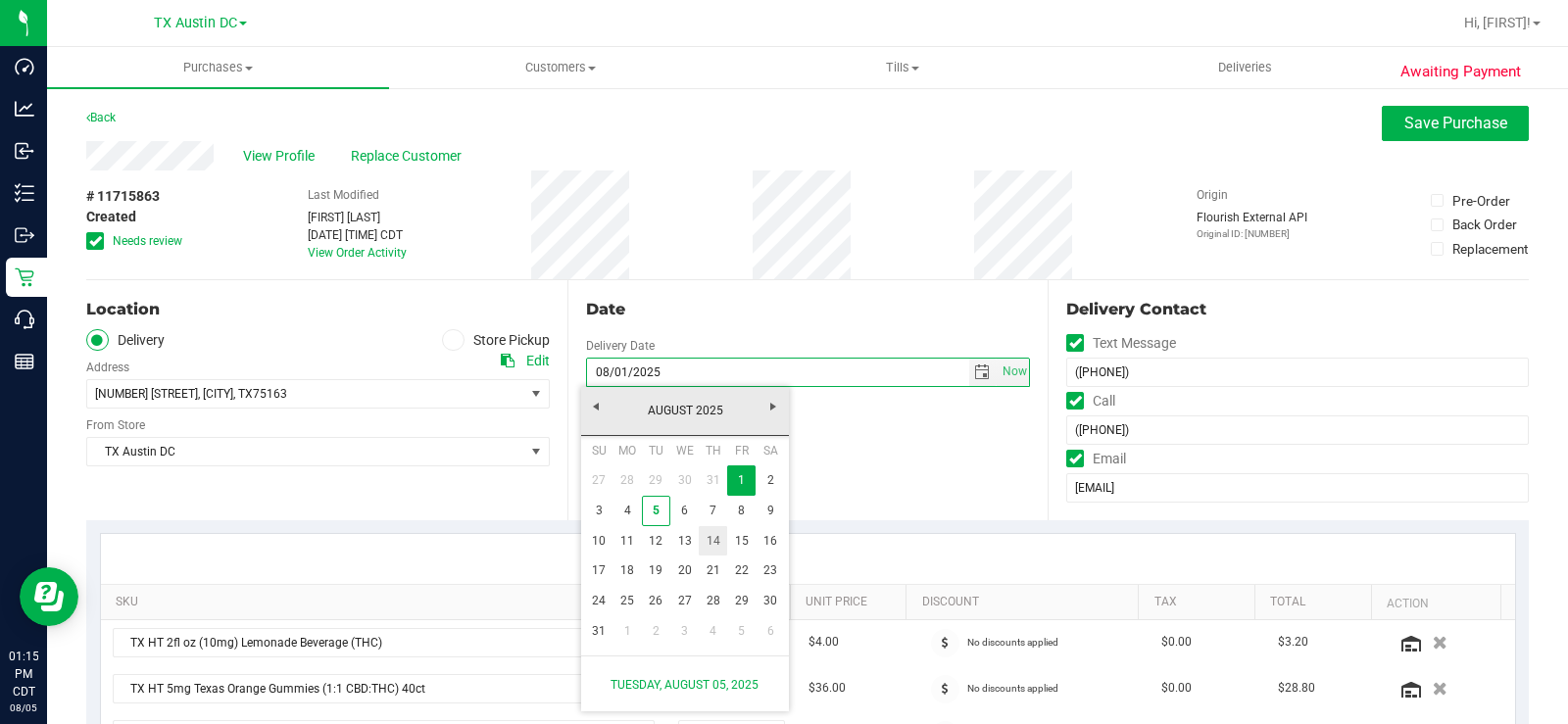 click on "14" at bounding box center (712, 541) 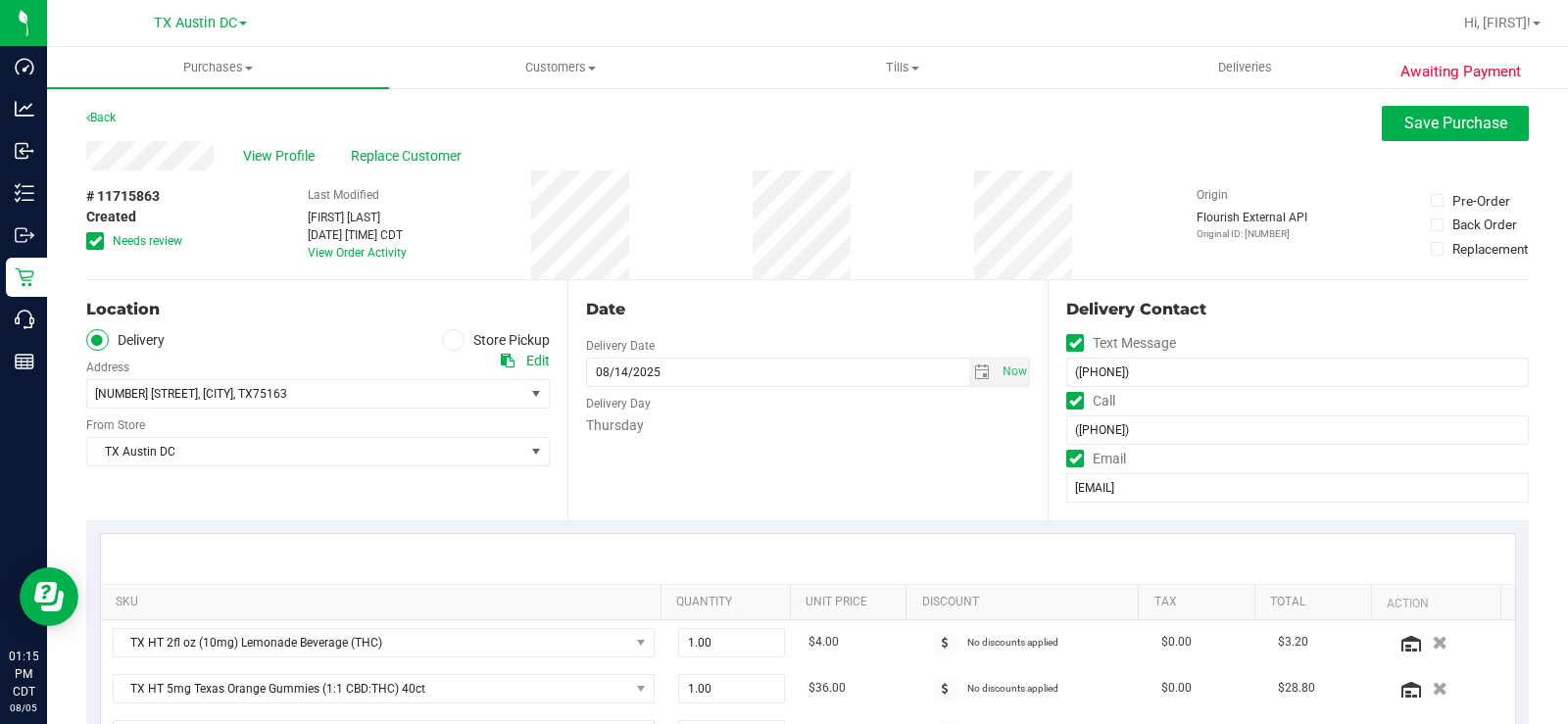 click on "Date
Delivery Date
[DATE]
Now
[DATE] [TIME]
Now
Delivery Day
Thursday" at bounding box center (808, 400) 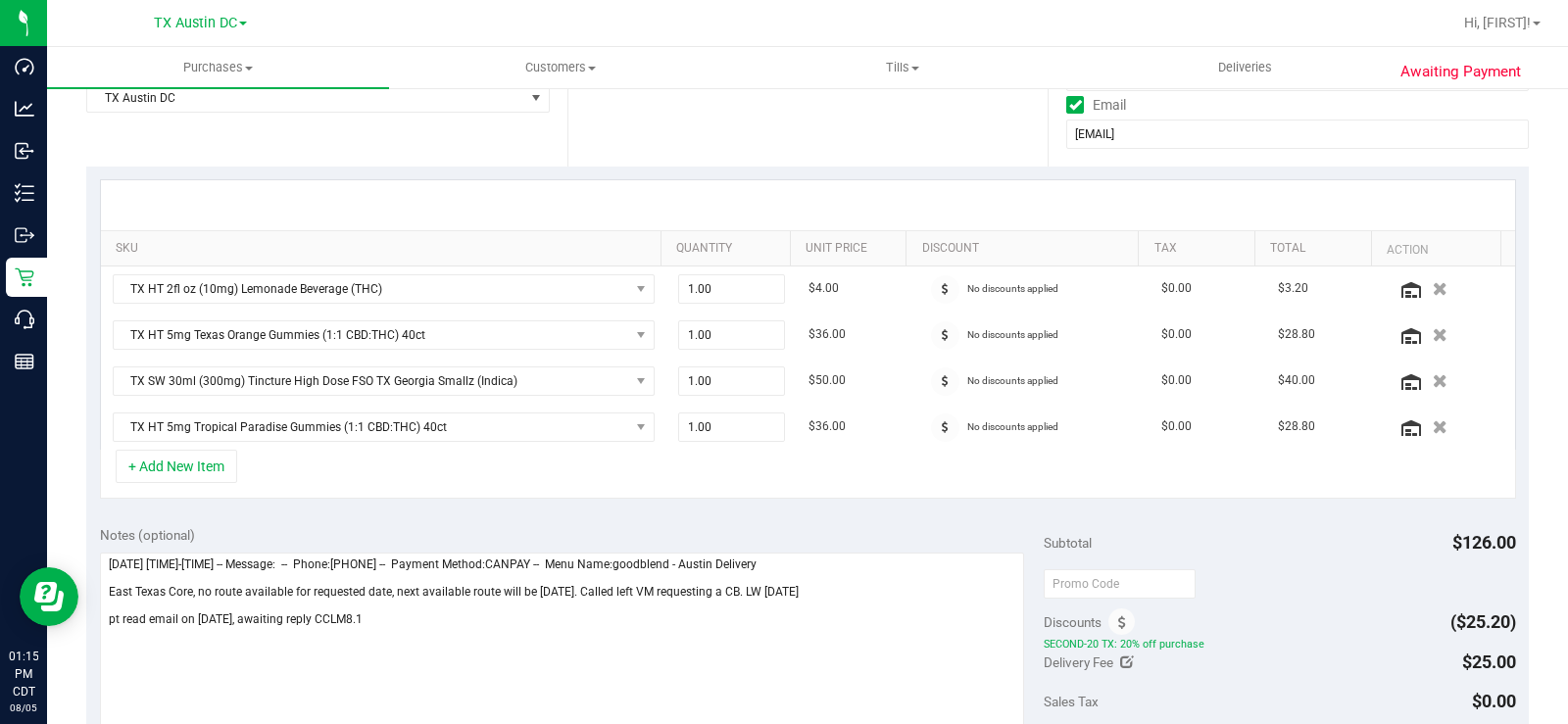scroll, scrollTop: 392, scrollLeft: 0, axis: vertical 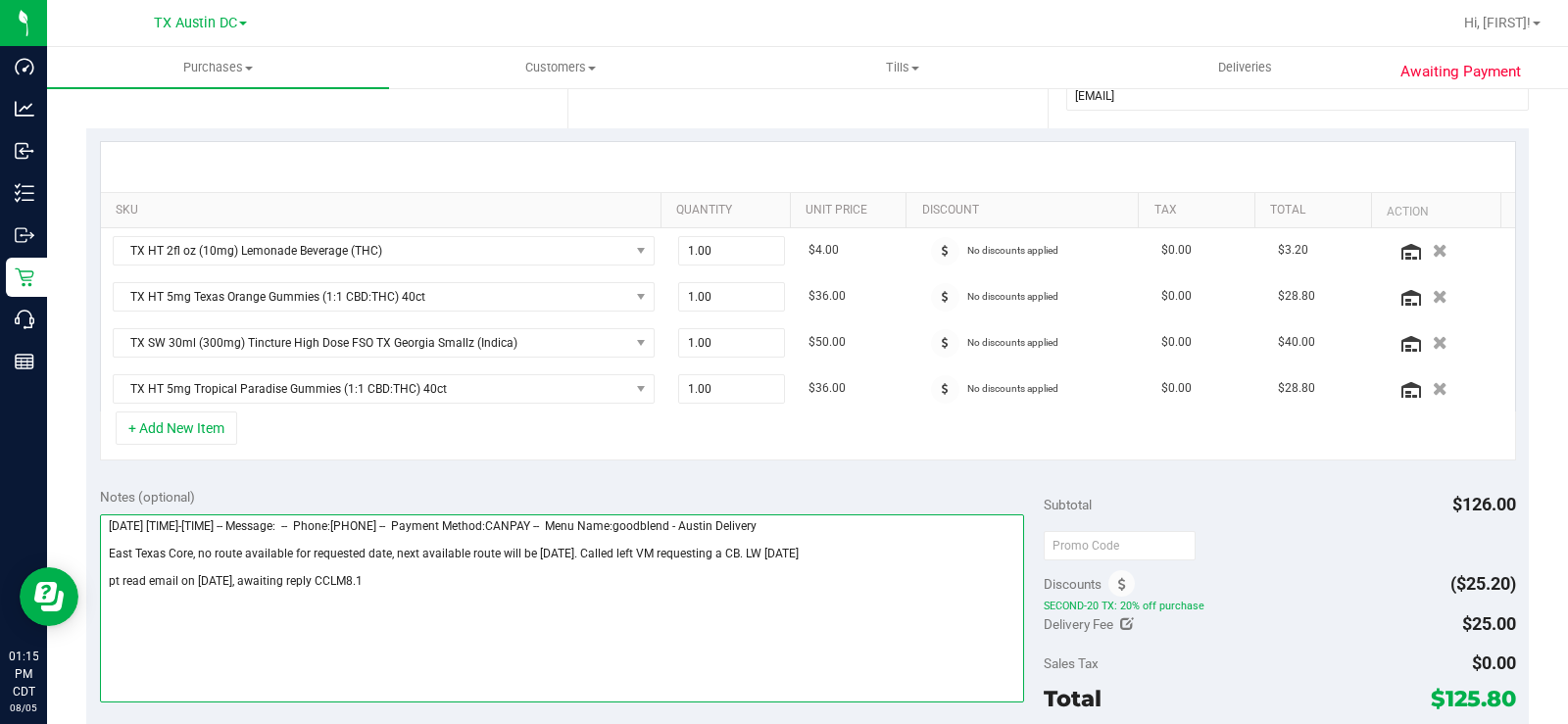 click at bounding box center [562, 608] 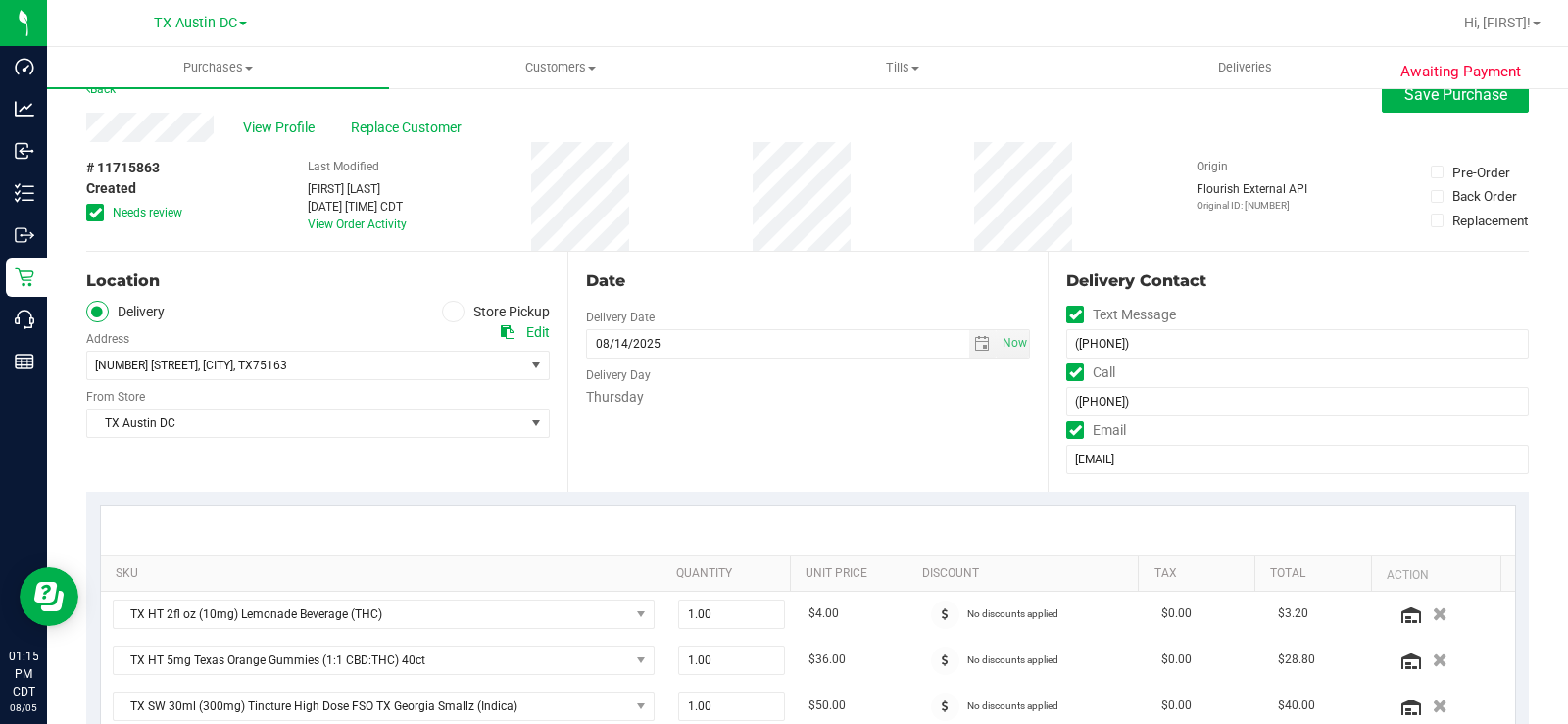 scroll, scrollTop: 0, scrollLeft: 0, axis: both 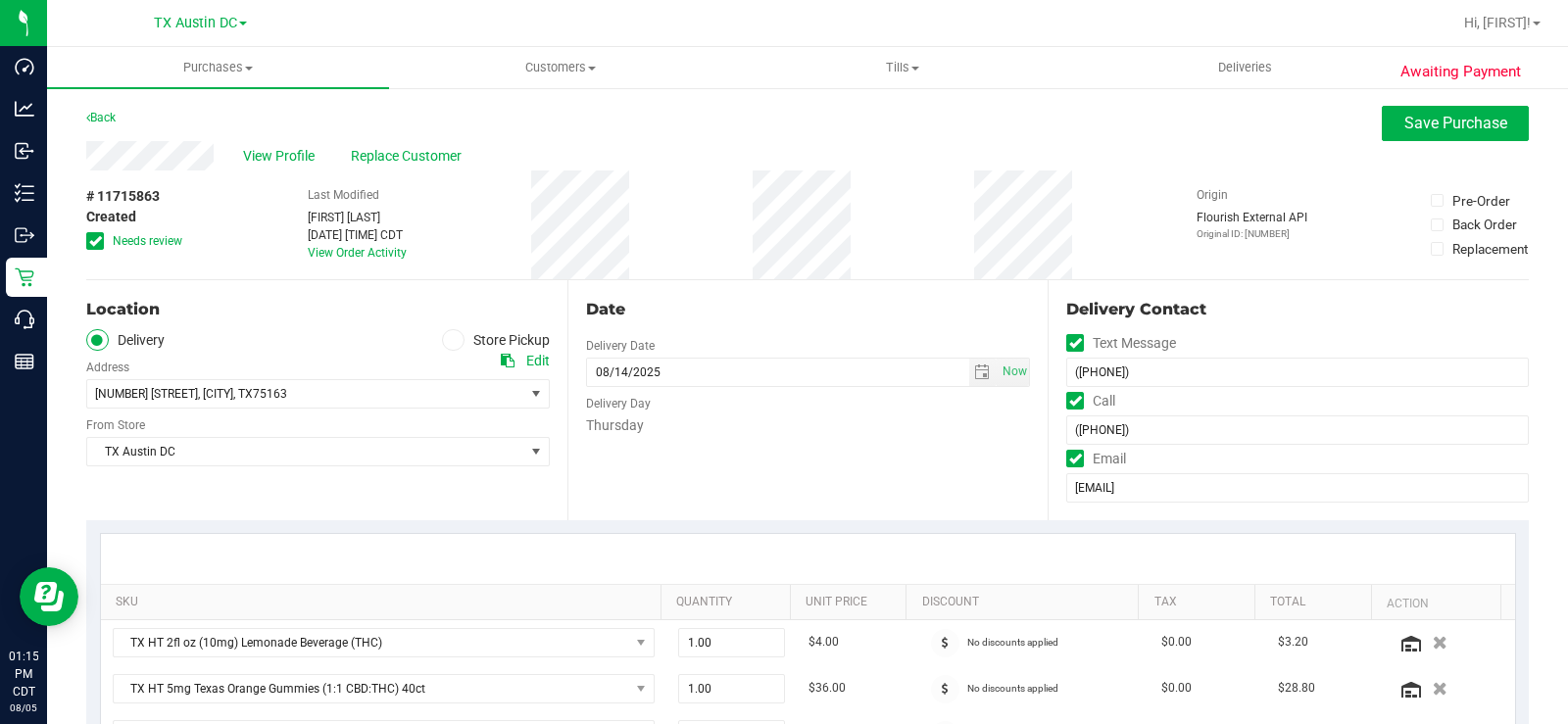 type on "[DAY] [DATE] [TIME]-[TIME] -- Message:  --  Phone:[PHONE] --  Payment Method:CANPAY --  Menu Name:goodblend - Austin Delivery
East Texas Core, no route available for requested date, next available route will be [DAY] [DATE]. Called left VM requesting a CB. LW [DATE]
East texas core out of dc on [DATE], #[NUMBER] on DCC. JR" 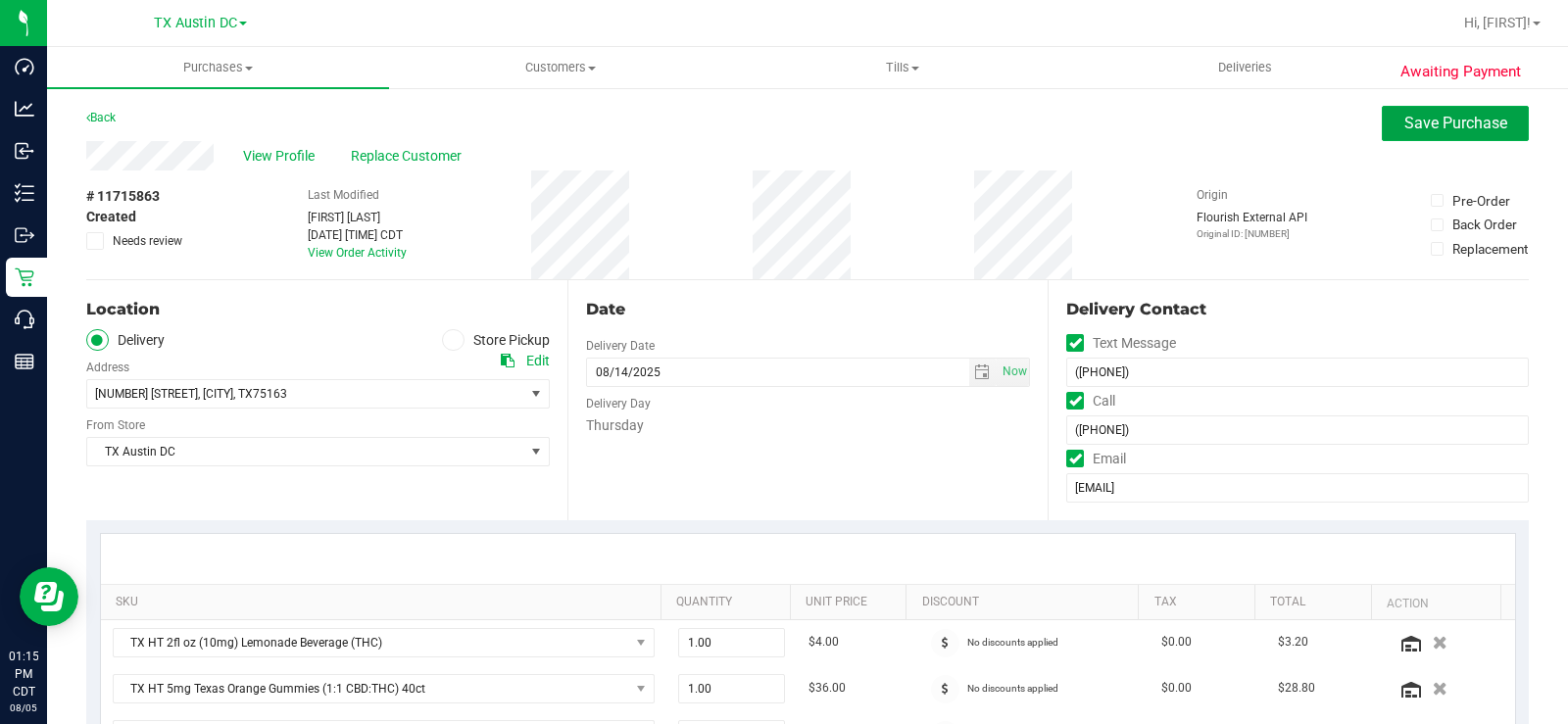 click on "Save Purchase" at bounding box center [1455, 122] 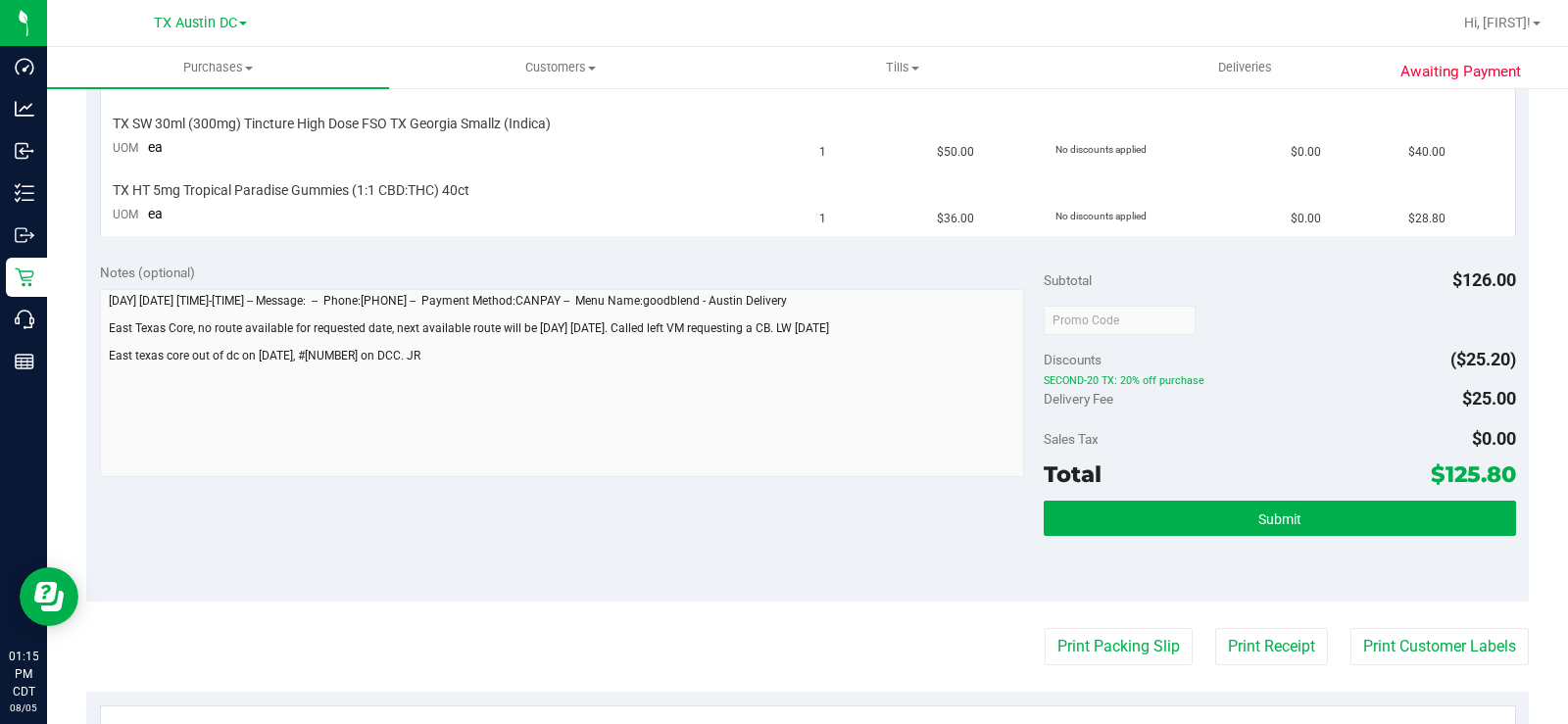 scroll, scrollTop: 686, scrollLeft: 0, axis: vertical 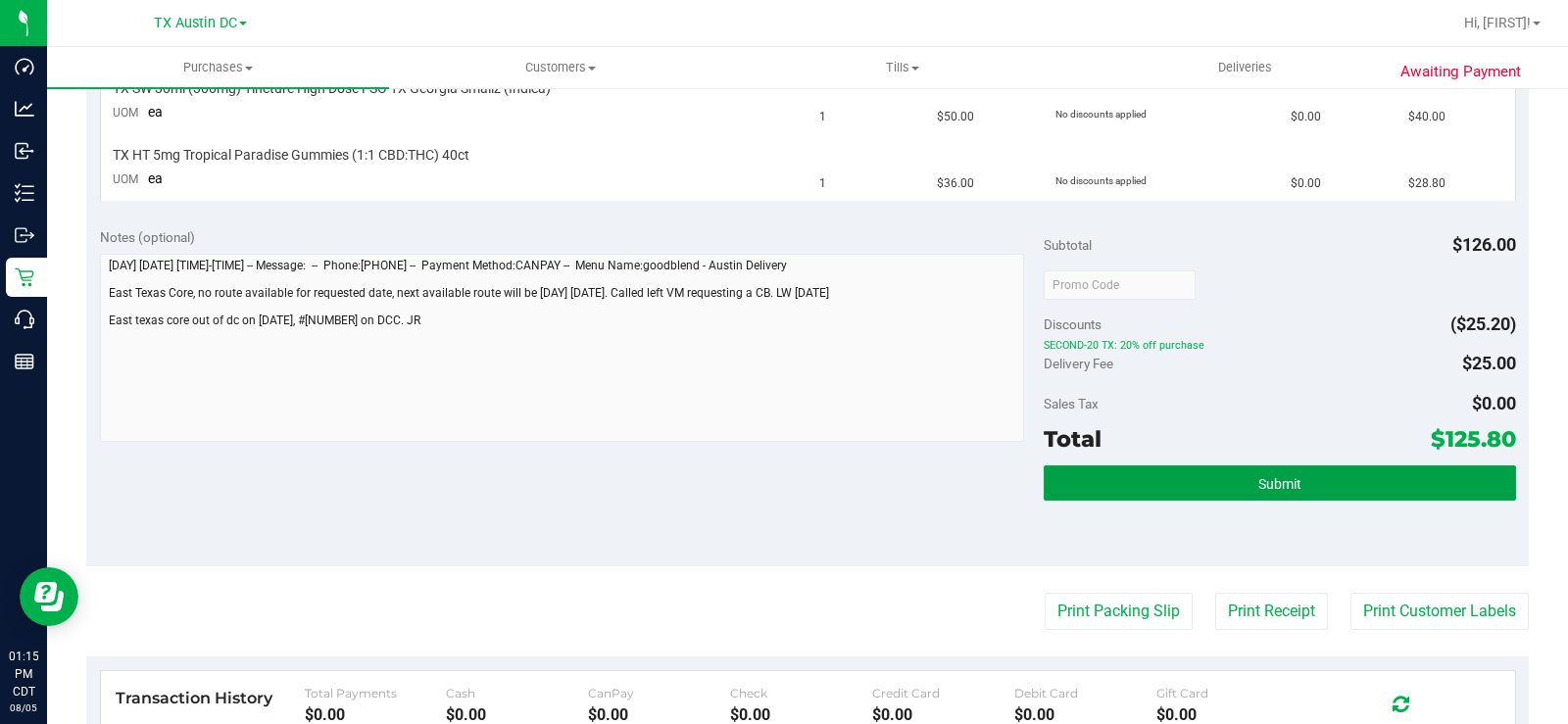click on "Submit" at bounding box center (1280, 483) 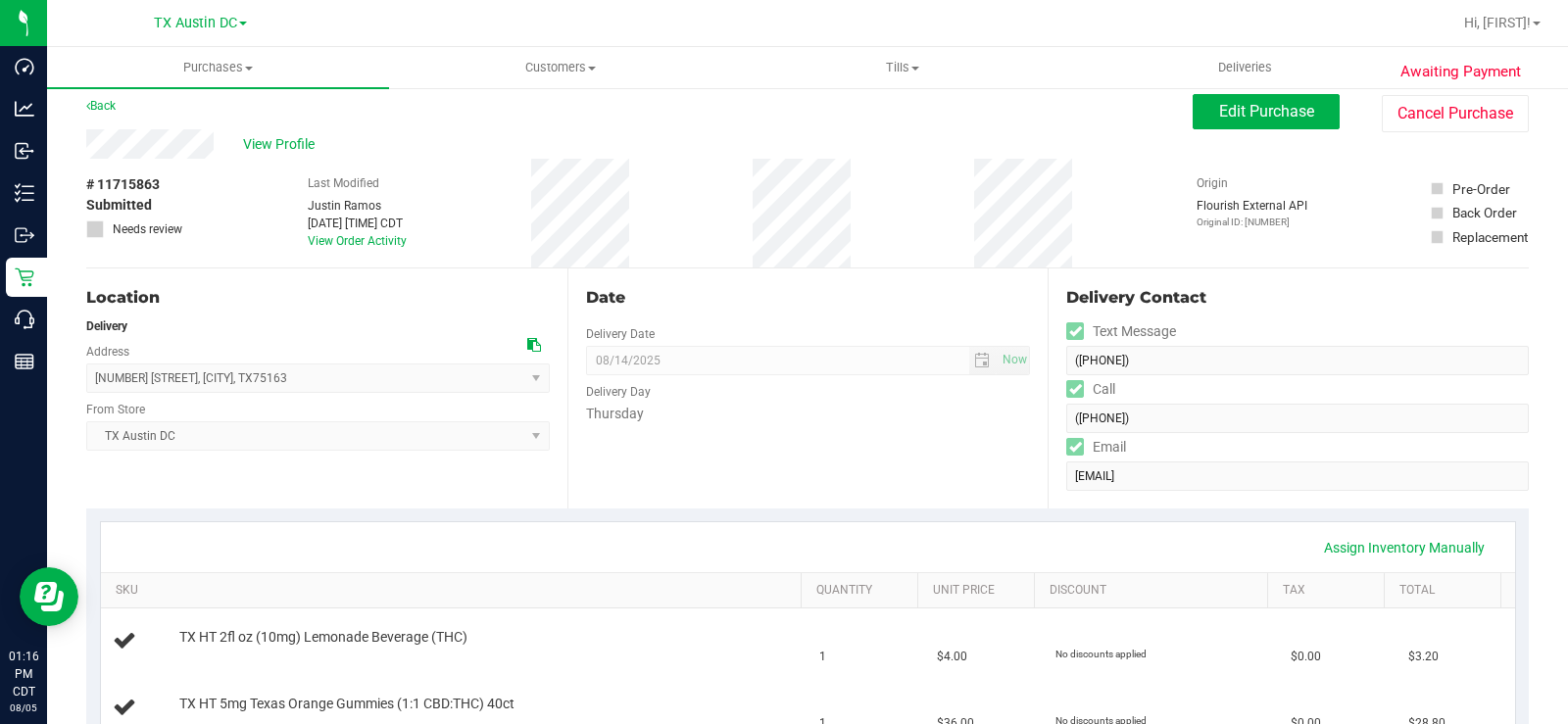 scroll, scrollTop: 0, scrollLeft: 0, axis: both 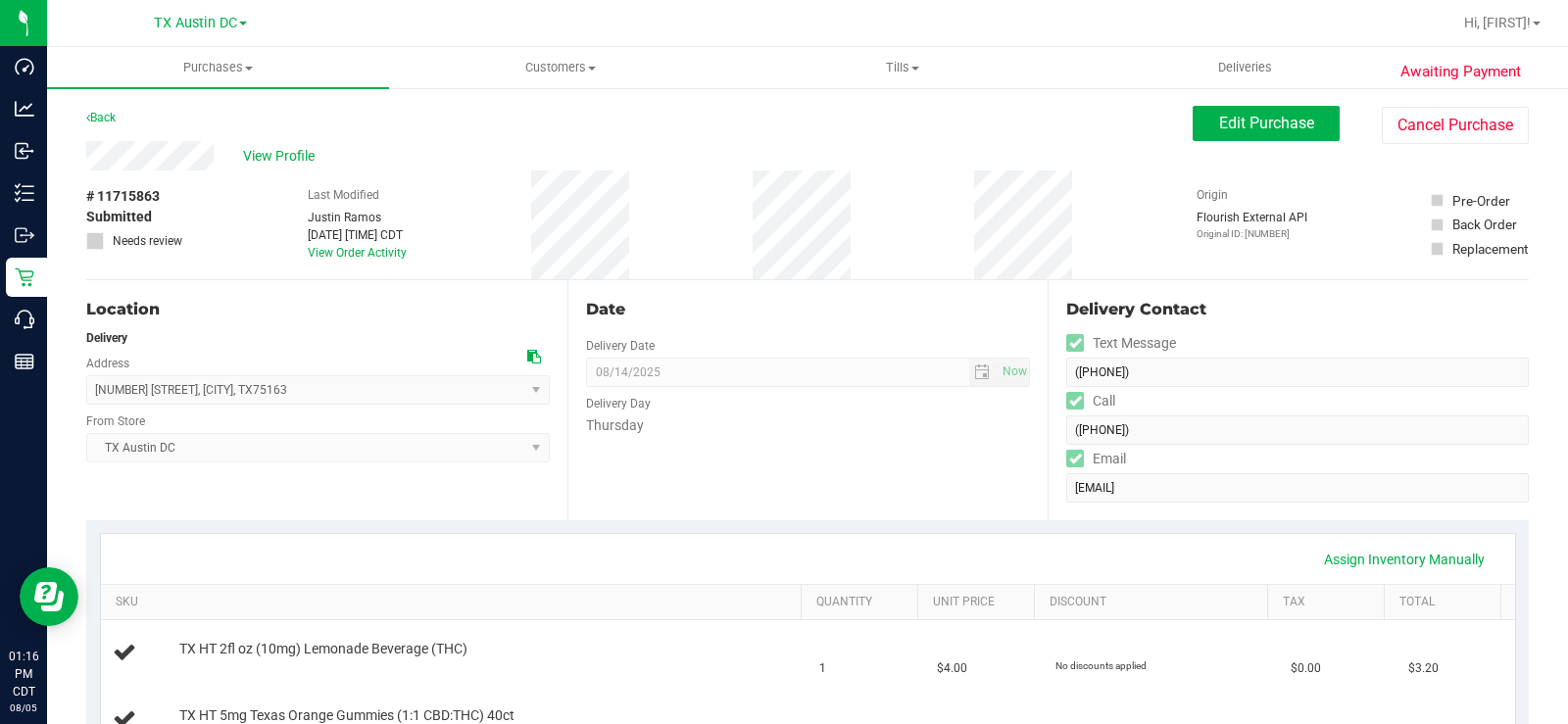 click on "View Profile" at bounding box center (282, 156) 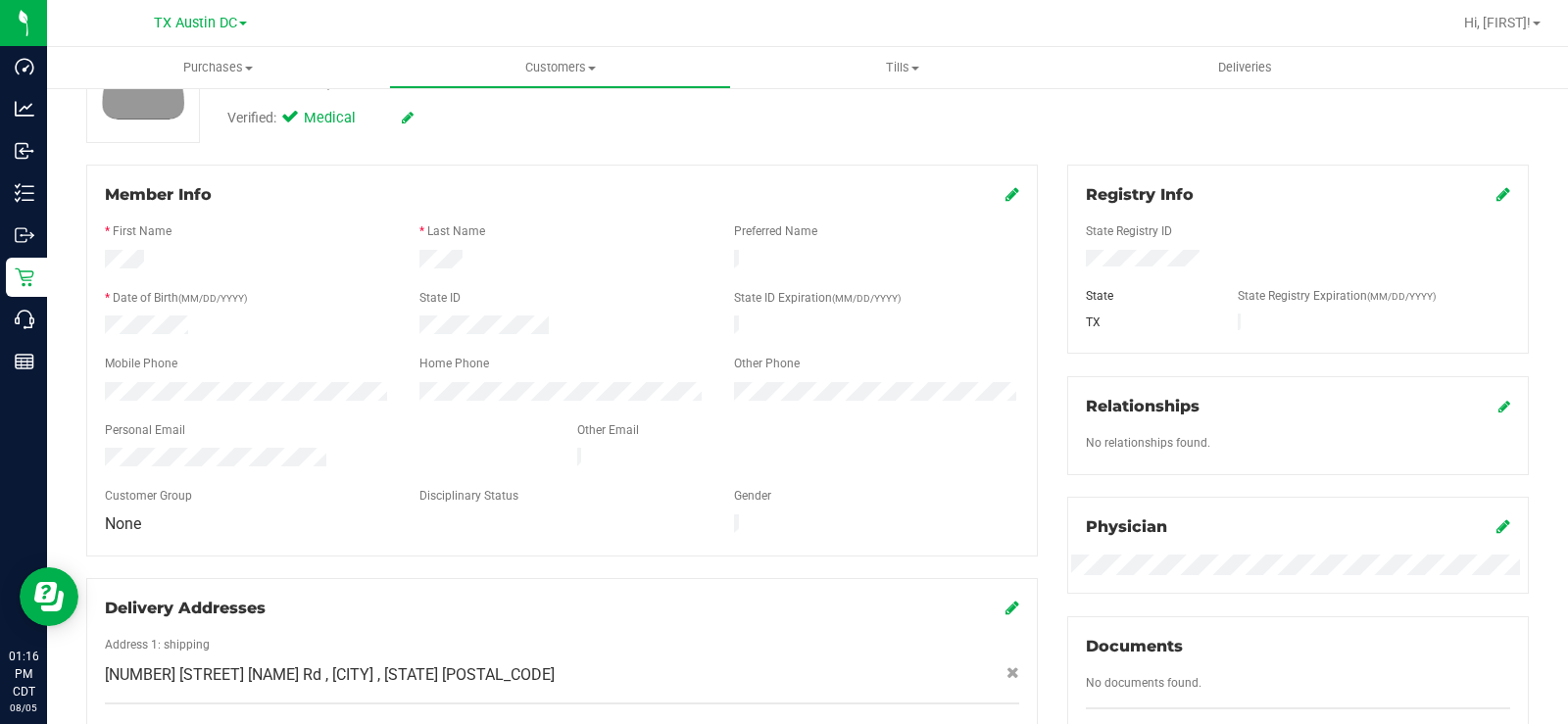 scroll, scrollTop: 196, scrollLeft: 0, axis: vertical 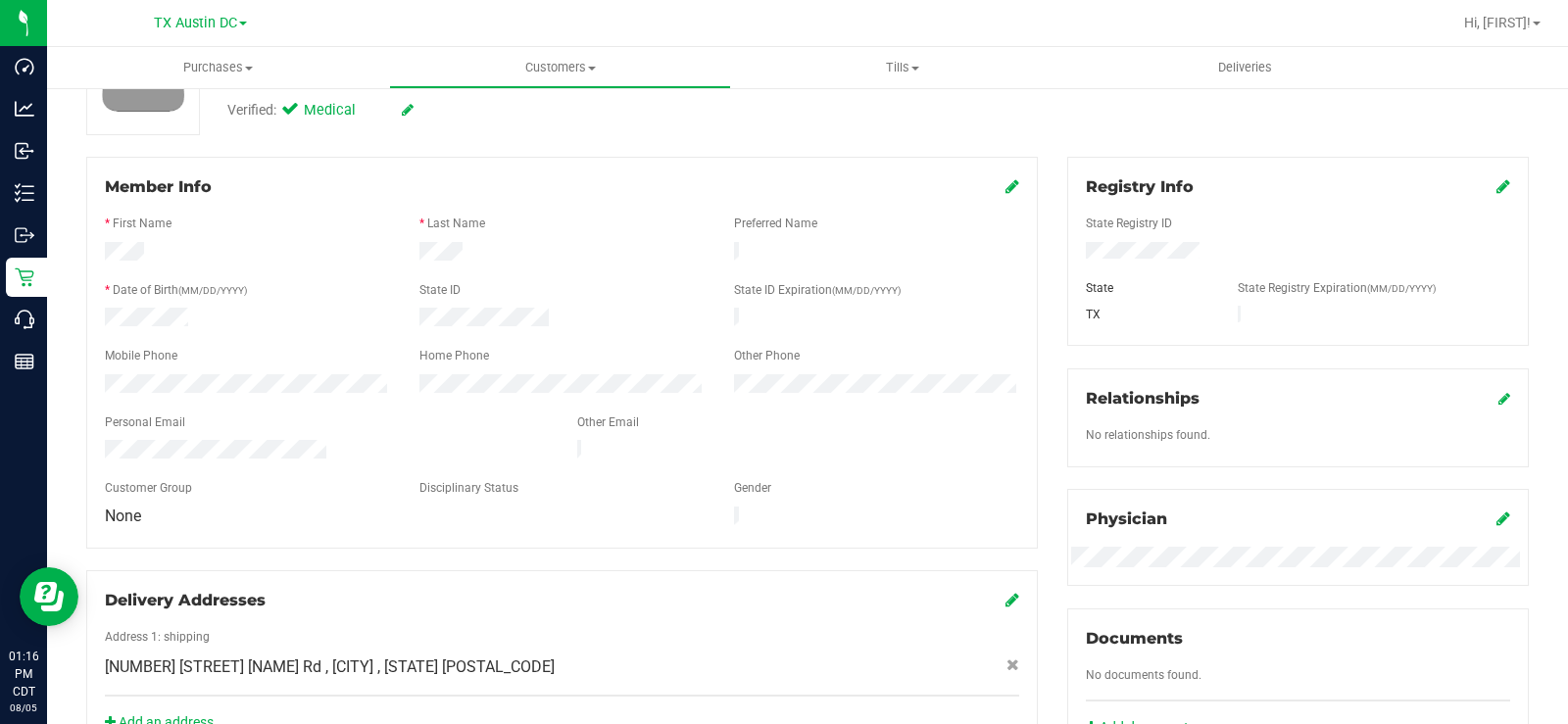 drag, startPoint x: 334, startPoint y: 435, endPoint x: 95, endPoint y: 444, distance: 239.1694 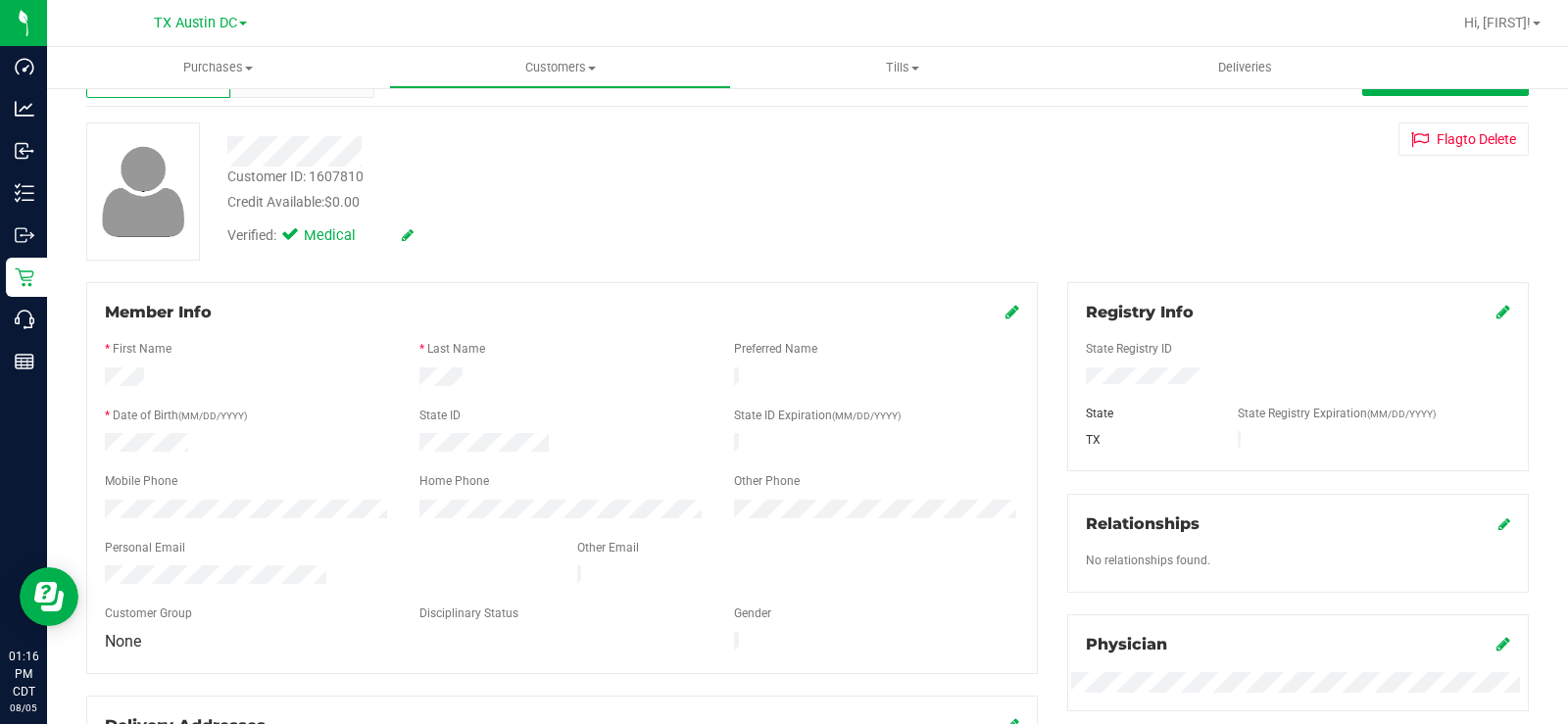 scroll, scrollTop: 0, scrollLeft: 0, axis: both 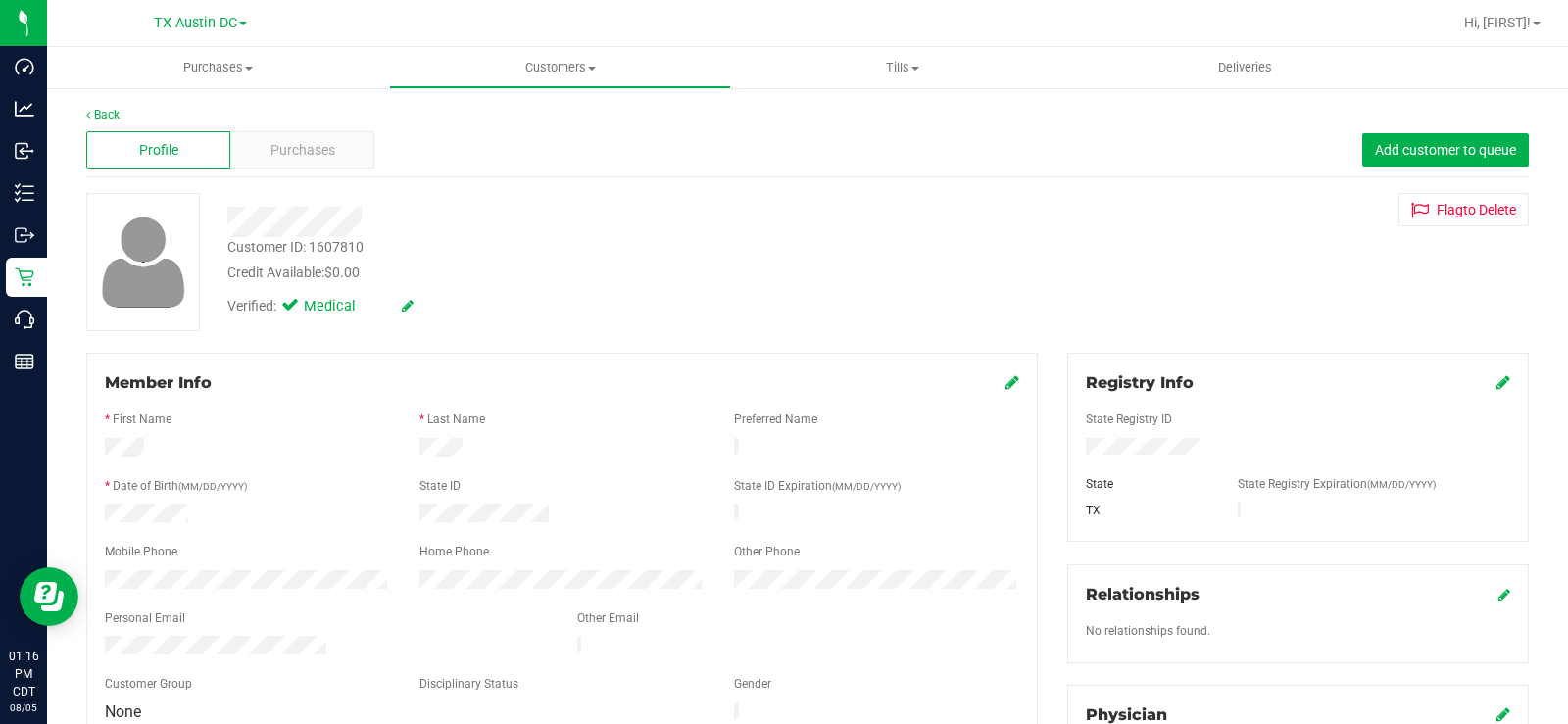 click on "Purchases" at bounding box center (303, 150) 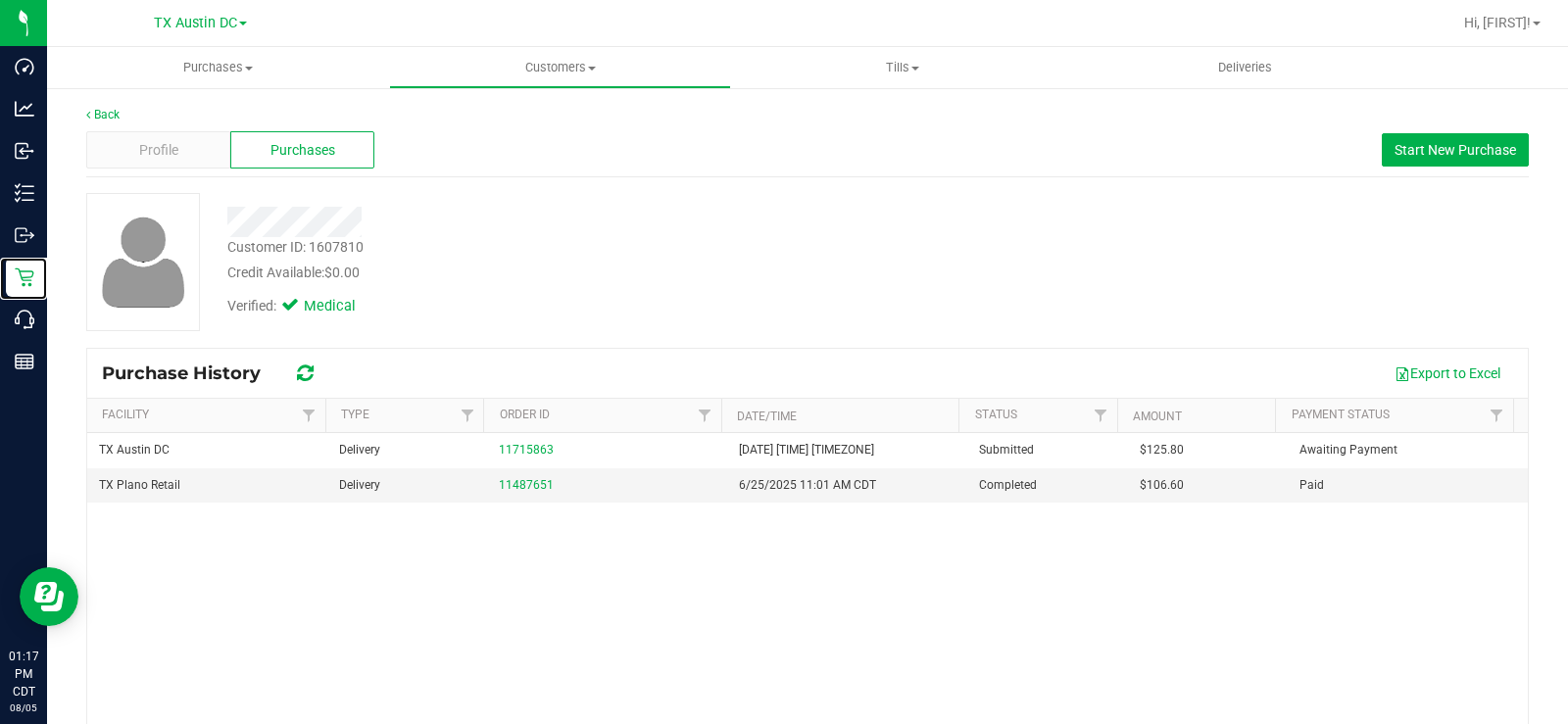 click 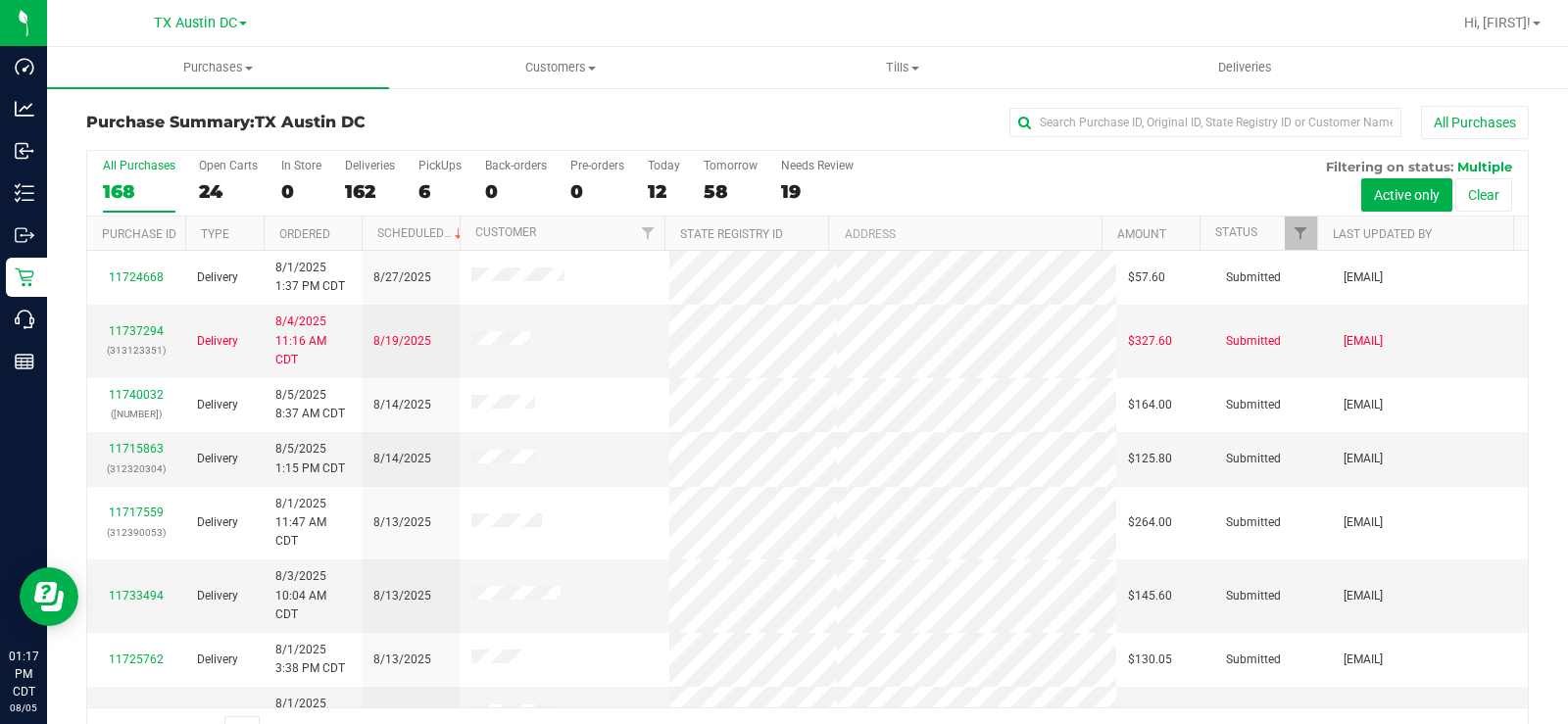 click on "Open Carts
24" at bounding box center (228, 185) 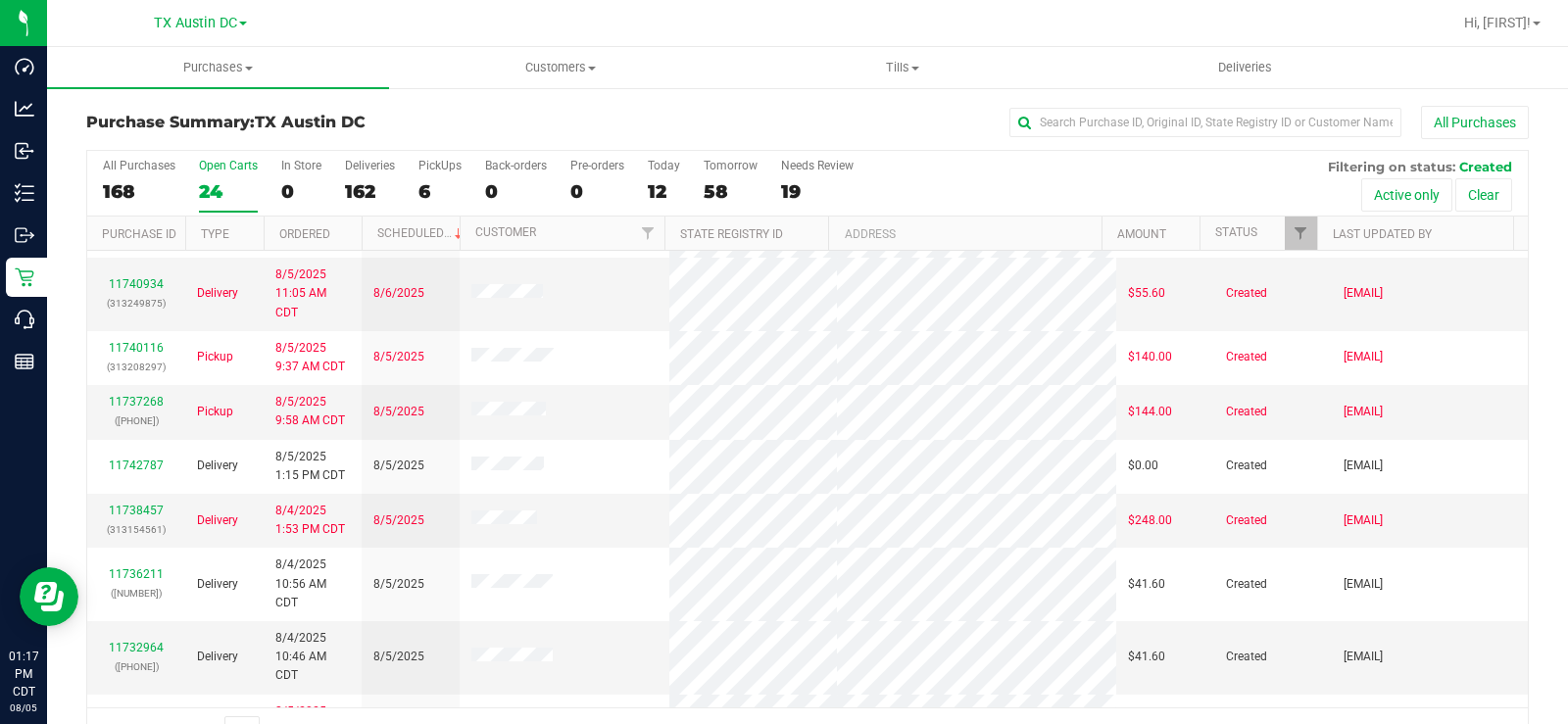scroll, scrollTop: 779, scrollLeft: 0, axis: vertical 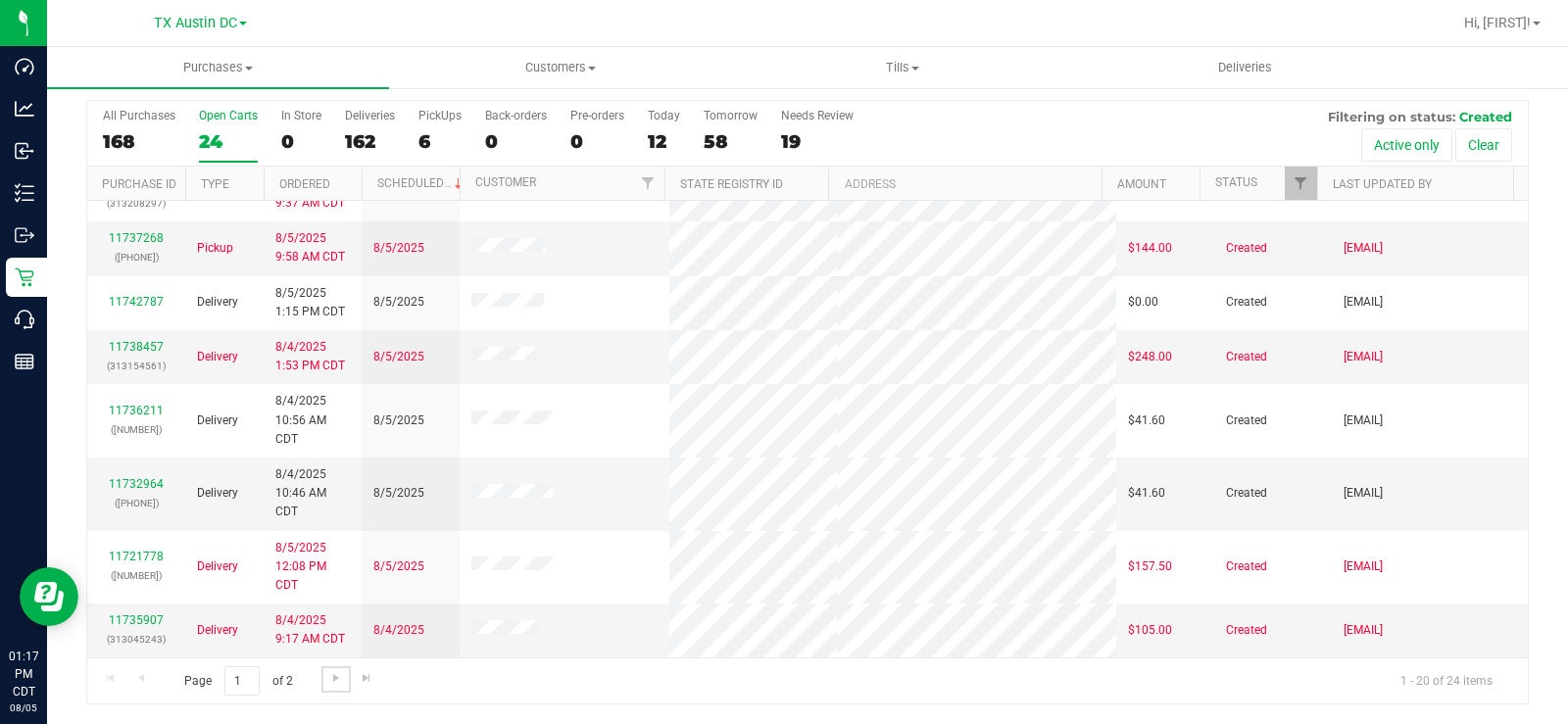click at bounding box center [336, 678] 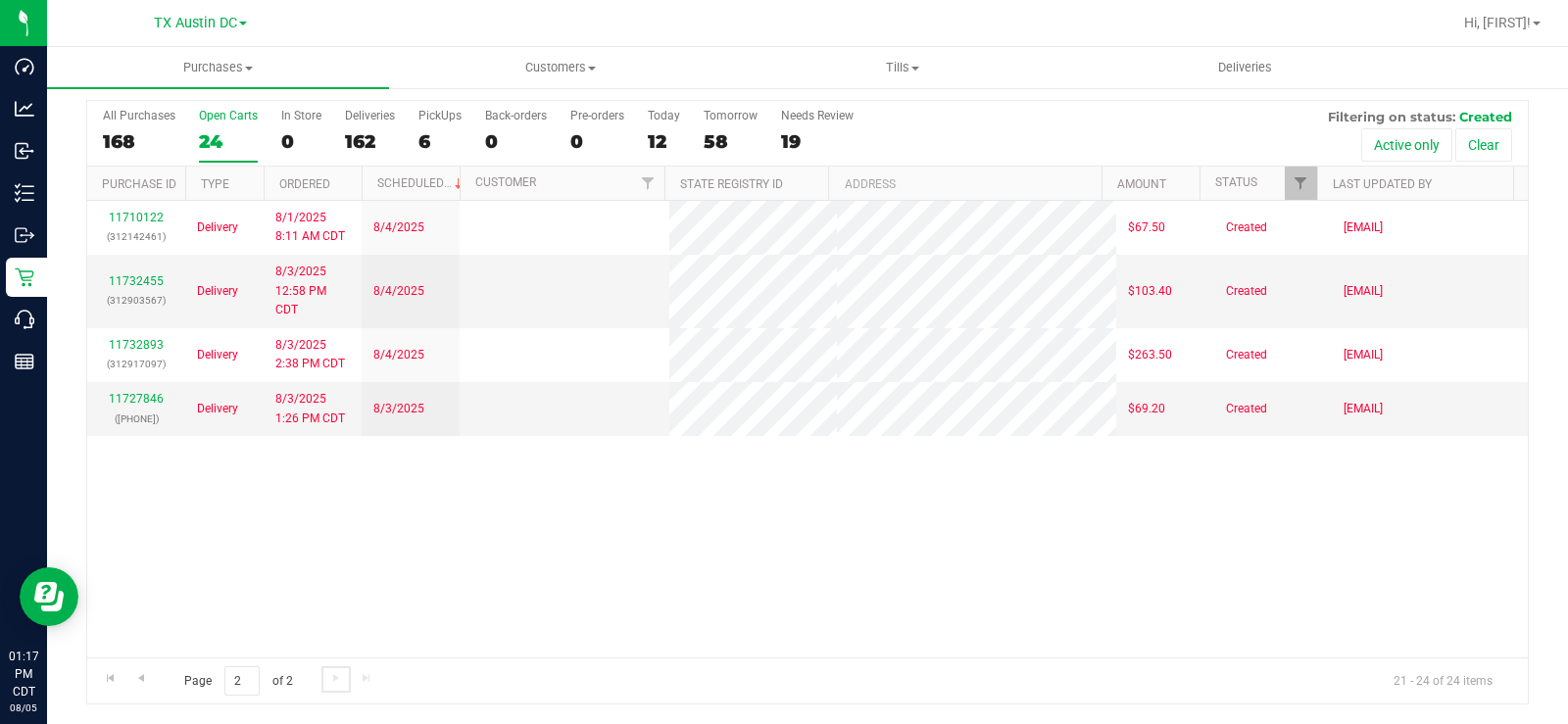 scroll, scrollTop: 0, scrollLeft: 0, axis: both 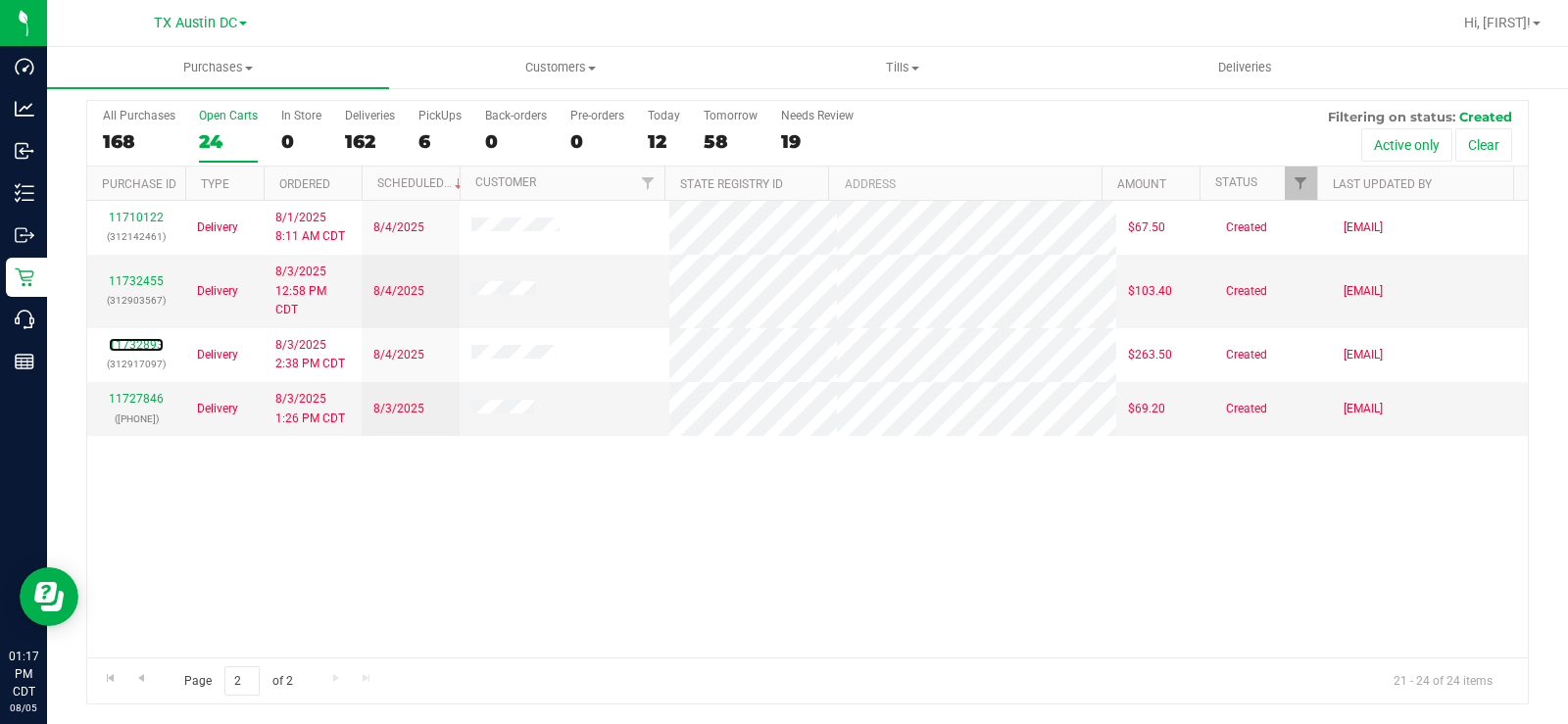 click on "11732893" at bounding box center [136, 345] 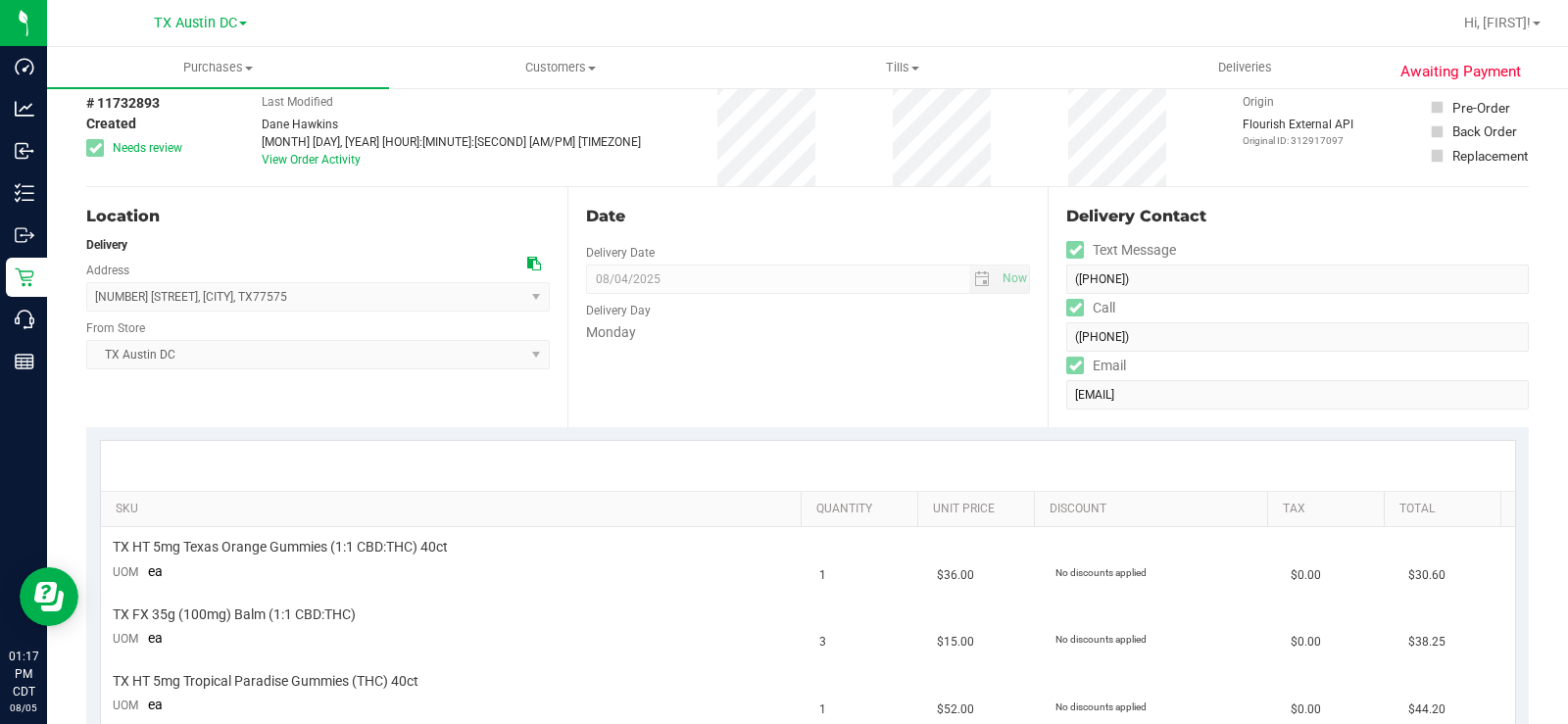 scroll, scrollTop: 0, scrollLeft: 0, axis: both 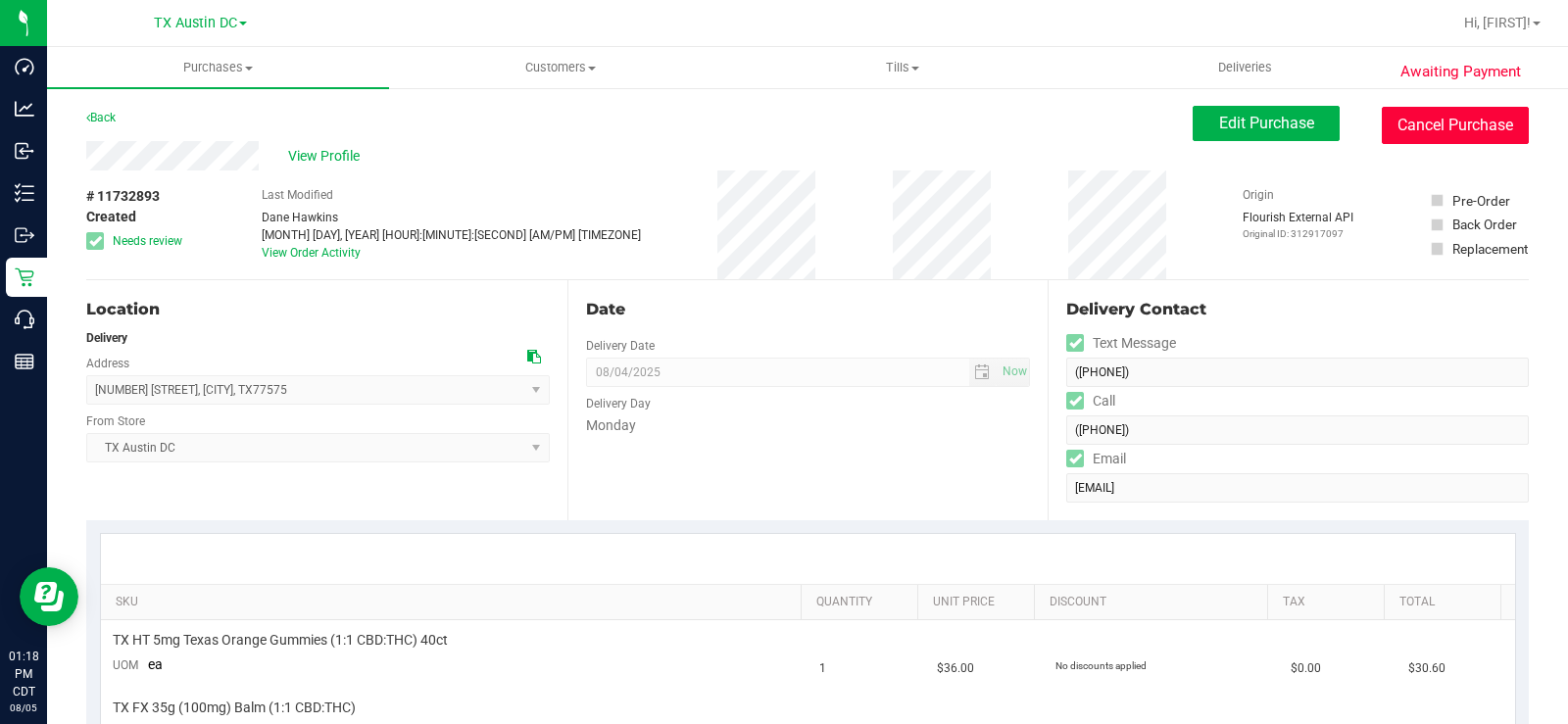 click on "Cancel Purchase" at bounding box center [1455, 125] 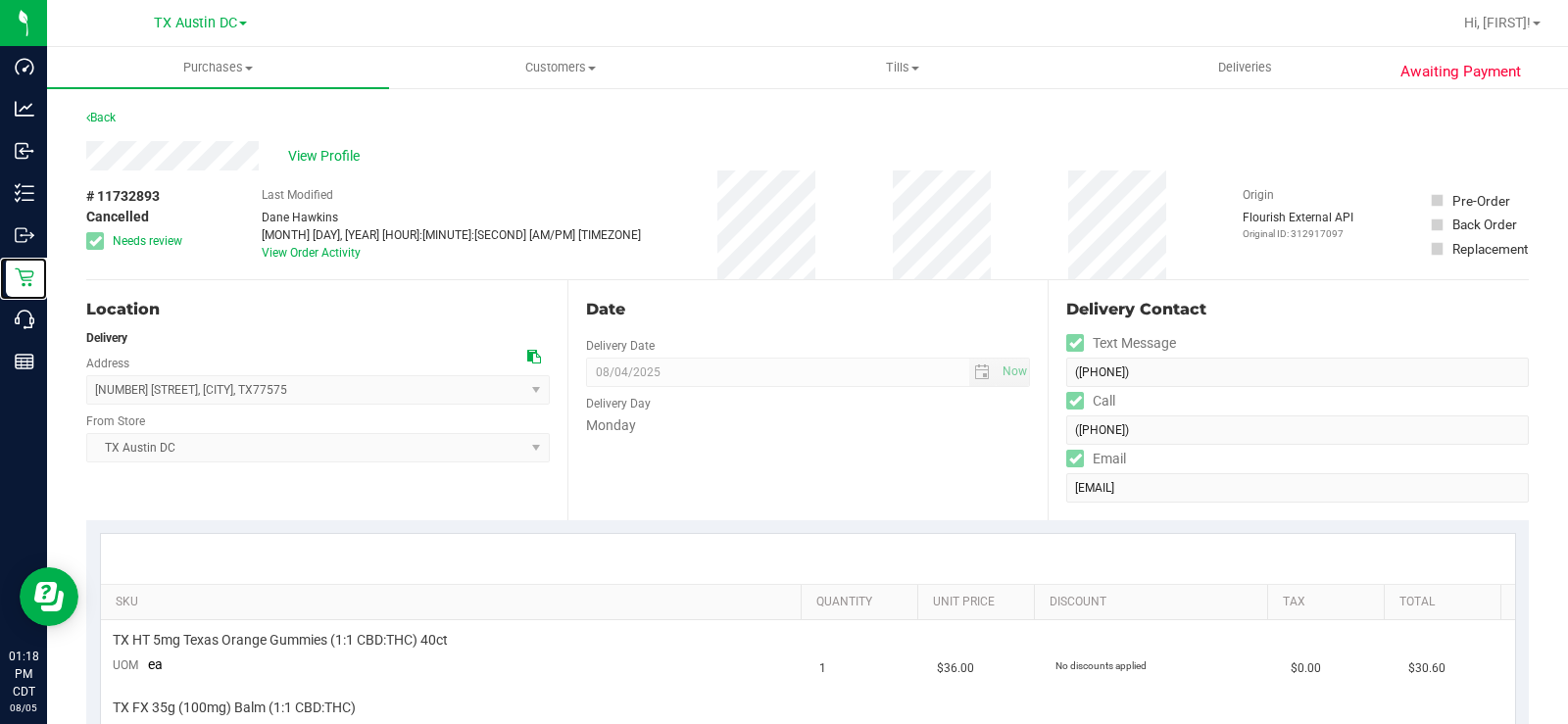 click 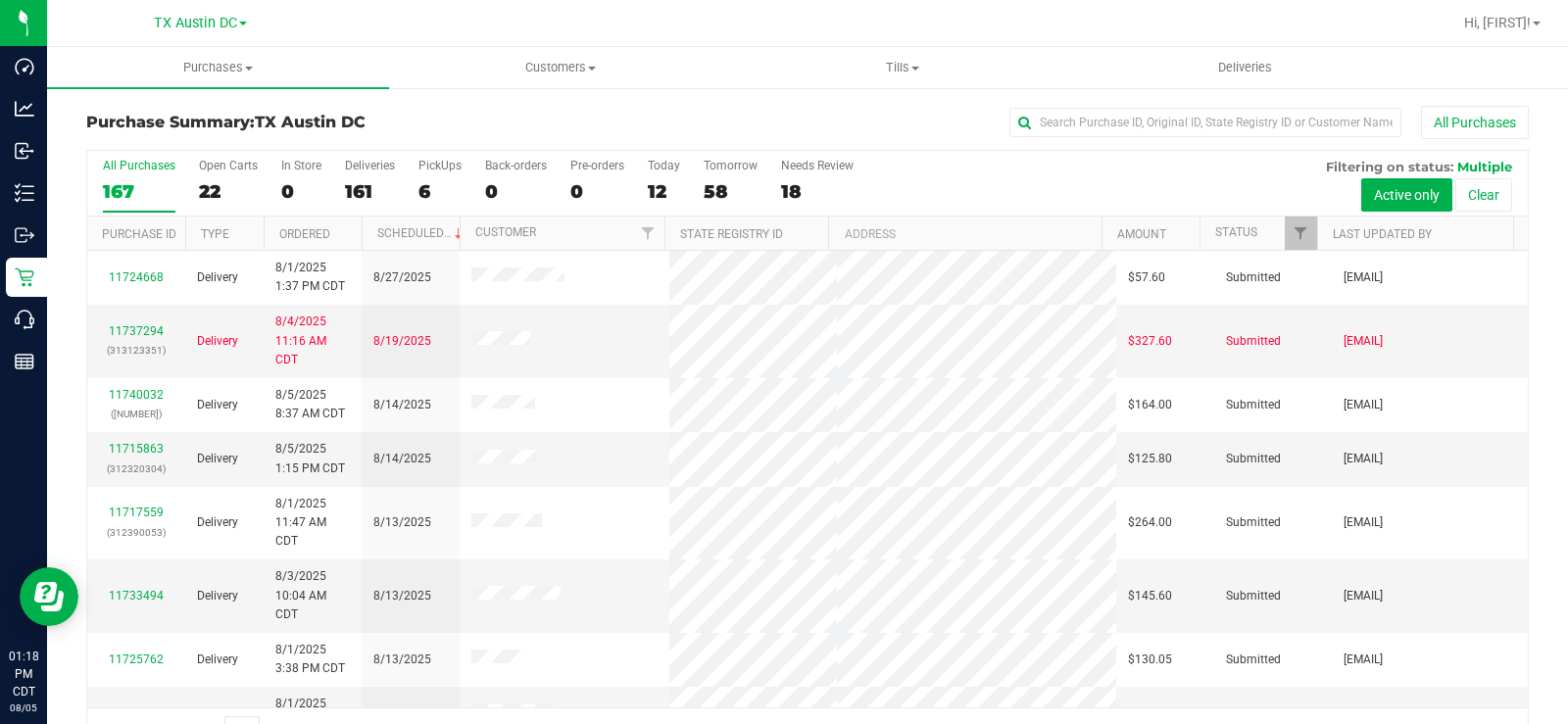 click on "Open Carts" at bounding box center (228, 166) 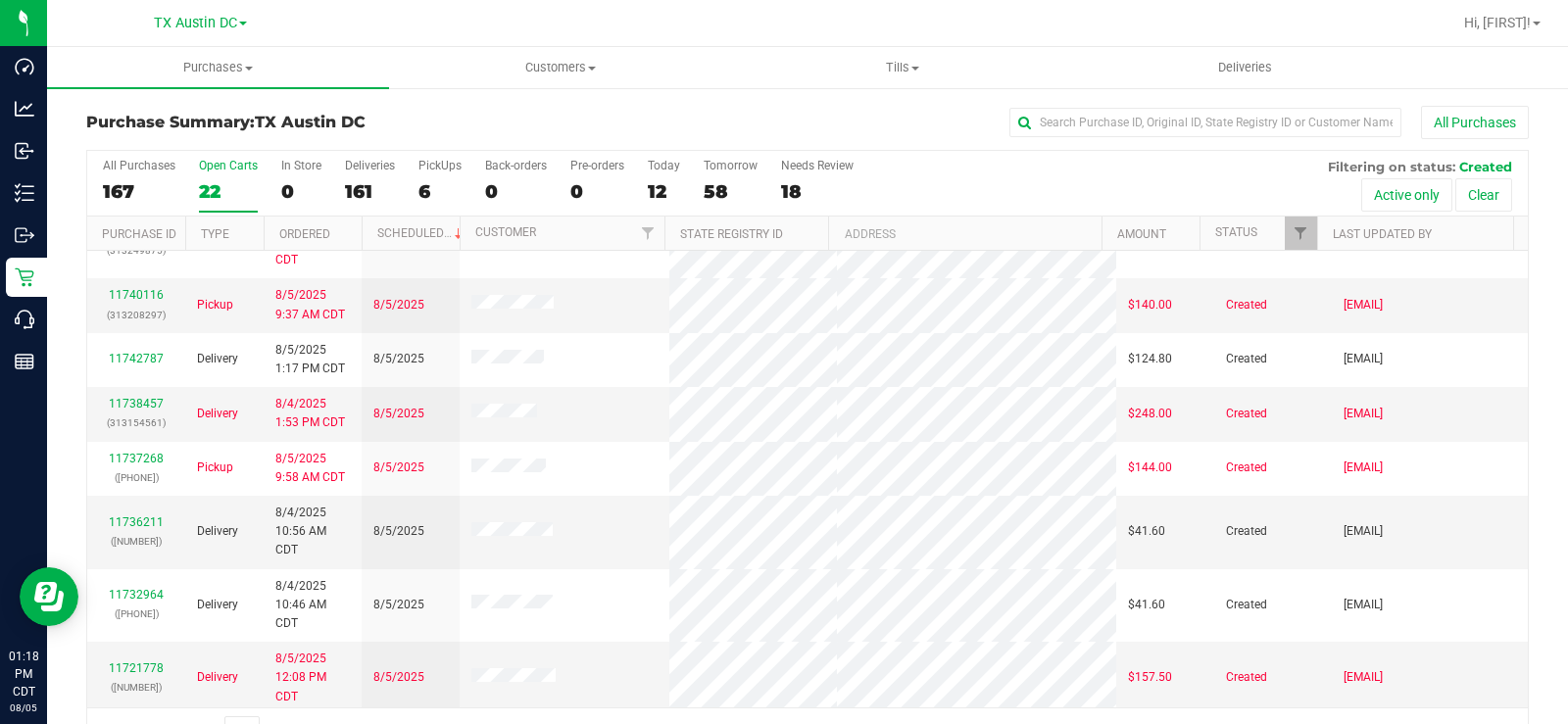 scroll, scrollTop: 779, scrollLeft: 0, axis: vertical 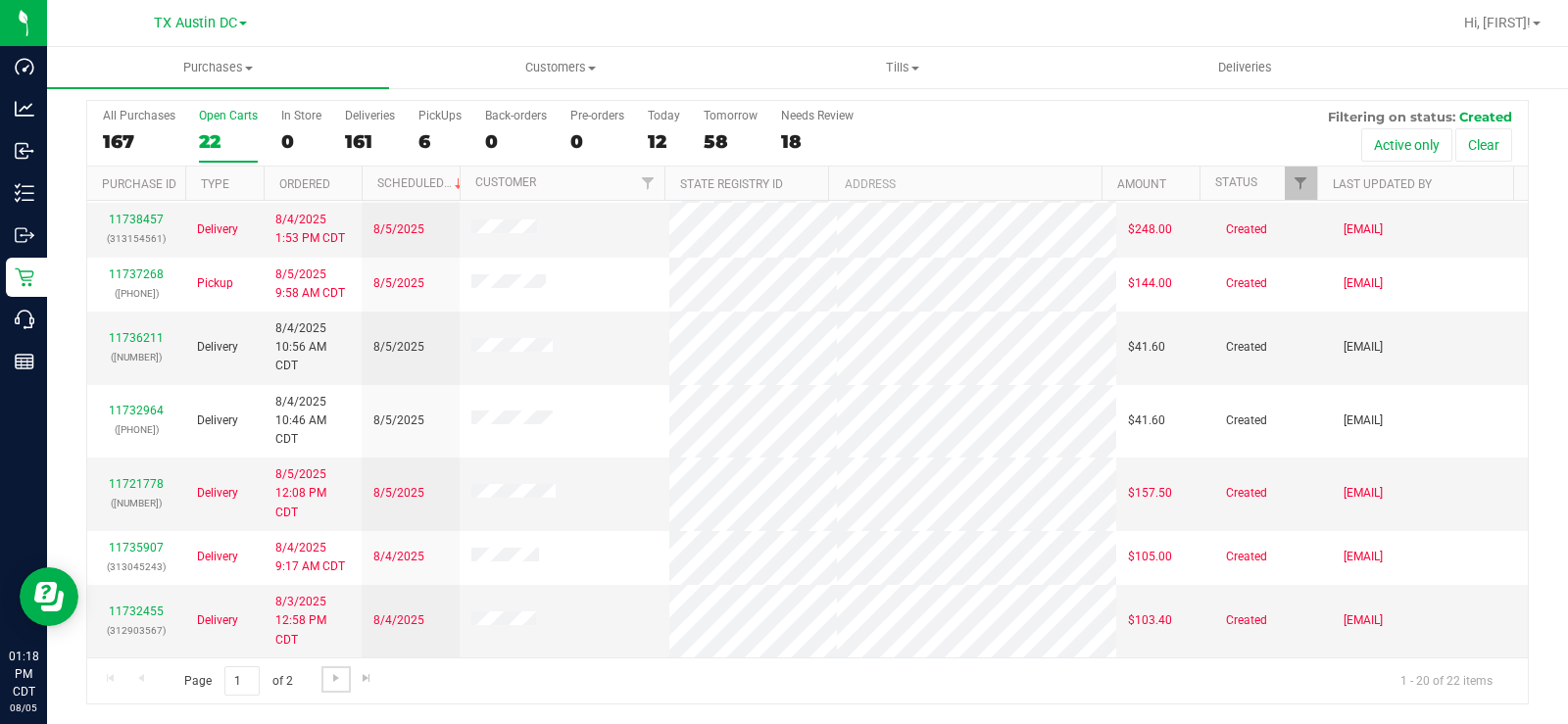 click at bounding box center [336, 678] 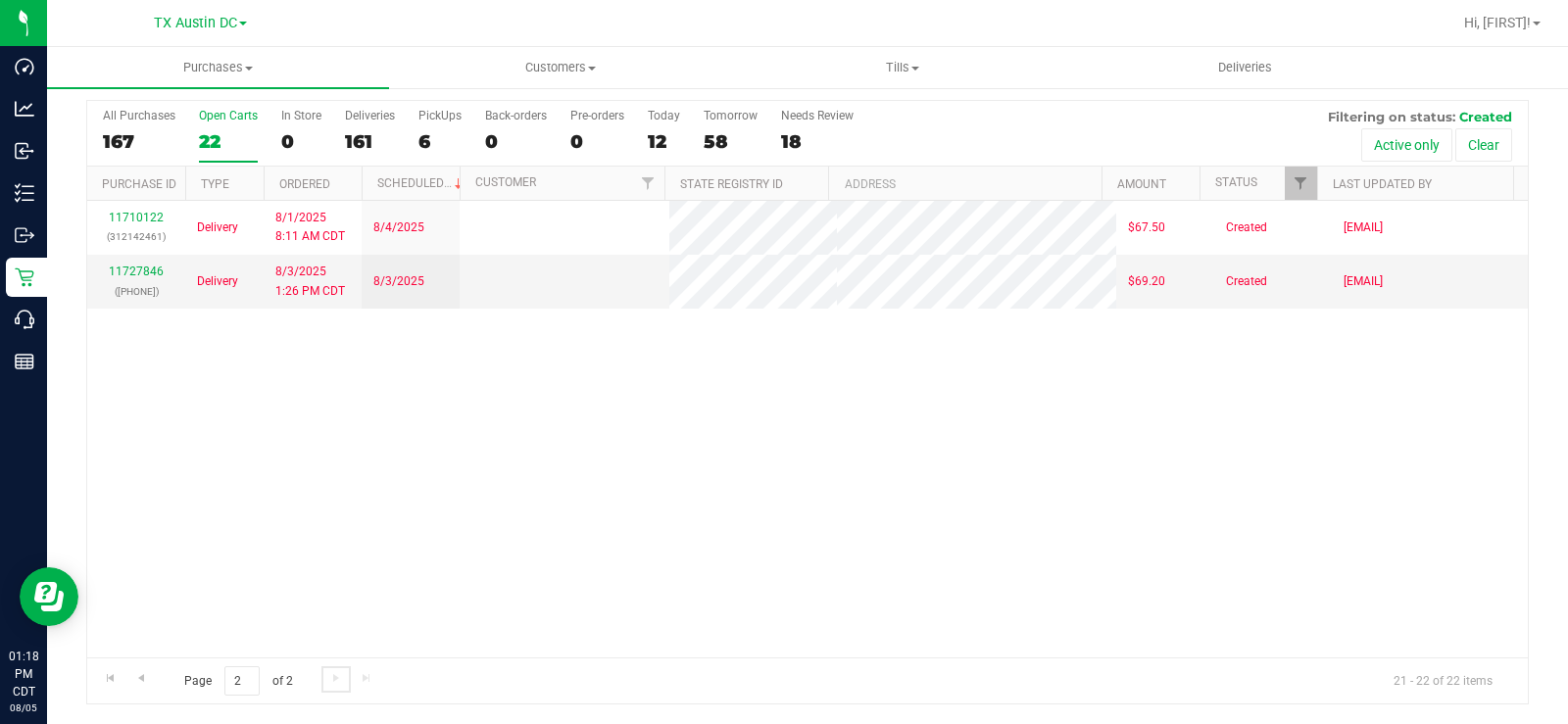 scroll, scrollTop: 0, scrollLeft: 0, axis: both 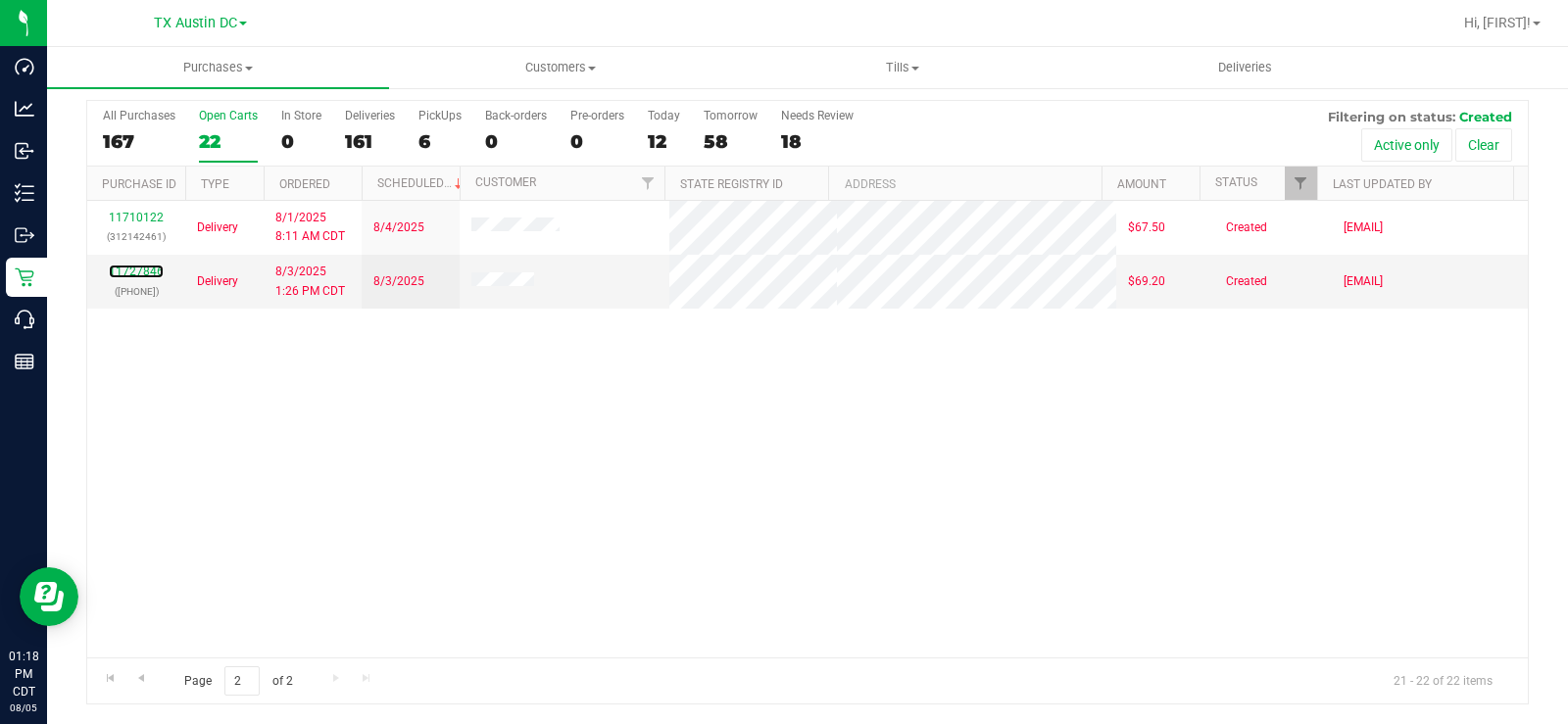 click on "11727846" at bounding box center [136, 271] 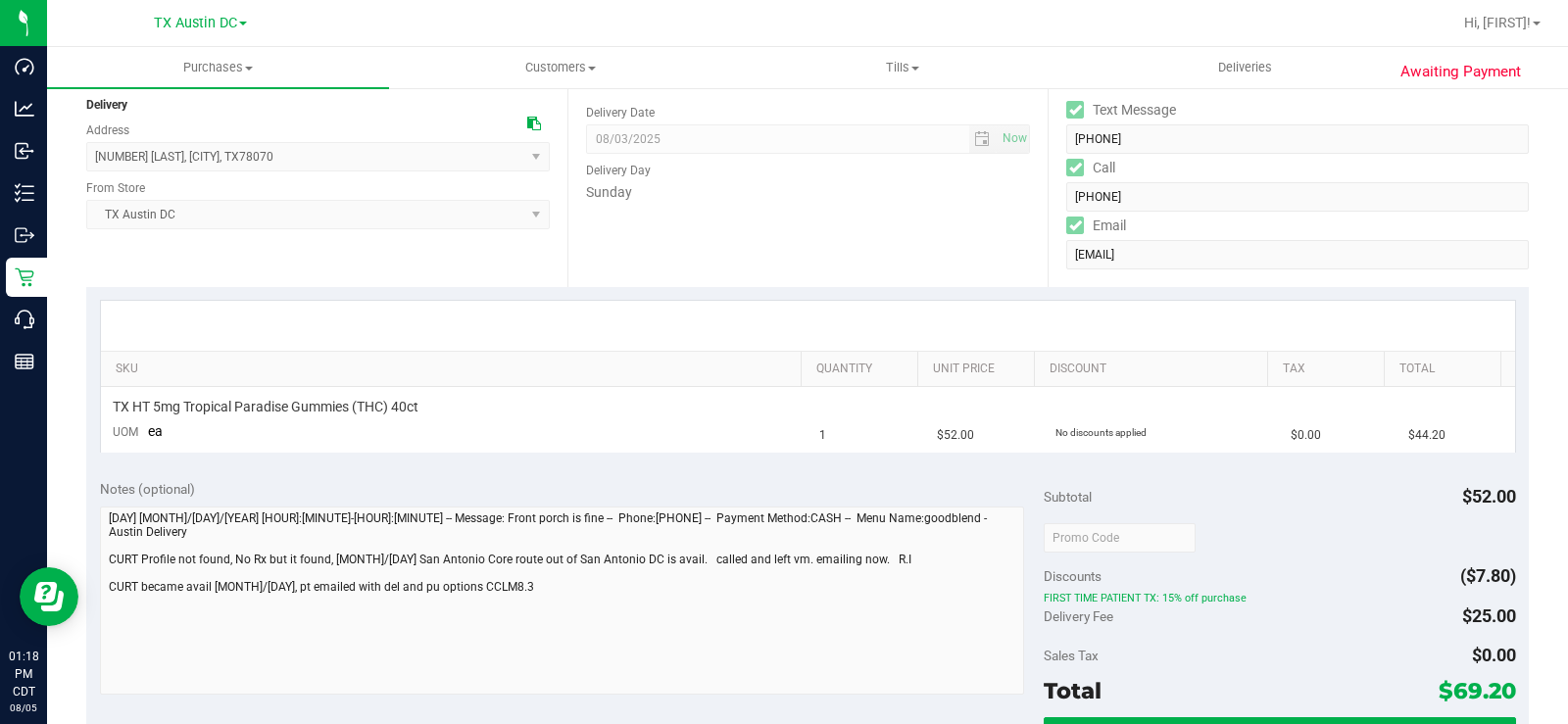 scroll, scrollTop: 0, scrollLeft: 0, axis: both 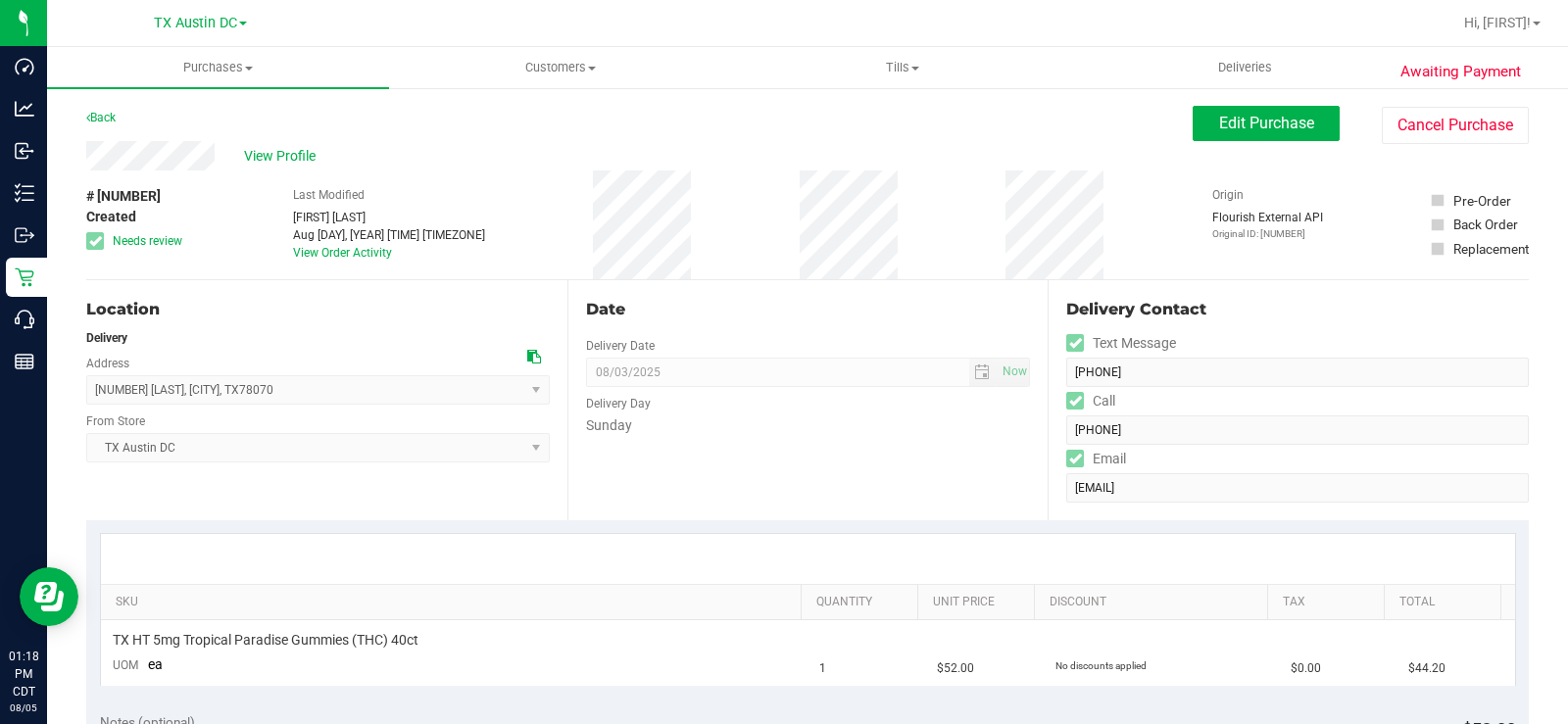 click on "View Profile" at bounding box center (639, 156) 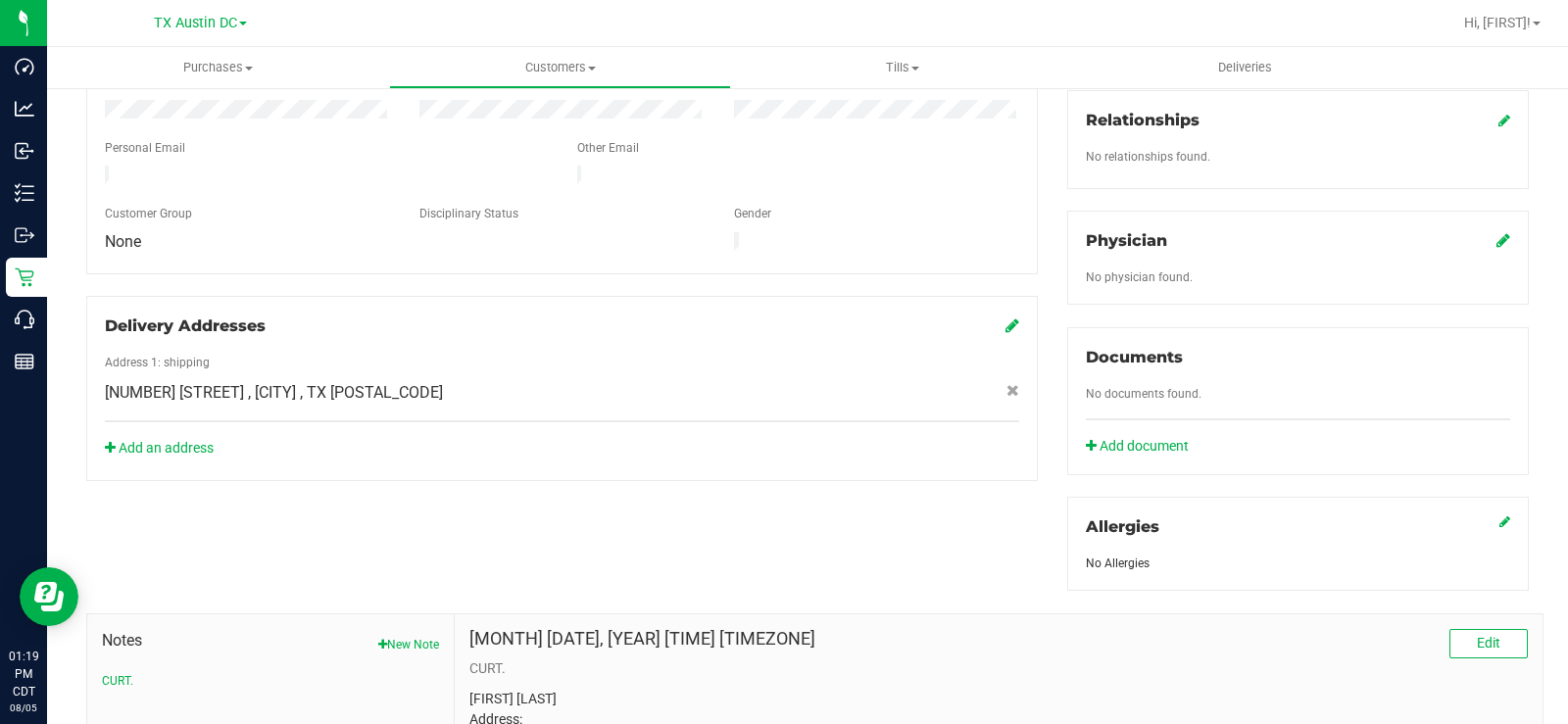scroll, scrollTop: 409, scrollLeft: 0, axis: vertical 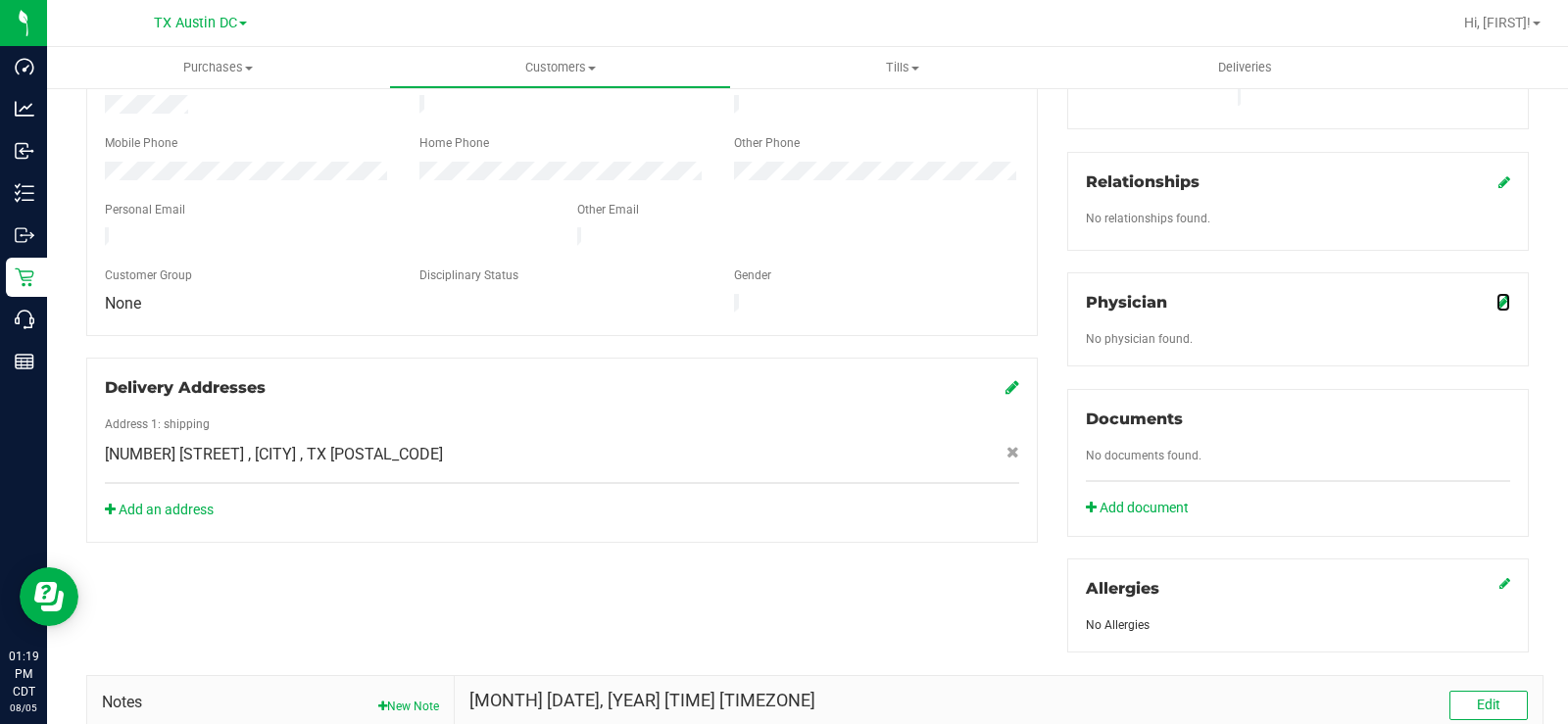 click 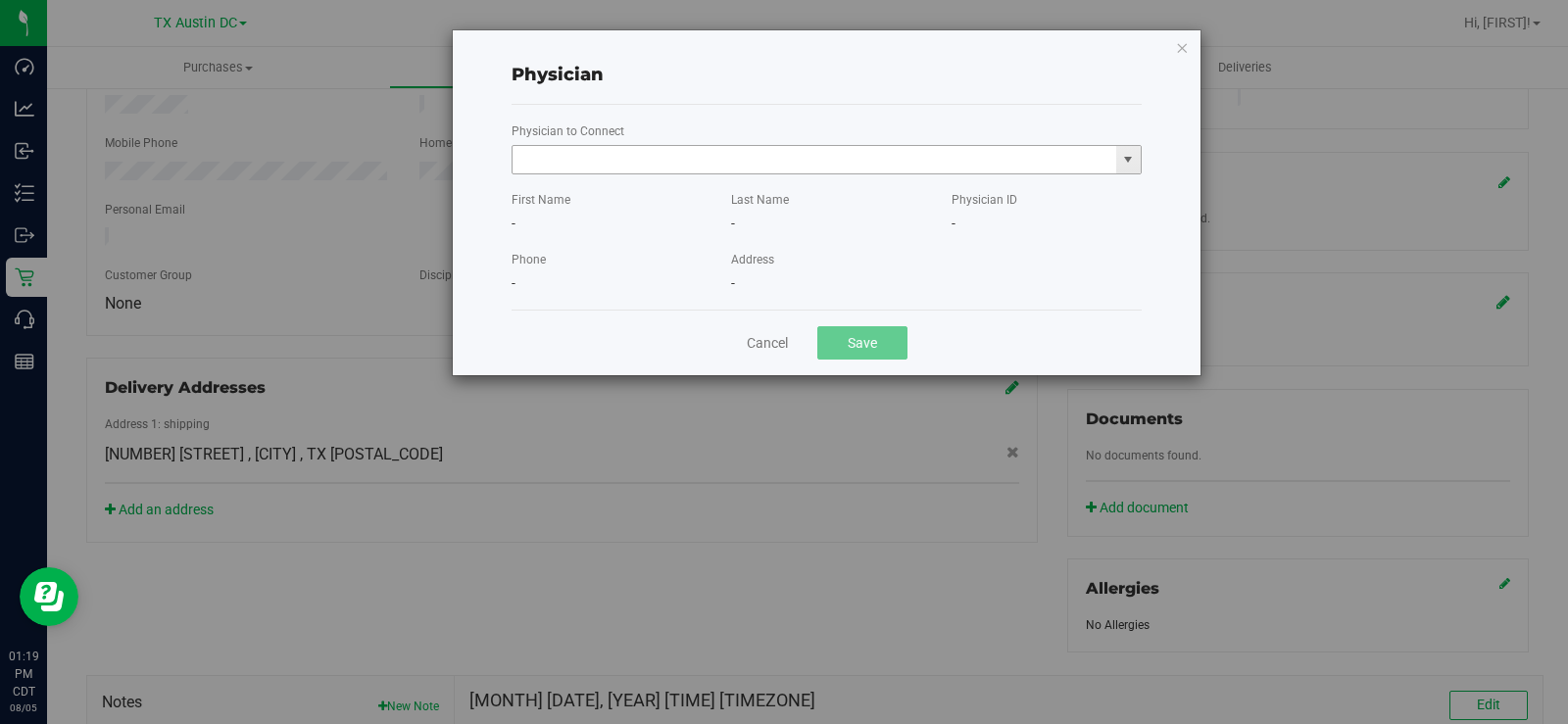 click at bounding box center [814, 160] 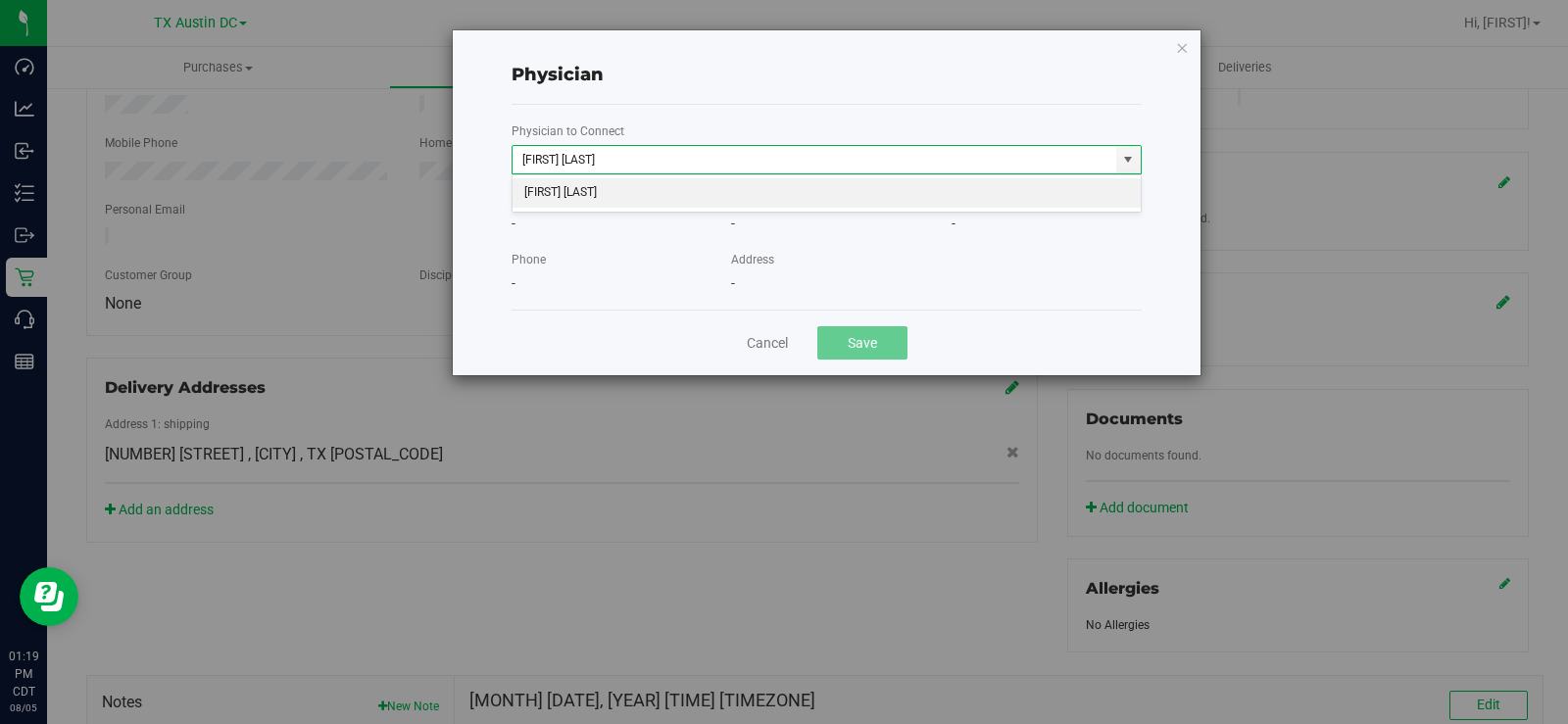 click on "[FIRST] [LAST]" at bounding box center (826, 193) 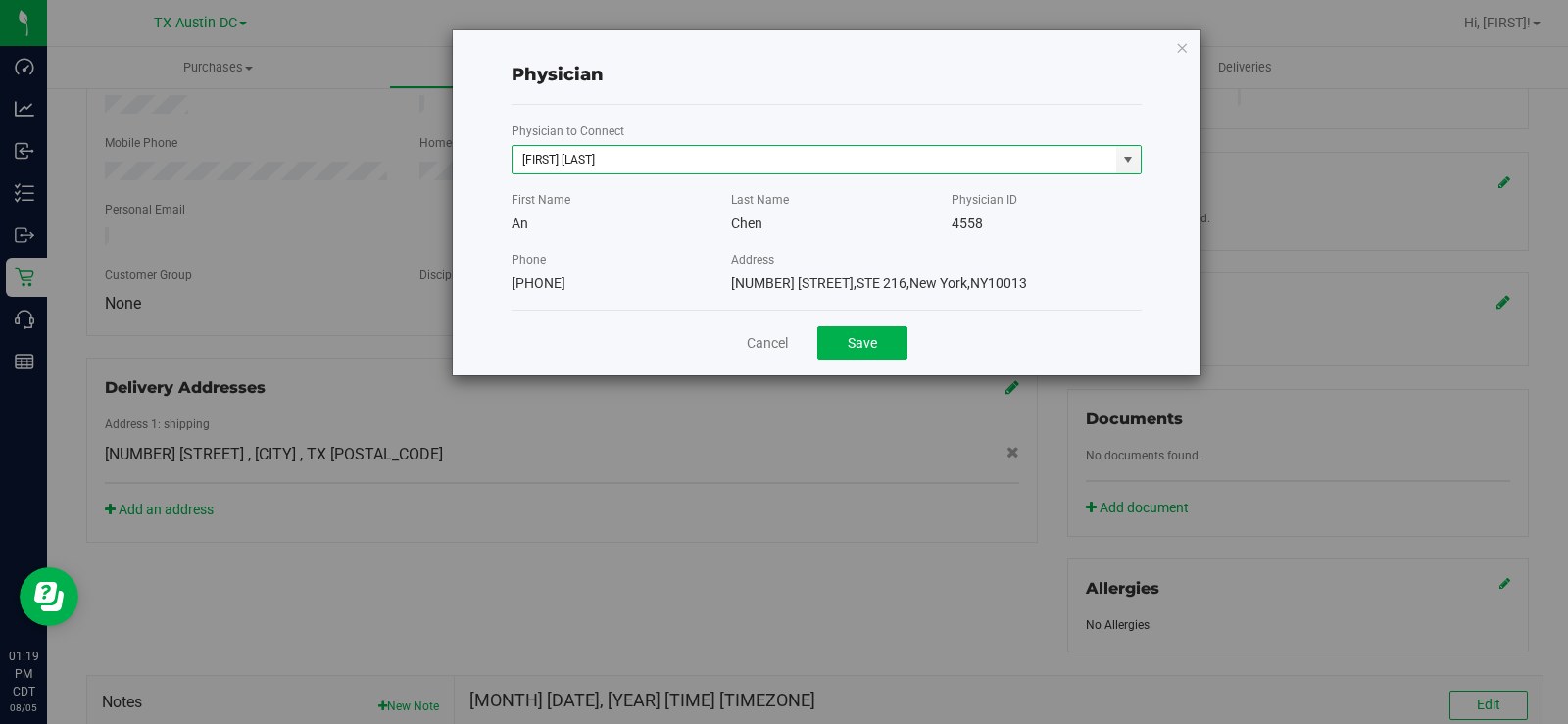 type on "[FIRST] [LAST]" 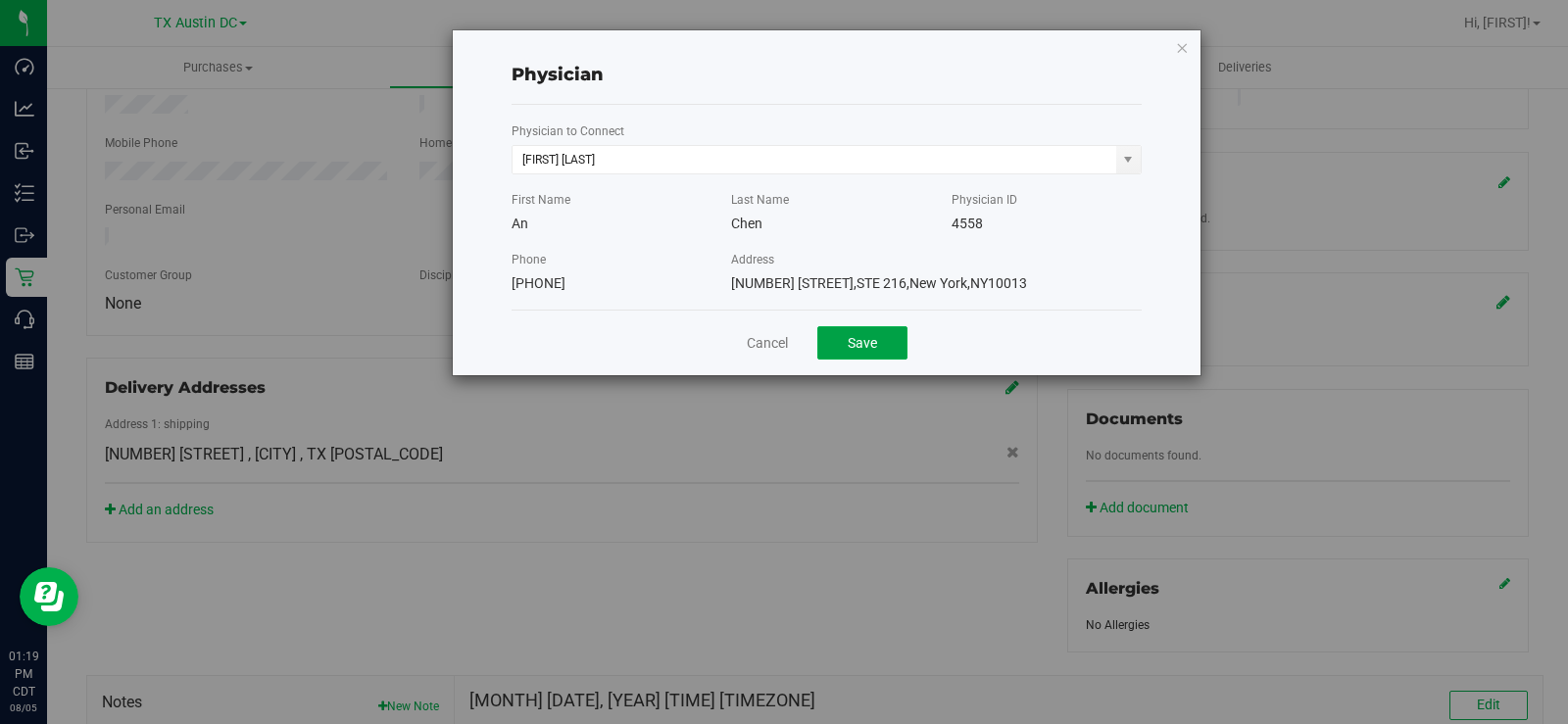 click on "Save" at bounding box center (862, 343) 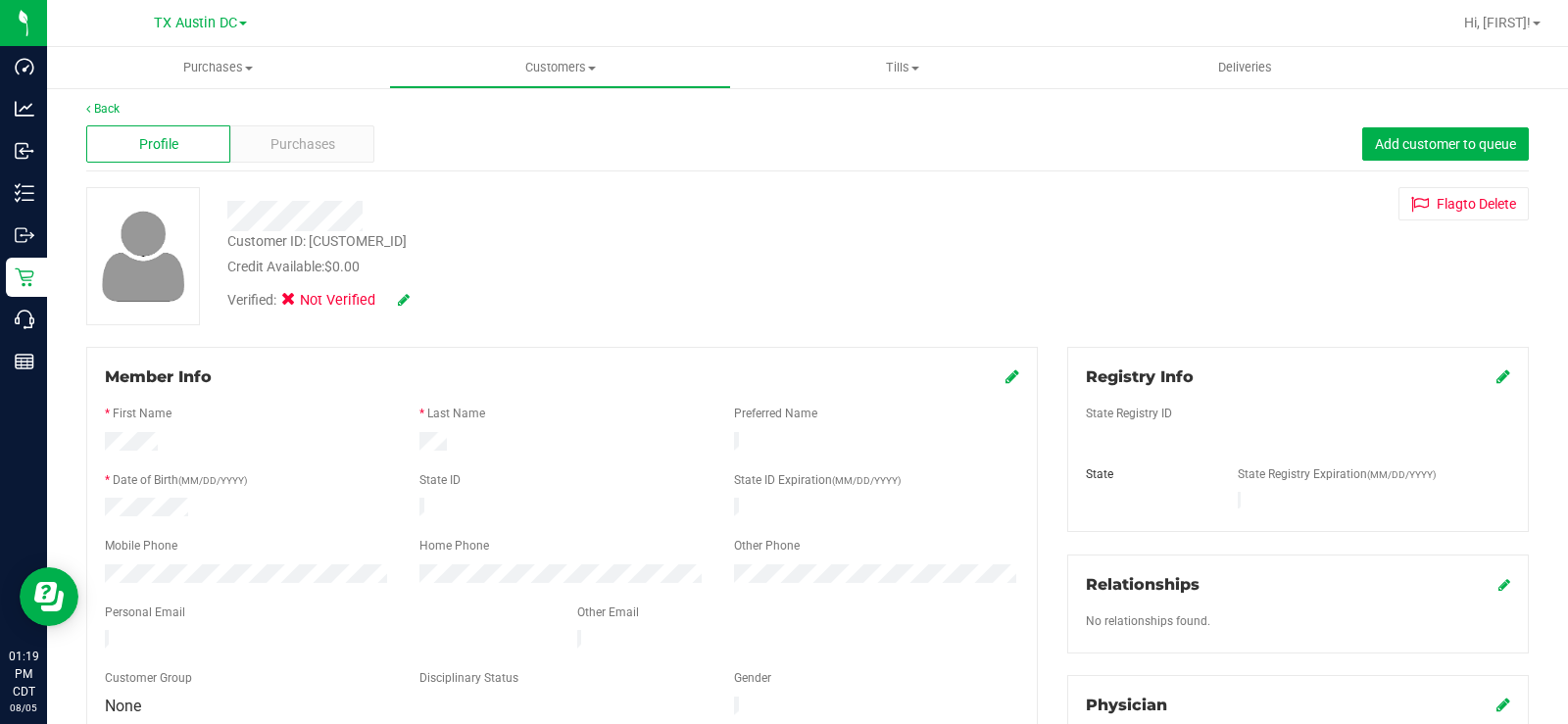 scroll, scrollTop: 0, scrollLeft: 0, axis: both 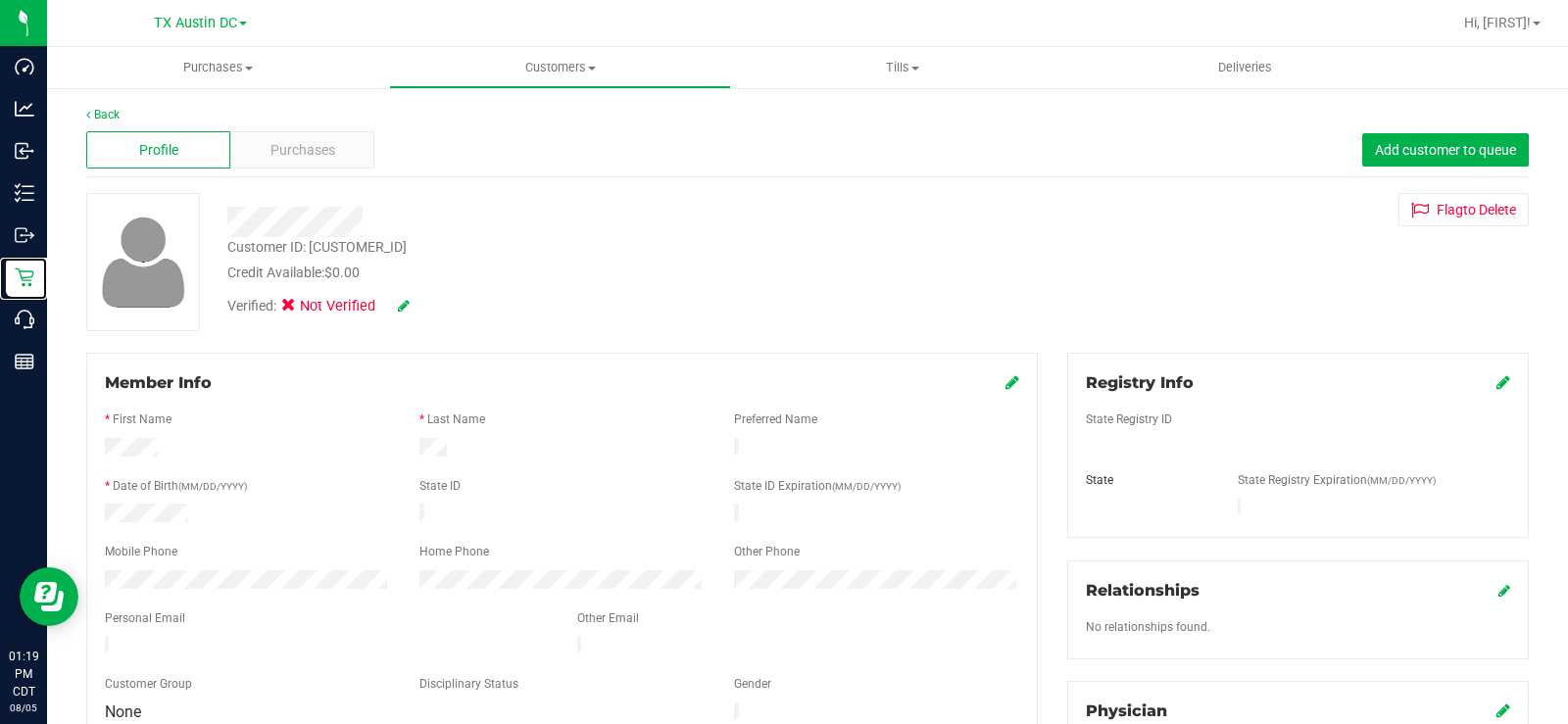 click on "Retail" at bounding box center [0, 0] 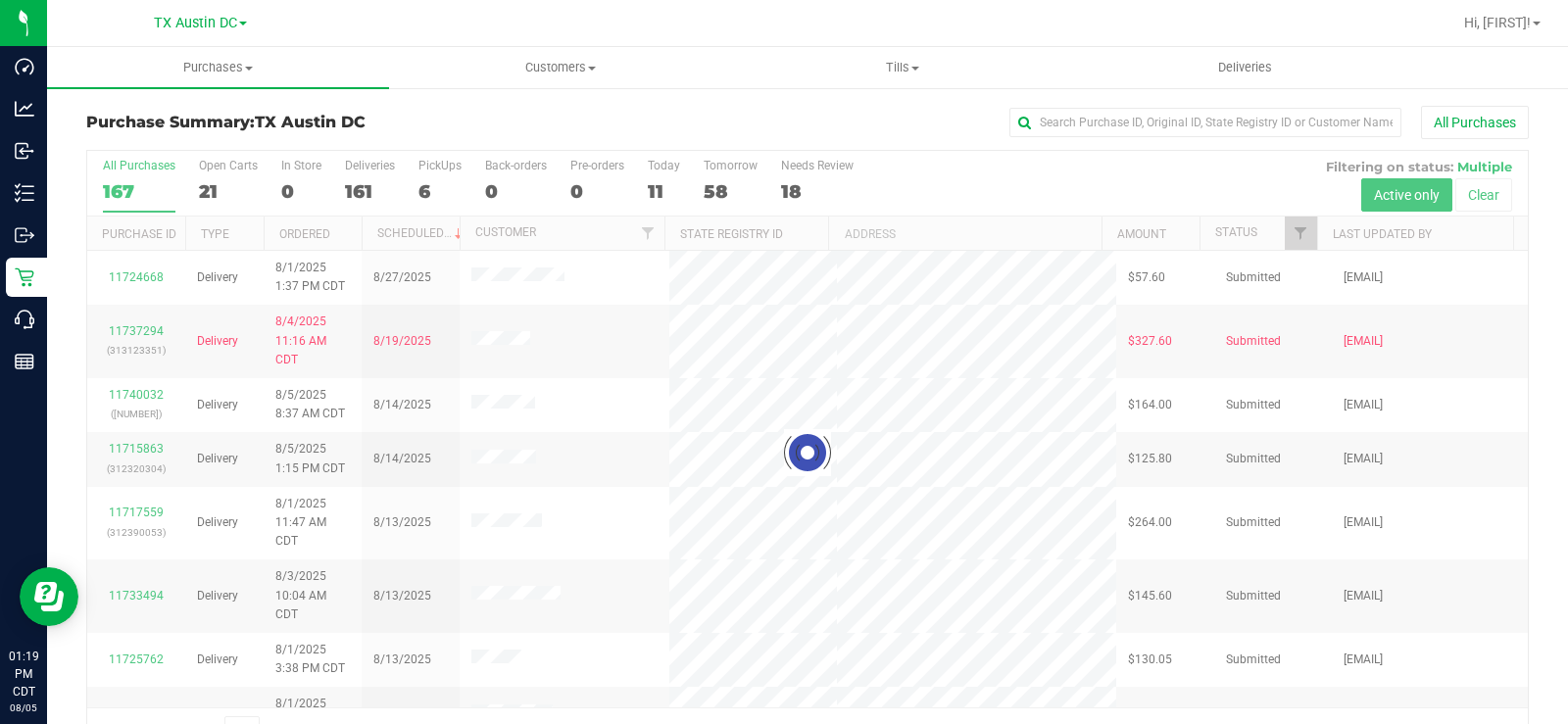 click at bounding box center (808, 453) 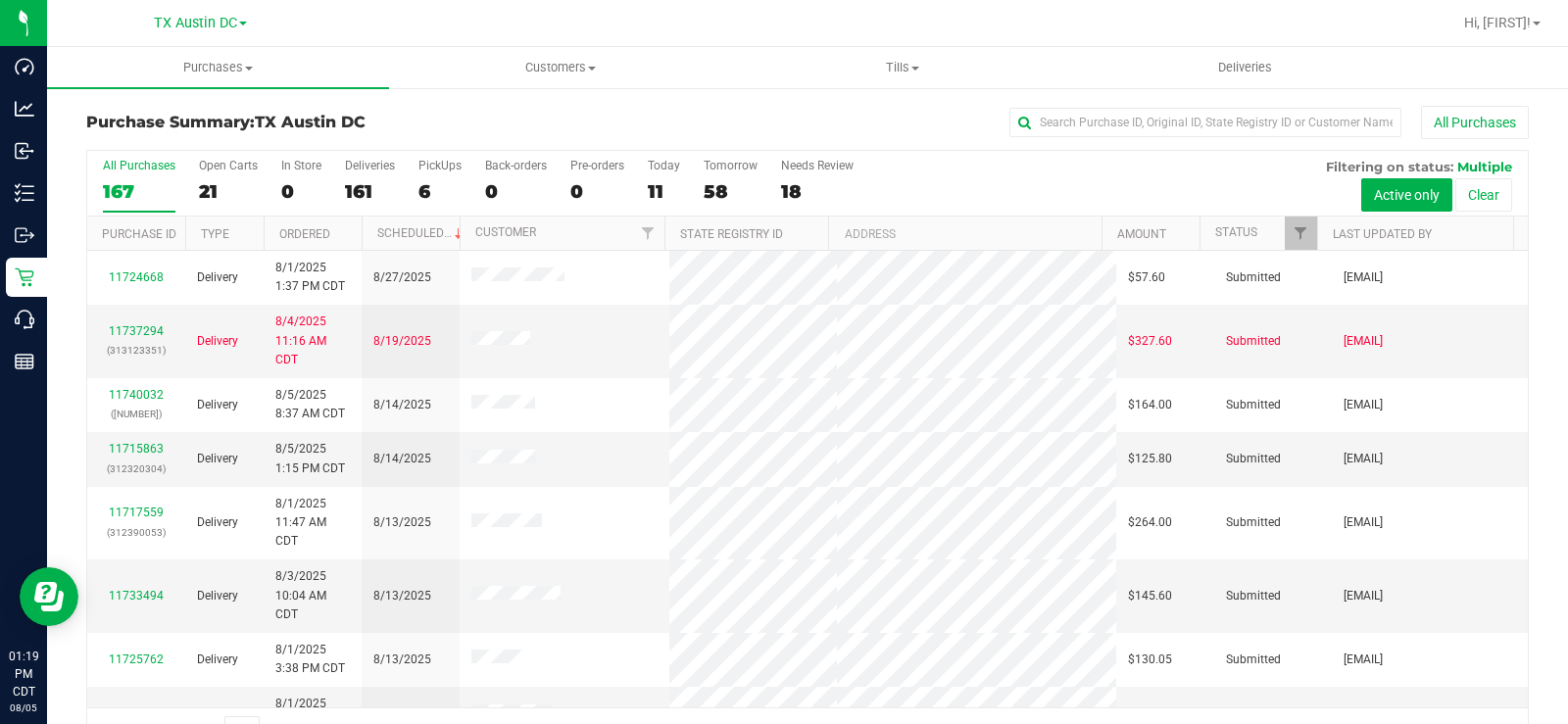 click on "Open Carts" at bounding box center [228, 166] 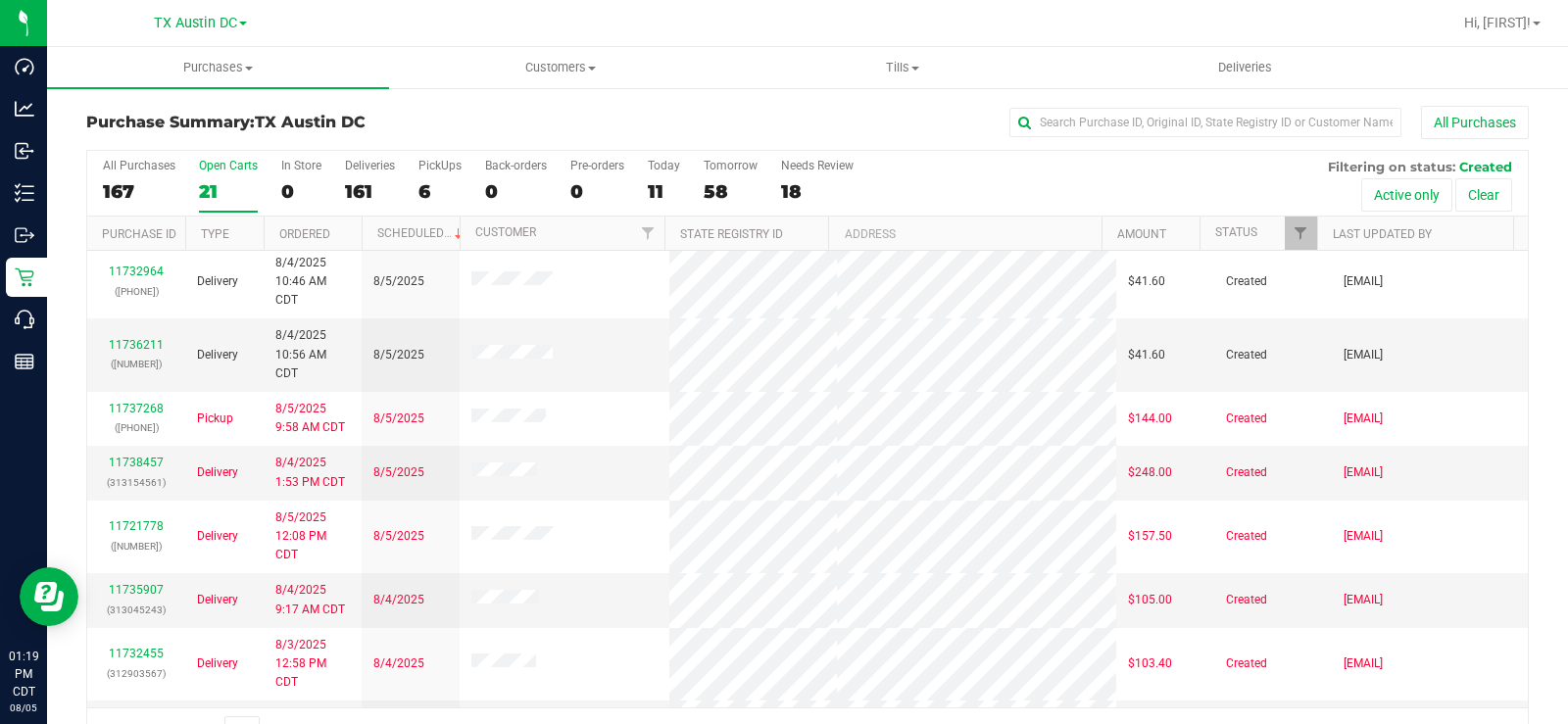 scroll, scrollTop: 779, scrollLeft: 0, axis: vertical 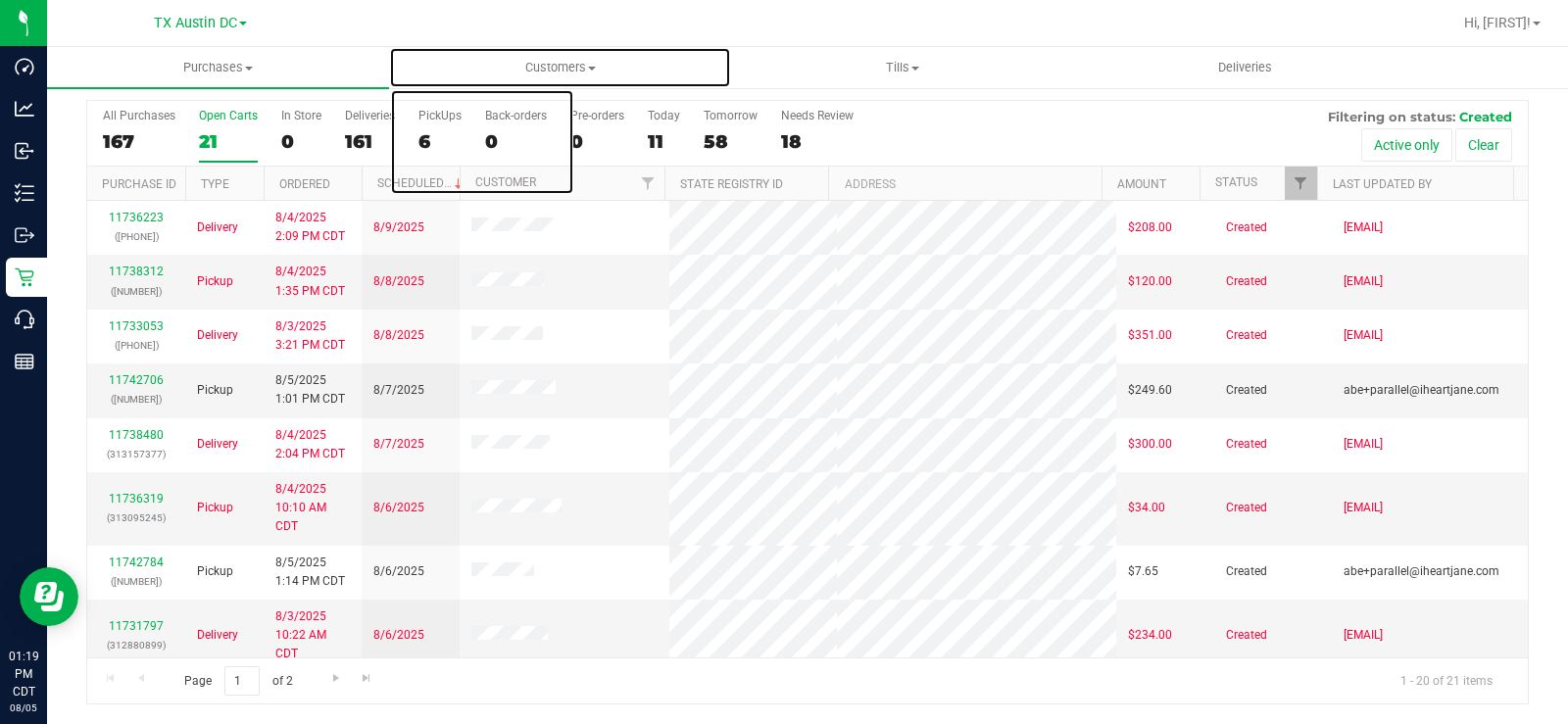 click on "Customers" at bounding box center [560, 68] 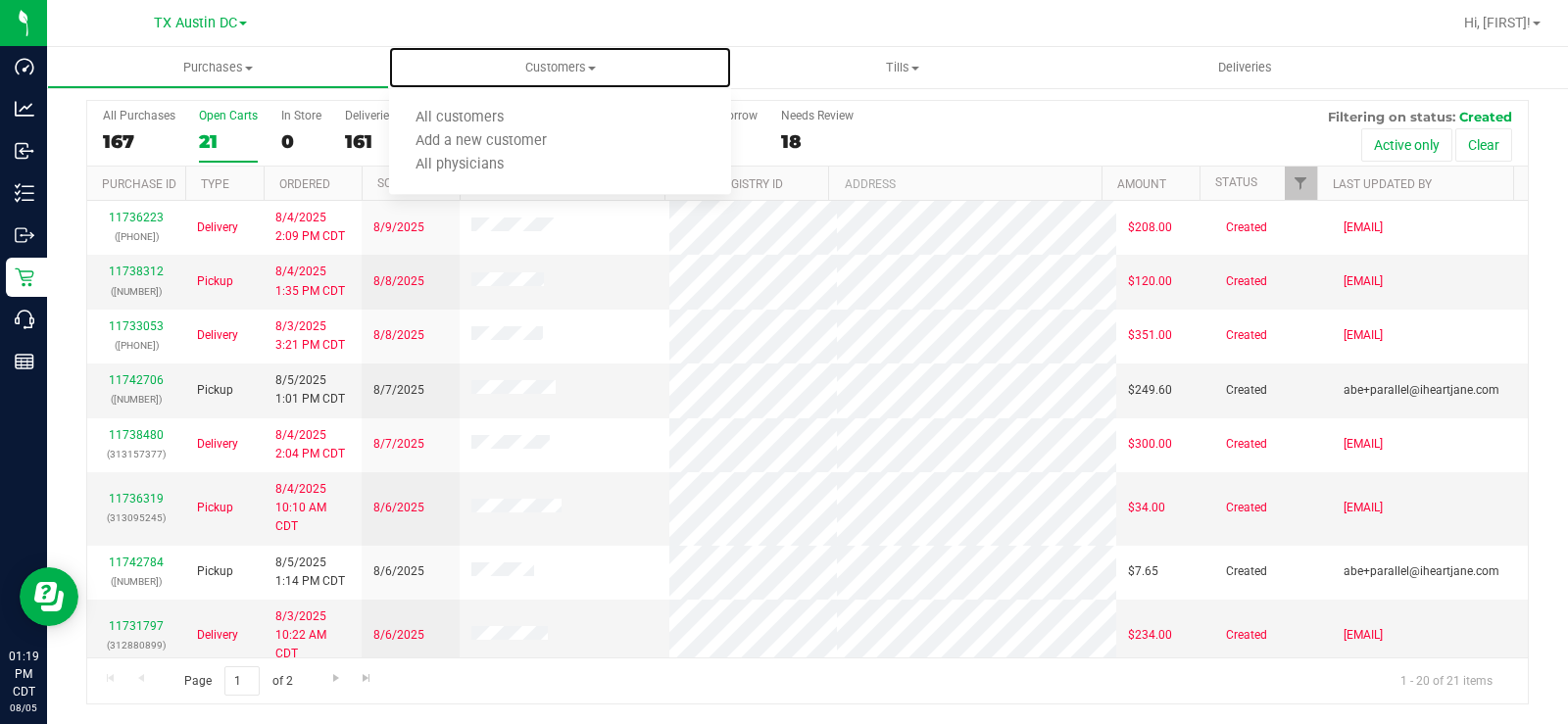 click on "All customers" at bounding box center (460, 118) 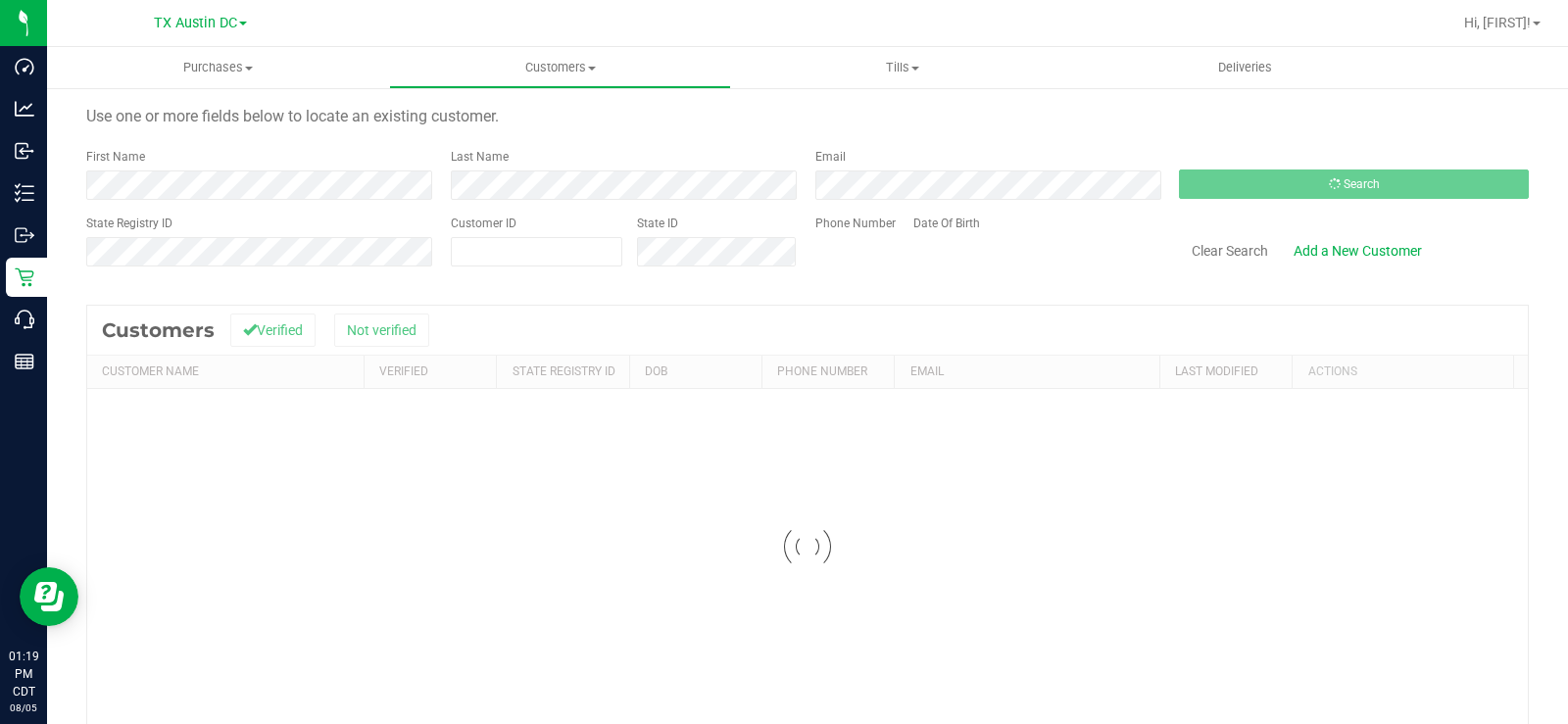 scroll, scrollTop: 0, scrollLeft: 0, axis: both 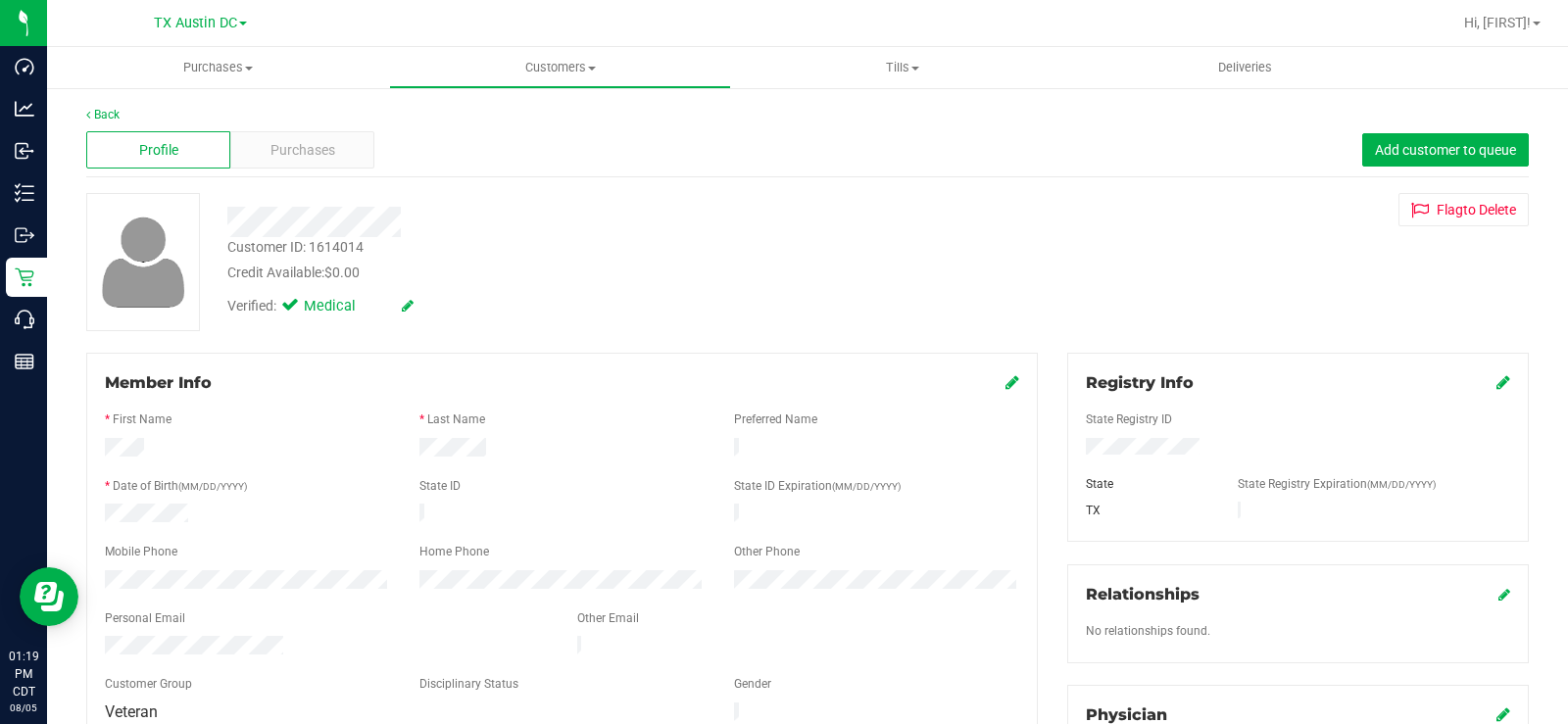 click on "Purchases" at bounding box center (303, 150) 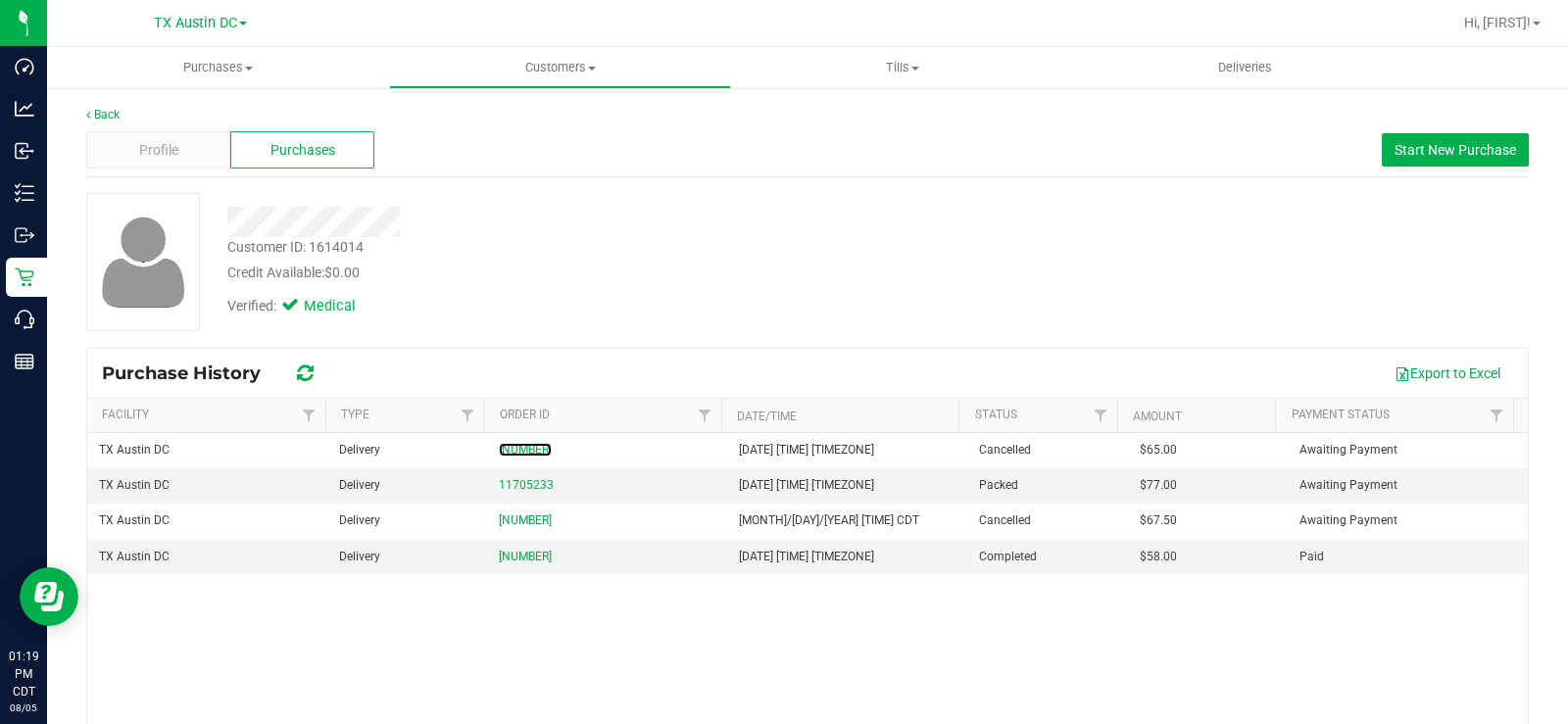 click on "[NUMBER]" at bounding box center [525, 450] 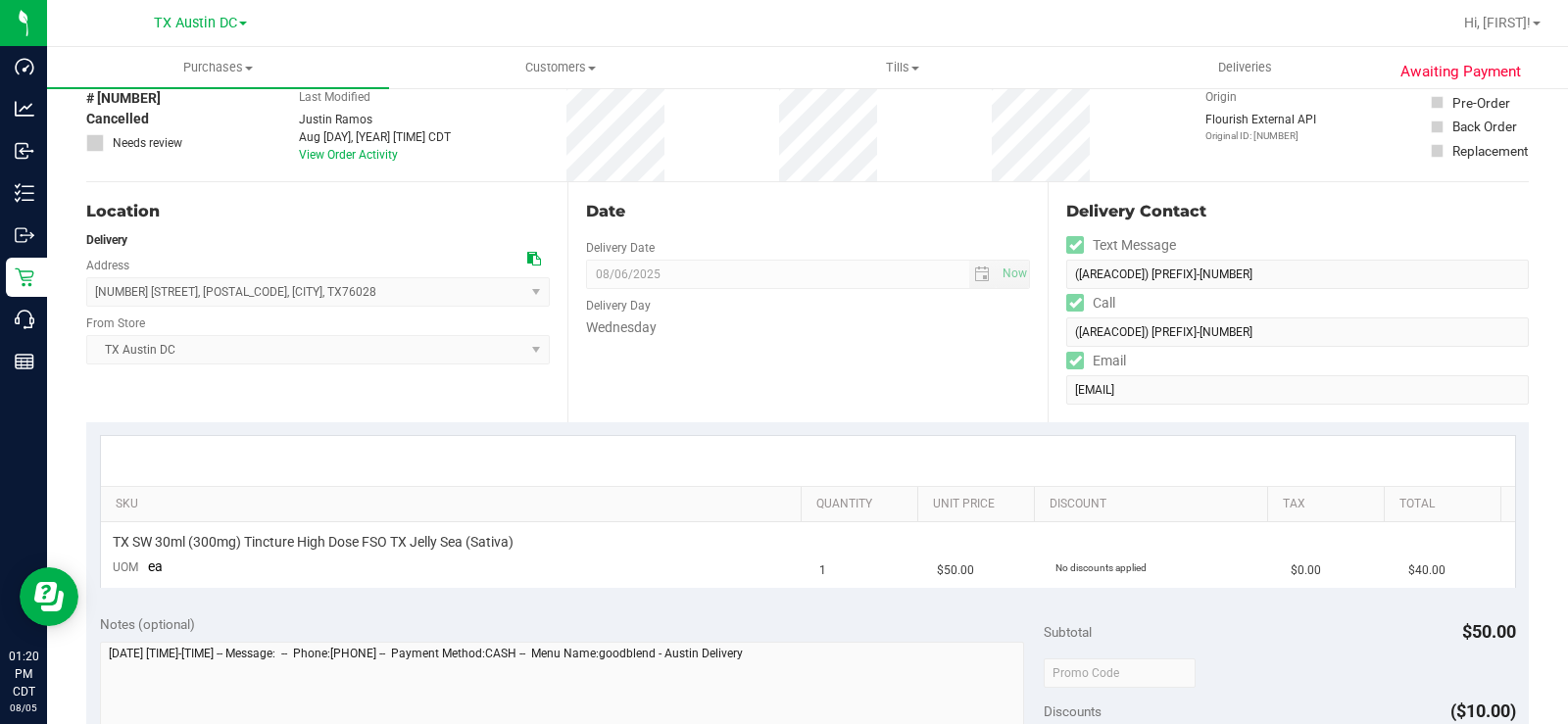scroll, scrollTop: 0, scrollLeft: 0, axis: both 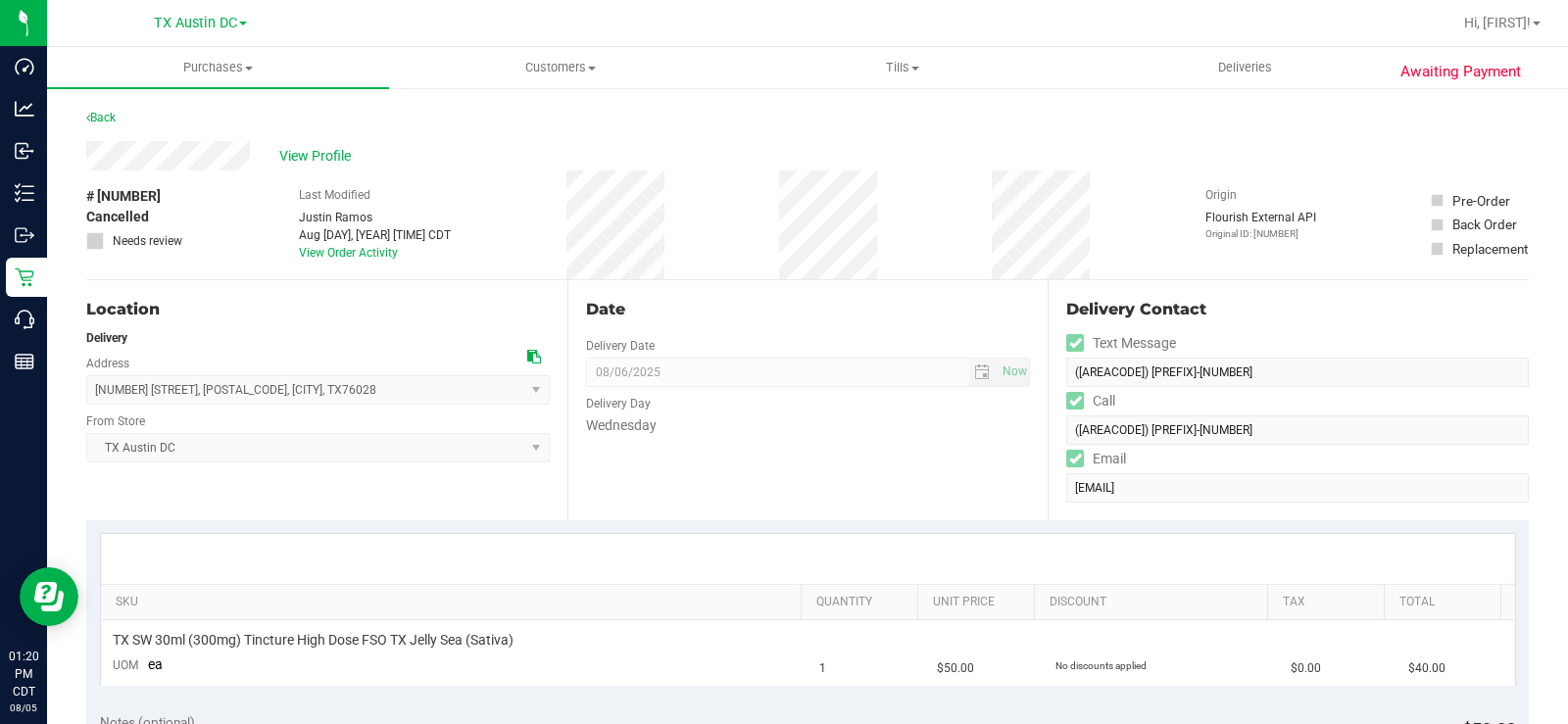 click on "View Profile" at bounding box center (808, 156) 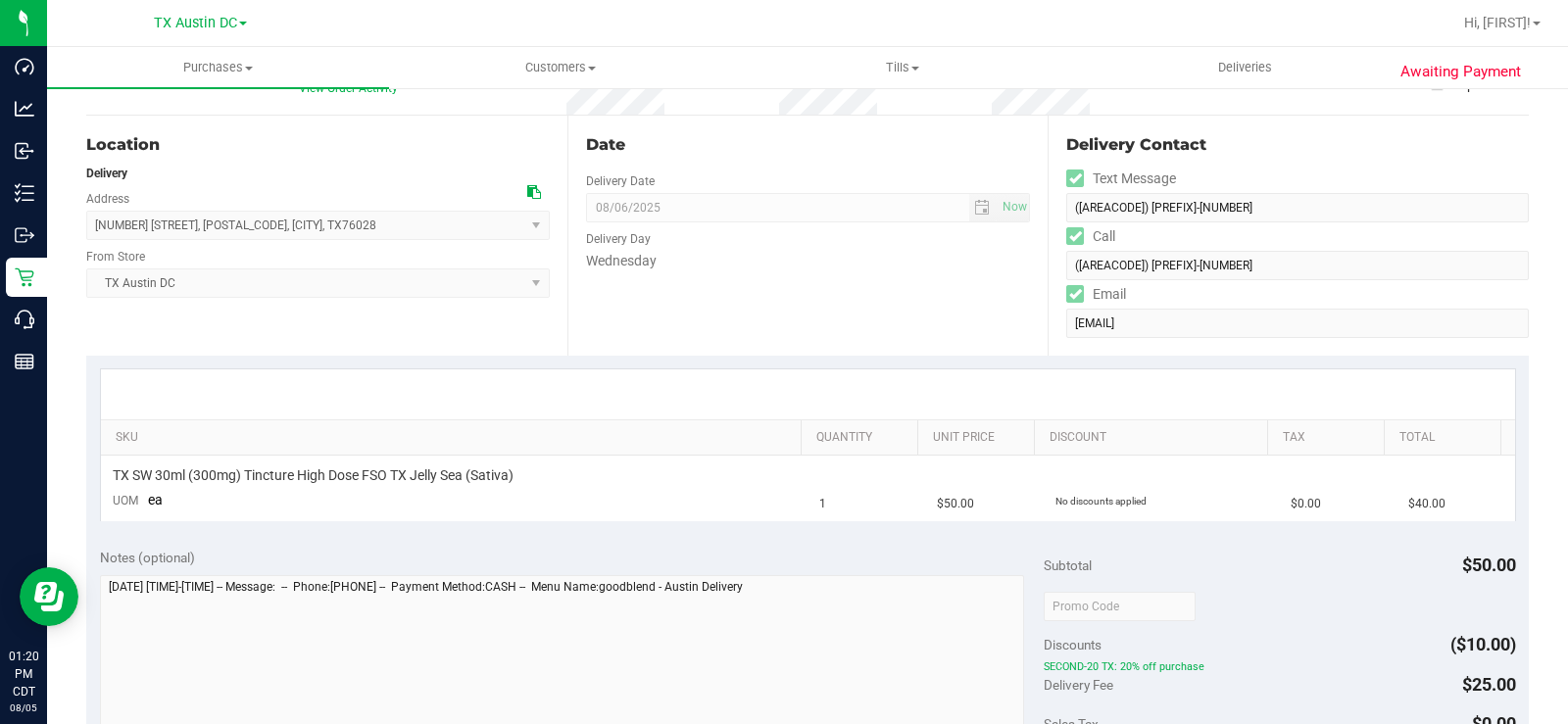 scroll, scrollTop: 0, scrollLeft: 0, axis: both 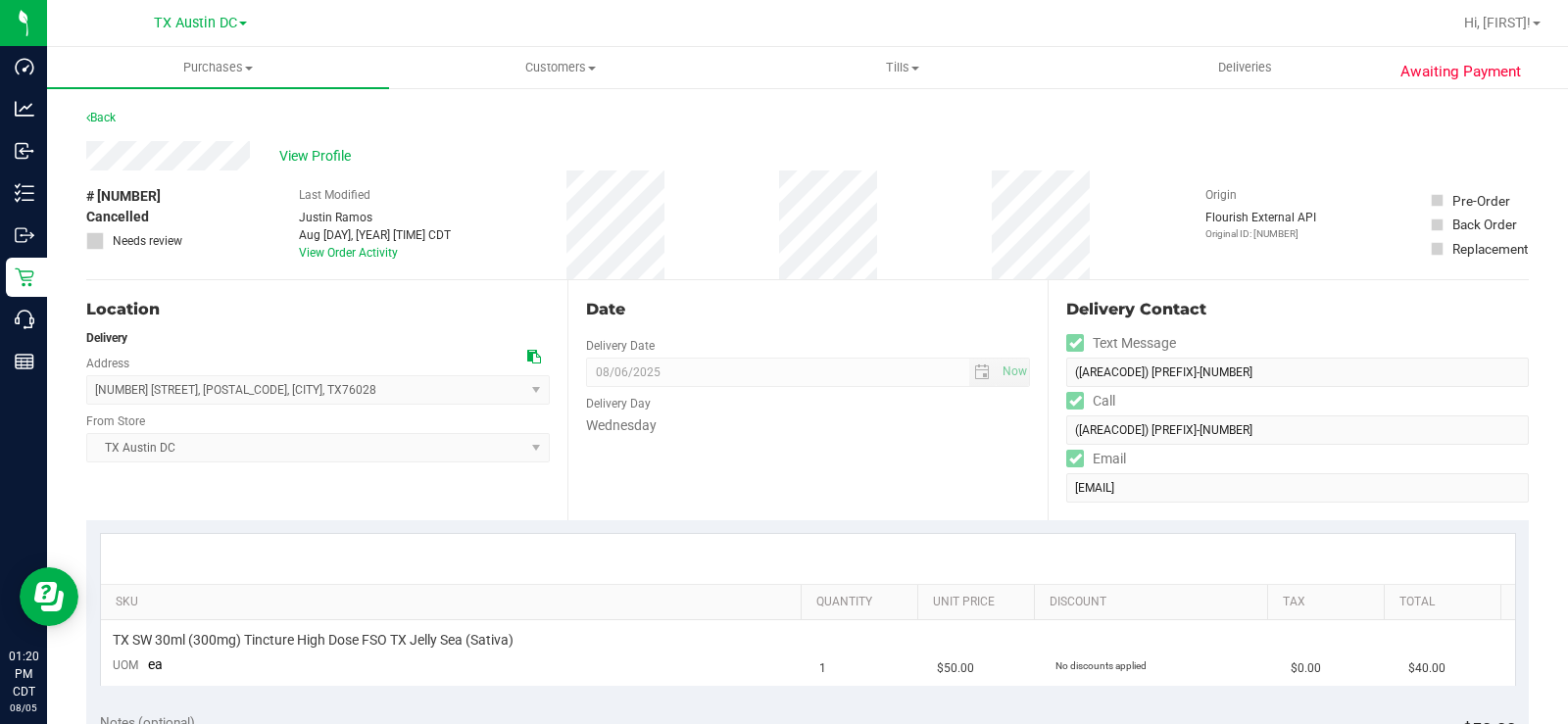 click on "View Order Activity" at bounding box center [348, 253] 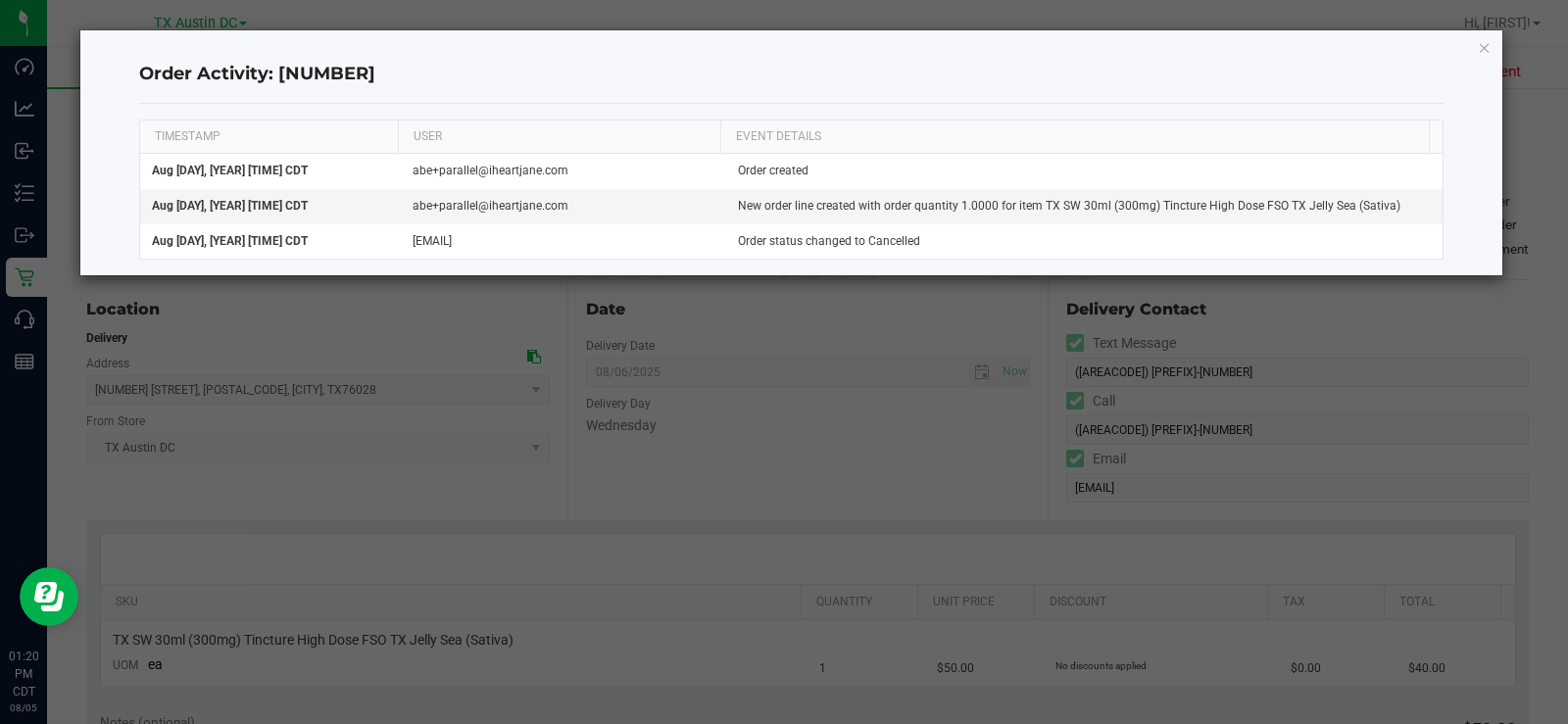 click 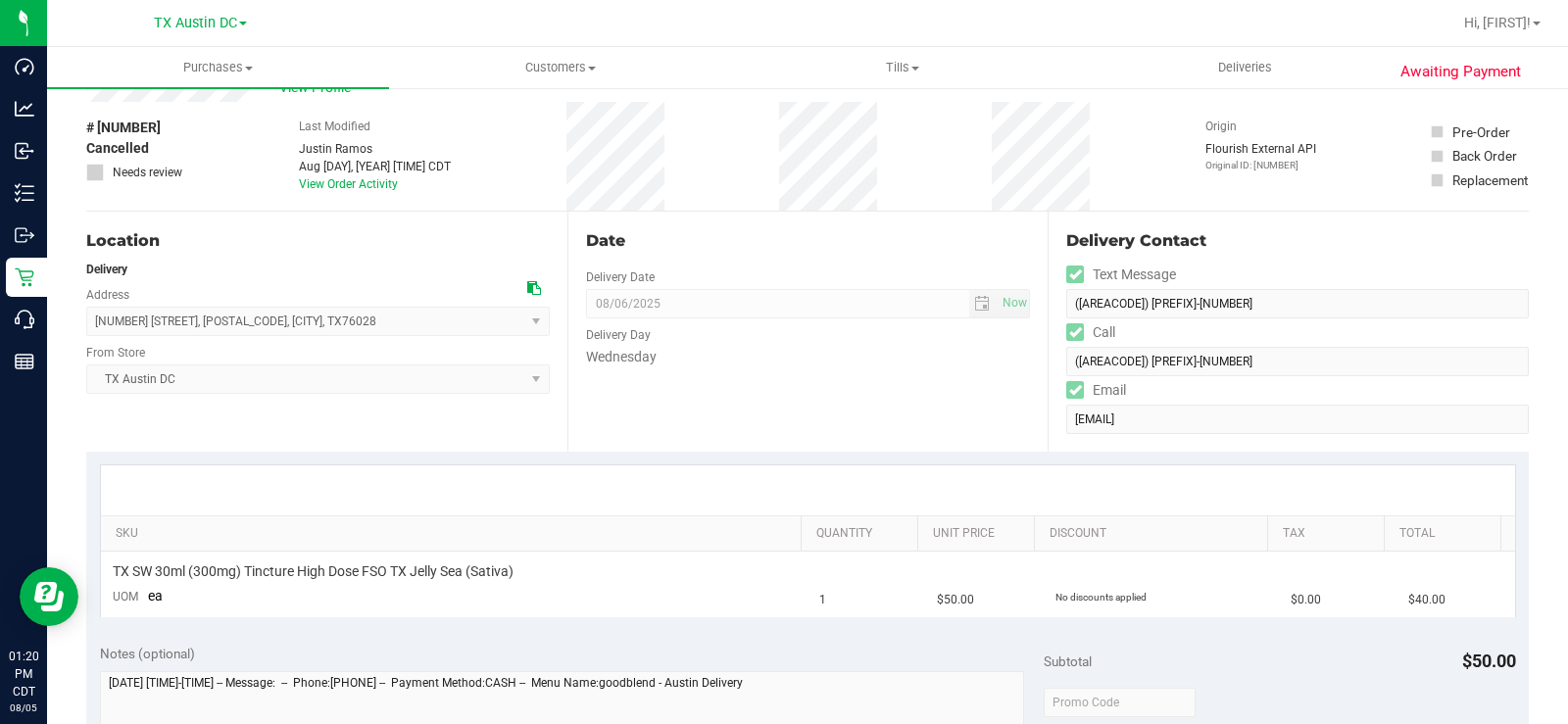 scroll, scrollTop: 98, scrollLeft: 0, axis: vertical 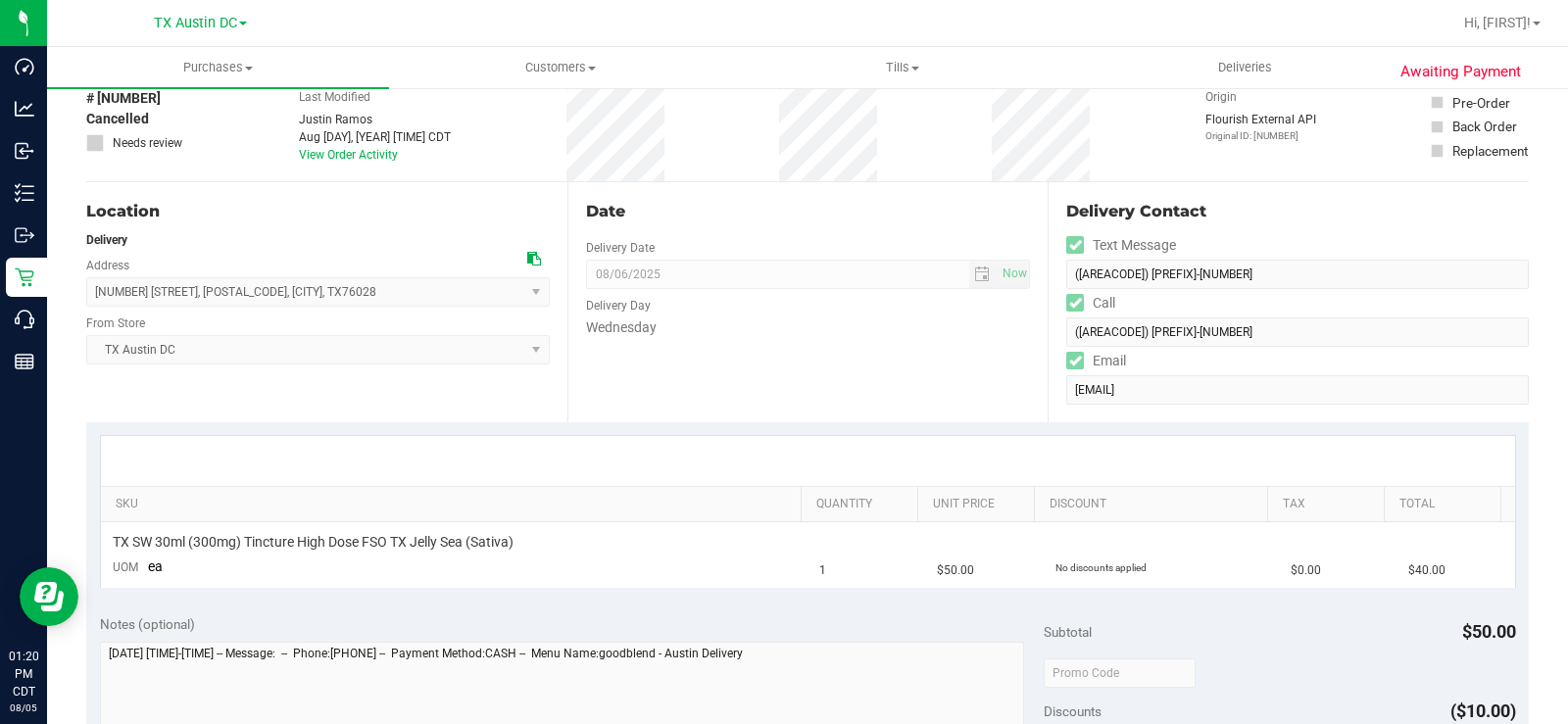 click at bounding box center [534, 259] 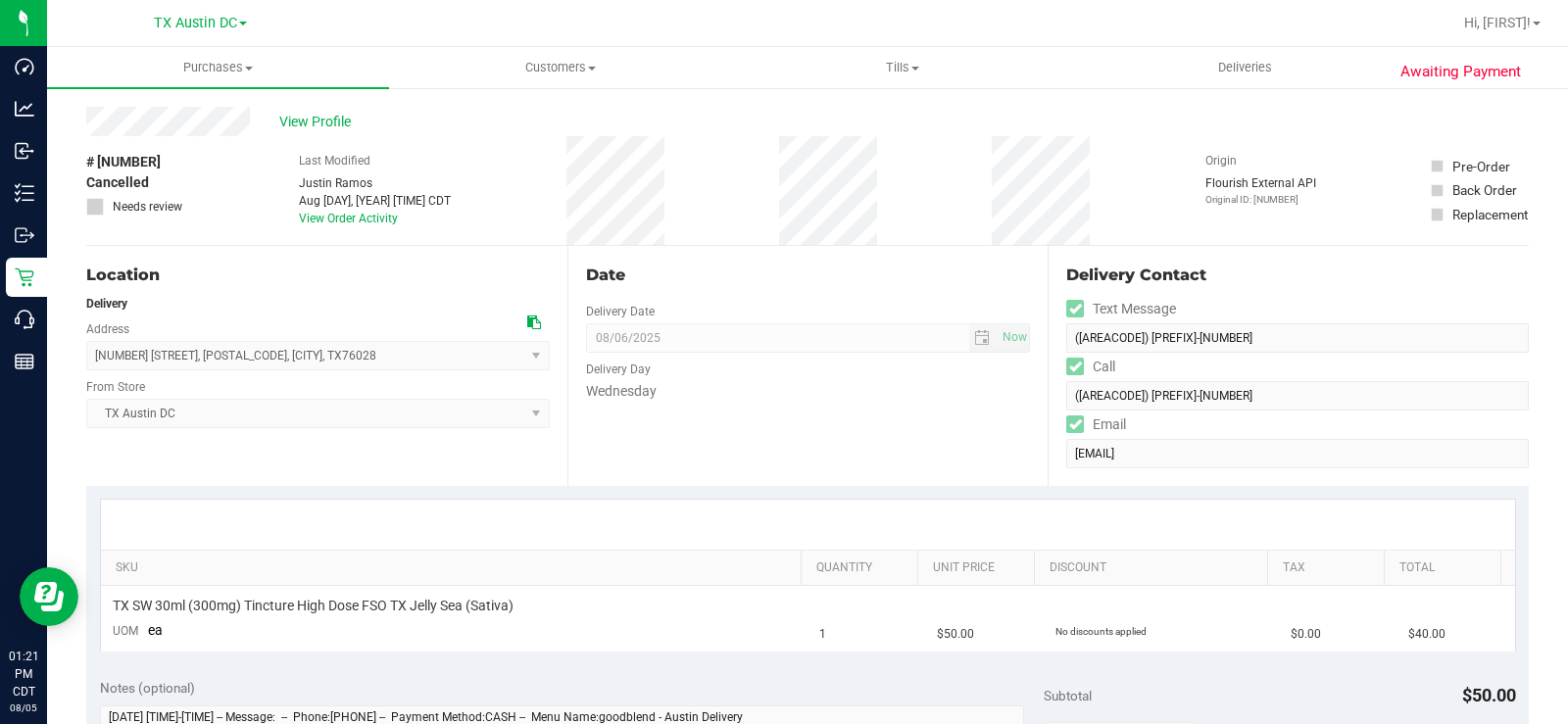scroll, scrollTop: 0, scrollLeft: 0, axis: both 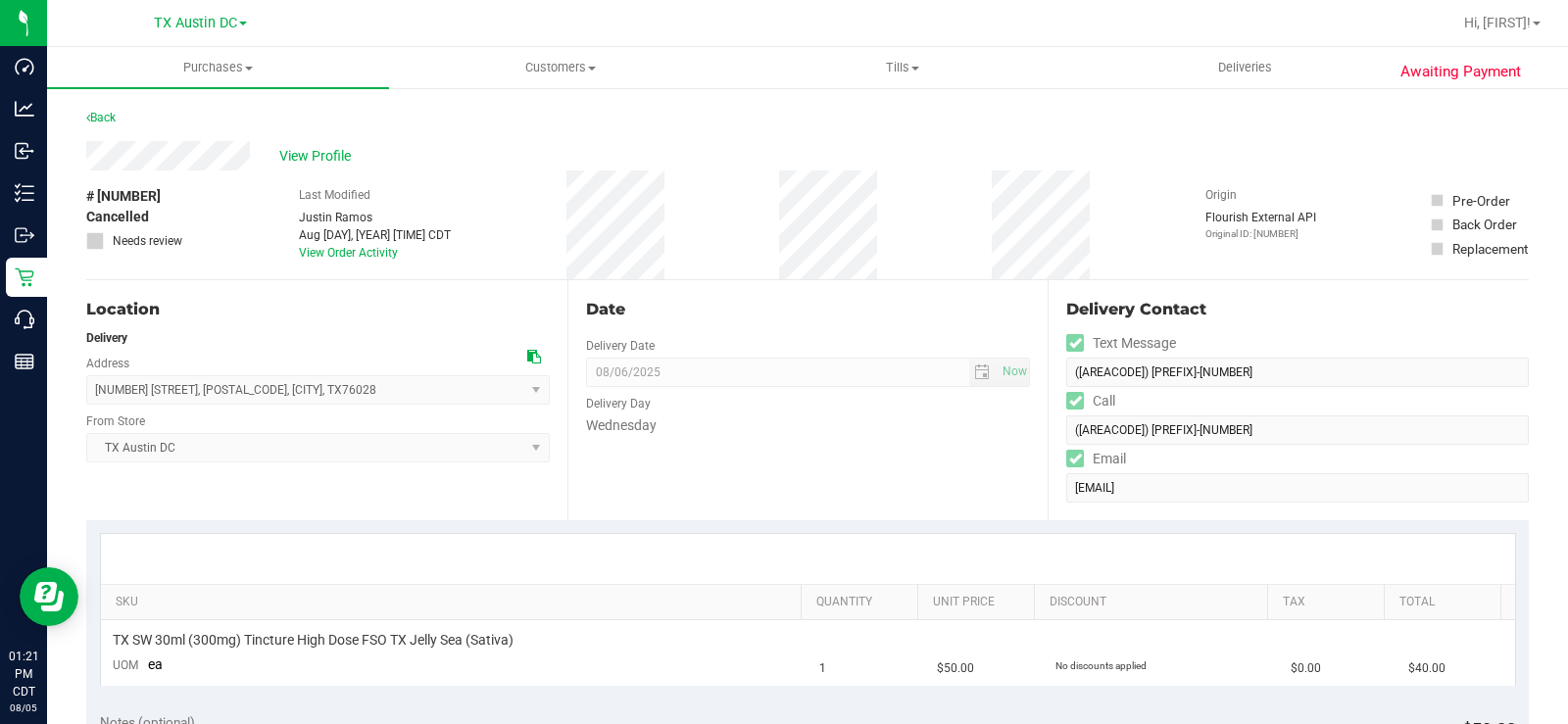 click on "View Profile" at bounding box center [318, 156] 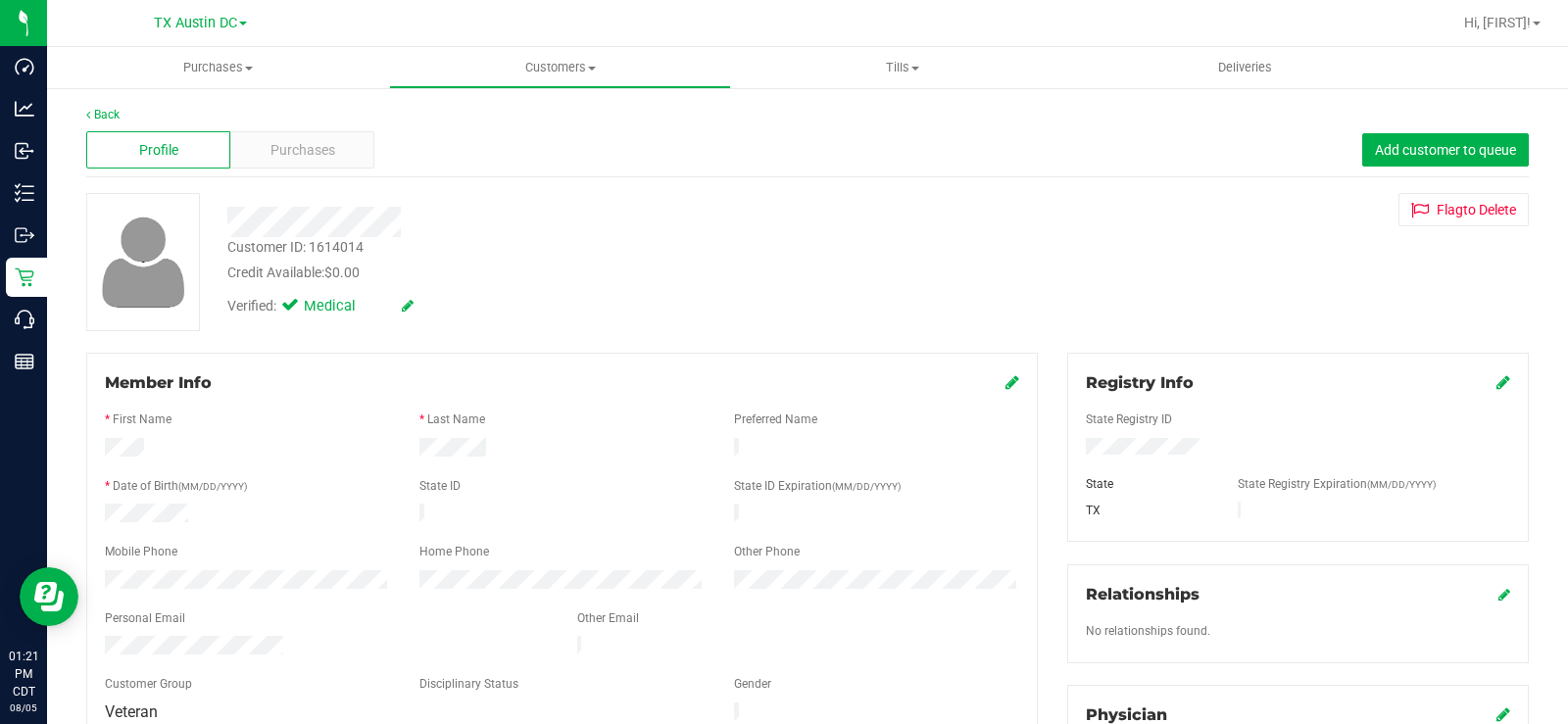 click on "Purchases" at bounding box center (303, 150) 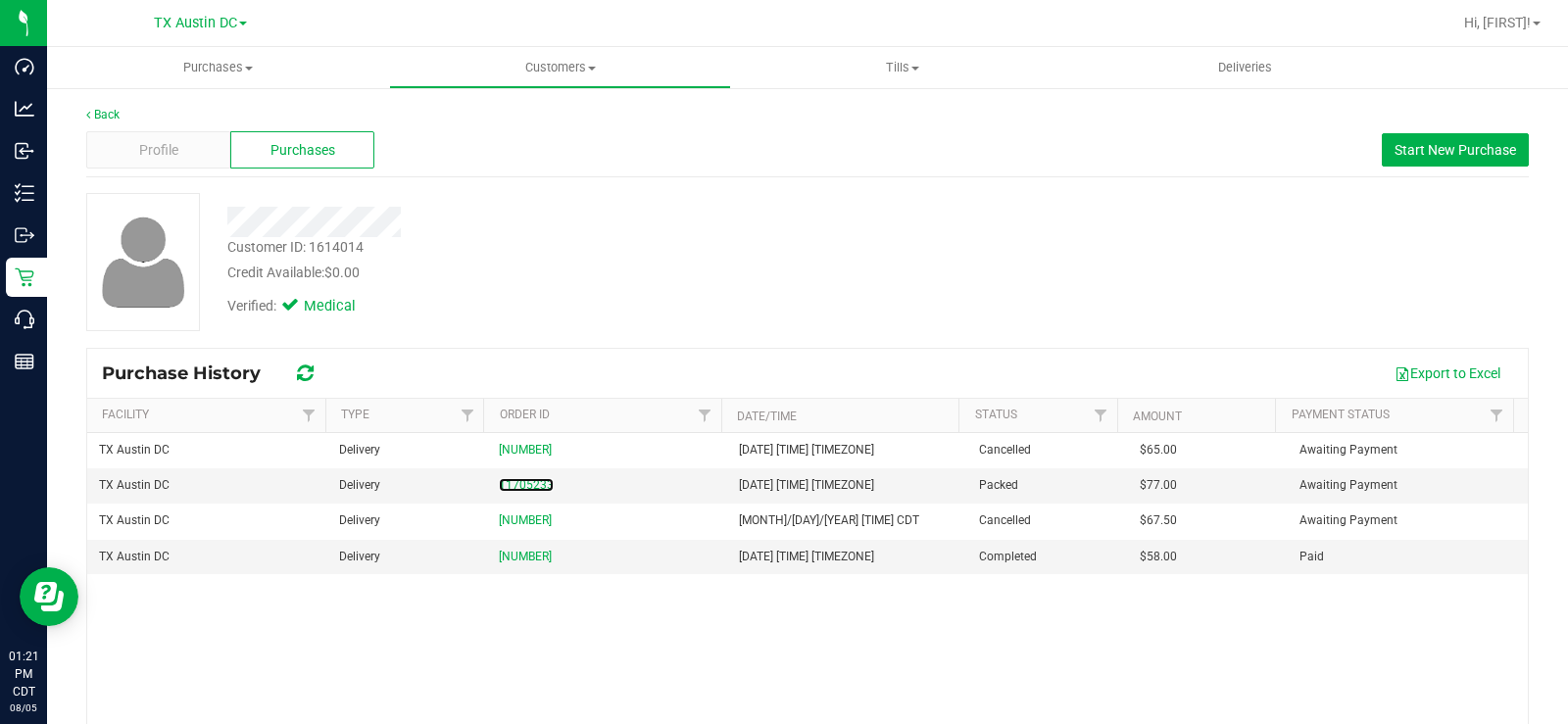 click on "11705233" at bounding box center [526, 485] 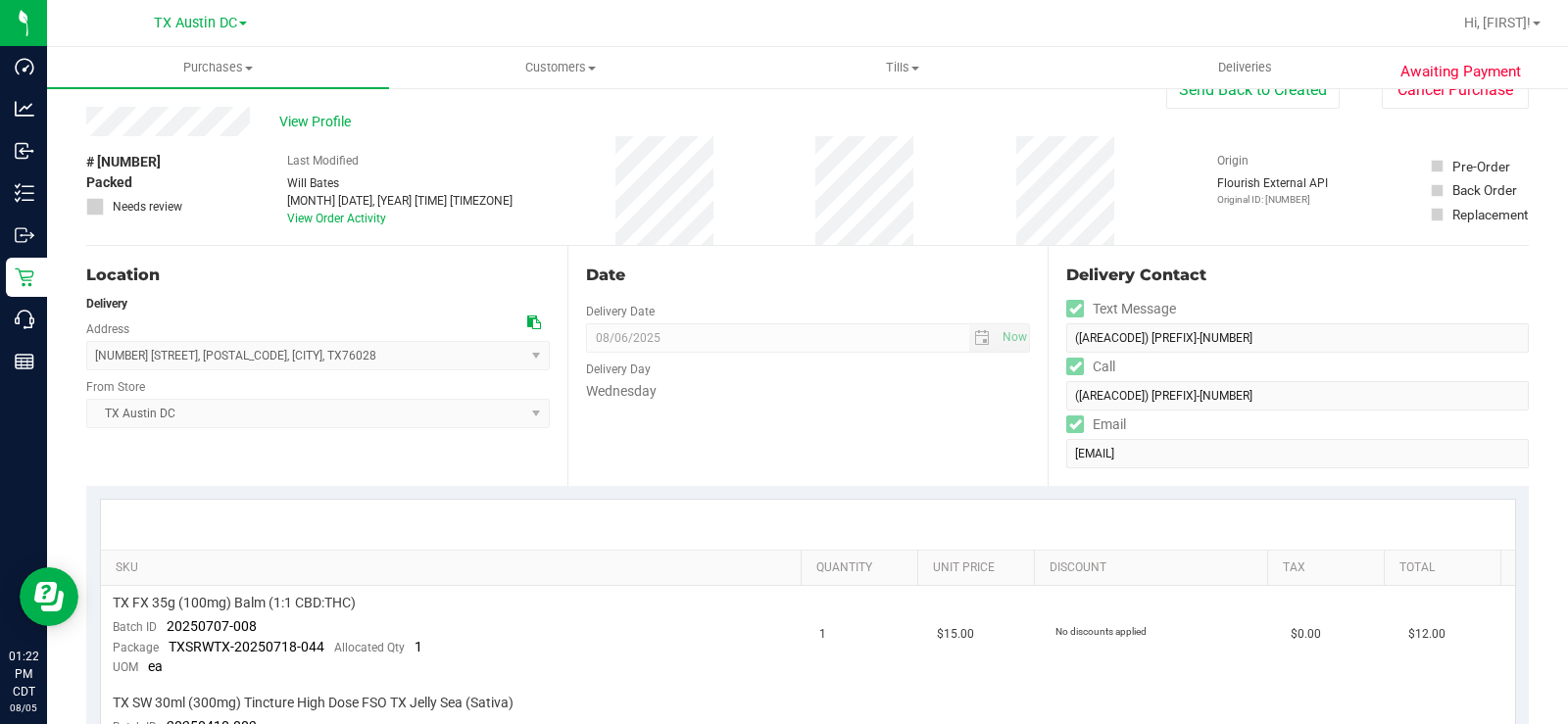 scroll, scrollTop: 0, scrollLeft: 0, axis: both 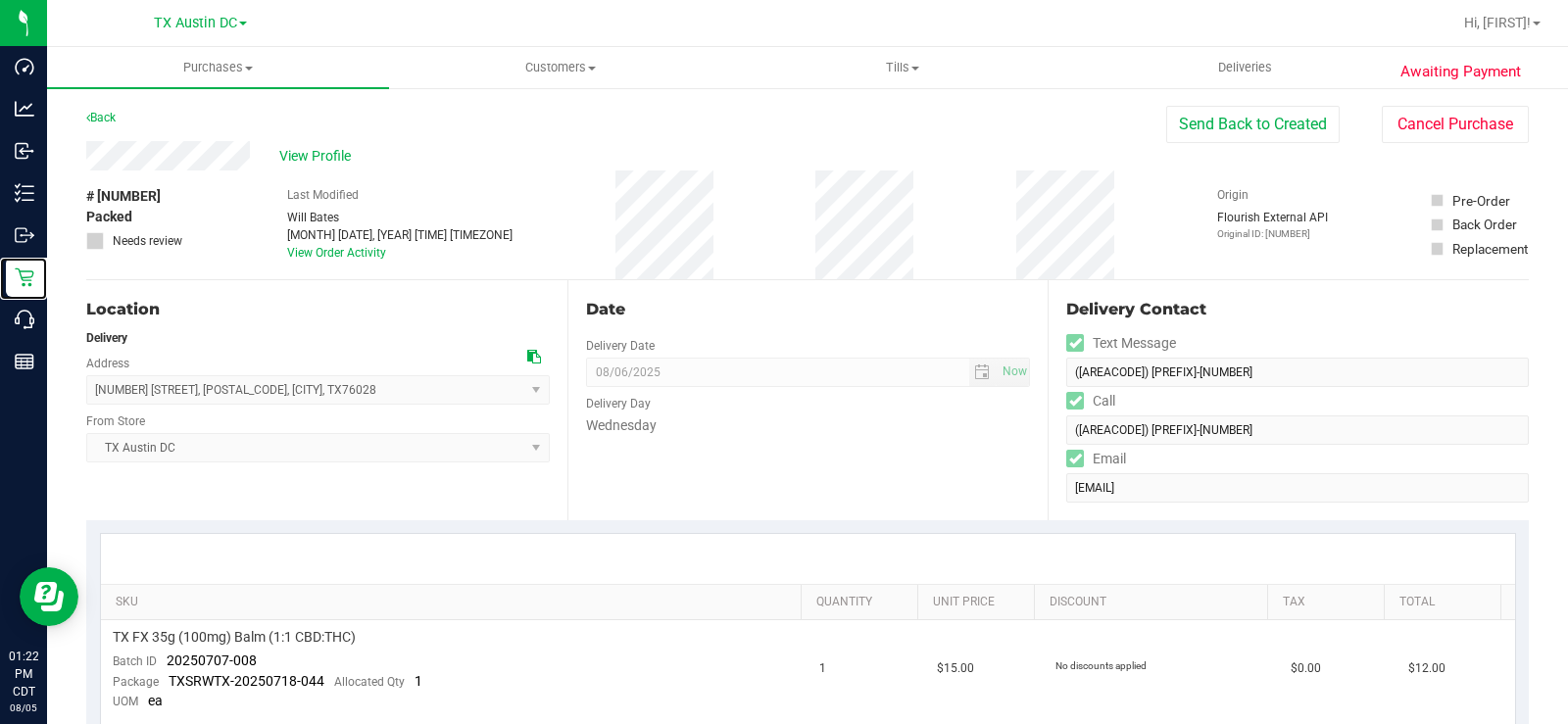 click on "Retail" at bounding box center [0, 0] 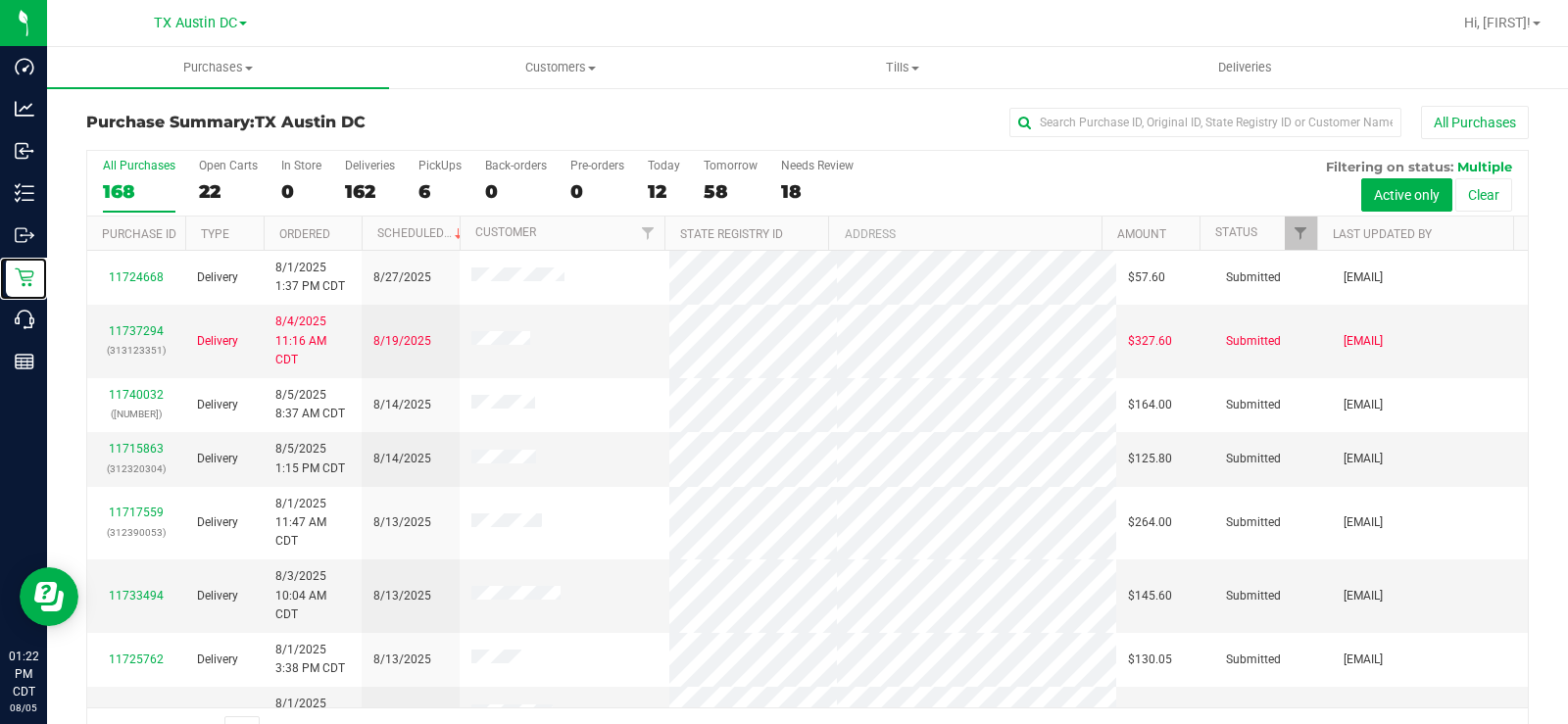 click 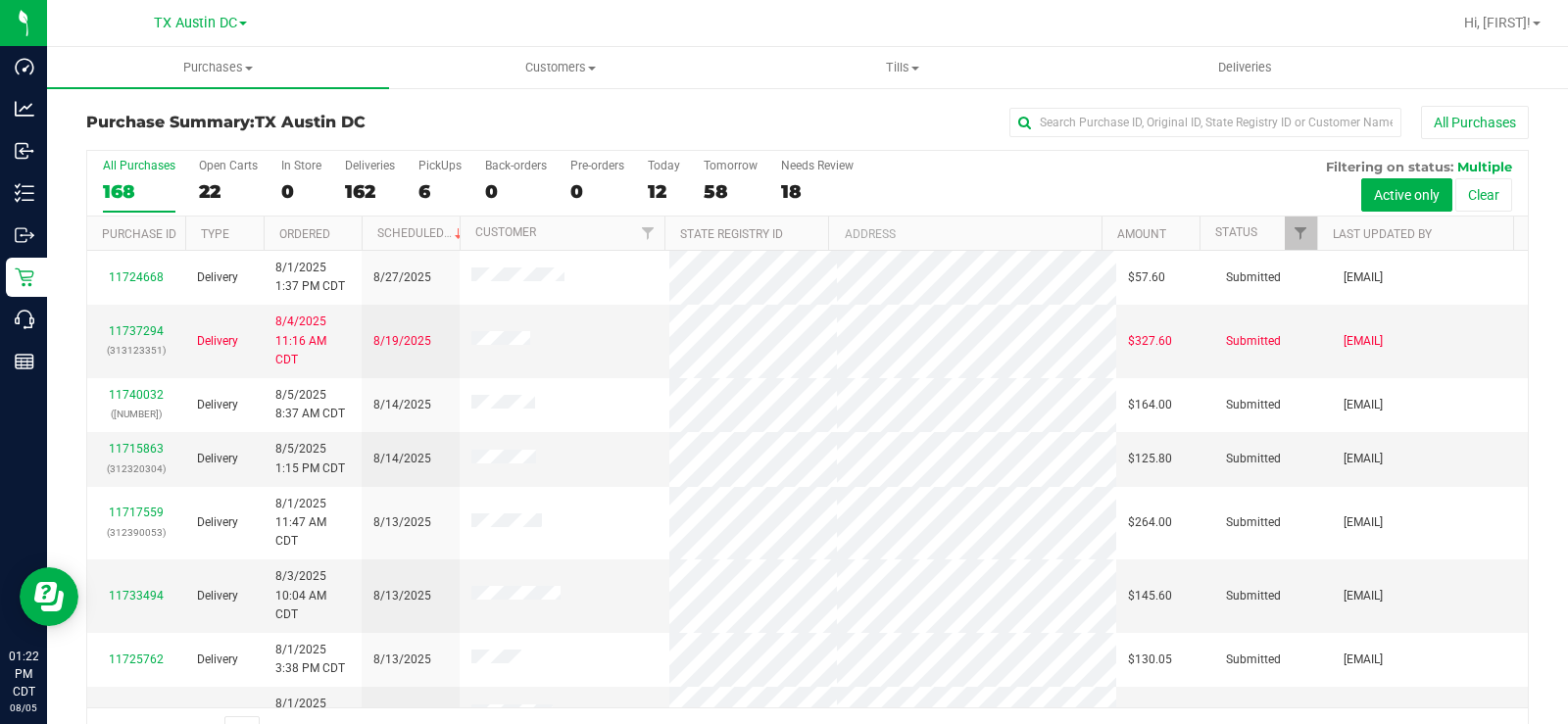 click on "Open Carts
22" at bounding box center (228, 185) 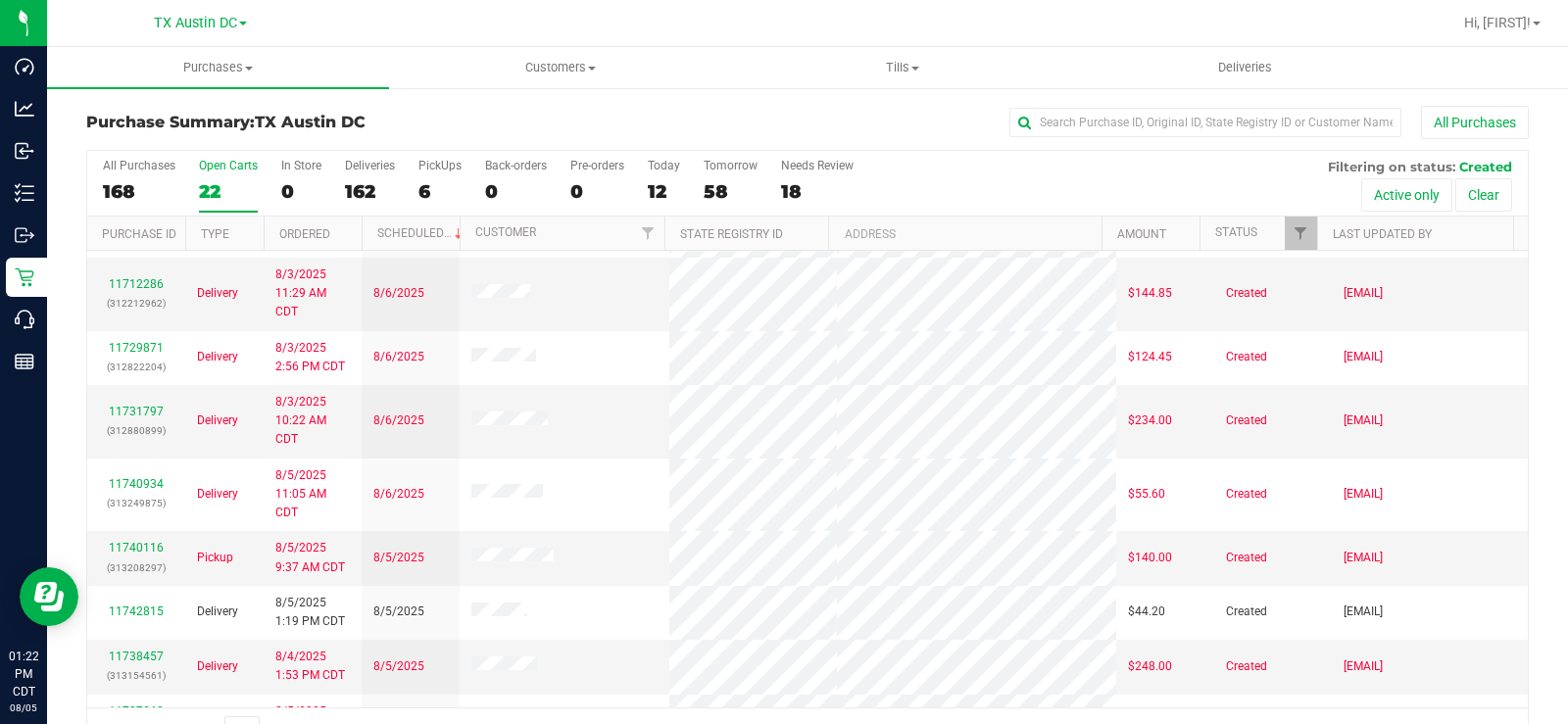 scroll, scrollTop: 779, scrollLeft: 0, axis: vertical 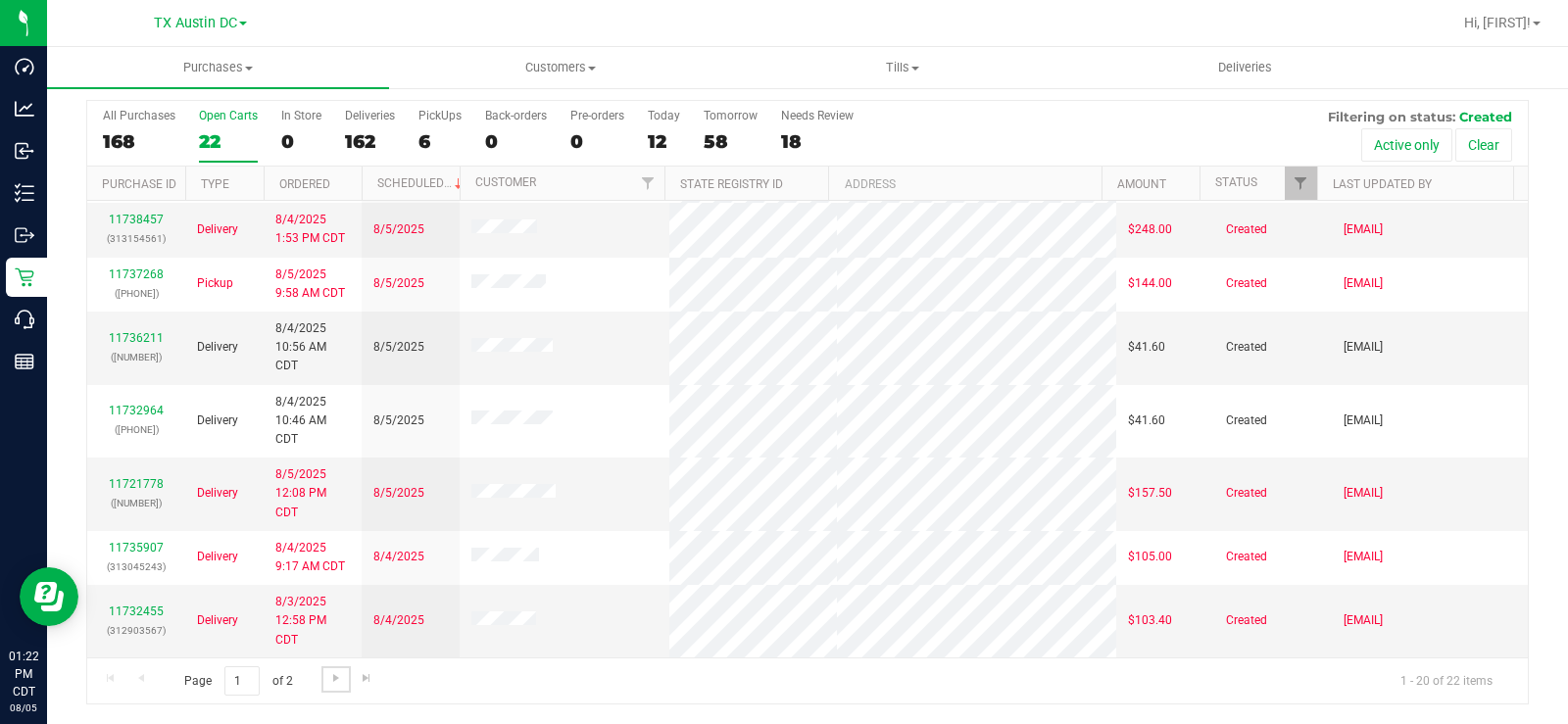 click at bounding box center (336, 678) 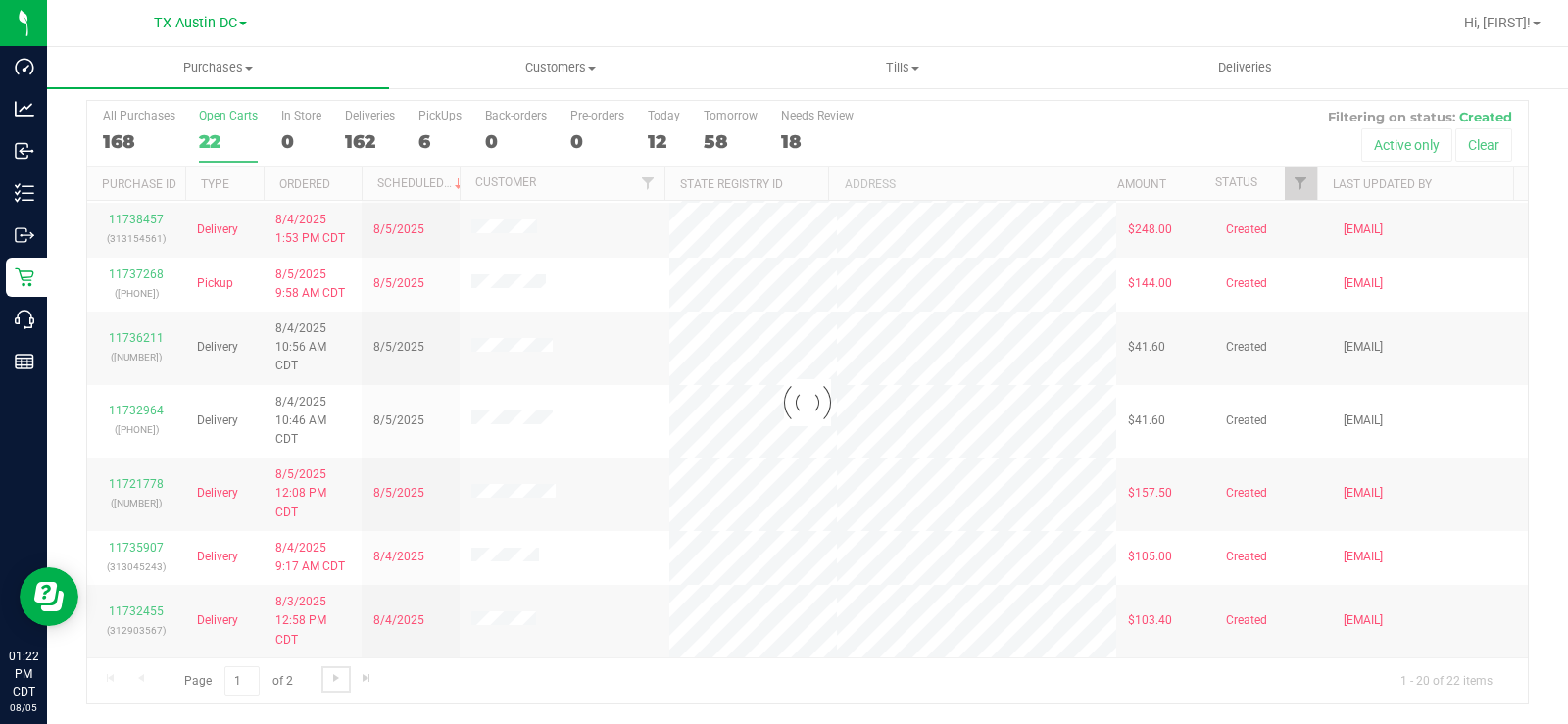 scroll, scrollTop: 0, scrollLeft: 0, axis: both 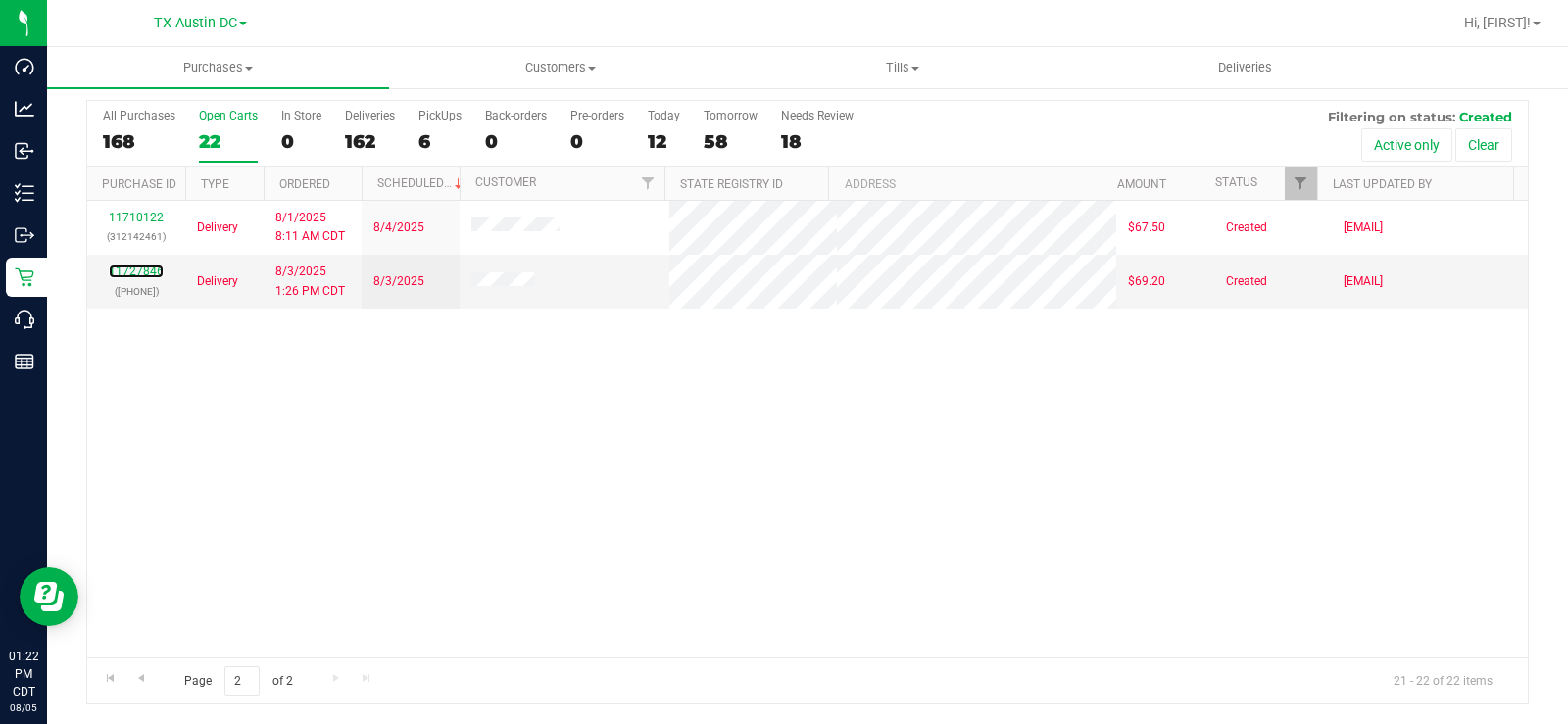 click on "11727846" at bounding box center [136, 271] 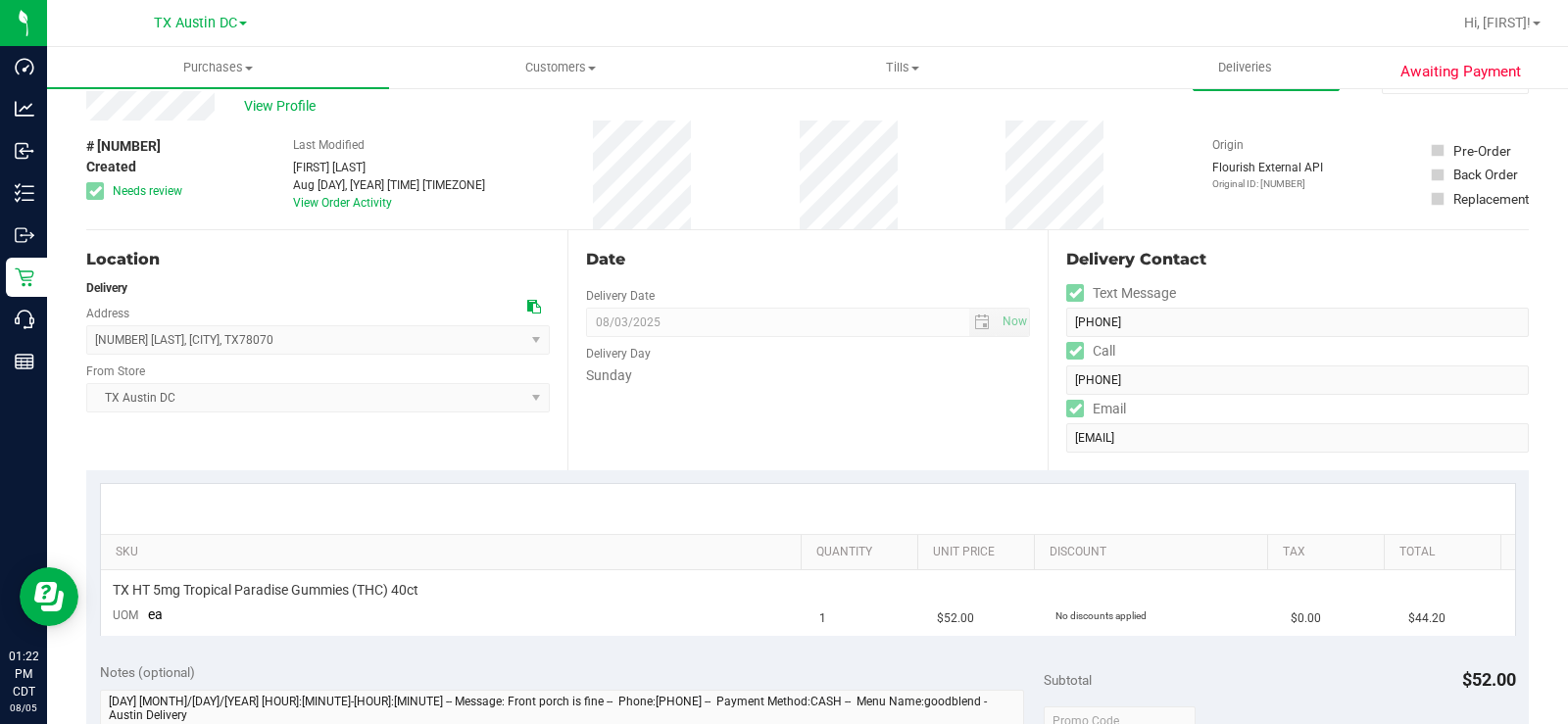 click on "View Profile" at bounding box center (283, 106) 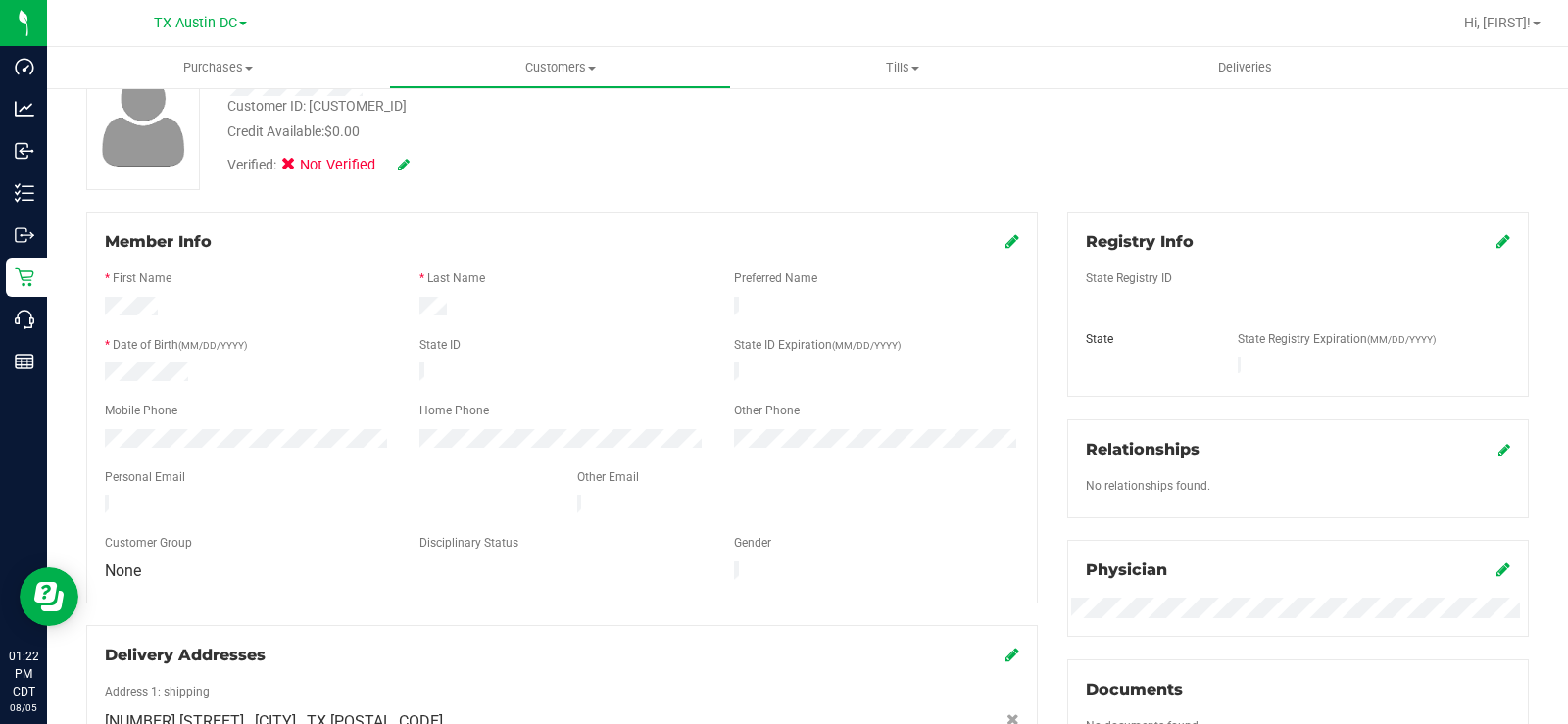 scroll, scrollTop: 50, scrollLeft: 0, axis: vertical 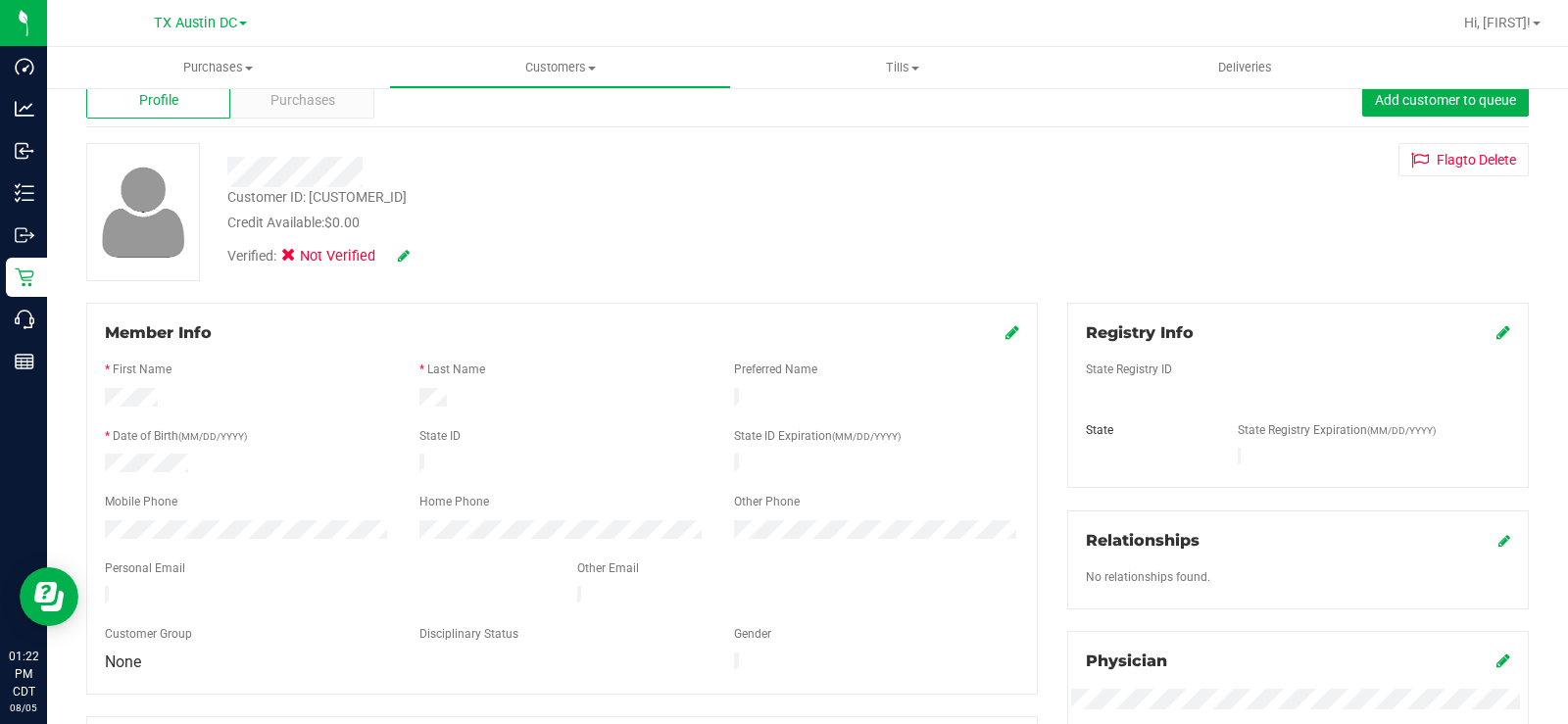 click at bounding box center [1503, 332] 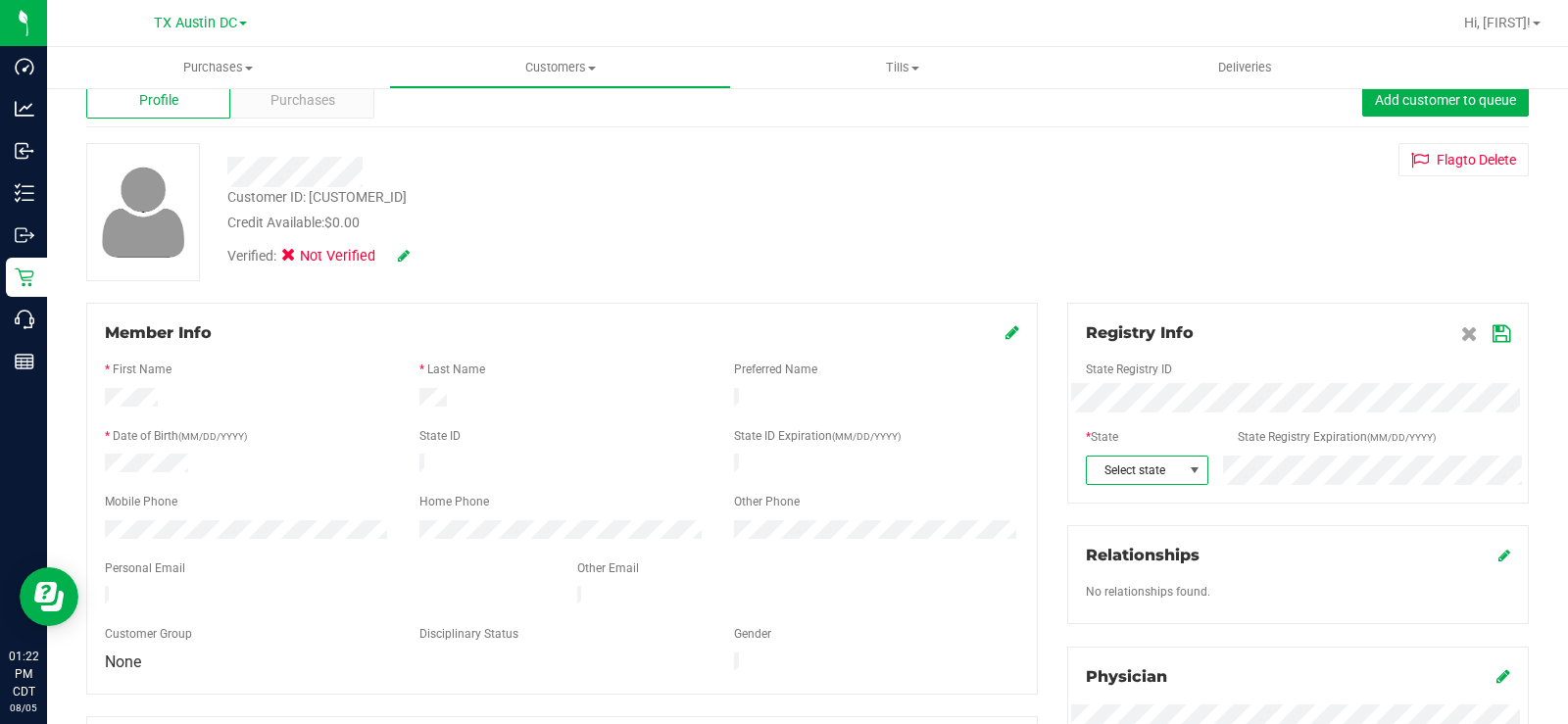 click at bounding box center (1195, 470) 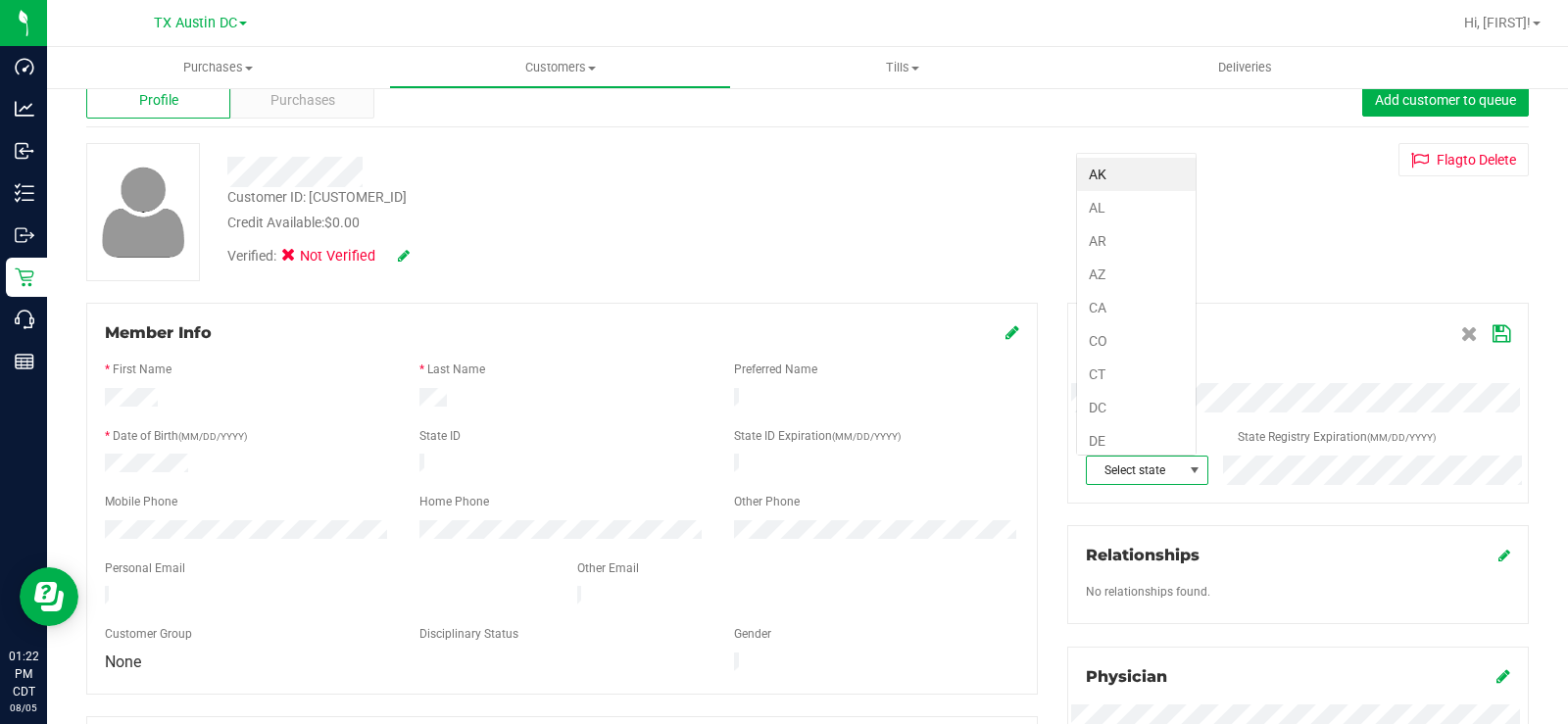 scroll, scrollTop: 97941, scrollLeft: 97879, axis: both 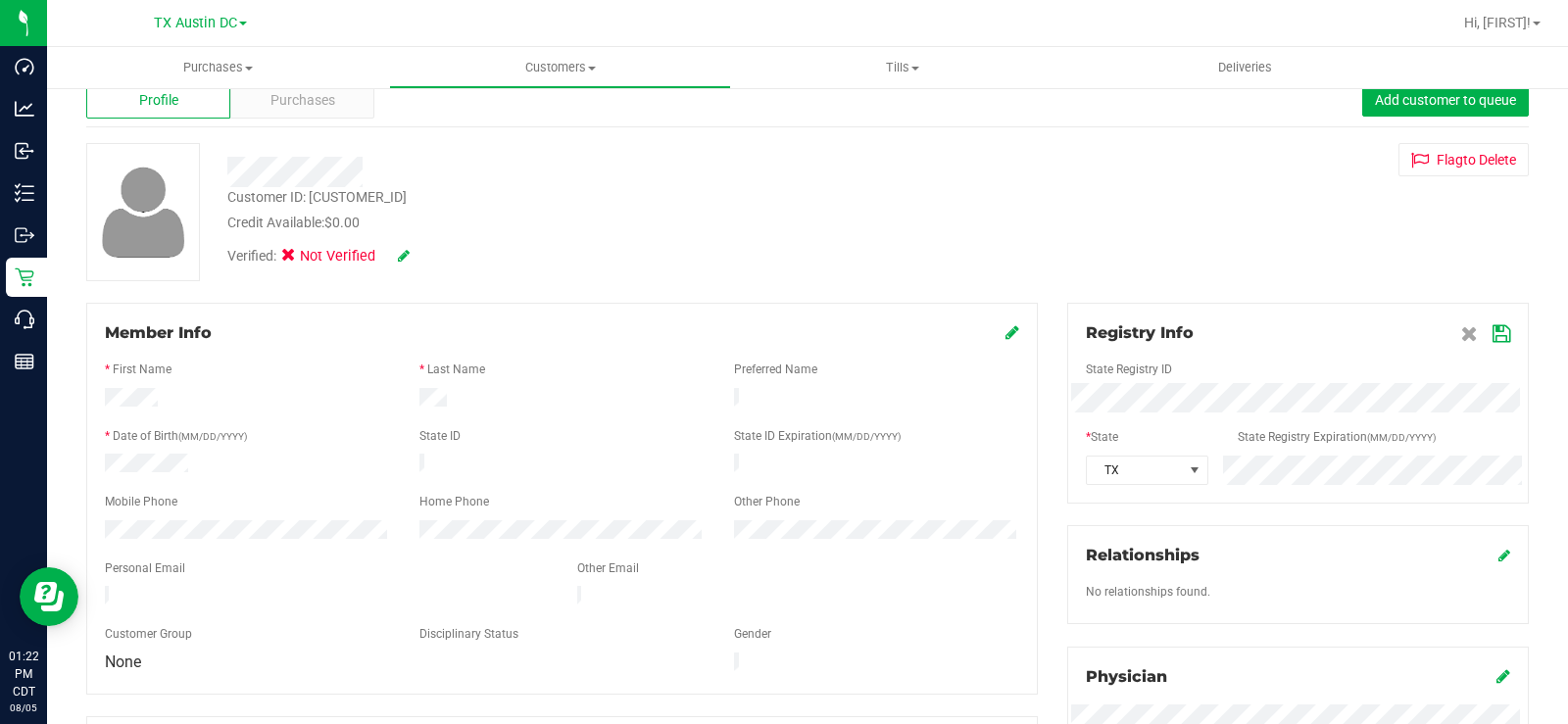 click at bounding box center [1501, 334] 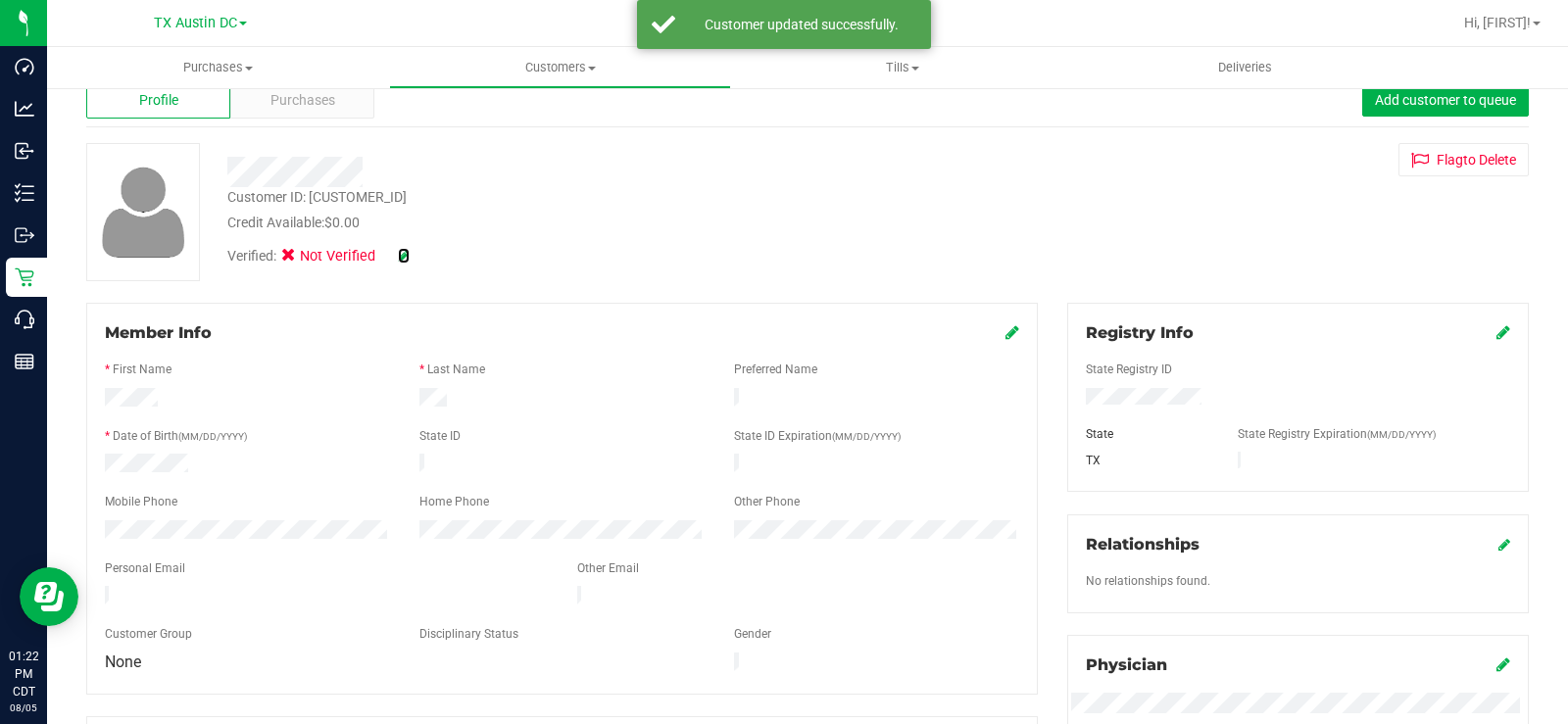 click at bounding box center (404, 256) 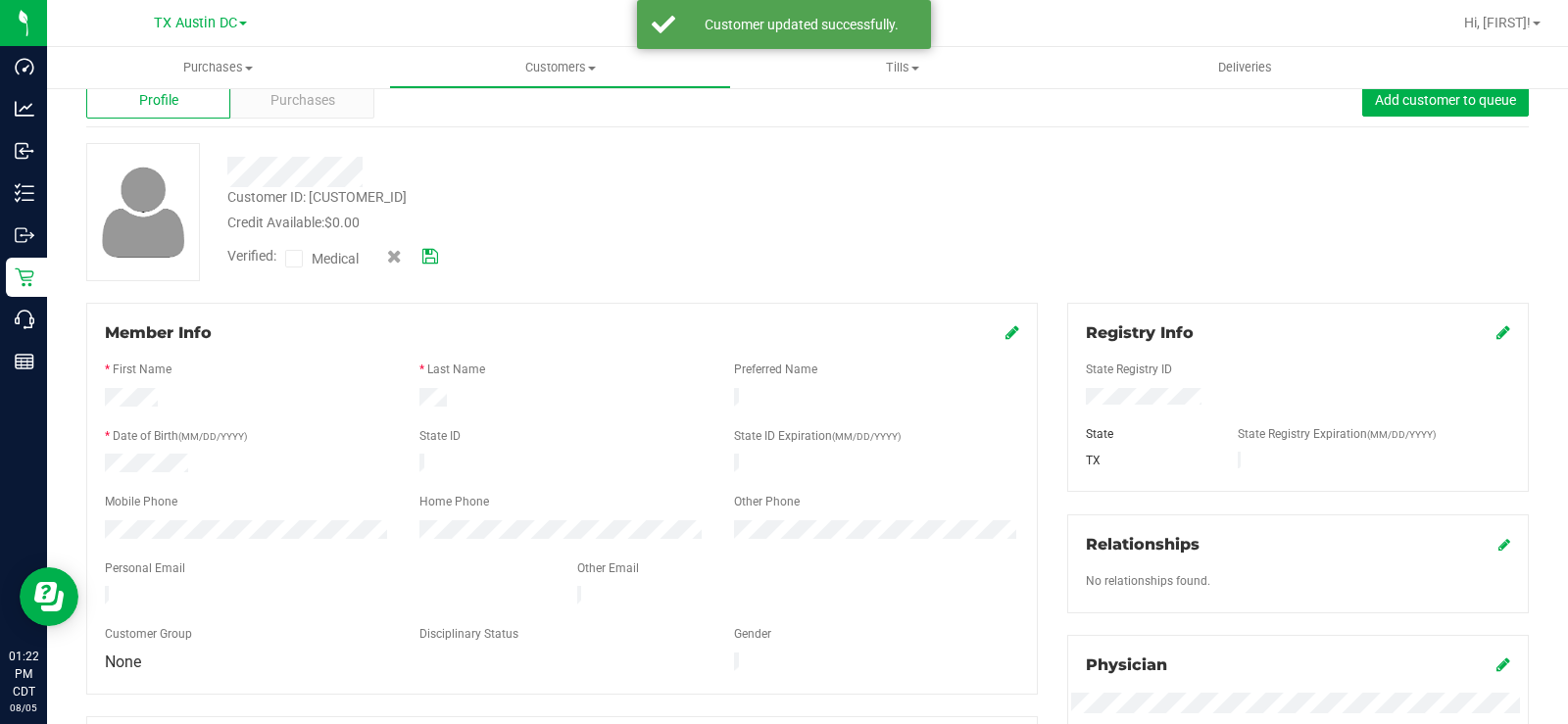 drag, startPoint x: 299, startPoint y: 257, endPoint x: 343, endPoint y: 260, distance: 44.102154 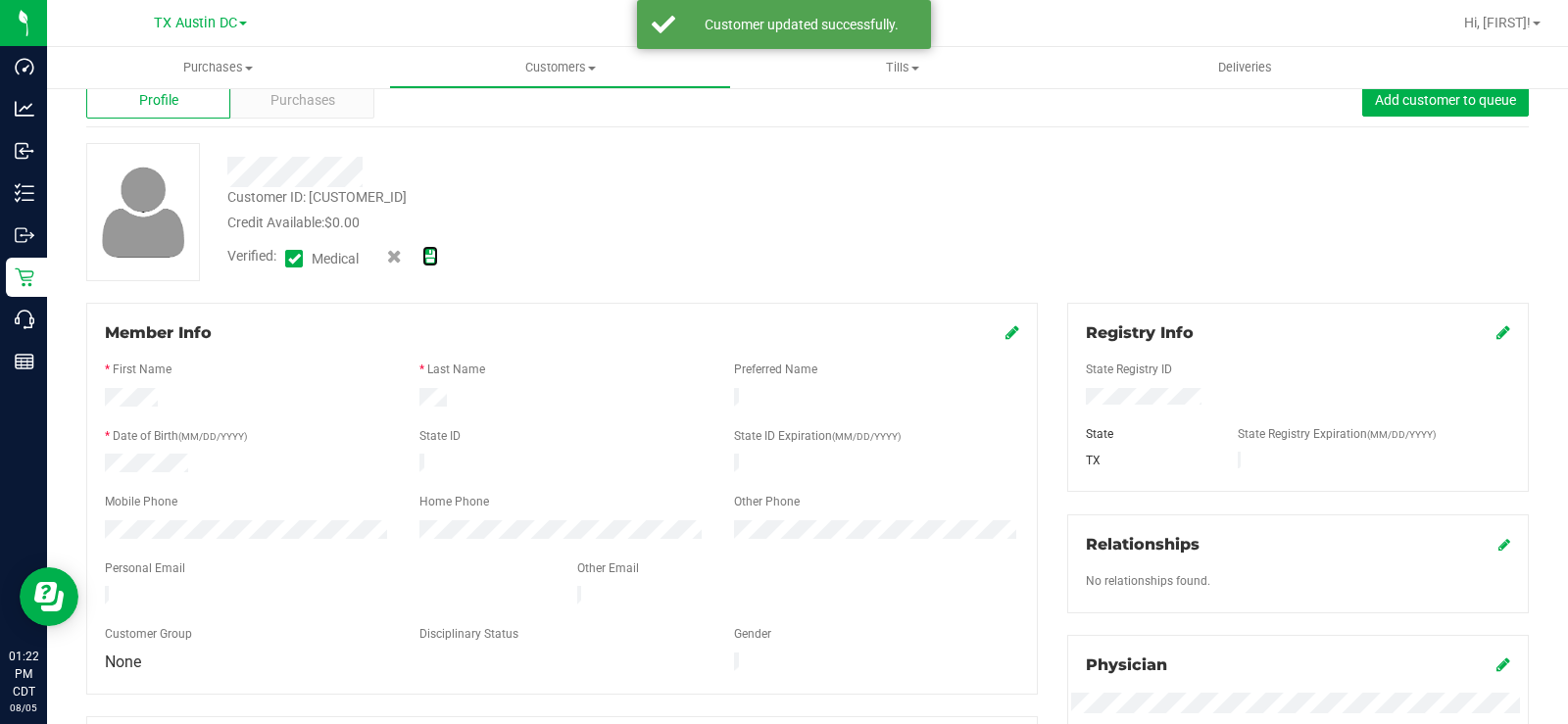click at bounding box center [430, 257] 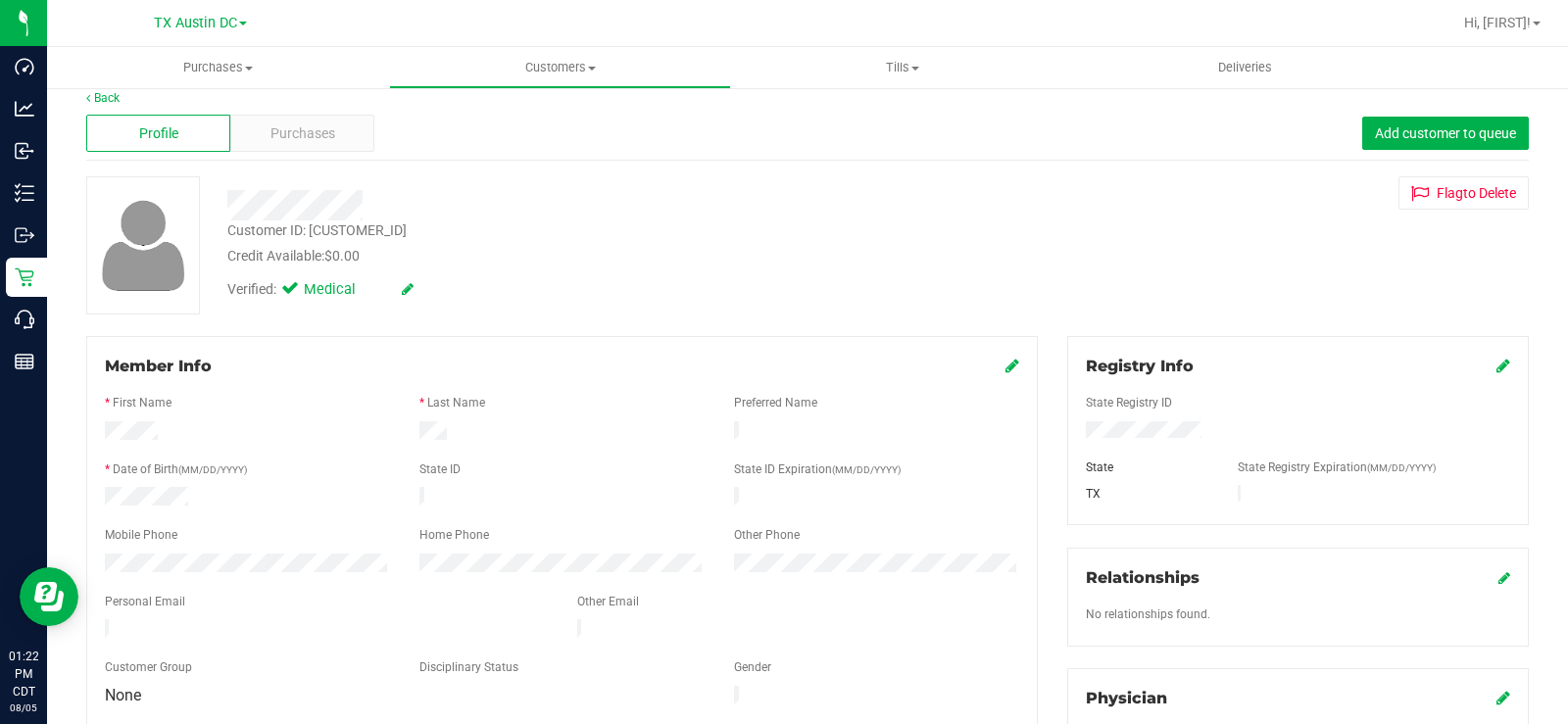 scroll, scrollTop: 0, scrollLeft: 0, axis: both 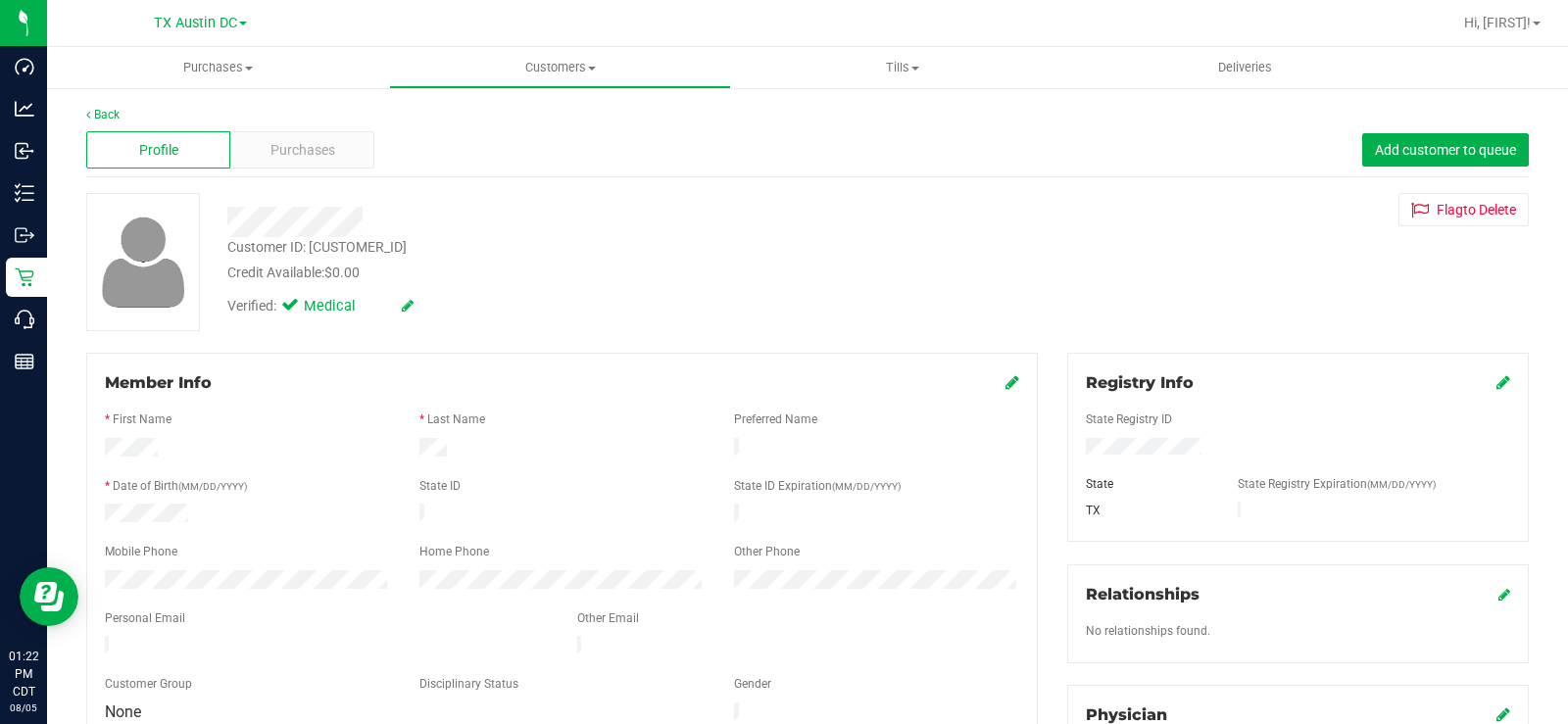 click on "Purchases" at bounding box center [302, 150] 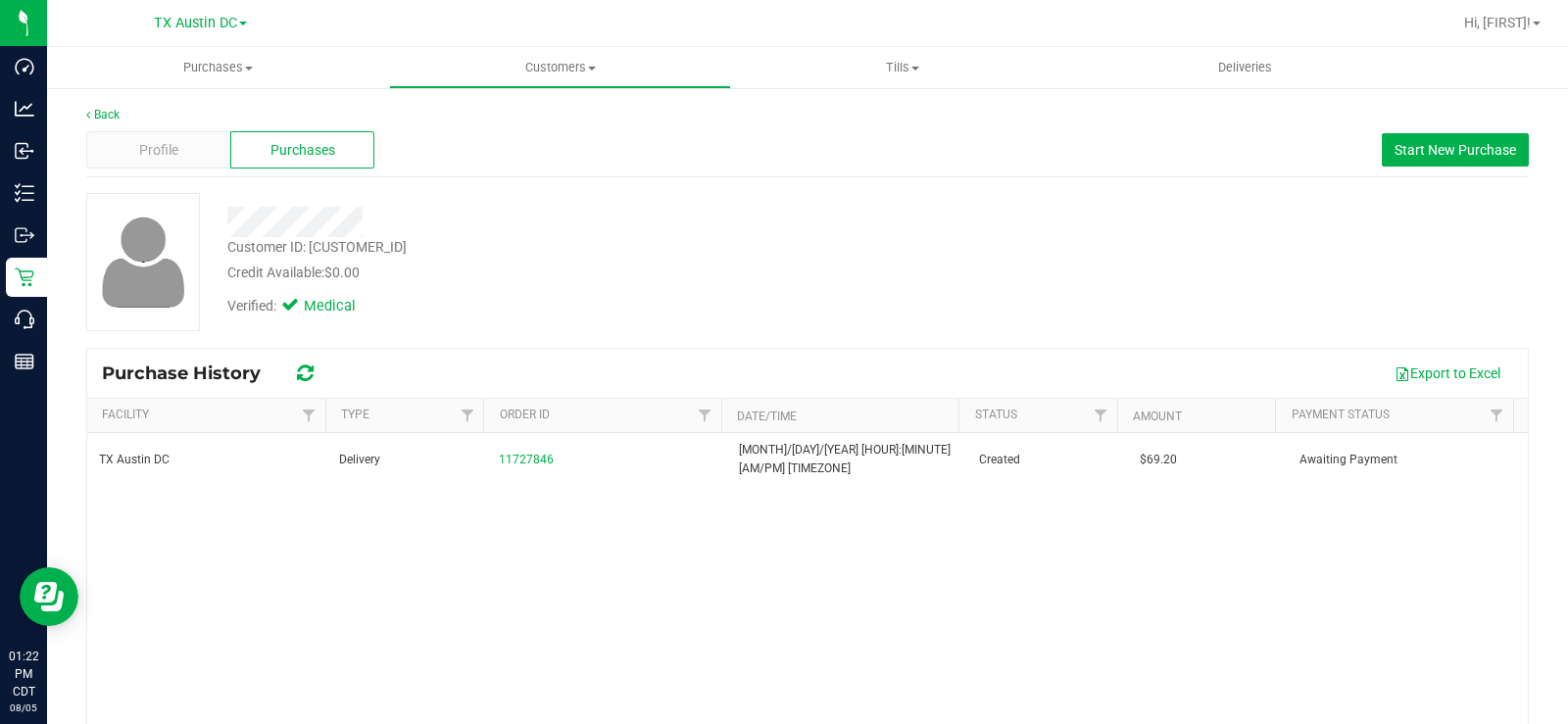 click on "11727846" at bounding box center (607, 459) 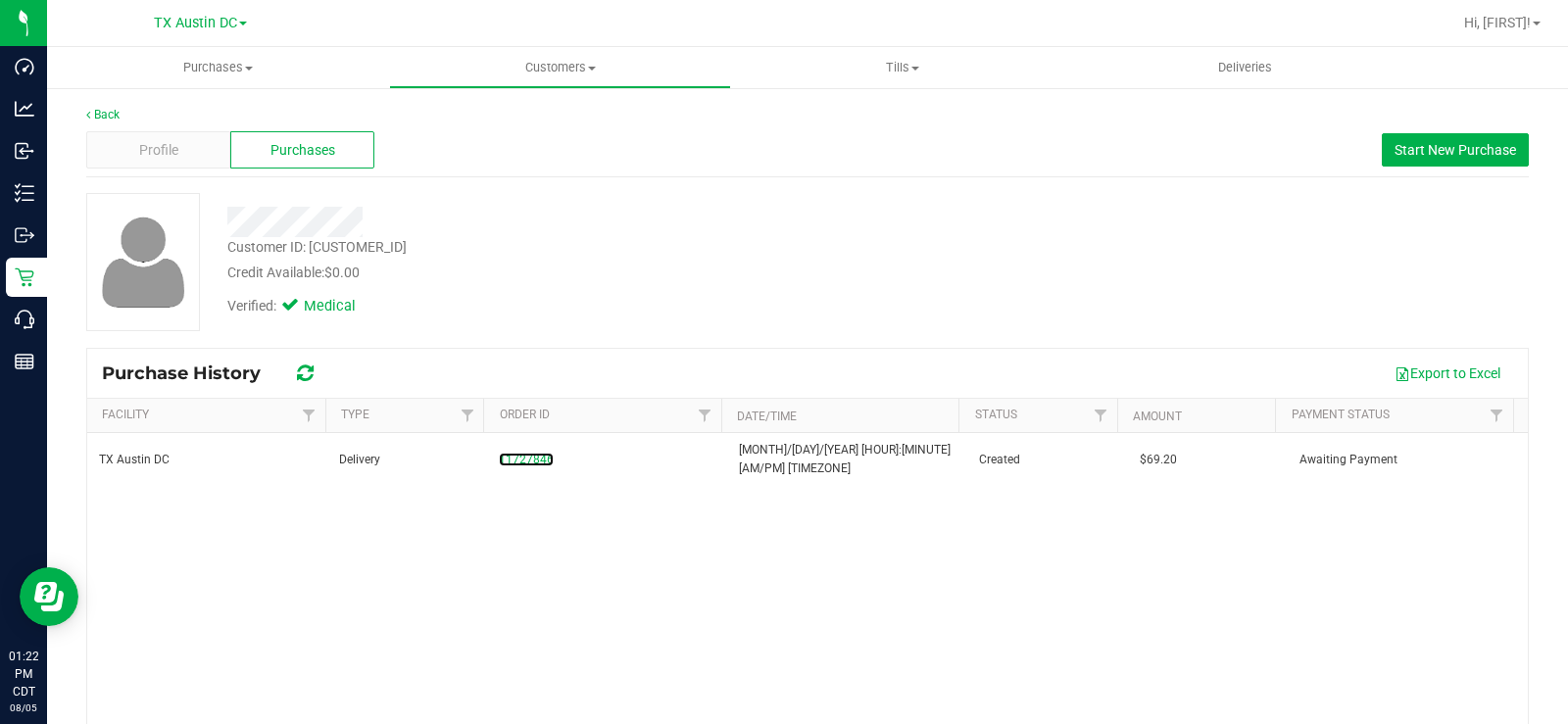 click on "11727846" at bounding box center [526, 459] 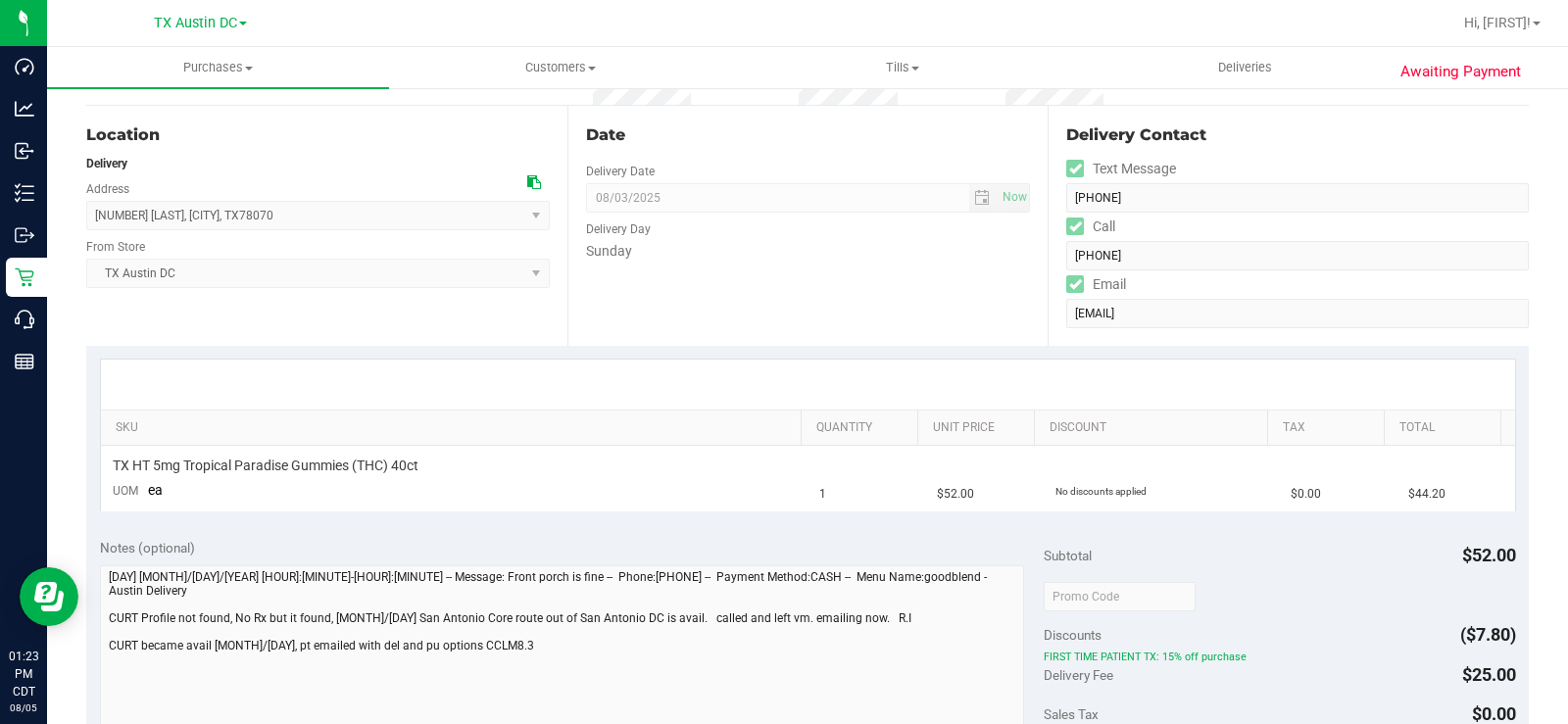 scroll, scrollTop: 0, scrollLeft: 0, axis: both 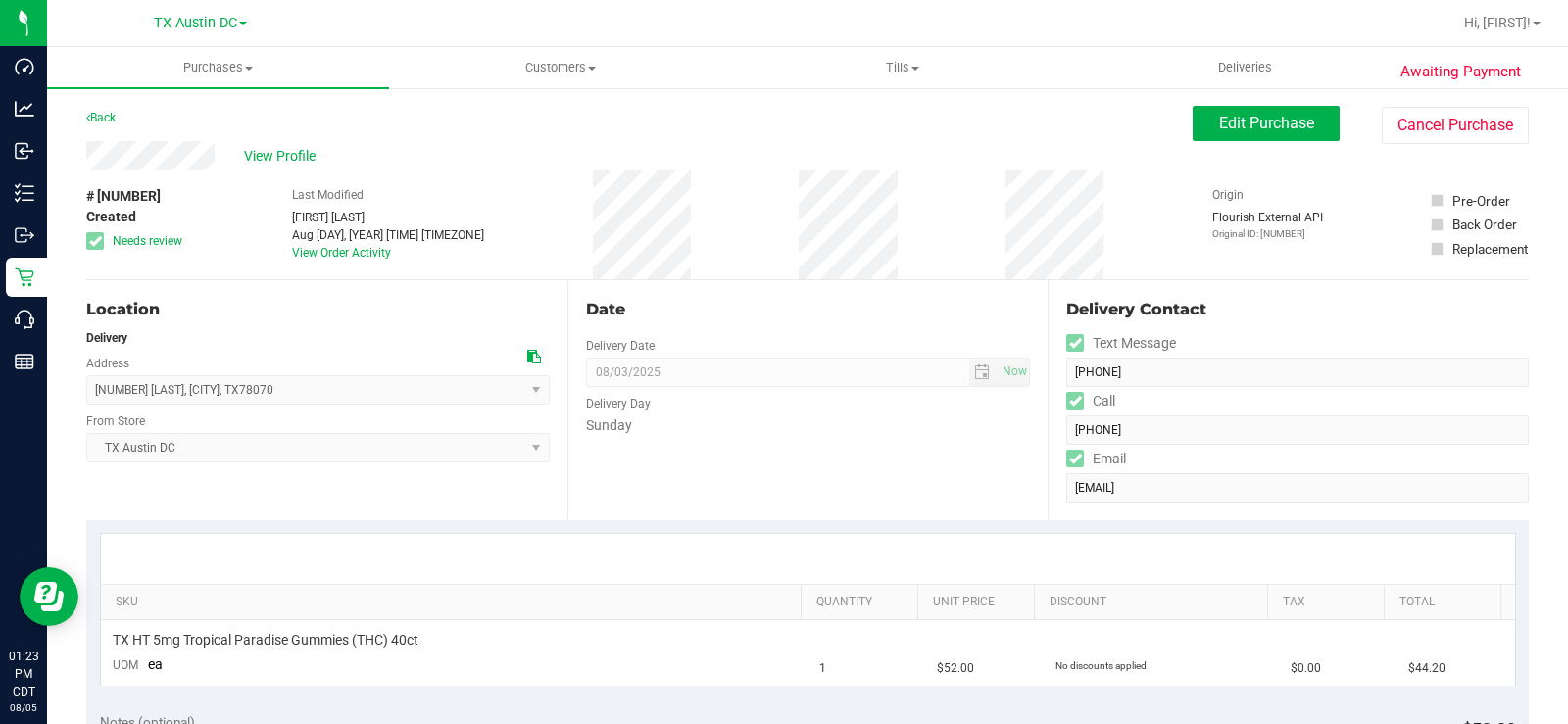 click at bounding box center [534, 357] 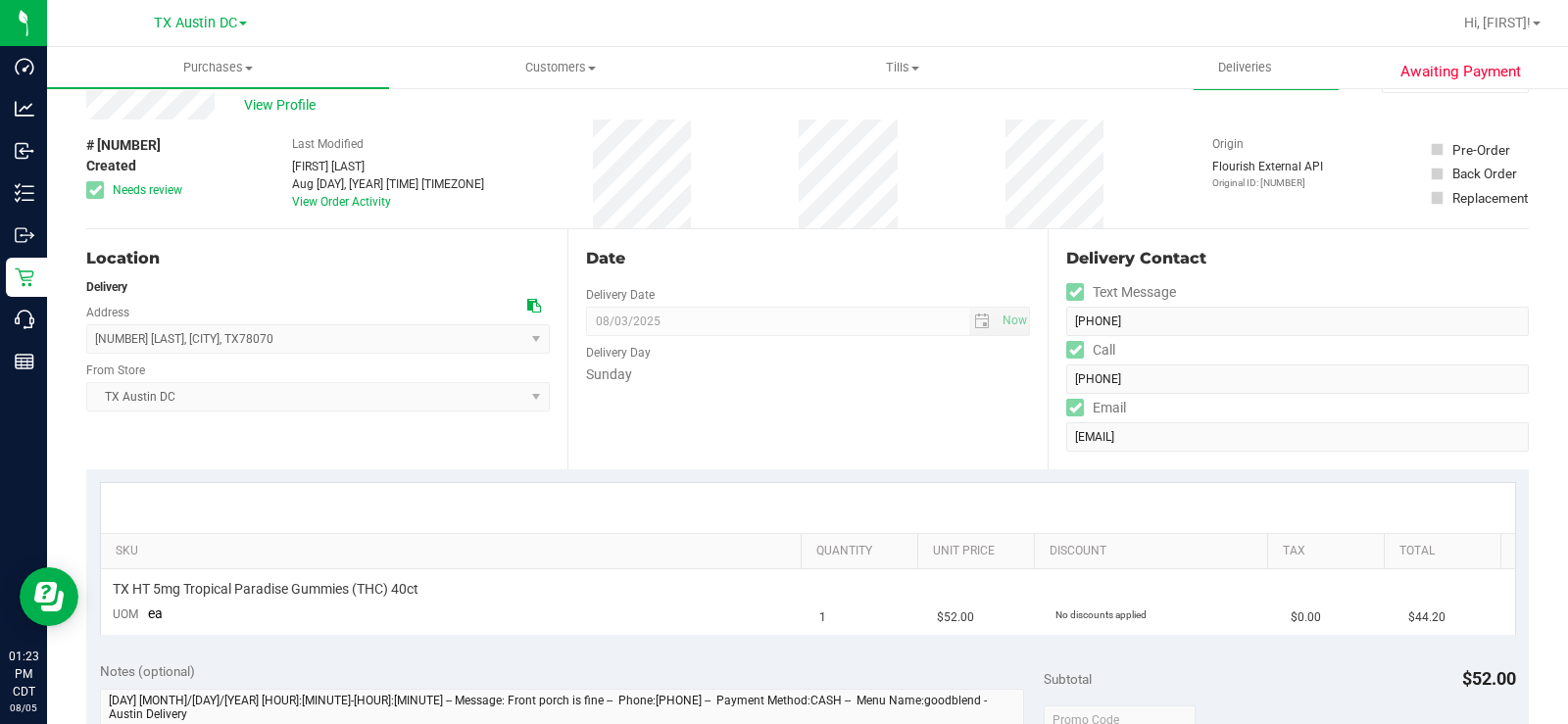 scroll, scrollTop: 0, scrollLeft: 0, axis: both 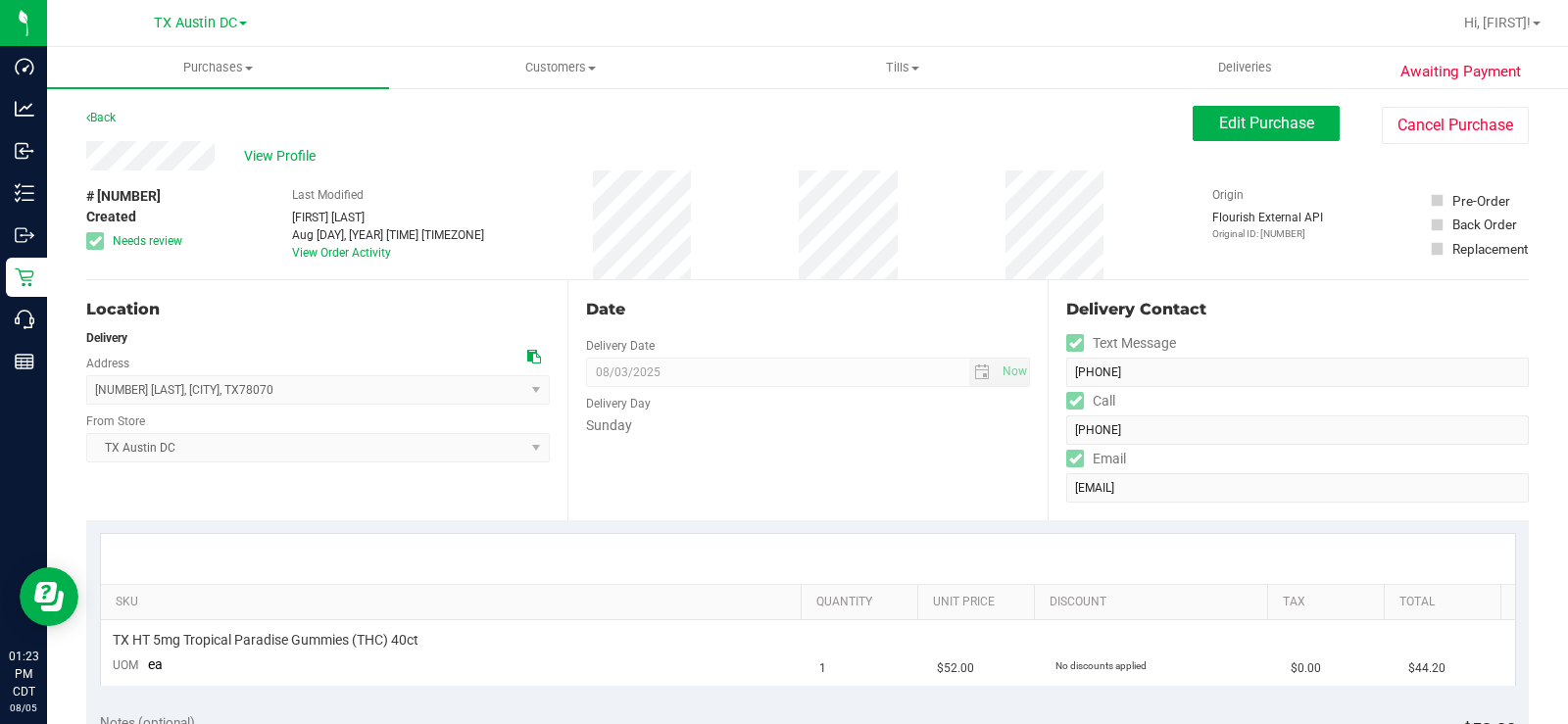 click on "View Profile" at bounding box center [283, 156] 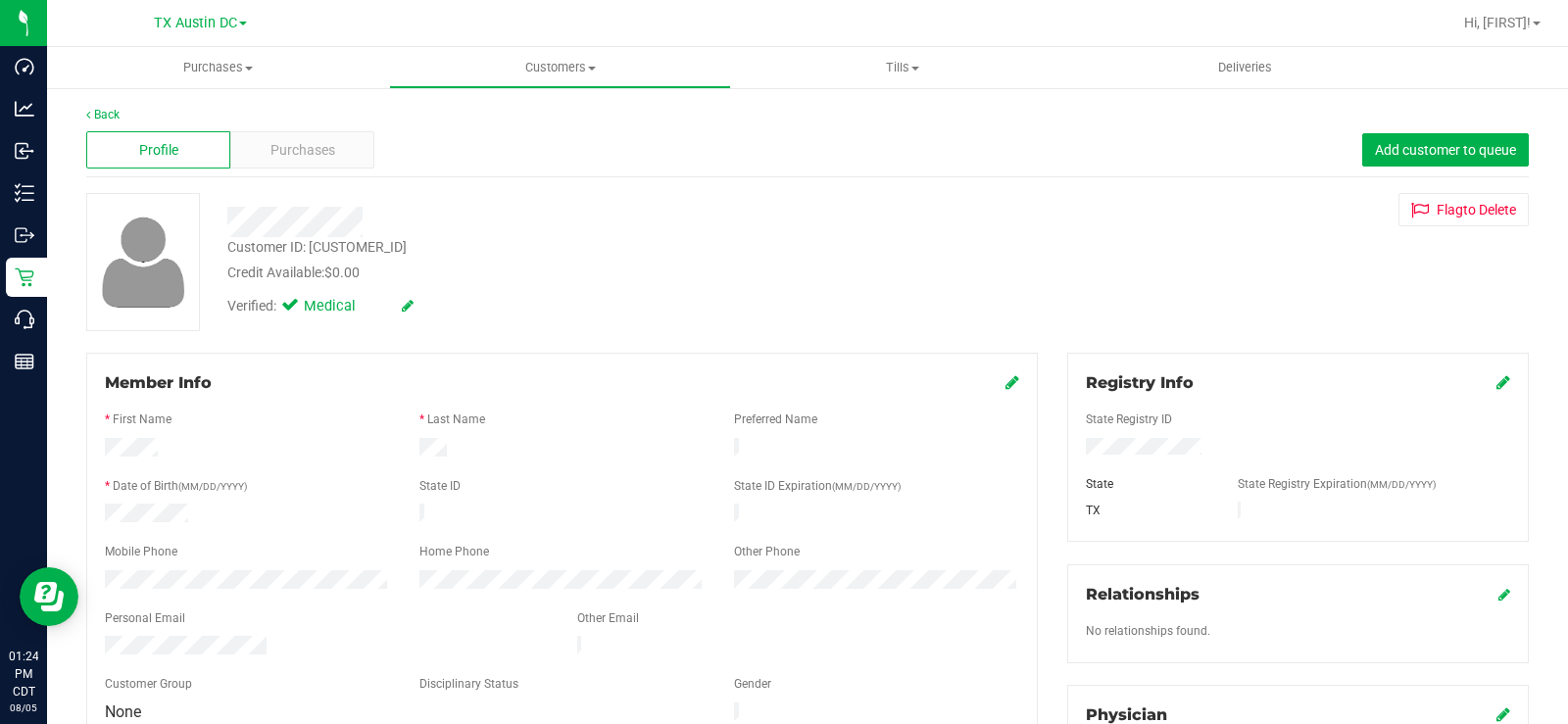 click on "Purchases" at bounding box center [303, 150] 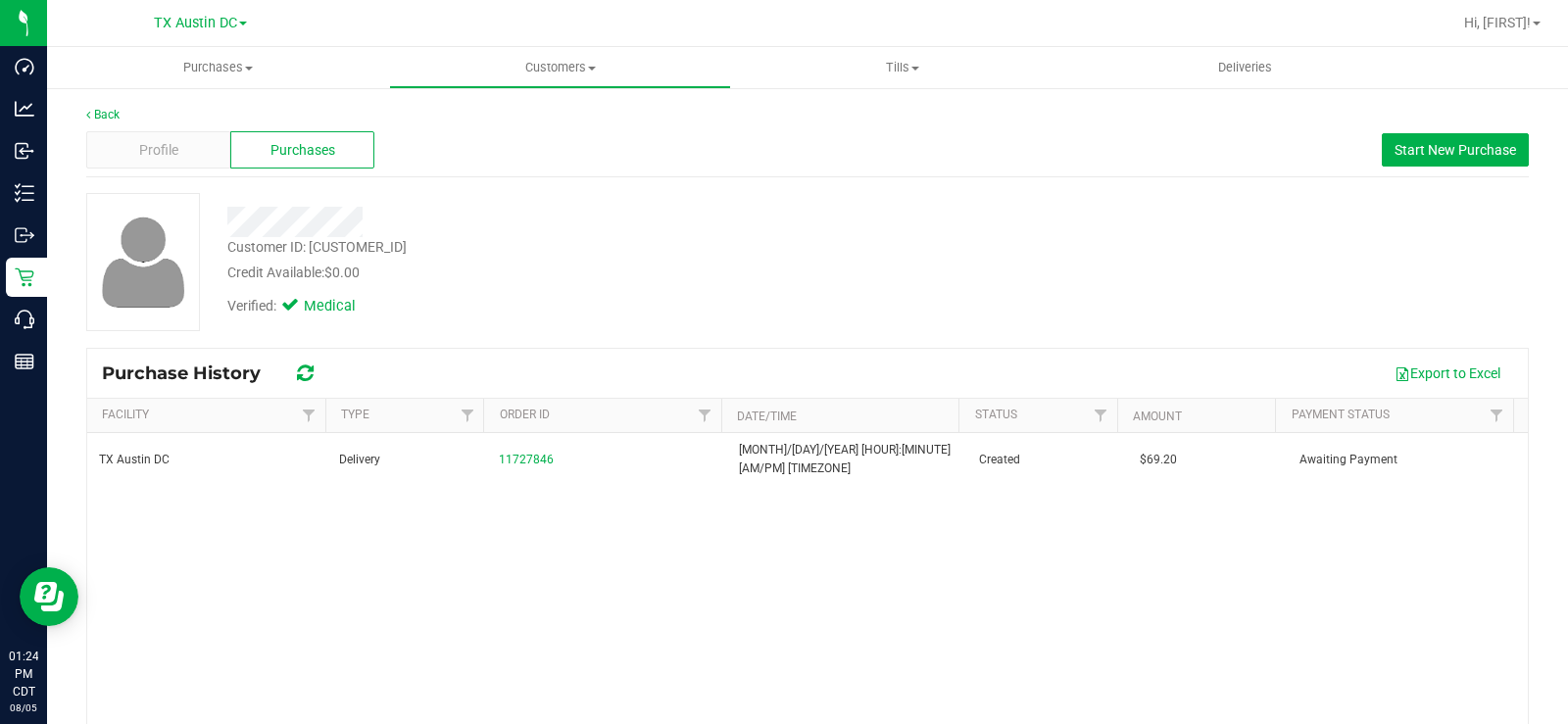click on "11727846" at bounding box center (607, 459) 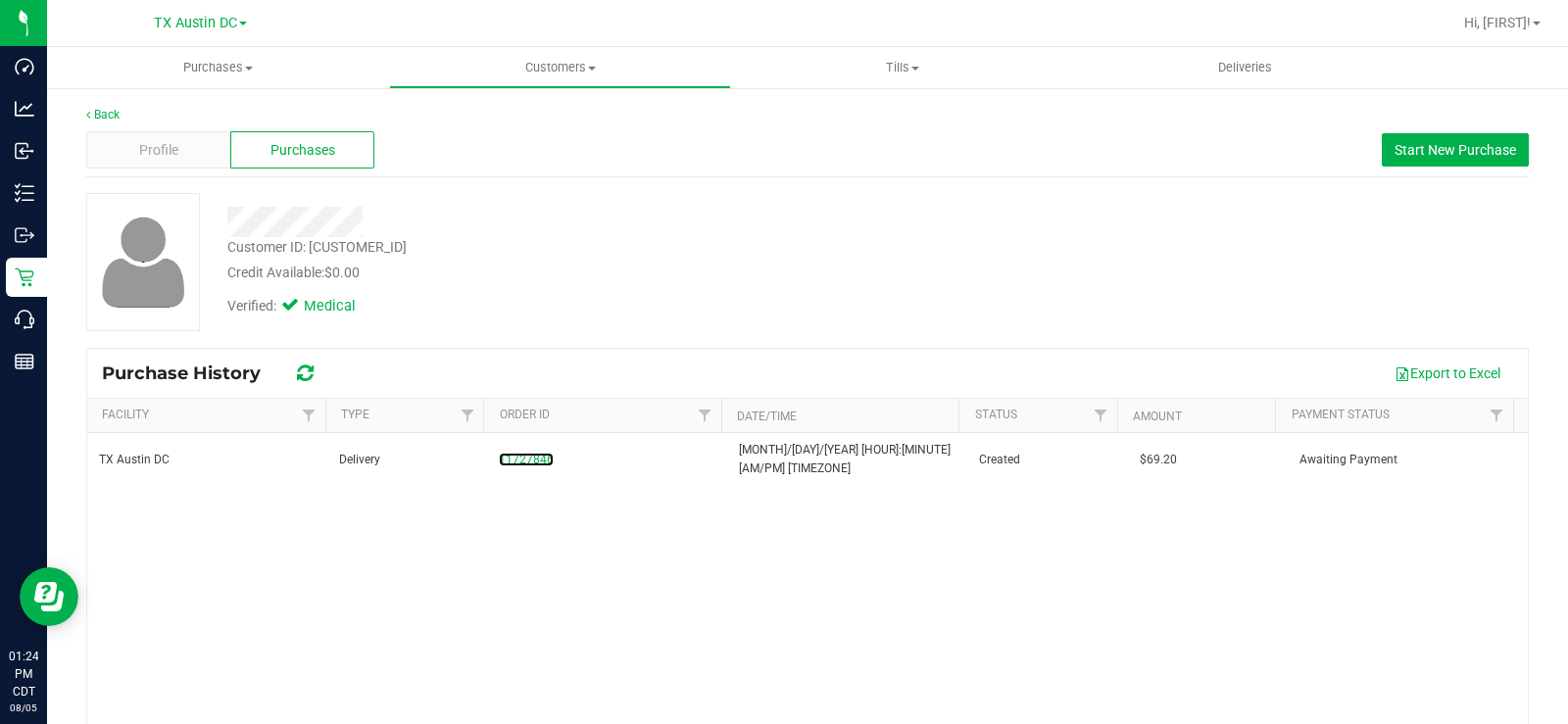 click on "11727846" at bounding box center (526, 459) 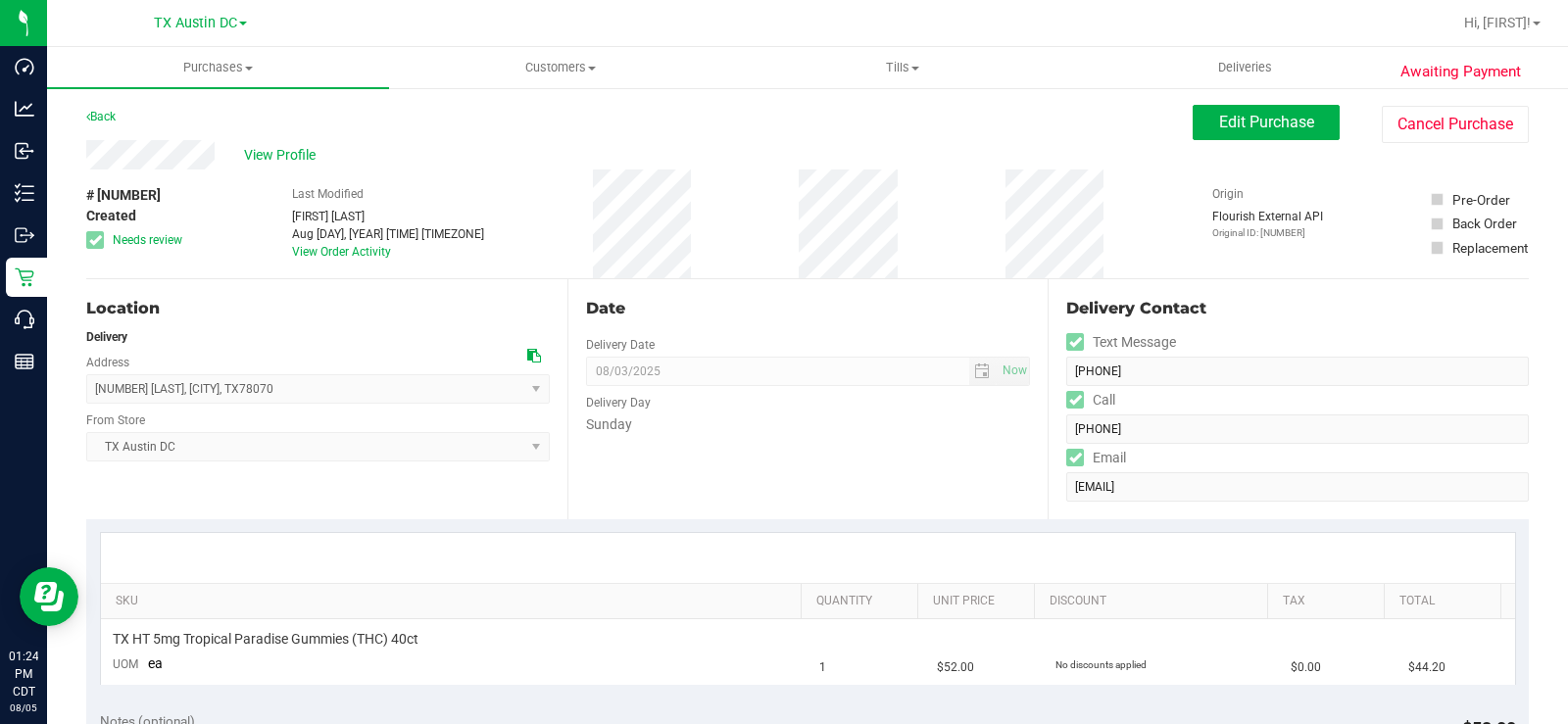 scroll, scrollTop: 0, scrollLeft: 0, axis: both 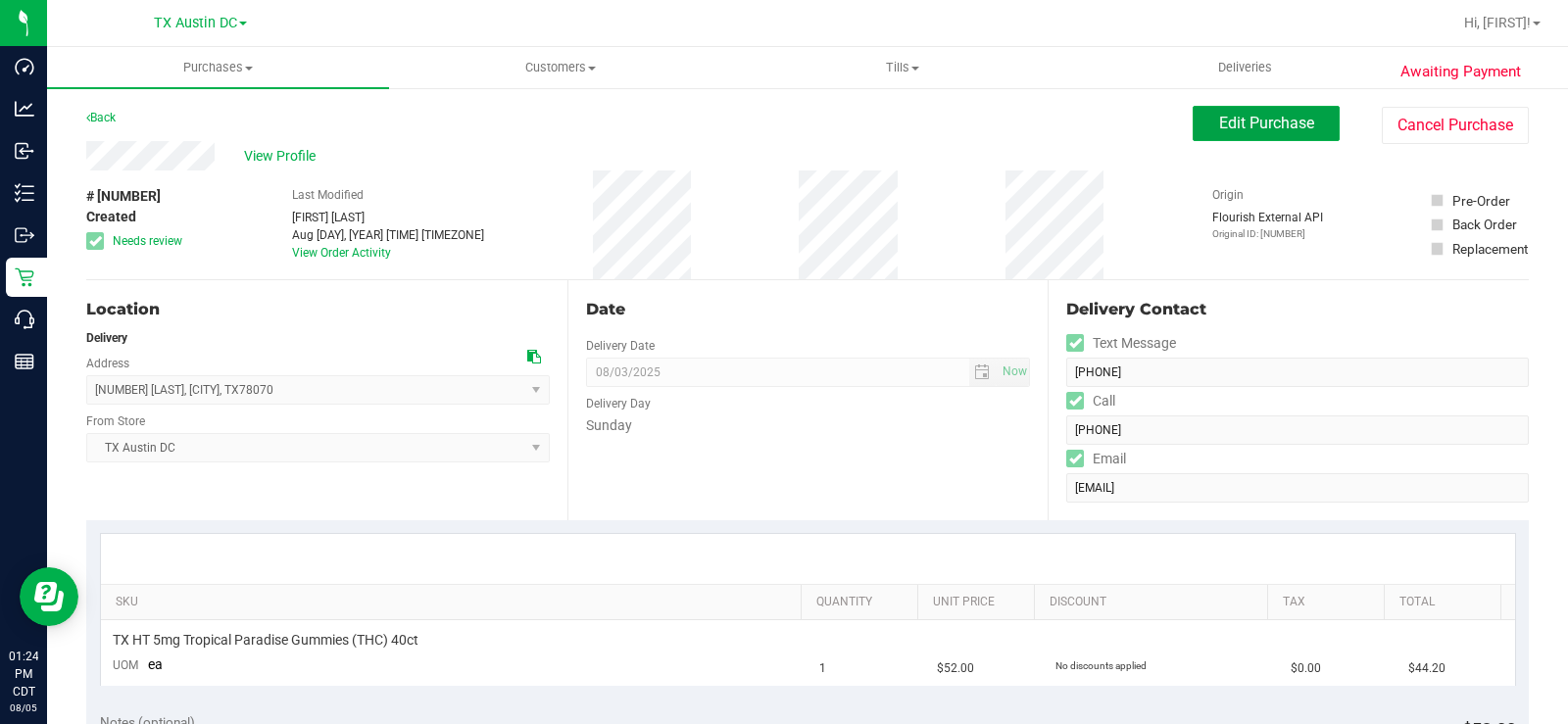 click on "Edit Purchase" at bounding box center [1266, 122] 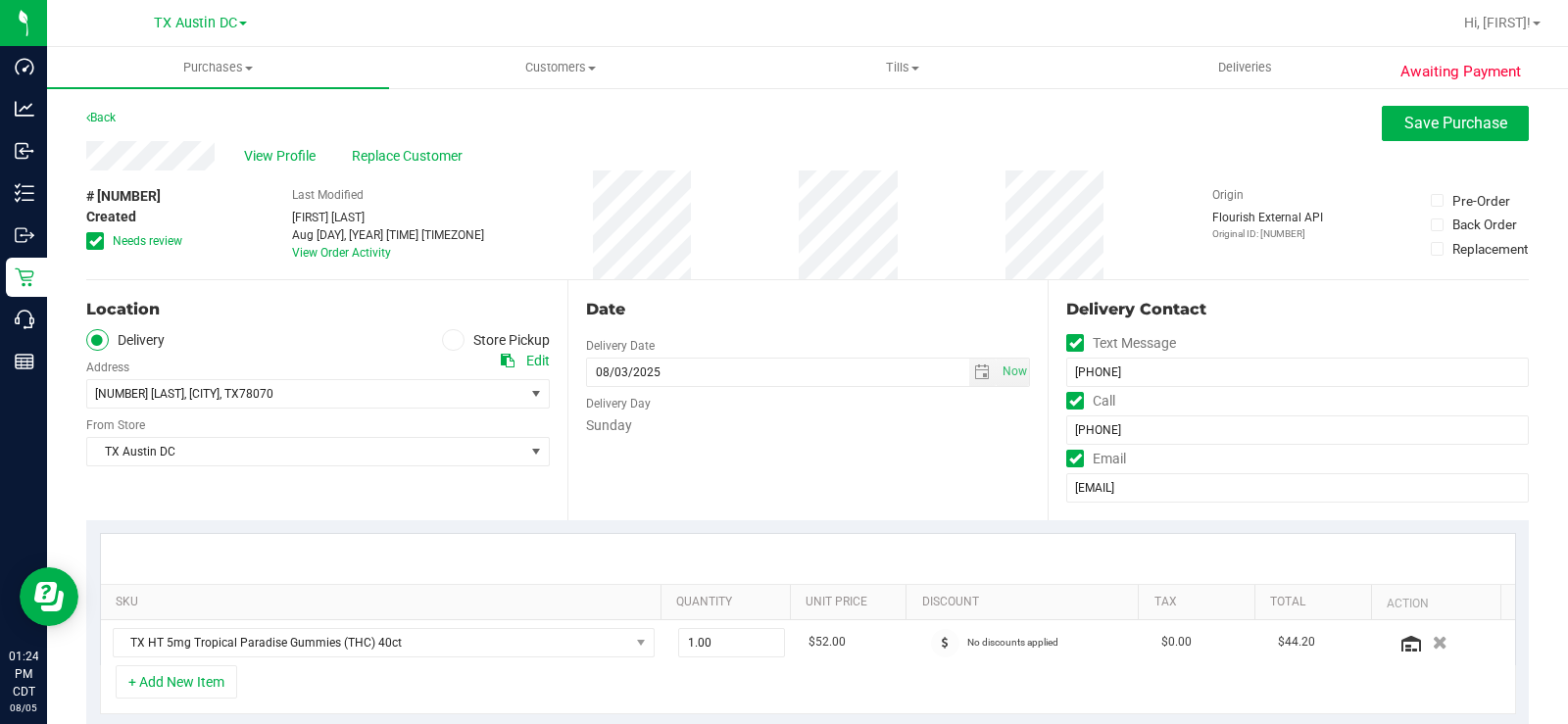 click at bounding box center [95, 241] 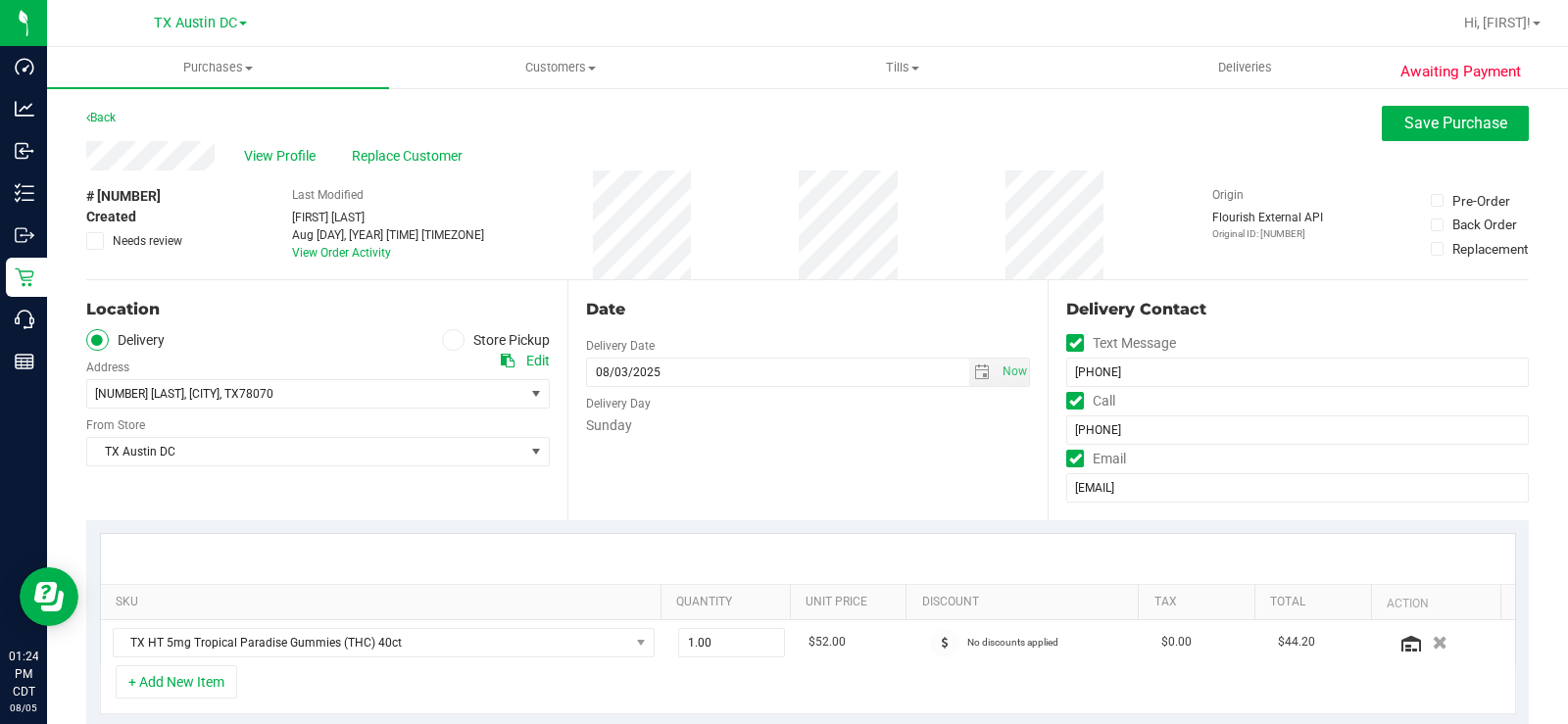 click on "# 11727846
Created
Needs review" at bounding box center (135, 224) 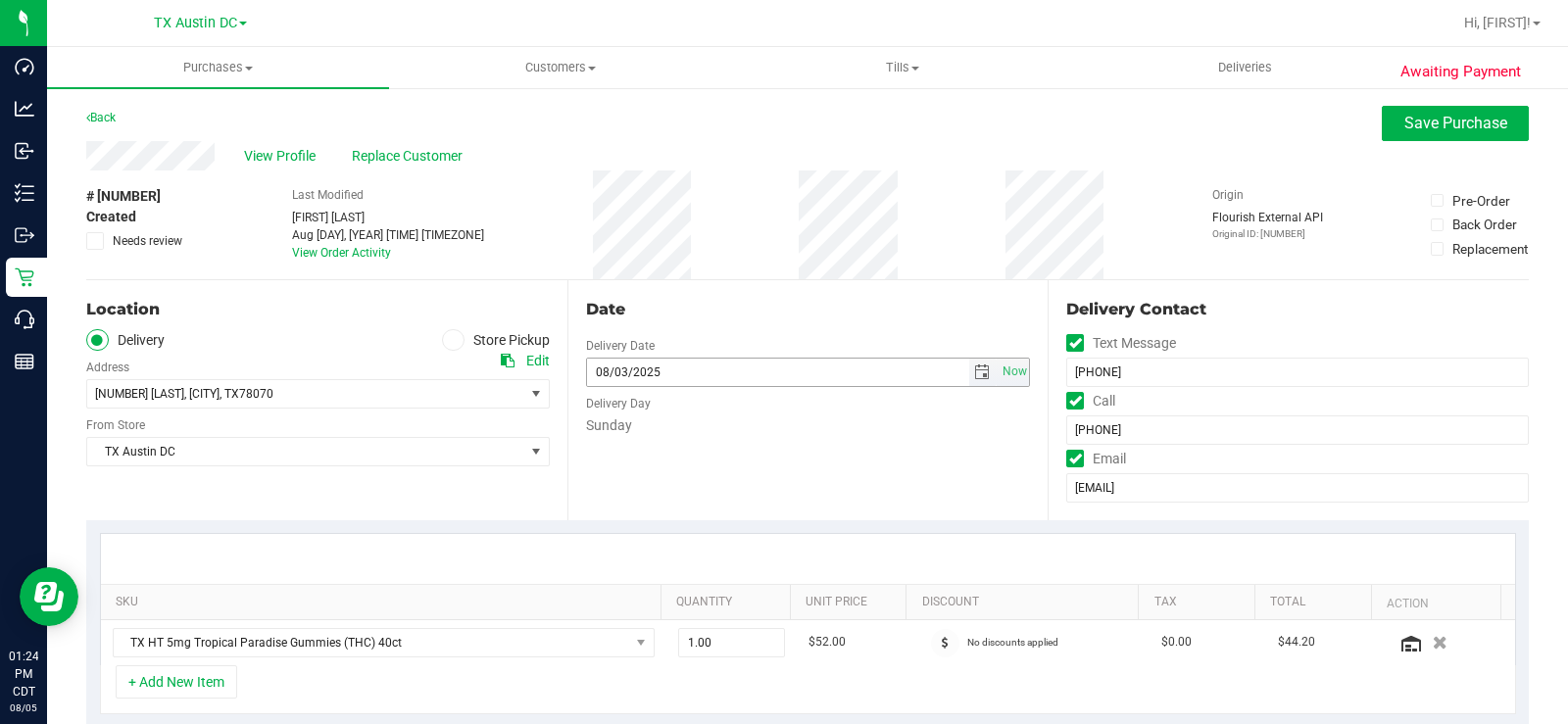 click at bounding box center [982, 372] 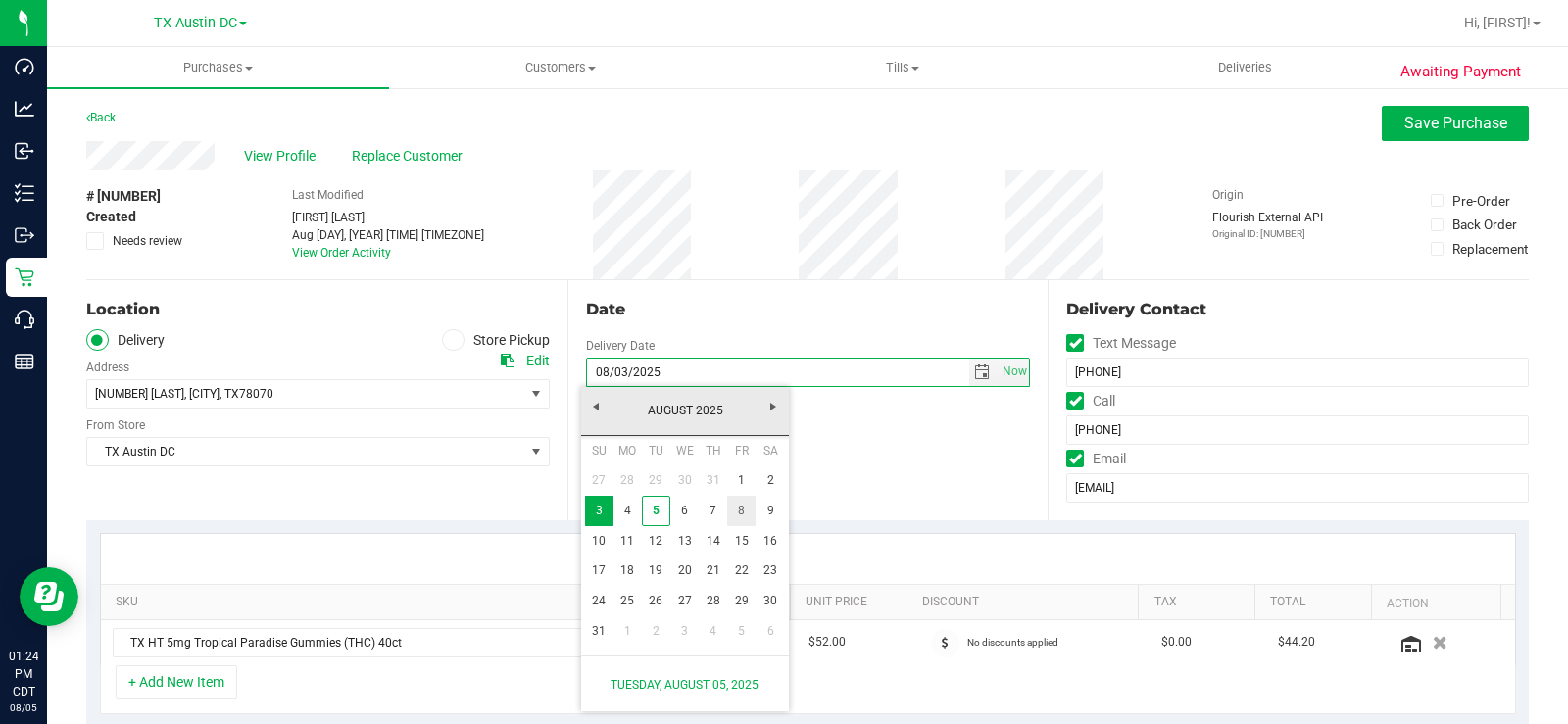 click on "8" at bounding box center [741, 510] 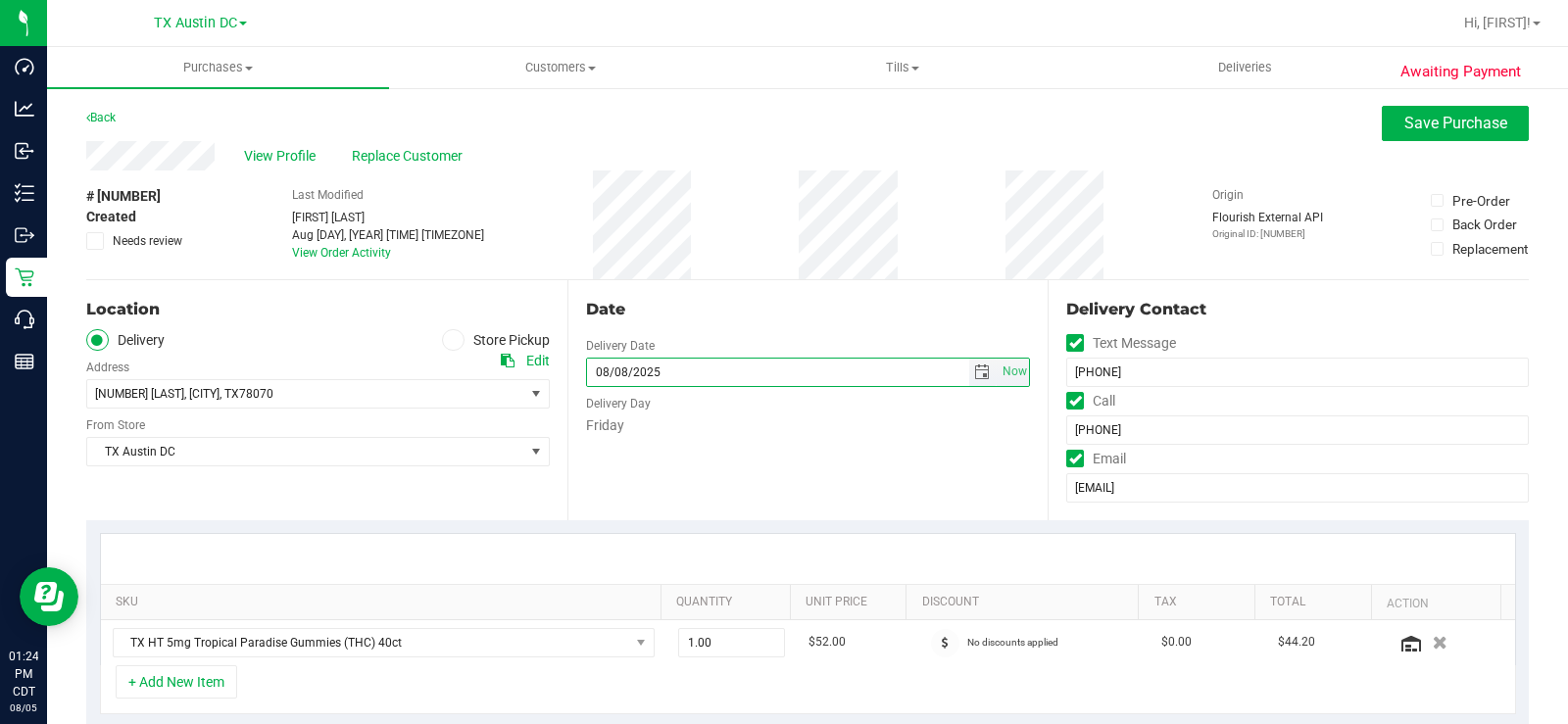 click at bounding box center (982, 372) 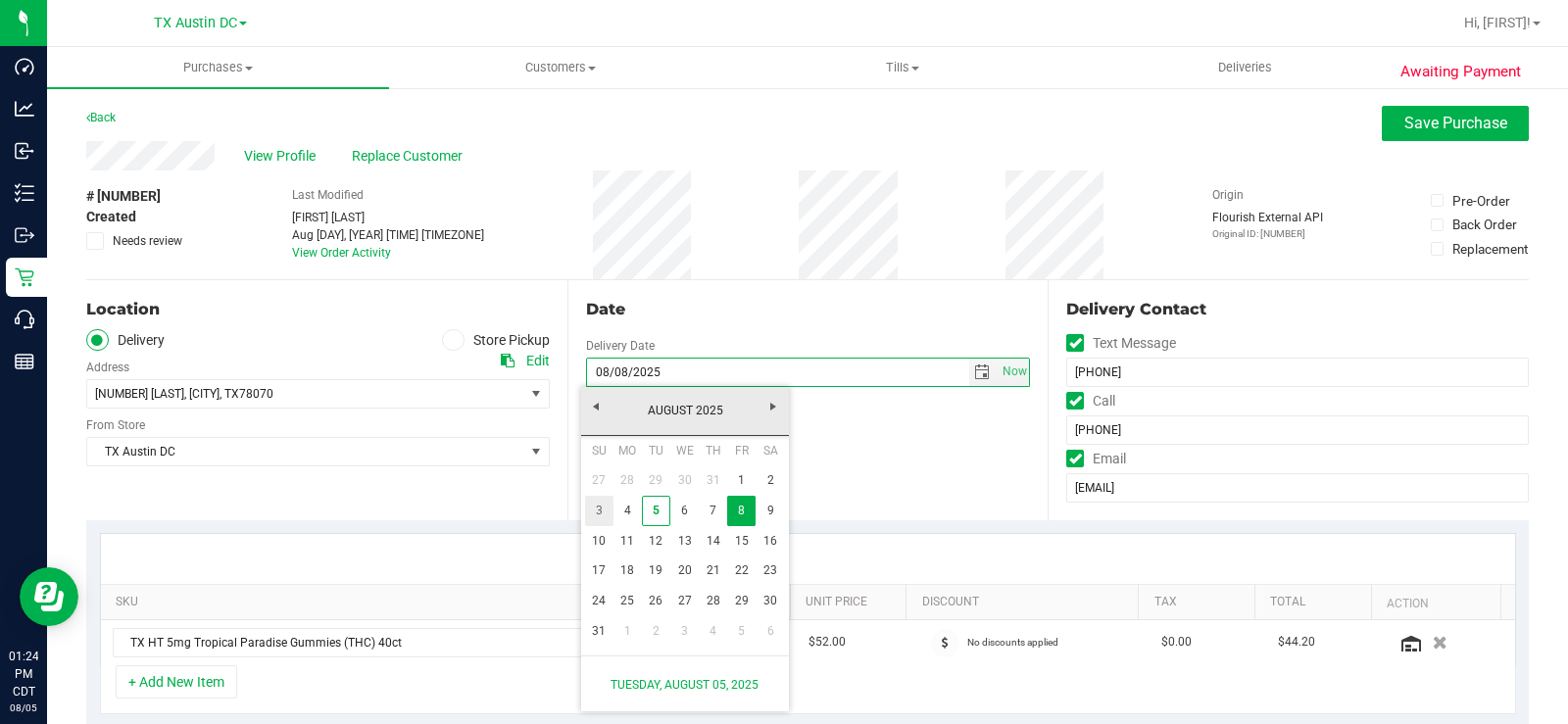 click on "3" at bounding box center [599, 510] 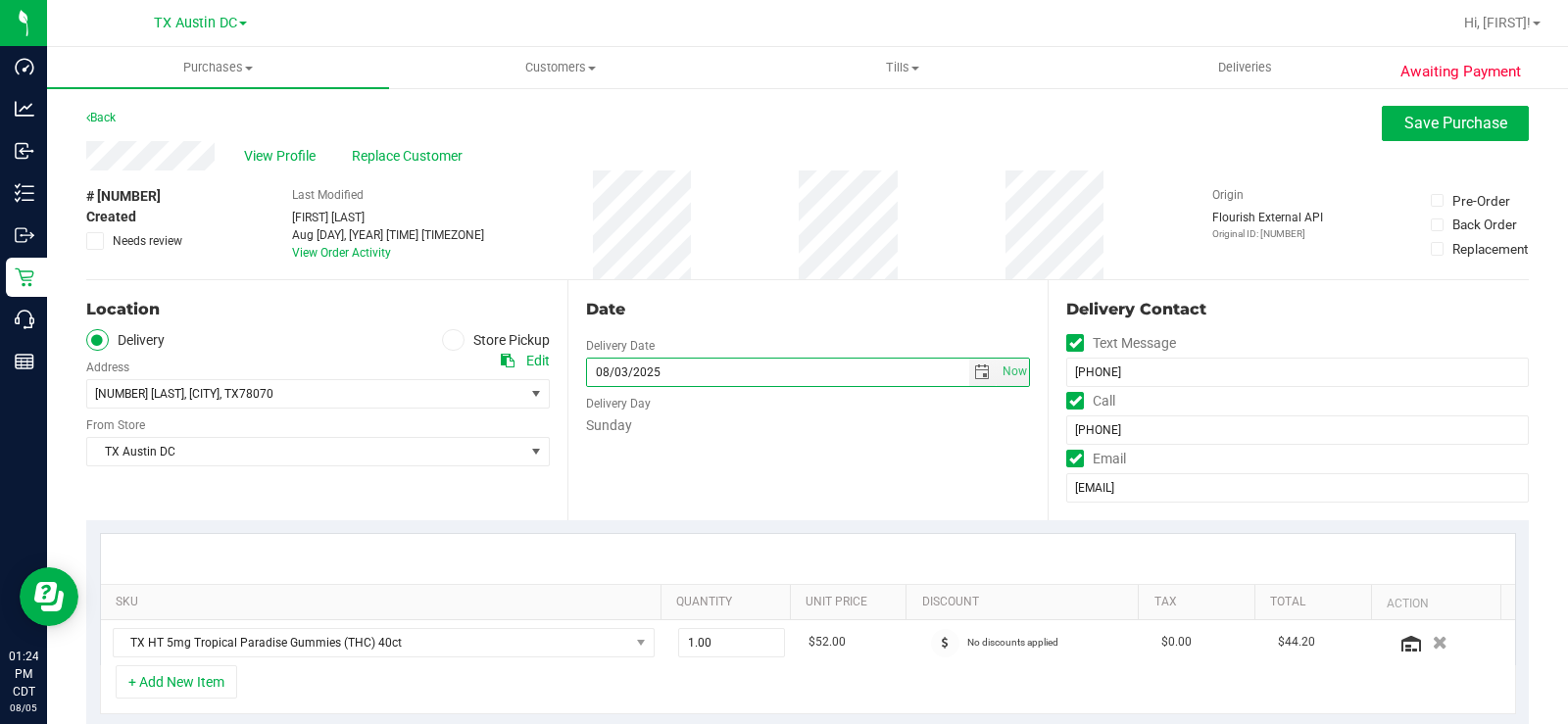 click on "Date
Delivery Date
08/03/2025
Now
08/03/2025 07:00 AM
Now
Delivery Day
Sunday" at bounding box center [808, 400] 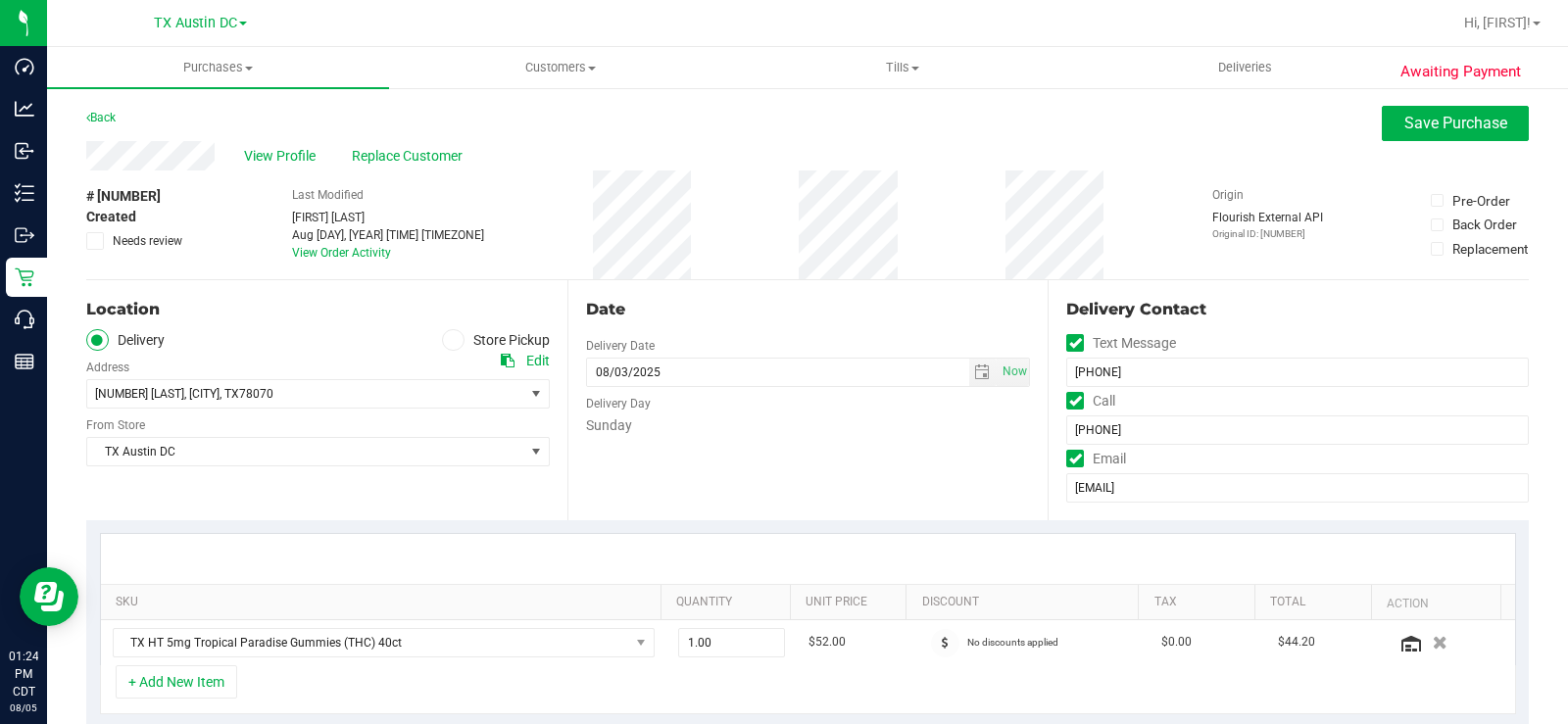 click on "Date" at bounding box center [808, 310] 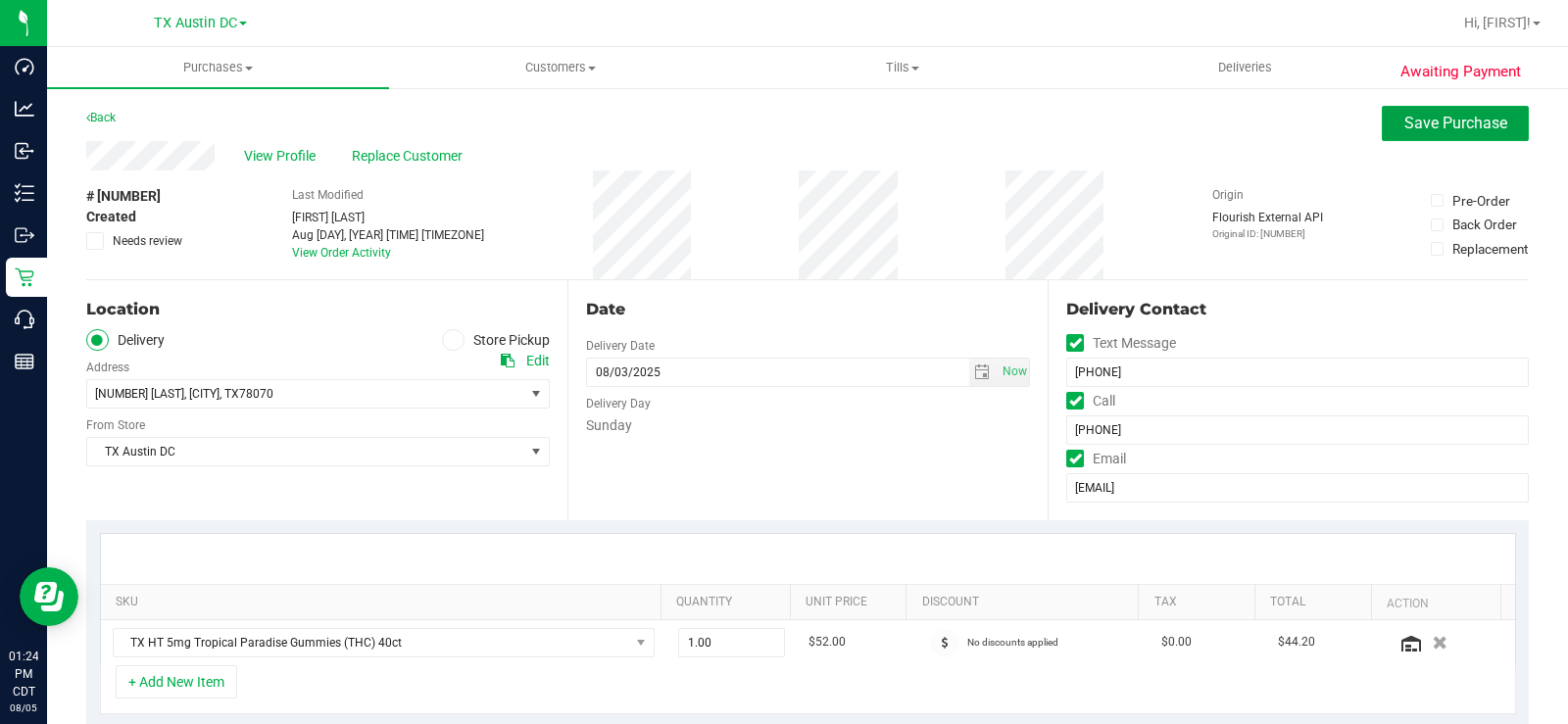 click on "Save Purchase" at bounding box center (1455, 122) 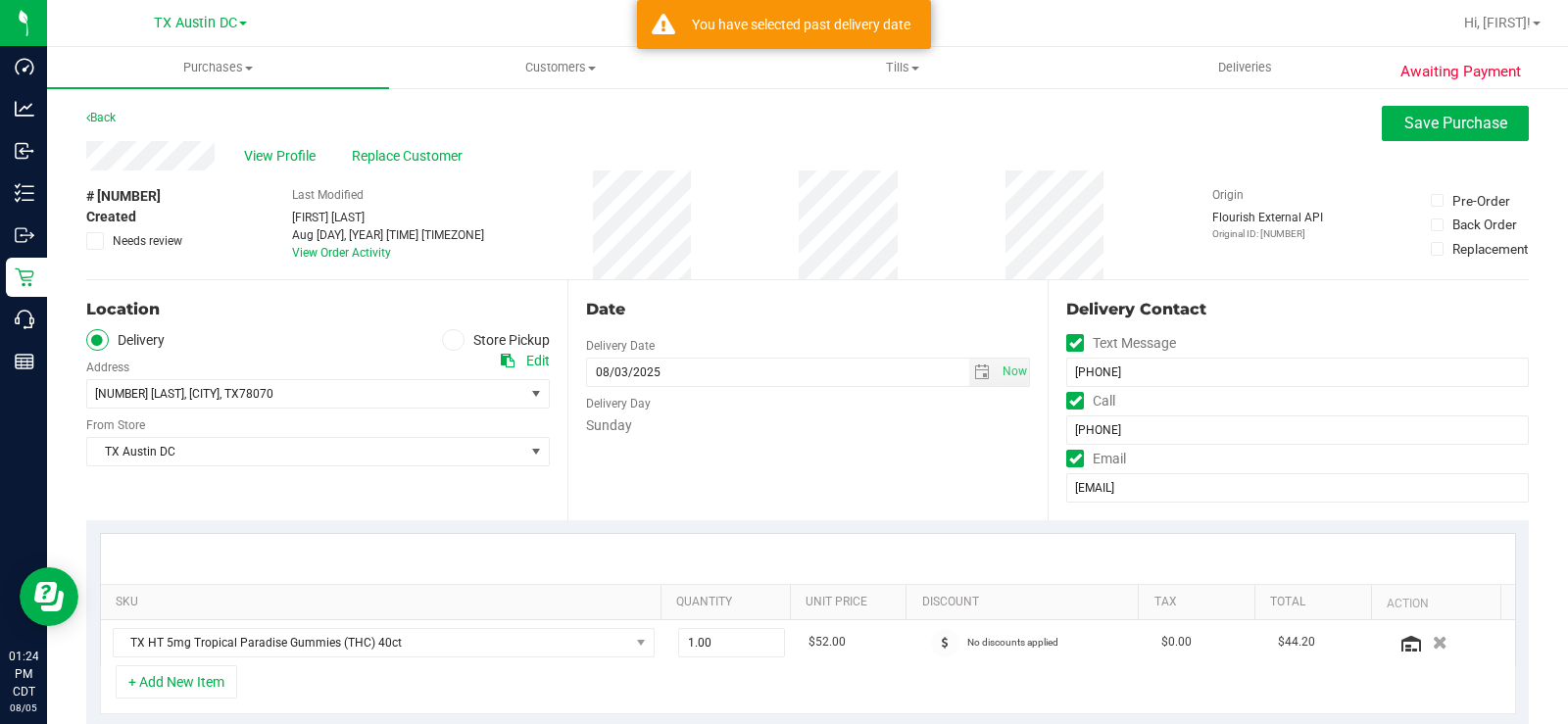 click on "Date
Delivery Date
08/03/2025
Now
08/03/2025 07:00 AM
Now
Delivery Day
Sunday" at bounding box center [808, 400] 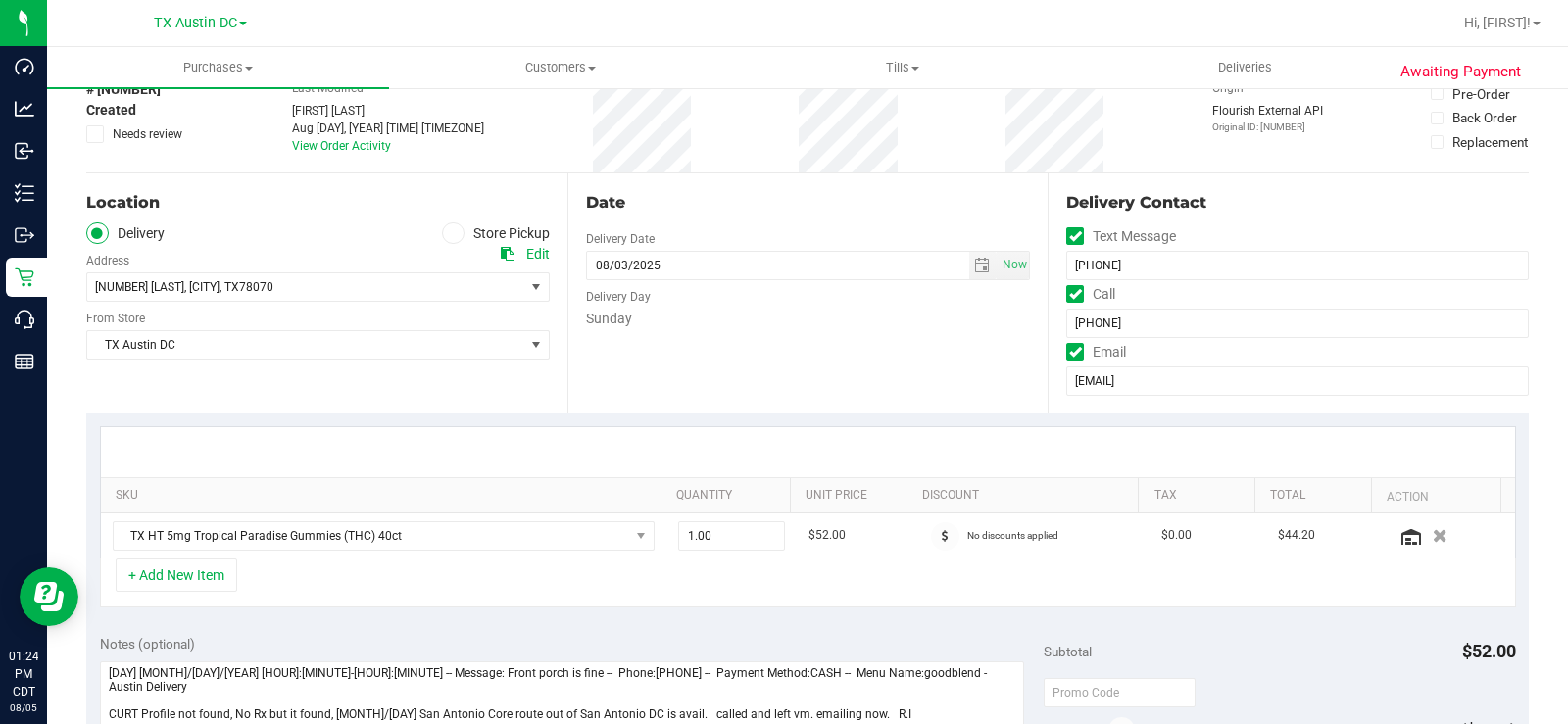 scroll, scrollTop: 98, scrollLeft: 0, axis: vertical 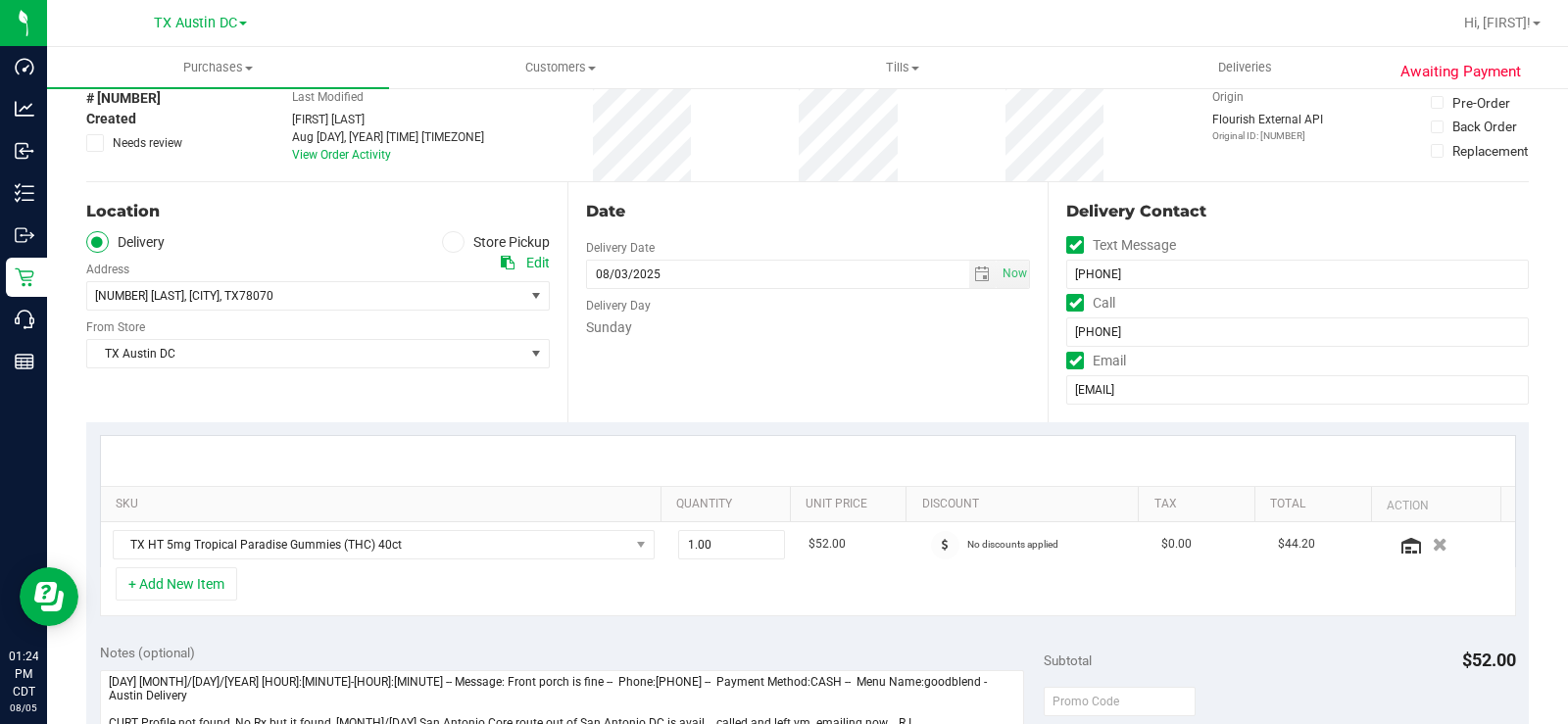 click on "SKU Quantity Unit Price Discount Tax Total Action
TX HT 5mg Tropical Paradise Gummies (THC) 40ct
1.00 1
$52.00
No discounts applied
$0.00
$44.20
+ Add New Item" at bounding box center [808, 526] 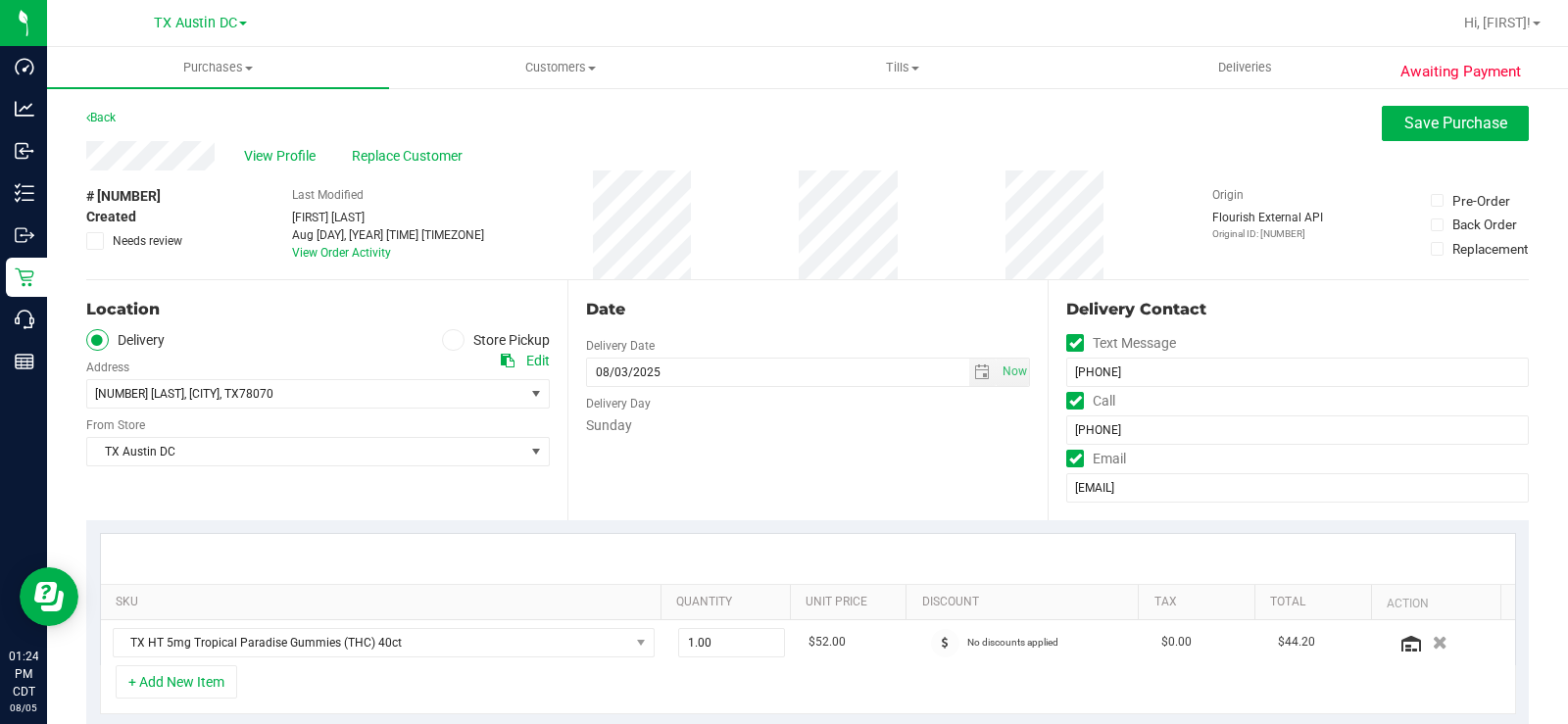 click on "Location" at bounding box center [318, 310] 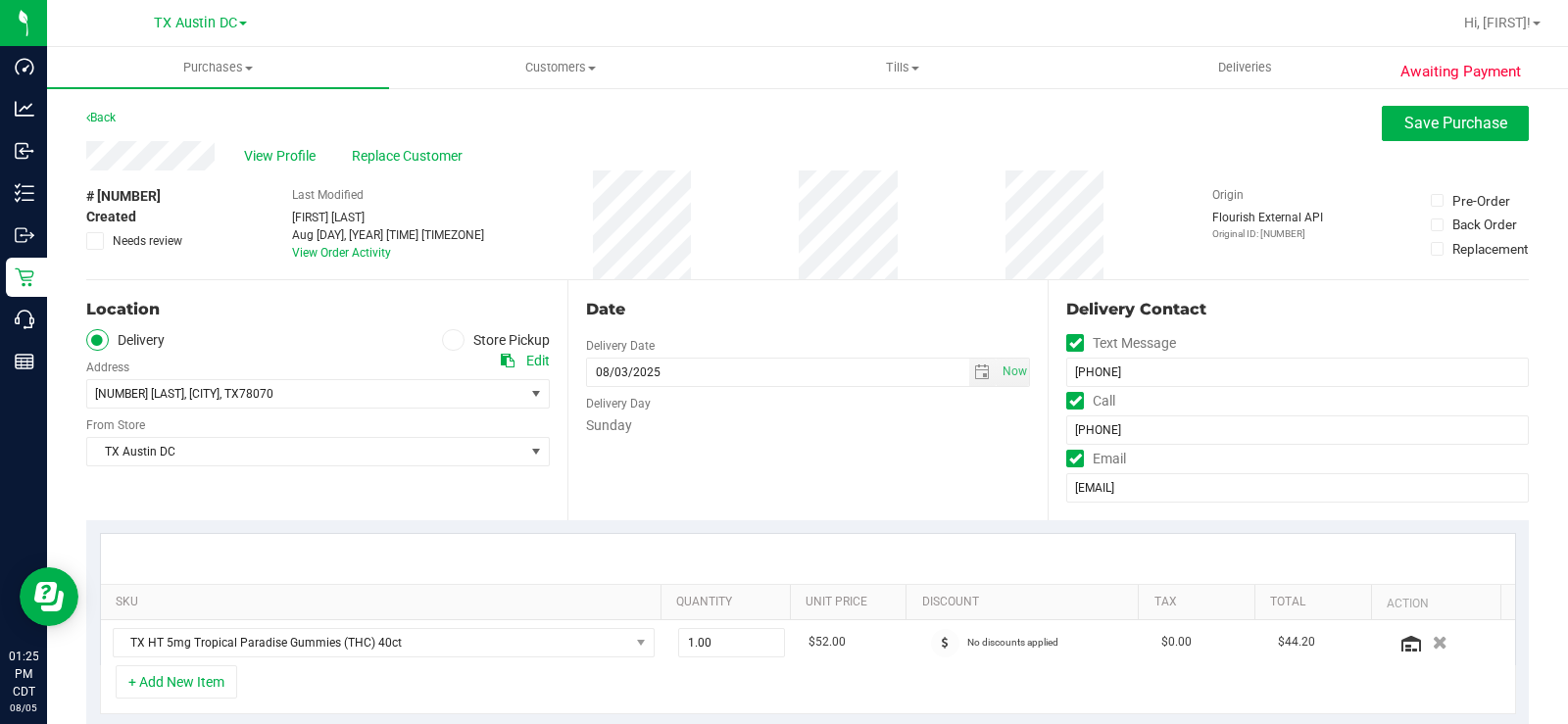 click on "Location" at bounding box center (318, 310) 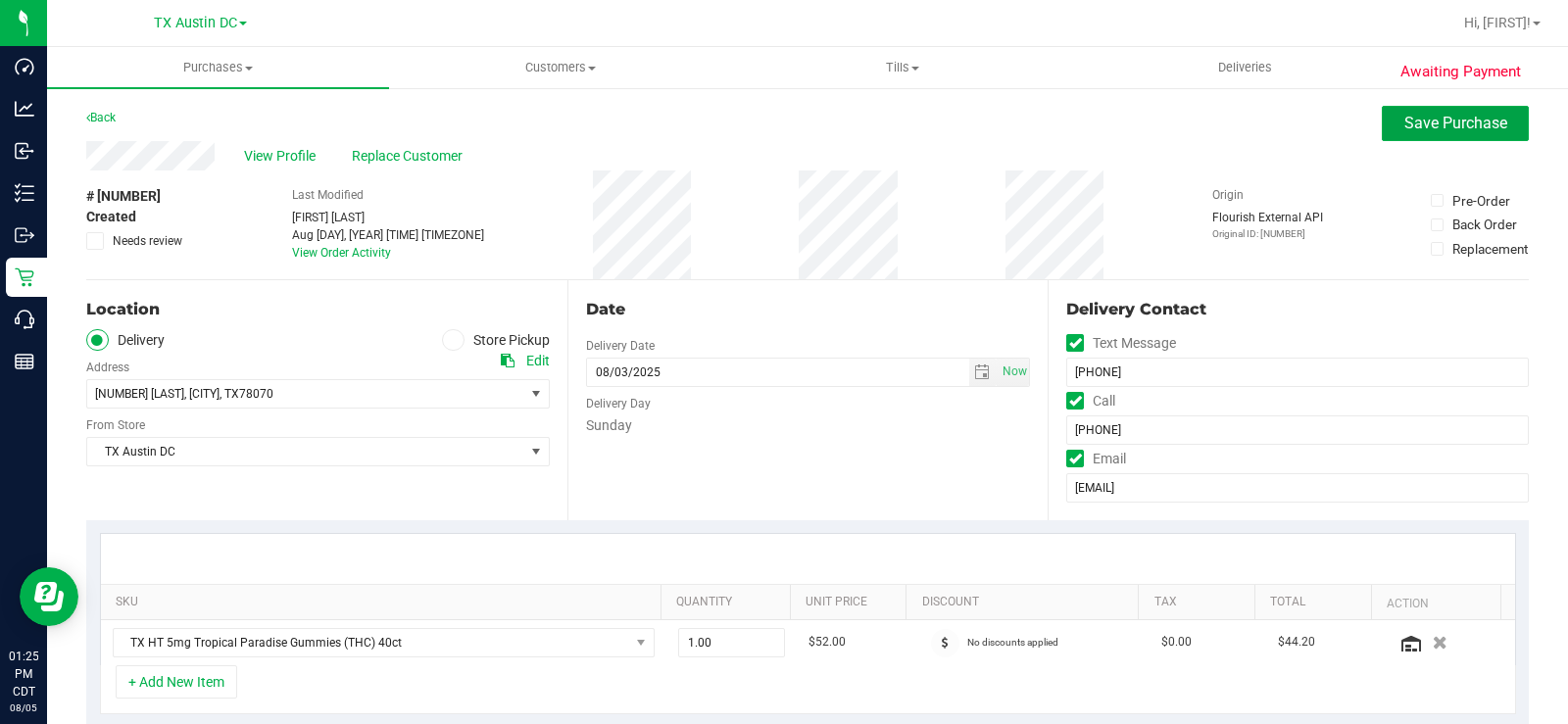 click on "Save Purchase" at bounding box center (1455, 122) 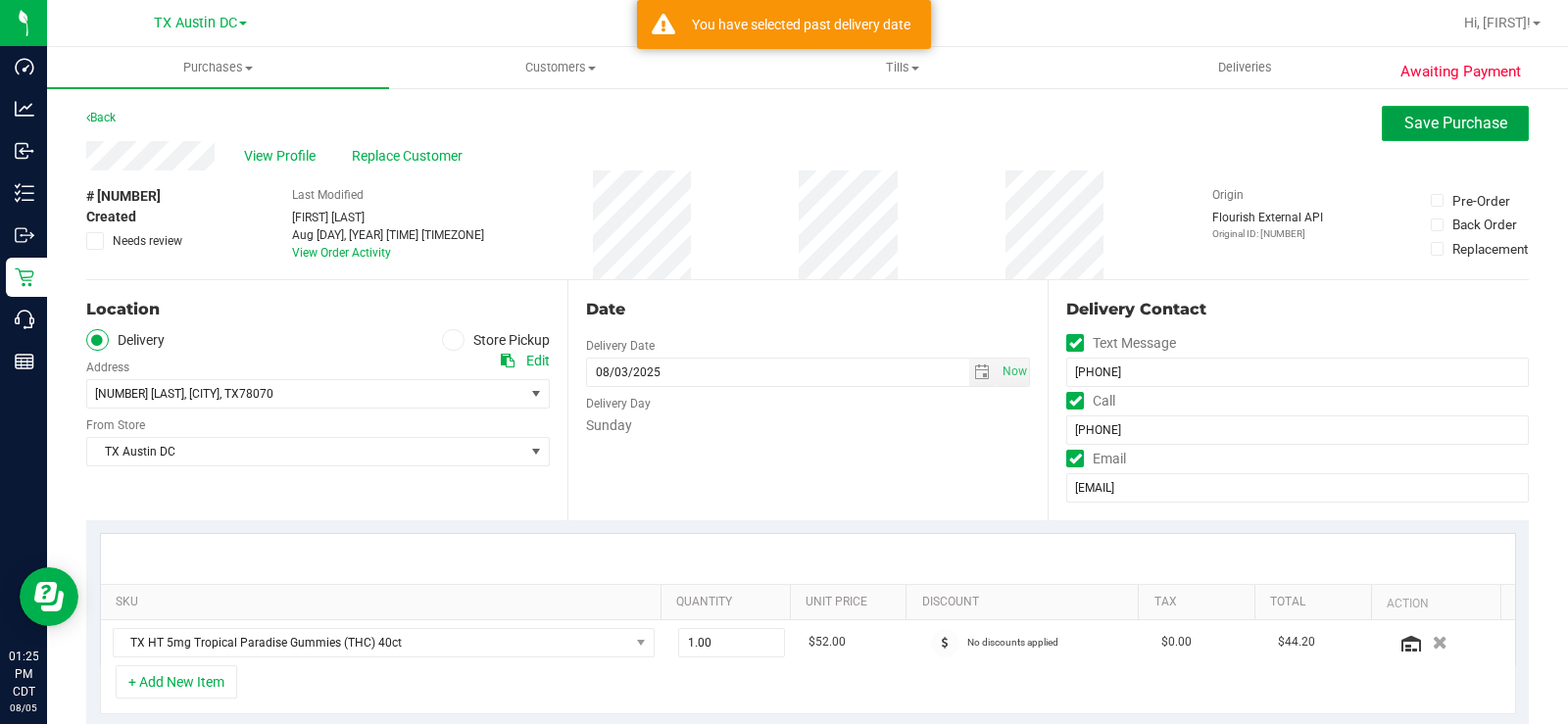 click on "Save Purchase" at bounding box center (1455, 122) 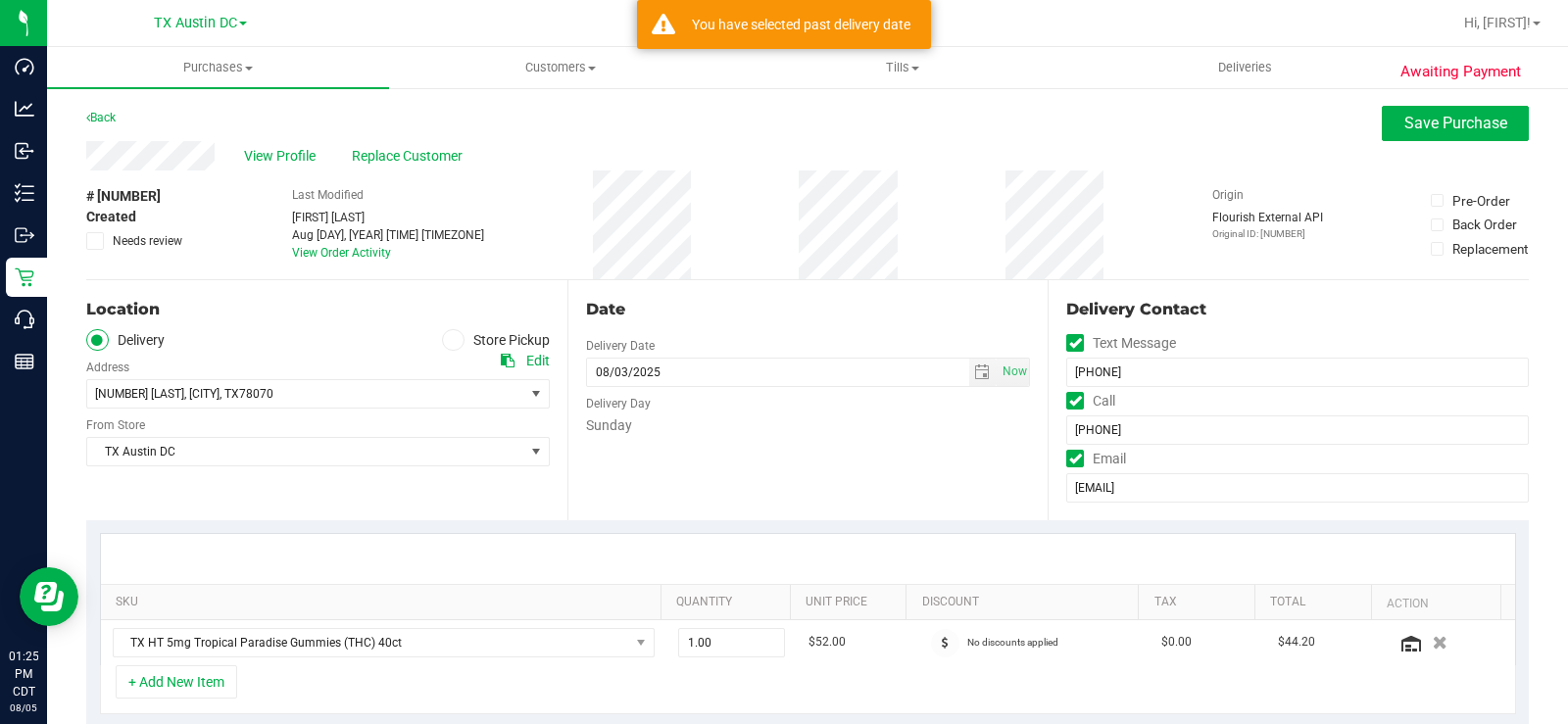 click on "Date
Delivery Date
08/03/2025
Now
08/03/2025 07:00 AM
Now
Delivery Day
Sunday" at bounding box center [808, 400] 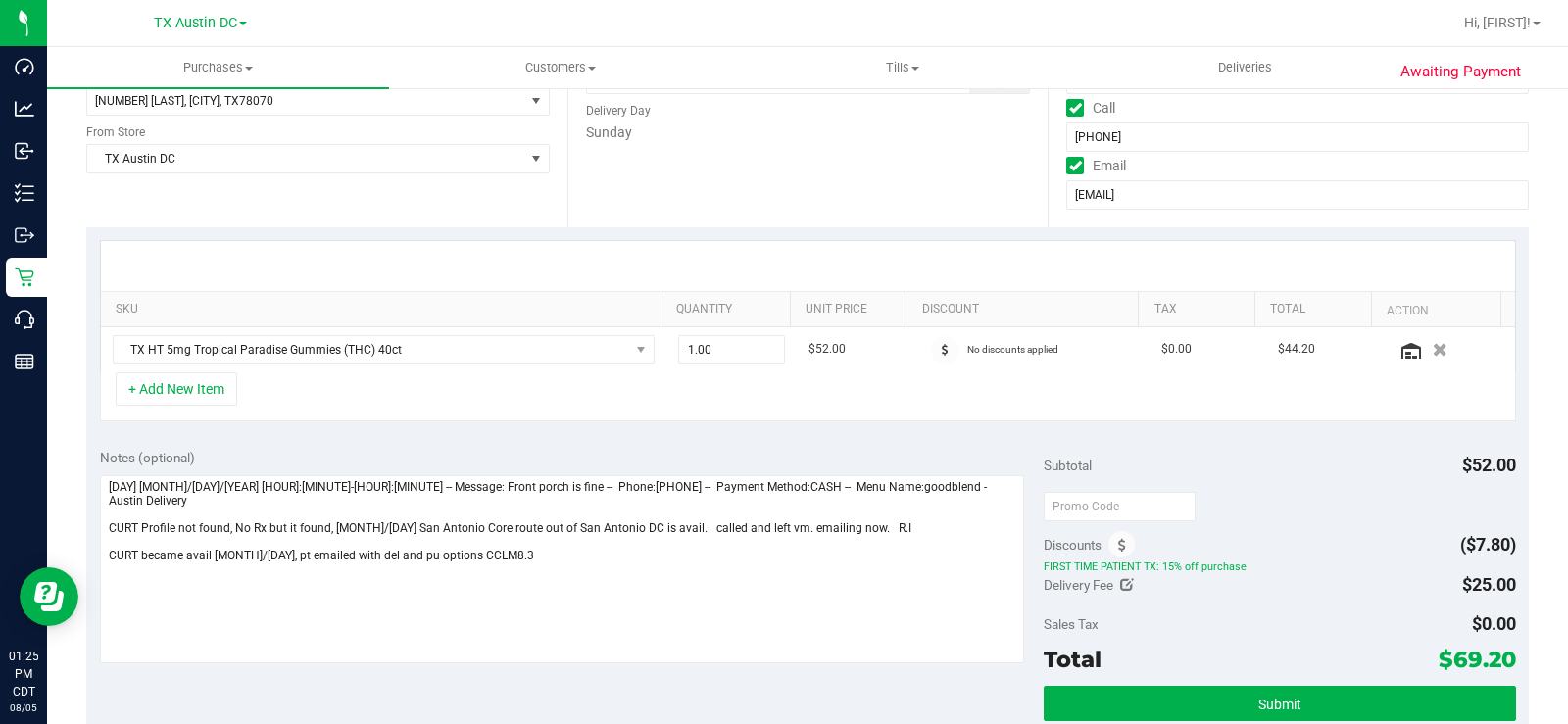 scroll, scrollTop: 294, scrollLeft: 0, axis: vertical 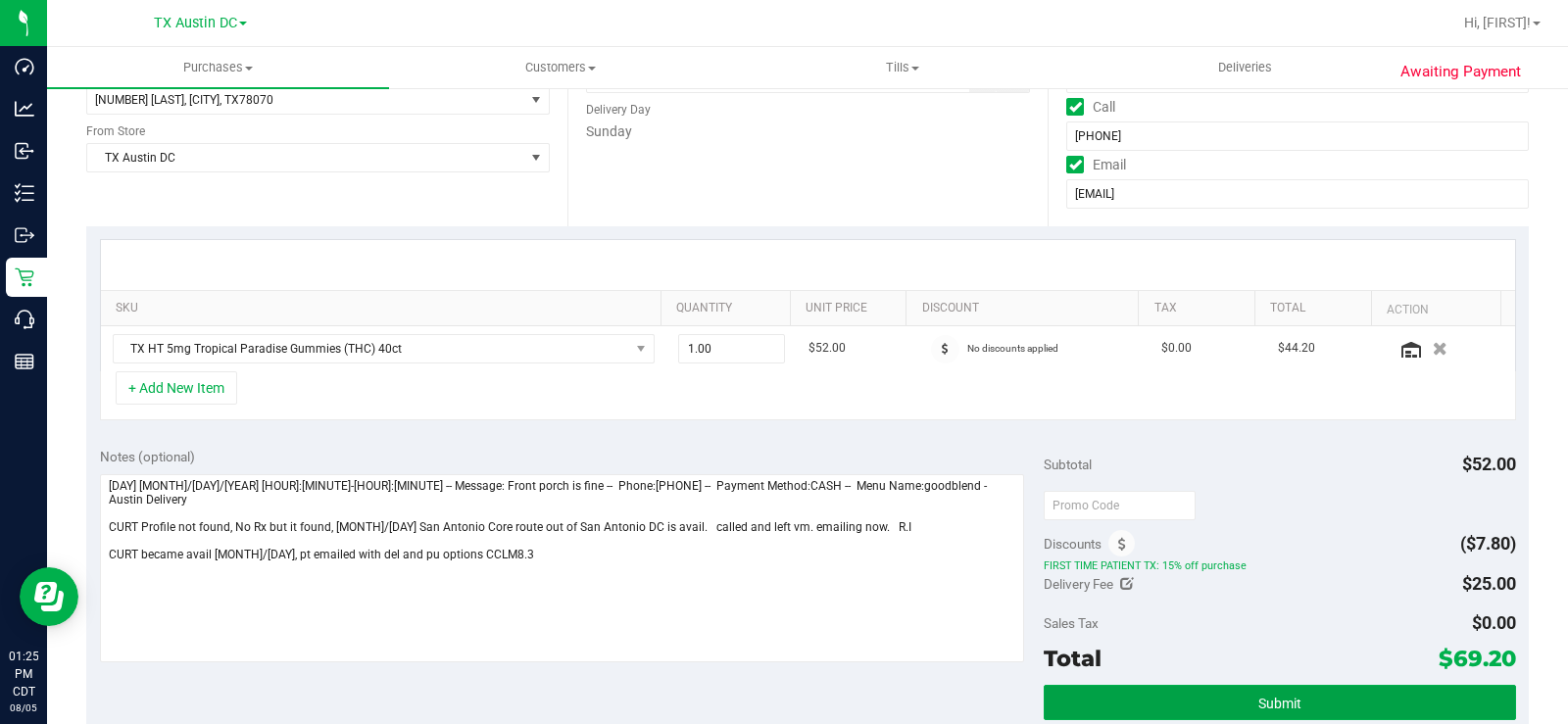 click on "Submit" at bounding box center (1280, 702) 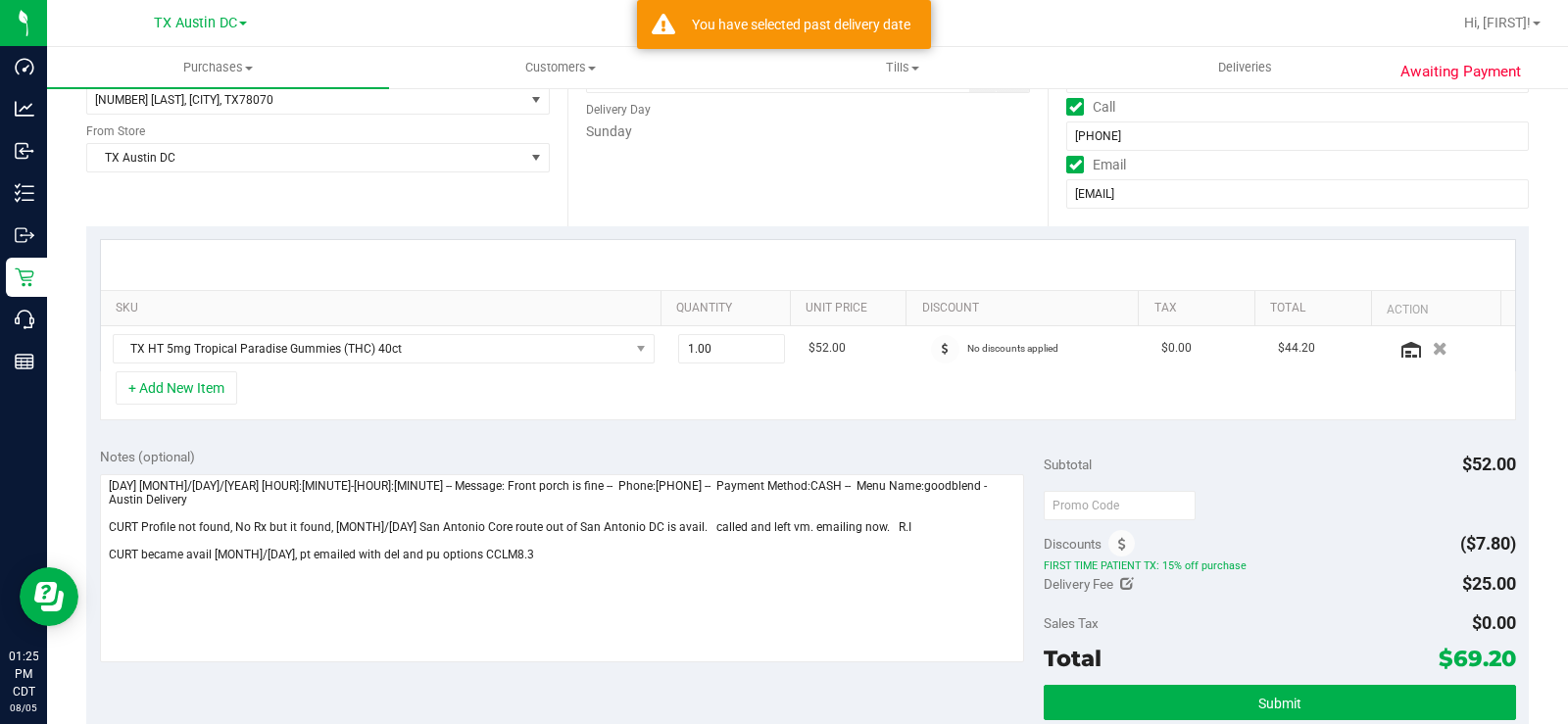 click on "Date
Delivery Date
08/03/2025
Now
08/03/2025 07:00 AM
Now
Delivery Day
Sunday" at bounding box center [808, 106] 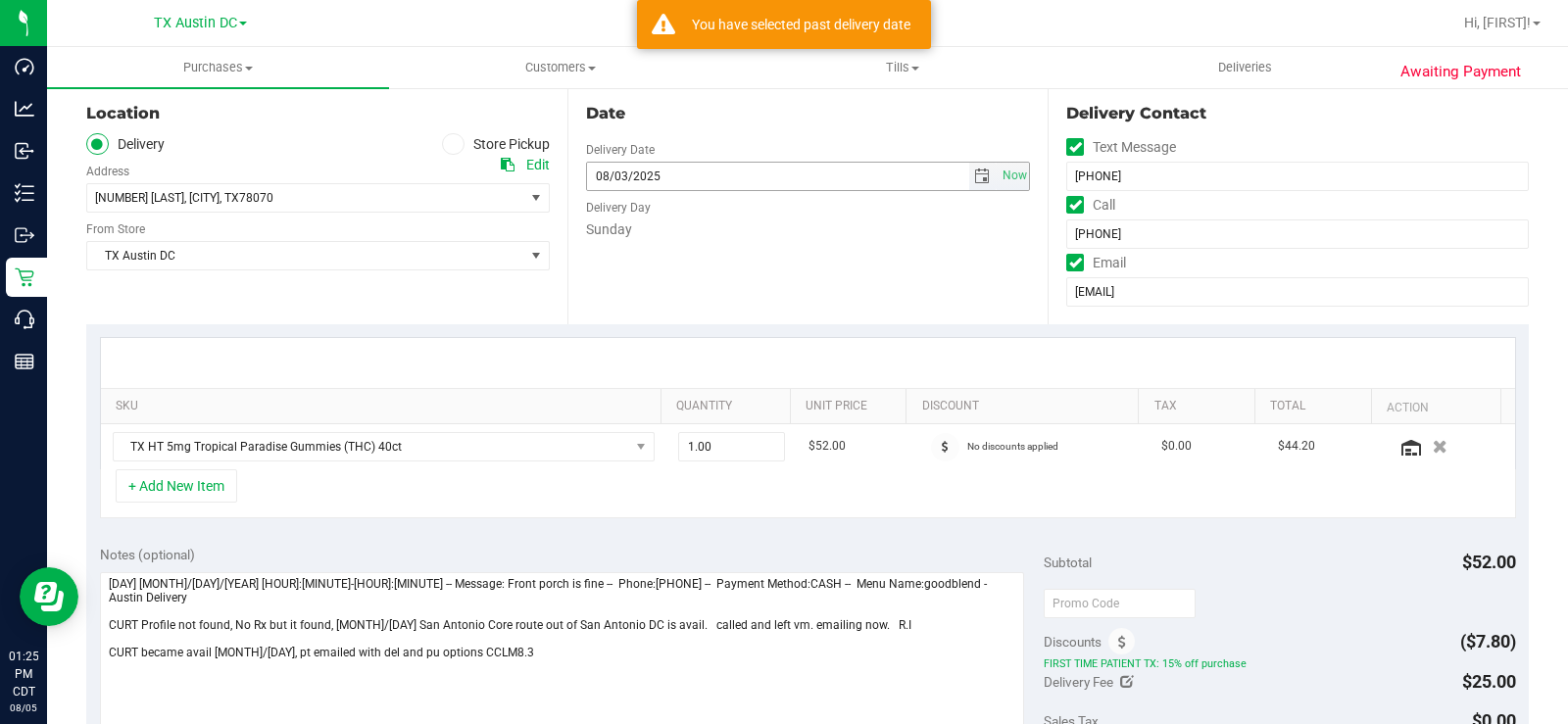 click at bounding box center (983, 176) 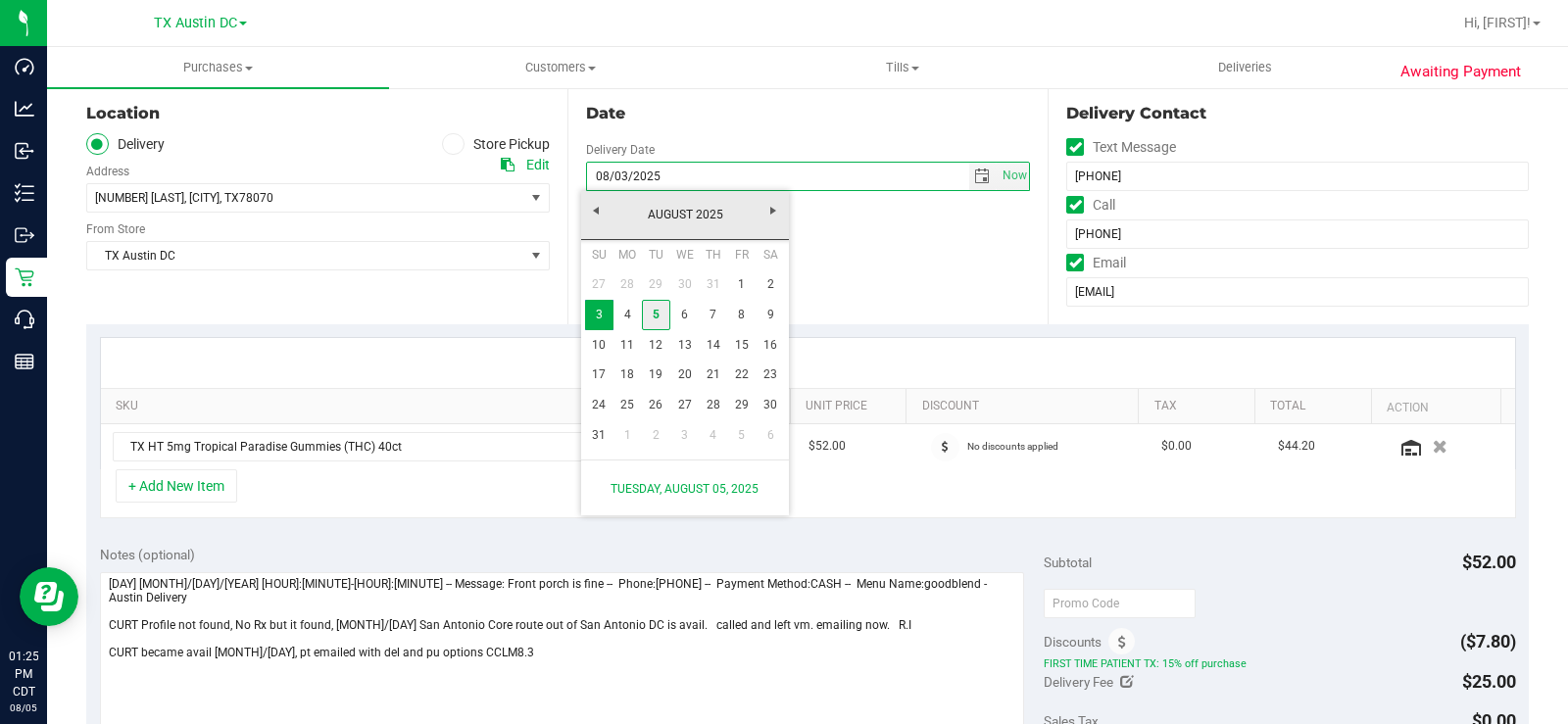 click on "5" at bounding box center (656, 314) 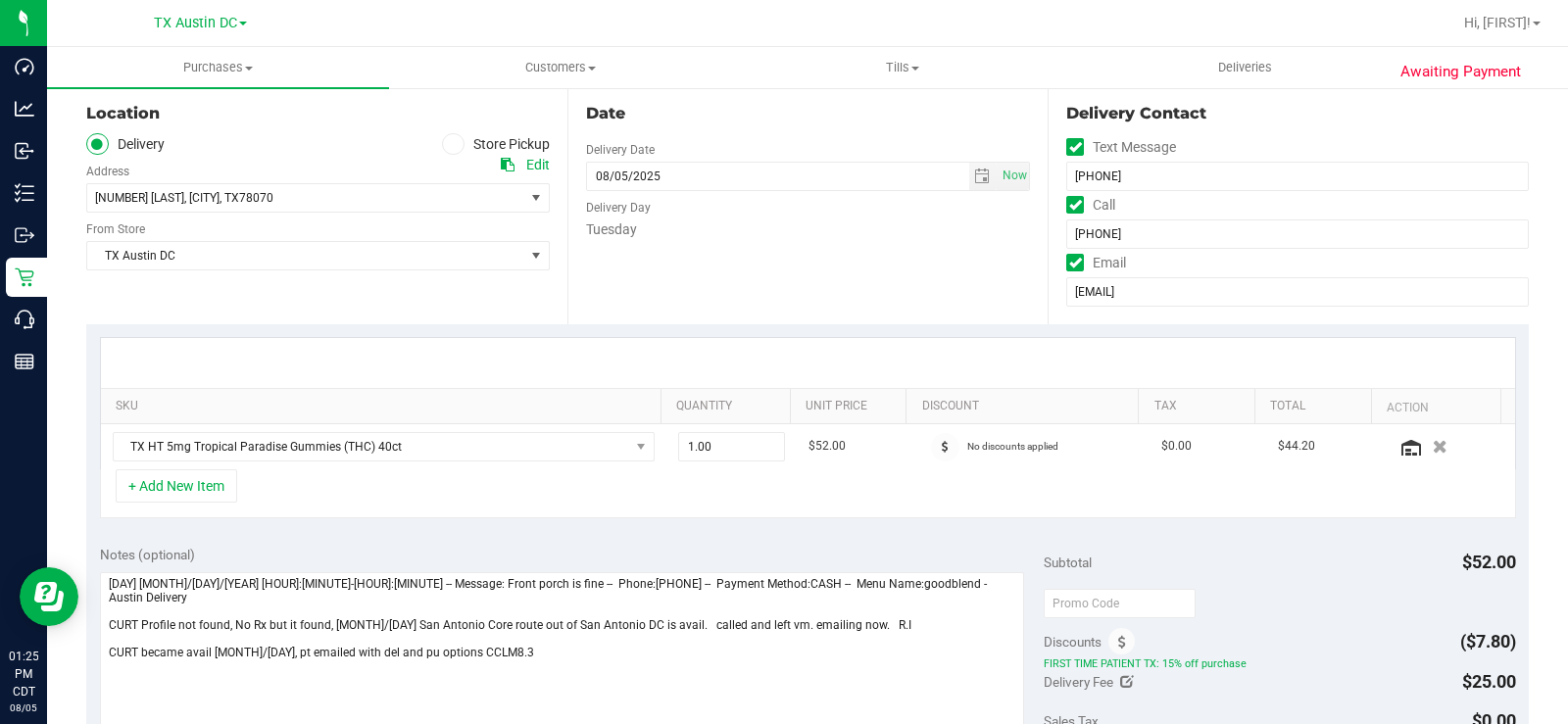 drag, startPoint x: 738, startPoint y: 296, endPoint x: 922, endPoint y: 299, distance: 184.02445 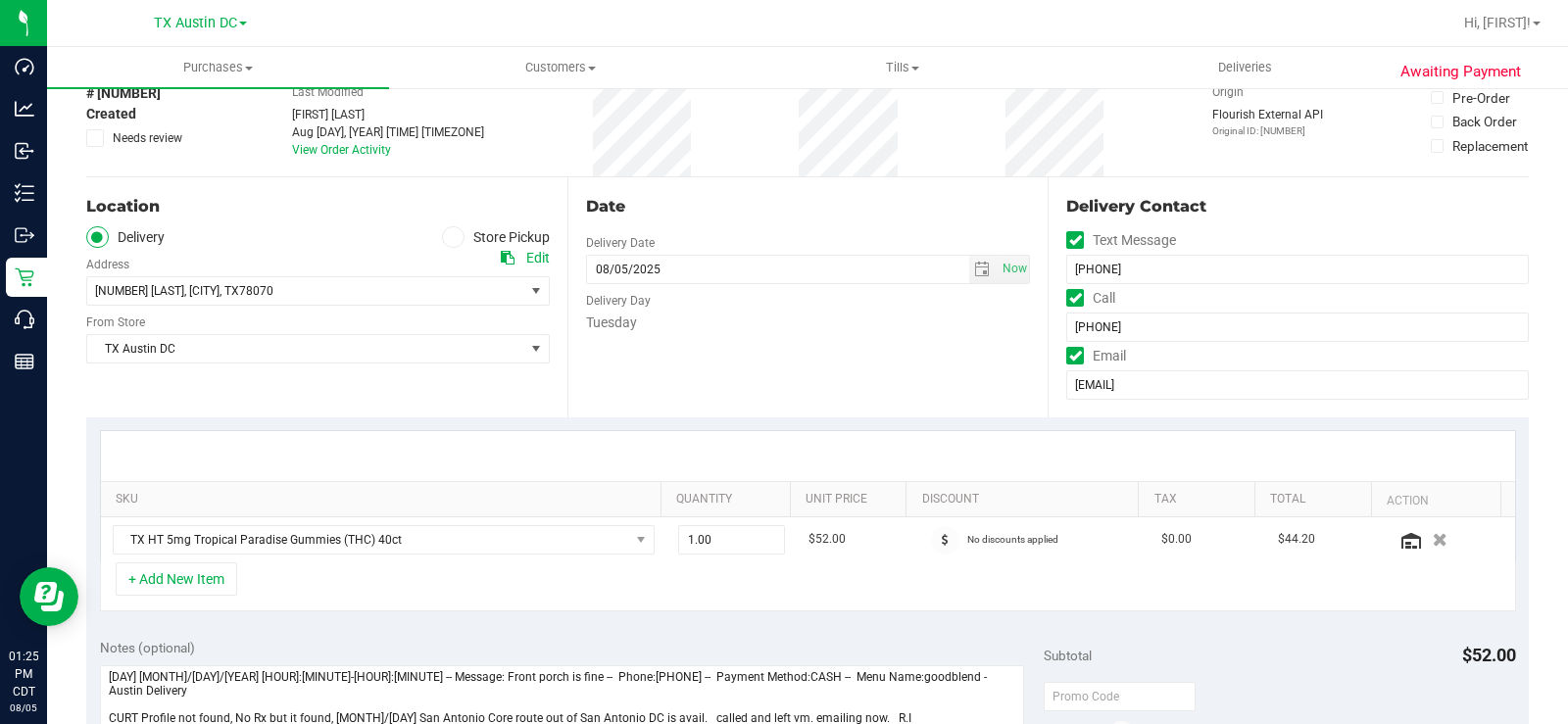 scroll, scrollTop: 0, scrollLeft: 0, axis: both 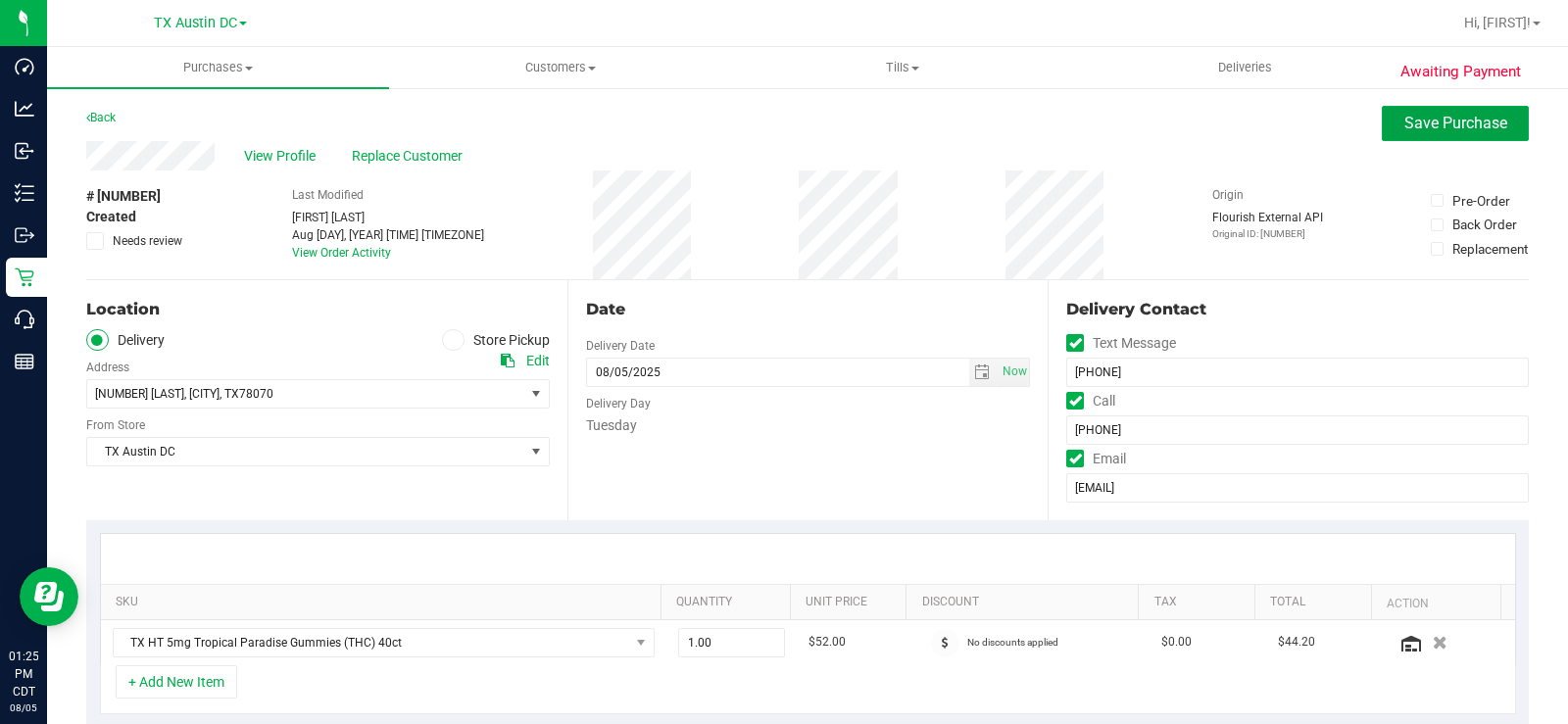 click on "Save Purchase" at bounding box center [1455, 122] 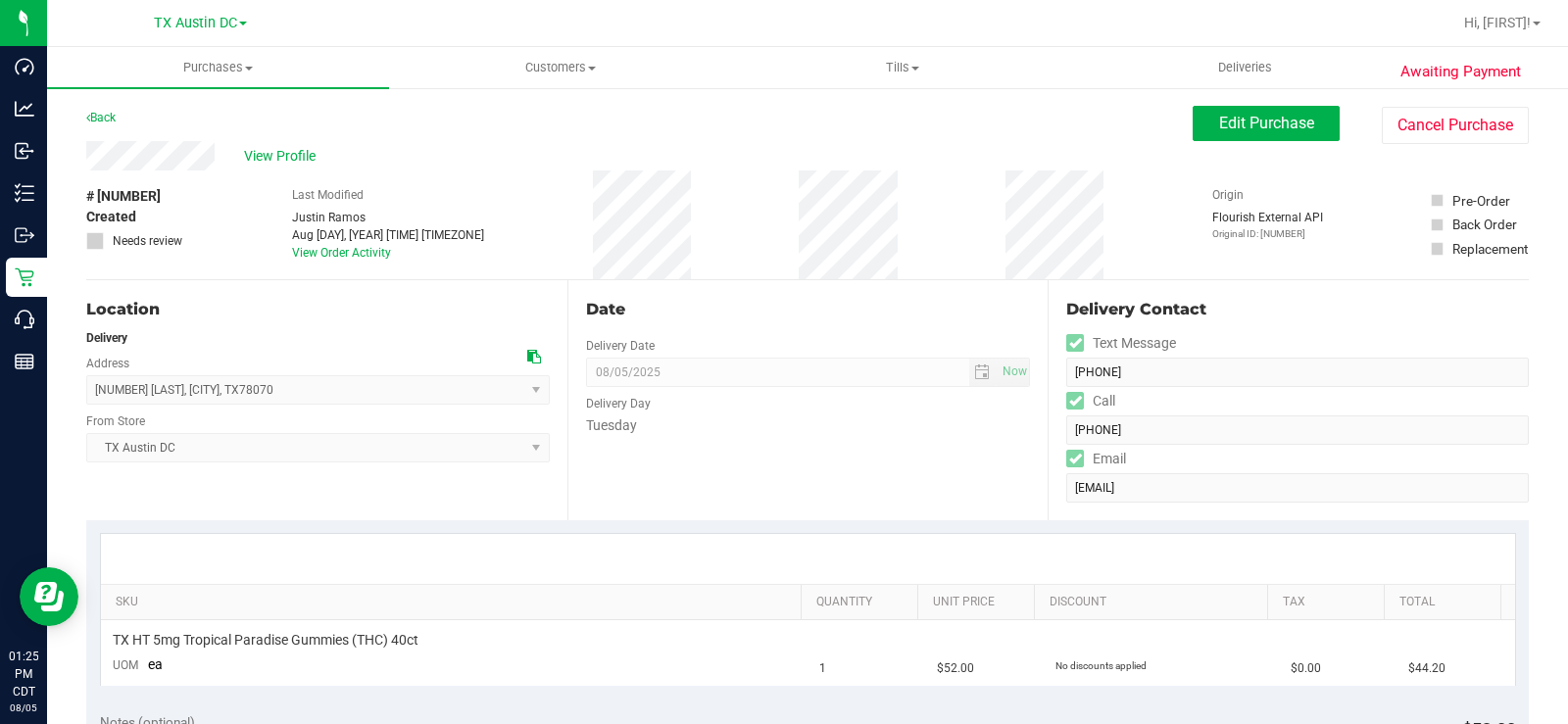 drag, startPoint x: 1261, startPoint y: 143, endPoint x: 1253, endPoint y: 131, distance: 14.422205 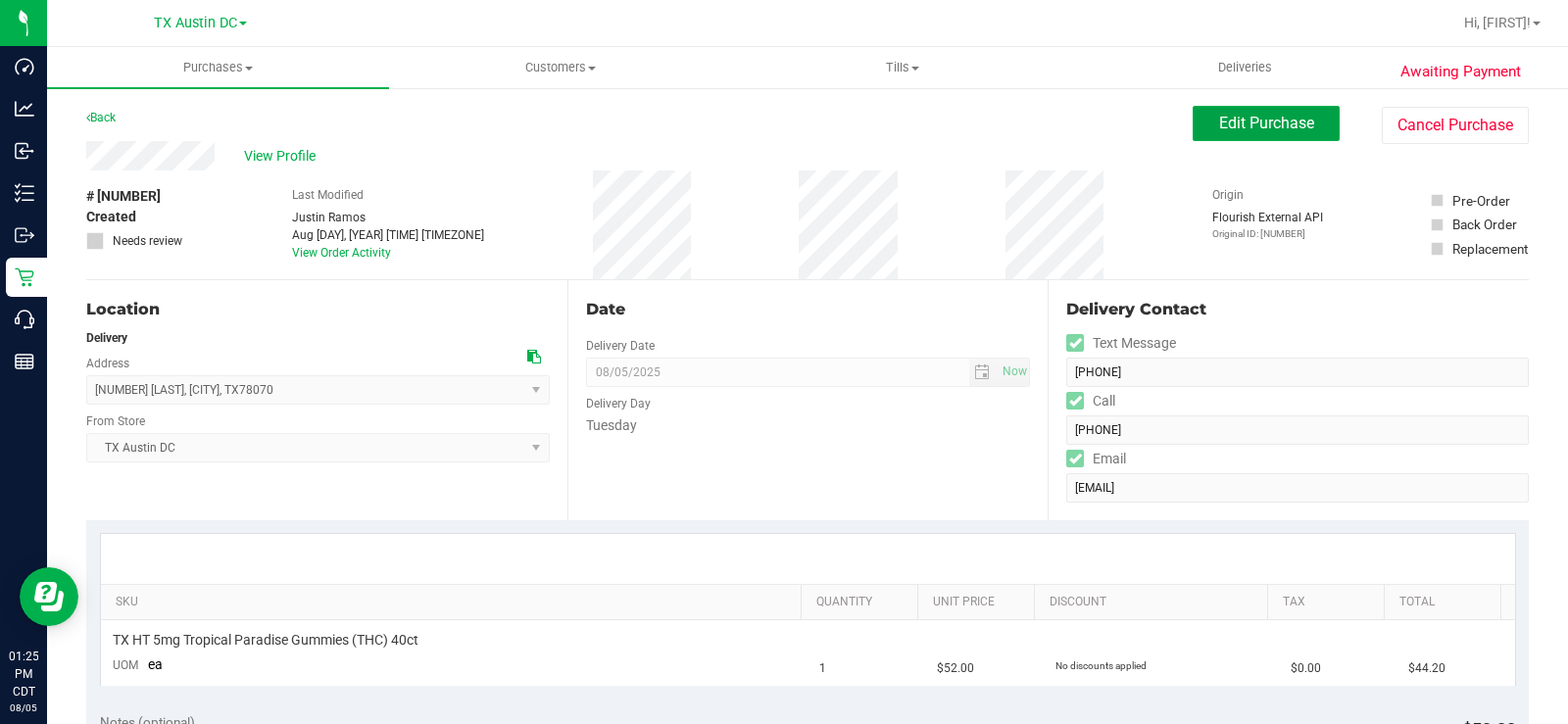 click on "Edit Purchase" at bounding box center [1266, 122] 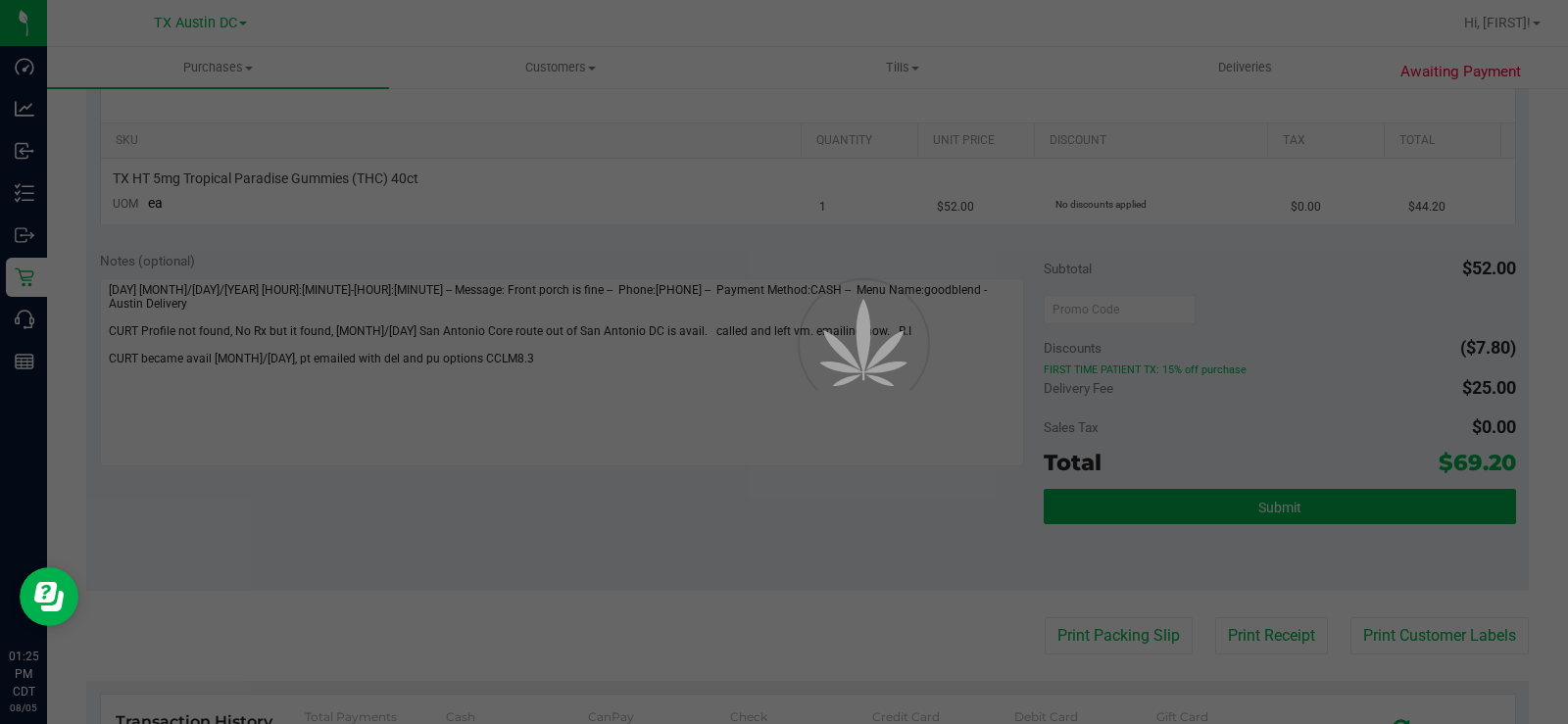 scroll, scrollTop: 490, scrollLeft: 0, axis: vertical 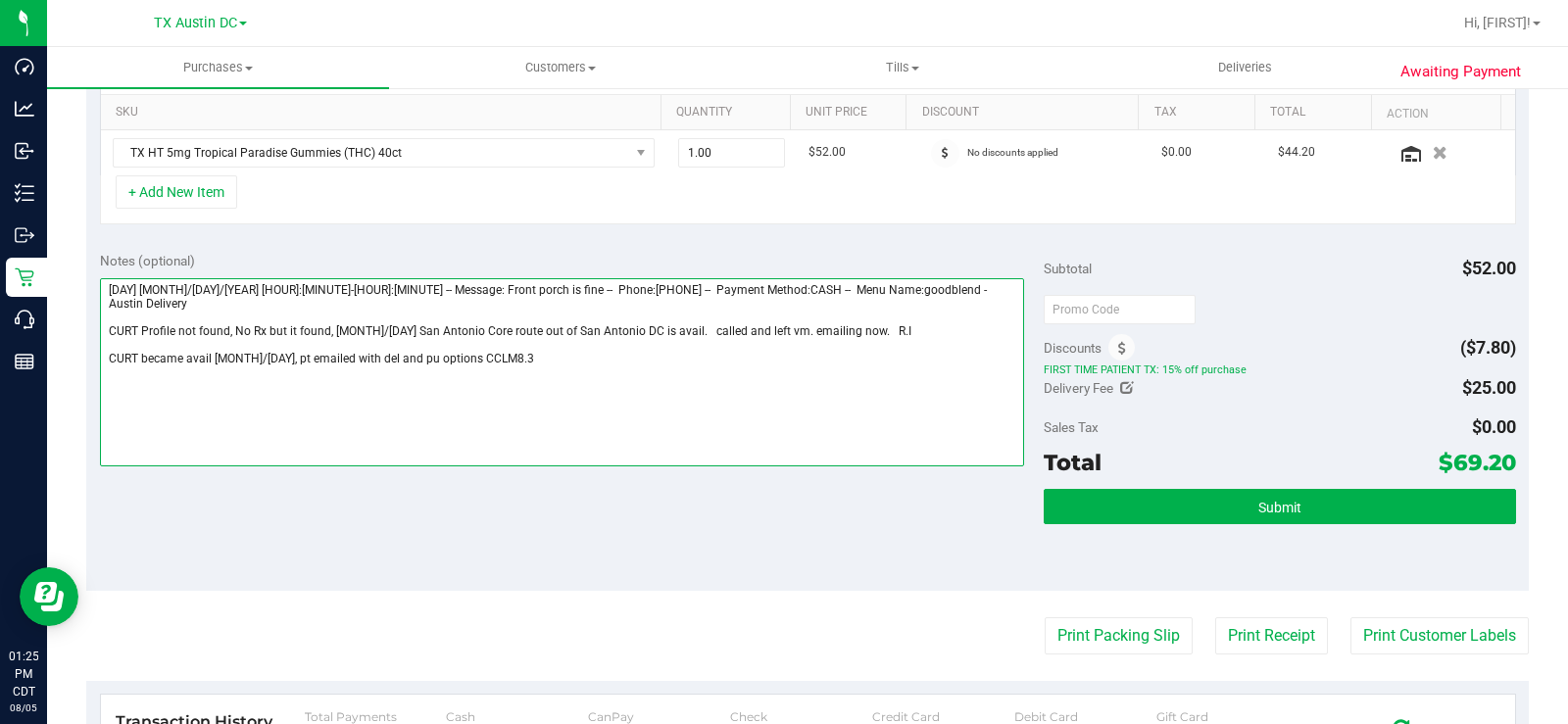 click at bounding box center (562, 372) 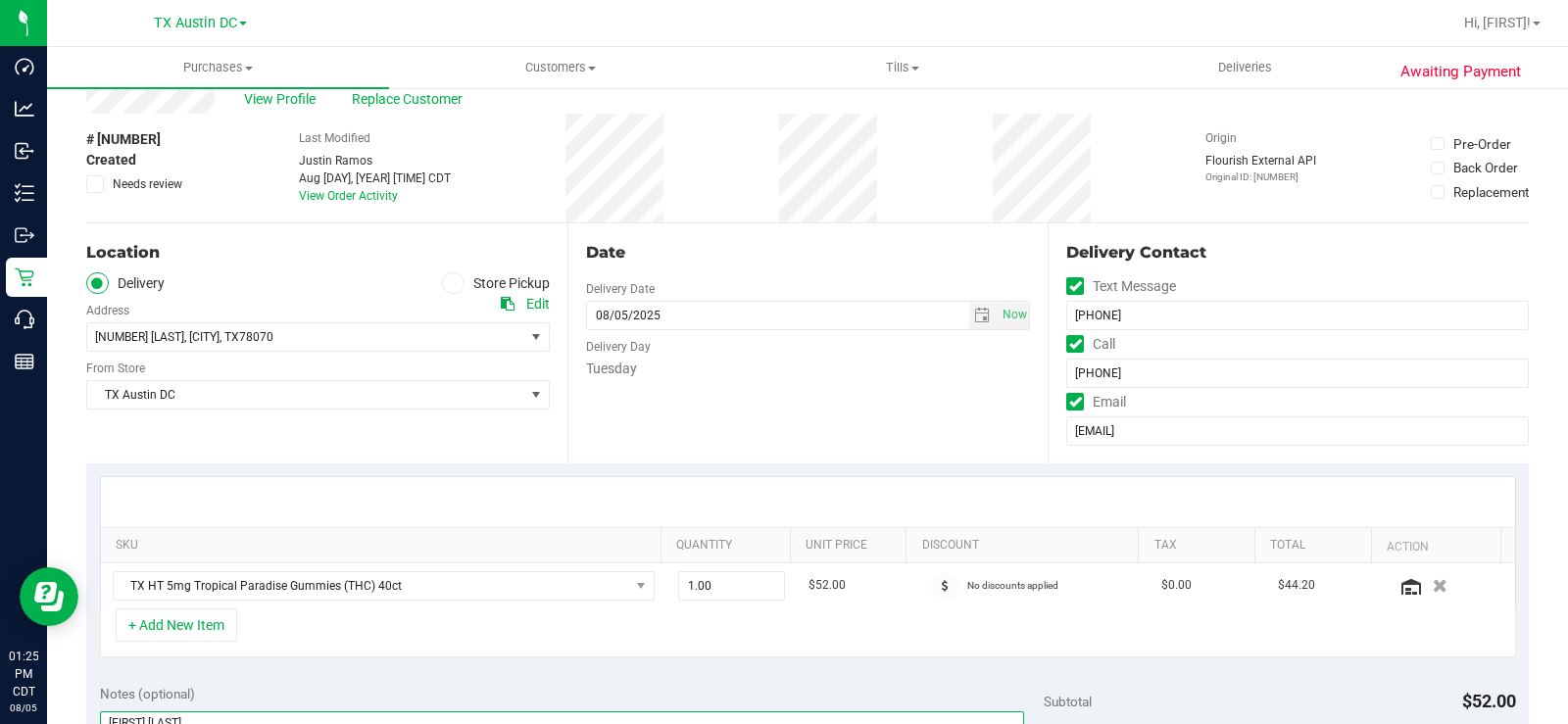 scroll, scrollTop: 0, scrollLeft: 0, axis: both 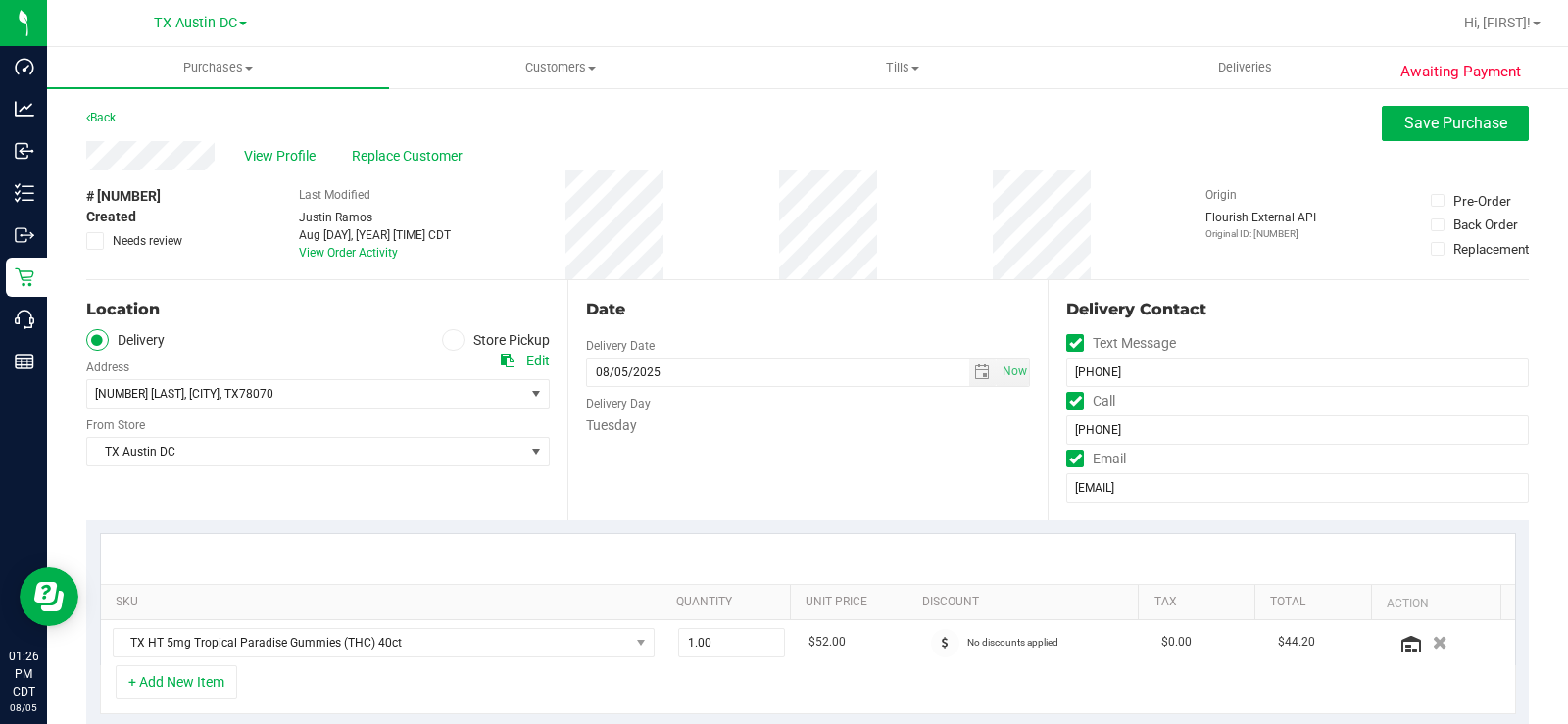 type on "[FIRST] [LAST]" 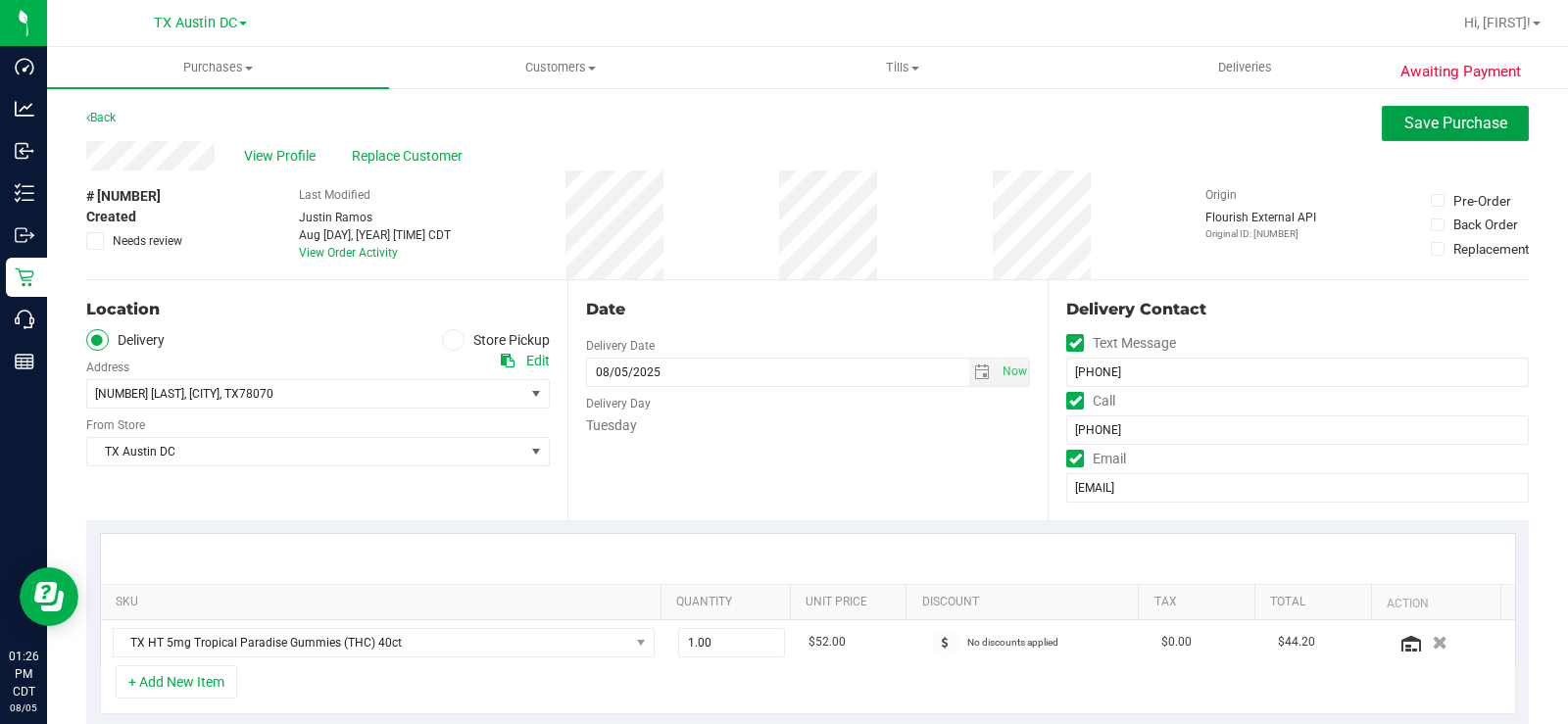 click on "Save Purchase" at bounding box center [1455, 123] 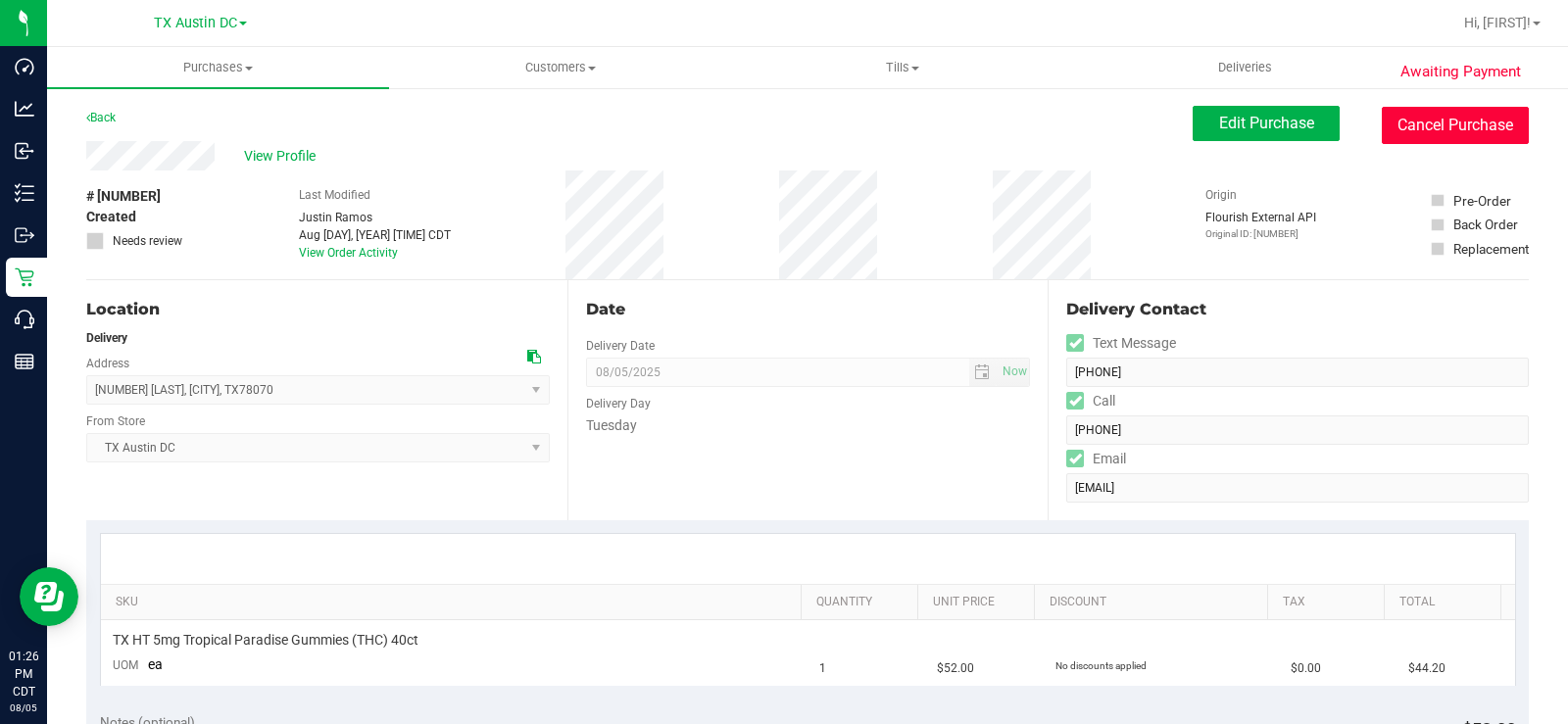 click on "Cancel Purchase" at bounding box center [1455, 125] 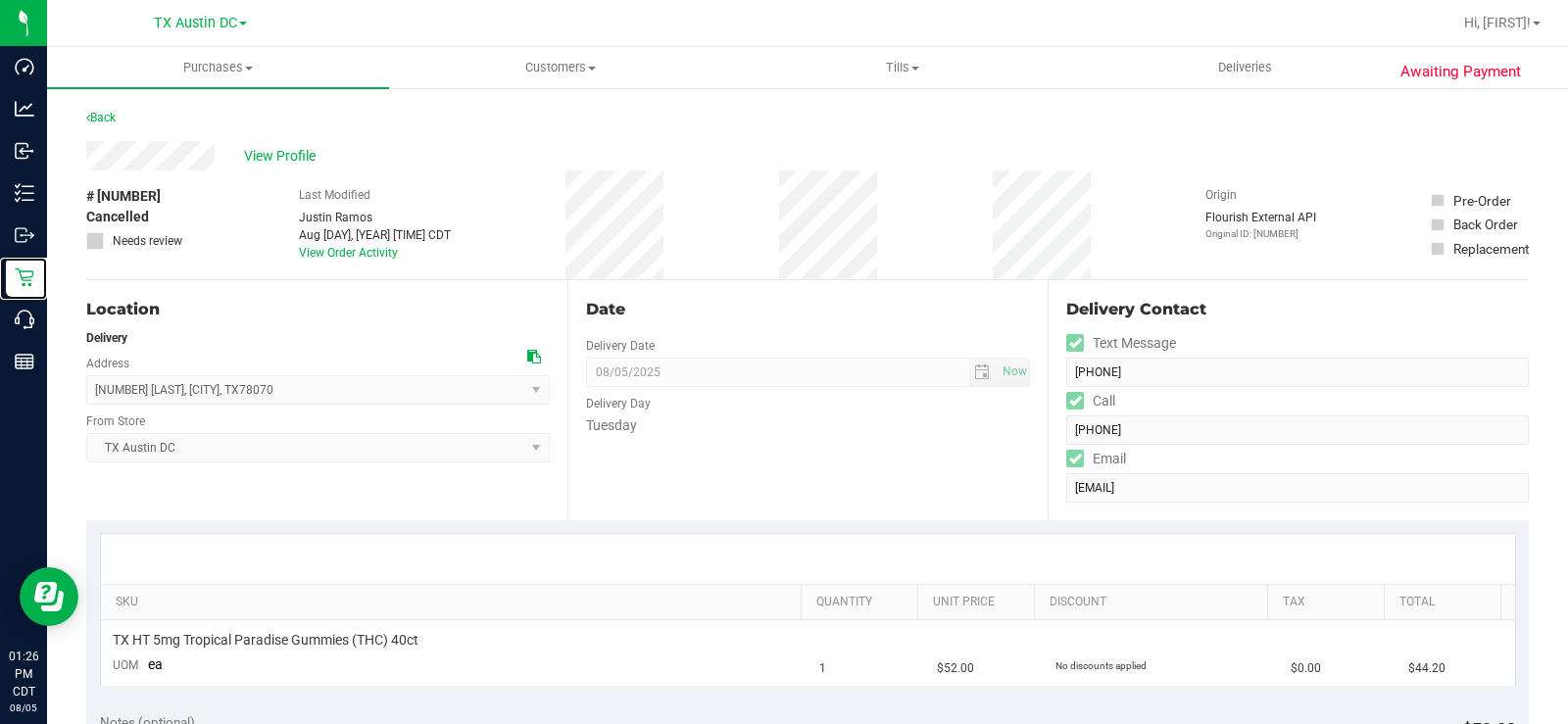 click 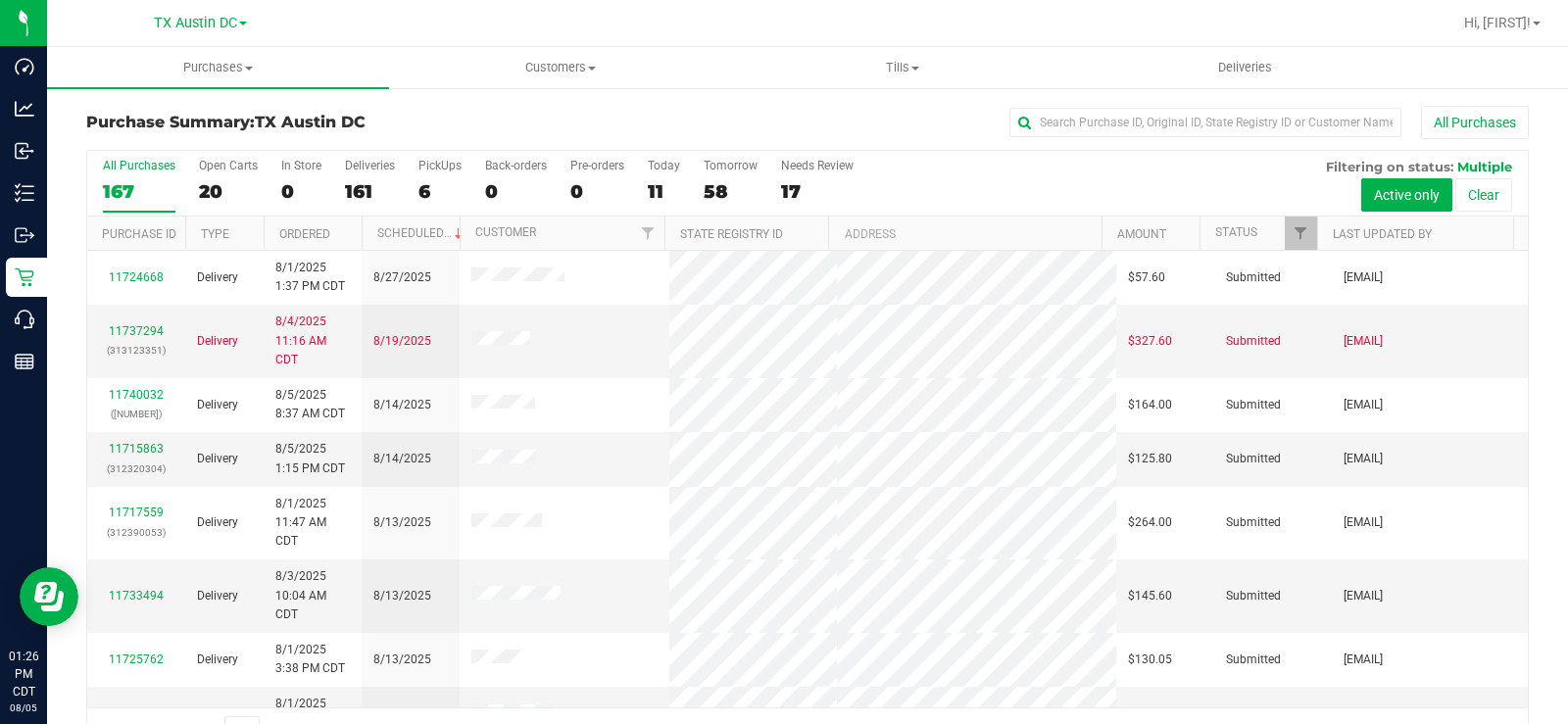 click on "20" at bounding box center [228, 191] 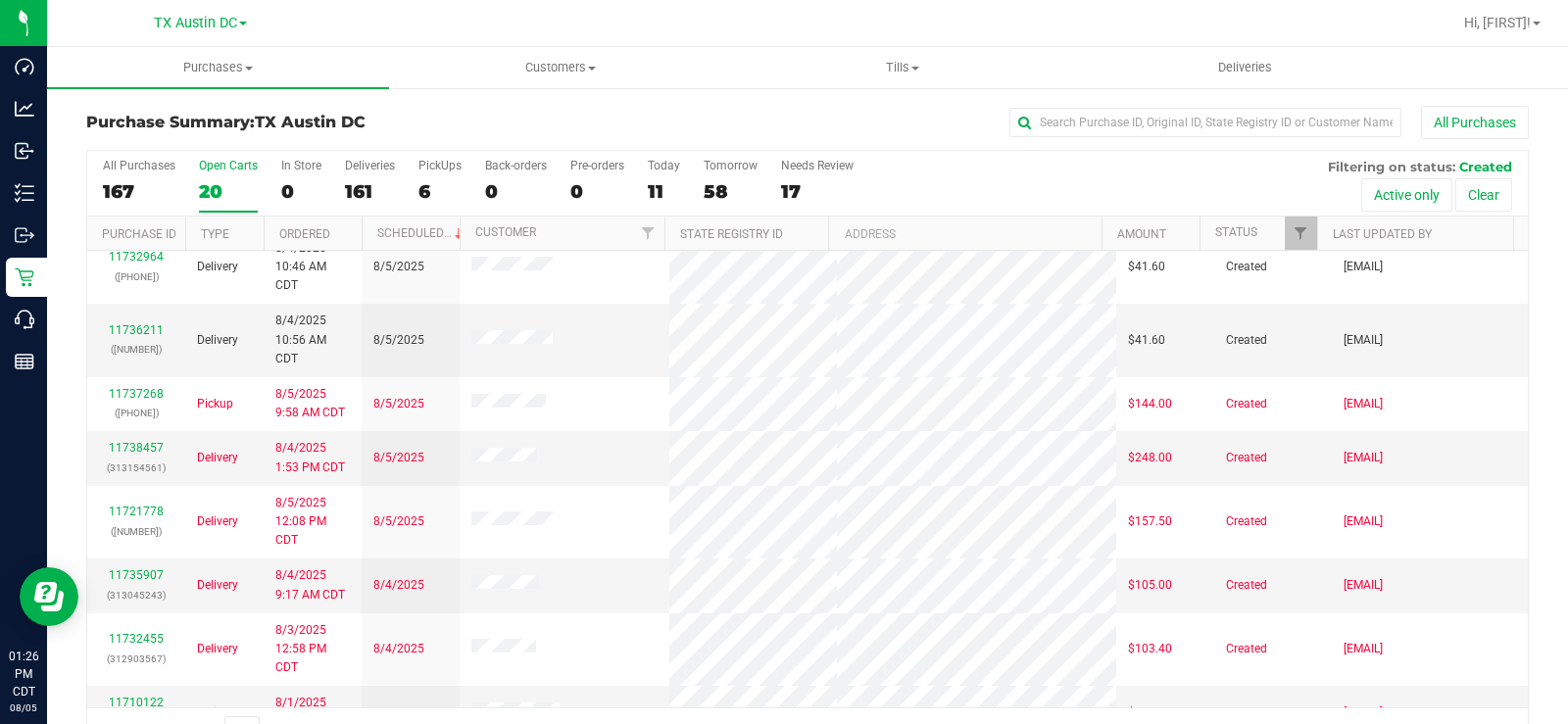 scroll, scrollTop: 779, scrollLeft: 0, axis: vertical 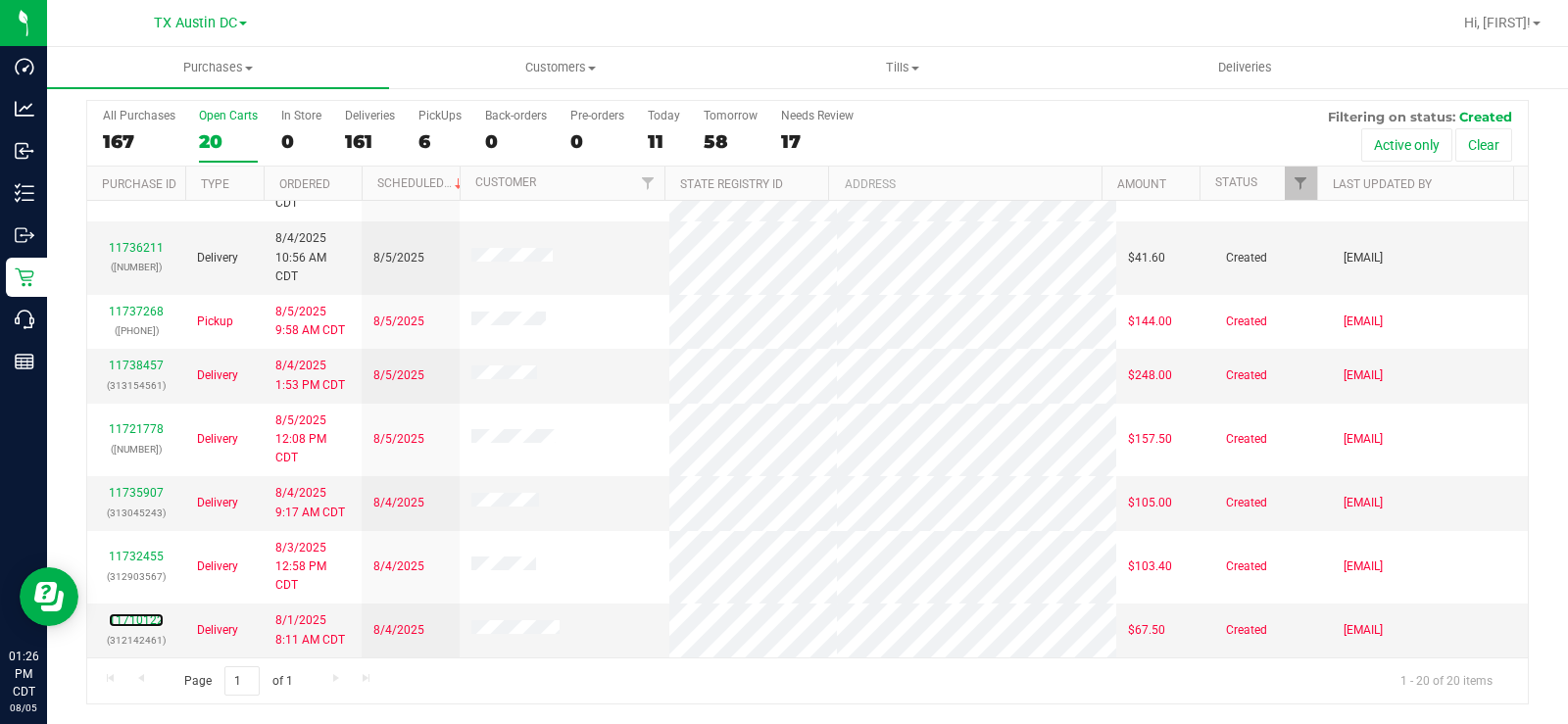 click on "11710122" at bounding box center [136, 620] 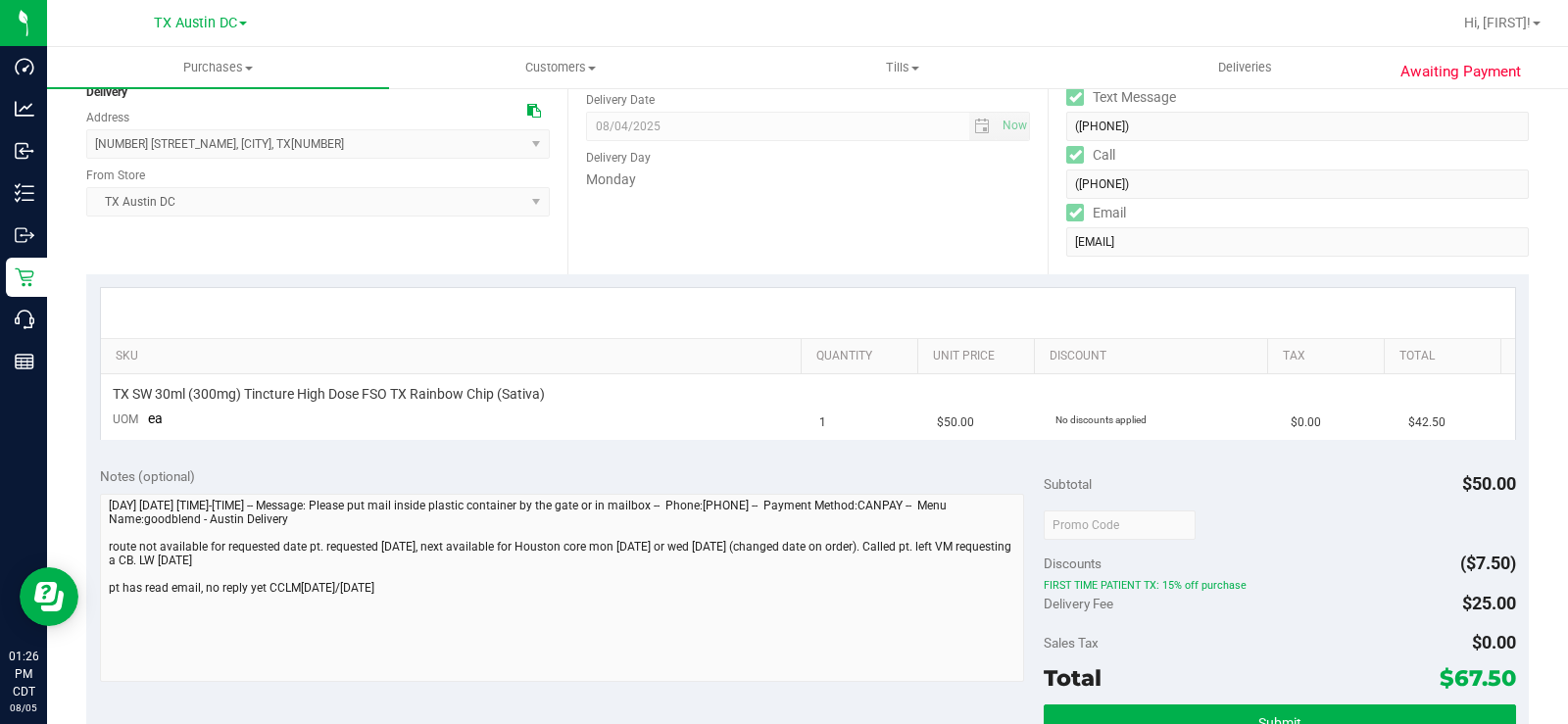 scroll, scrollTop: 0, scrollLeft: 0, axis: both 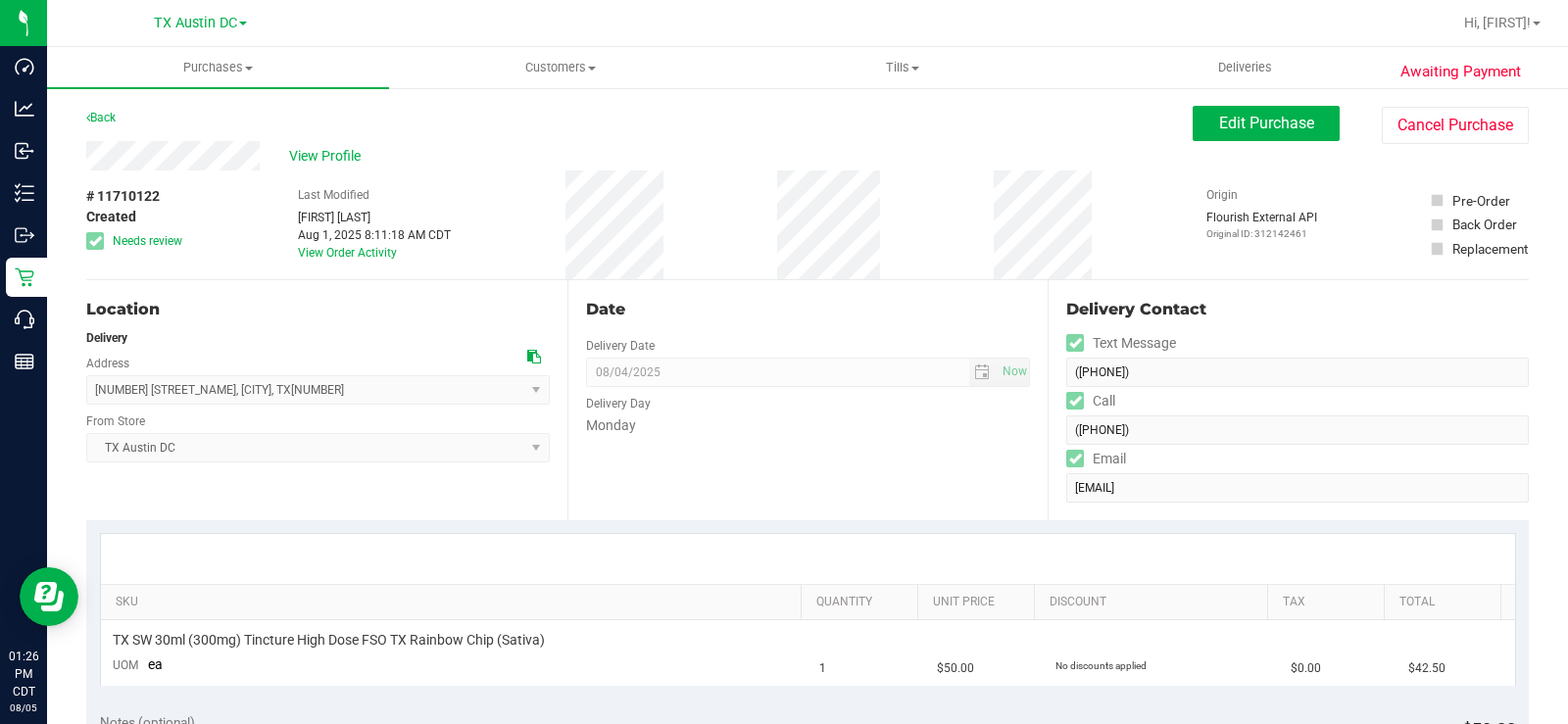 click on "View Profile" at bounding box center (328, 156) 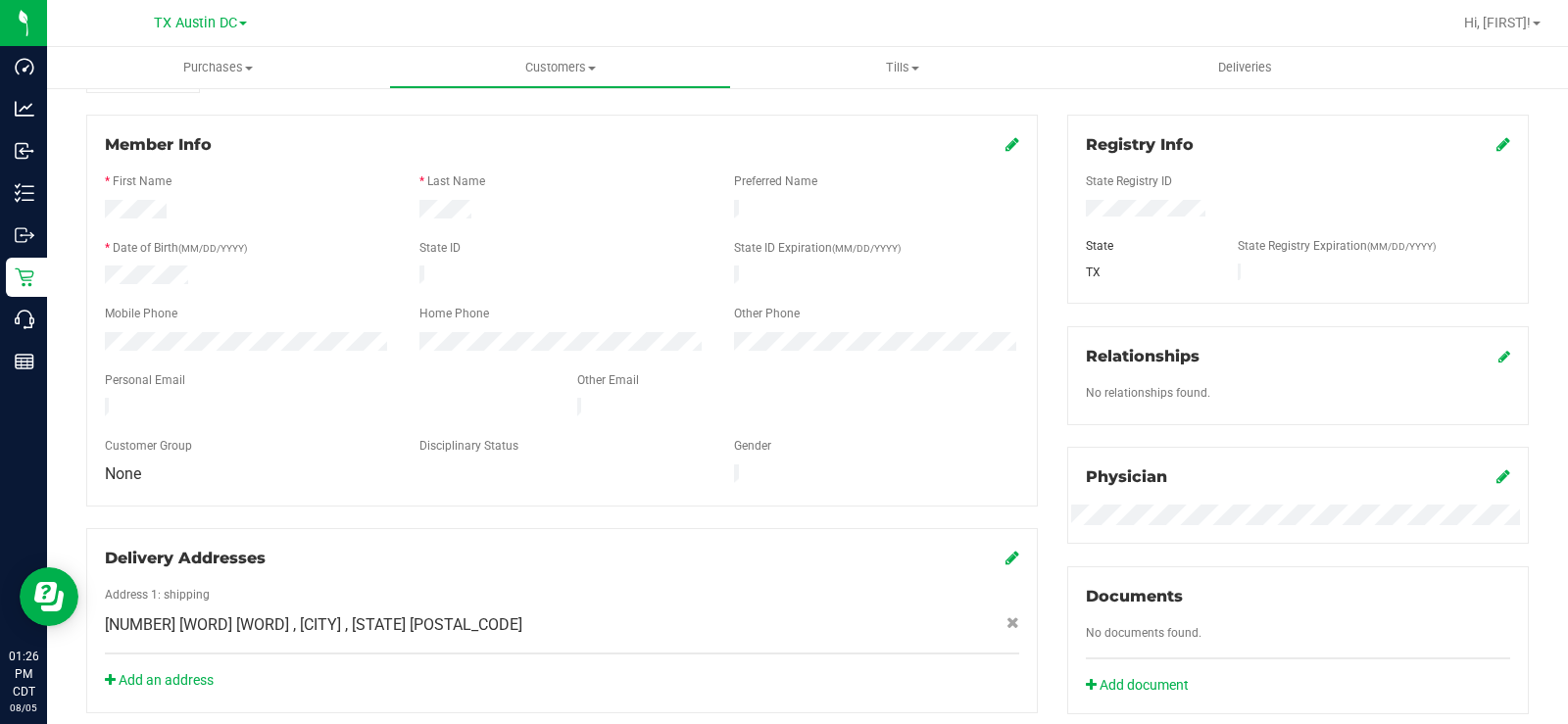 scroll, scrollTop: 0, scrollLeft: 0, axis: both 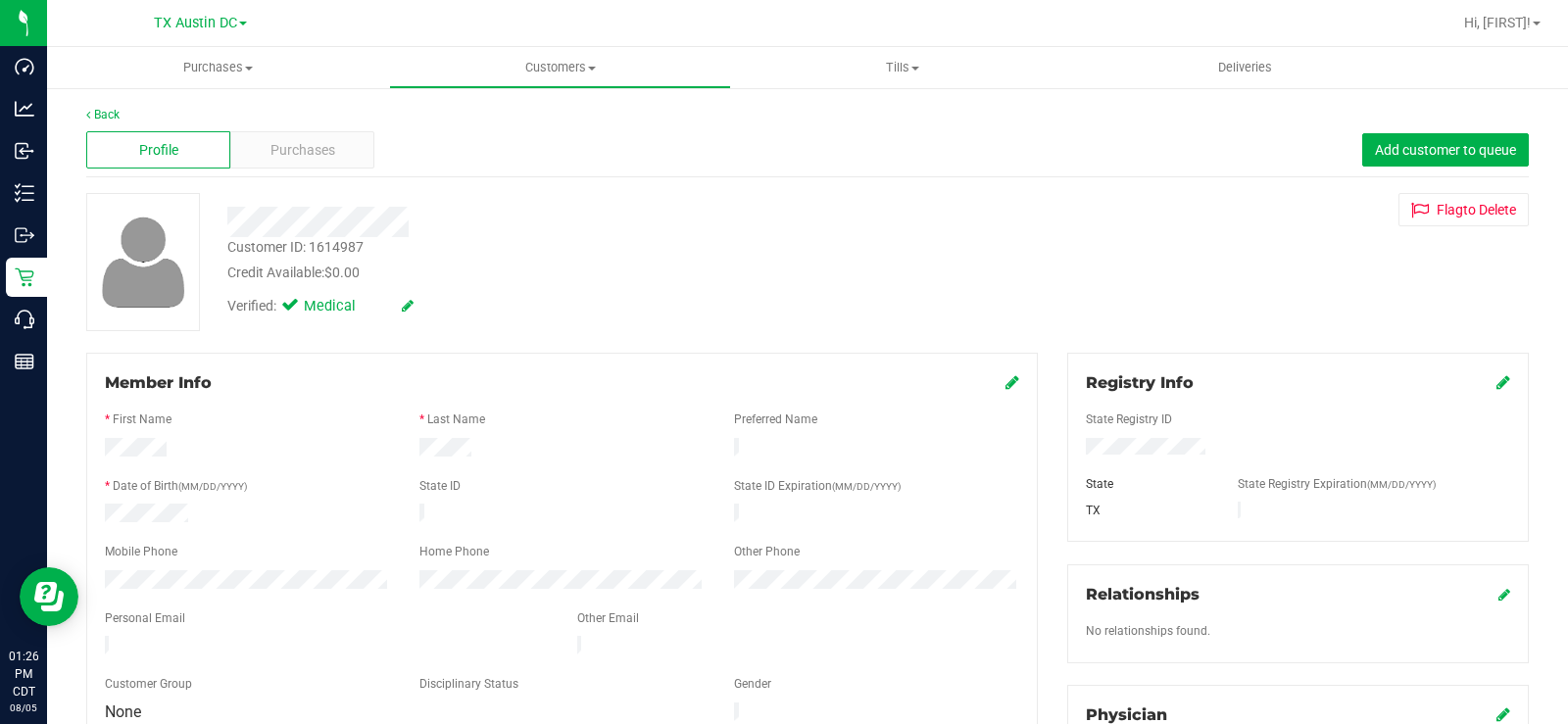 click on "Purchases" at bounding box center [303, 150] 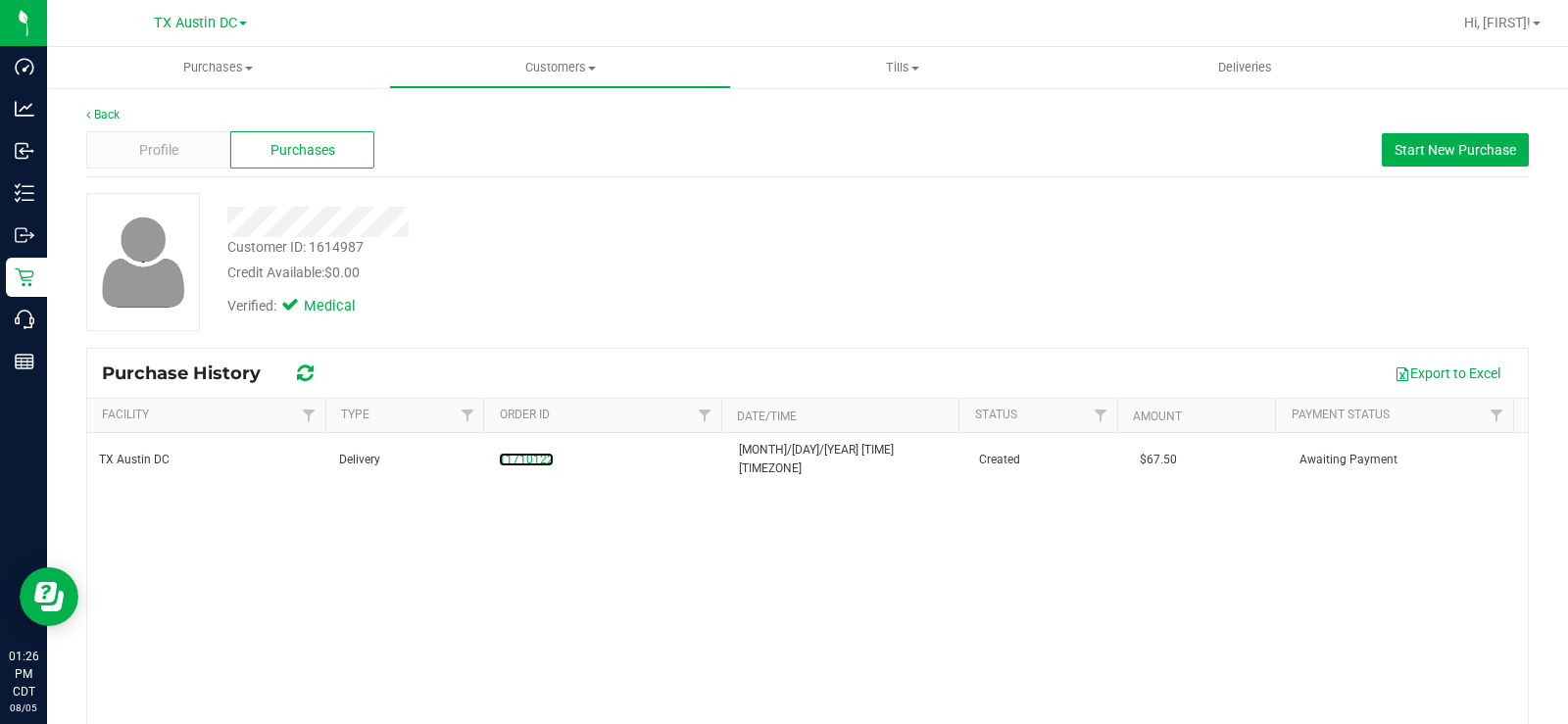 click on "11710122" at bounding box center [526, 459] 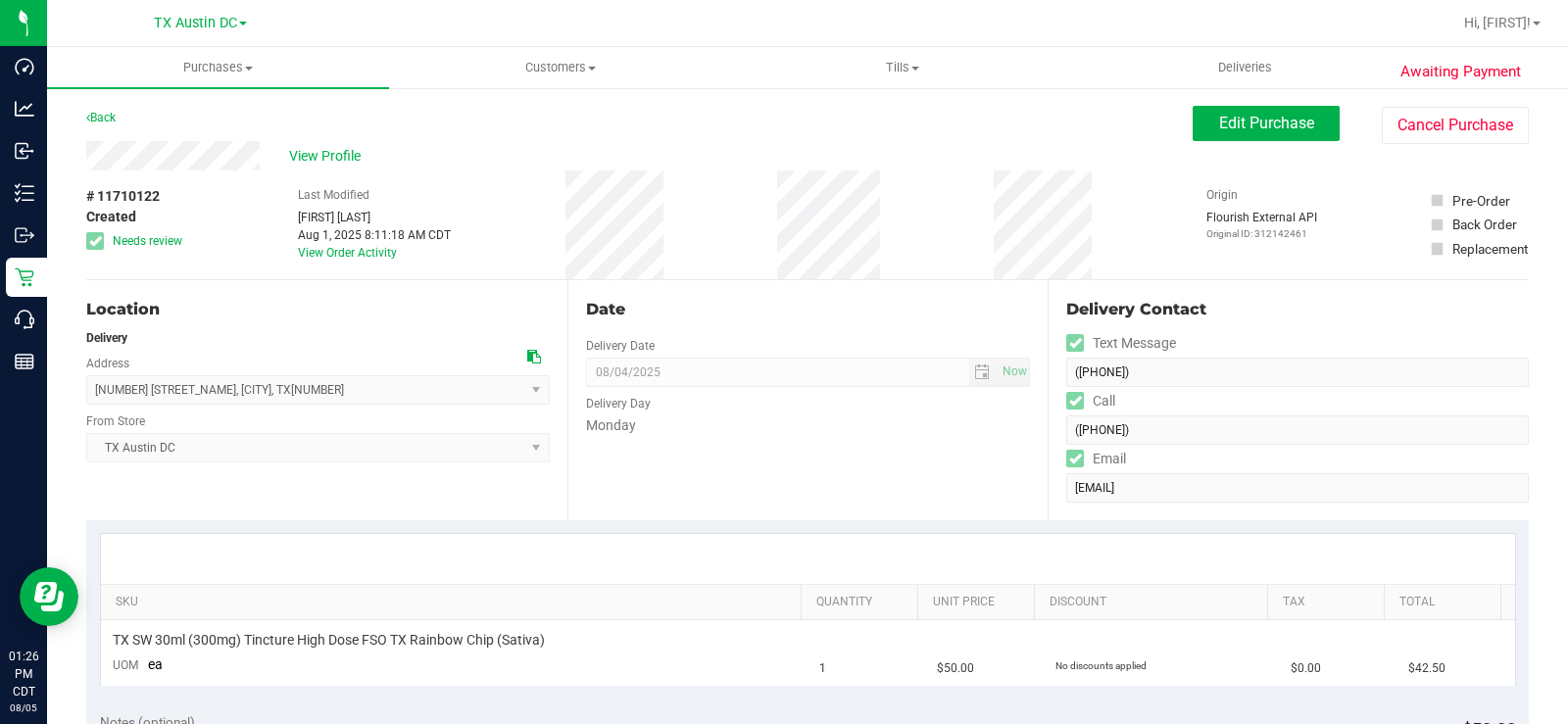 click at bounding box center (534, 357) 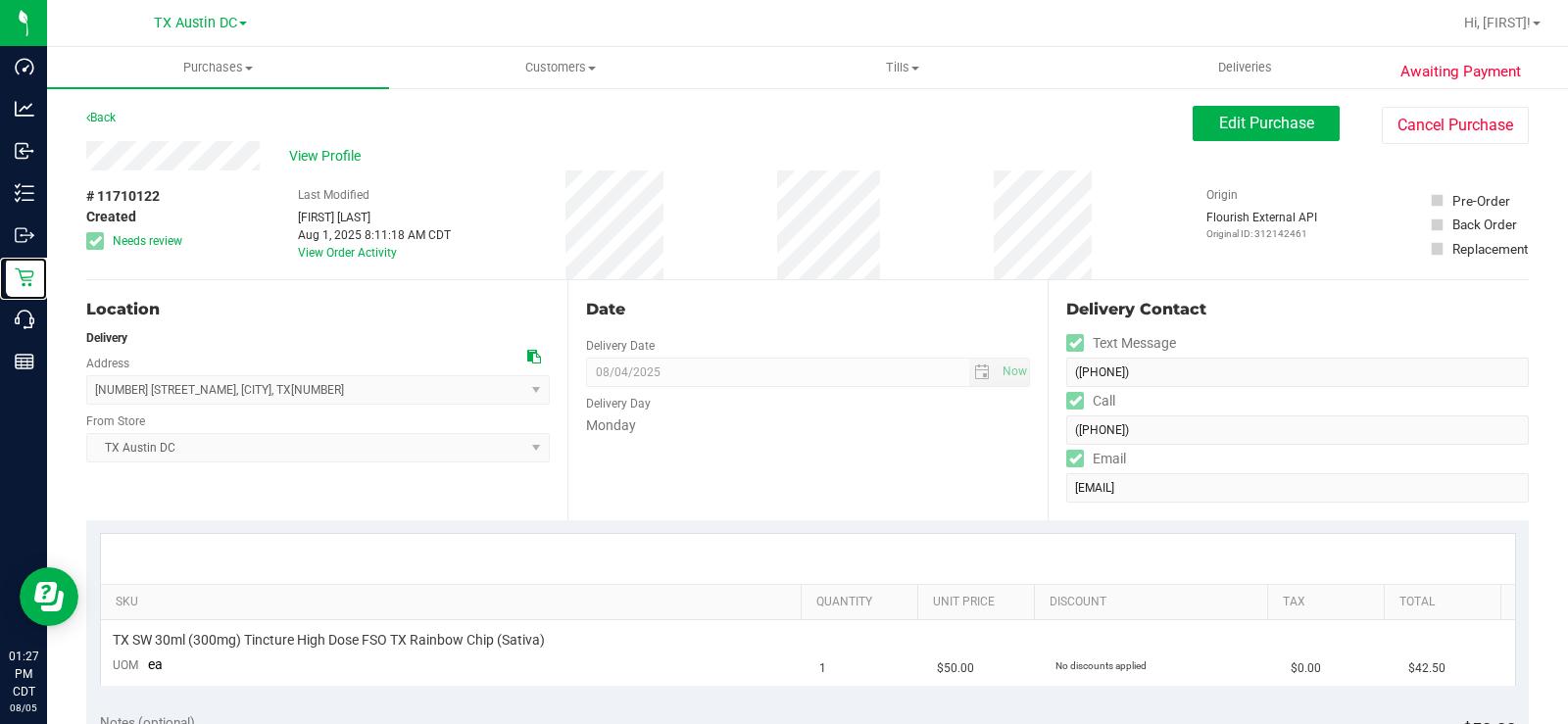 click 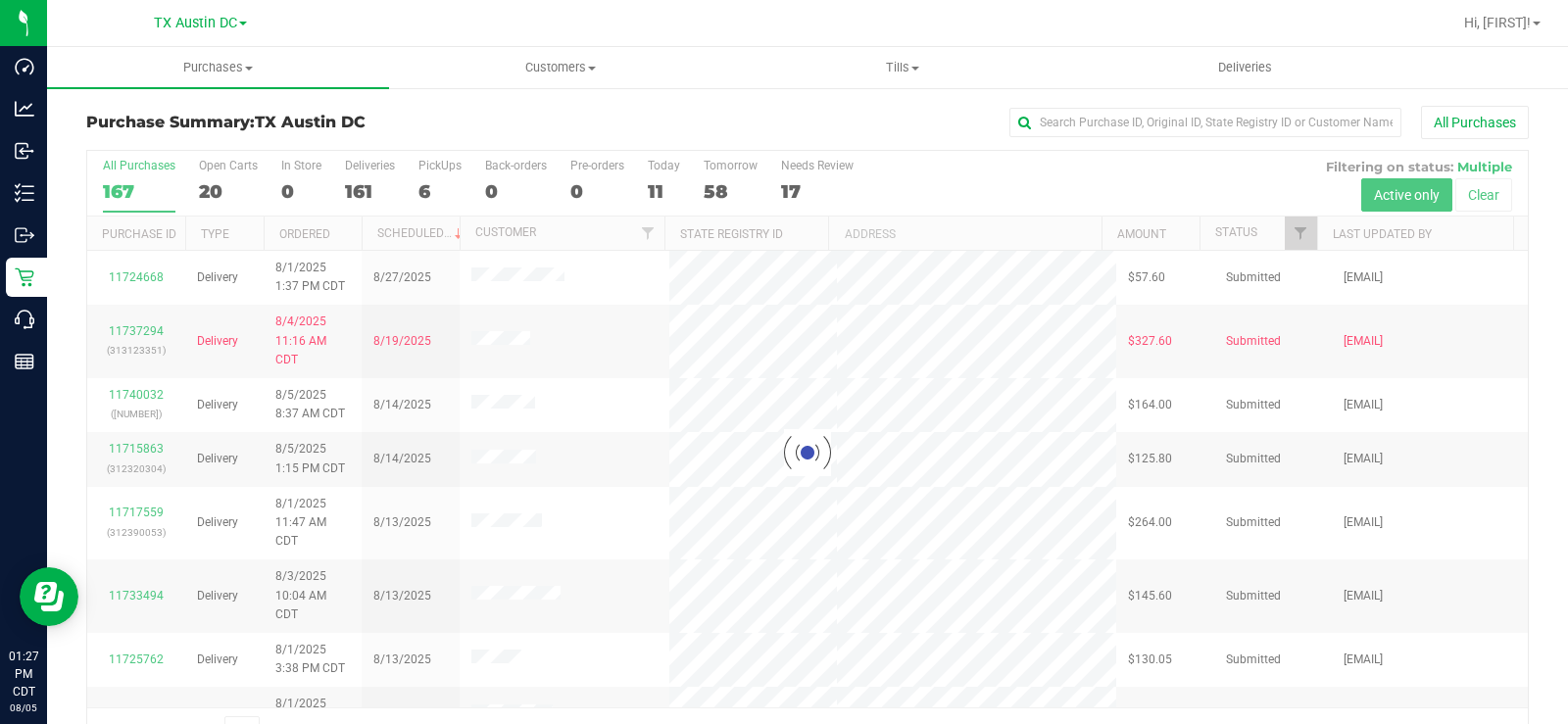 click at bounding box center [808, 453] 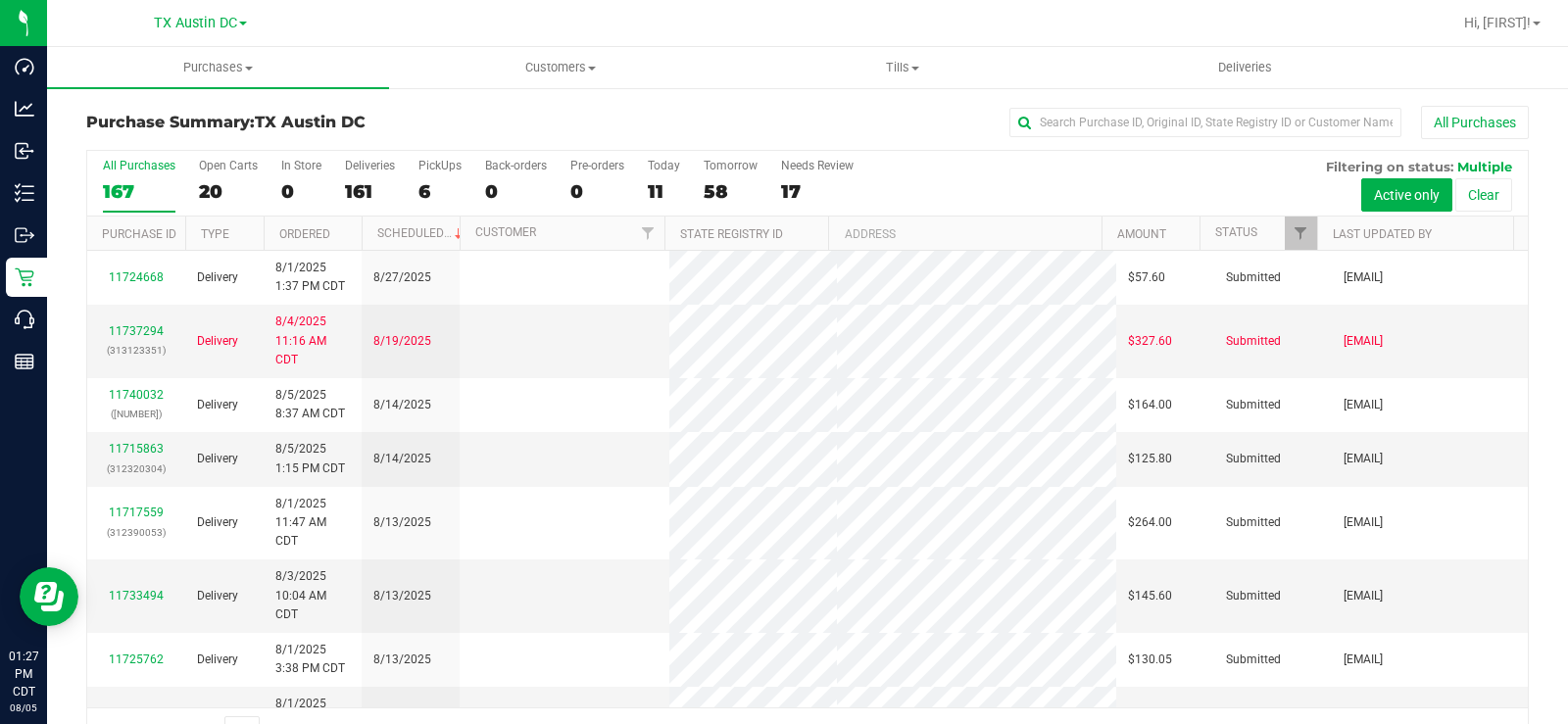 click on "20" at bounding box center [228, 191] 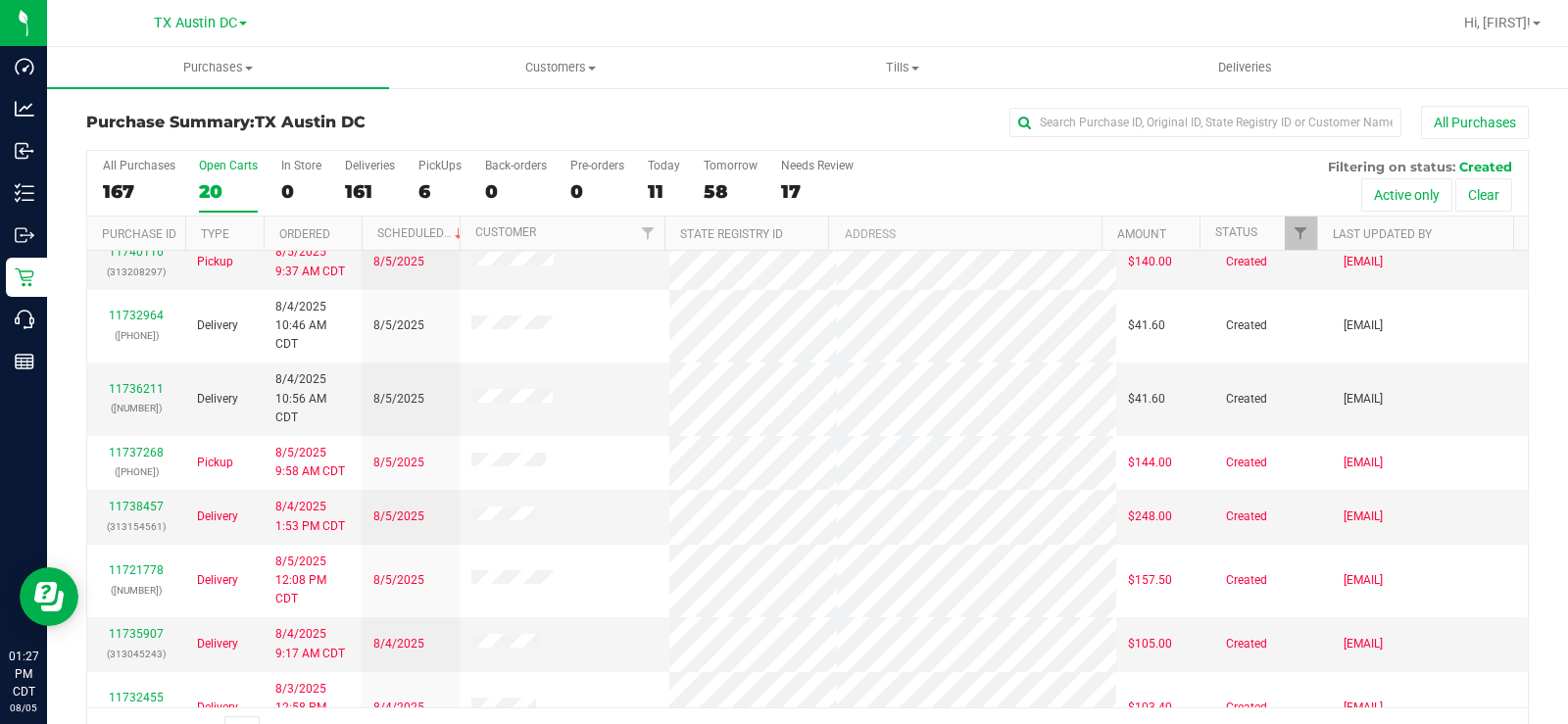 scroll, scrollTop: 779, scrollLeft: 0, axis: vertical 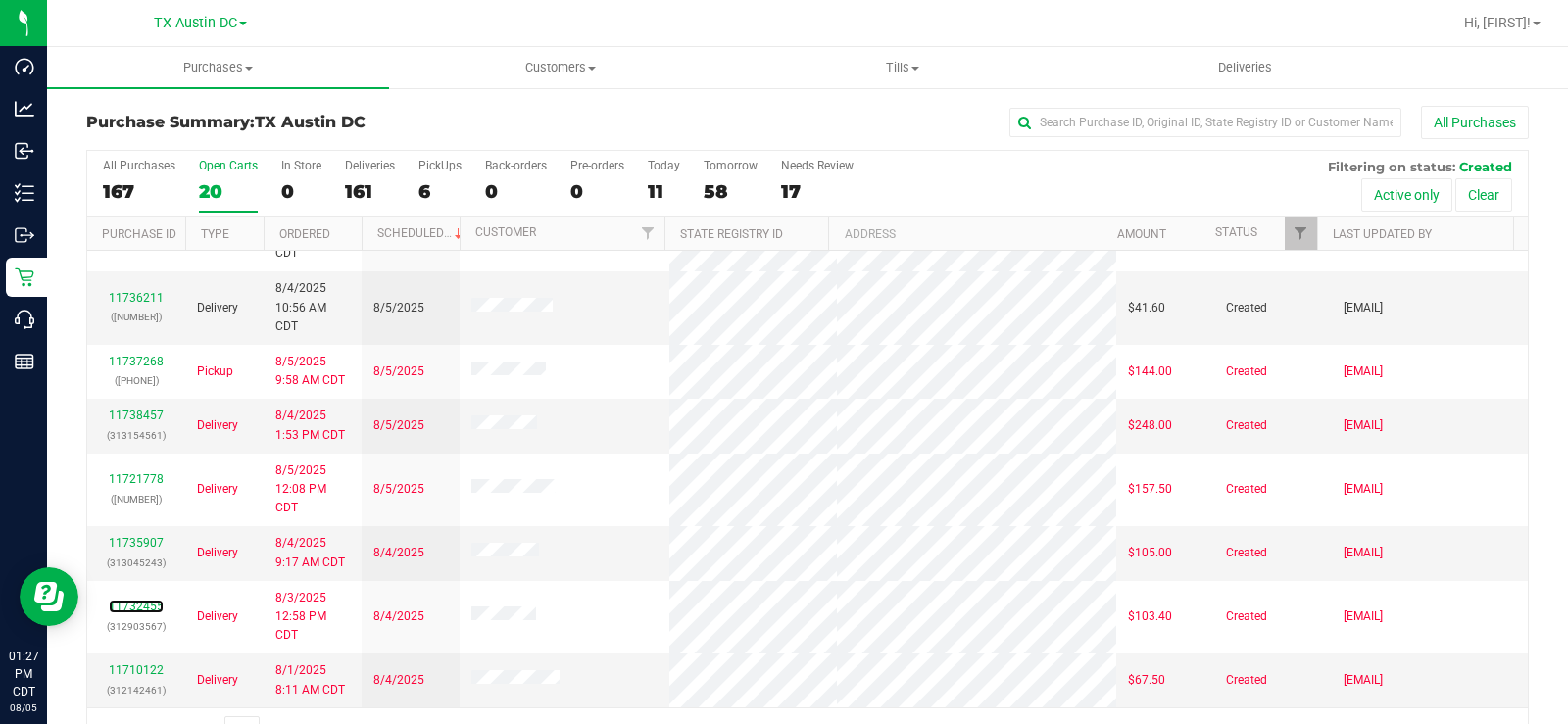 click on "11732455" at bounding box center [136, 606] 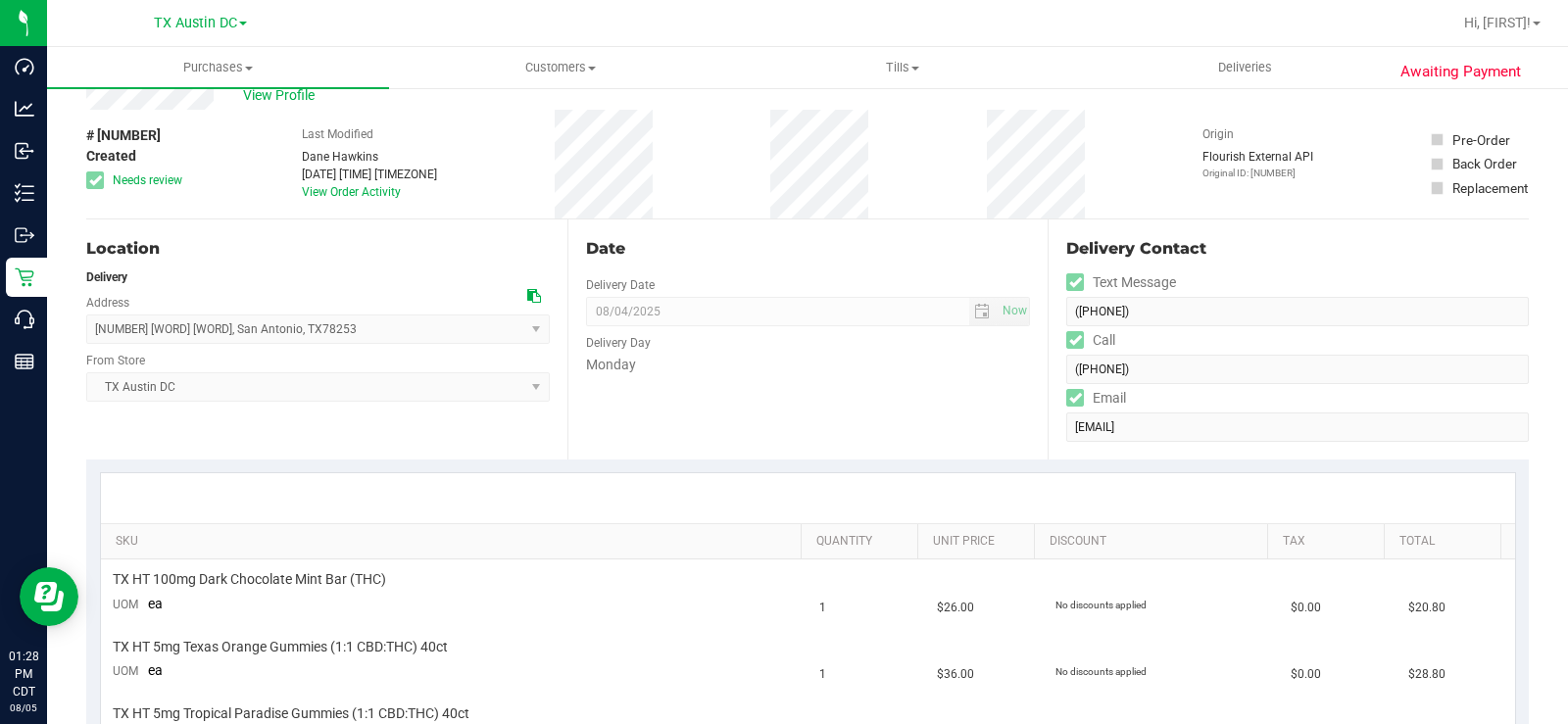 scroll, scrollTop: 0, scrollLeft: 0, axis: both 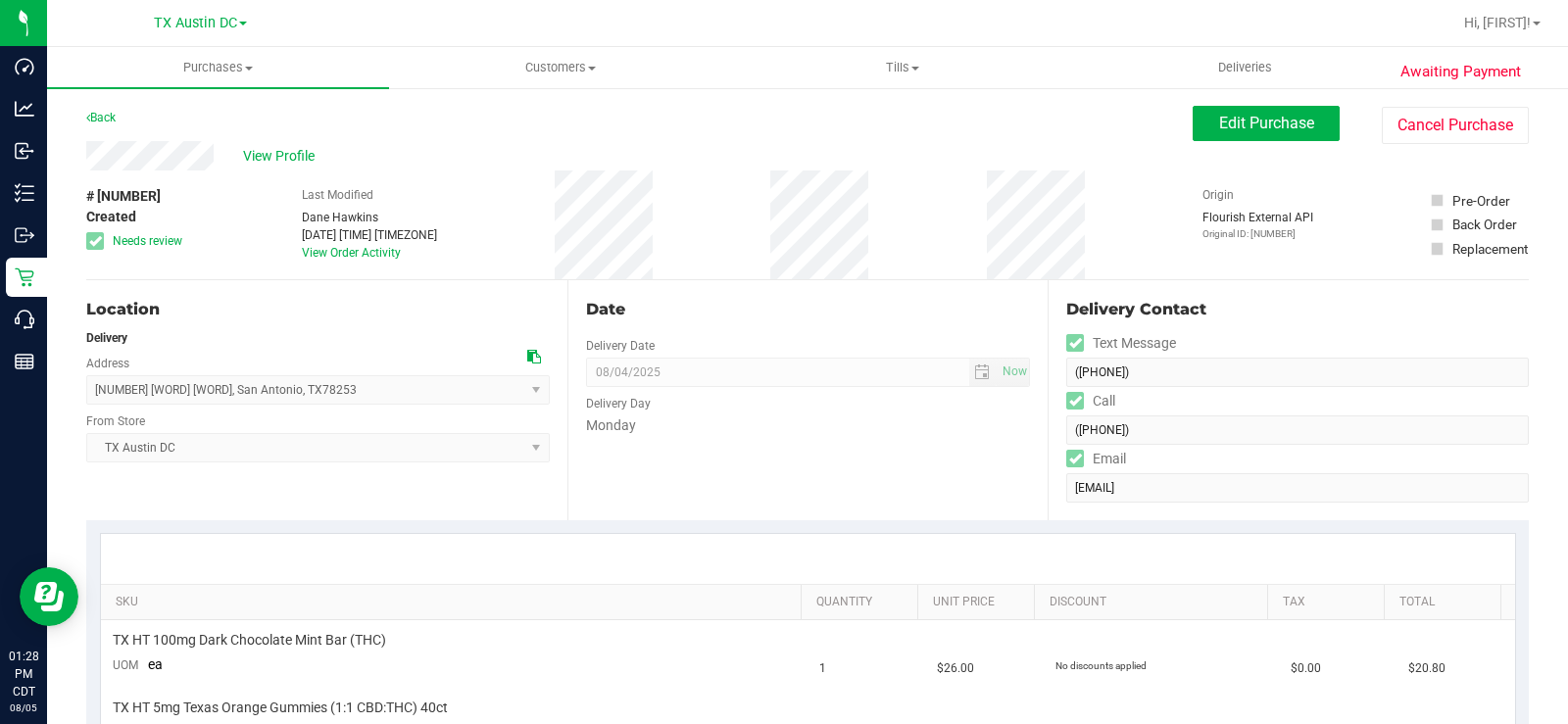 click on "View Profile" at bounding box center (639, 156) 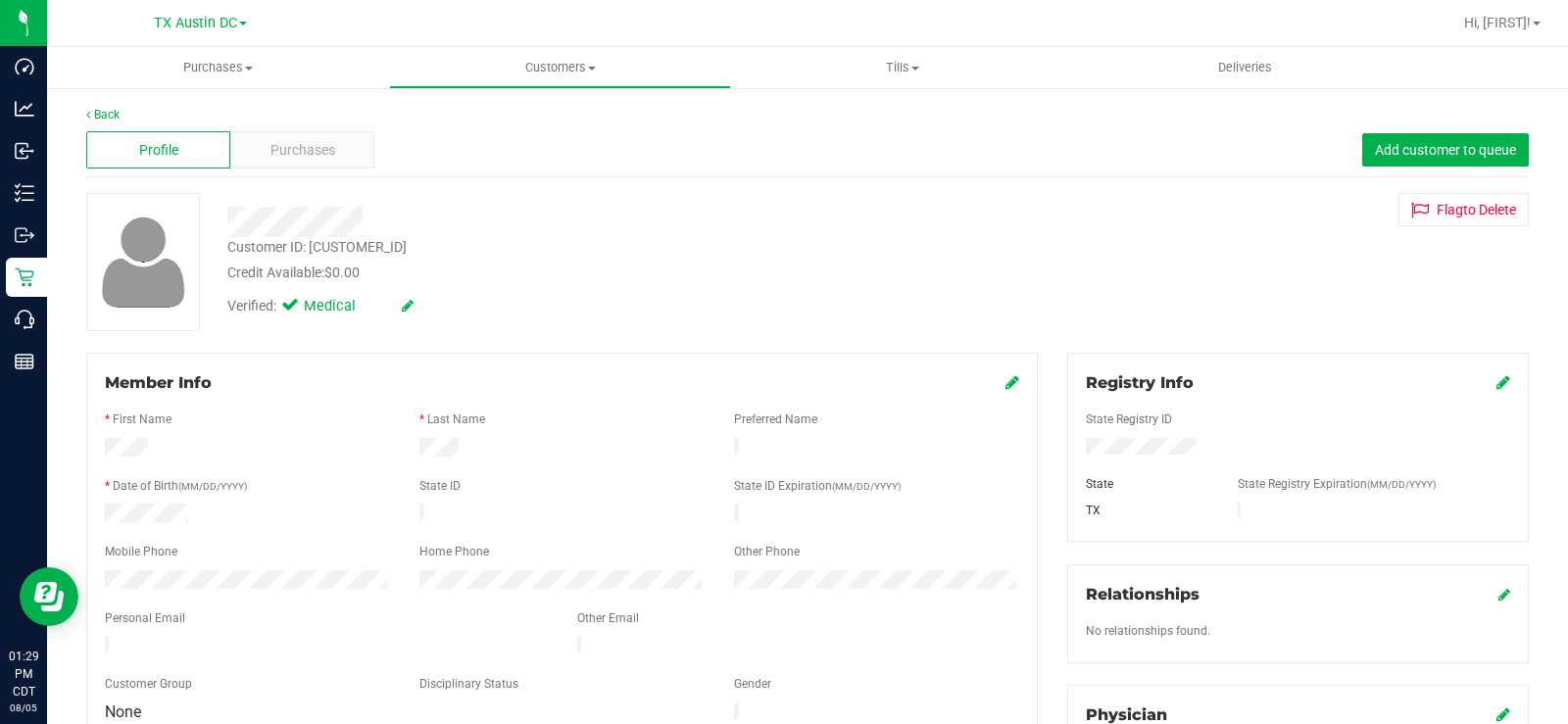 click on "Purchases" at bounding box center (302, 150) 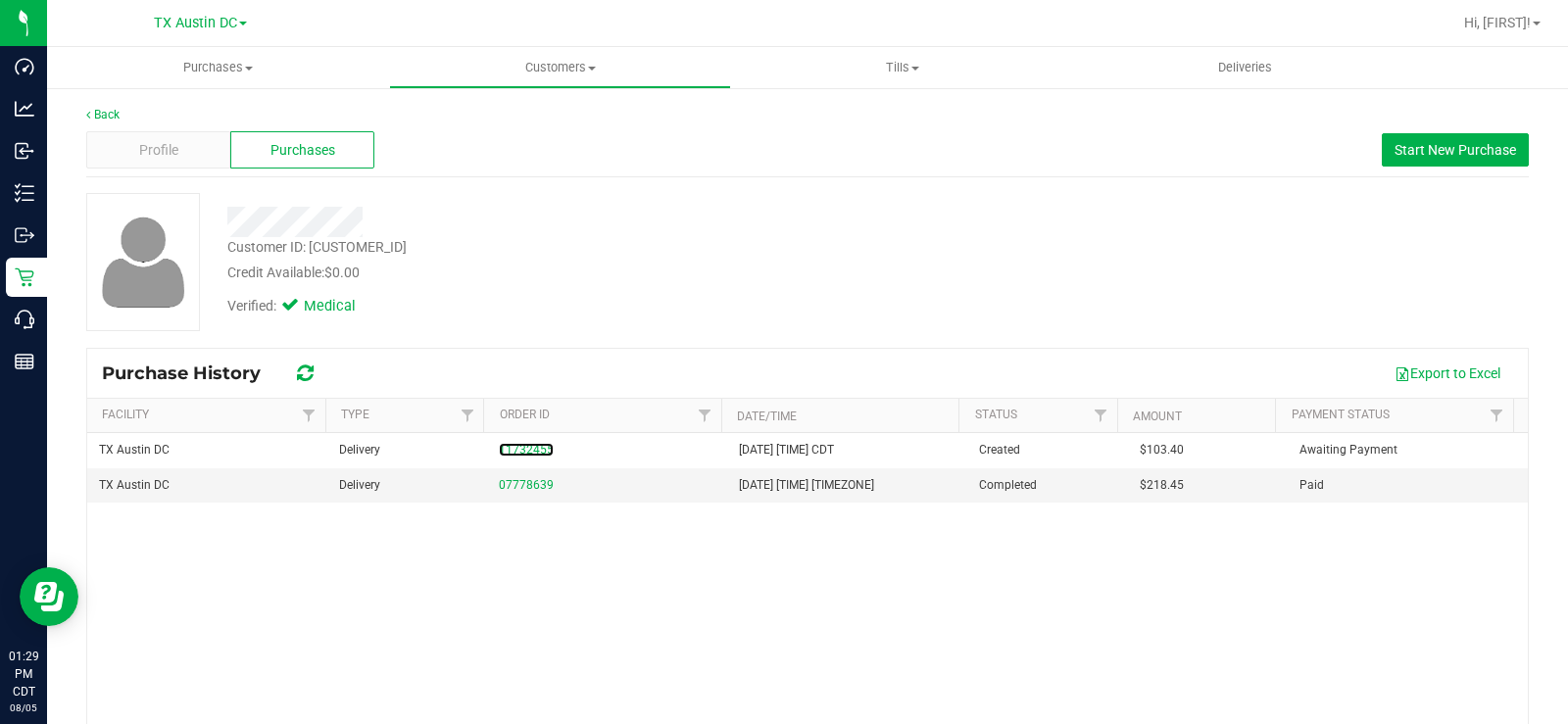 click on "11732455" at bounding box center (526, 450) 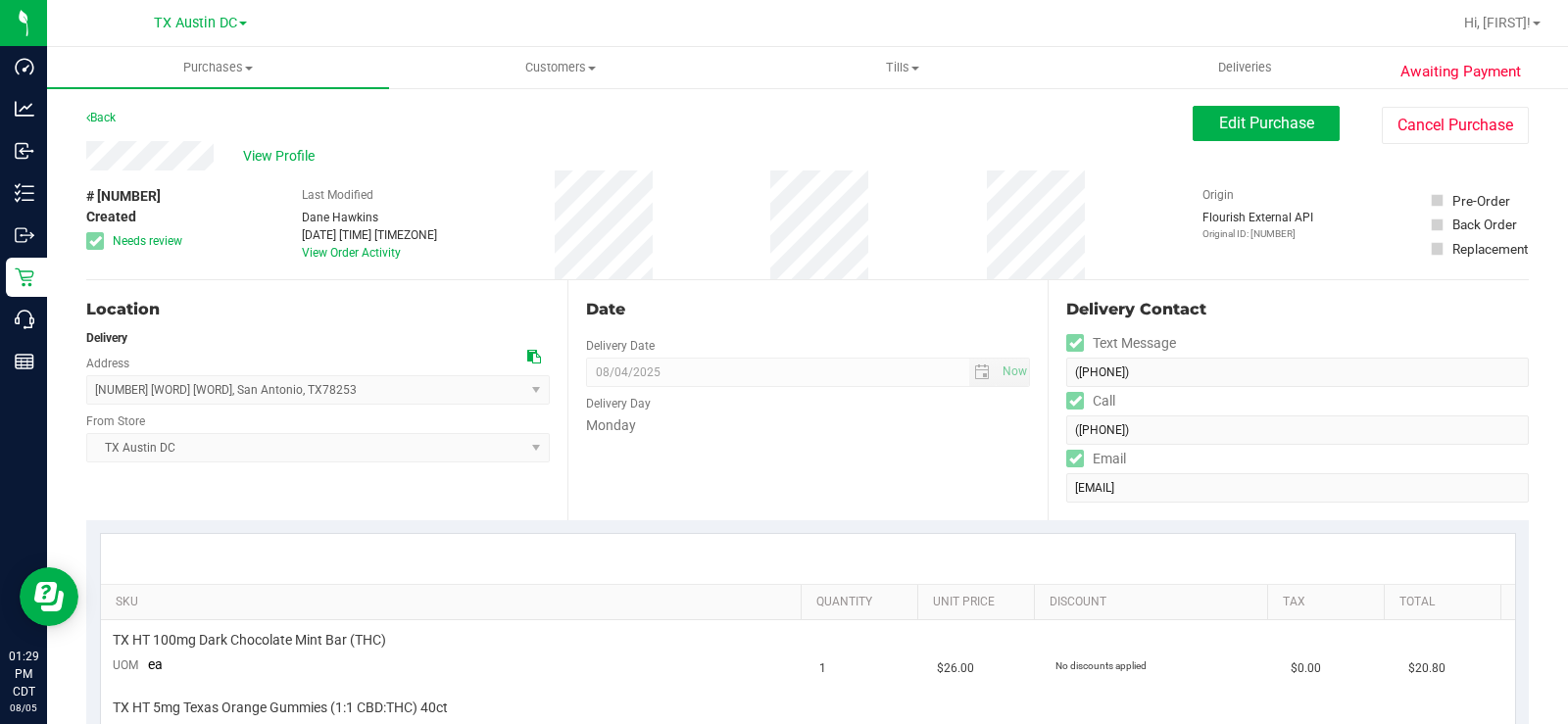 click on "Date
Delivery Date
08/04/2025
Now
08/04/2025 07:00 AM
Now
Delivery Day
Monday" at bounding box center [808, 400] 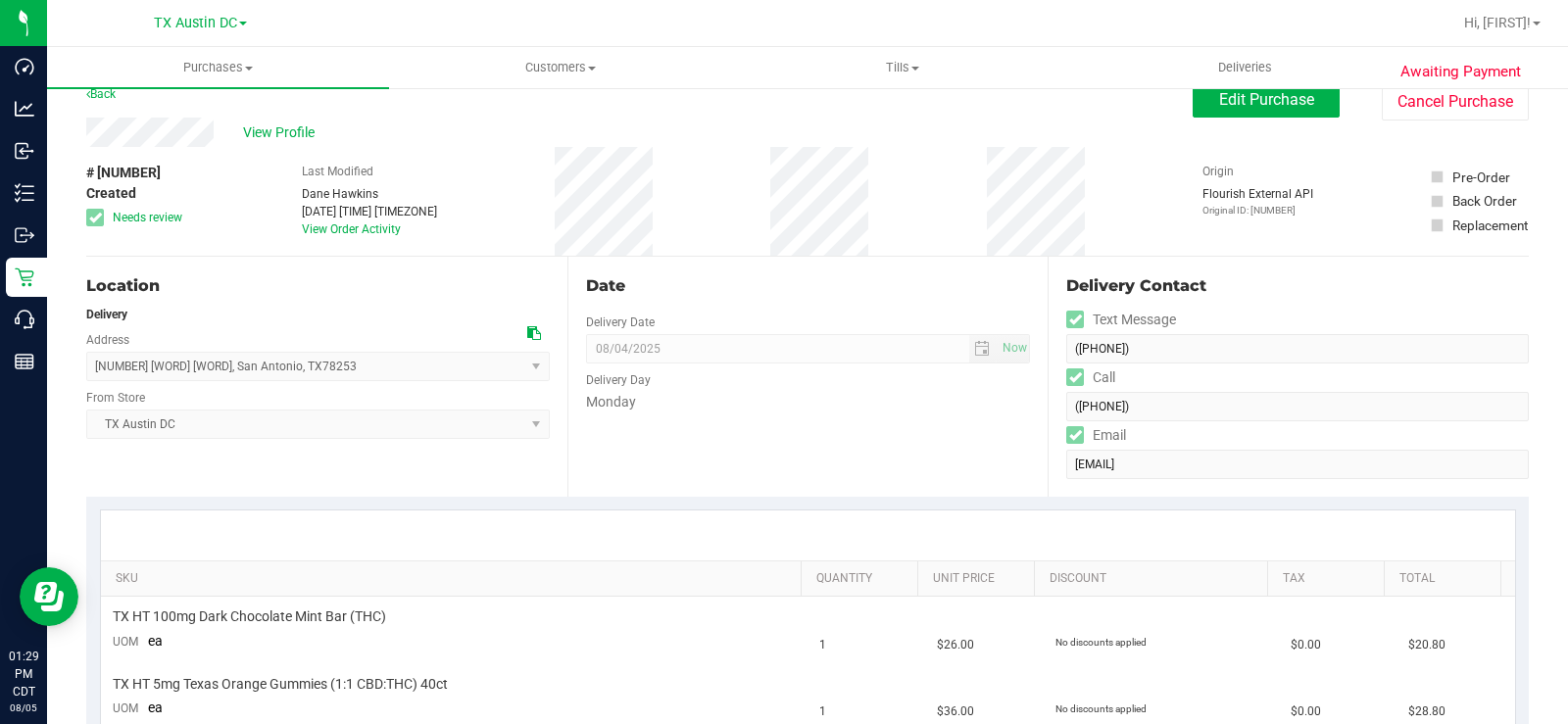 scroll, scrollTop: 0, scrollLeft: 0, axis: both 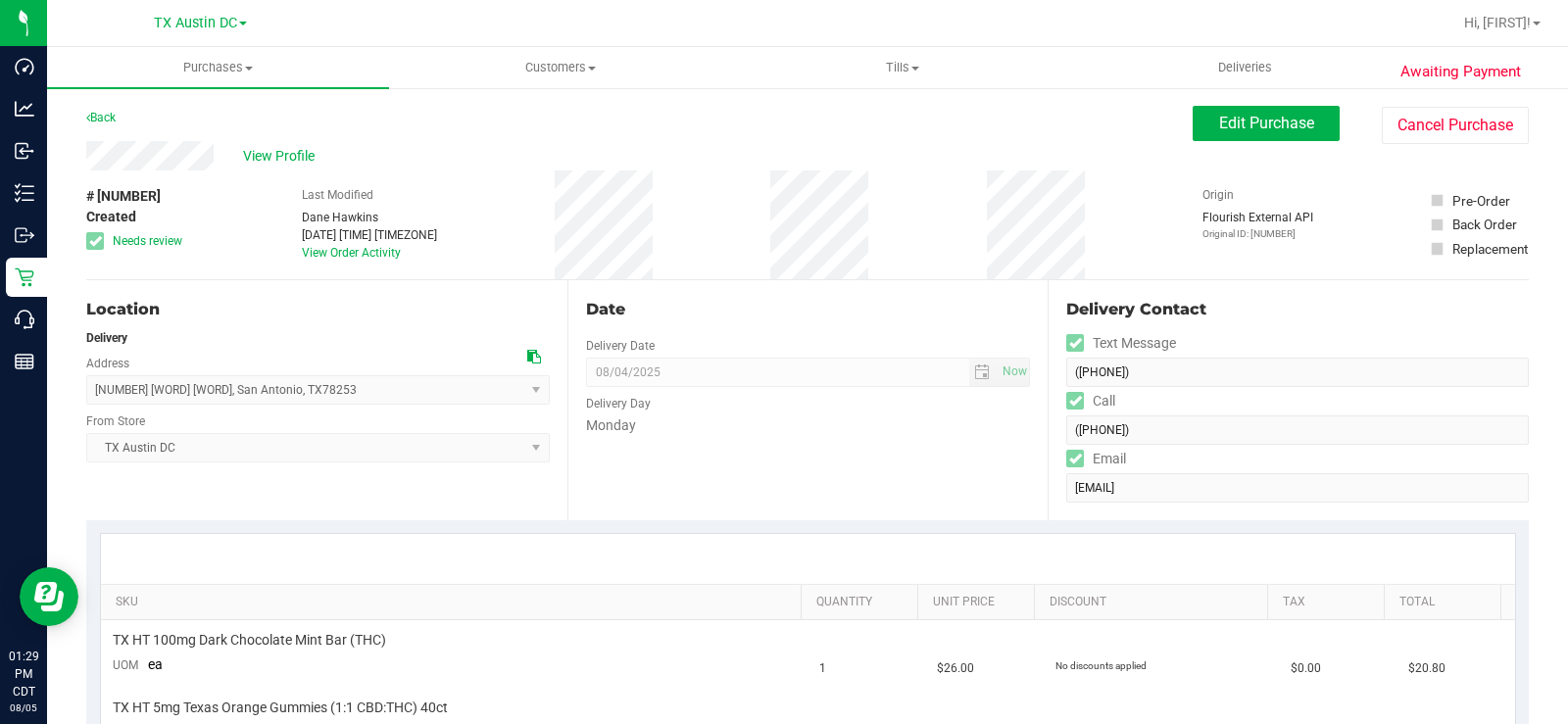 click on "View Order Activity" at bounding box center [351, 253] 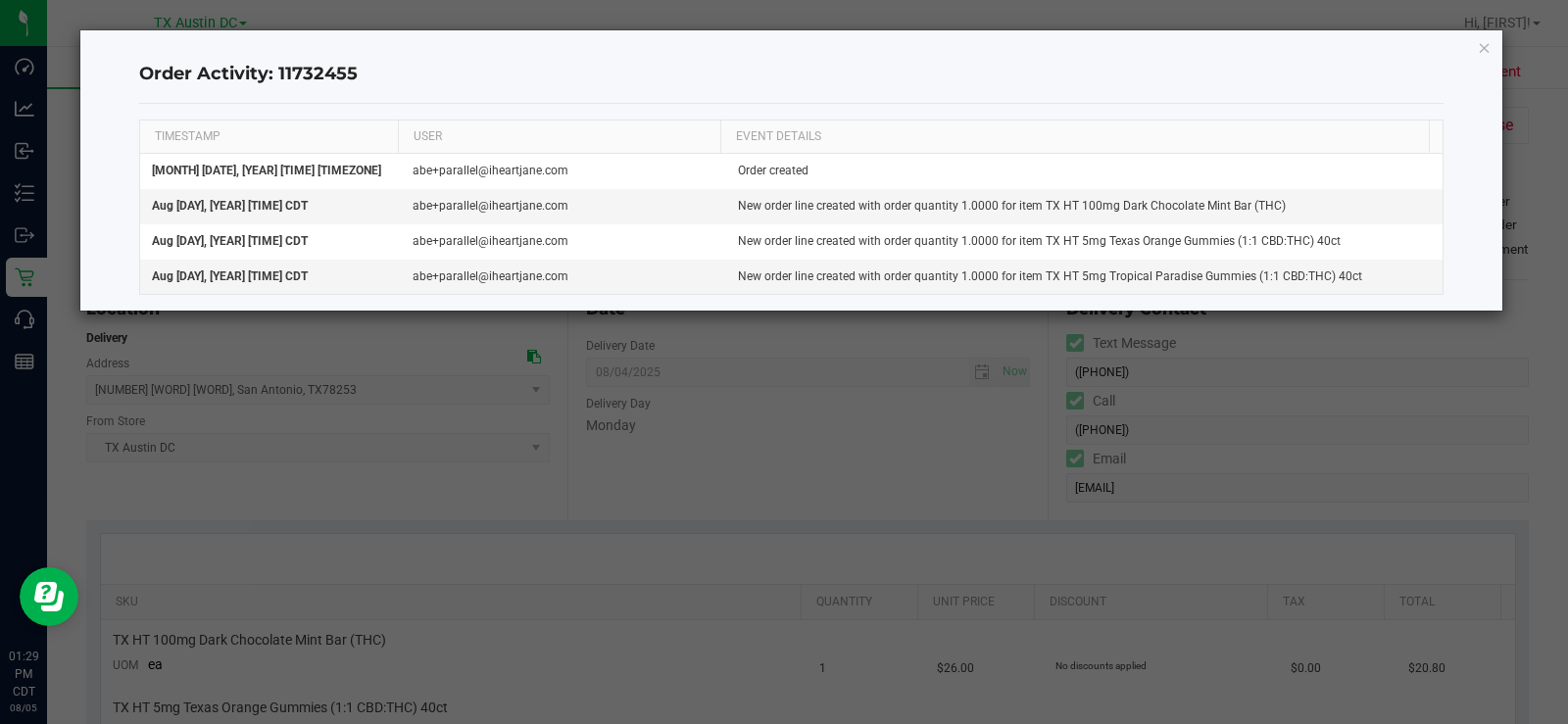 click 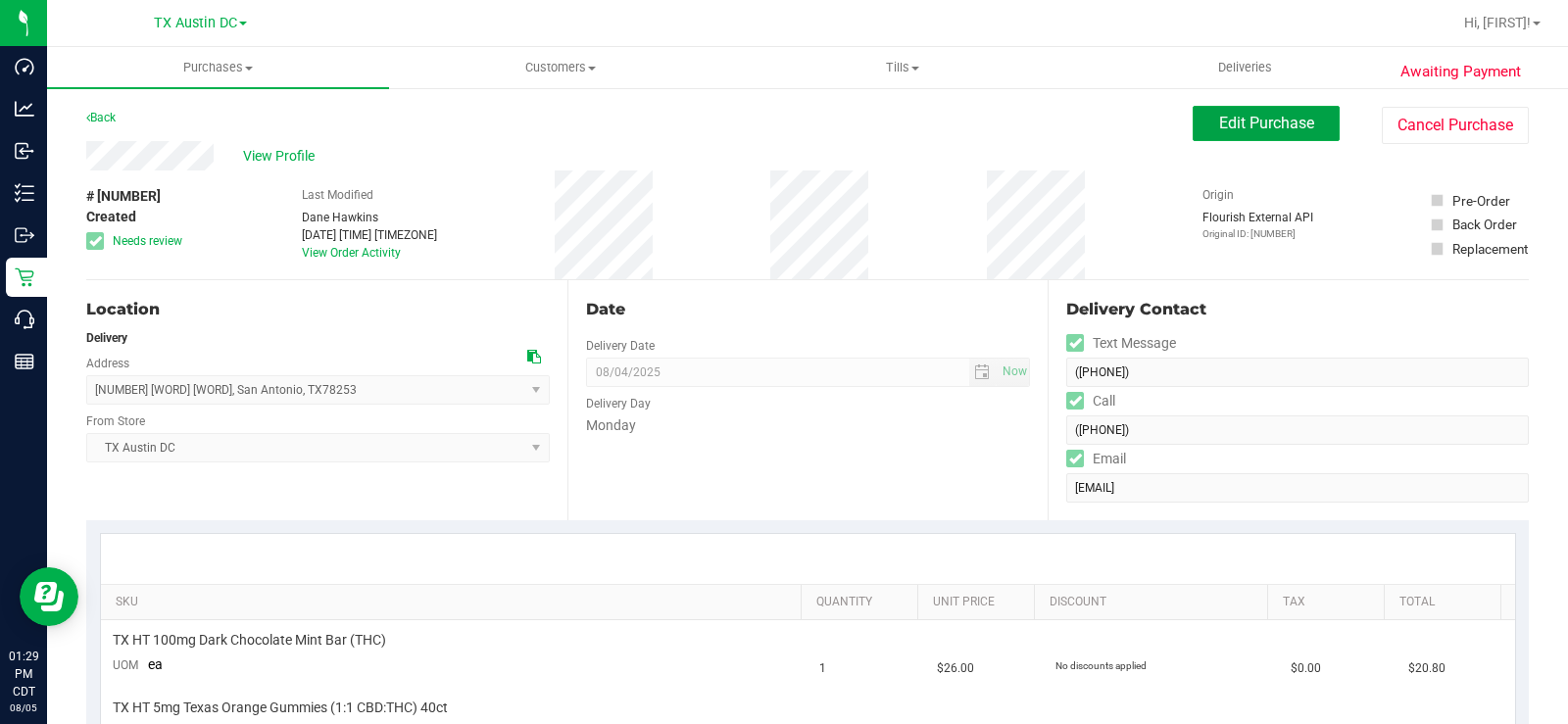 click on "Edit Purchase" at bounding box center [1266, 123] 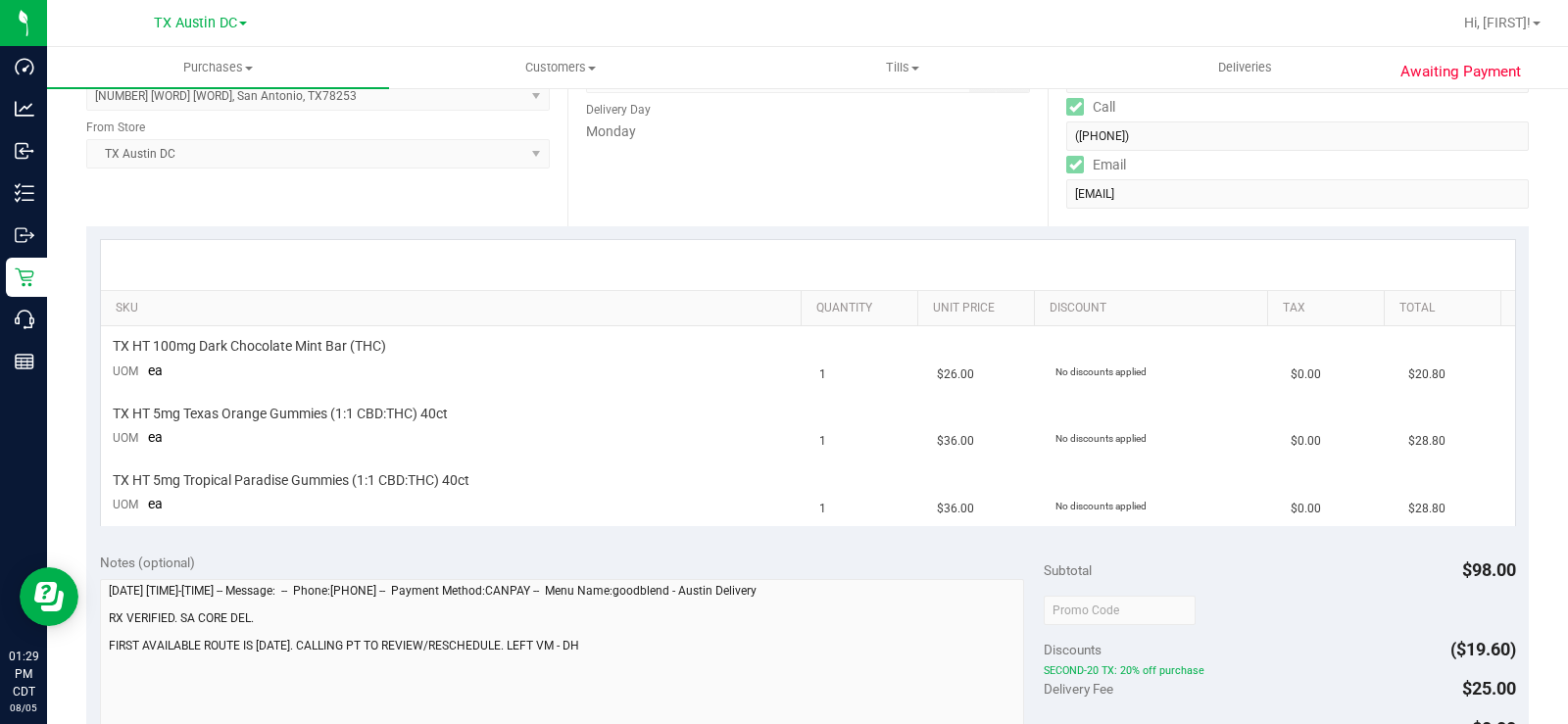scroll, scrollTop: 392, scrollLeft: 0, axis: vertical 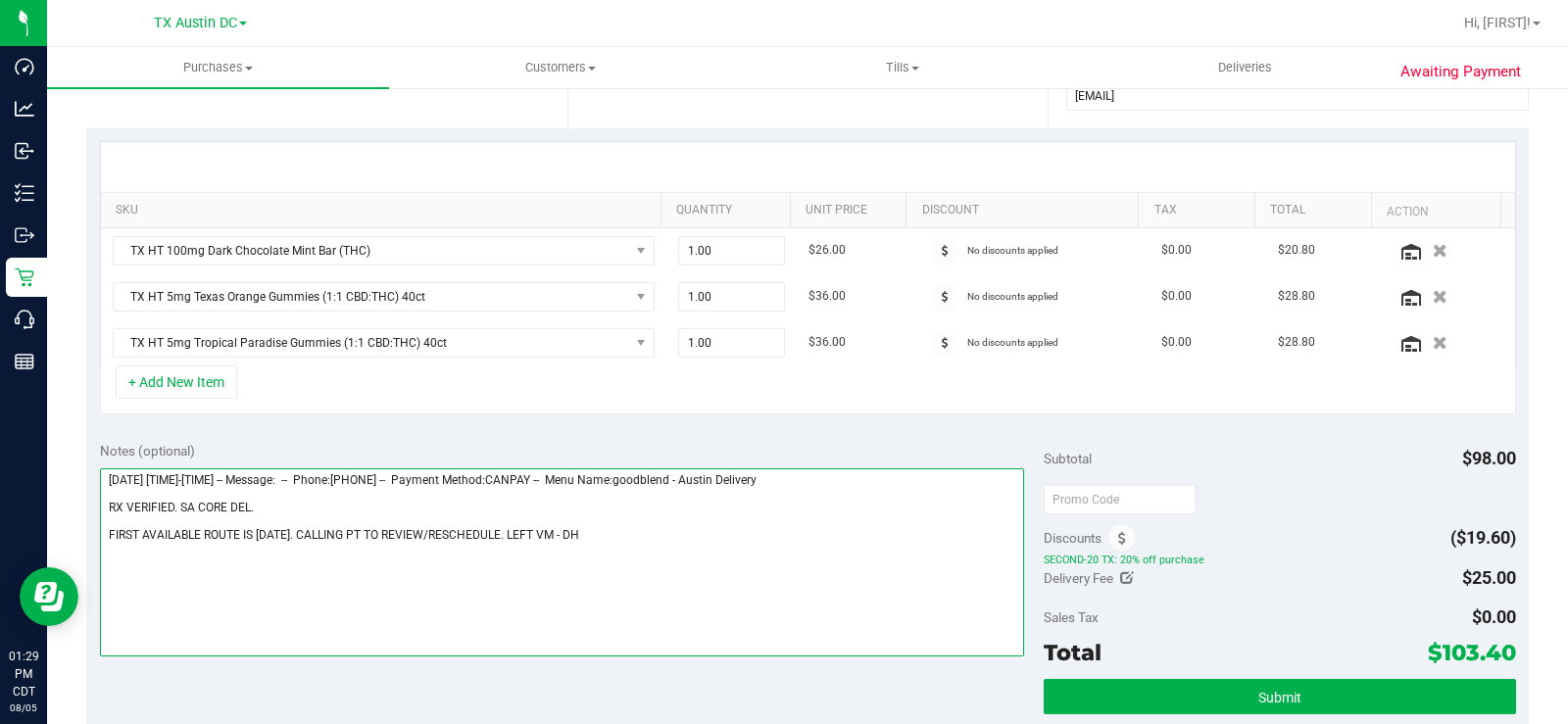 click at bounding box center (562, 562) 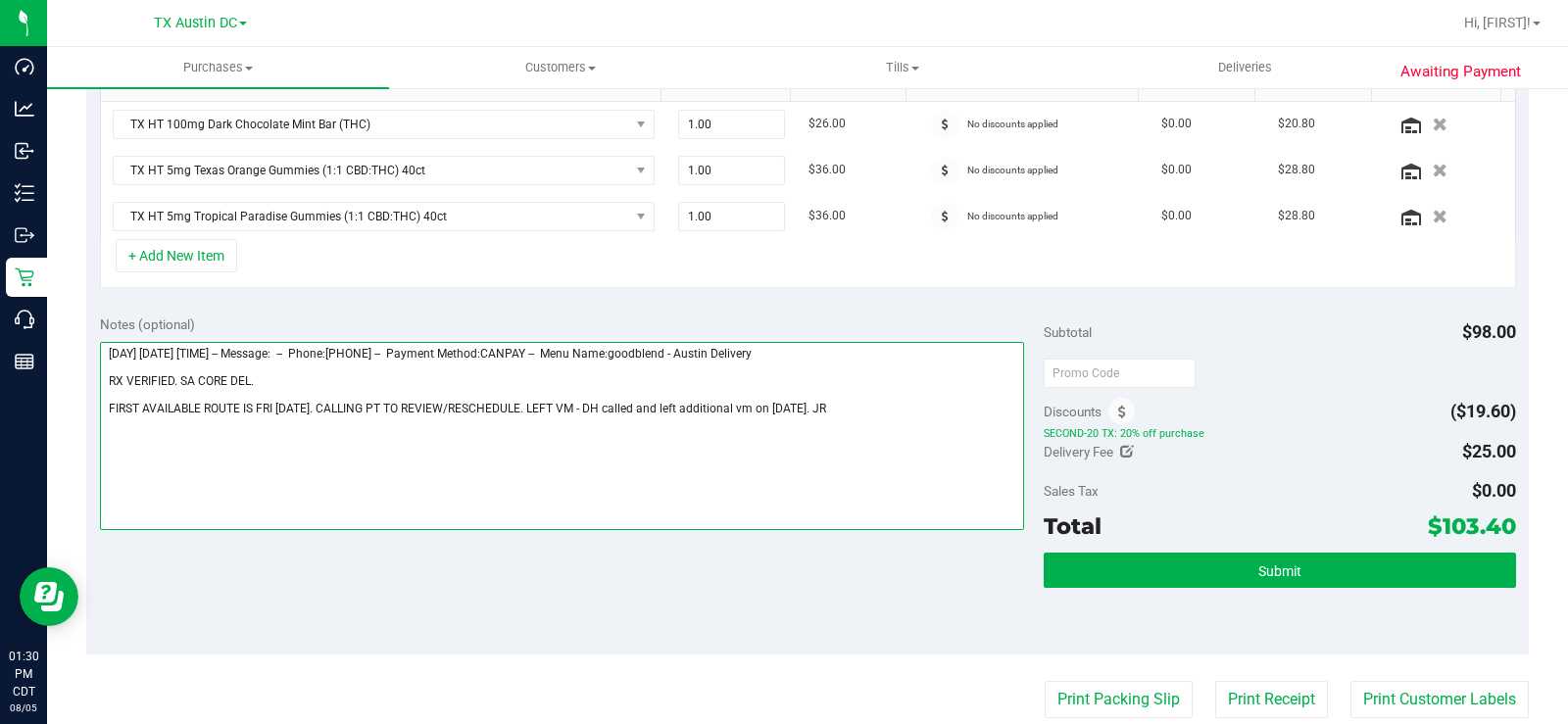 scroll, scrollTop: 686, scrollLeft: 0, axis: vertical 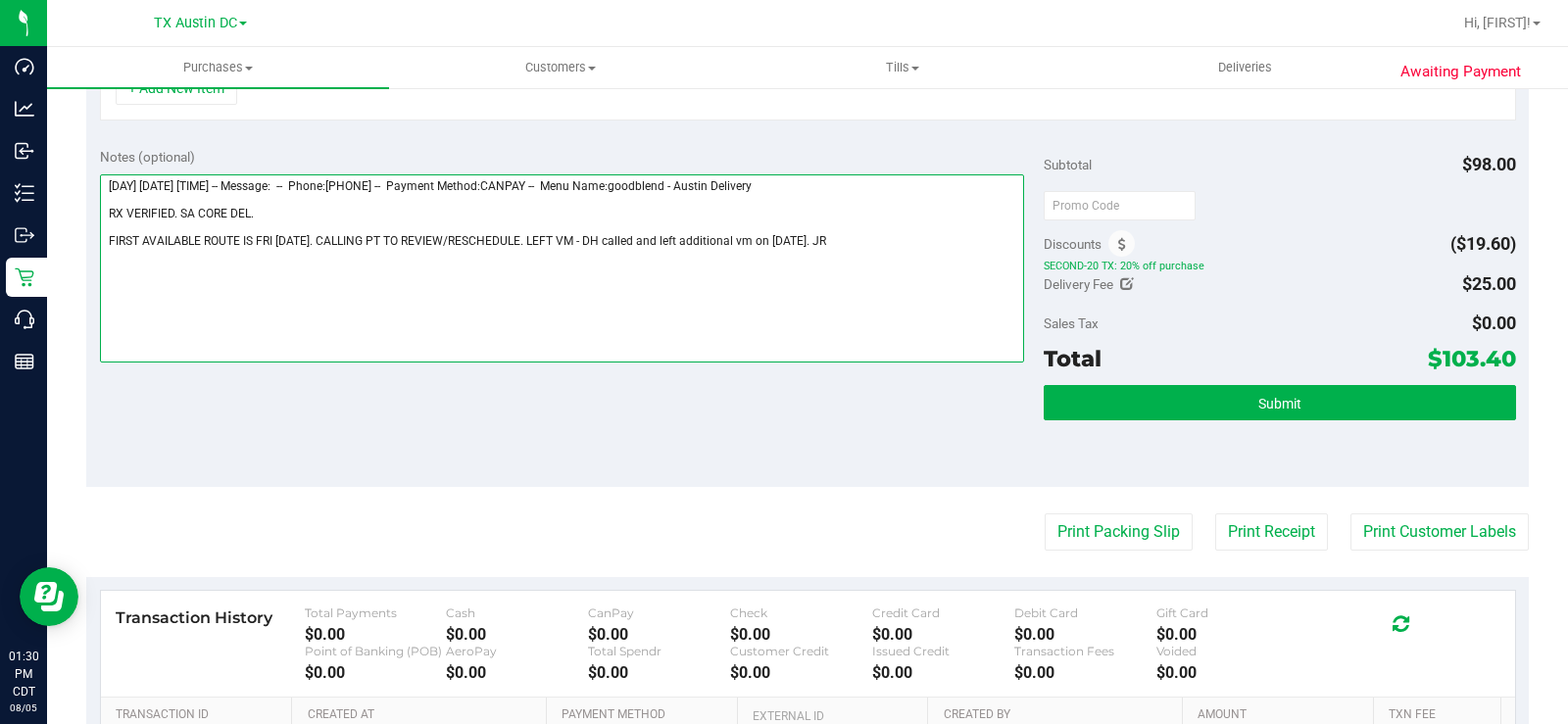 drag, startPoint x: 822, startPoint y: 244, endPoint x: 565, endPoint y: 240, distance: 257.03113 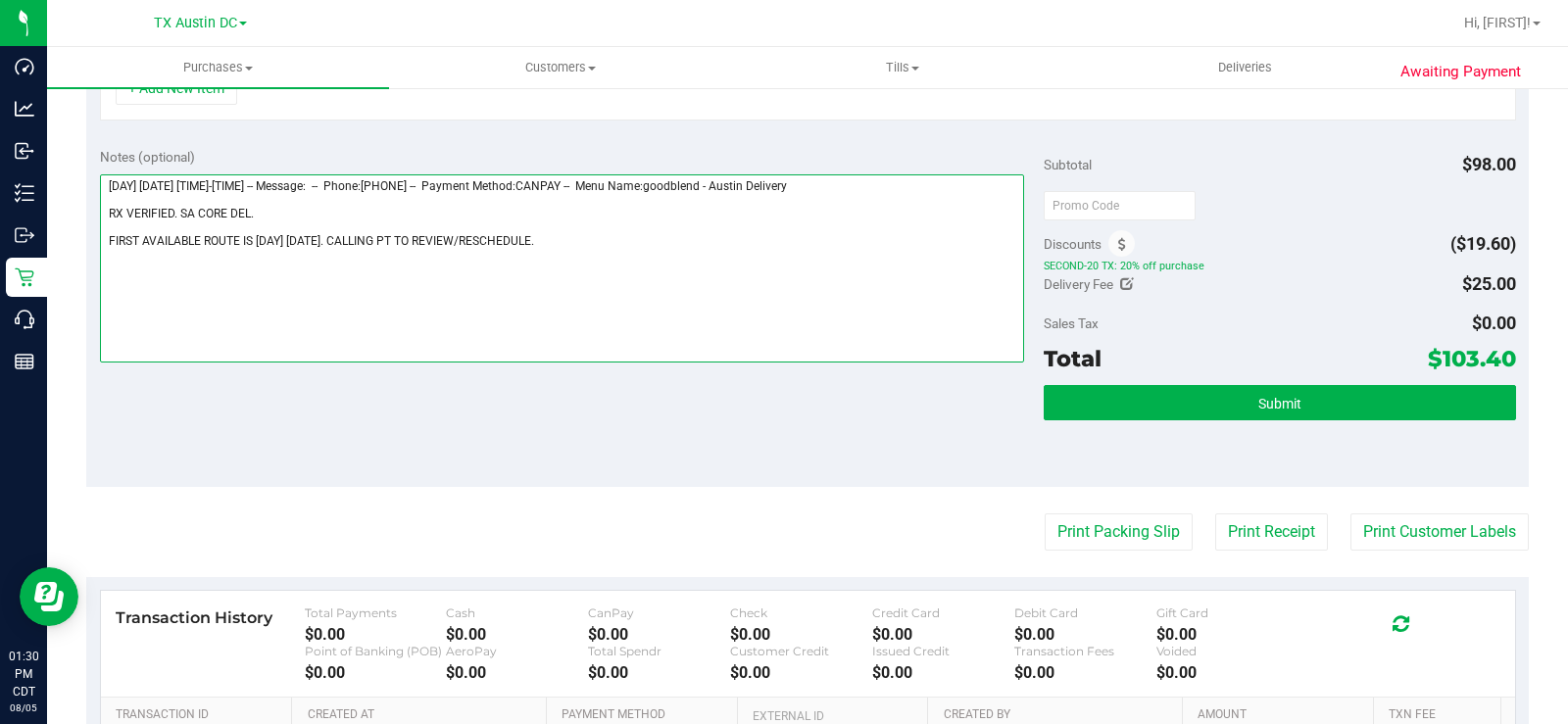 click at bounding box center (562, 268) 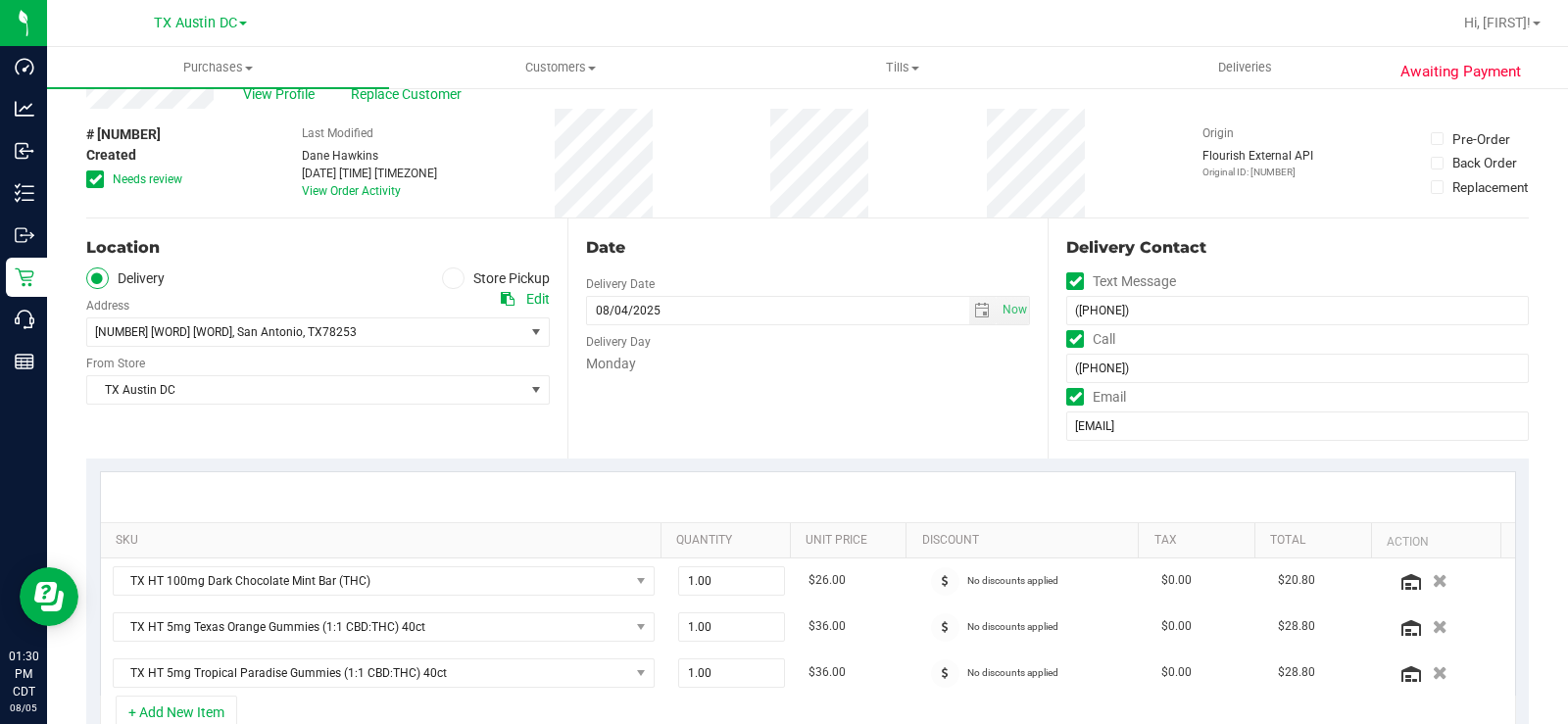 scroll, scrollTop: 0, scrollLeft: 0, axis: both 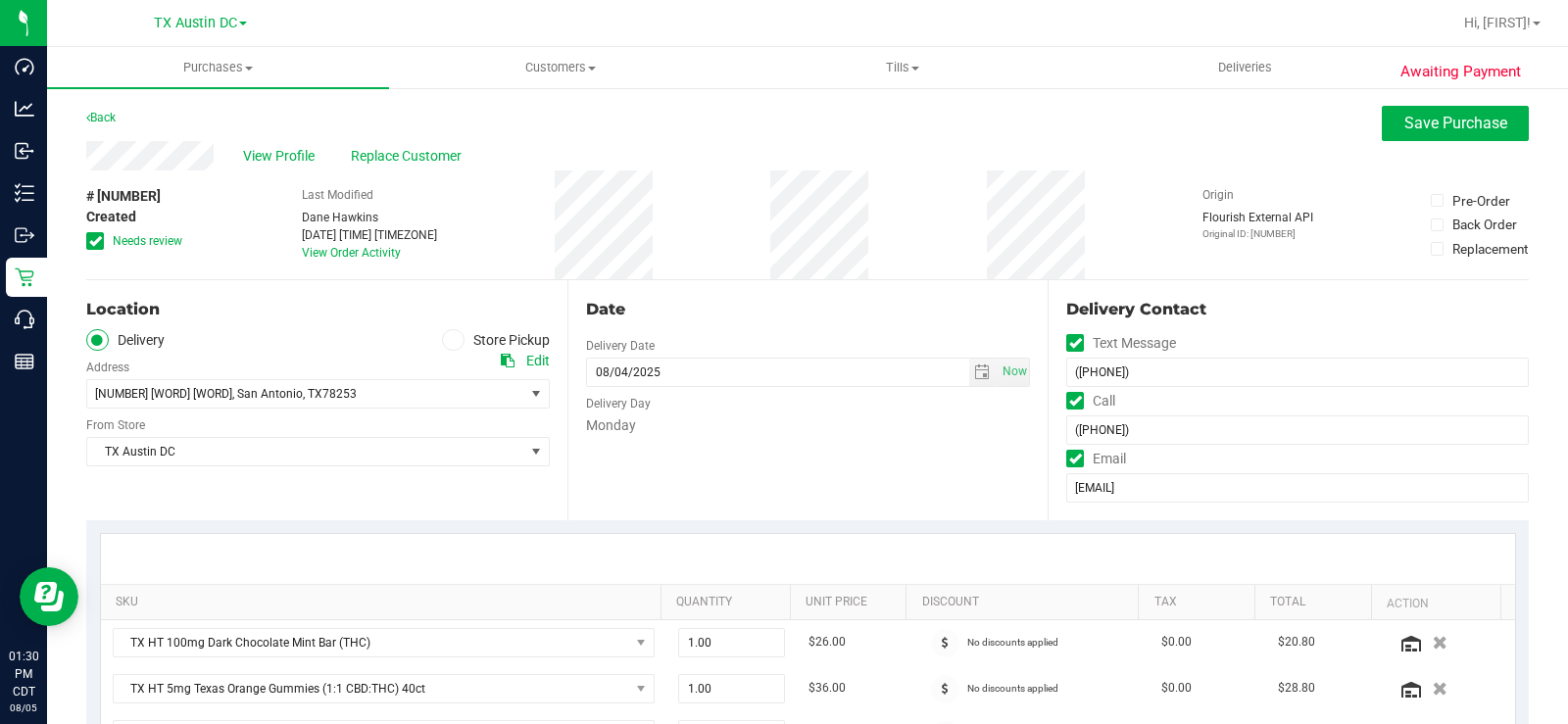 type on "[DAY] [DATE] [TIME]-[TIME] -- Message:  --  Phone:[PHONE] --  Payment Method:CANPAY --  Menu Name:goodblend - Austin Delivery
RX VERIFIED. SA CORE DEL.
FIRST AVAILABLE ROUTE IS [DAY] [DATE]. CALLING PT TO REVIEW/RESCHEDULE." 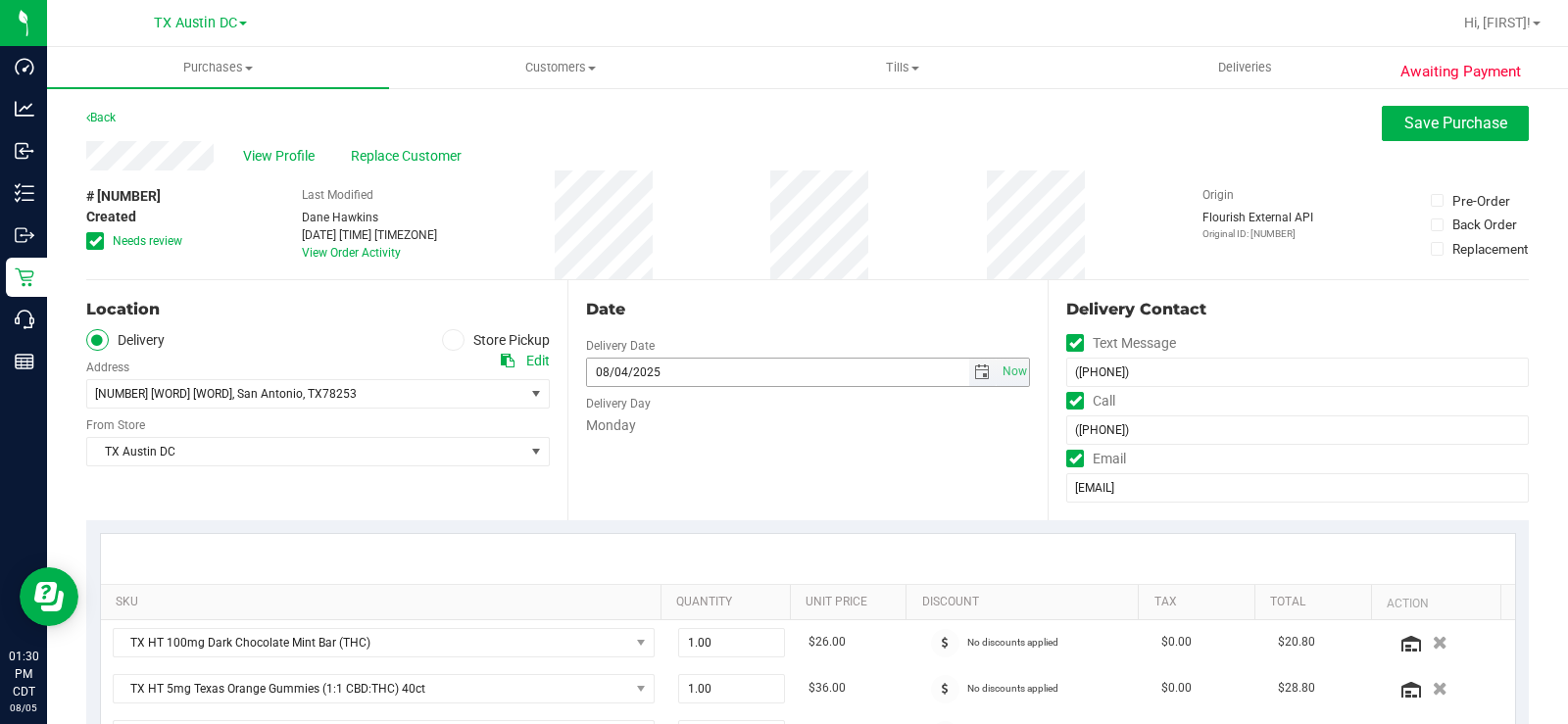 drag, startPoint x: 975, startPoint y: 371, endPoint x: 966, endPoint y: 379, distance: 12.0415946 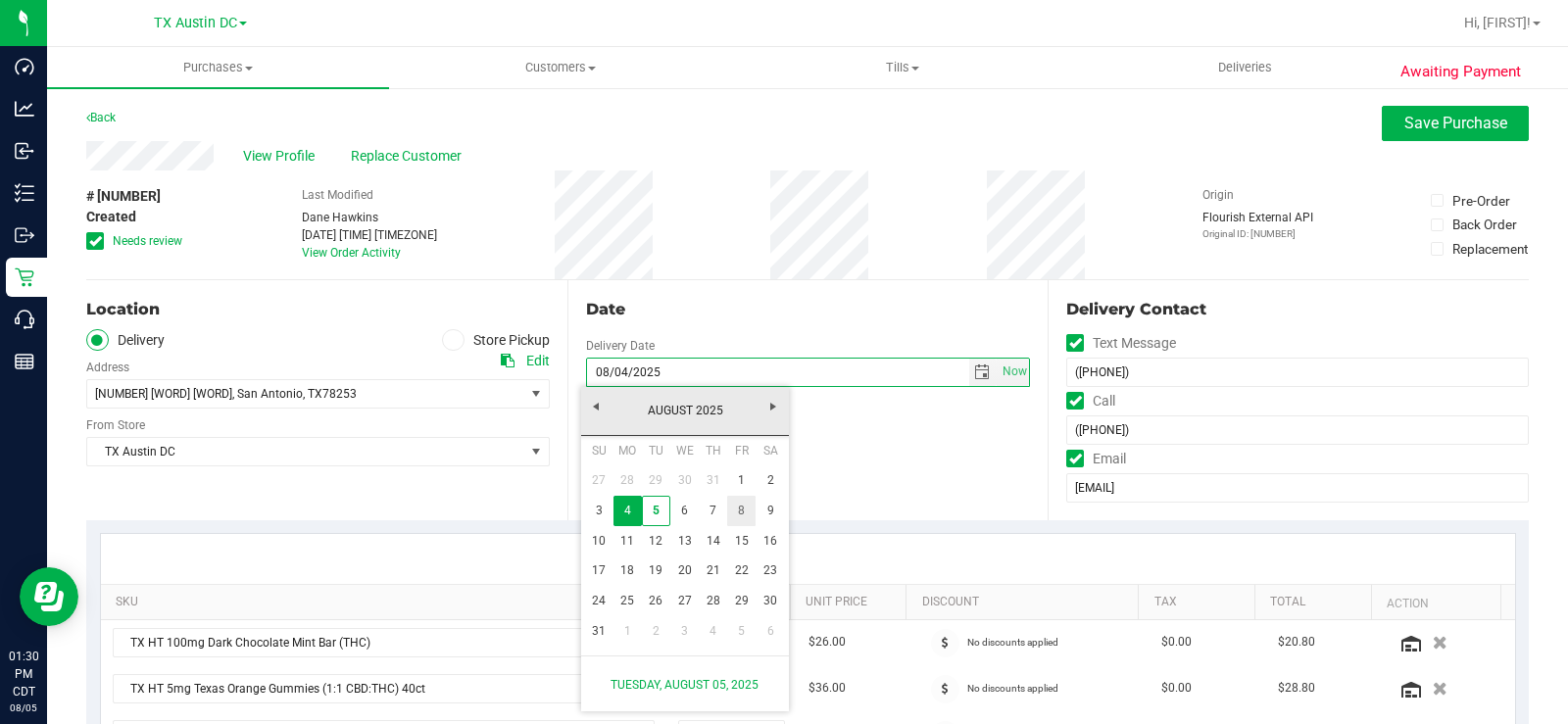 click on "8" at bounding box center (741, 510) 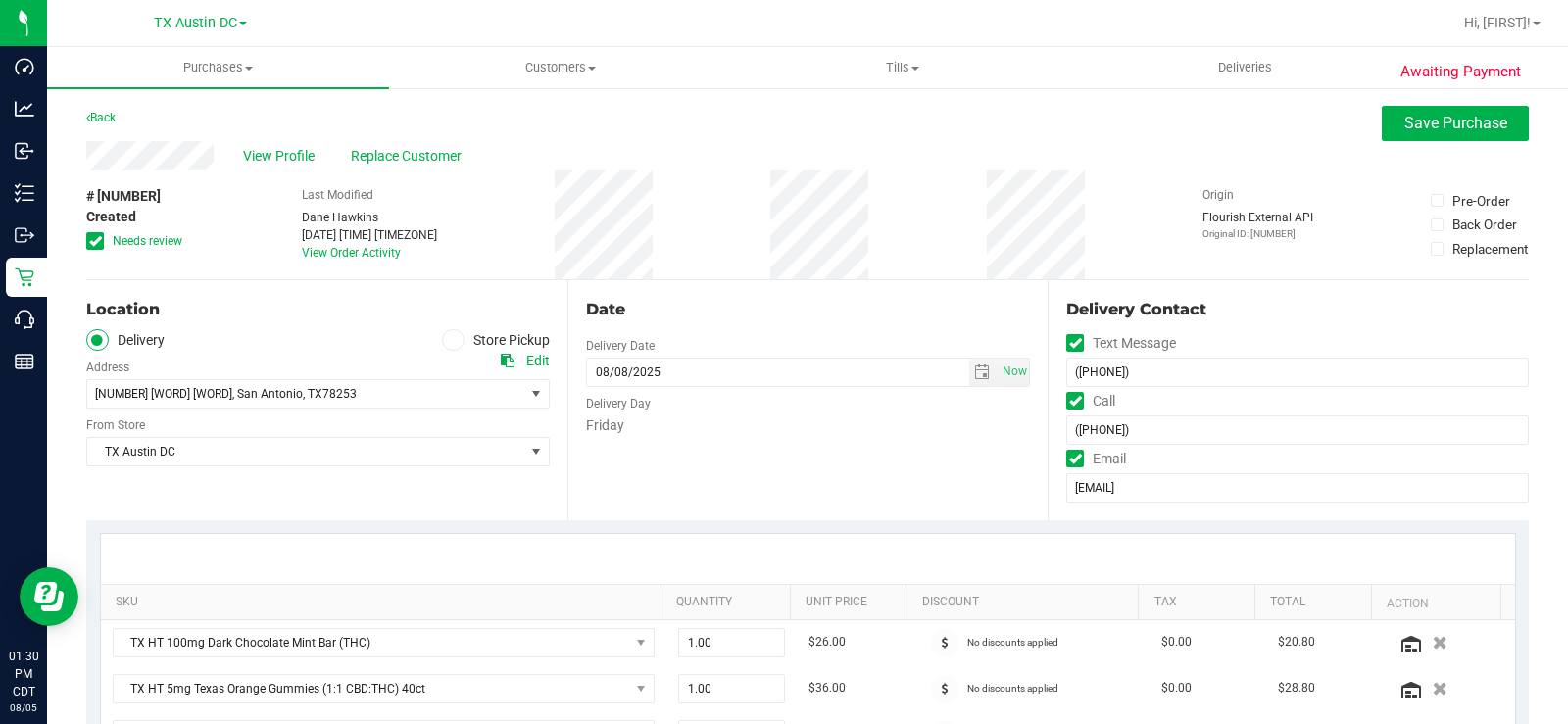 click on "Date
Delivery Date
08/08/2025
Now
08/08/2025 07:00 AM
Now
Delivery Day
Friday" at bounding box center (808, 400) 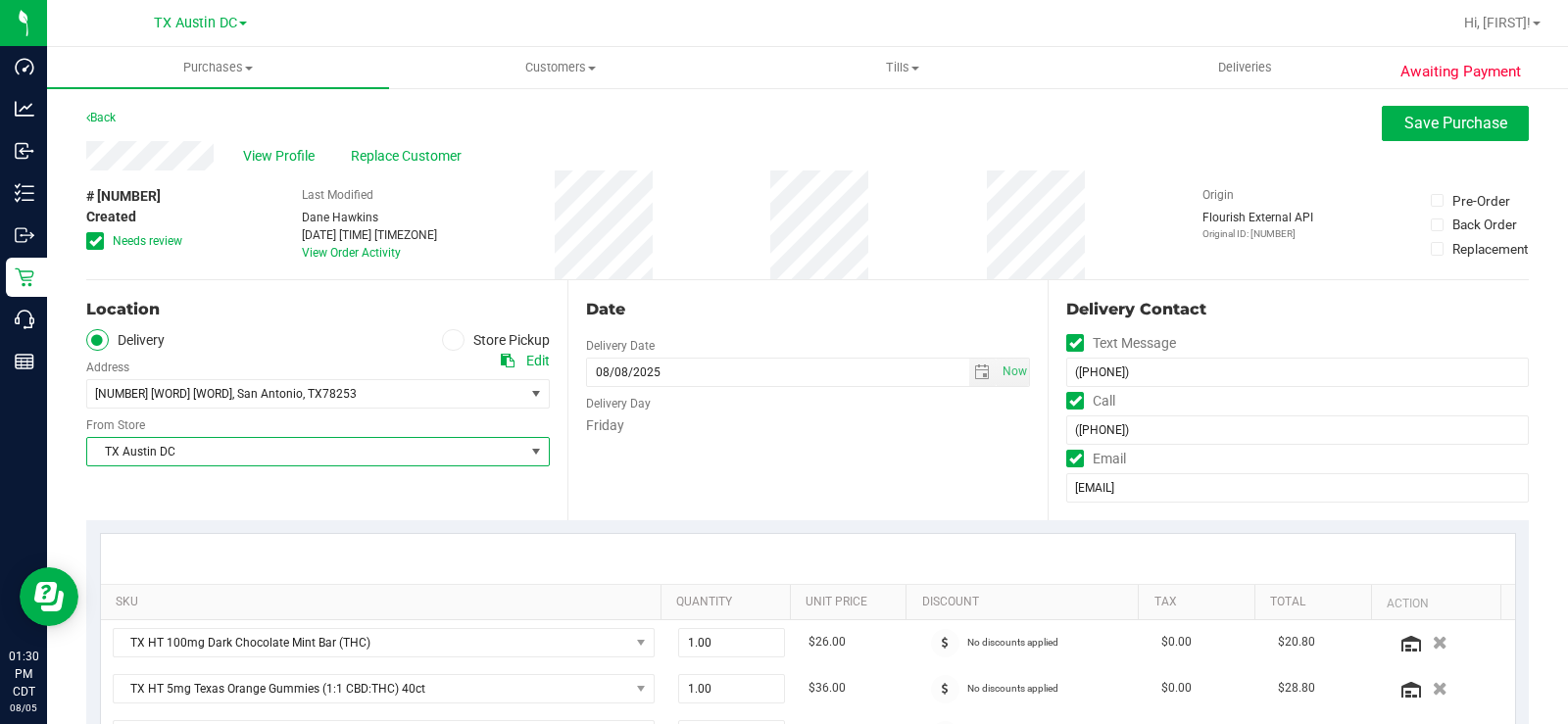 click on "TX Austin DC" at bounding box center (306, 452) 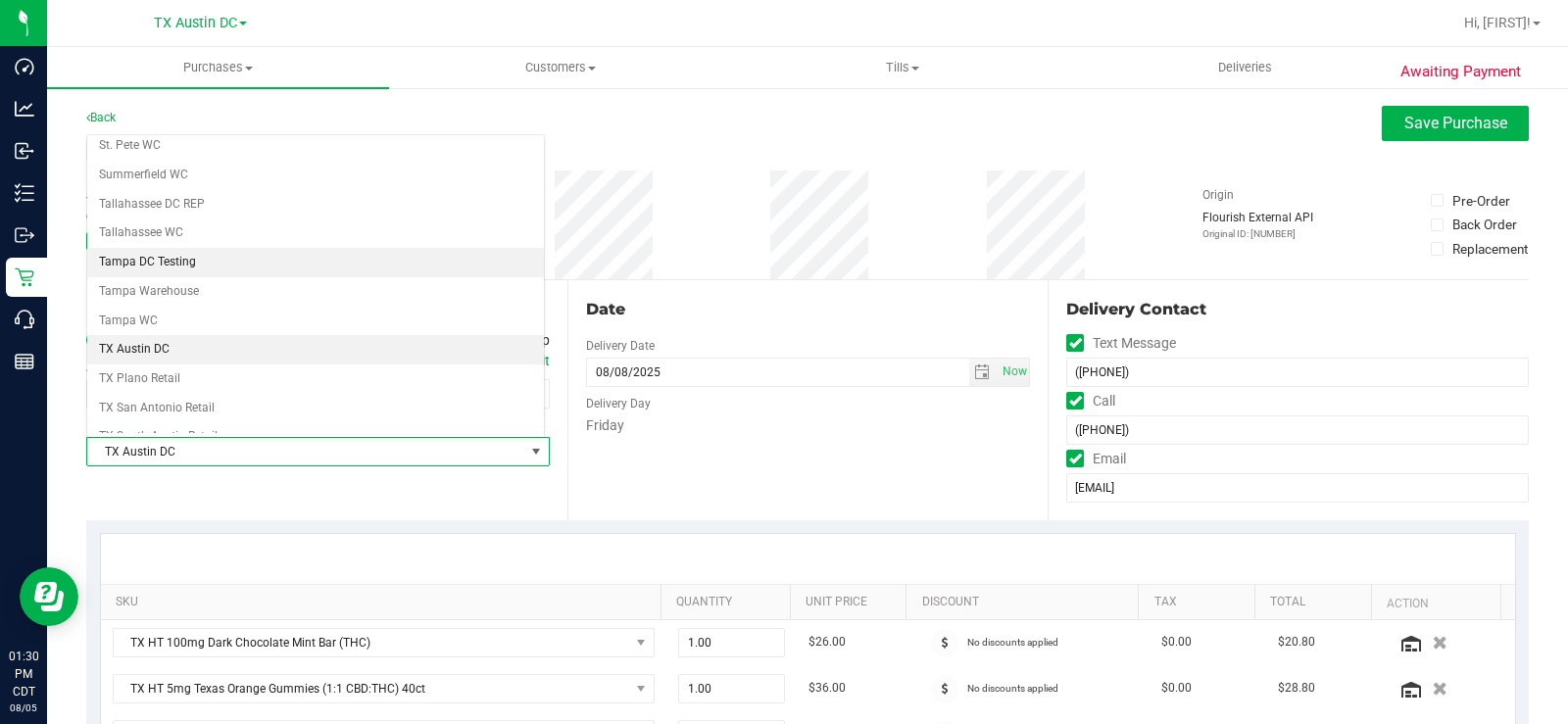 scroll, scrollTop: 1319, scrollLeft: 0, axis: vertical 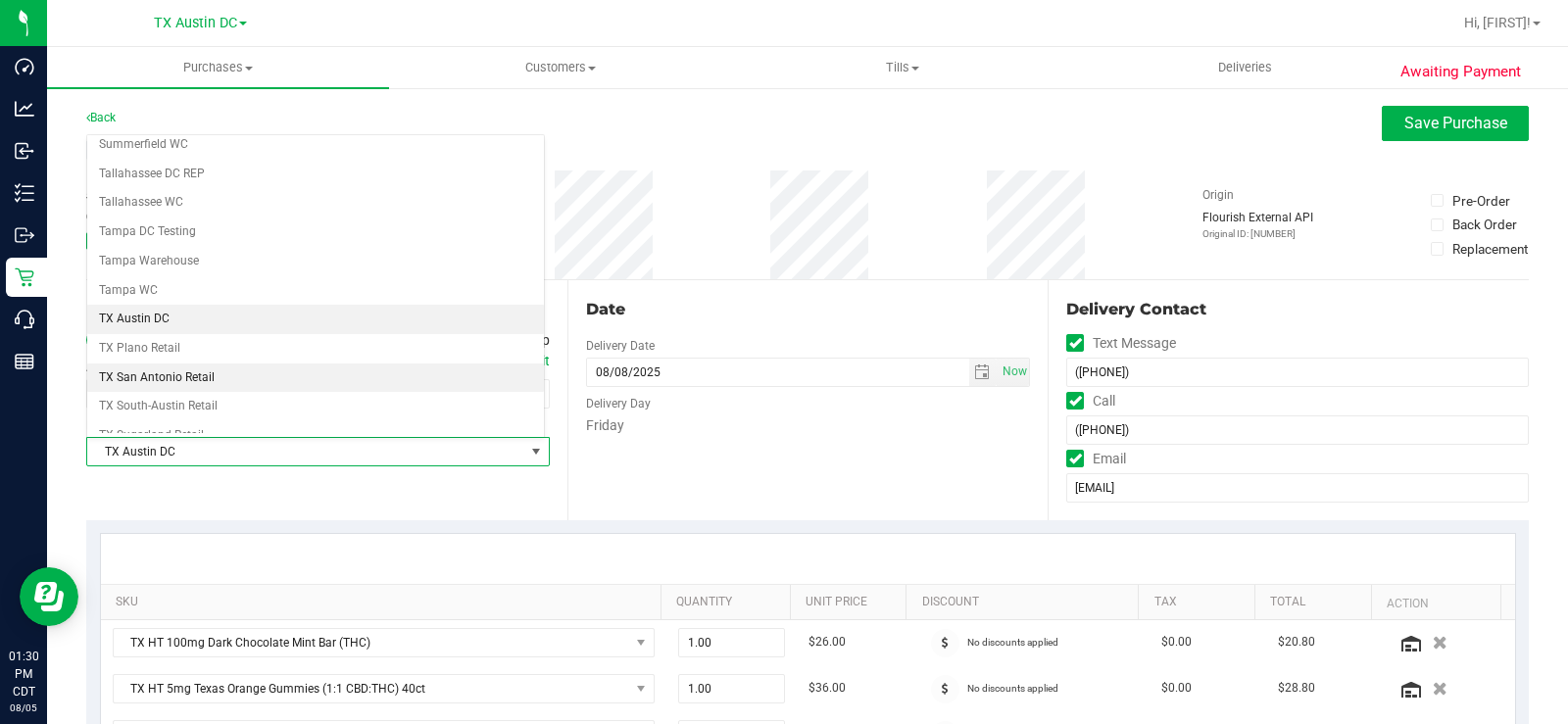 click on "TX San Antonio Retail" at bounding box center (316, 378) 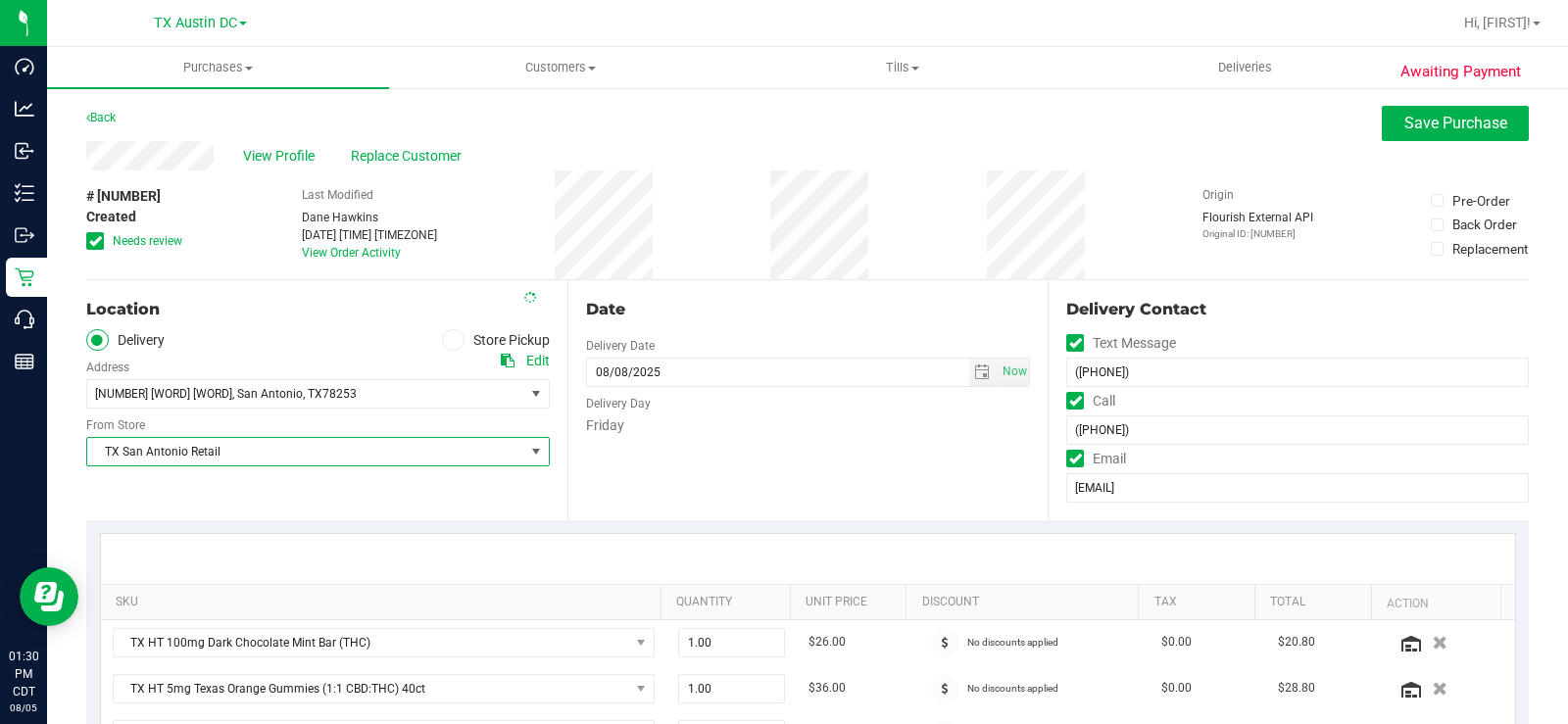 click on "Date
Delivery Date
08/08/2025
Now
08/08/2025 07:00 AM
Now
Delivery Day
Friday" at bounding box center [808, 400] 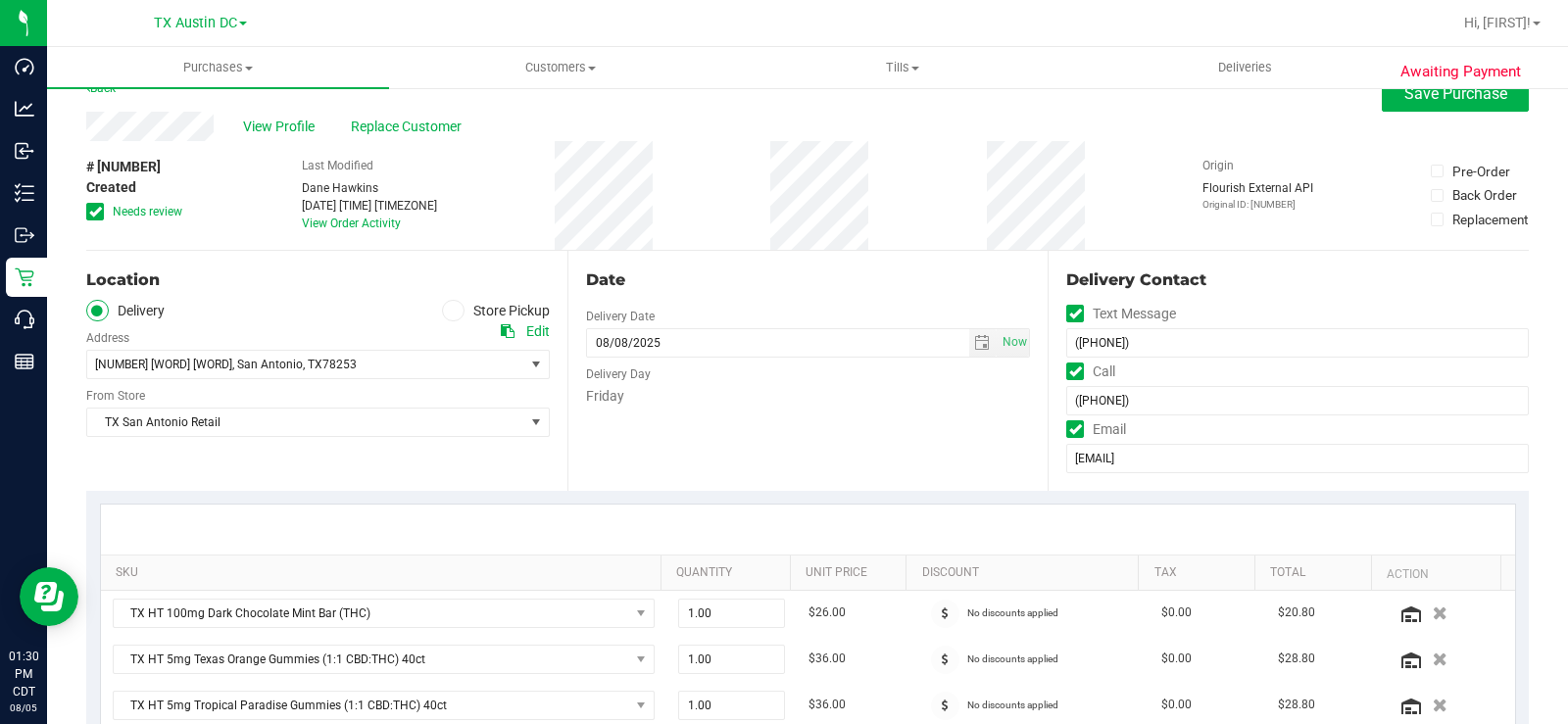 scroll, scrollTop: 0, scrollLeft: 0, axis: both 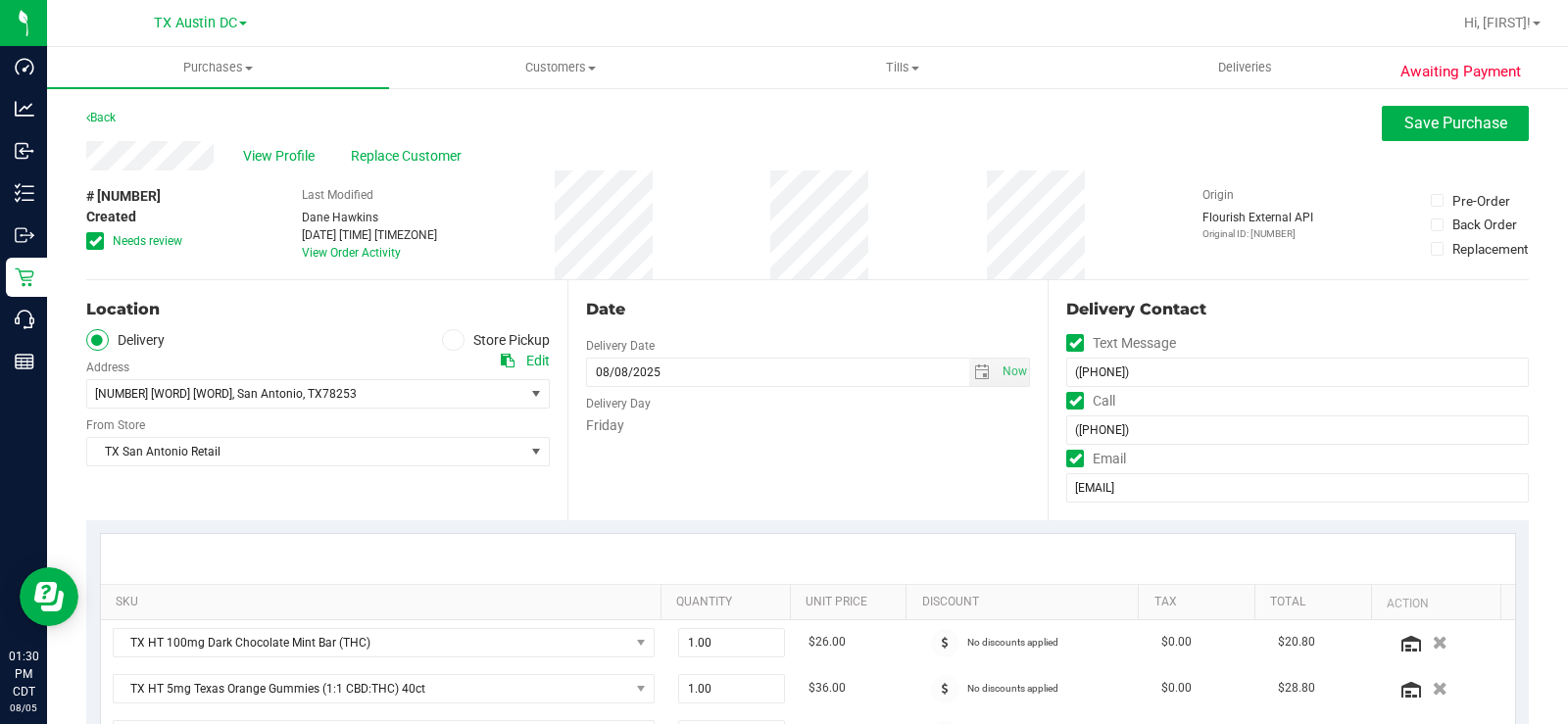 click at bounding box center (95, 241) 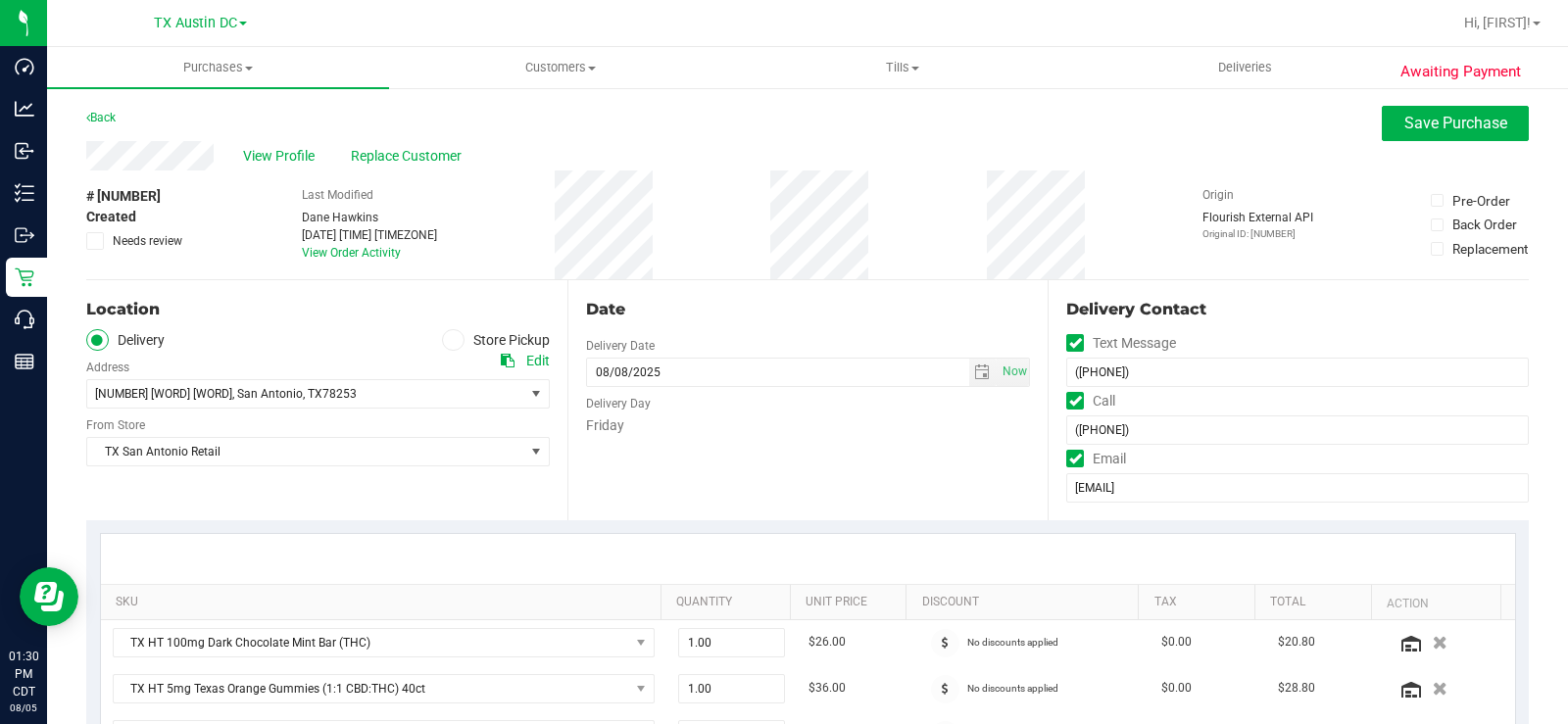 click on "Location
Delivery
Store Pickup
Address
Edit
[NUMBER] [STREET]
, [CITY]
, [STATE]
[POSTAL CODE]
Select address [NUMBER] [STREET]
From Store
TX San Antonio Retail Select Store Bonita Springs WC Boynton Beach WC Bradenton WC Brandon WC Brooksville WC Call Center Clermont WC Crestview WC Deerfield Beach WC Delray Beach WC Deltona WC Ft Walton Beach WC JAX DC REP" at bounding box center [326, 400] 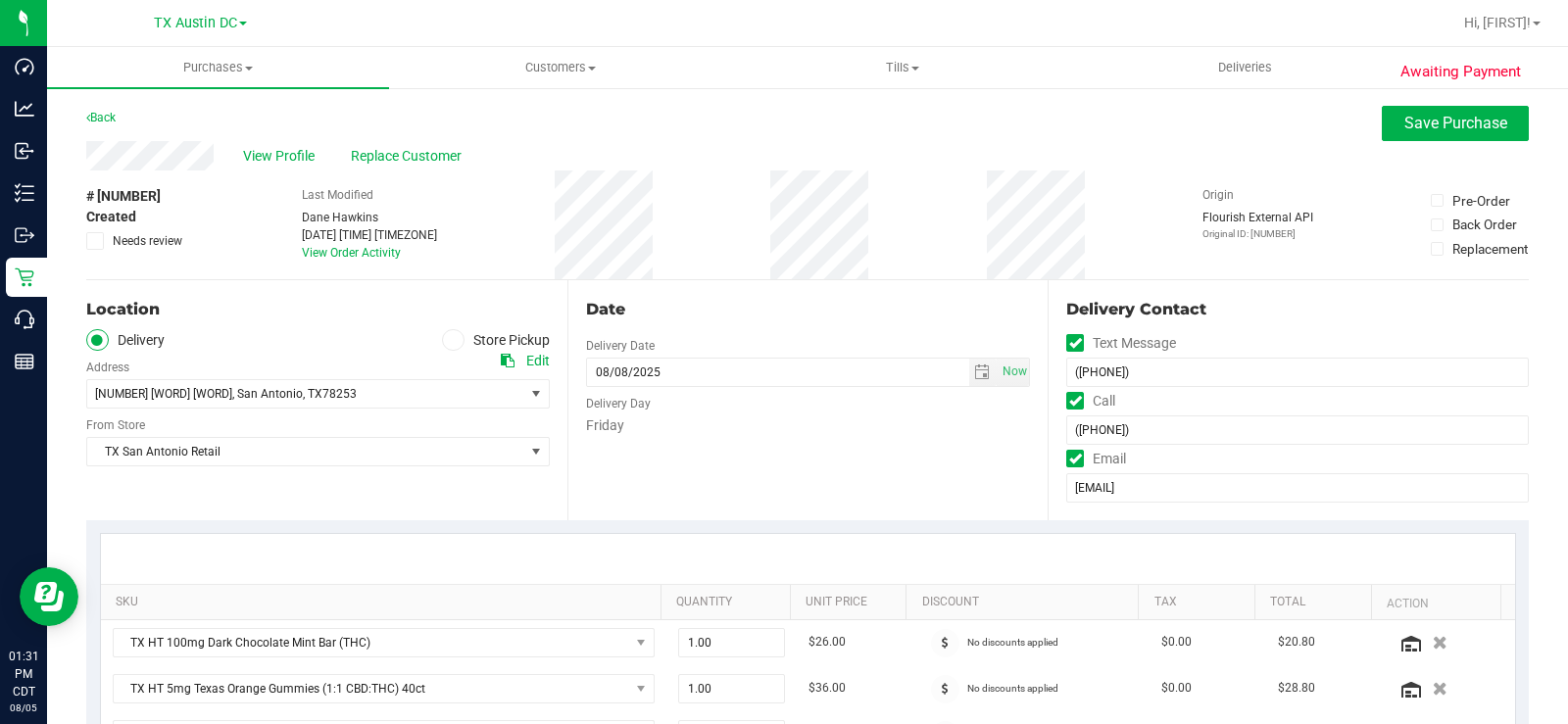 click on "Location" at bounding box center (318, 310) 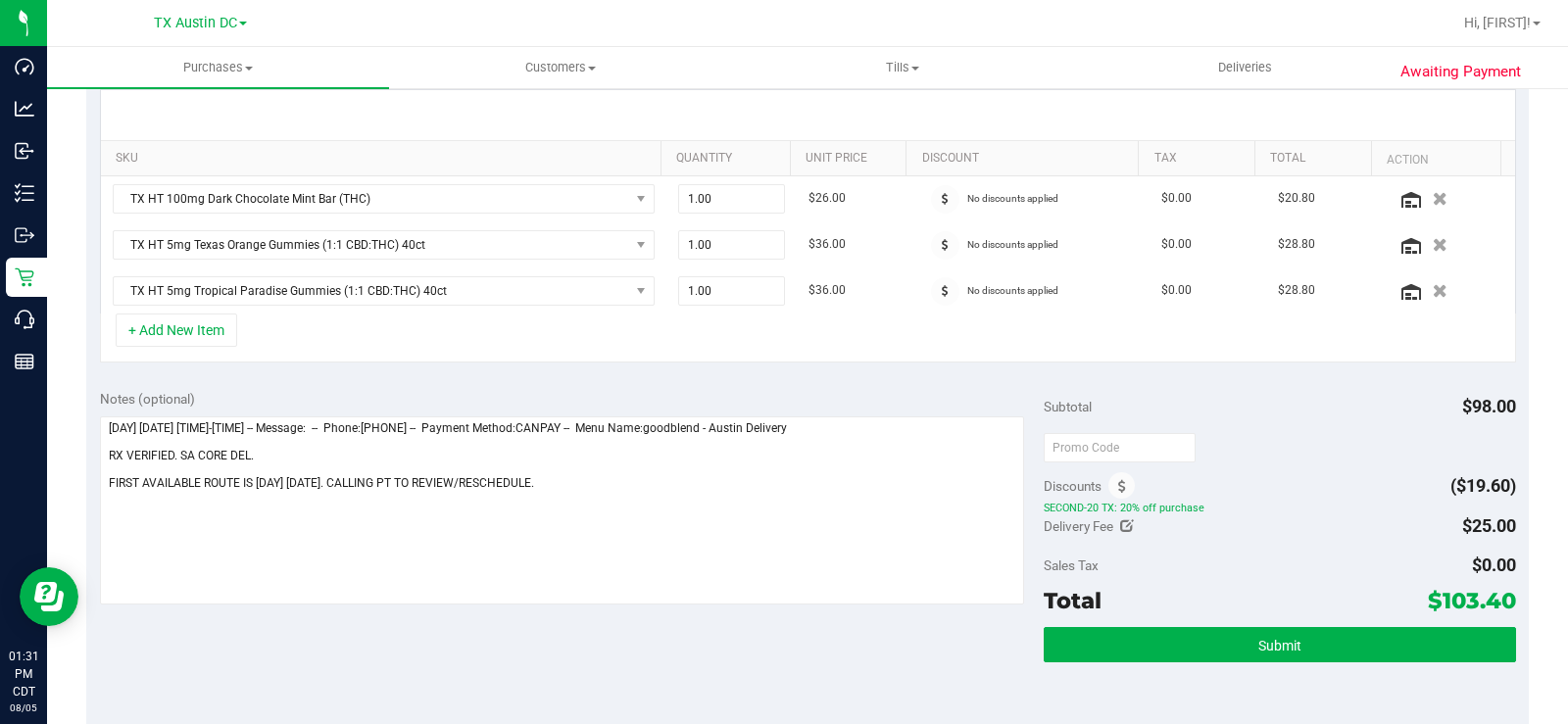 scroll, scrollTop: 490, scrollLeft: 0, axis: vertical 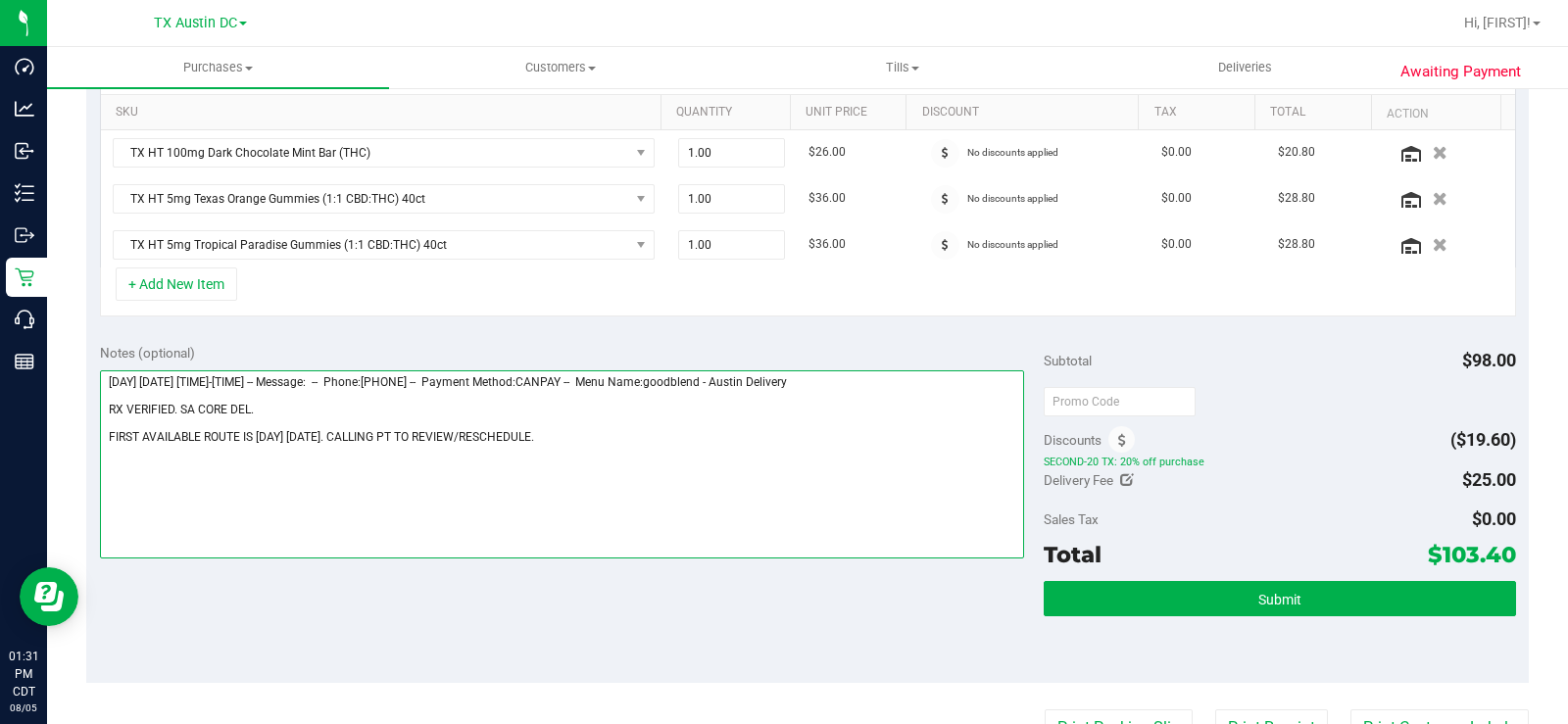 click at bounding box center (562, 464) 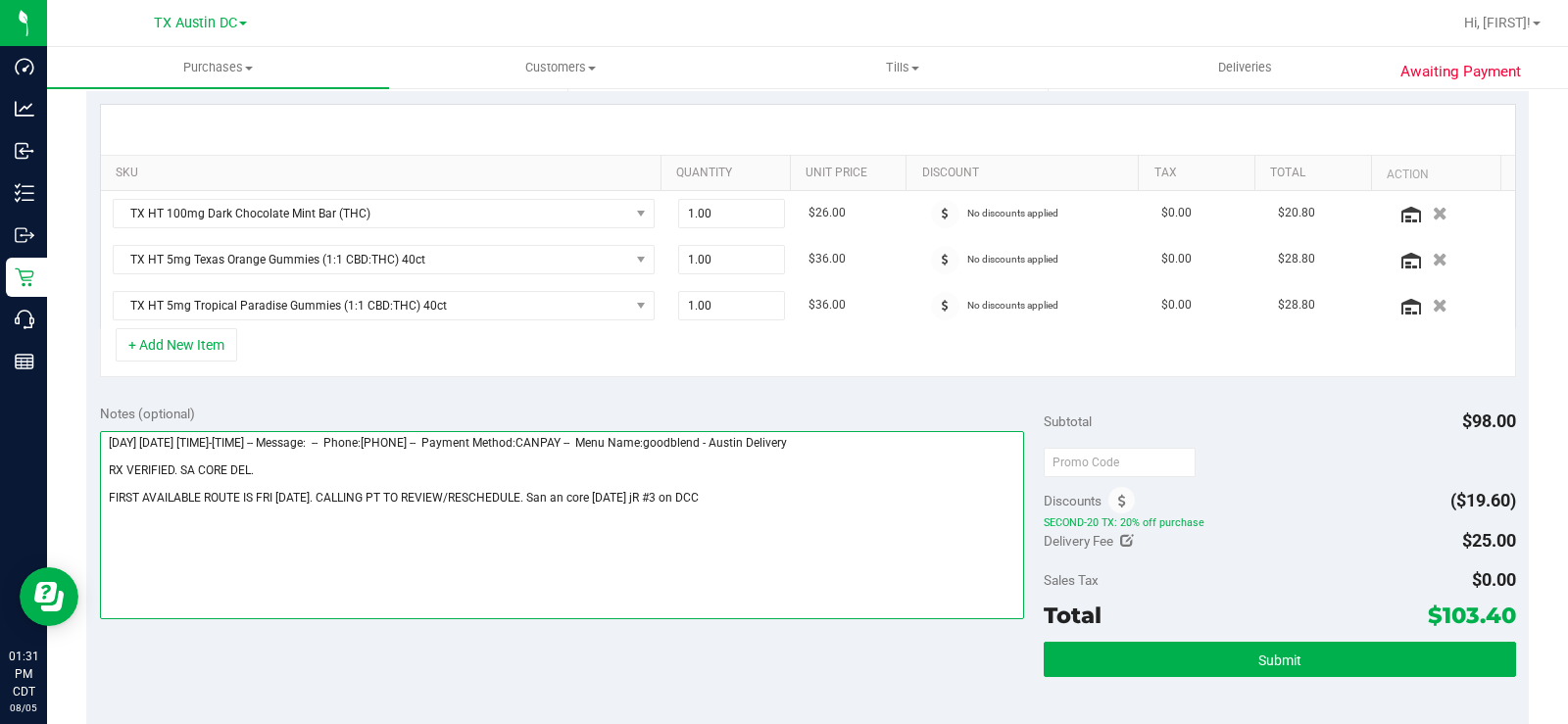 scroll, scrollTop: 490, scrollLeft: 0, axis: vertical 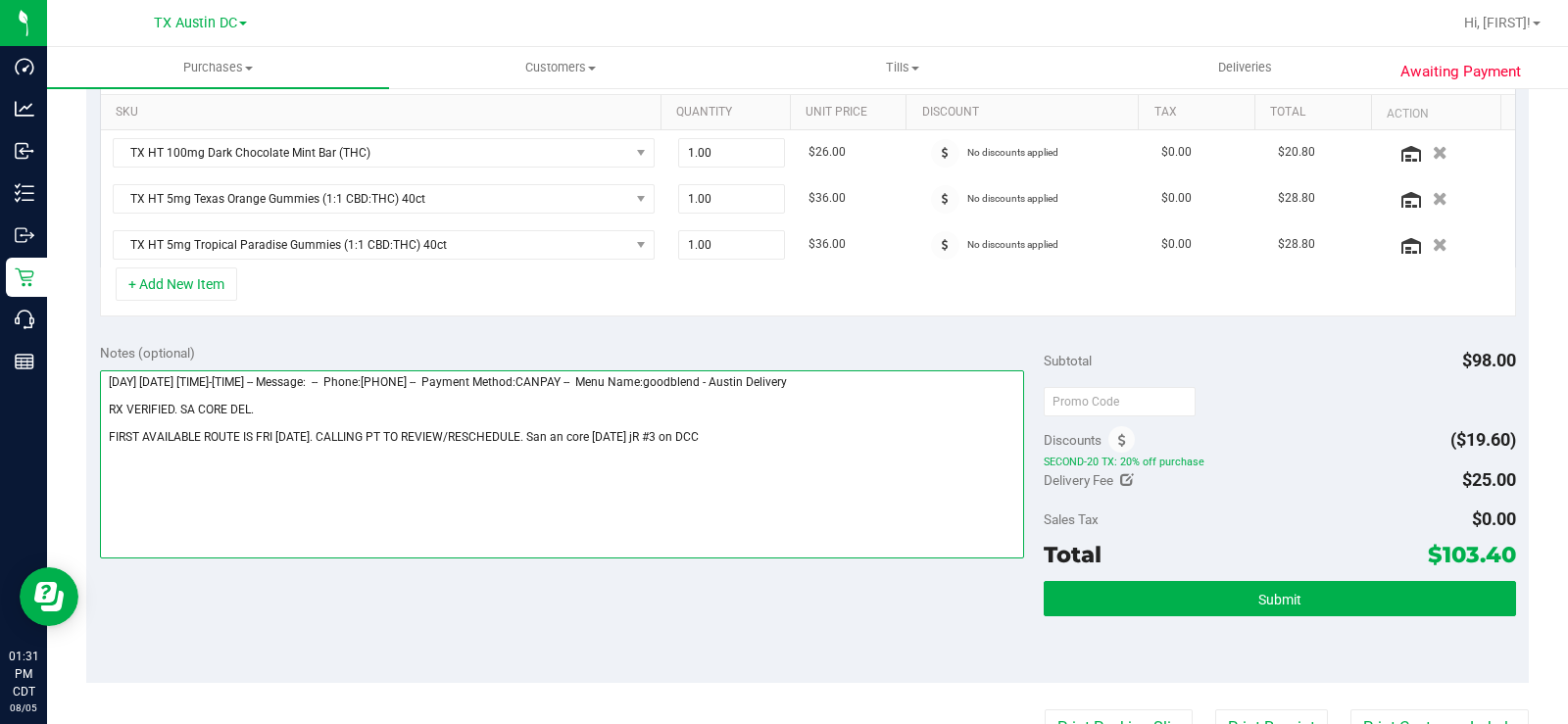 type on "[DAY] [DATE] [TIME]-[TIME] -- Message:  --  Phone:[PHONE] --  Payment Method:CANPAY --  Menu Name:goodblend - Austin Delivery
RX VERIFIED. SA CORE DEL.
FIRST AVAILABLE ROUTE IS FRI [DATE]. CALLING PT TO REVIEW/RESCHEDULE. San an core [DATE] jR #3 on DCC" 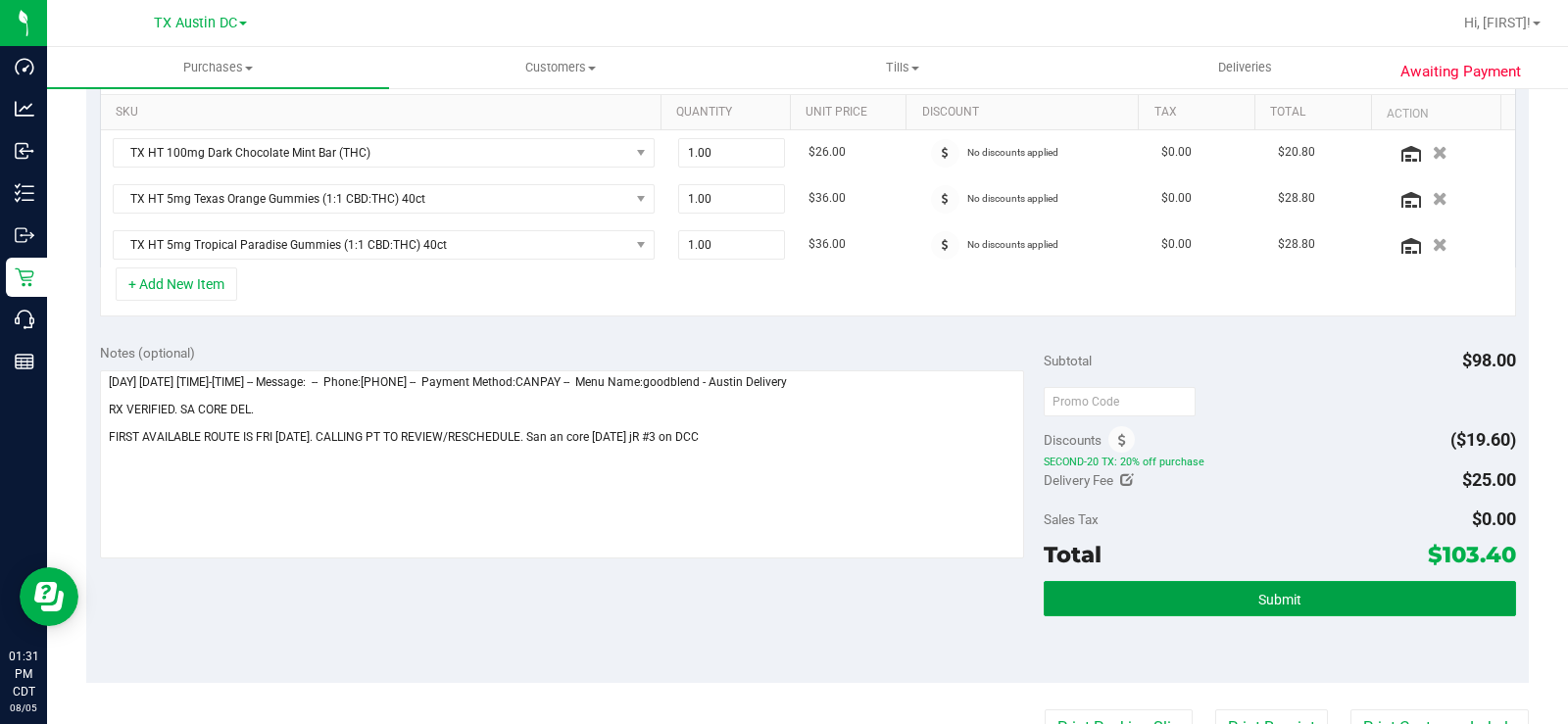 click on "Submit" at bounding box center [1280, 599] 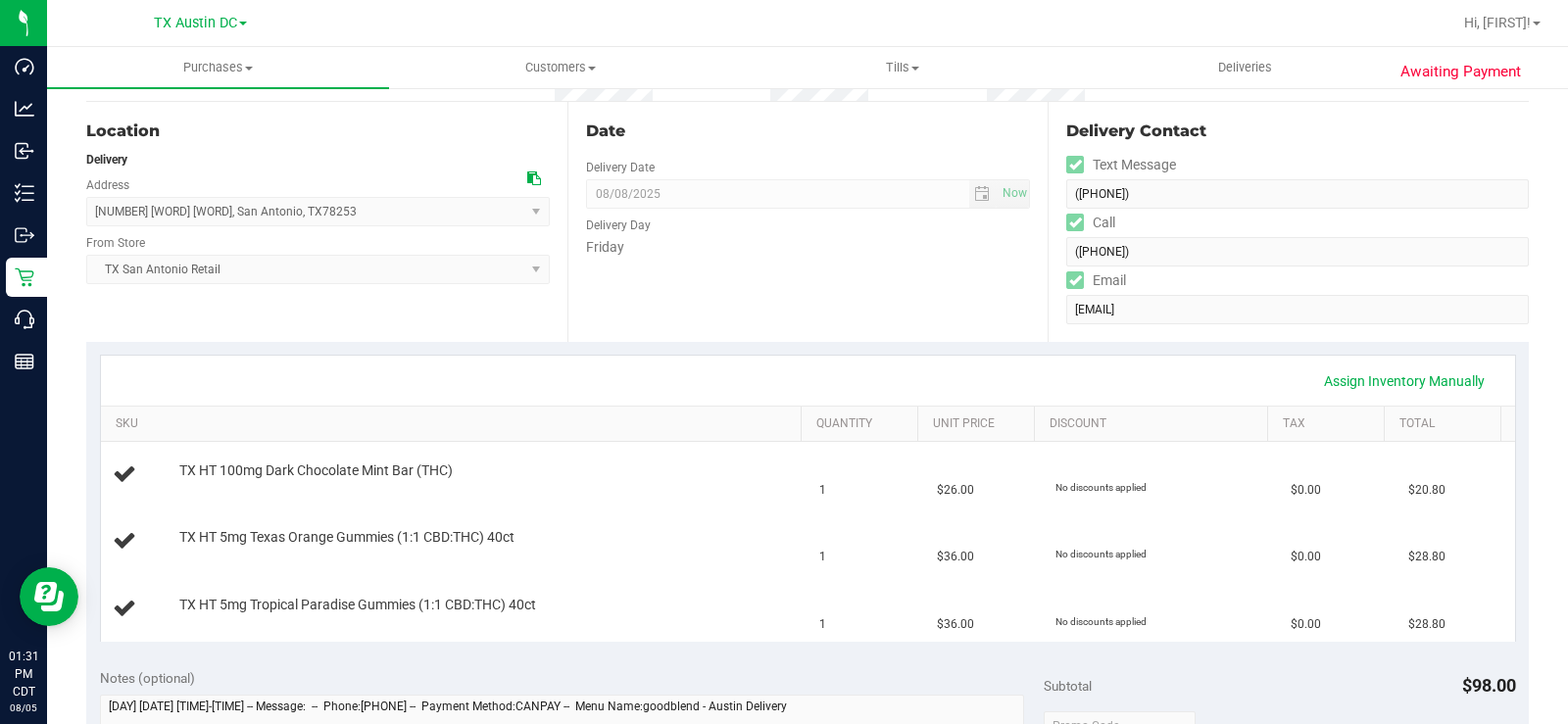 scroll, scrollTop: 0, scrollLeft: 0, axis: both 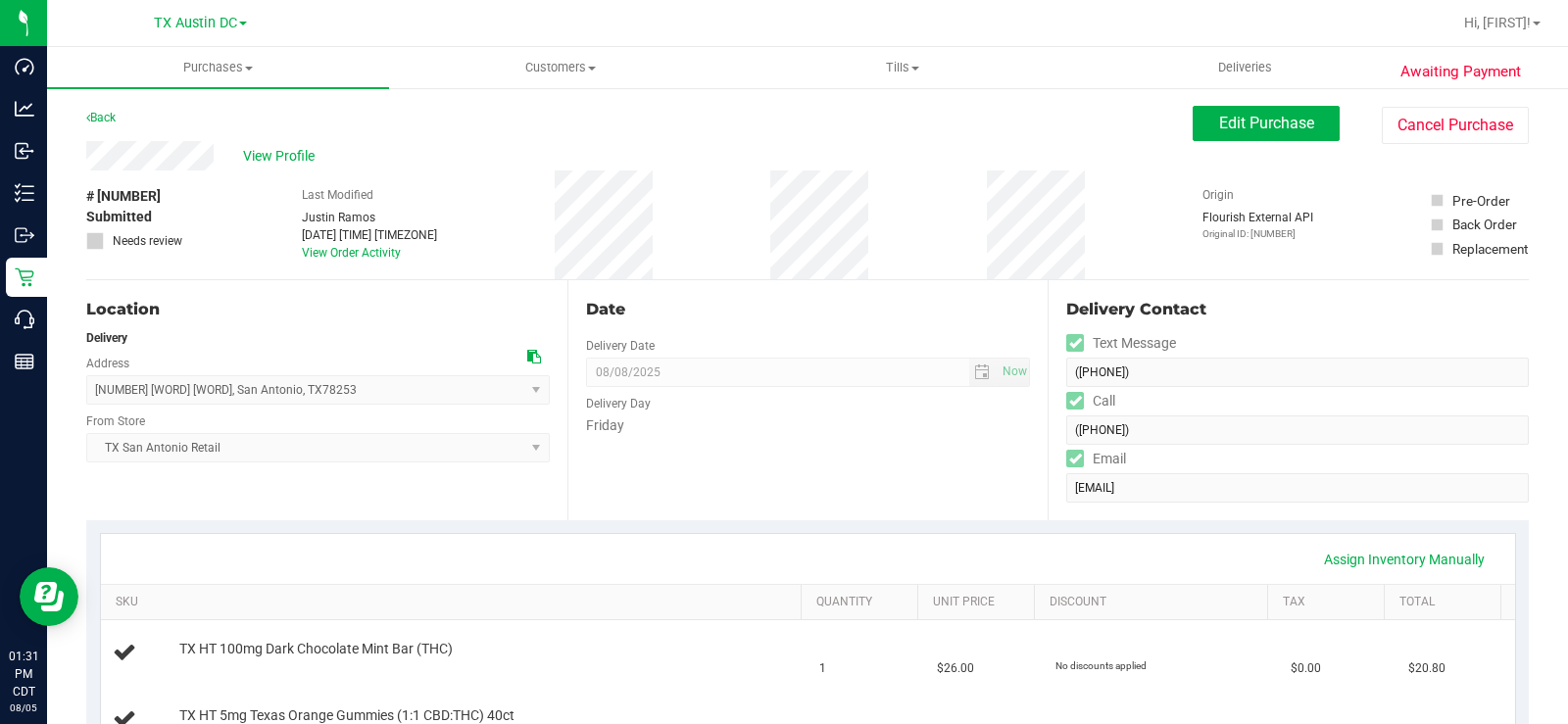 click on "View Profile" at bounding box center [282, 156] 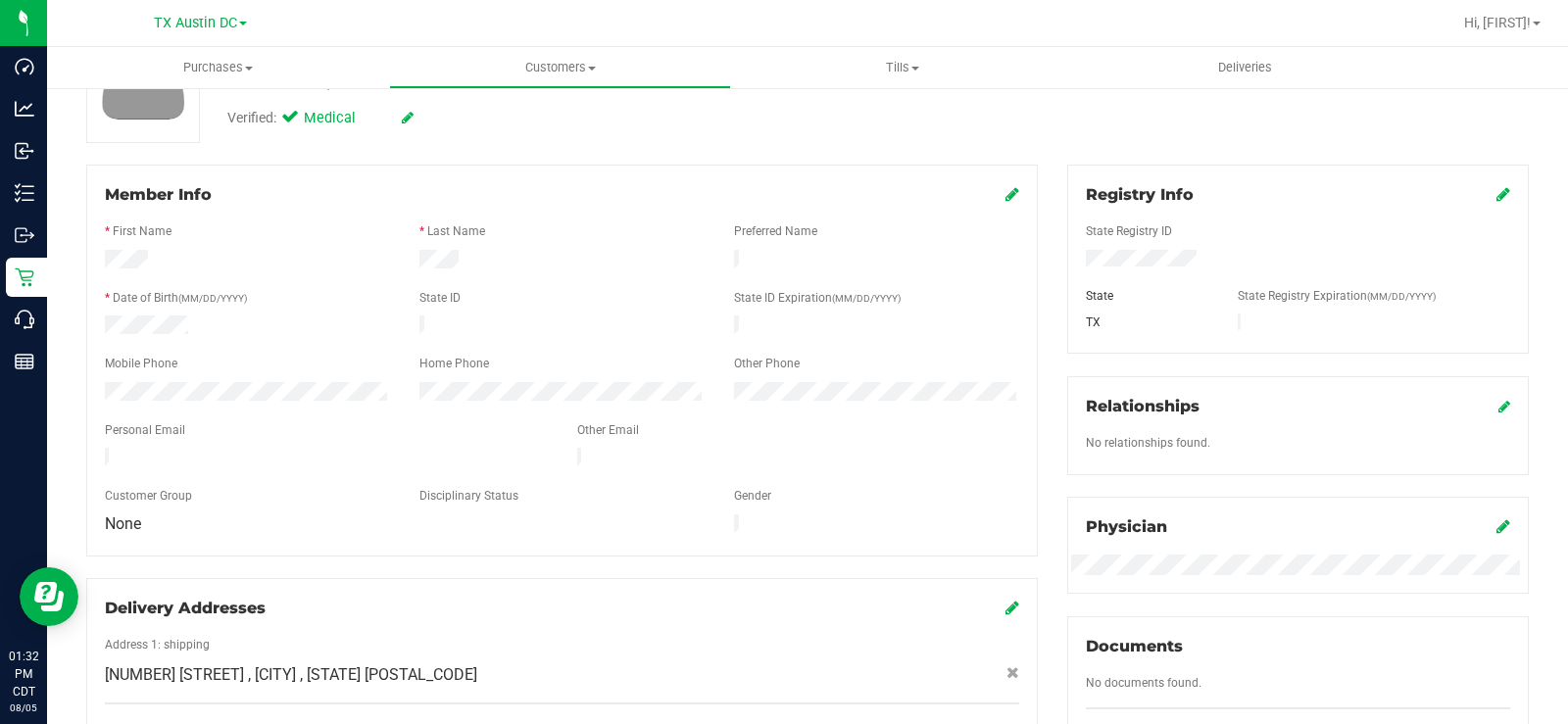 scroll, scrollTop: 196, scrollLeft: 0, axis: vertical 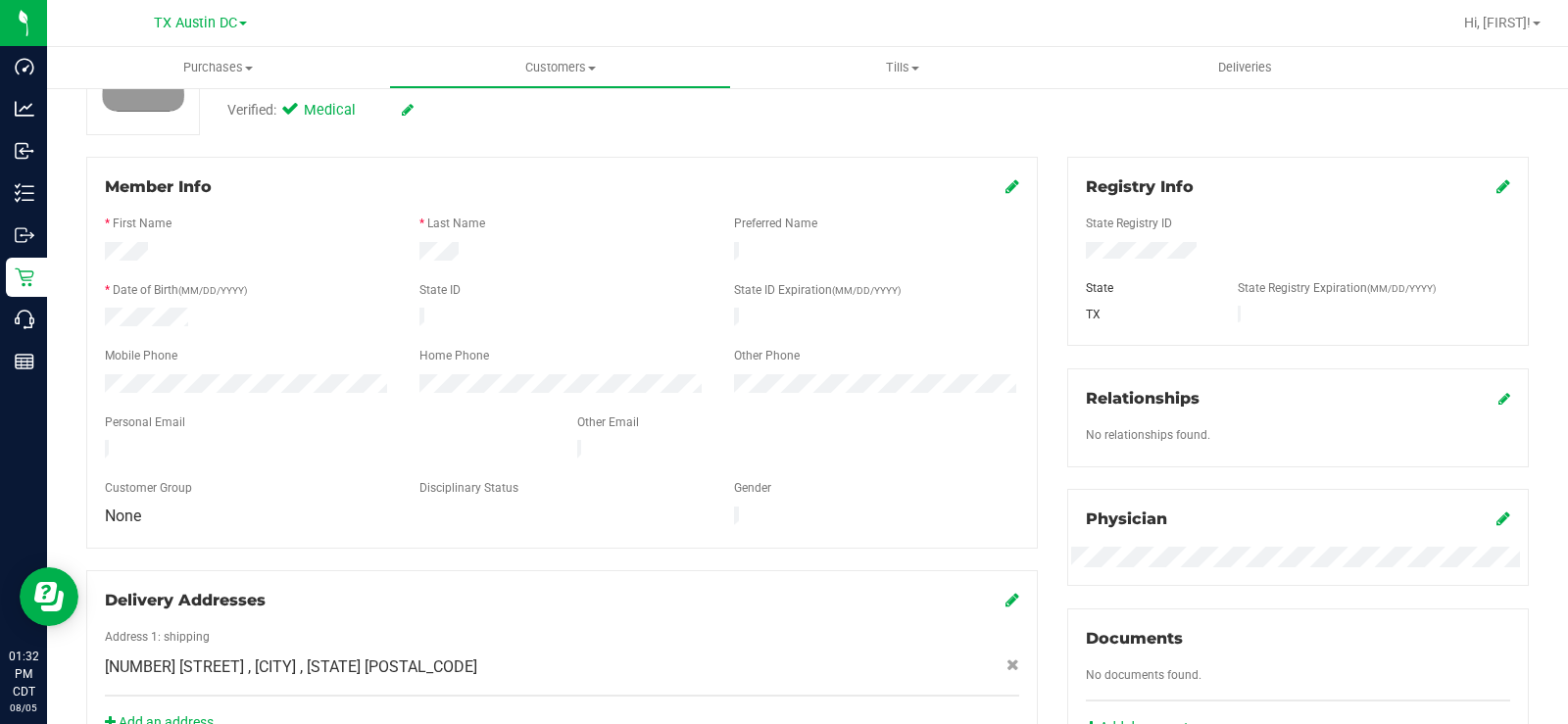 drag, startPoint x: 285, startPoint y: 431, endPoint x: 108, endPoint y: 423, distance: 177.1807 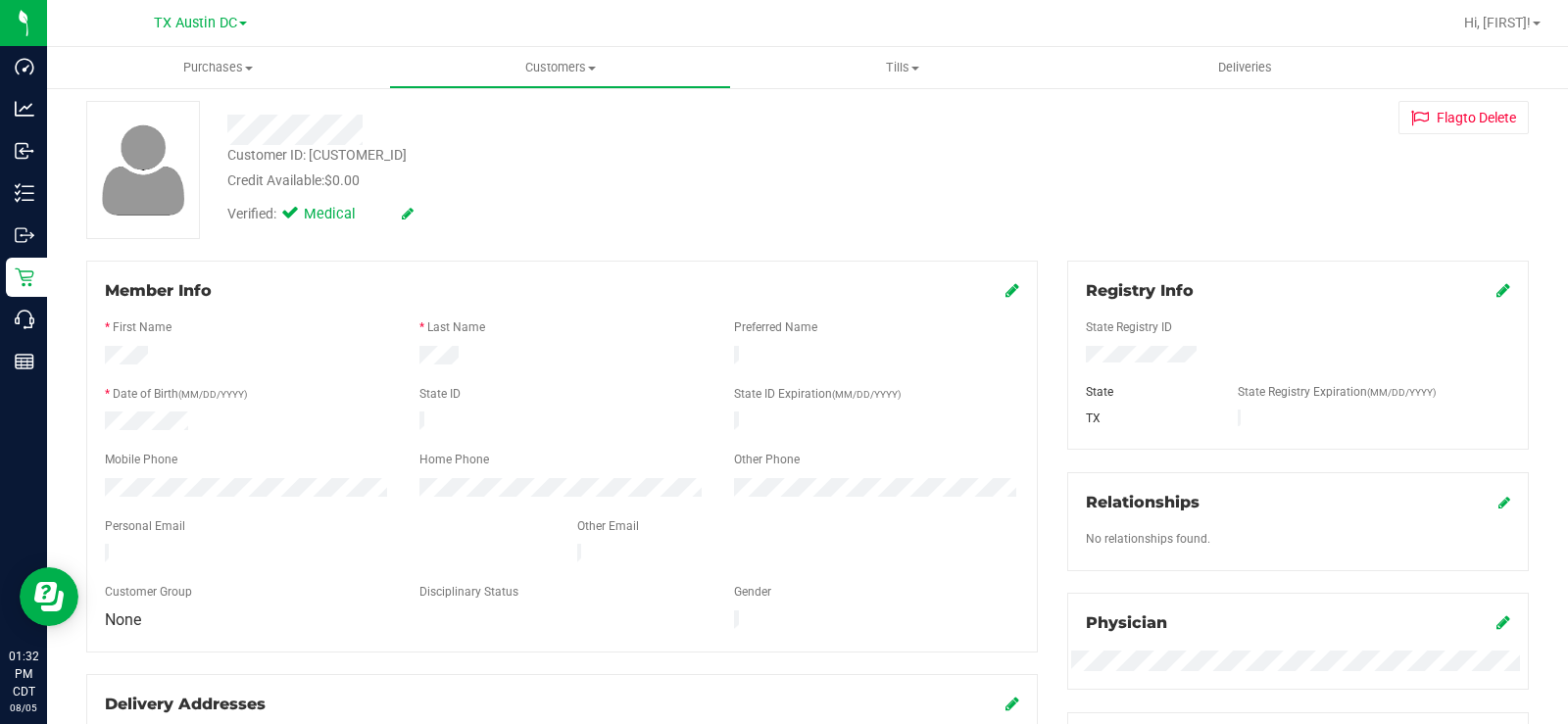 scroll, scrollTop: 0, scrollLeft: 0, axis: both 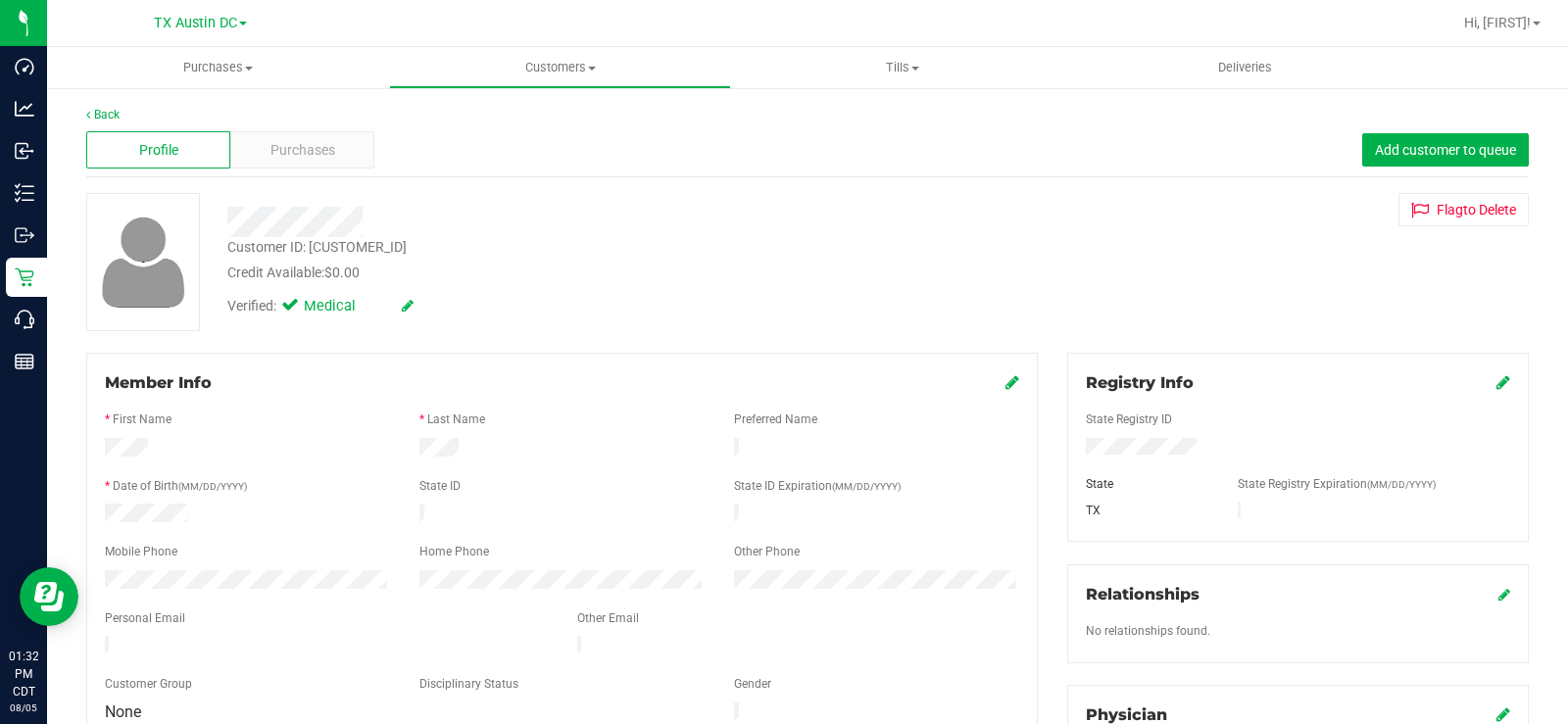 click on "Purchases" at bounding box center (303, 150) 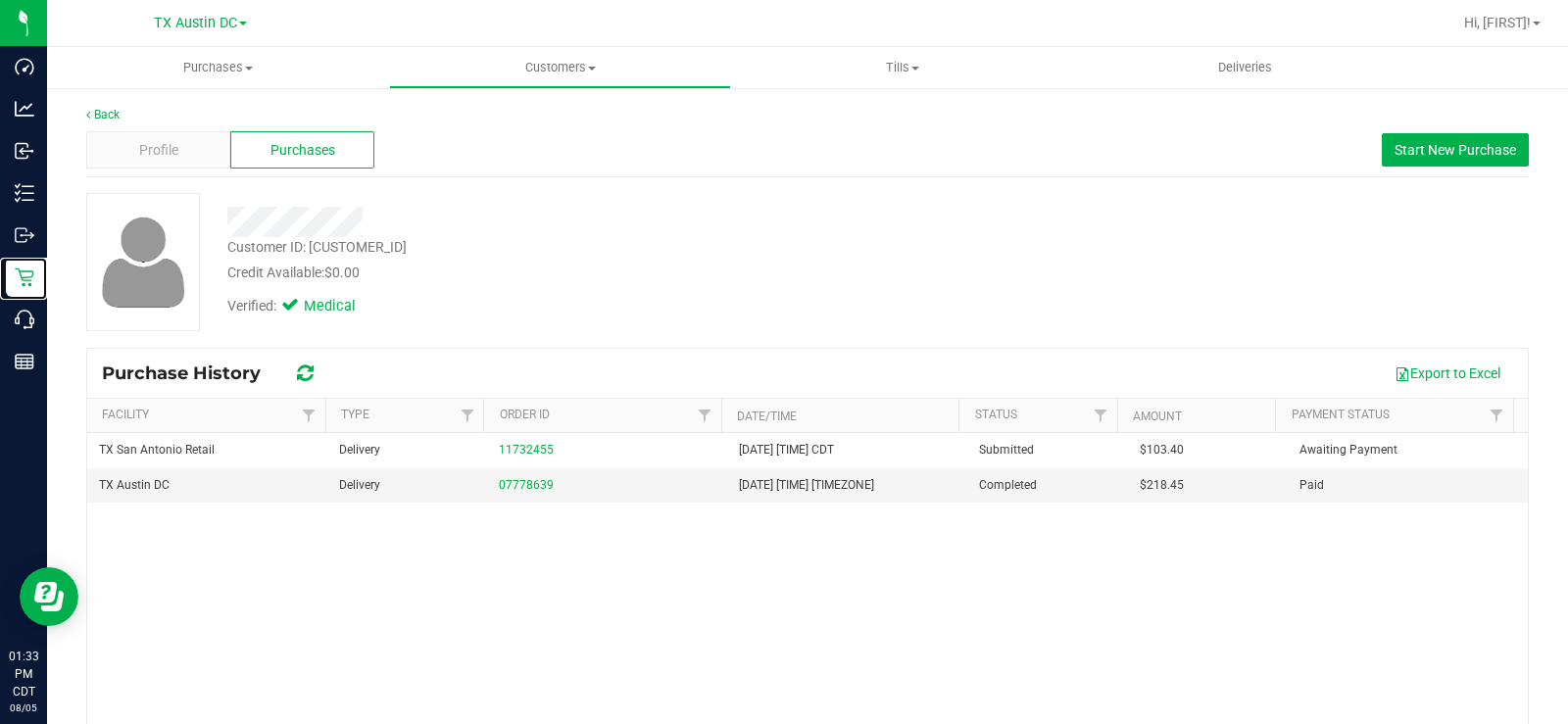 click on "Retail" at bounding box center (0, 0) 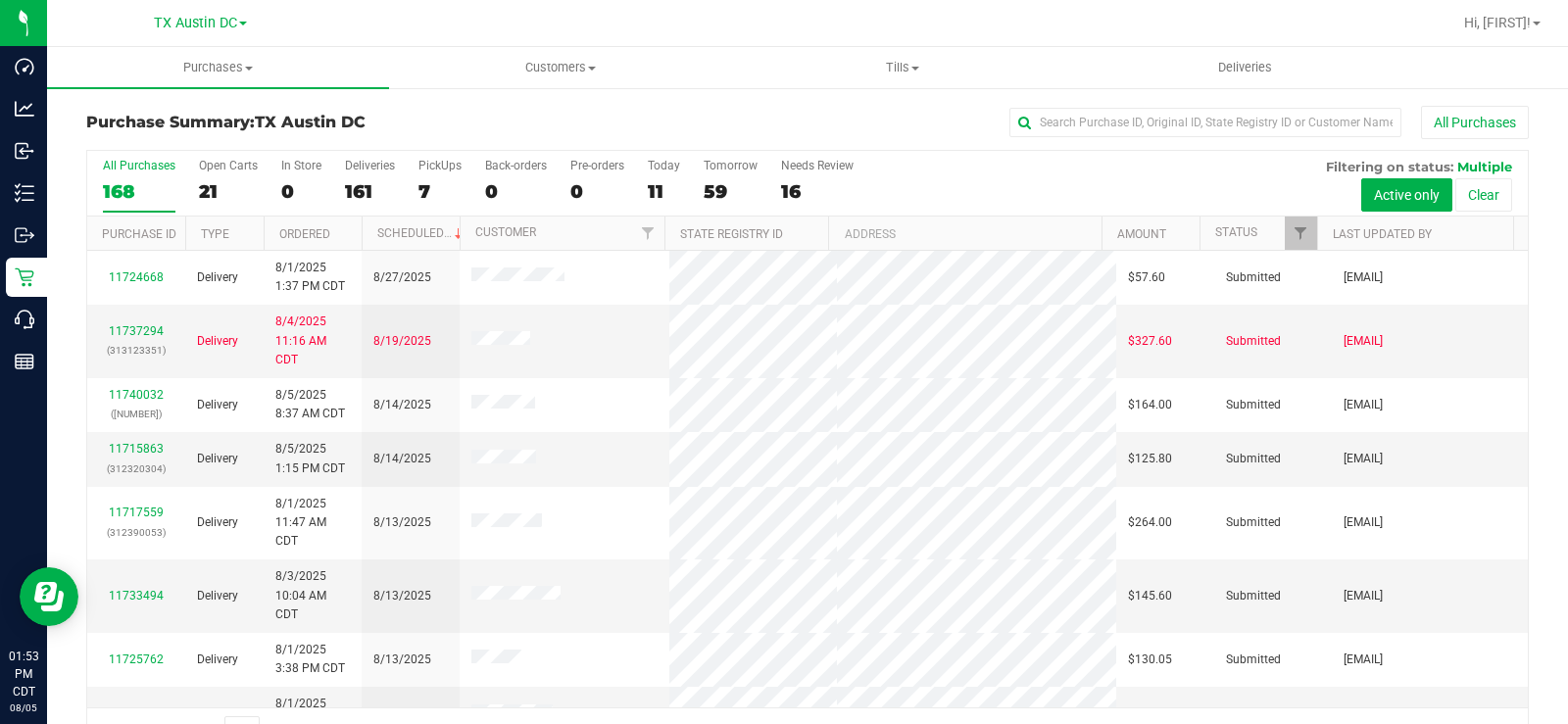 click on "21" at bounding box center (228, 191) 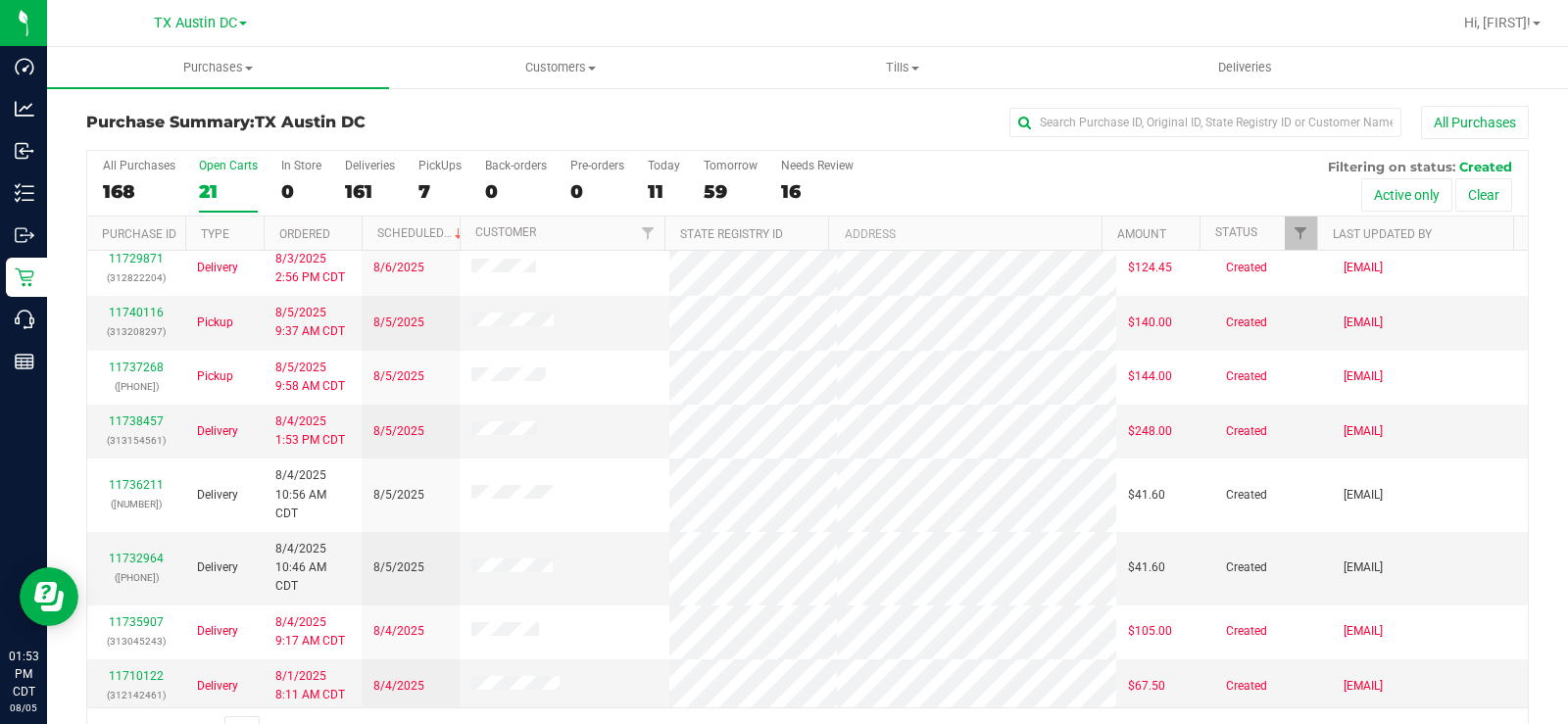 scroll, scrollTop: 741, scrollLeft: 0, axis: vertical 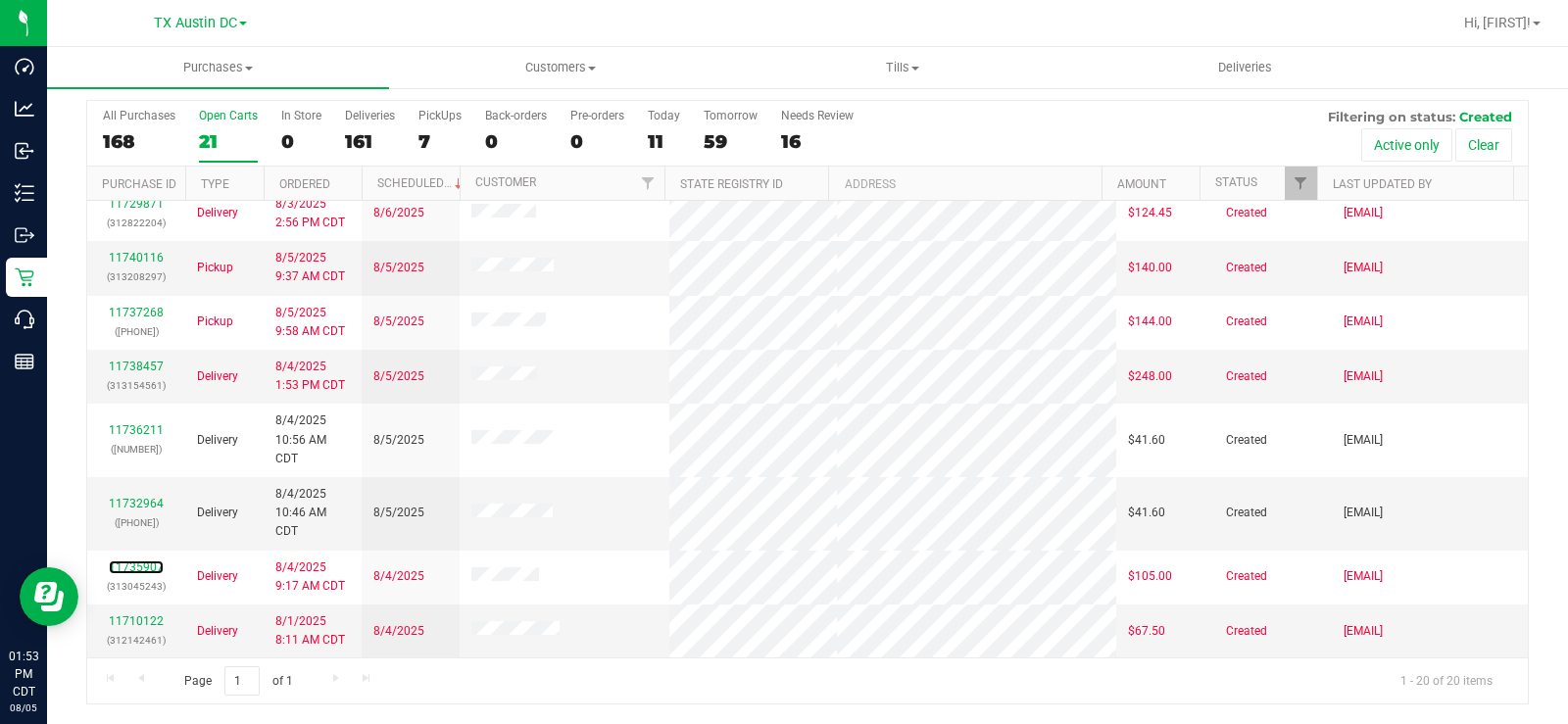 click on "11735907" at bounding box center (136, 567) 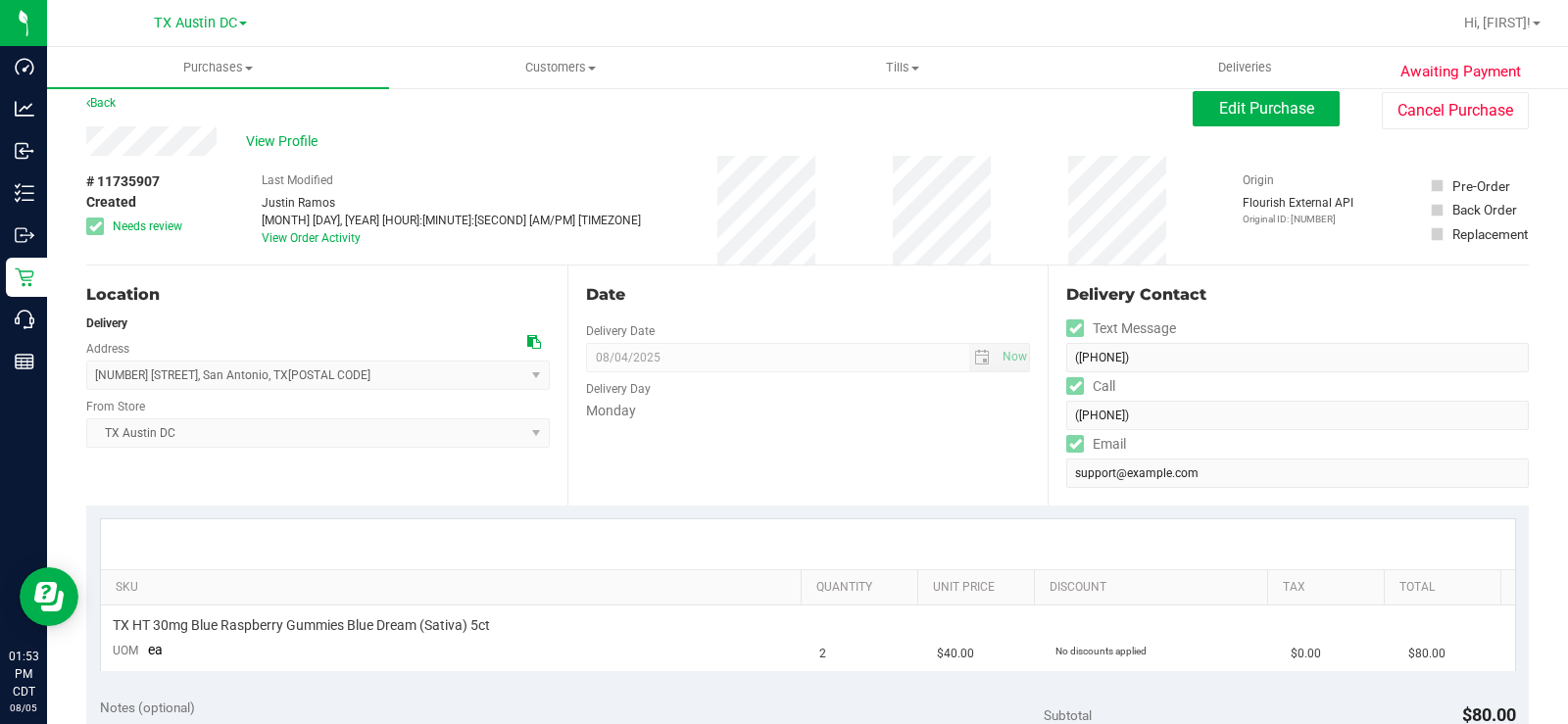 scroll, scrollTop: 0, scrollLeft: 0, axis: both 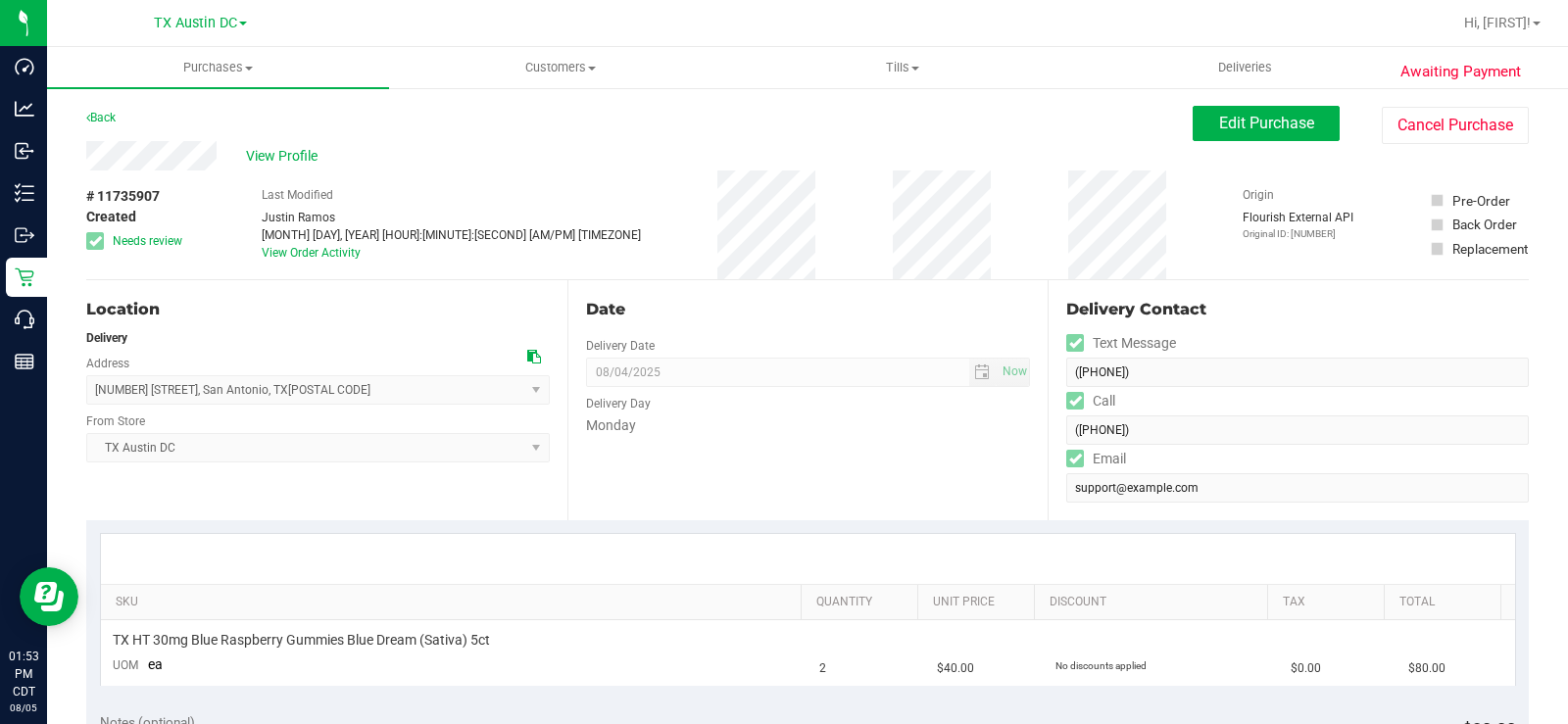 click on "View Profile" at bounding box center (285, 156) 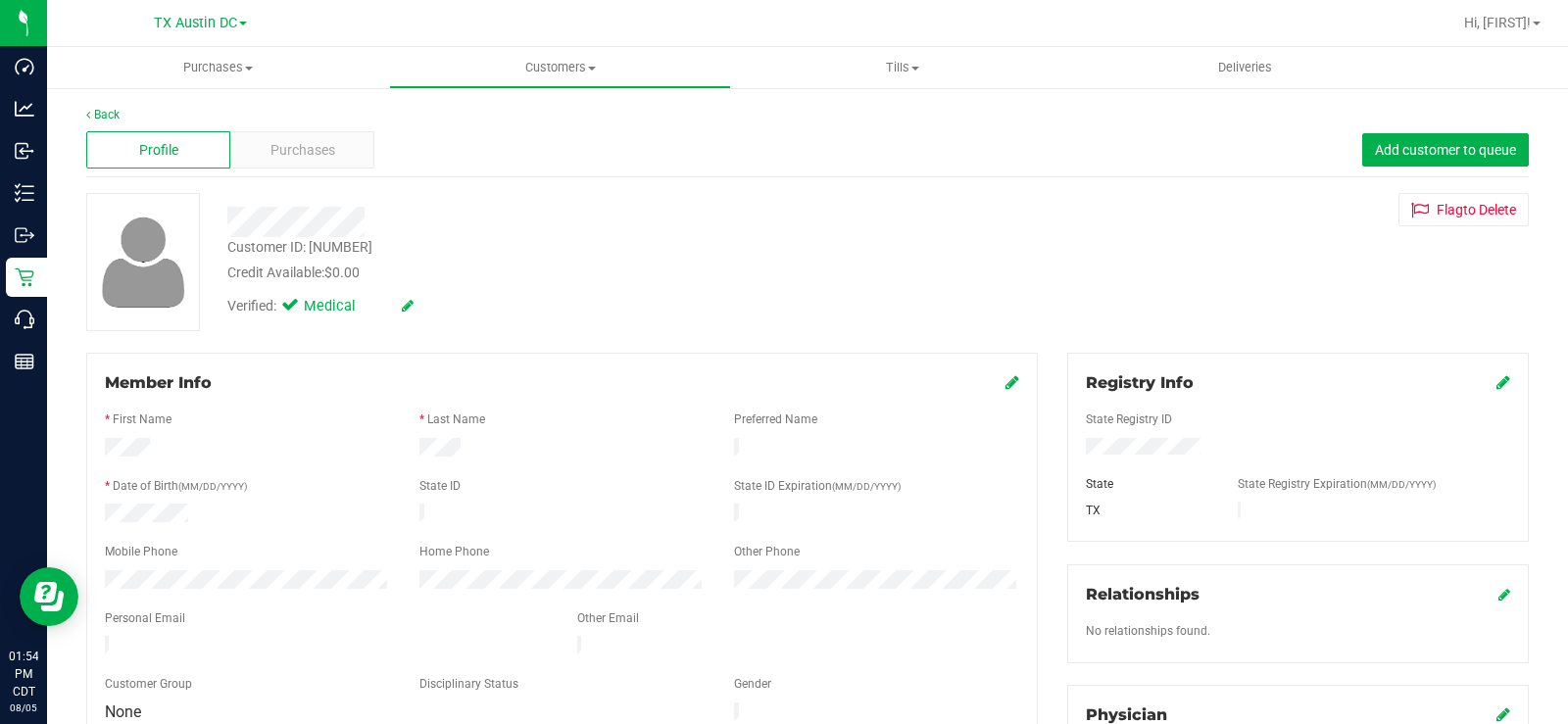 click on "Purchases" at bounding box center [303, 150] 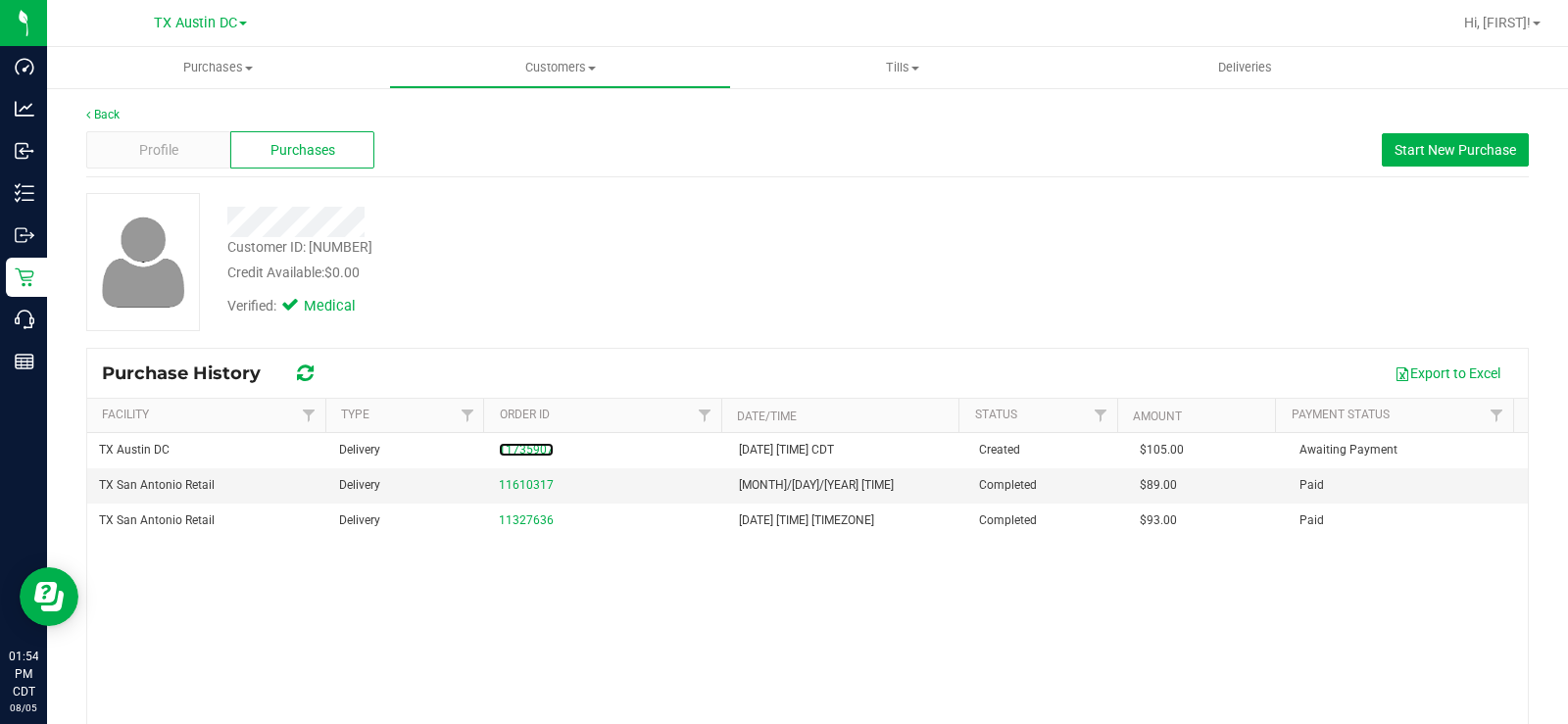 click on "11735907" at bounding box center (526, 450) 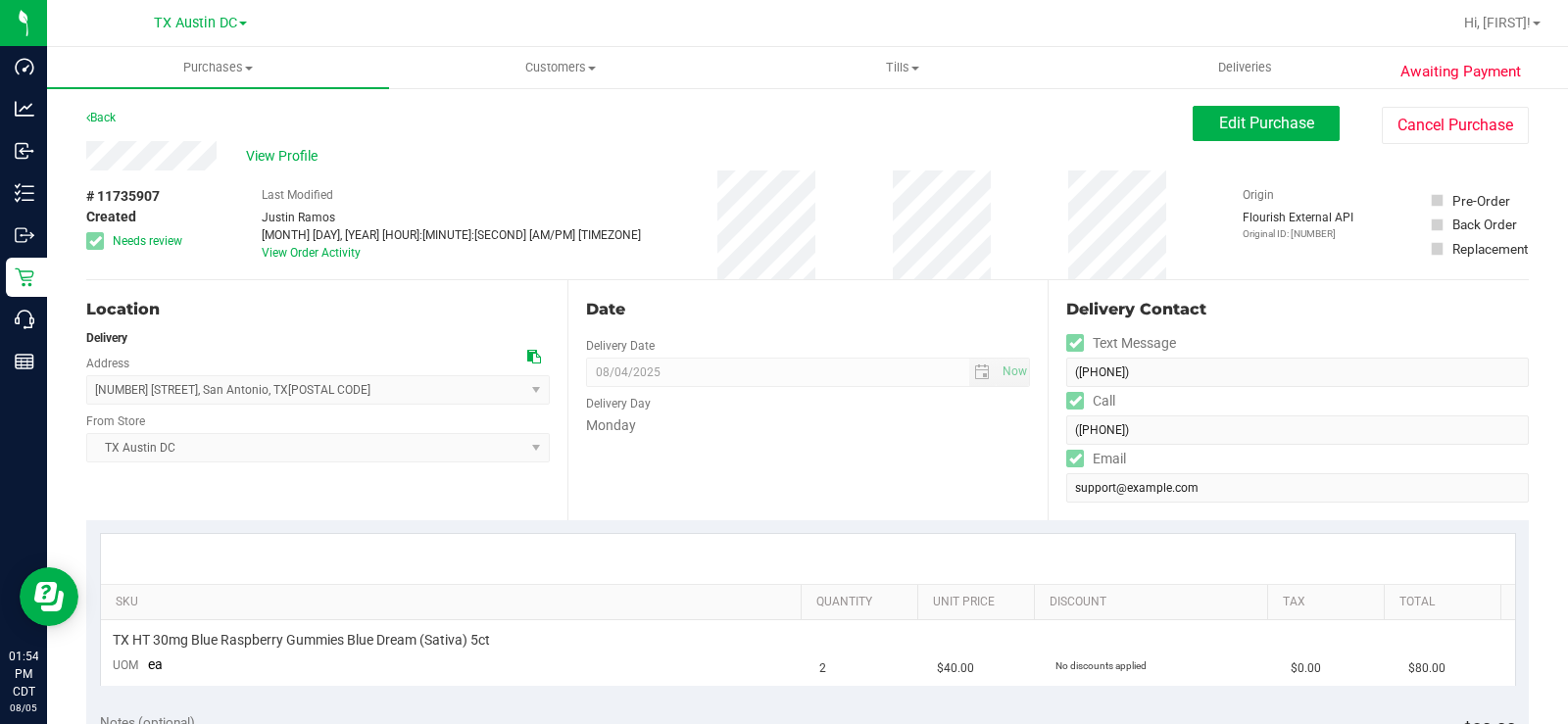 click on "Delivery" at bounding box center [318, 338] 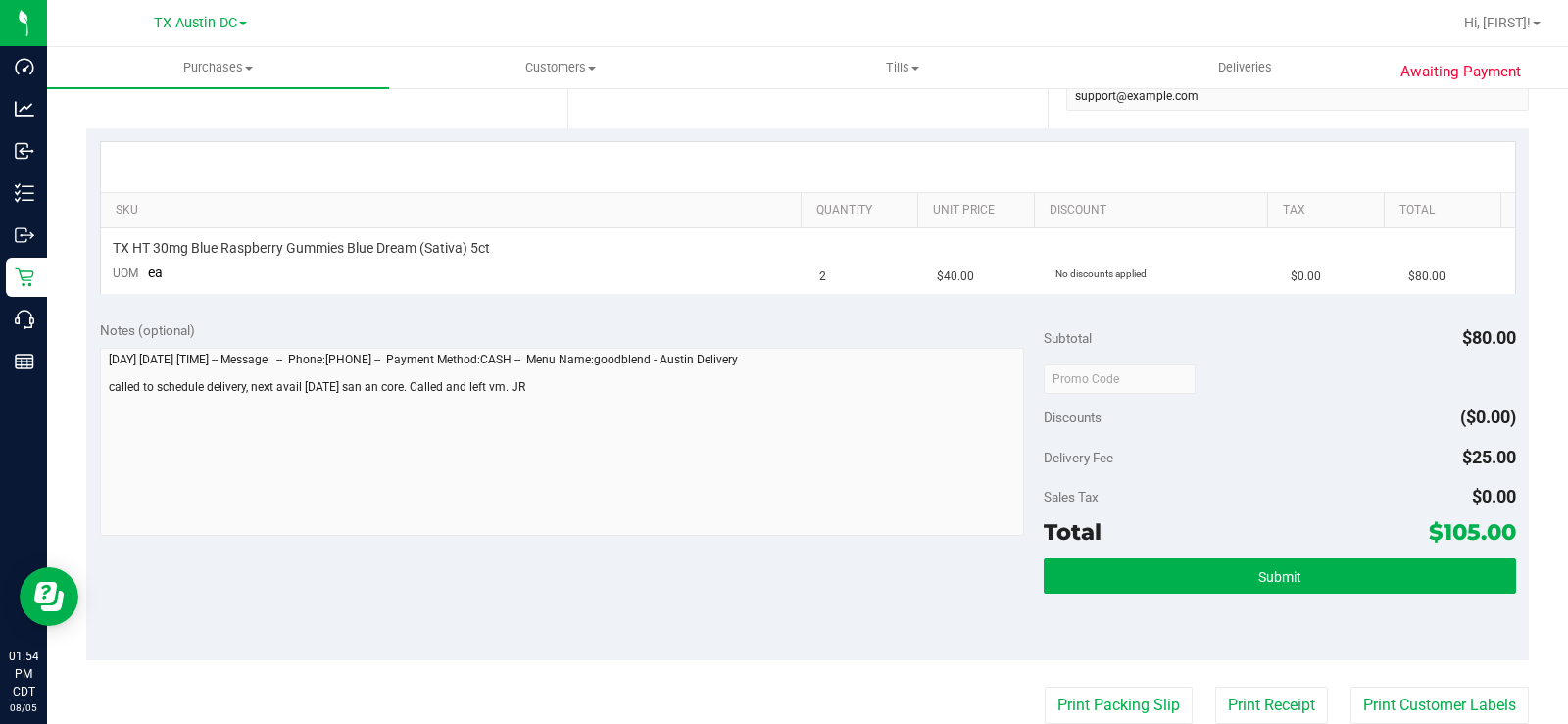 scroll, scrollTop: 0, scrollLeft: 0, axis: both 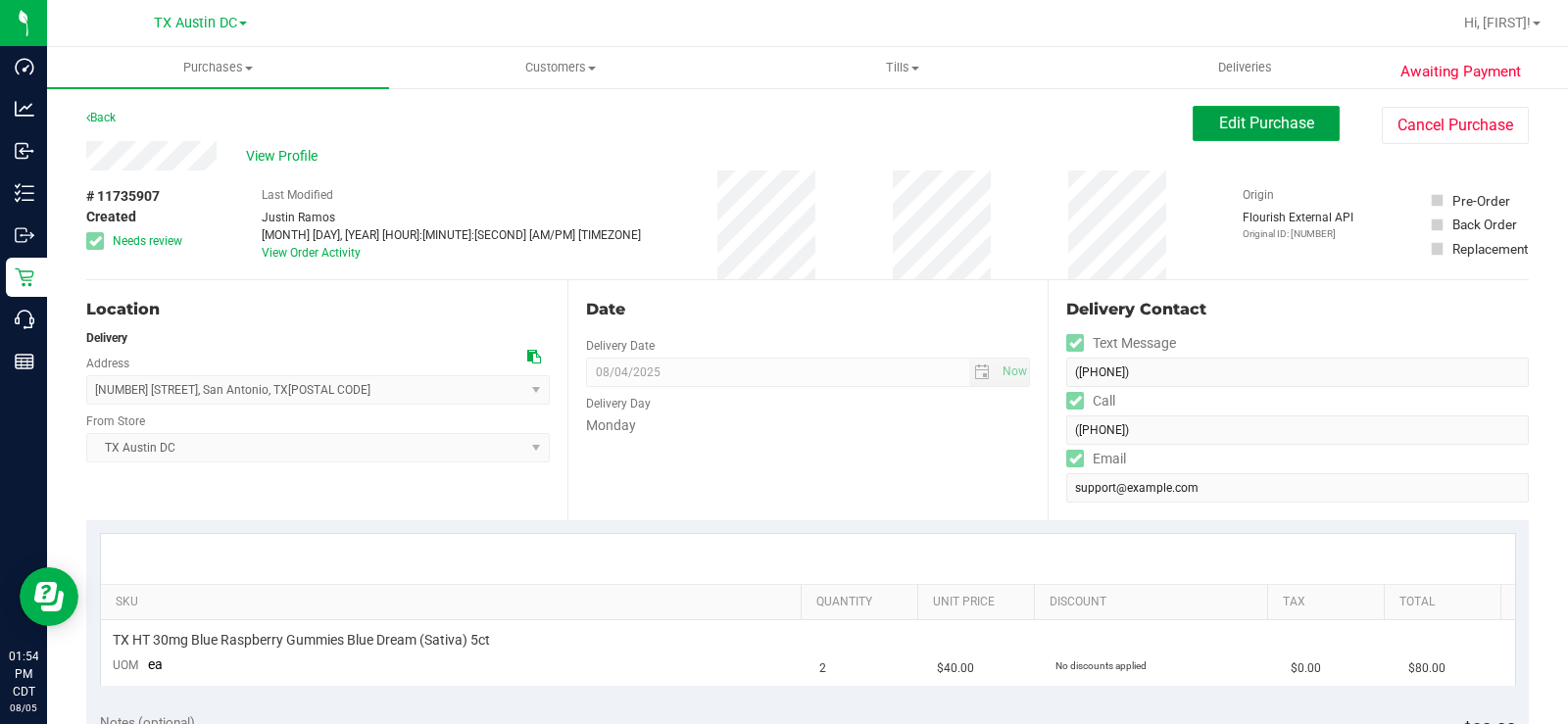 click on "Edit Purchase" at bounding box center [1266, 122] 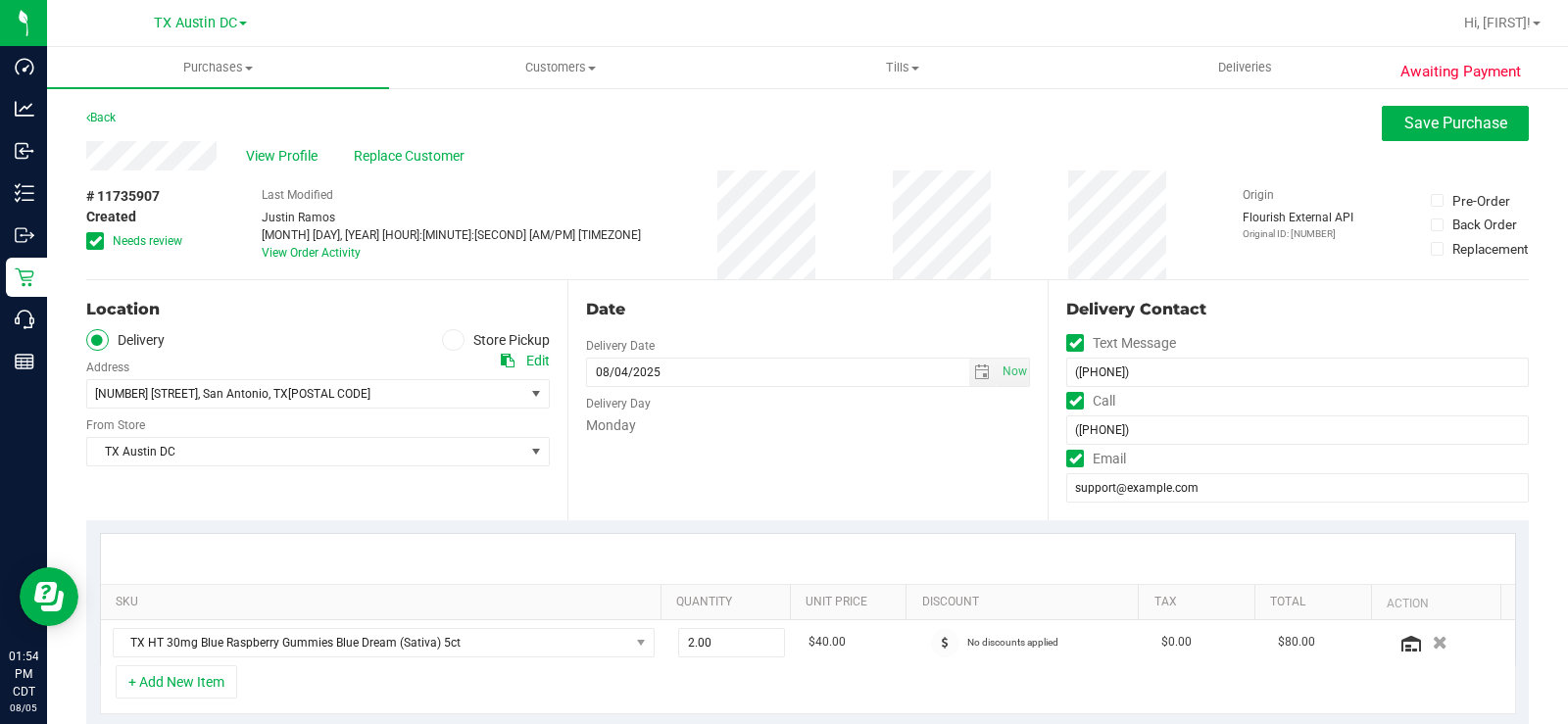 scroll, scrollTop: 490, scrollLeft: 0, axis: vertical 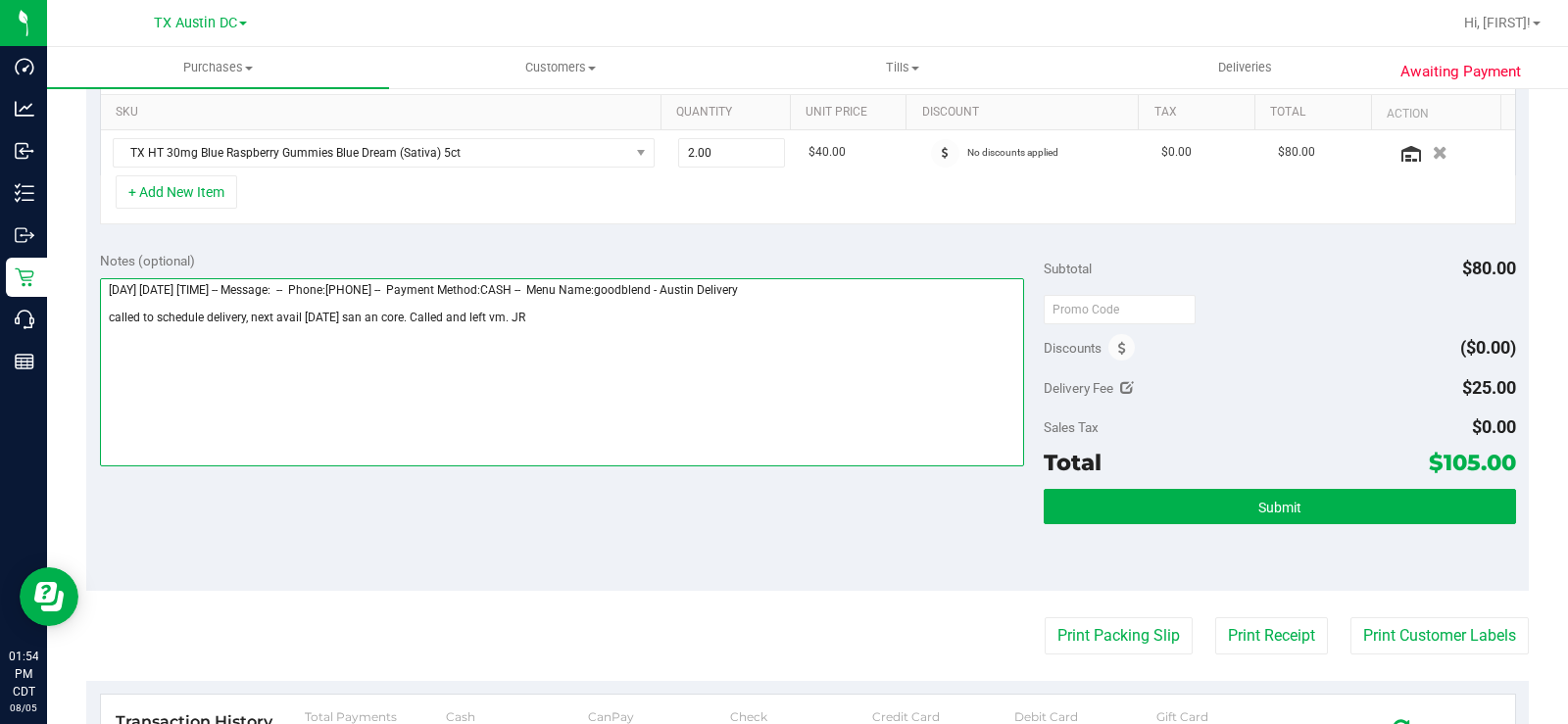 click at bounding box center (562, 372) 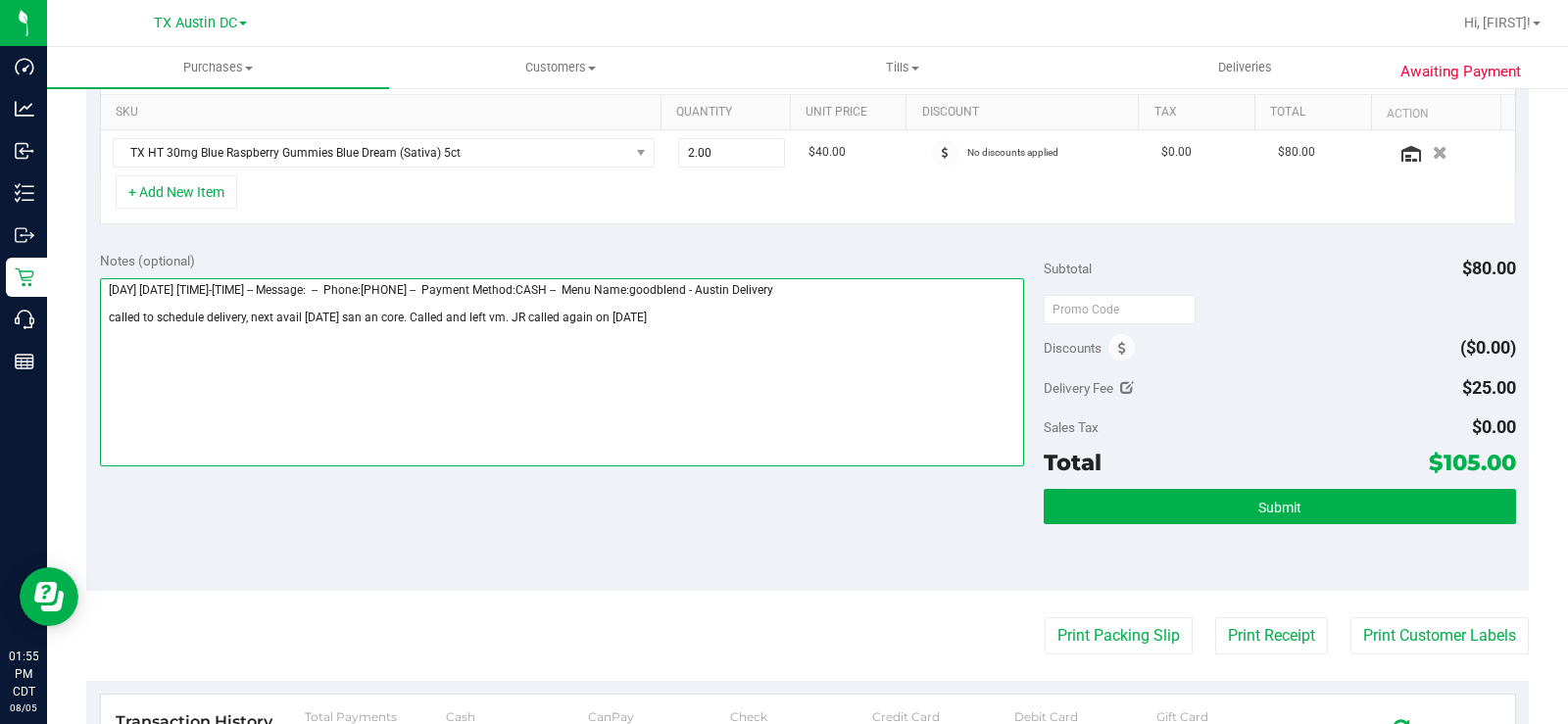 click at bounding box center (562, 372) 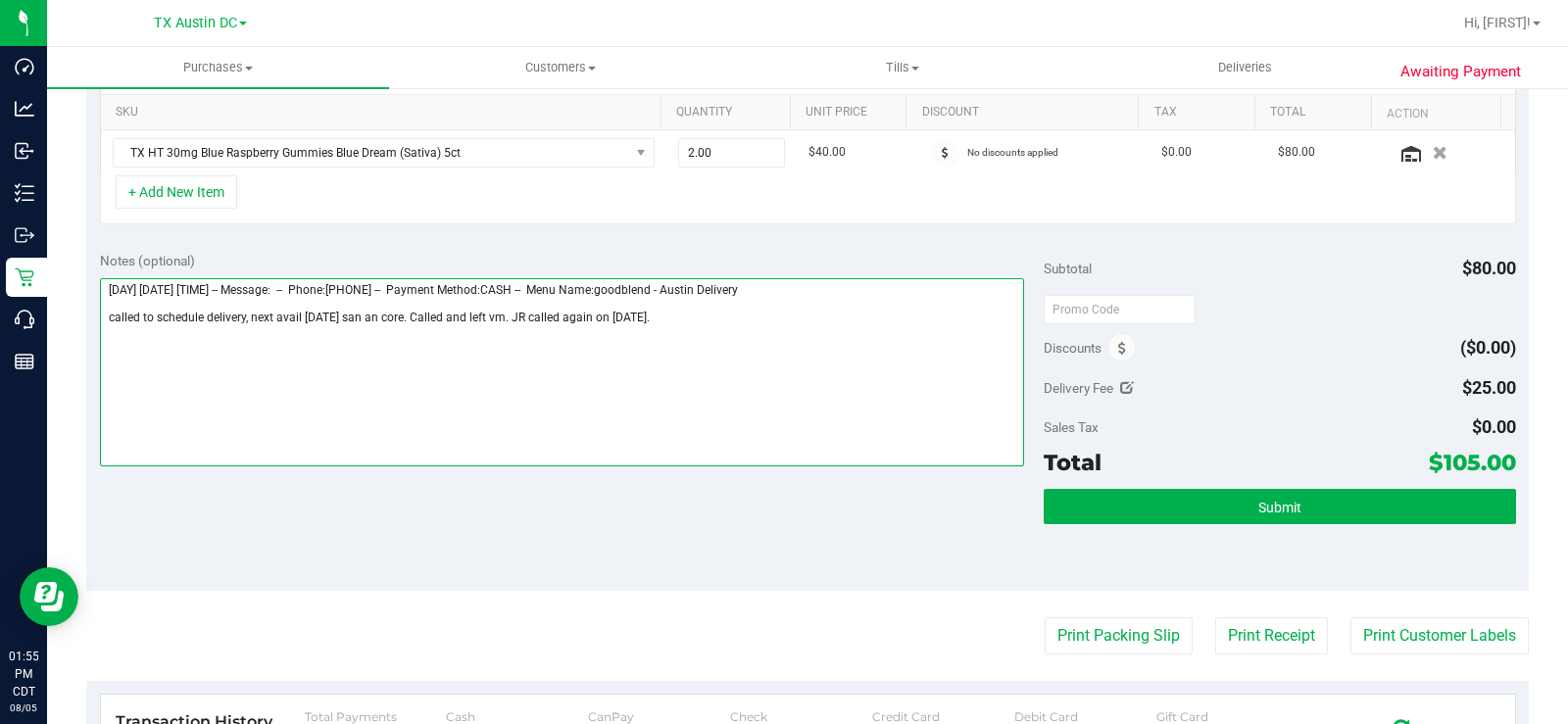scroll, scrollTop: 0, scrollLeft: 0, axis: both 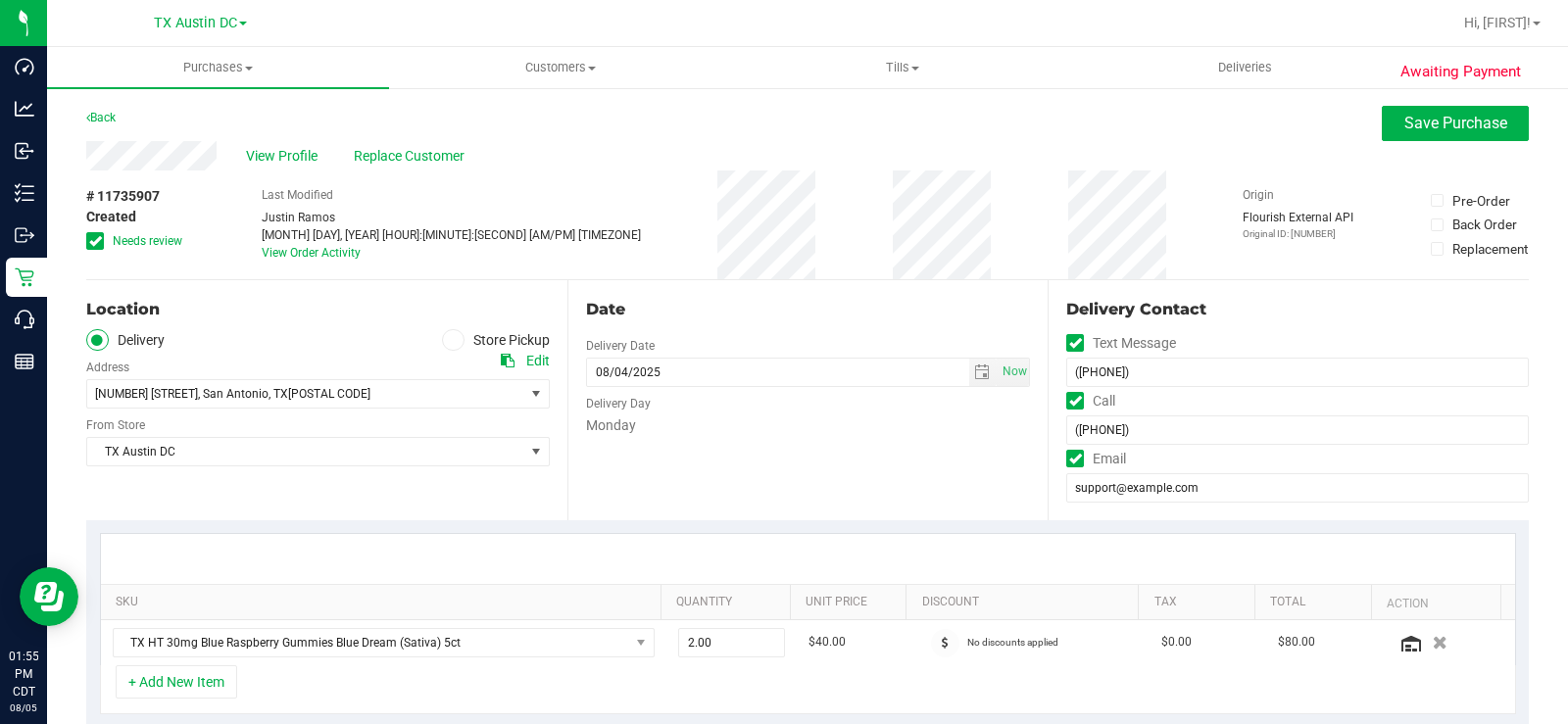 type on "[DAY] [DATE] [TIME] -- Message:  --  Phone:[PHONE] --  Payment Method:CASH --  Menu Name:goodblend - Austin Delivery
called to schedule delivery, next avail [DATE] san an core. Called and left vm. JR called again on [DATE]." 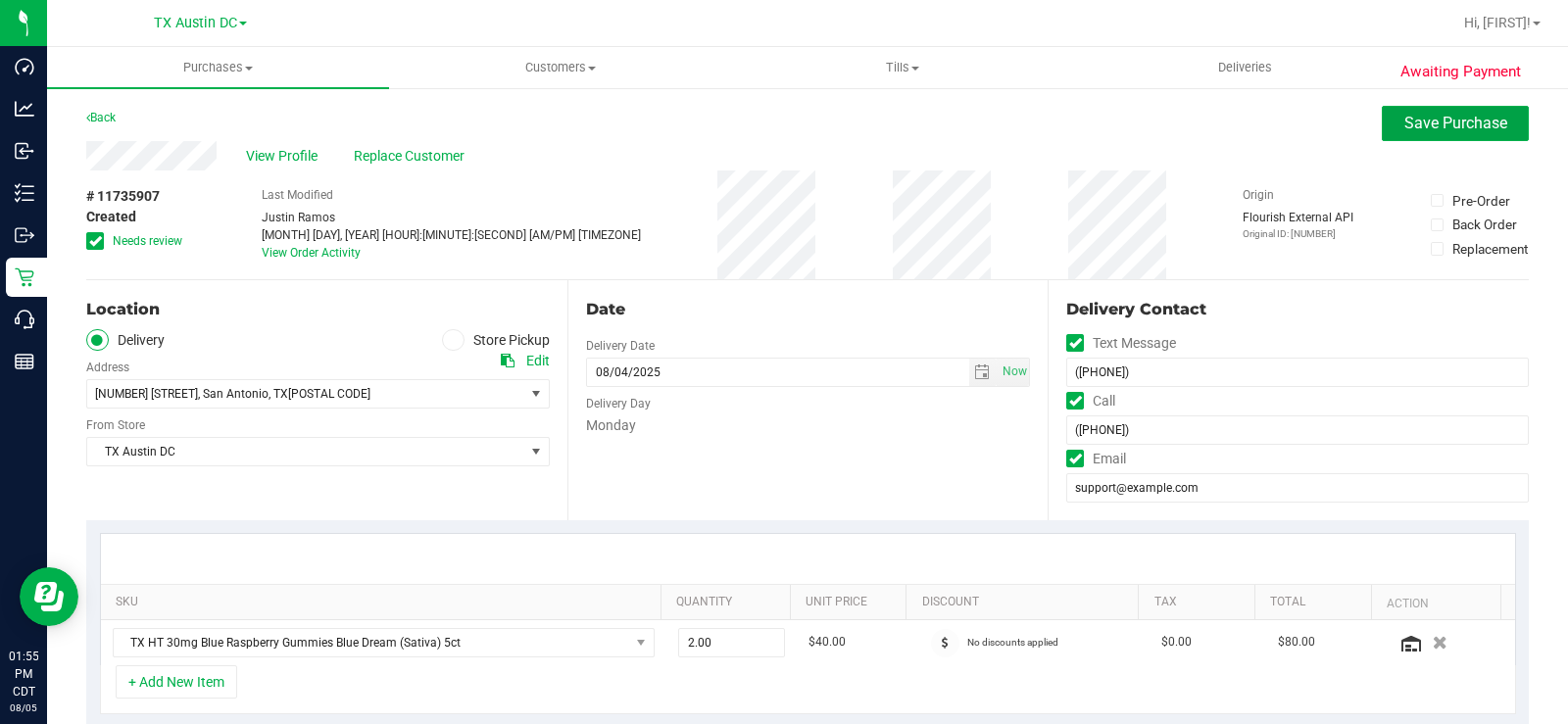 click on "Save Purchase" at bounding box center [1455, 123] 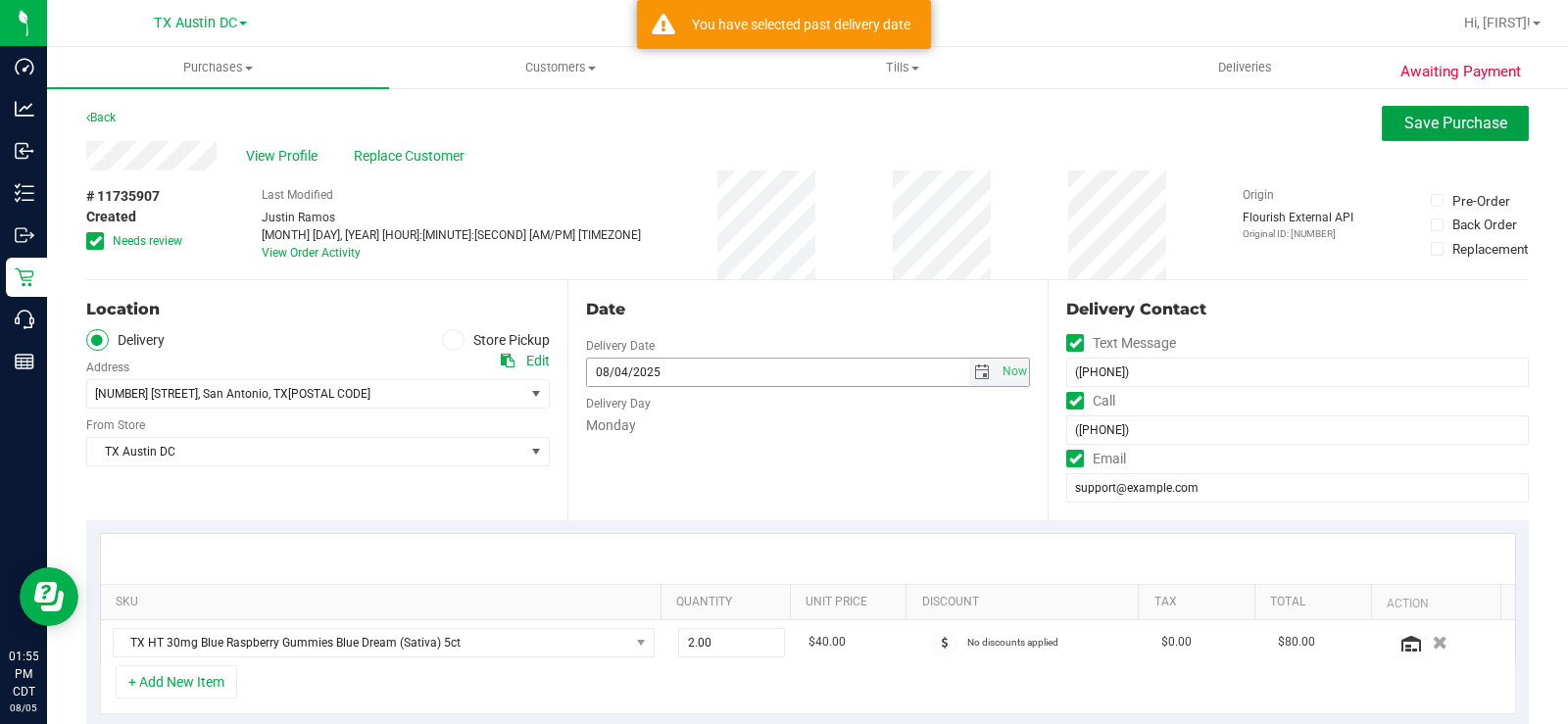 click at bounding box center (982, 372) 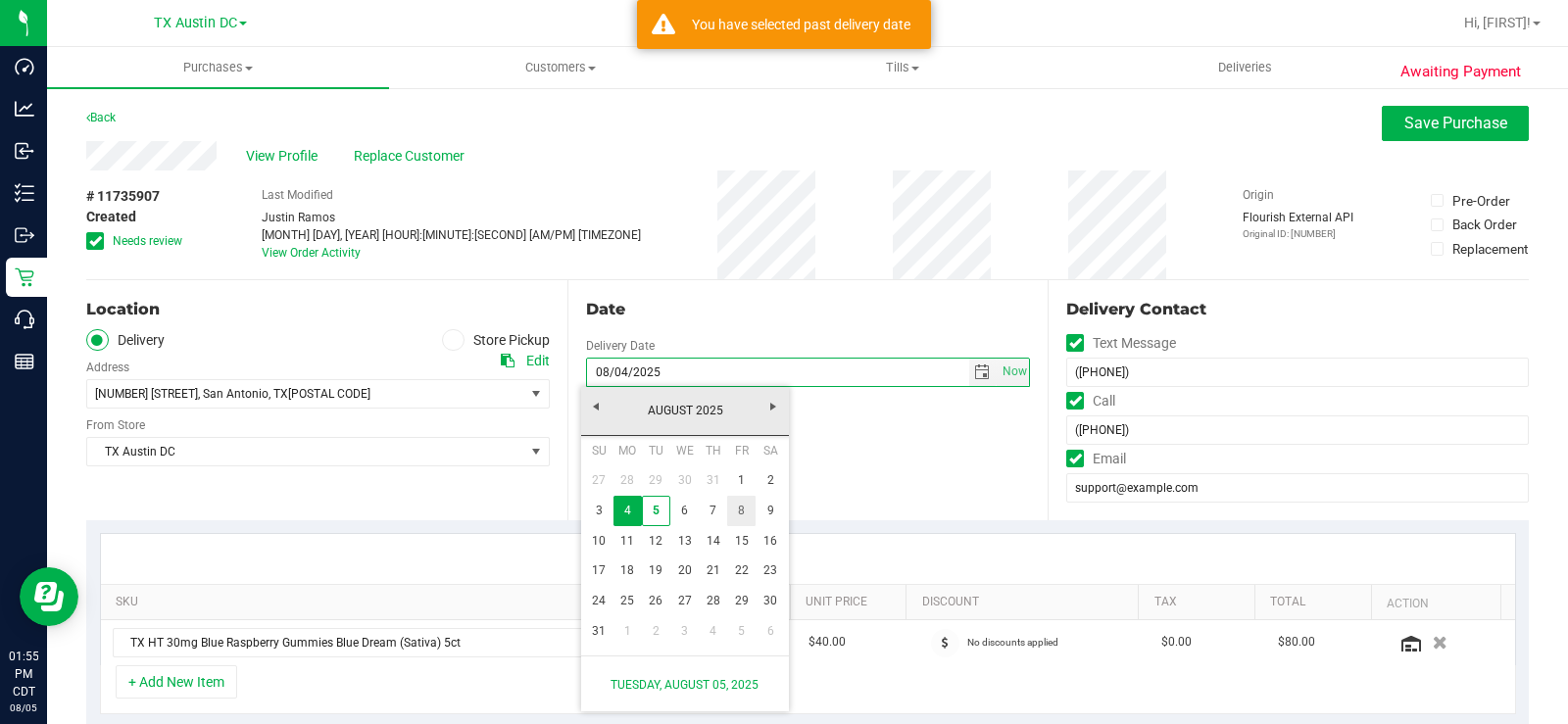 click on "8" at bounding box center (741, 510) 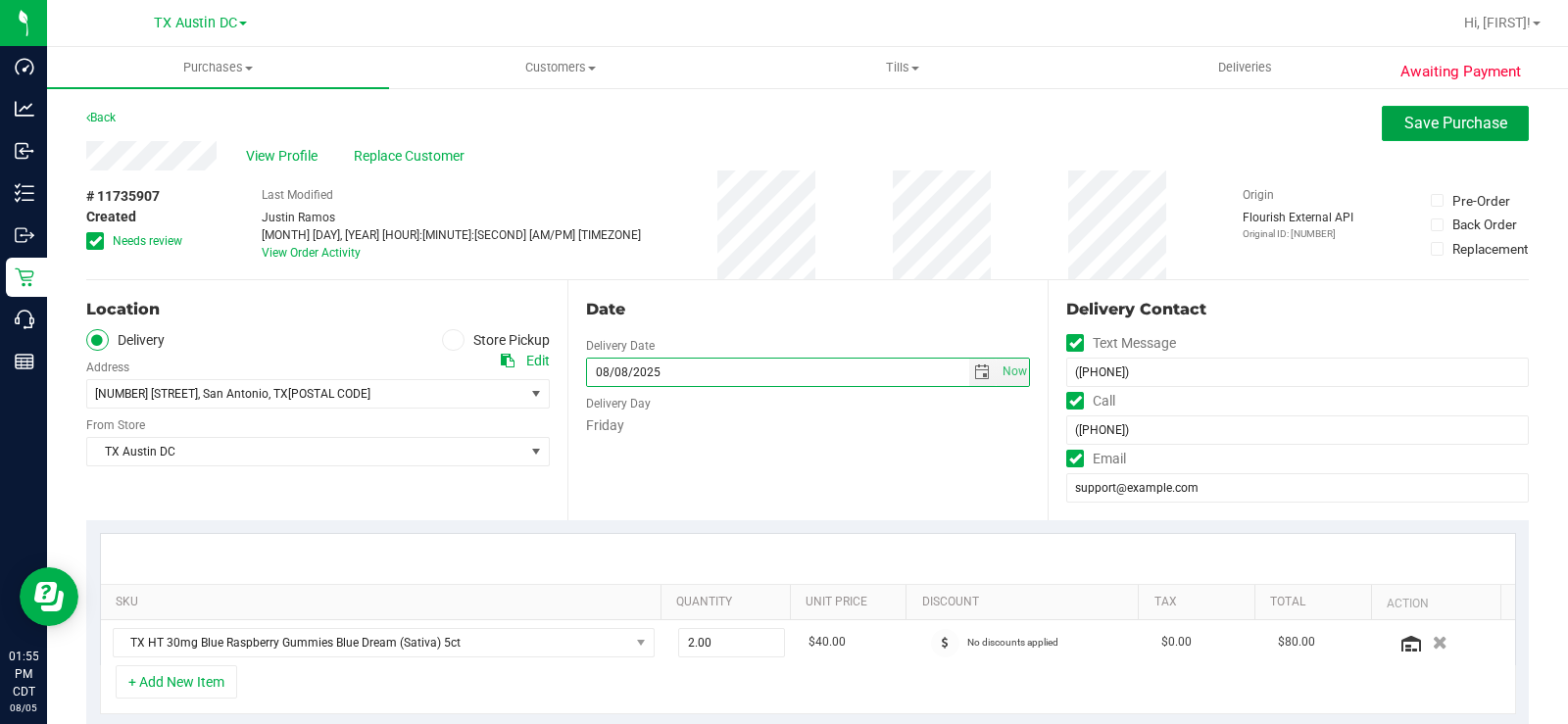 click on "Save Purchase" at bounding box center [1455, 122] 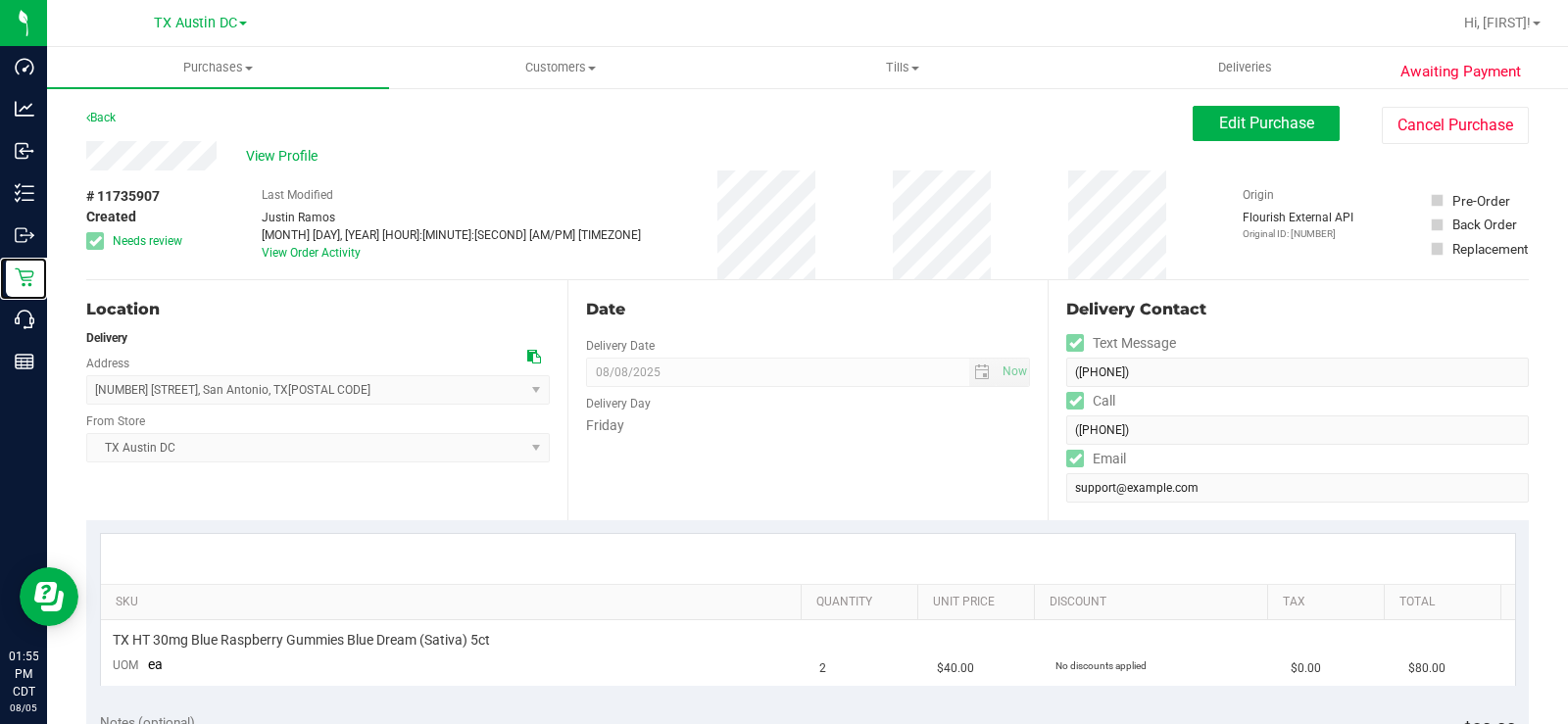 click on "Retail" at bounding box center (0, 0) 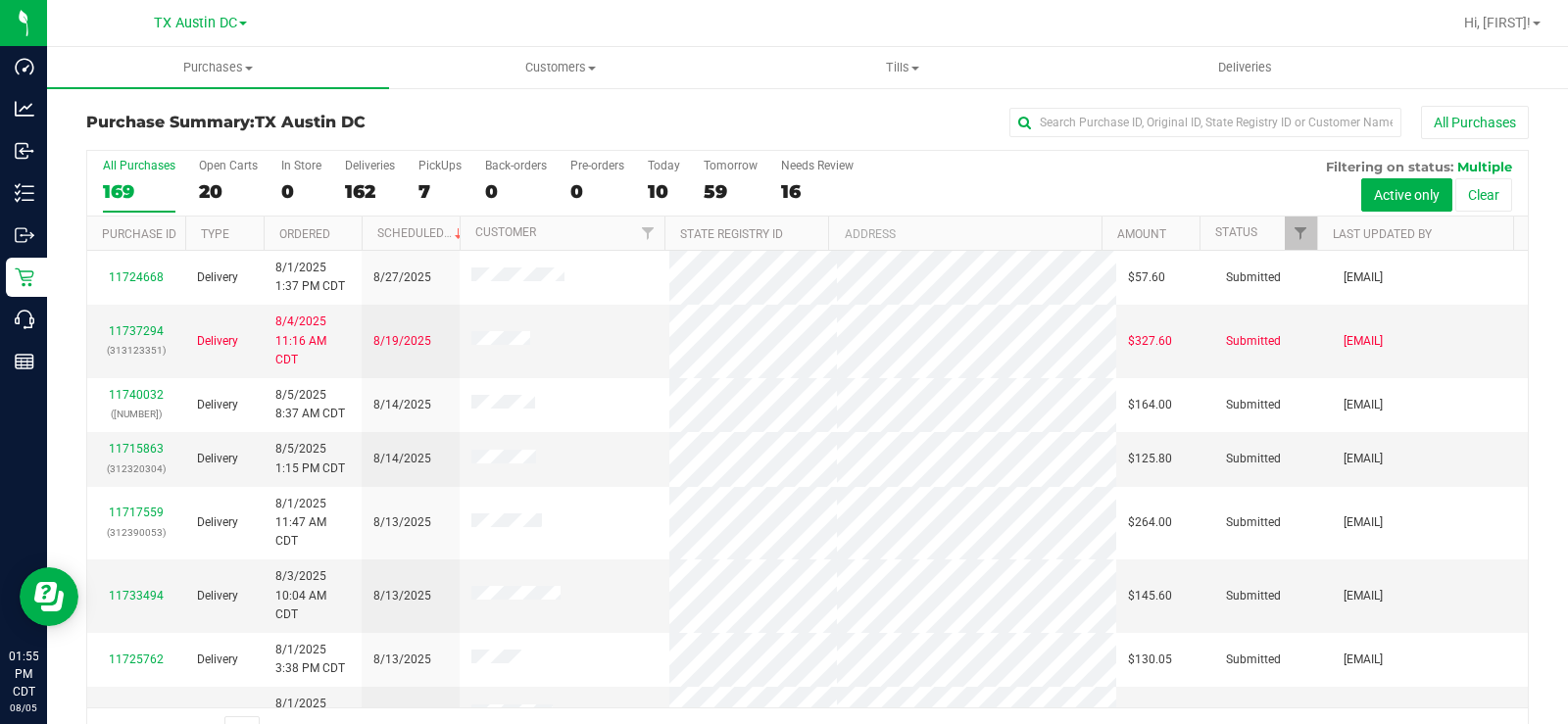 click on "Open Carts" at bounding box center [228, 166] 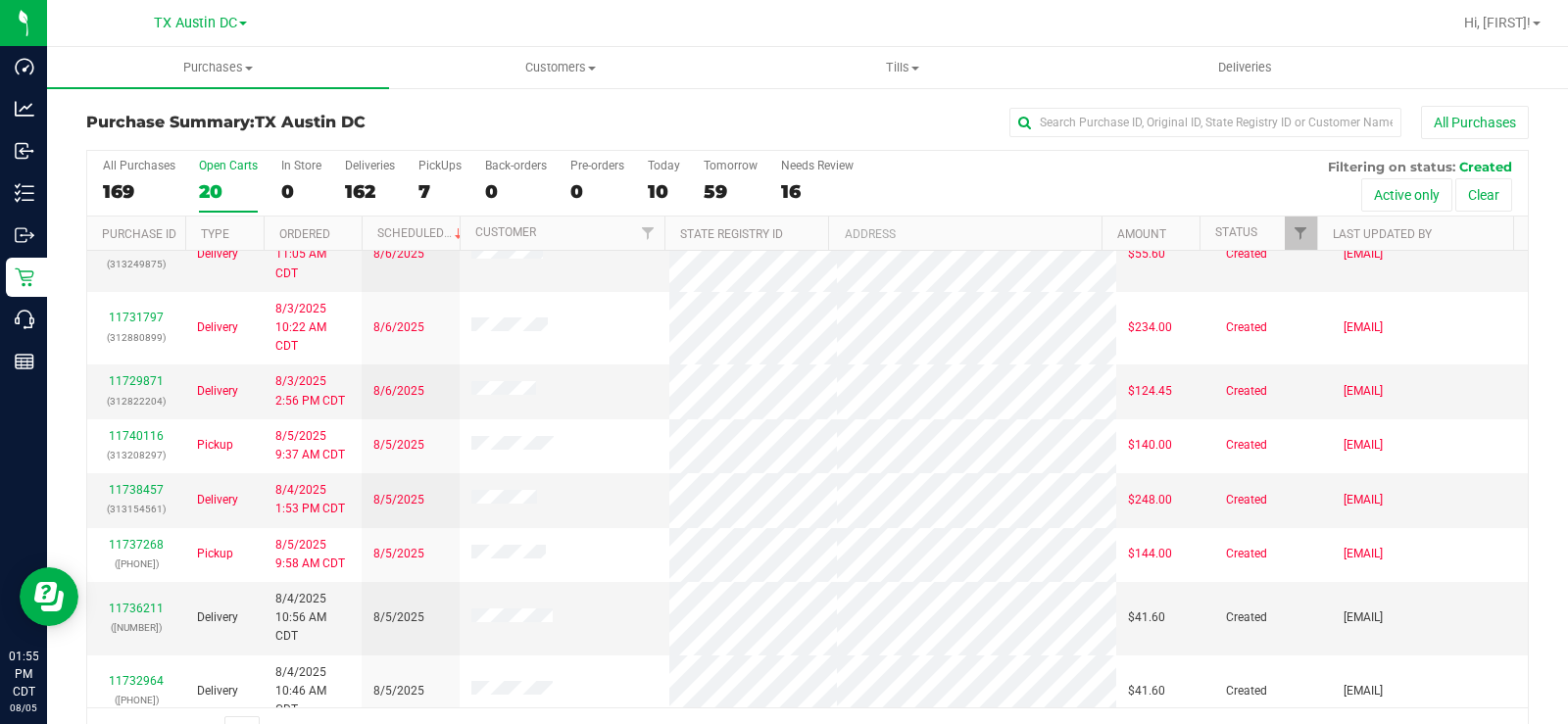 scroll, scrollTop: 741, scrollLeft: 0, axis: vertical 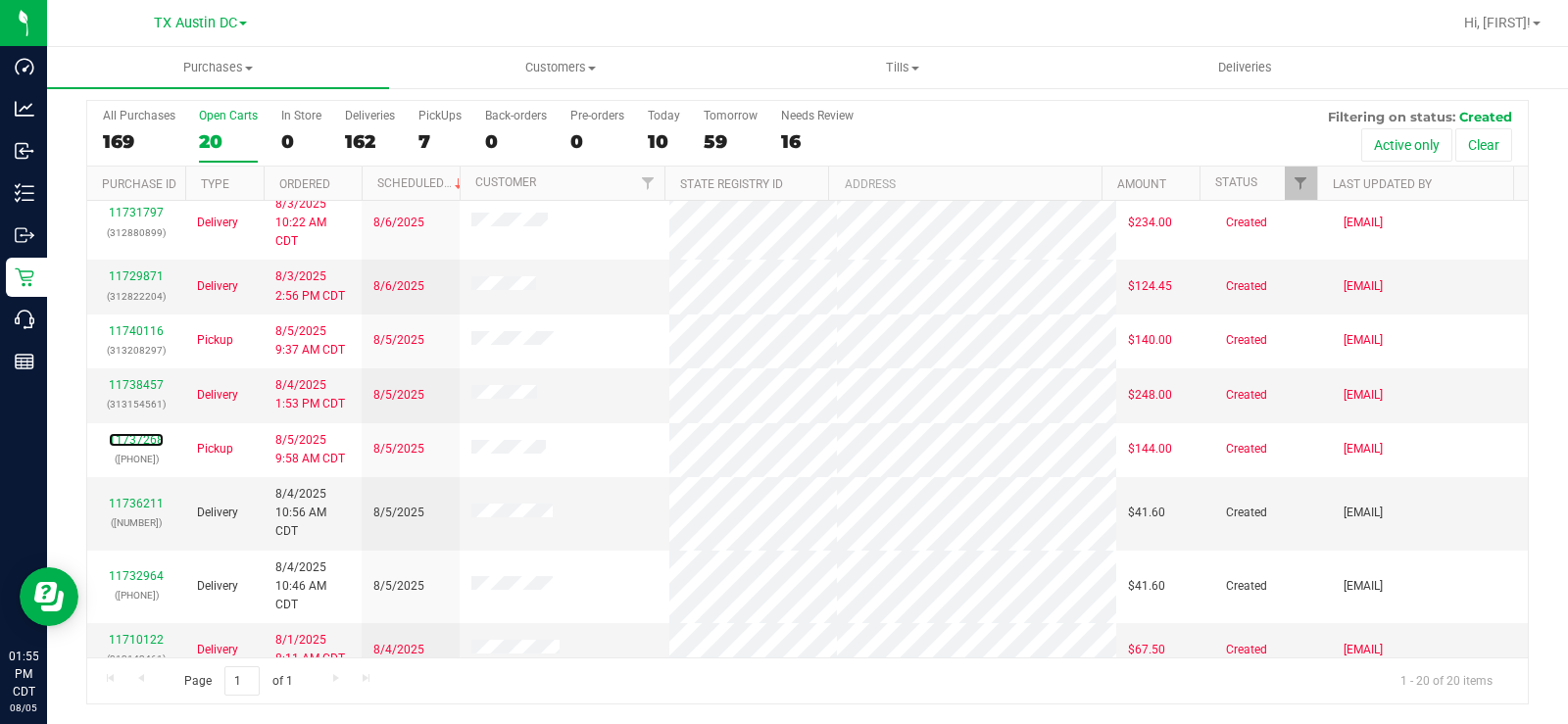 click on "11737268" at bounding box center [136, 440] 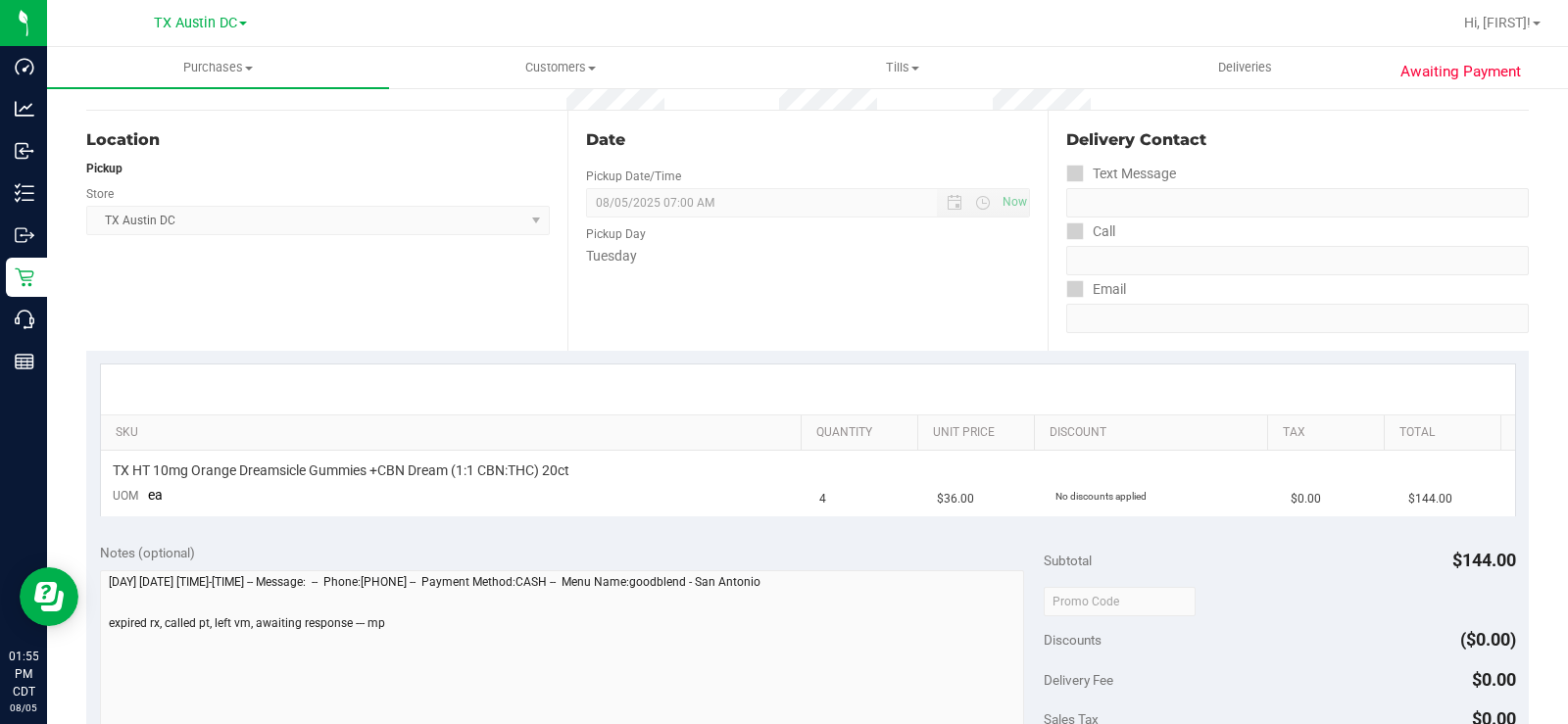 scroll, scrollTop: 0, scrollLeft: 0, axis: both 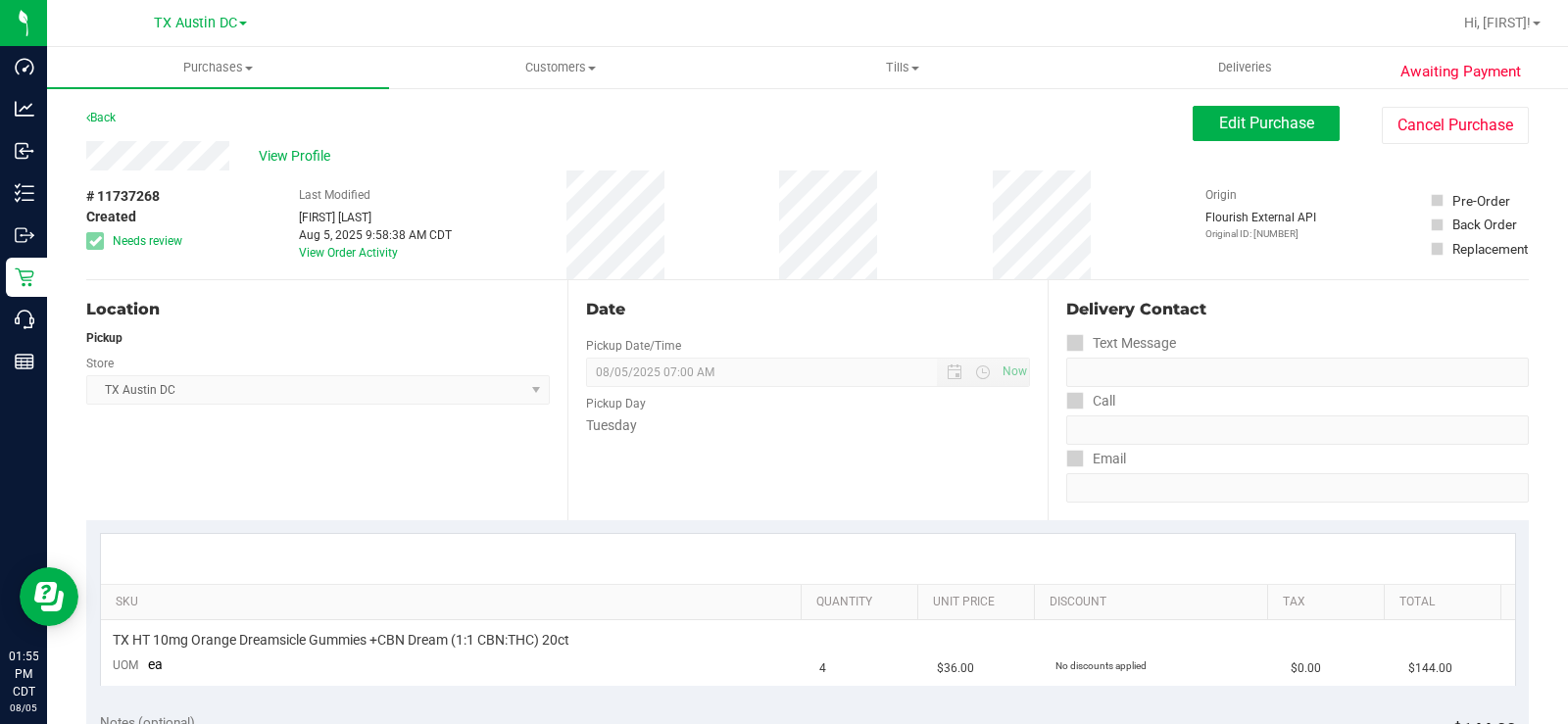 click on "View Profile" at bounding box center (639, 156) 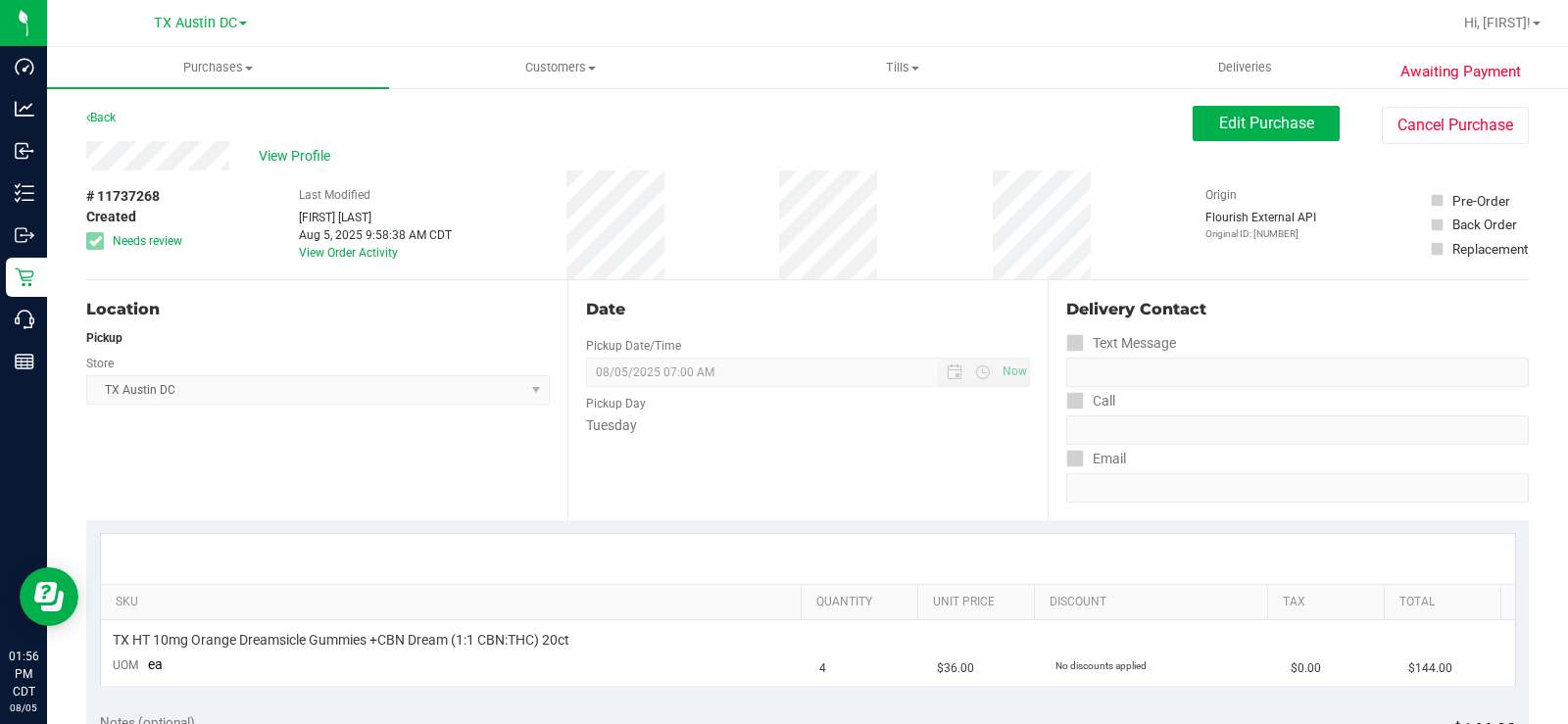 click on "View Profile" at bounding box center (298, 156) 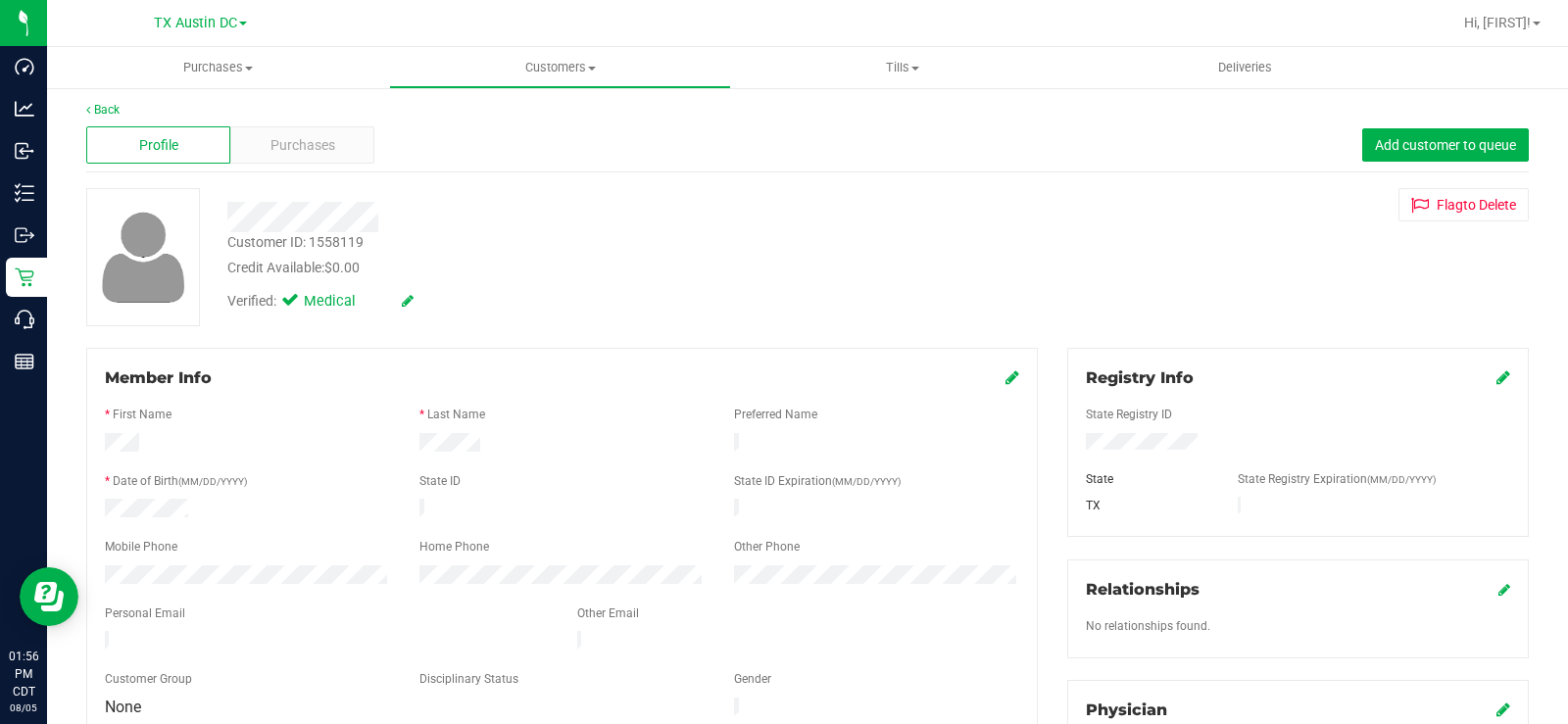 scroll, scrollTop: 0, scrollLeft: 0, axis: both 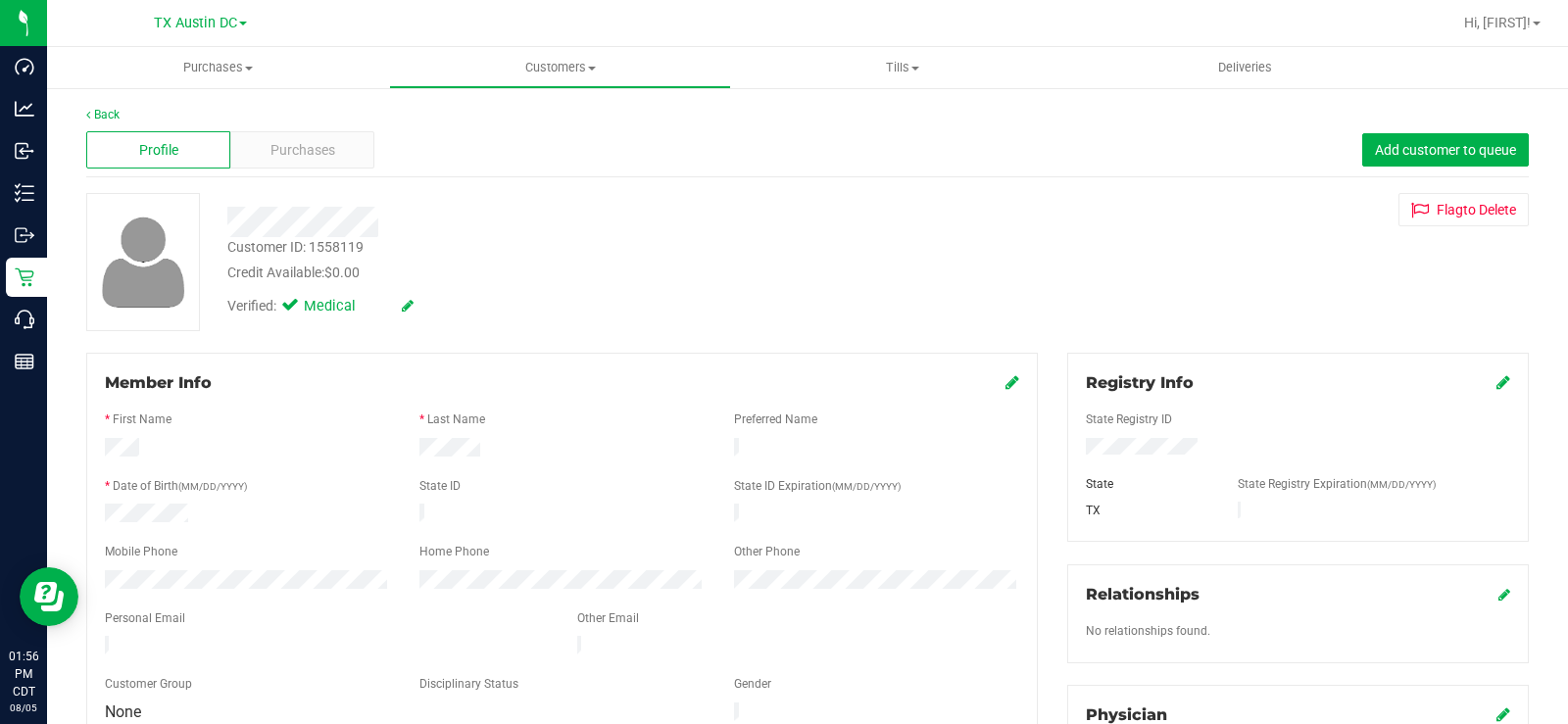 click on "Purchases" at bounding box center [303, 150] 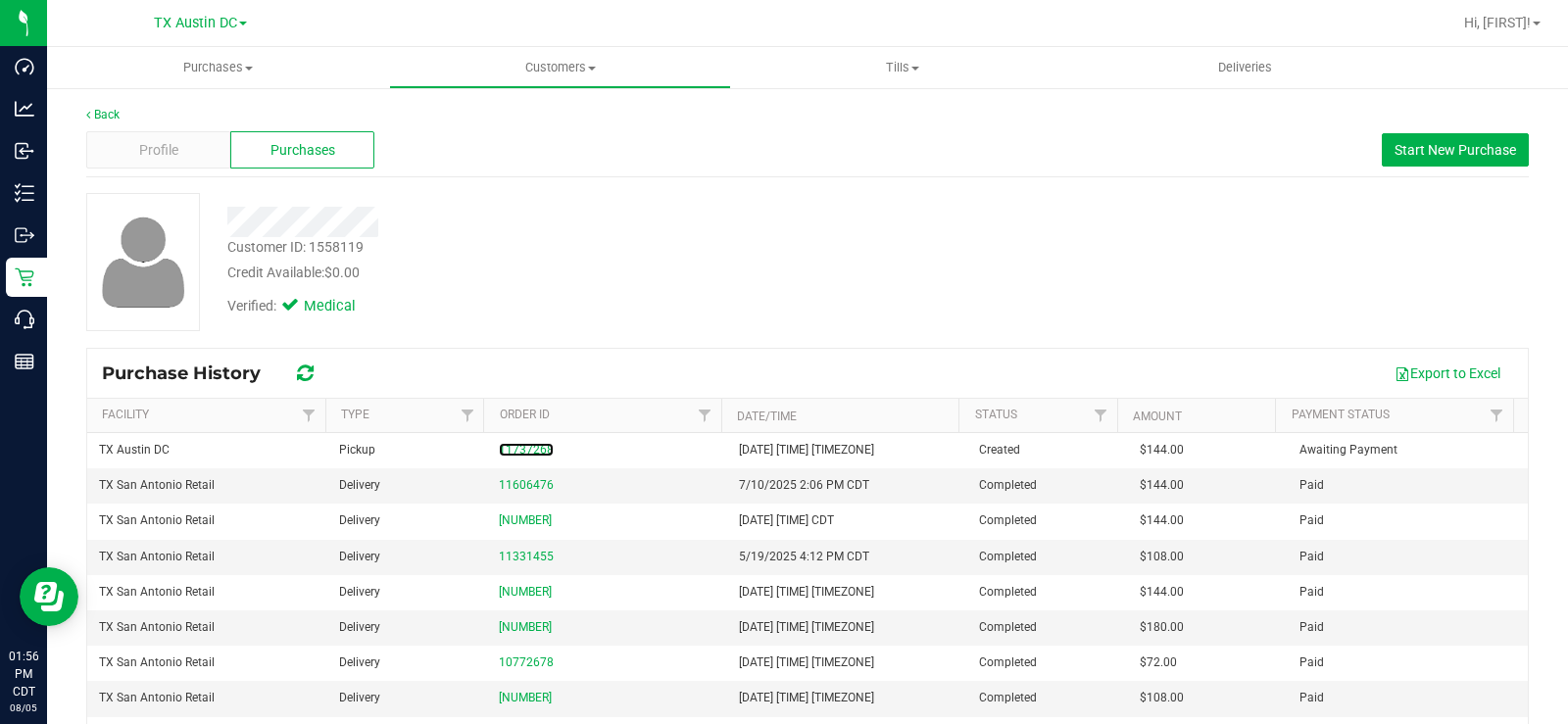 click on "11737268" at bounding box center (526, 450) 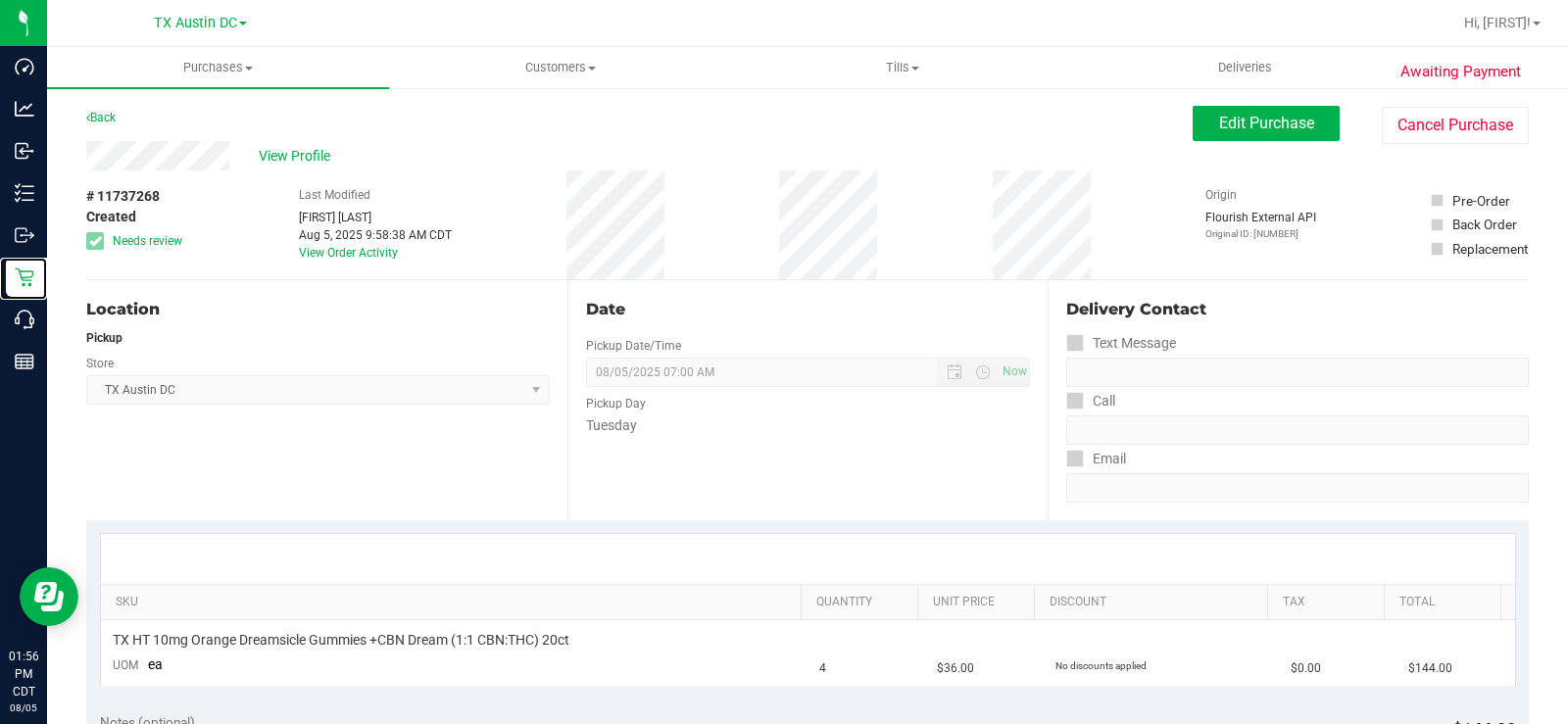click 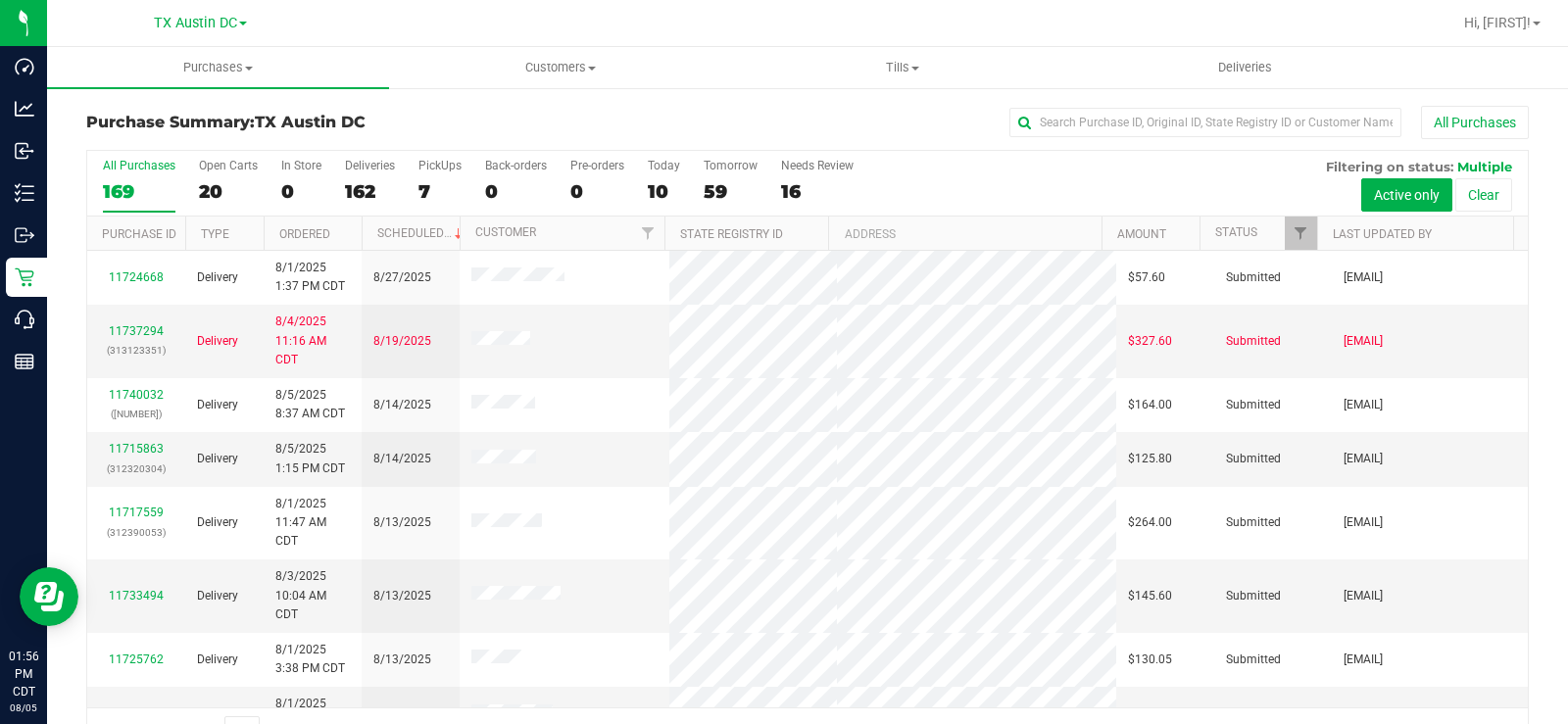 click on "20" at bounding box center [228, 191] 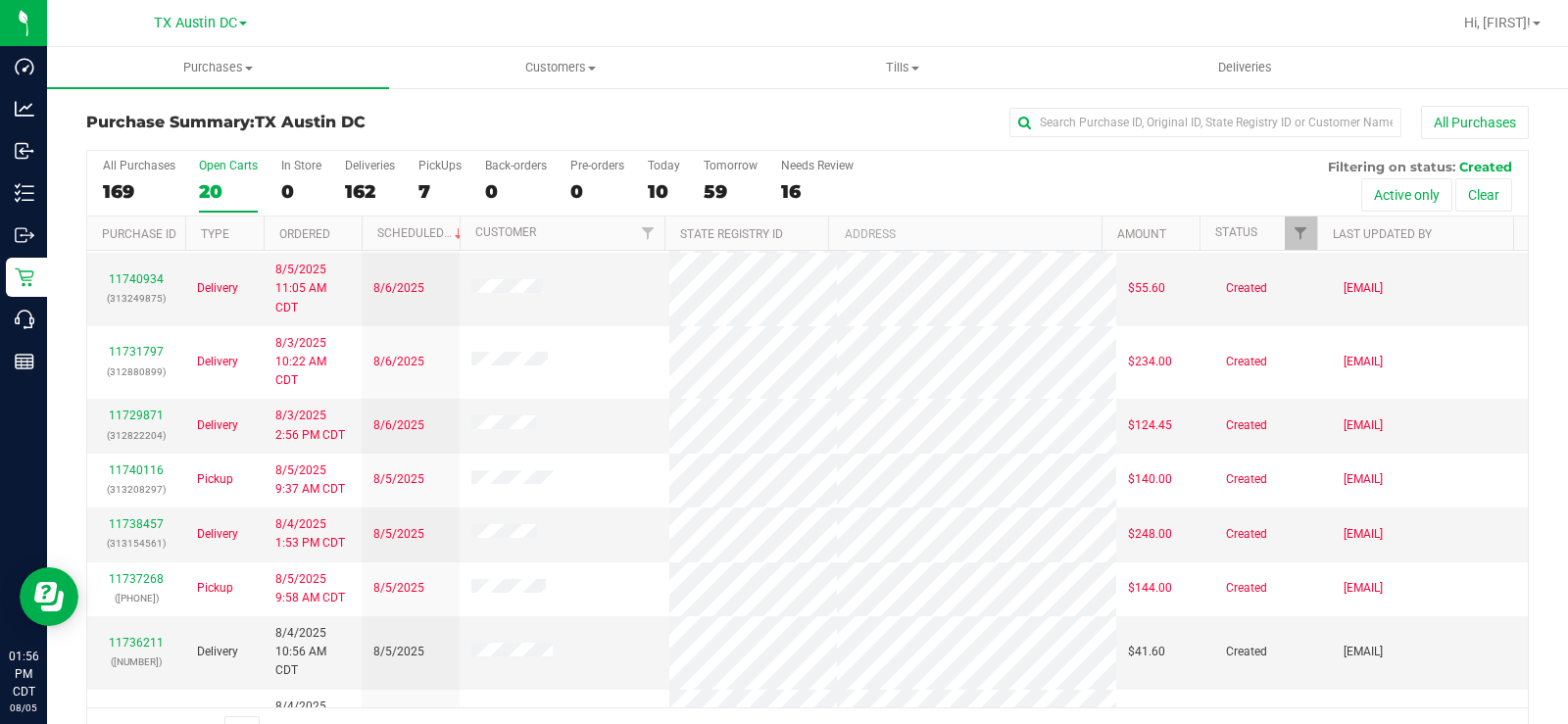 scroll, scrollTop: 741, scrollLeft: 0, axis: vertical 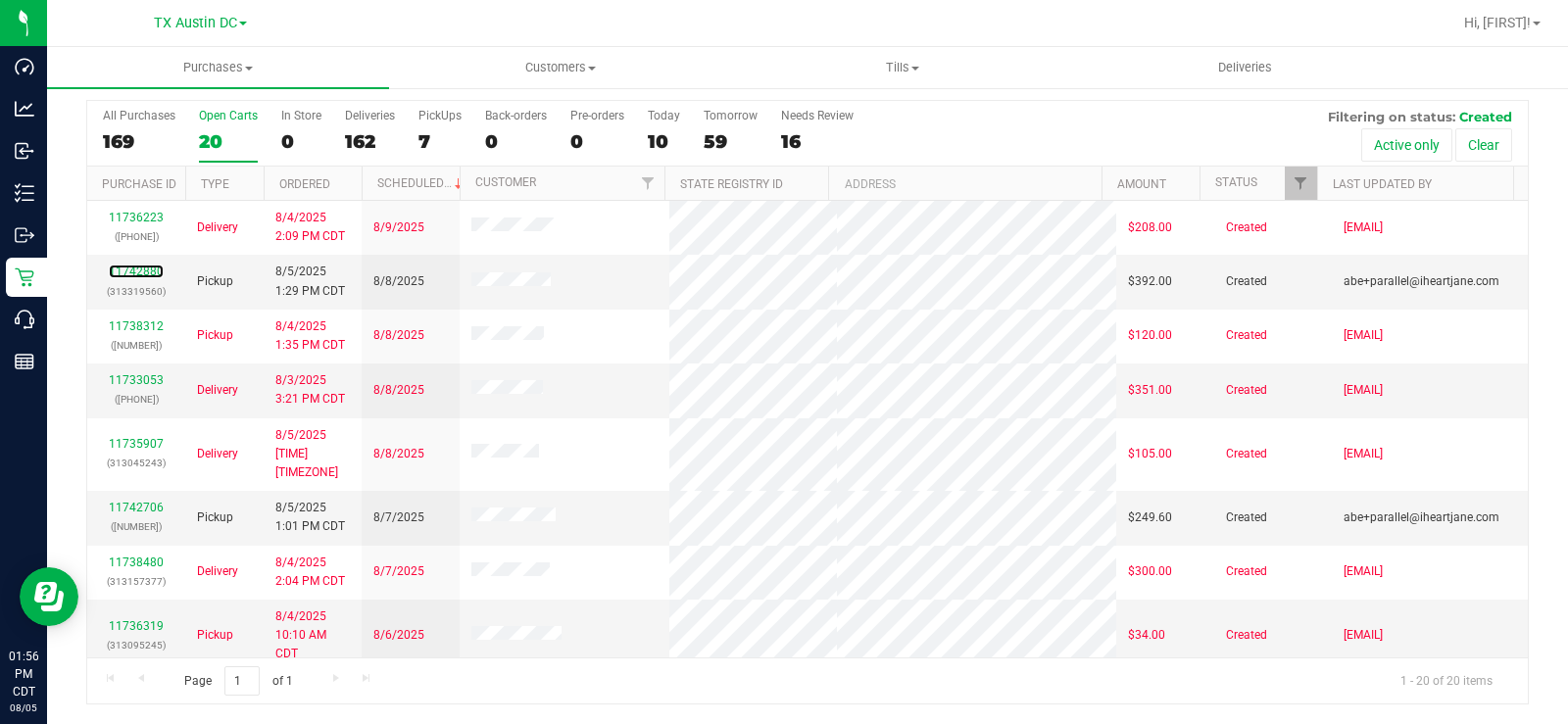 click on "11742880" at bounding box center [136, 271] 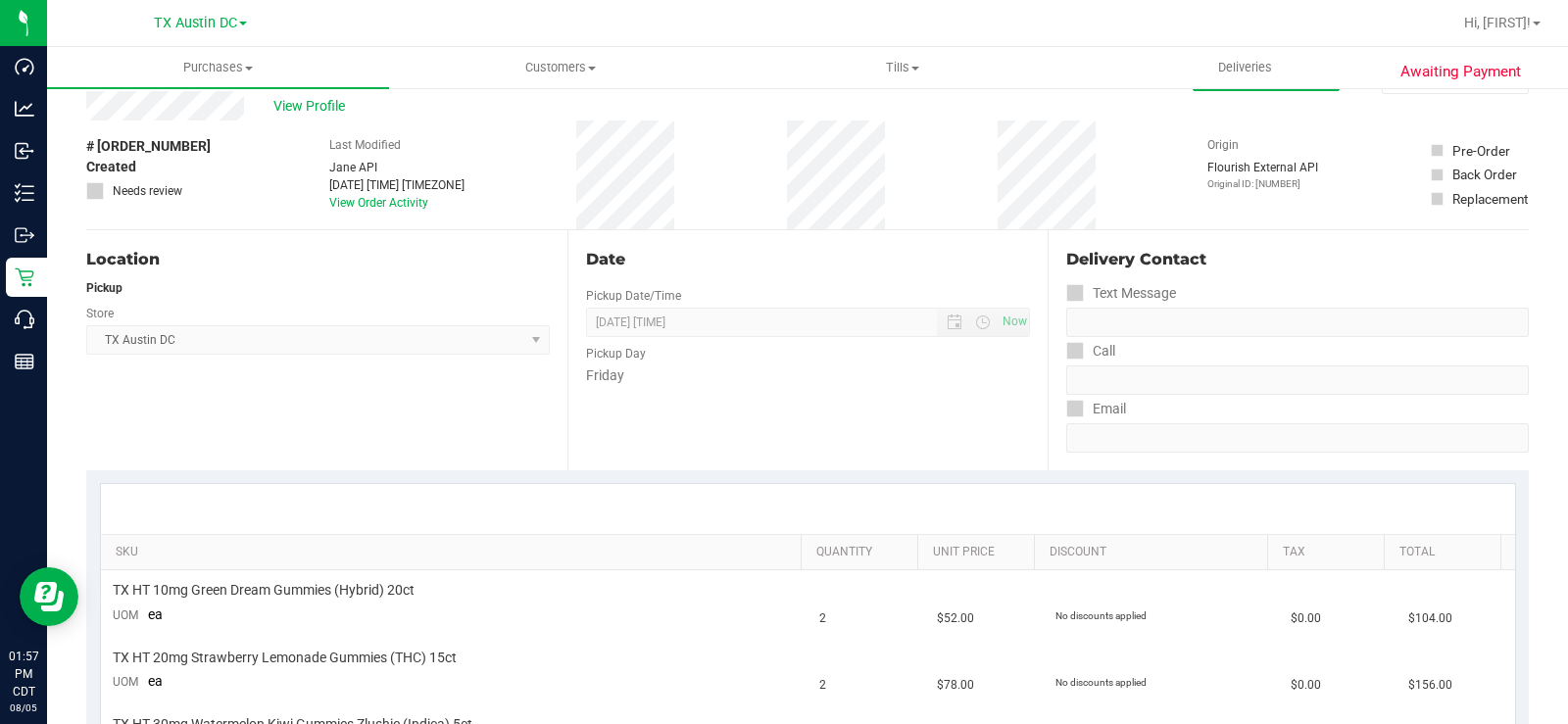 click on "View Profile" at bounding box center (639, 106) 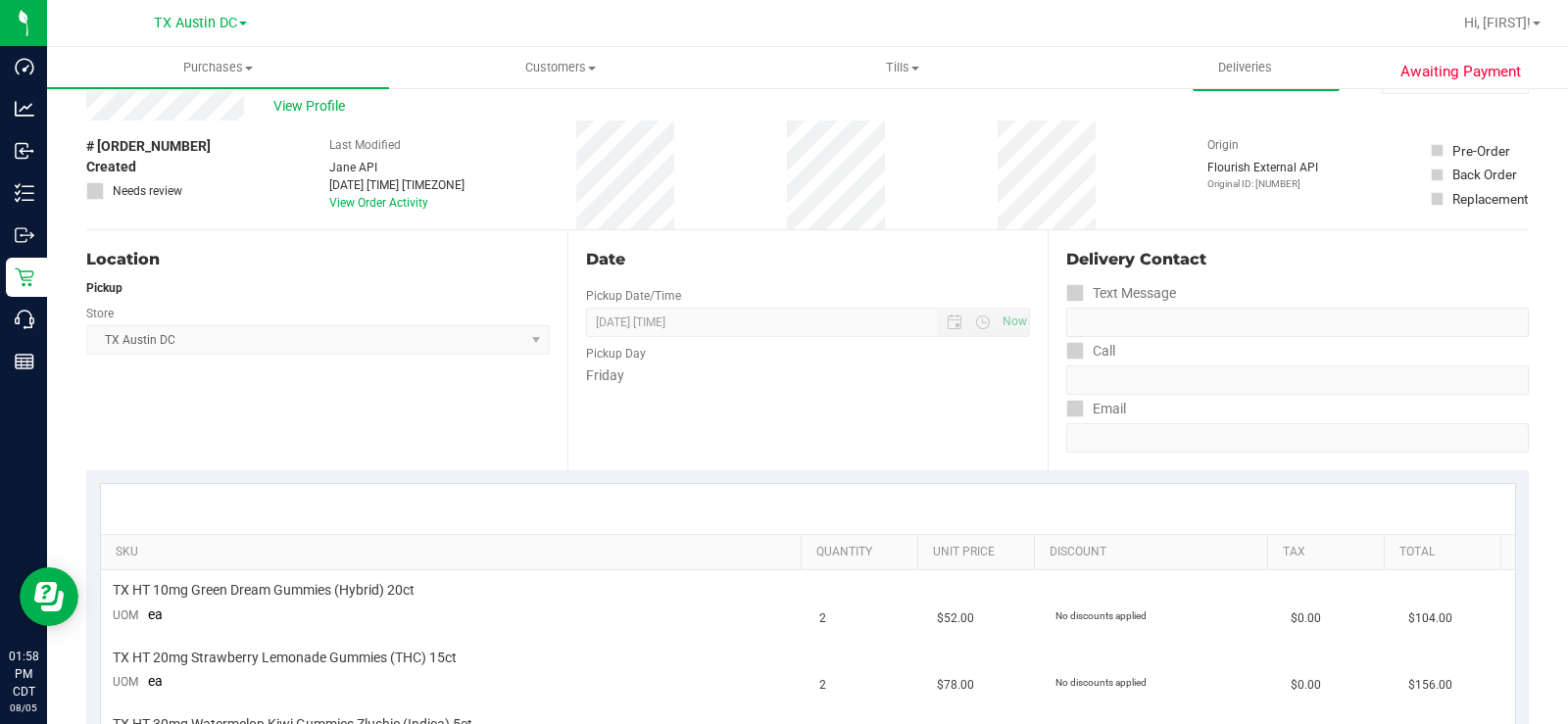 click on "View Profile" at bounding box center (313, 106) 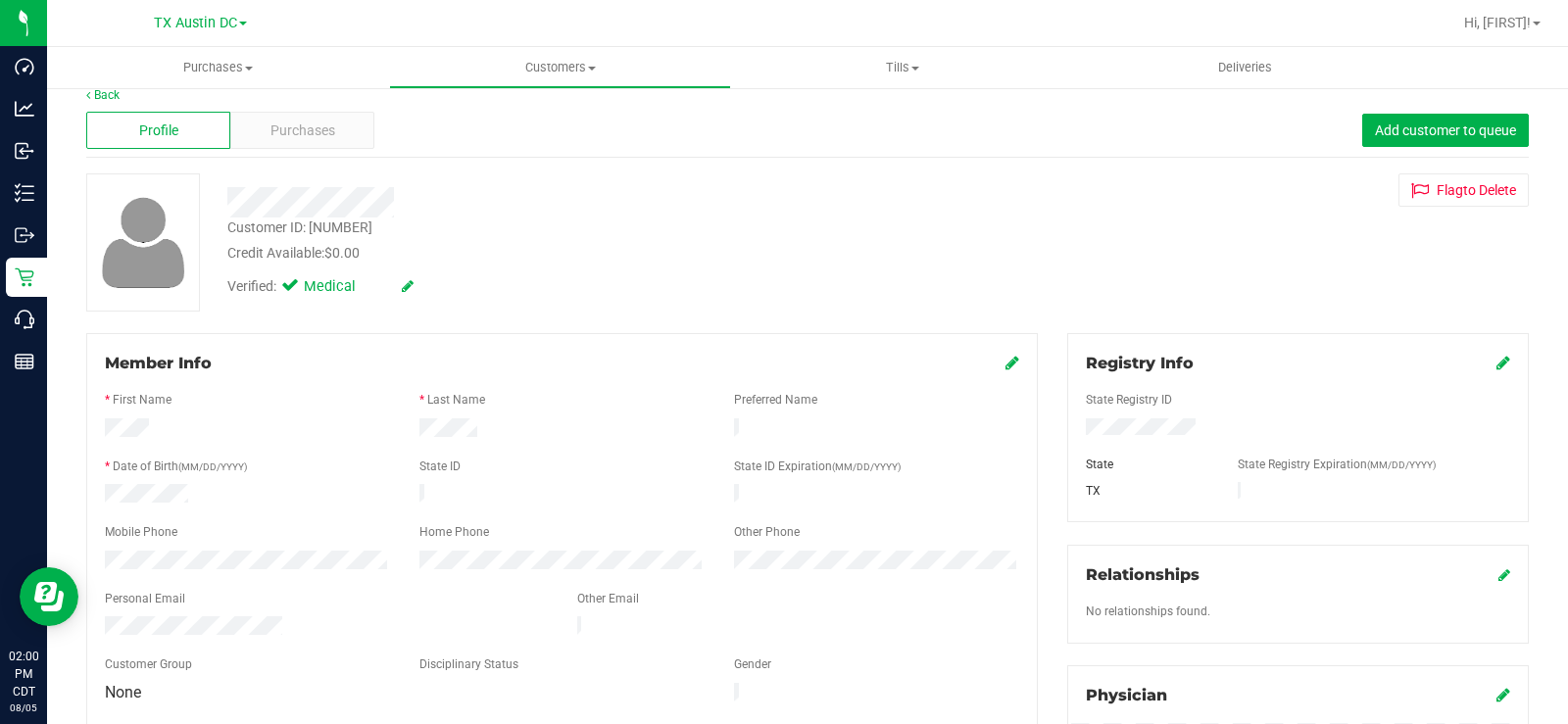 scroll, scrollTop: 0, scrollLeft: 0, axis: both 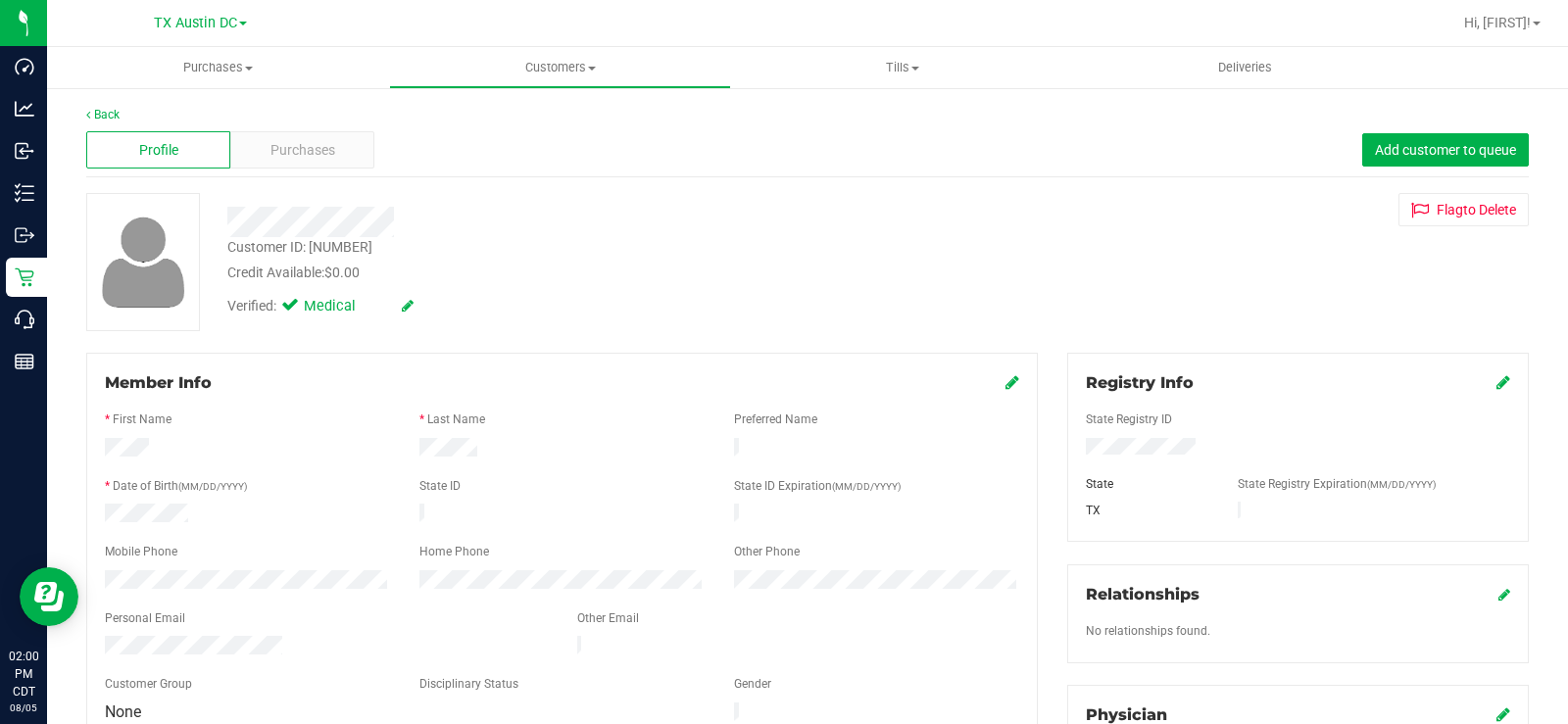 click on "Purchases" at bounding box center (302, 150) 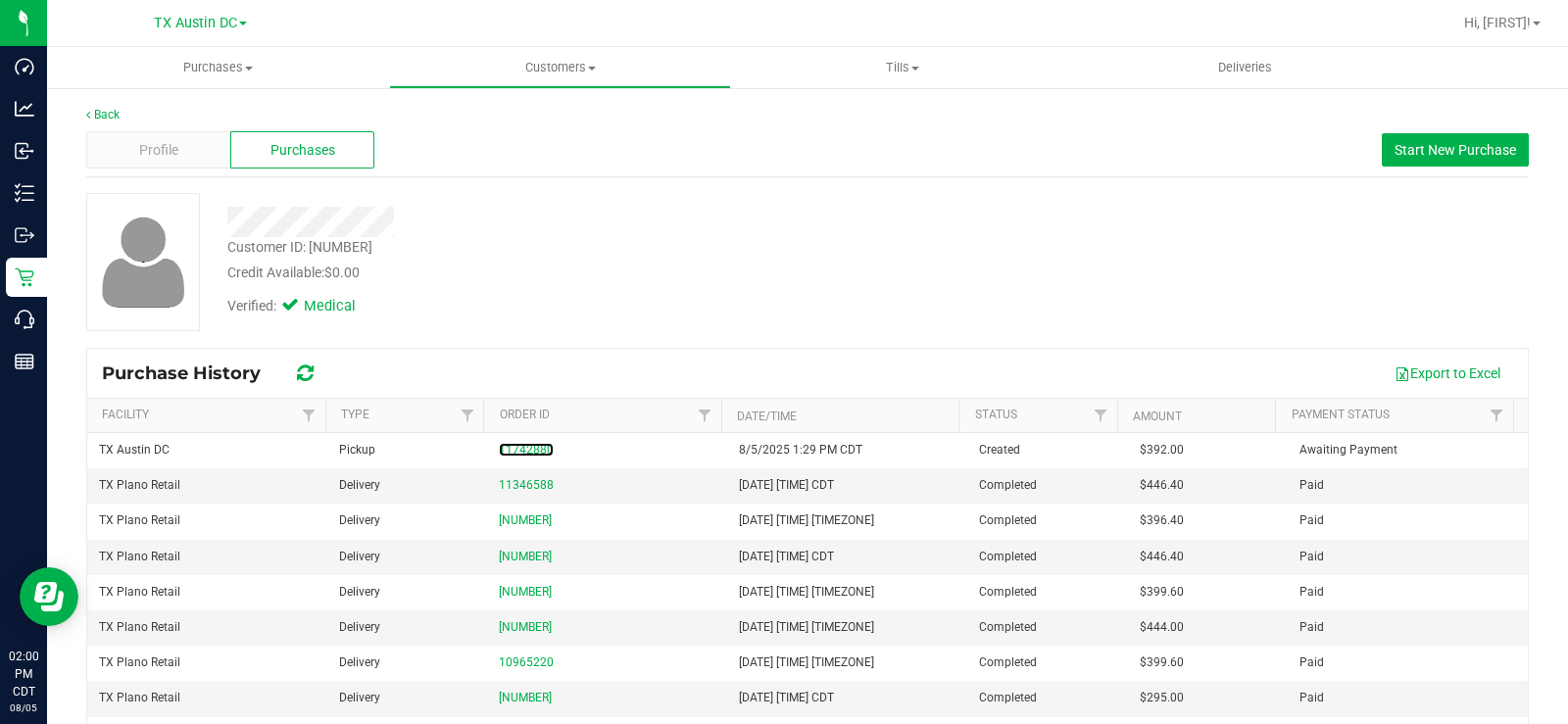 click on "11742880" at bounding box center (526, 450) 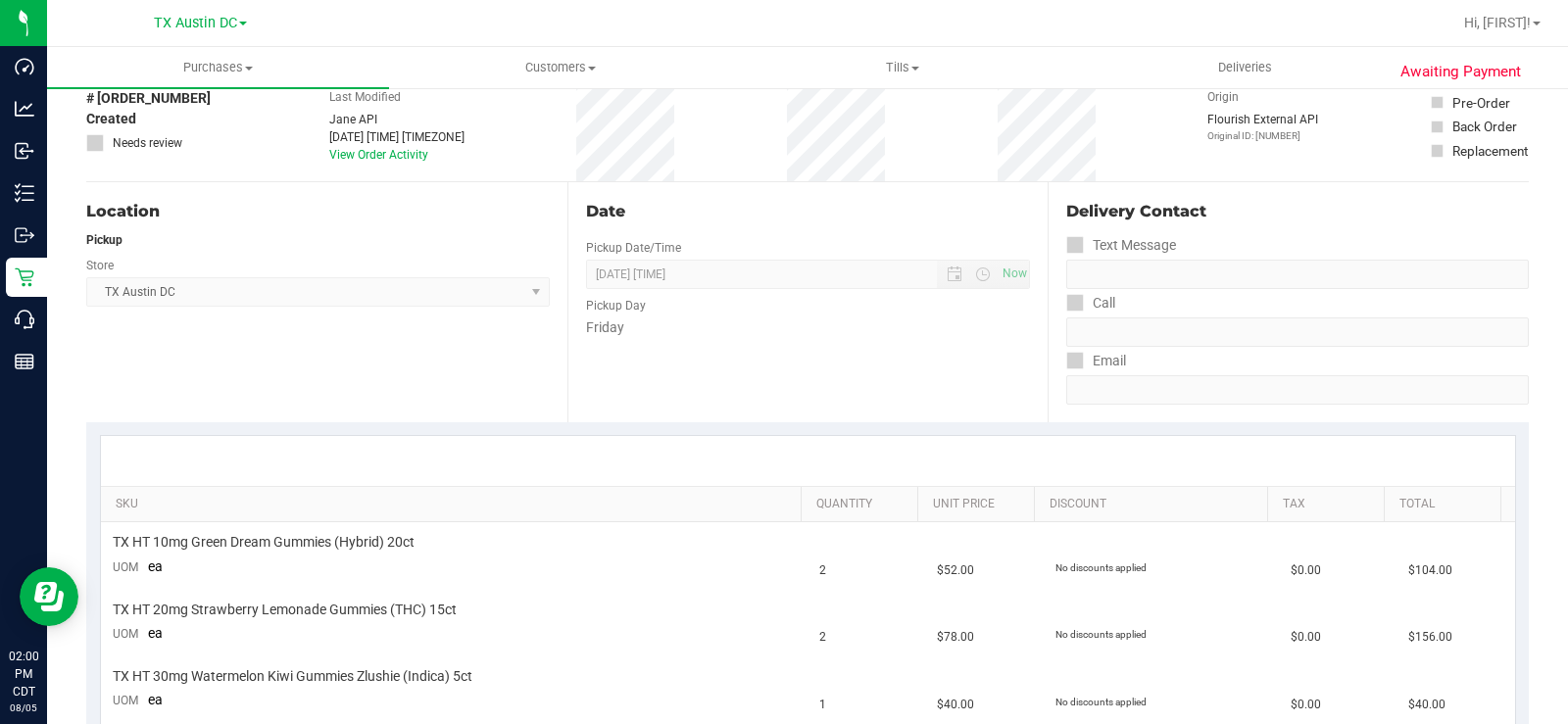 scroll, scrollTop: 0, scrollLeft: 0, axis: both 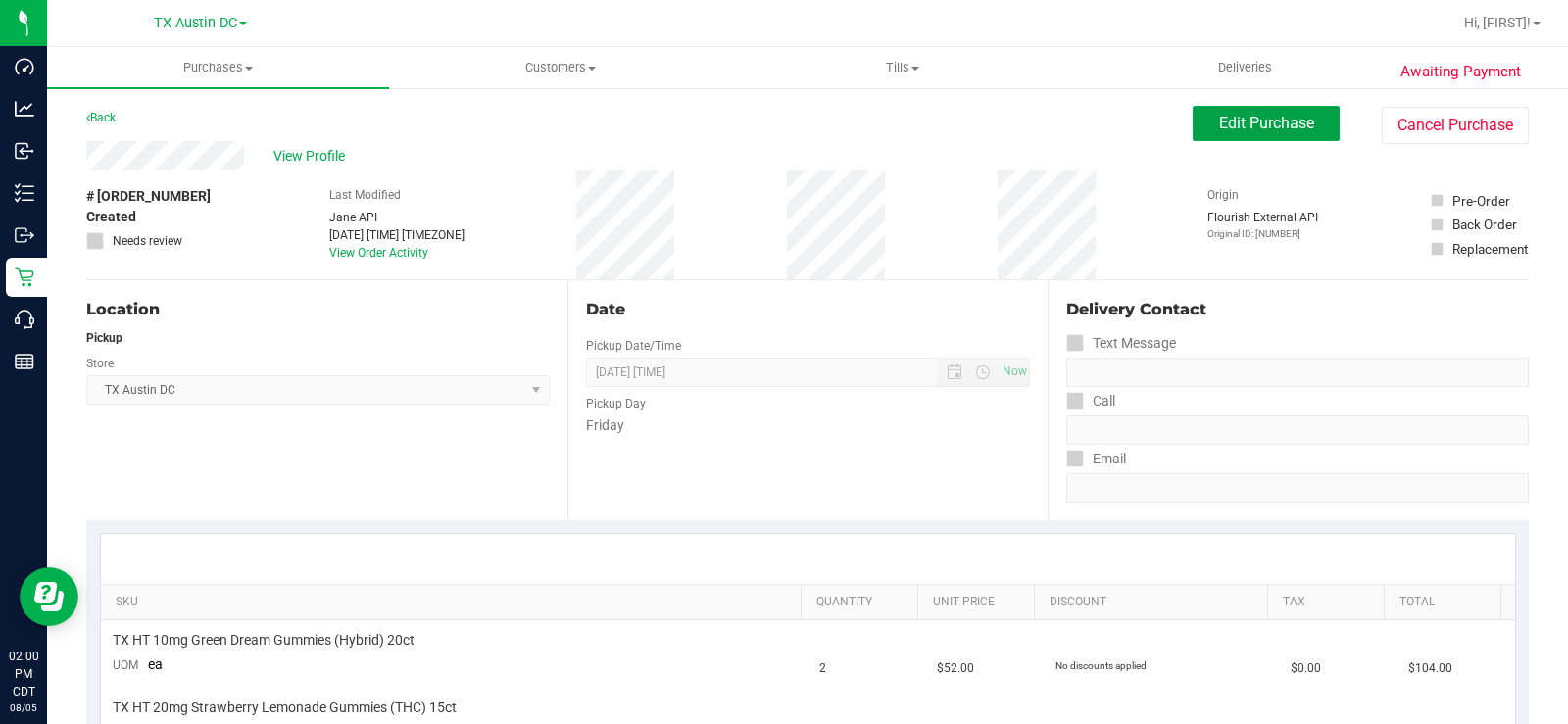 click on "Edit Purchase" at bounding box center (1266, 122) 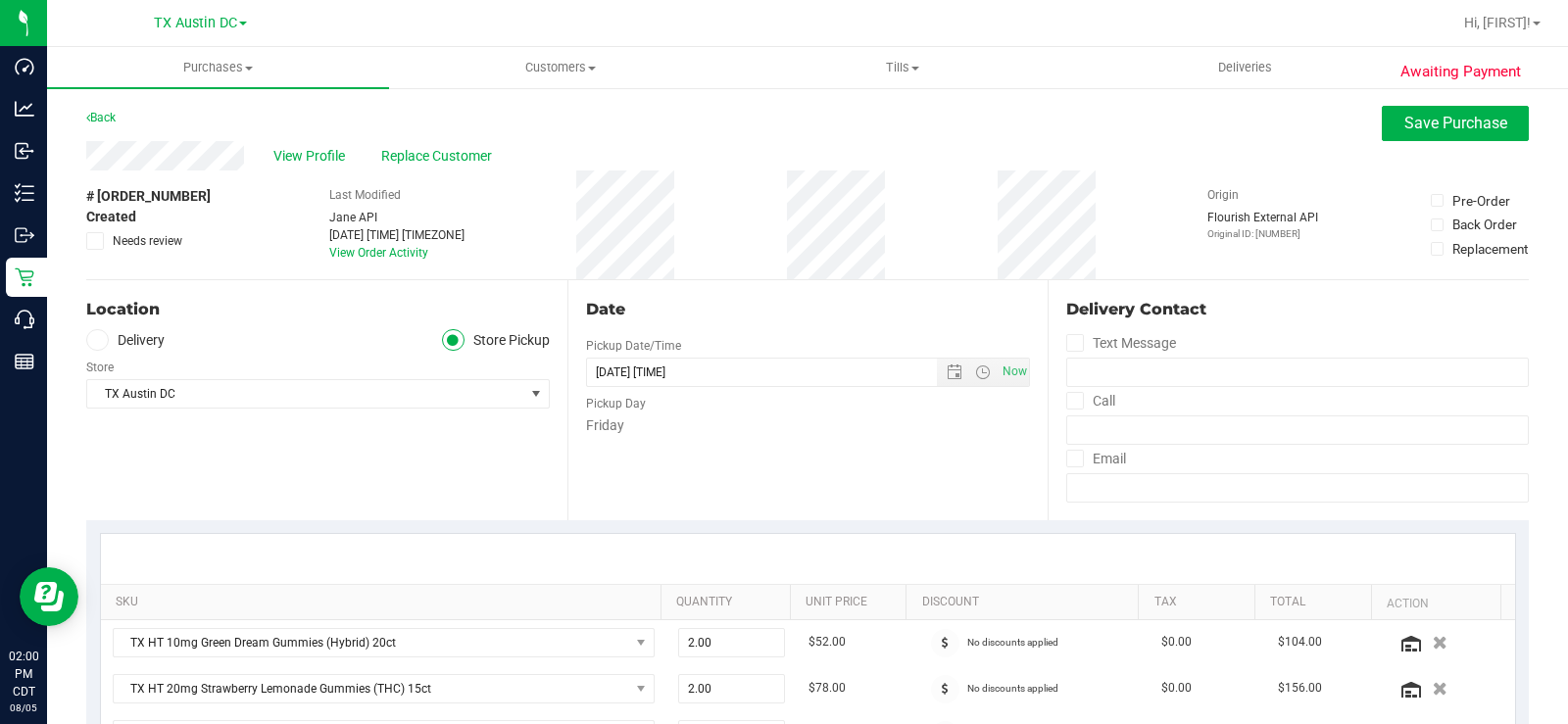 click at bounding box center (95, 241) 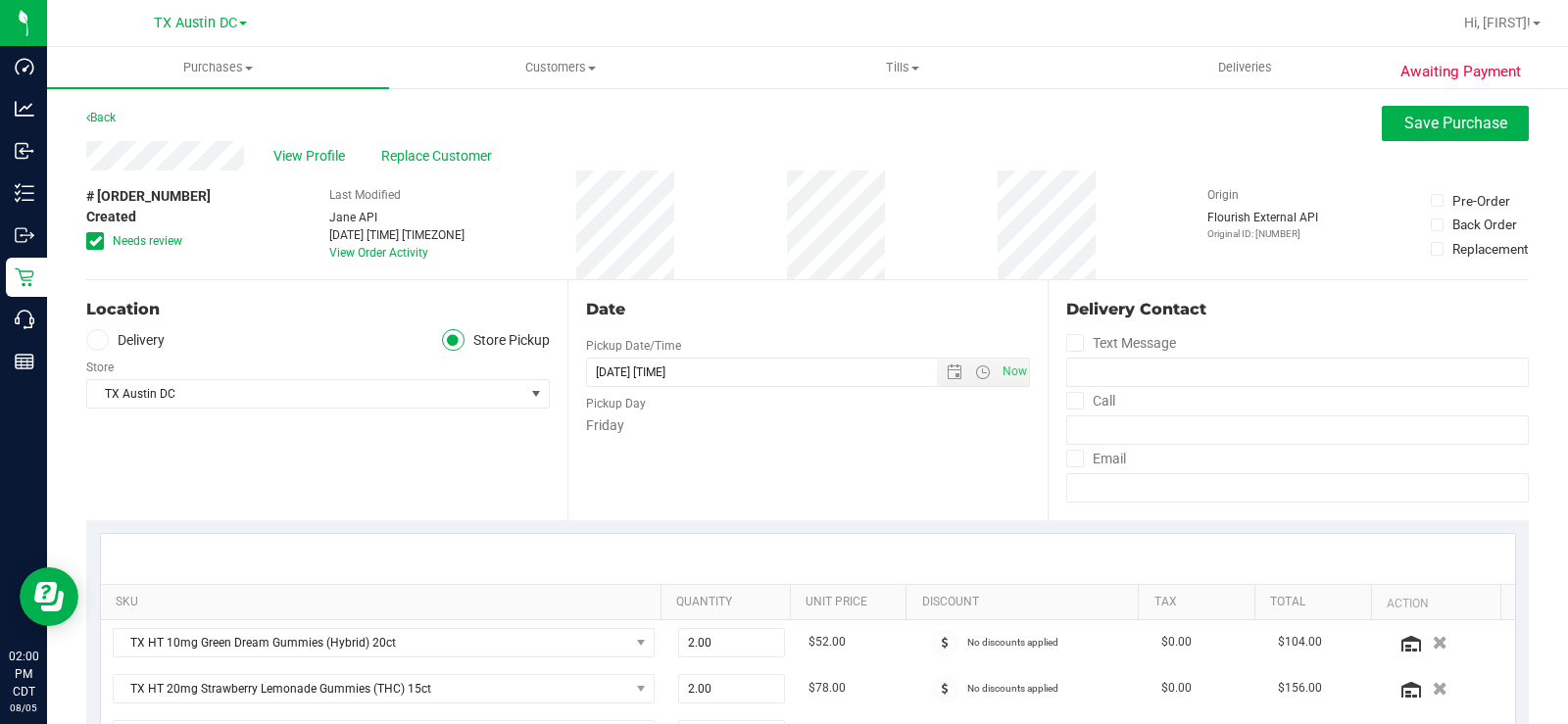 click on "Location
Delivery
Store Pickup
Store
TX [CITY] DC Select Store Bonita Springs WC Boynton Beach WC Bradenton WC Brandon WC Brooksville WC Call Center Clermont WC Crestview WC Deerfield Beach WC Delray Beach WC Deltona WC Ft walton Beach WC Ft. Lauderdale WC Ft. Myers WC Gainesville WC Jax Atlantic WC JAX DC REP Jax WC Key West WC Lakeland WC Largo WC Lehigh Acres DC REP Merritt Island WC Miami 72nd WC Miami Beach WC Miami Dadeland WC Miramar DC REP New Port Richey WC North Palm Beach WC North Port WC Ocala WC Orange Park WC Orlando Colonial WC Orlando DC REP Orlando WC Oviedo WC Palm Bay WC Palm Coast WC Panama City WC Pensacola WC Port Orange WC" at bounding box center [326, 400] 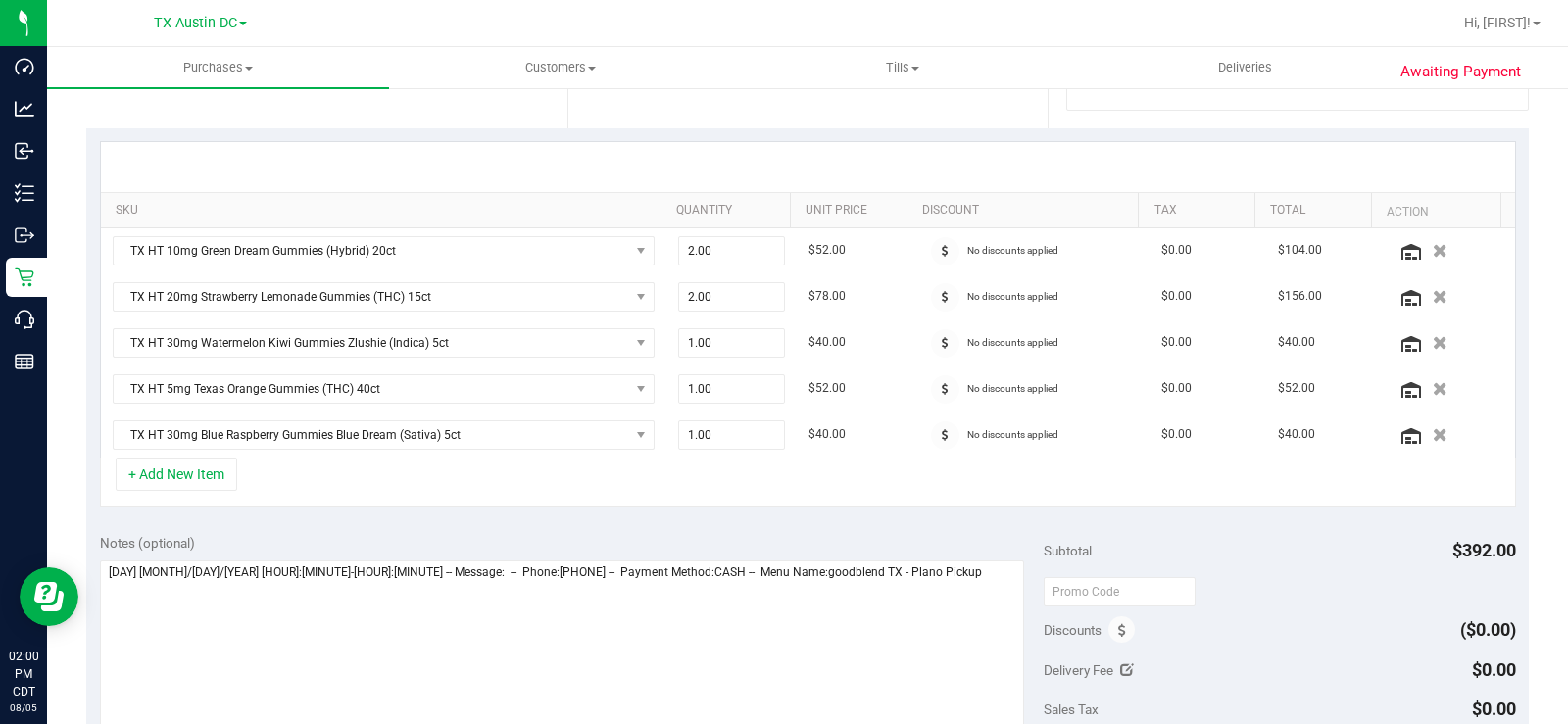 scroll, scrollTop: 686, scrollLeft: 0, axis: vertical 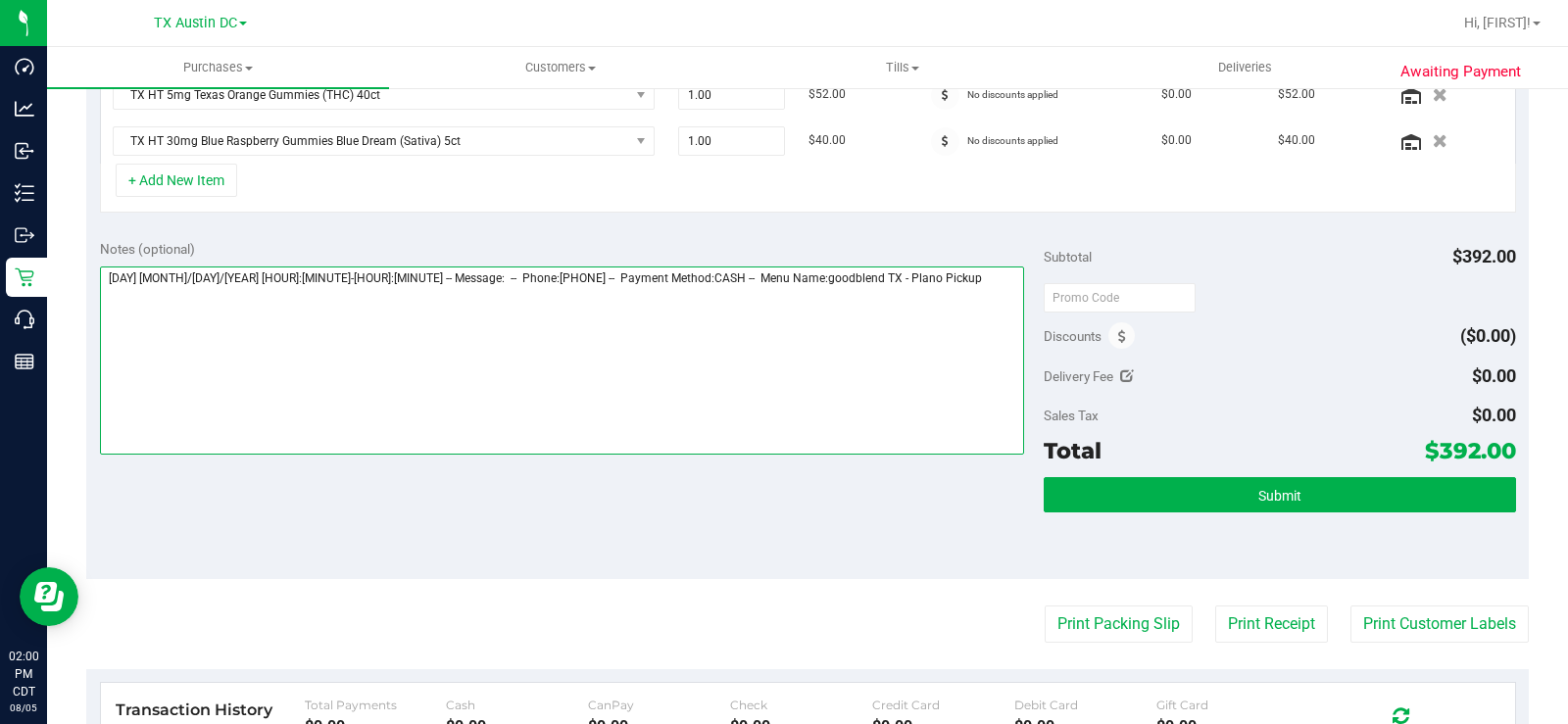 click at bounding box center (562, 361) 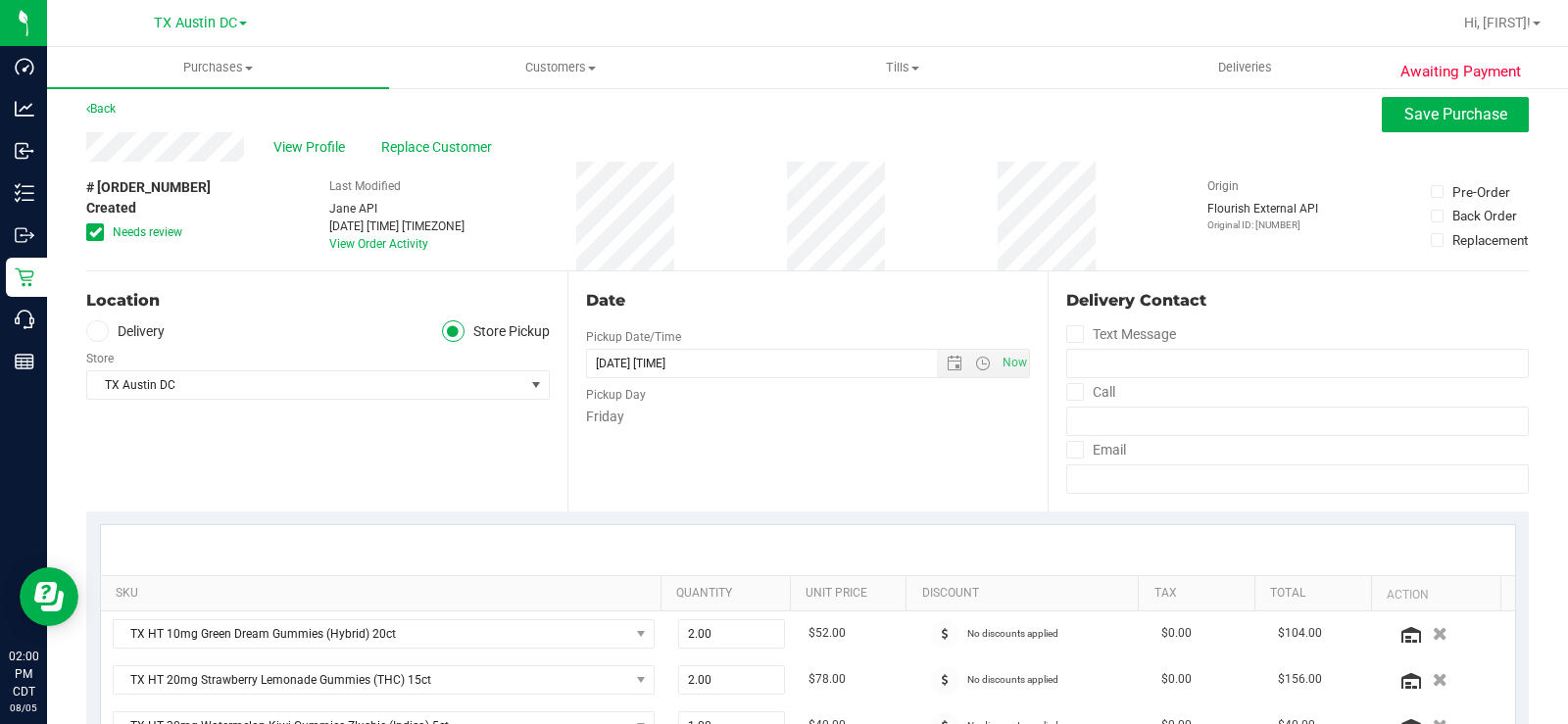 scroll, scrollTop: 0, scrollLeft: 0, axis: both 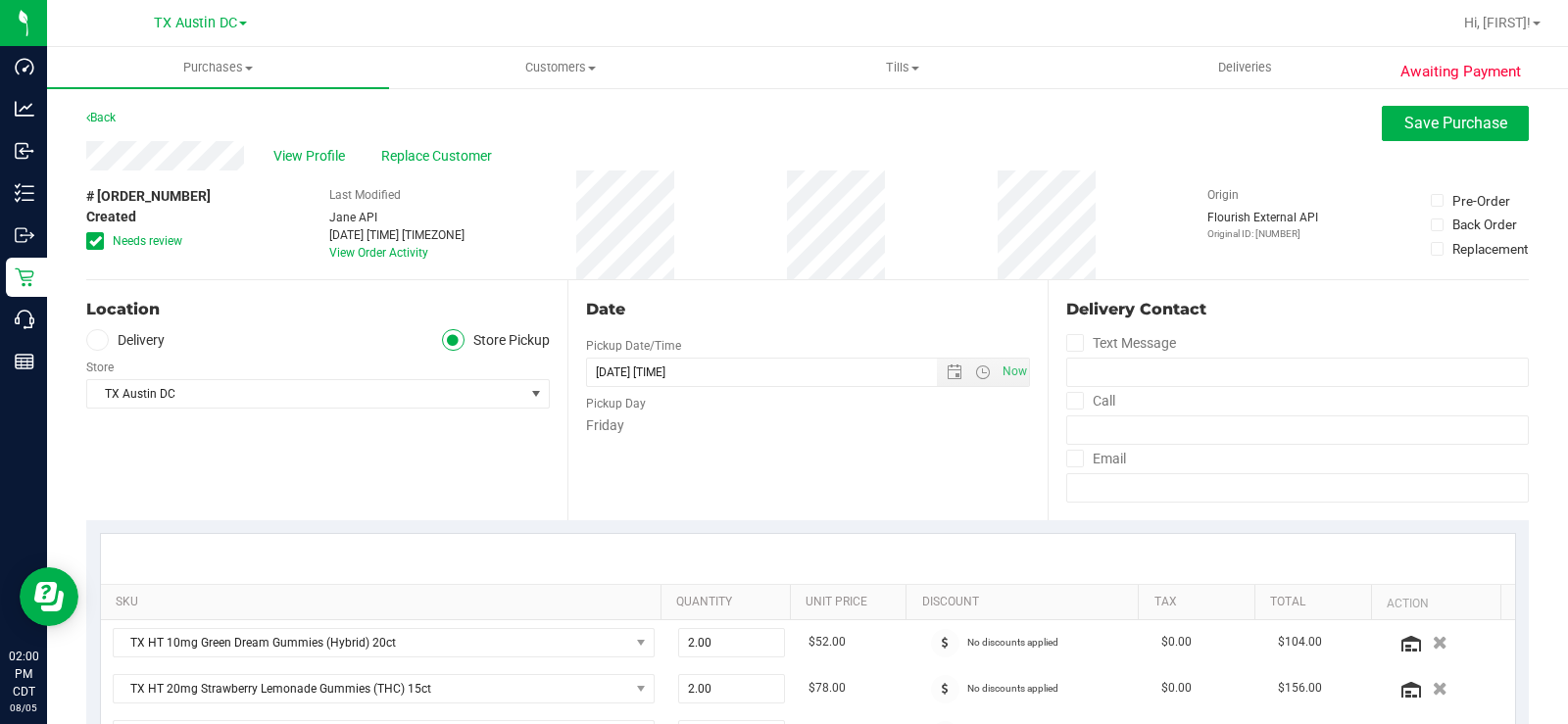 type on "[DAY] [DATE] [TIME]-[TIME] -- Message:  --  Phone:[PHONE] --  Payment Method:CASH --  Menu Name:goodblend TX - Plano Pickup
need last 5 for new script, called and left vm. JR" 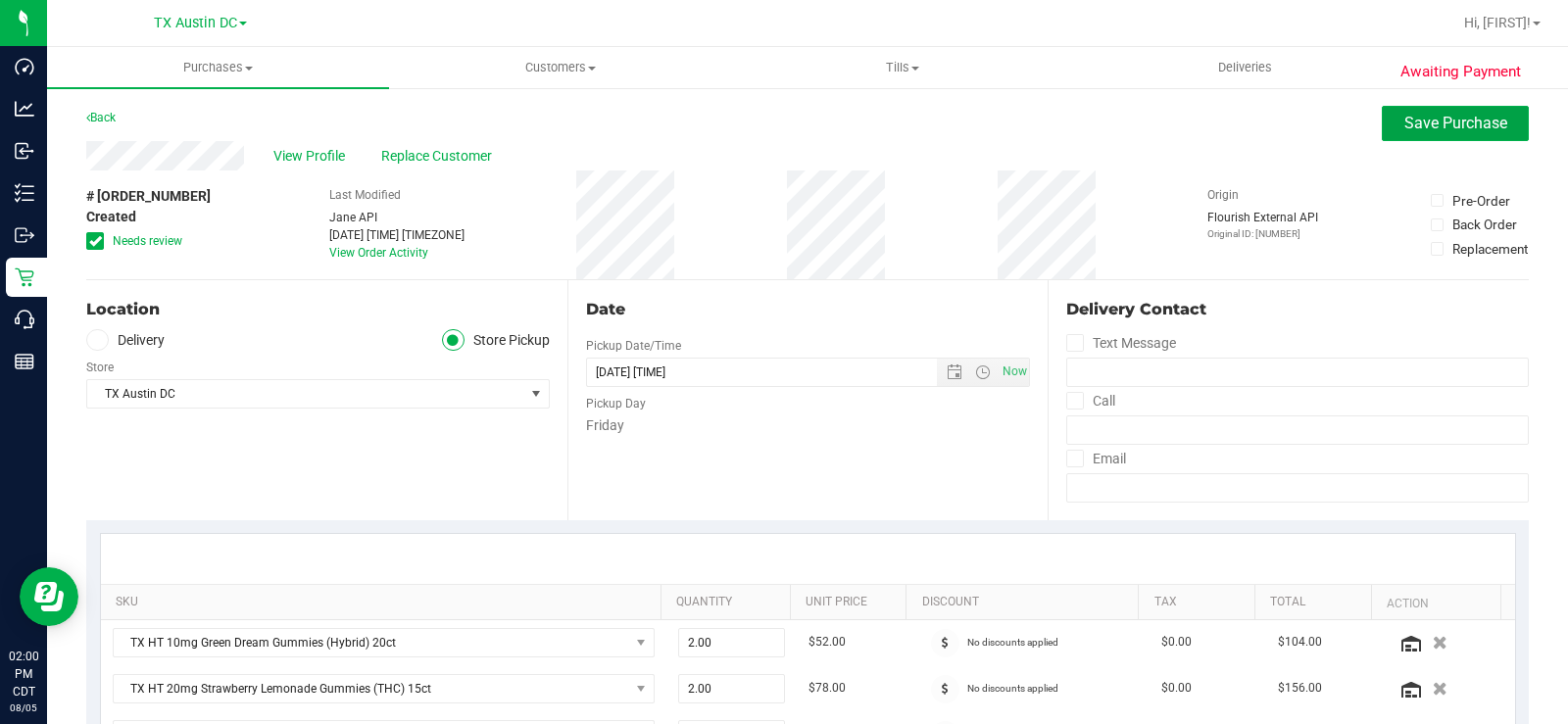click on "Save Purchase" at bounding box center (1455, 122) 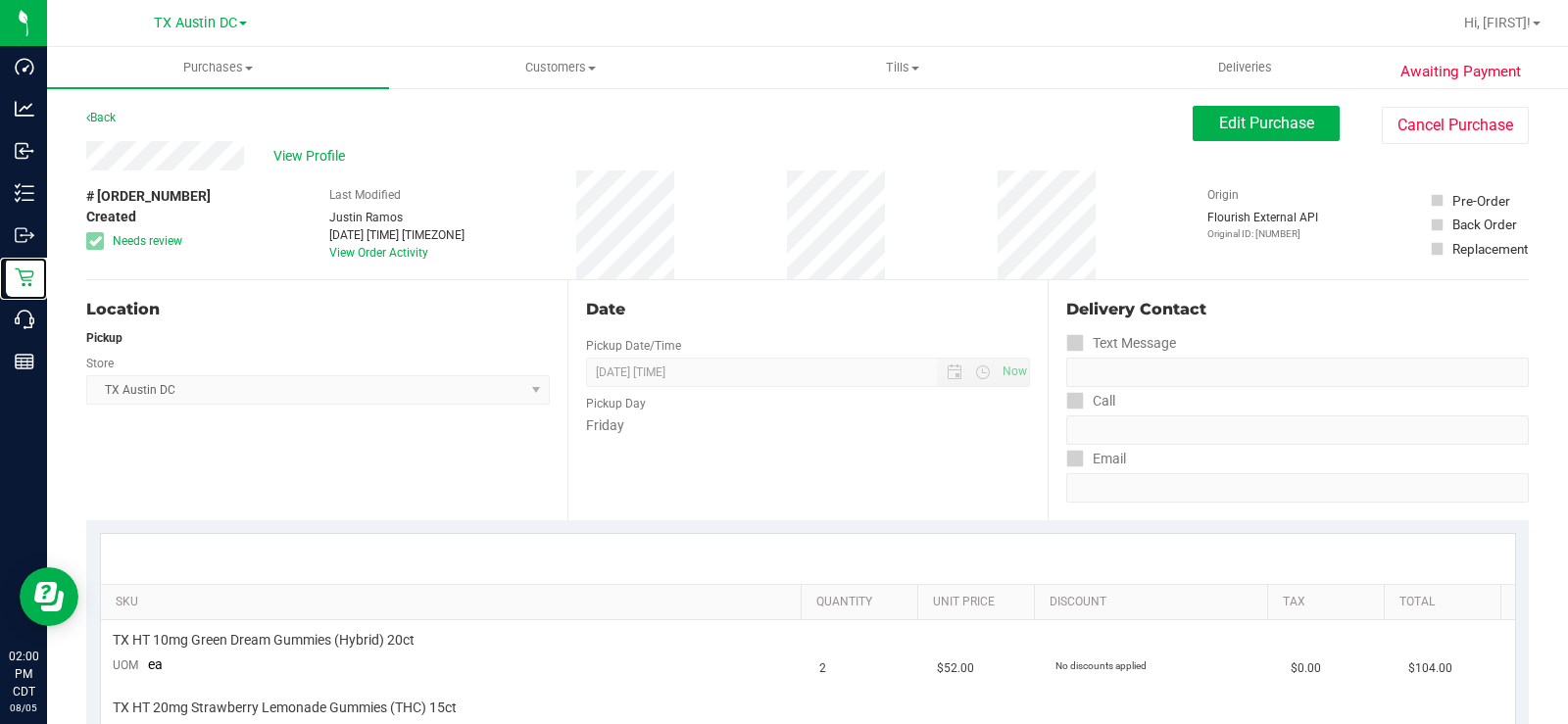 click on "Retail" at bounding box center (0, 0) 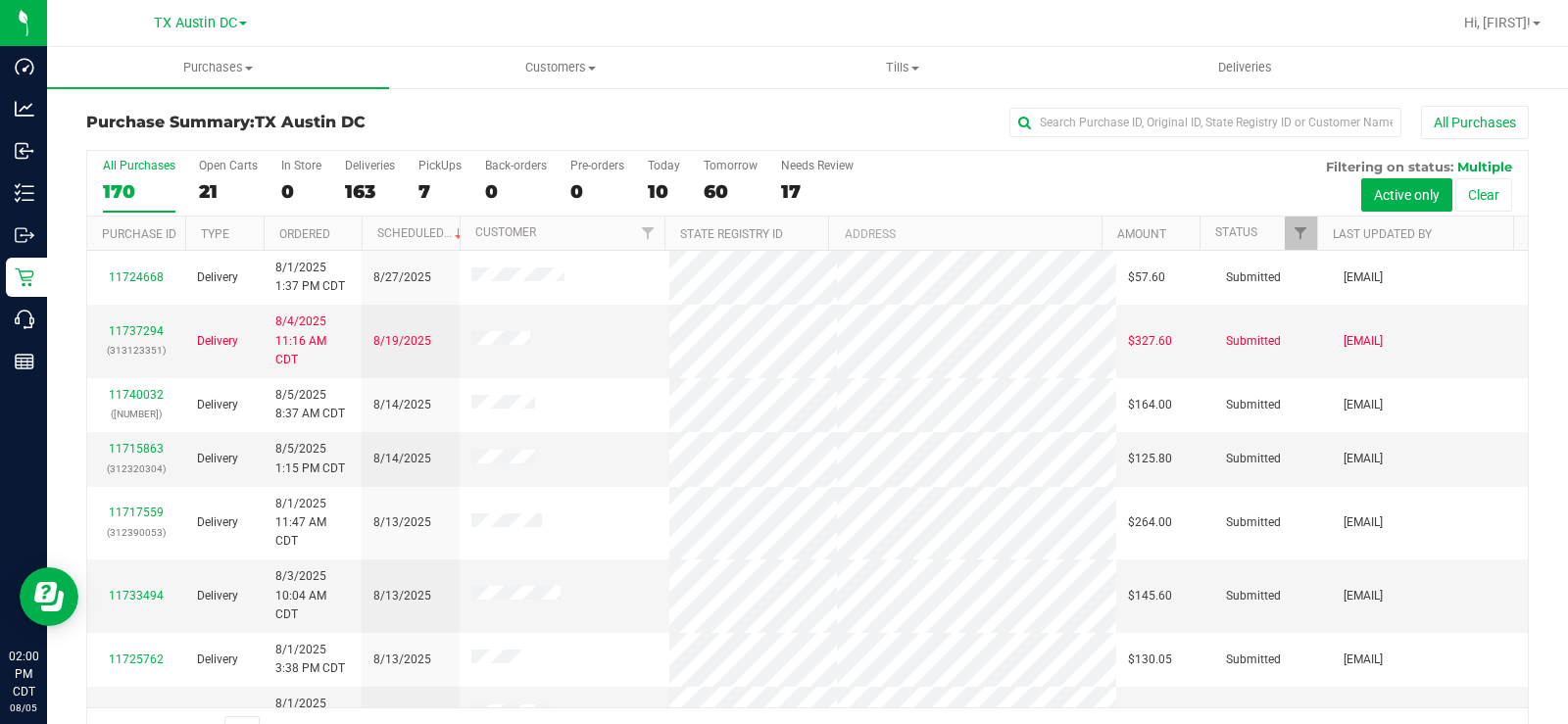 click on "21" at bounding box center (228, 191) 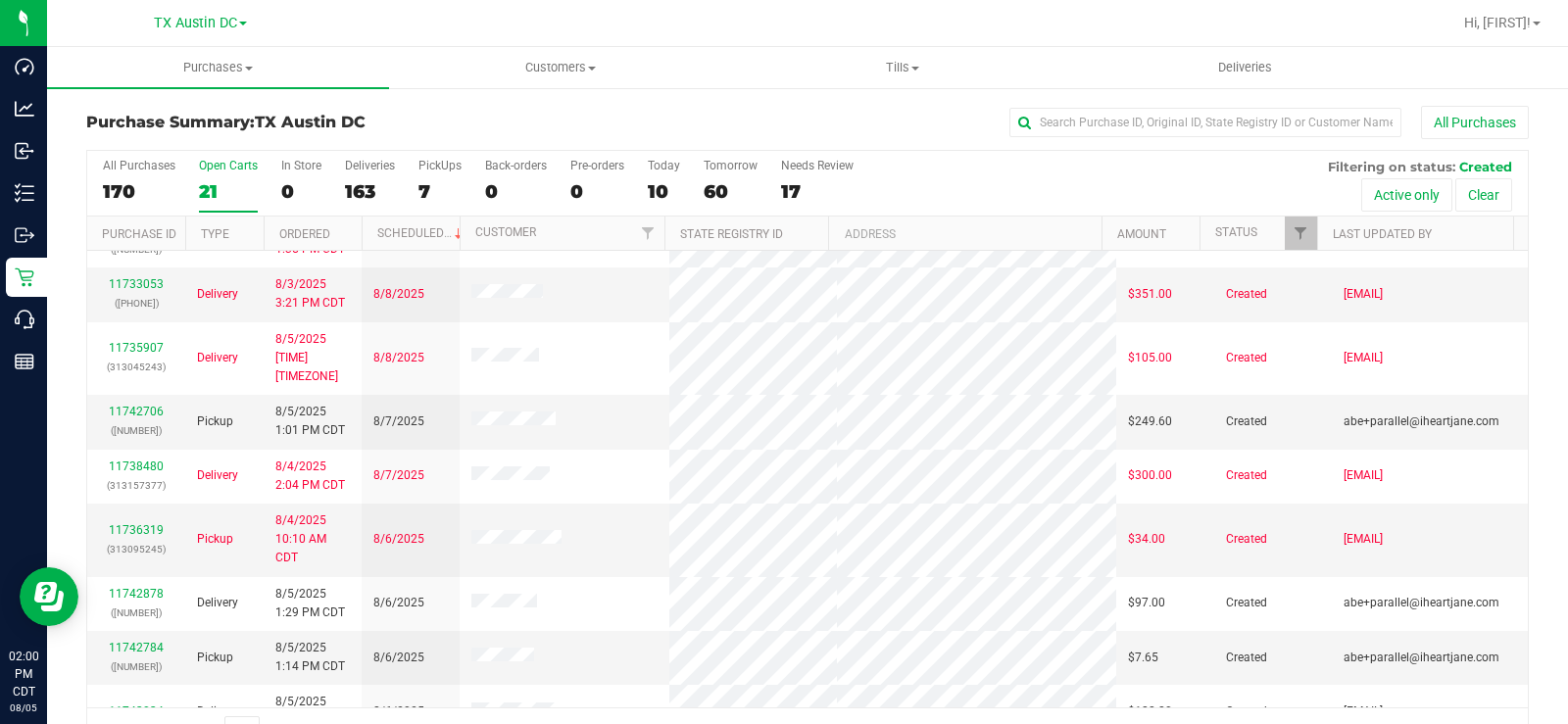 scroll, scrollTop: 196, scrollLeft: 0, axis: vertical 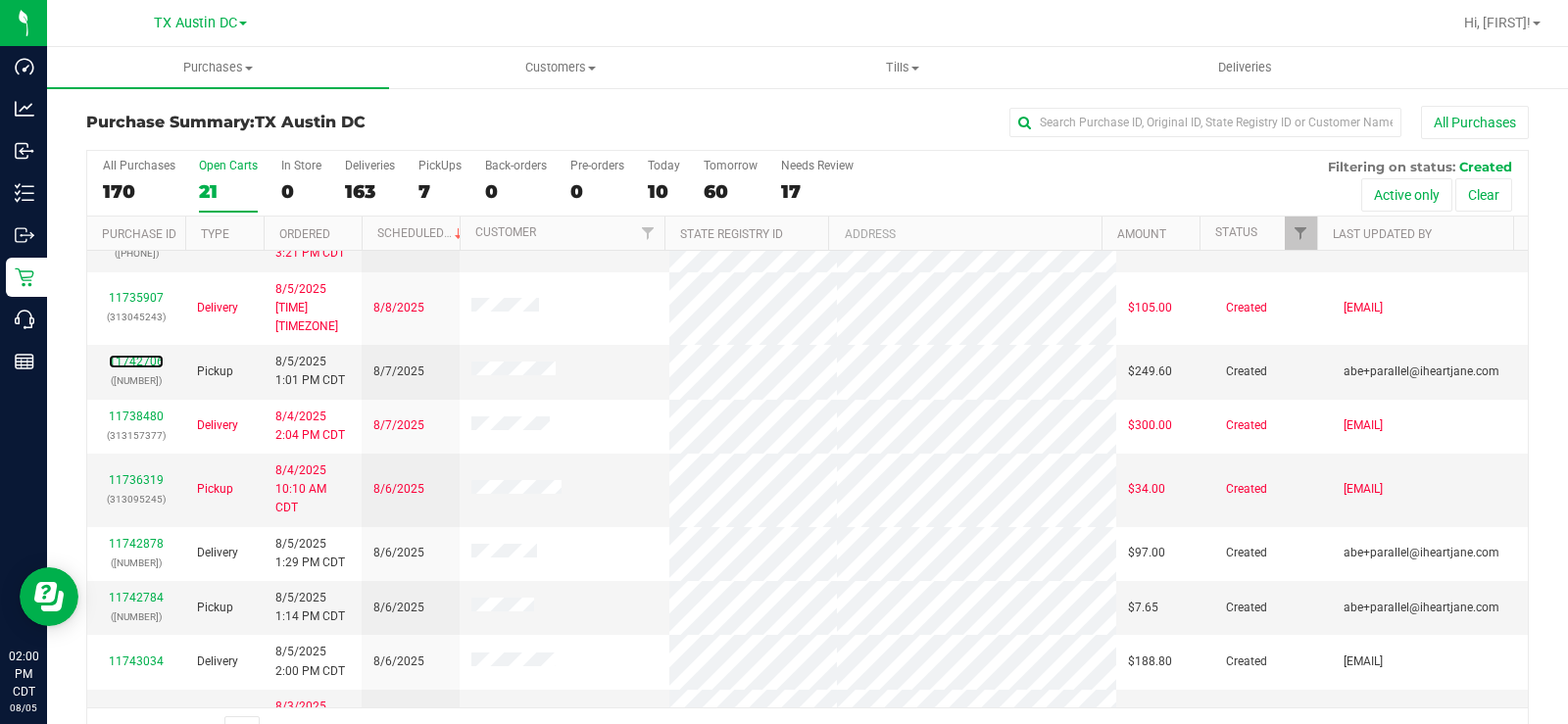 click on "11742706" at bounding box center (136, 362) 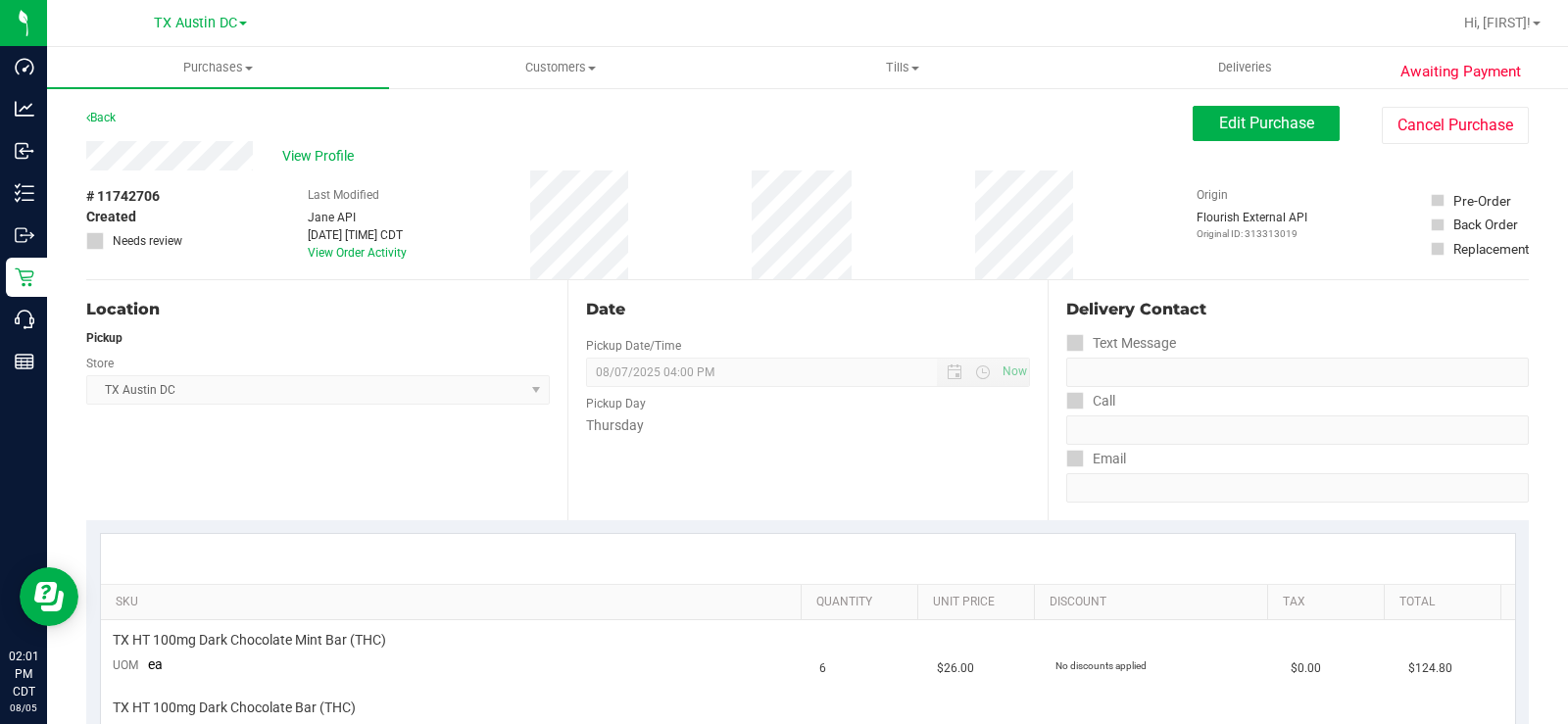 click on "View Profile" at bounding box center (321, 156) 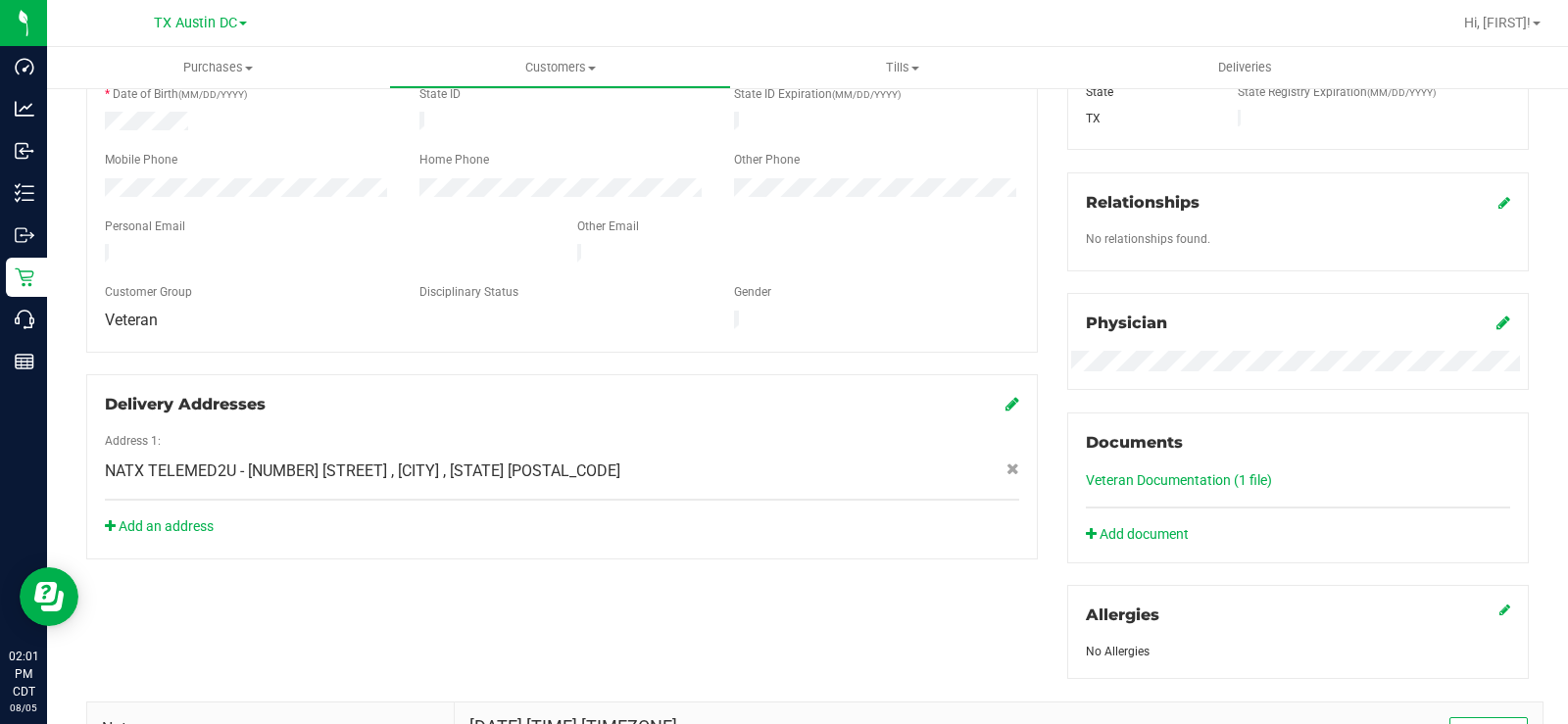 scroll, scrollTop: 0, scrollLeft: 0, axis: both 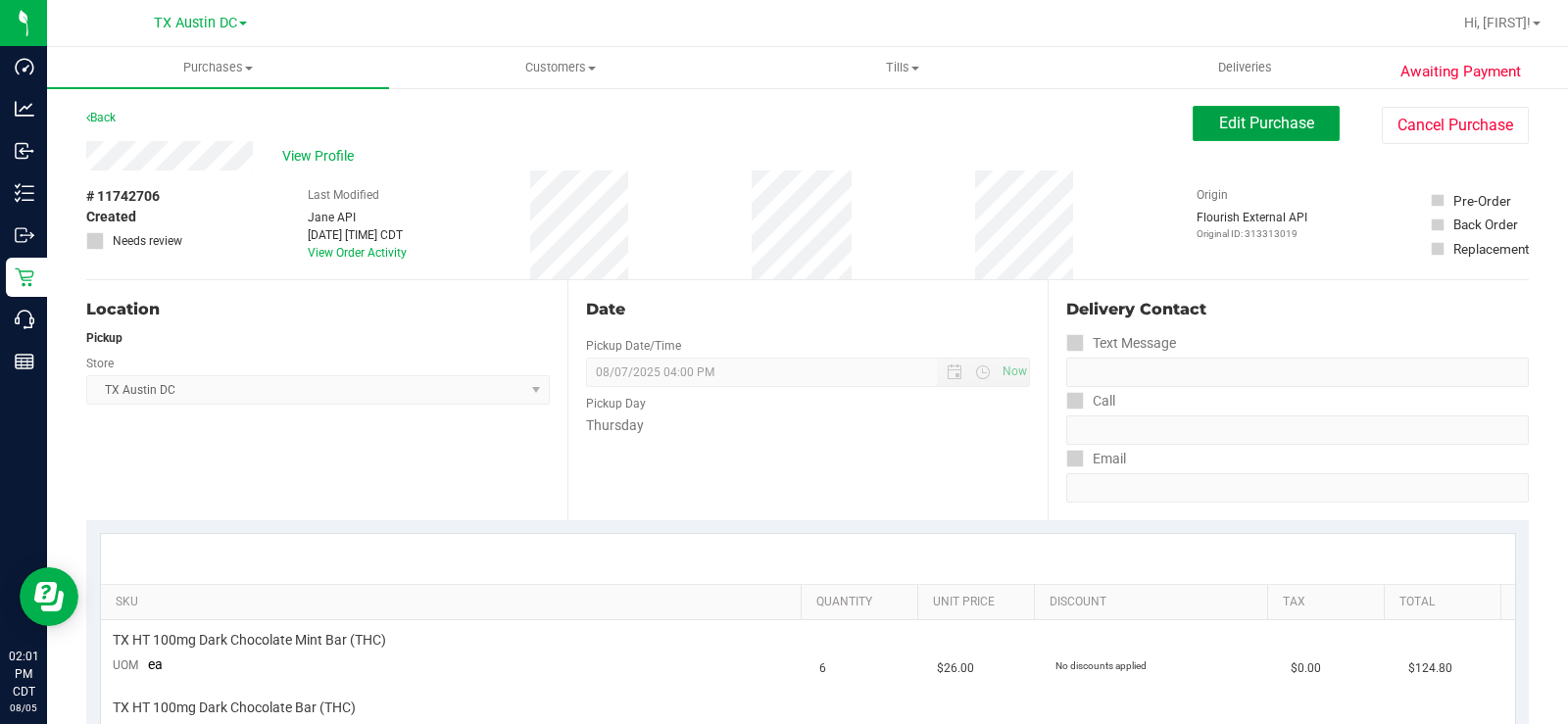 click on "Edit Purchase" at bounding box center (1266, 122) 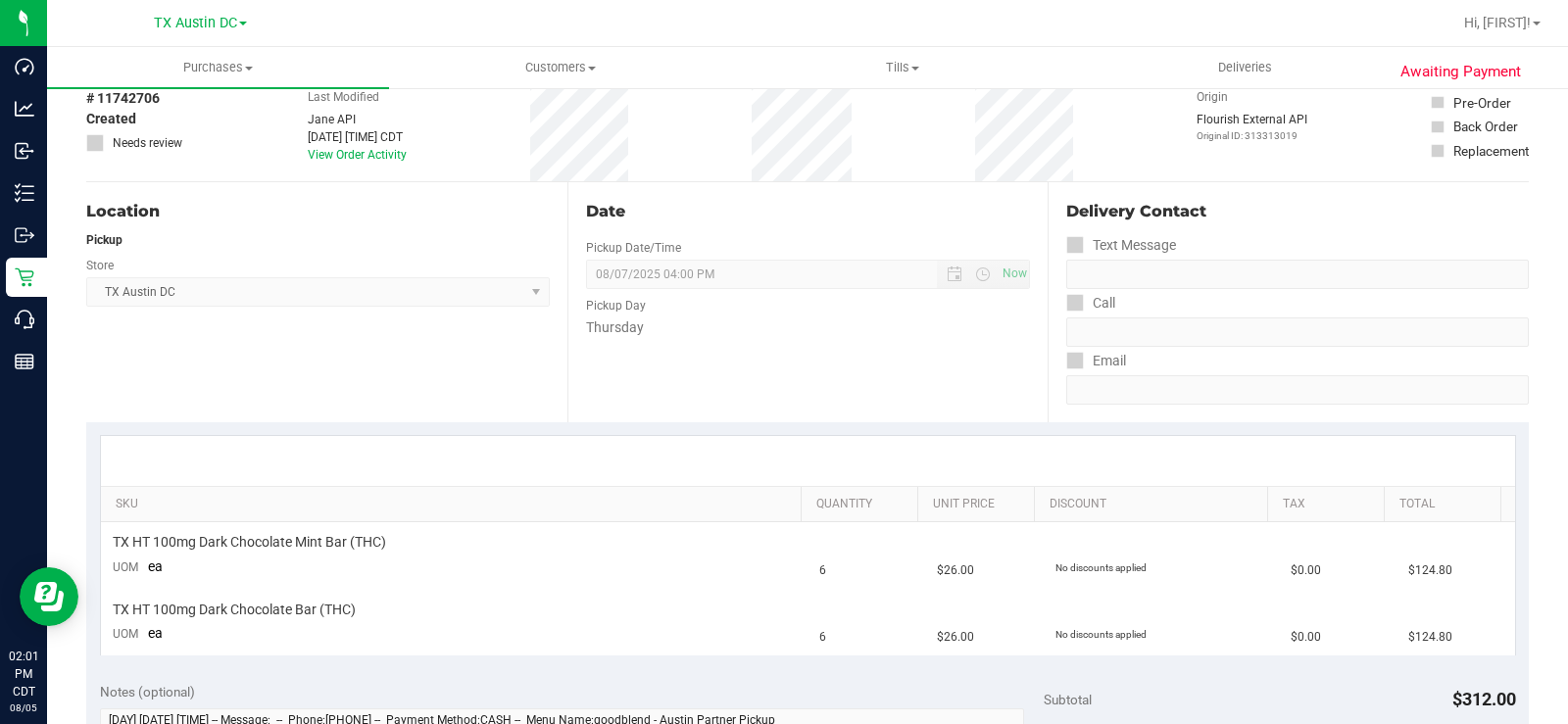 scroll, scrollTop: 0, scrollLeft: 0, axis: both 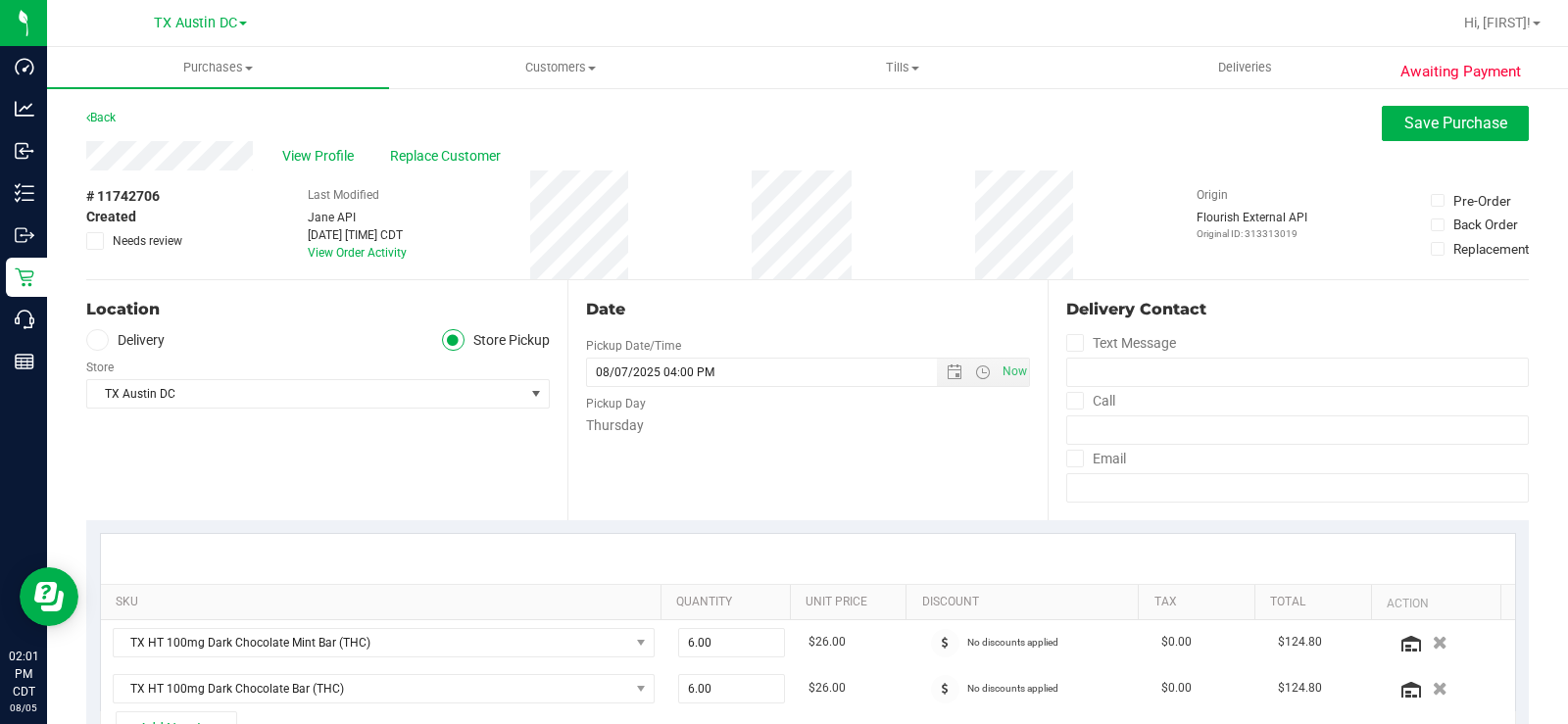 click at bounding box center (97, 340) 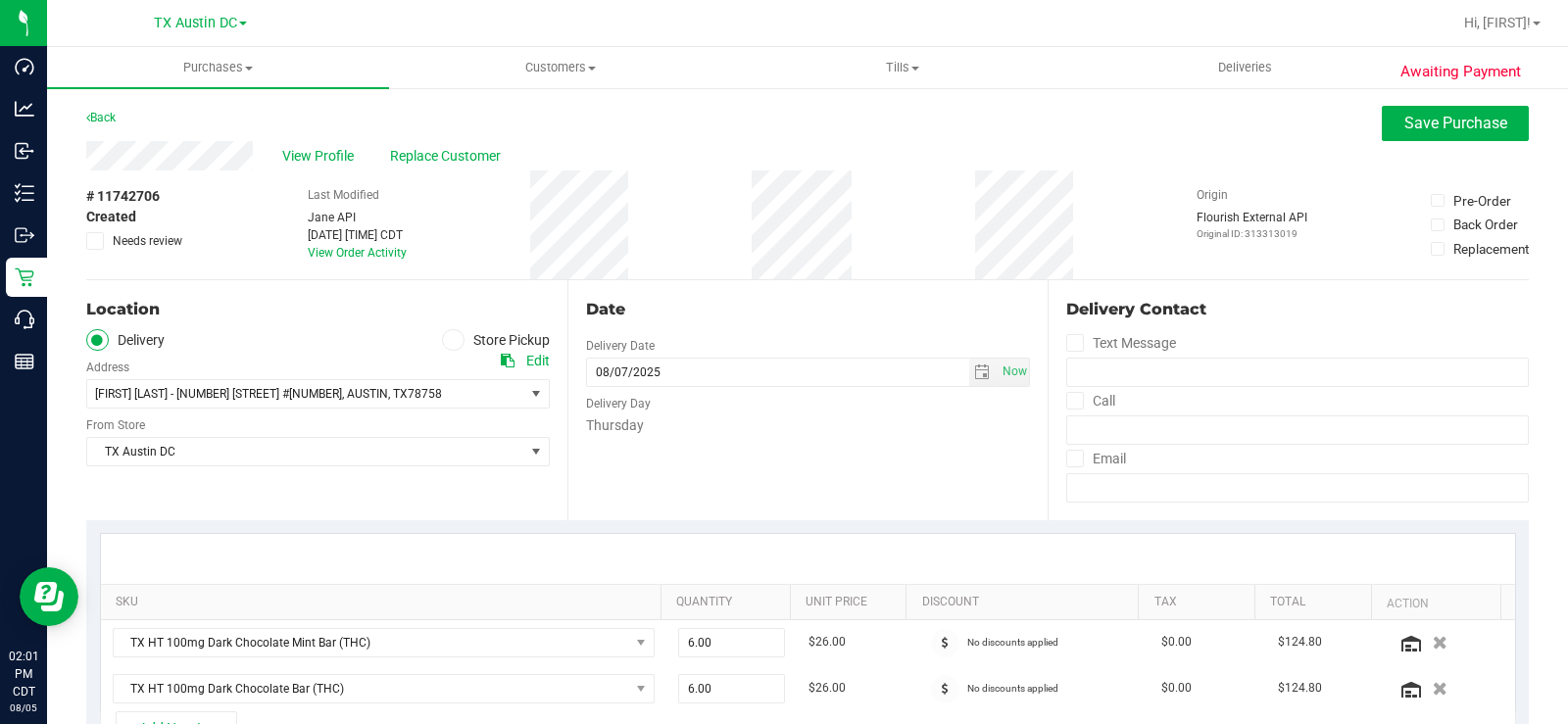 click on "Location
Delivery
Store Pickup
Address
Edit
NATX TELEMED2U - [NUMBER] [STREET]
, [CITY]
, [STATE]
[POSTAL_CODE]
Select address NATX TELEMED2U - [NUMBER] [STREET]
From Store
TX Austin DC Select Store Bonita Springs WC Boynton Beach WC Bradenton WC Brandon WC Brooksville WC Call Center Clermont WC Crestview WC Deerfield Beach WC Delray Beach WC Deltona WC Jax WC" at bounding box center (326, 400) 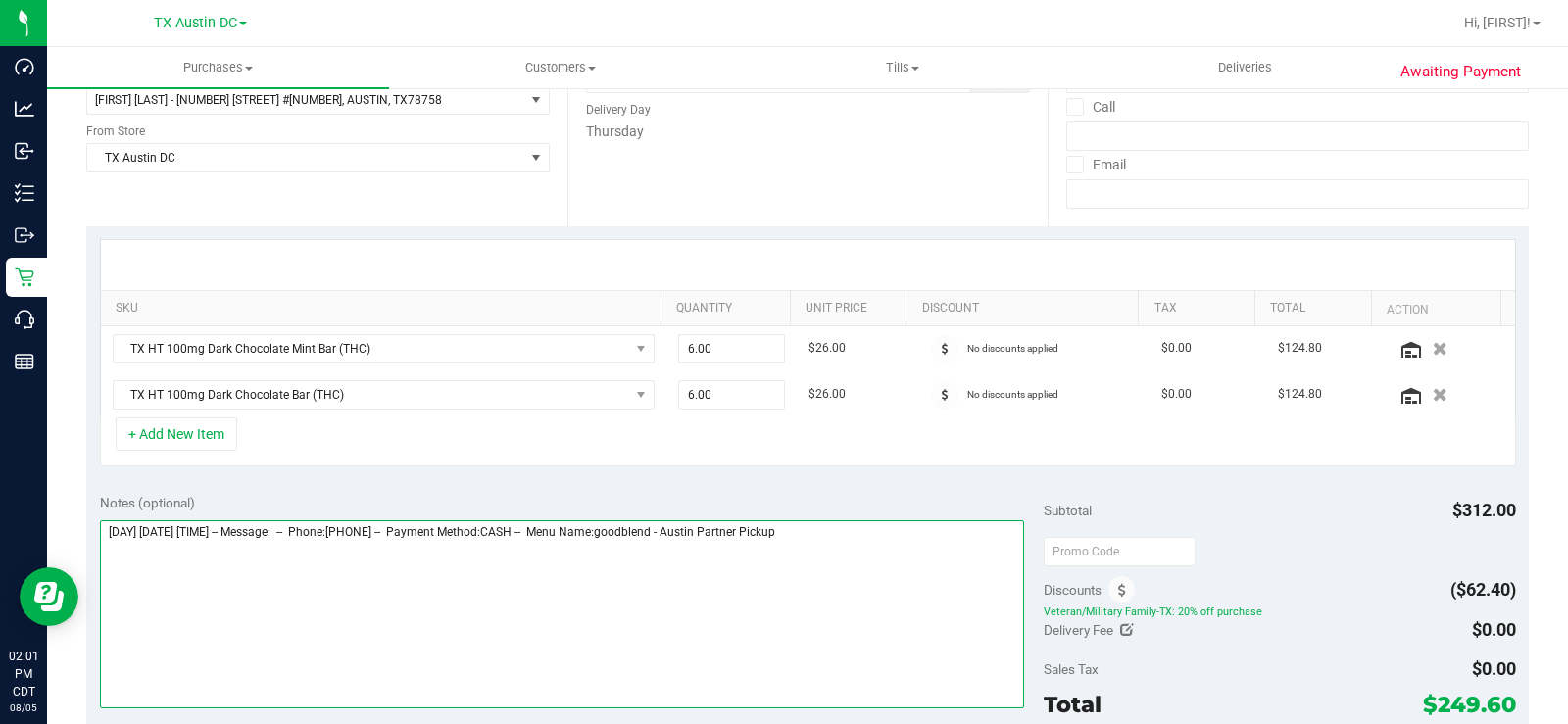 click at bounding box center [562, 614] 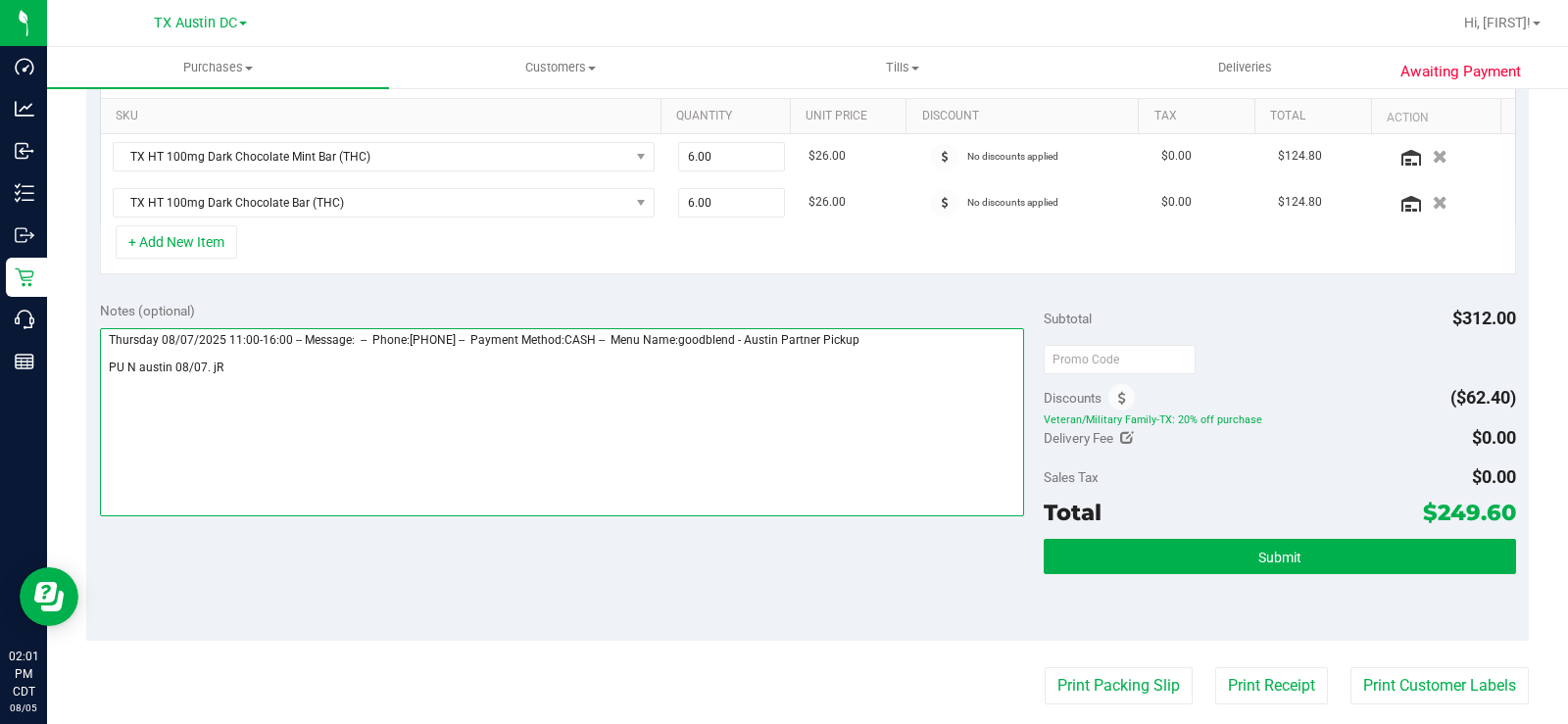 scroll, scrollTop: 490, scrollLeft: 0, axis: vertical 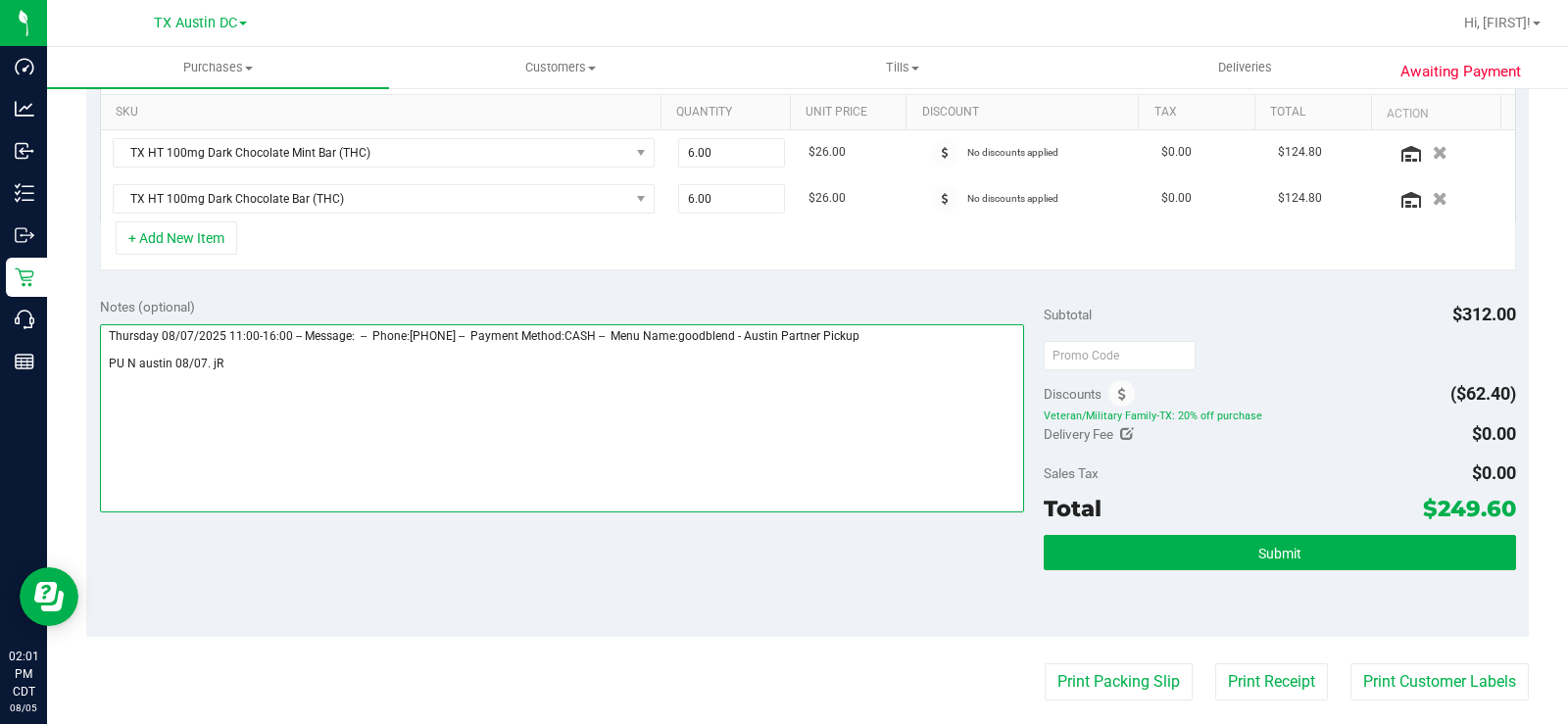 type on "Thursday 08/07/2025 11:00-16:00 -- Message:  --  Phone:[PHONE] --  Payment Method:CASH --  Menu Name:goodblend - Austin Partner Pickup
PU N austin 08/07. jR" 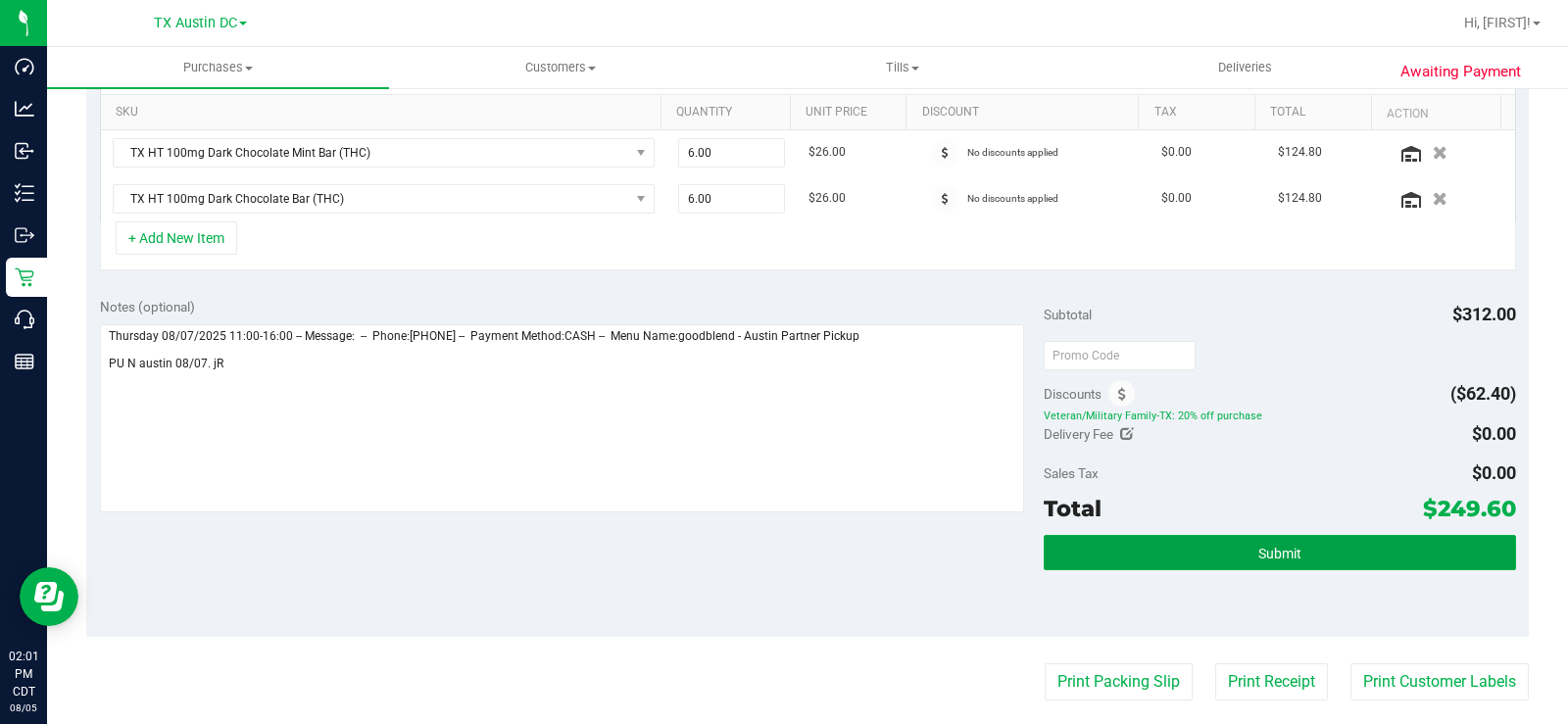 click on "Submit" at bounding box center (1280, 553) 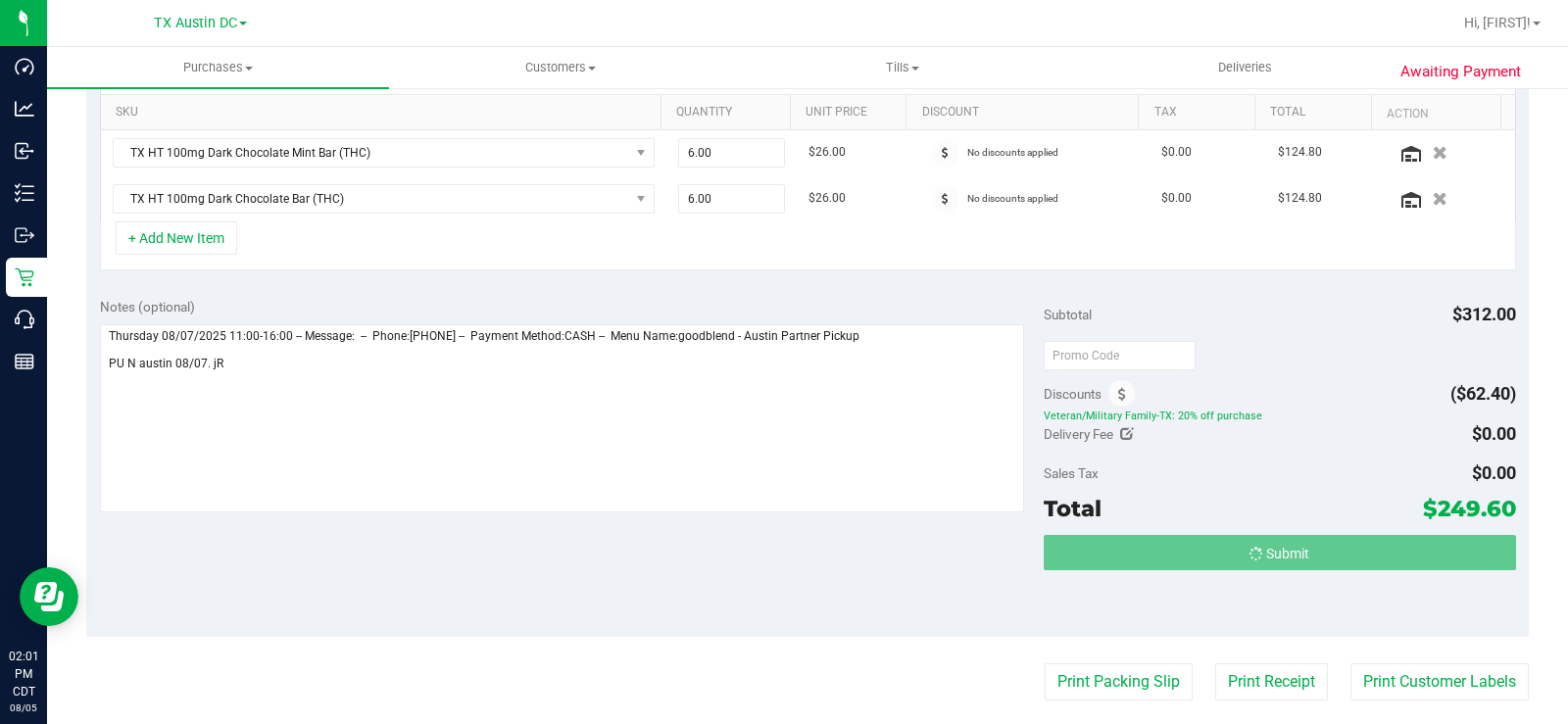 scroll, scrollTop: 0, scrollLeft: 0, axis: both 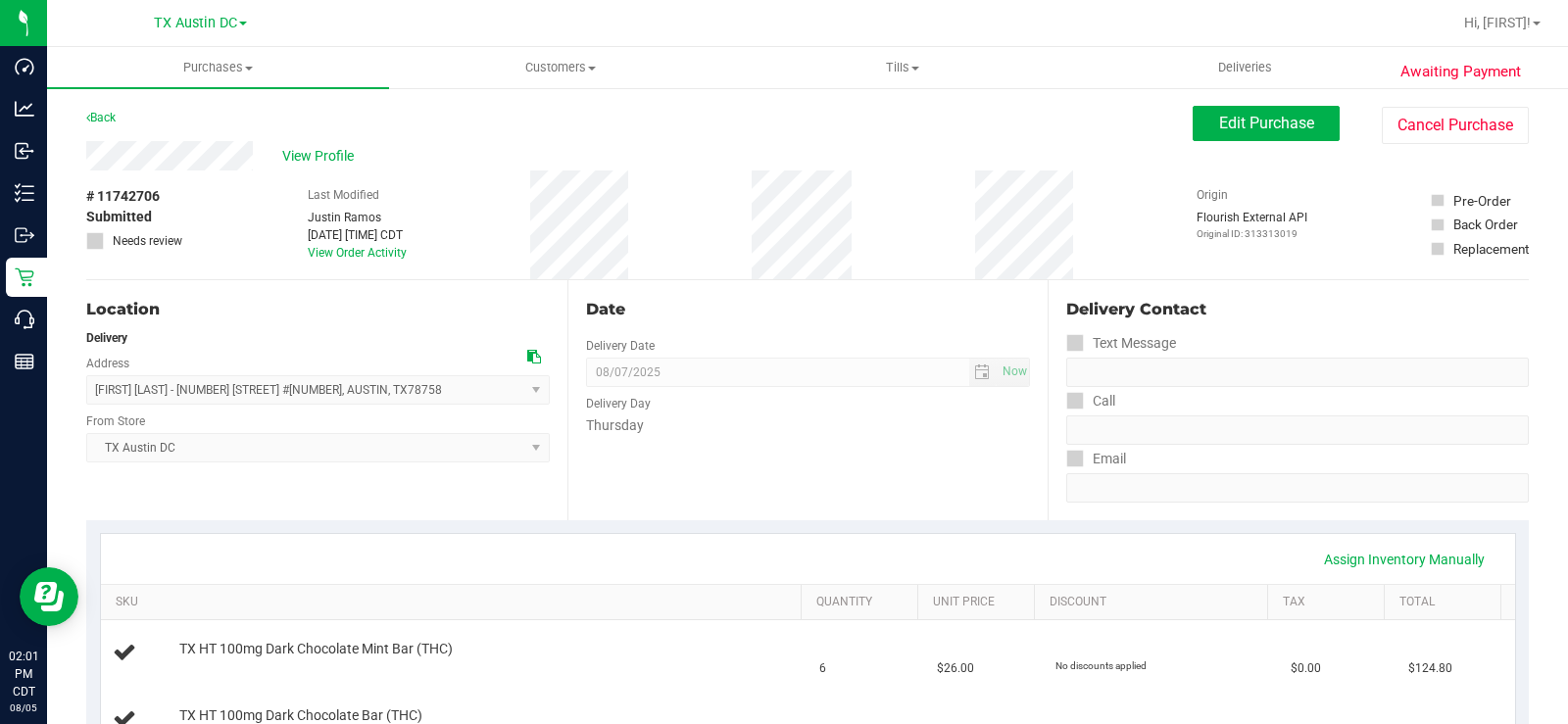 drag, startPoint x: 259, startPoint y: 157, endPoint x: 82, endPoint y: 147, distance: 177.28226 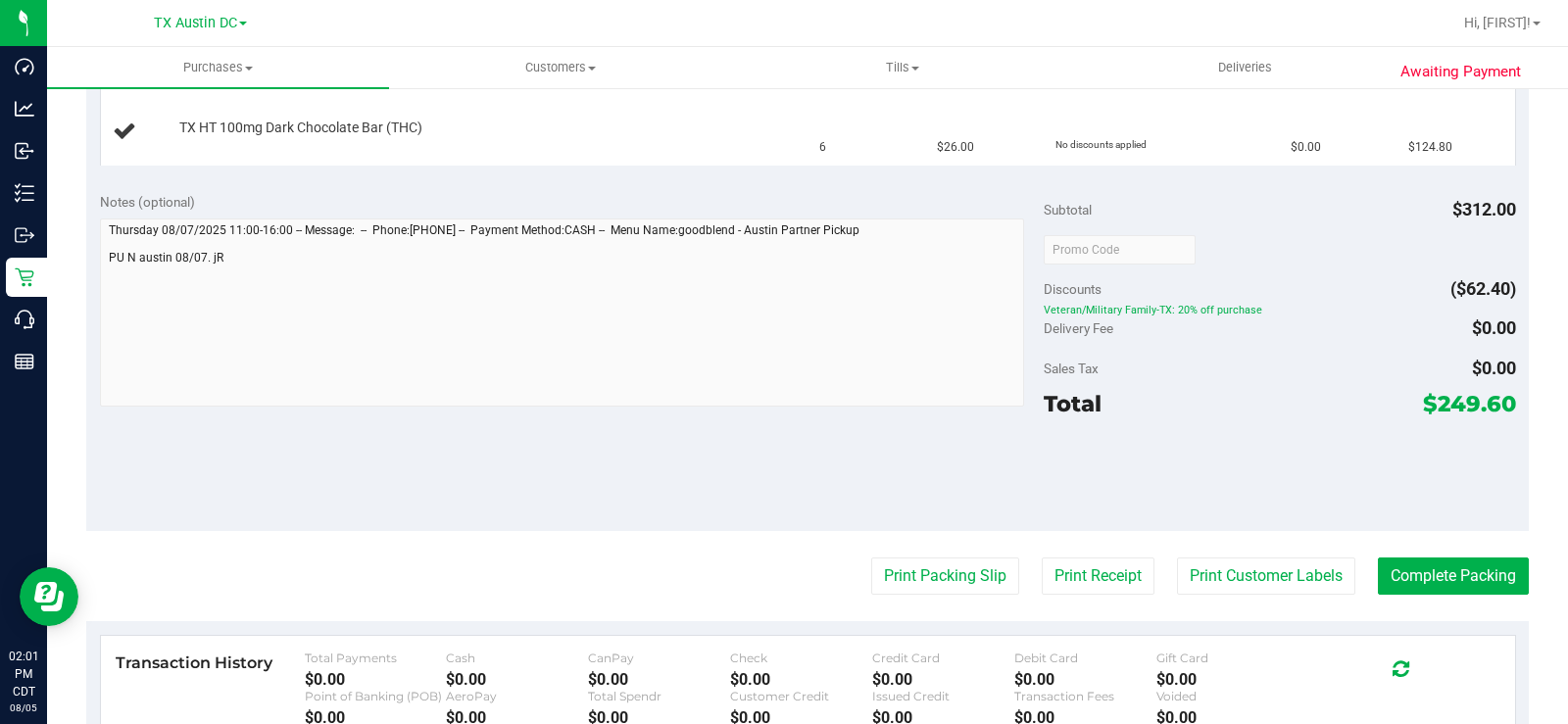 scroll, scrollTop: 0, scrollLeft: 0, axis: both 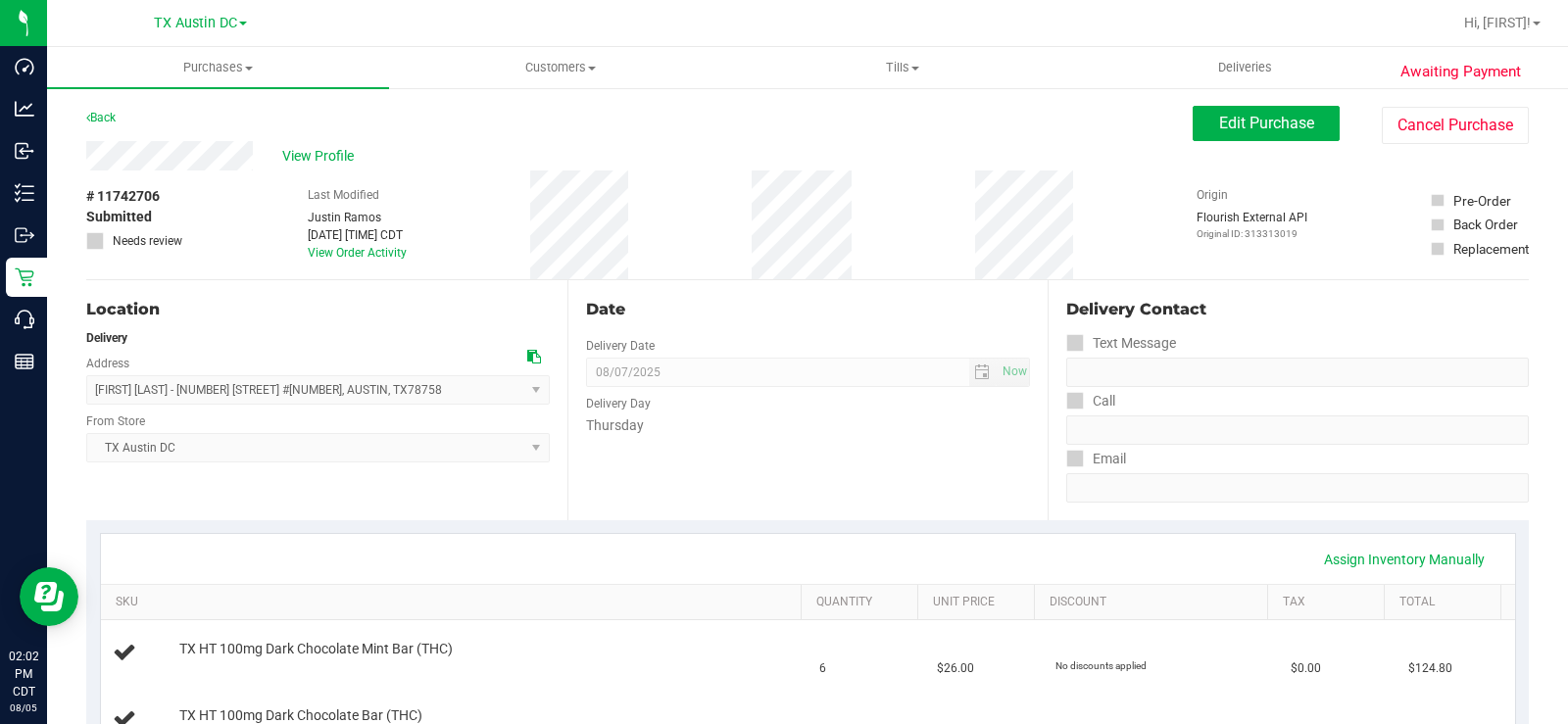 click on "View Profile" at bounding box center (321, 156) 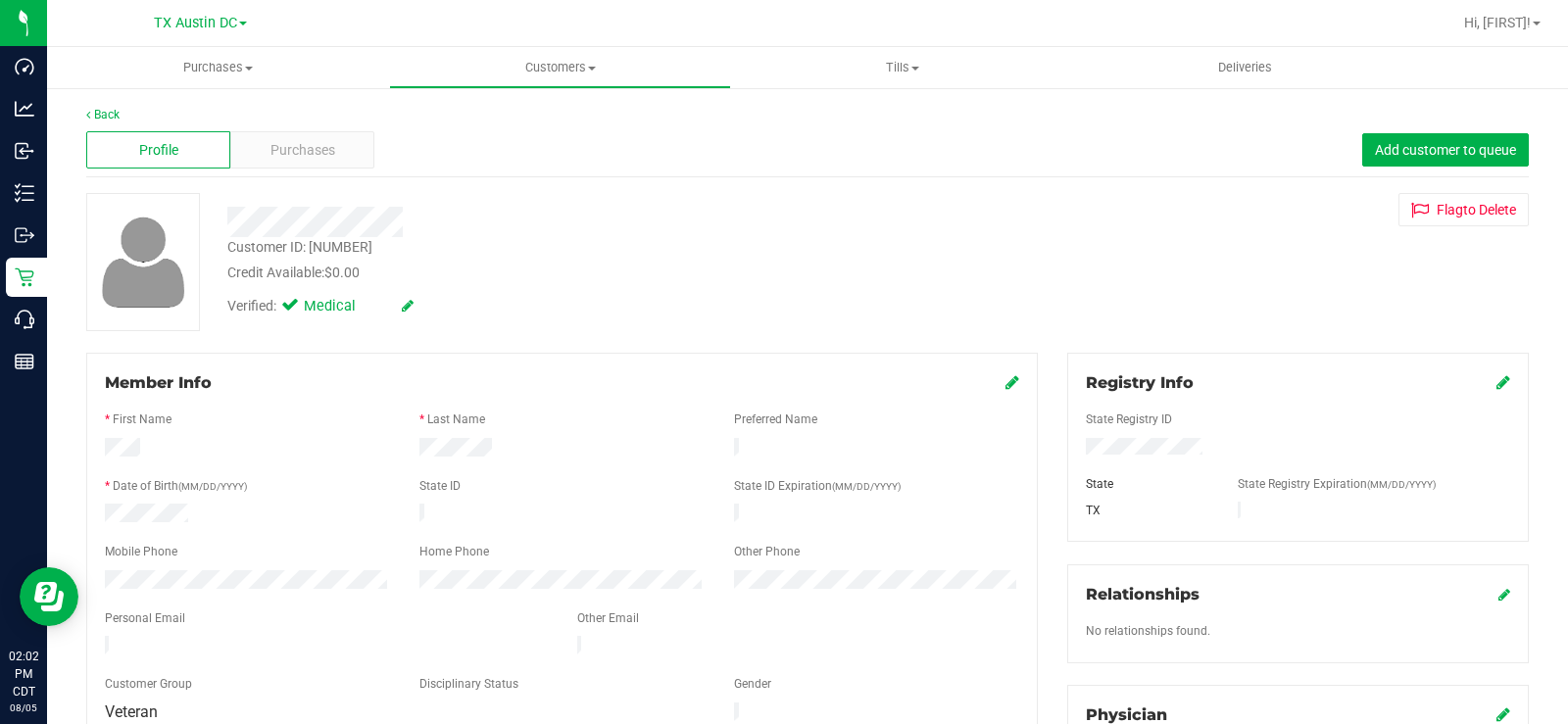 scroll, scrollTop: 196, scrollLeft: 0, axis: vertical 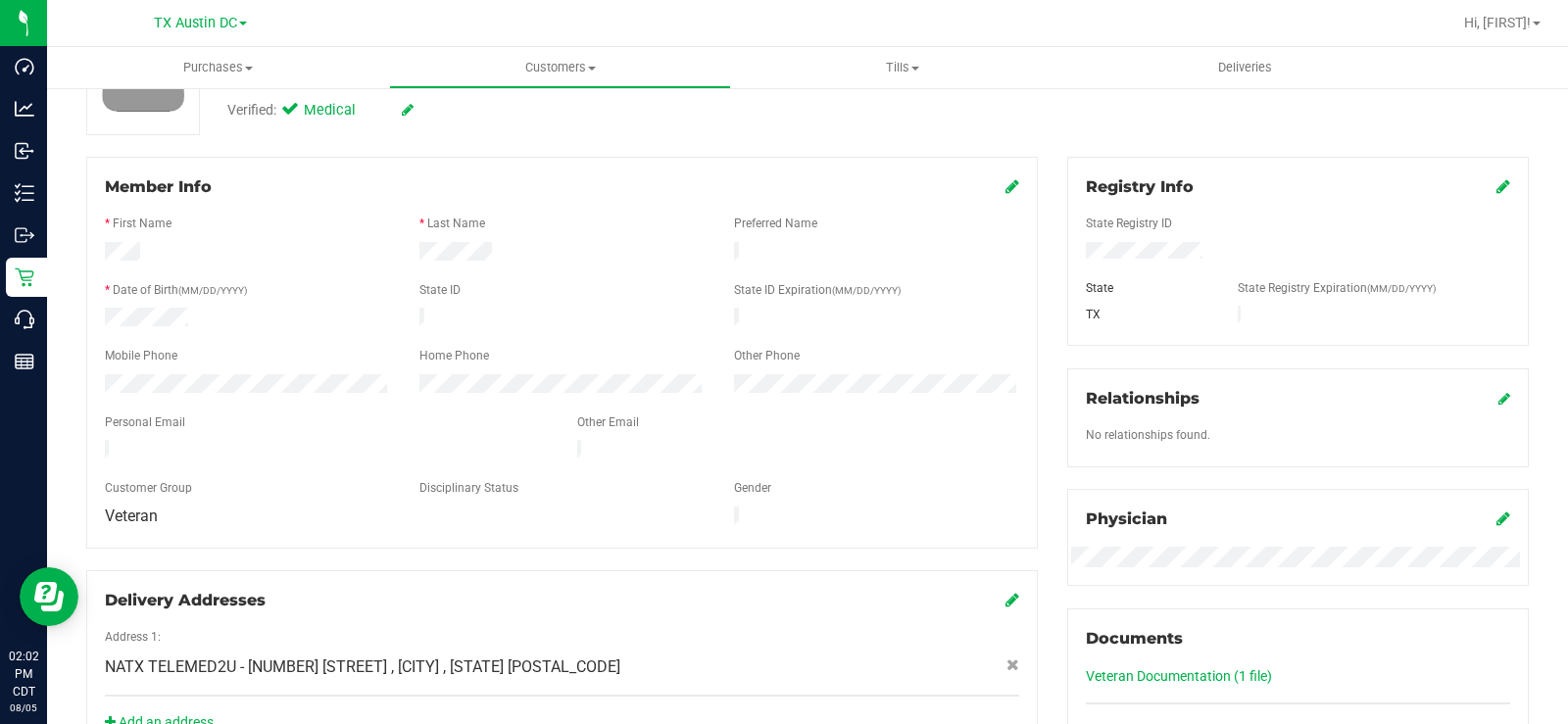 drag, startPoint x: 280, startPoint y: 433, endPoint x: 90, endPoint y: 440, distance: 190.1289 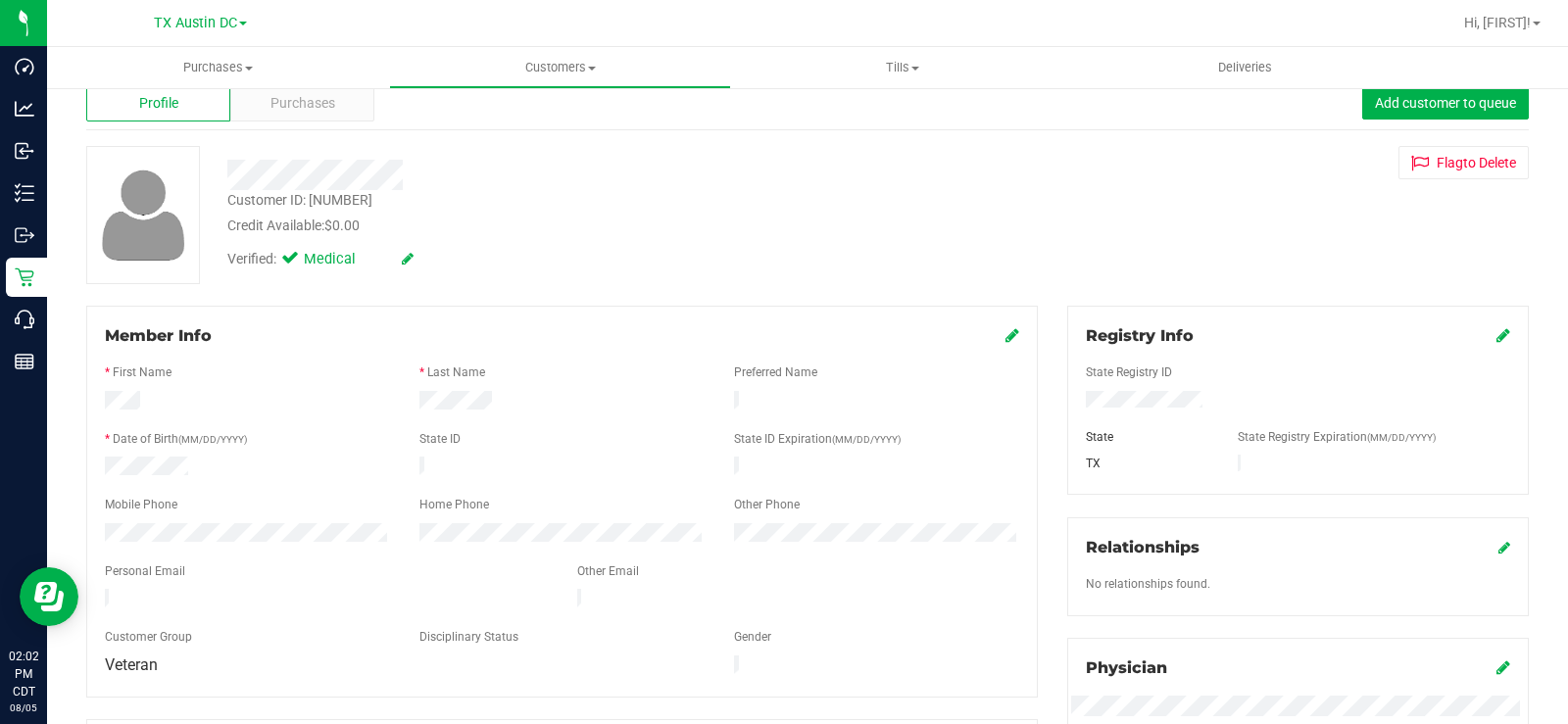 scroll, scrollTop: 0, scrollLeft: 0, axis: both 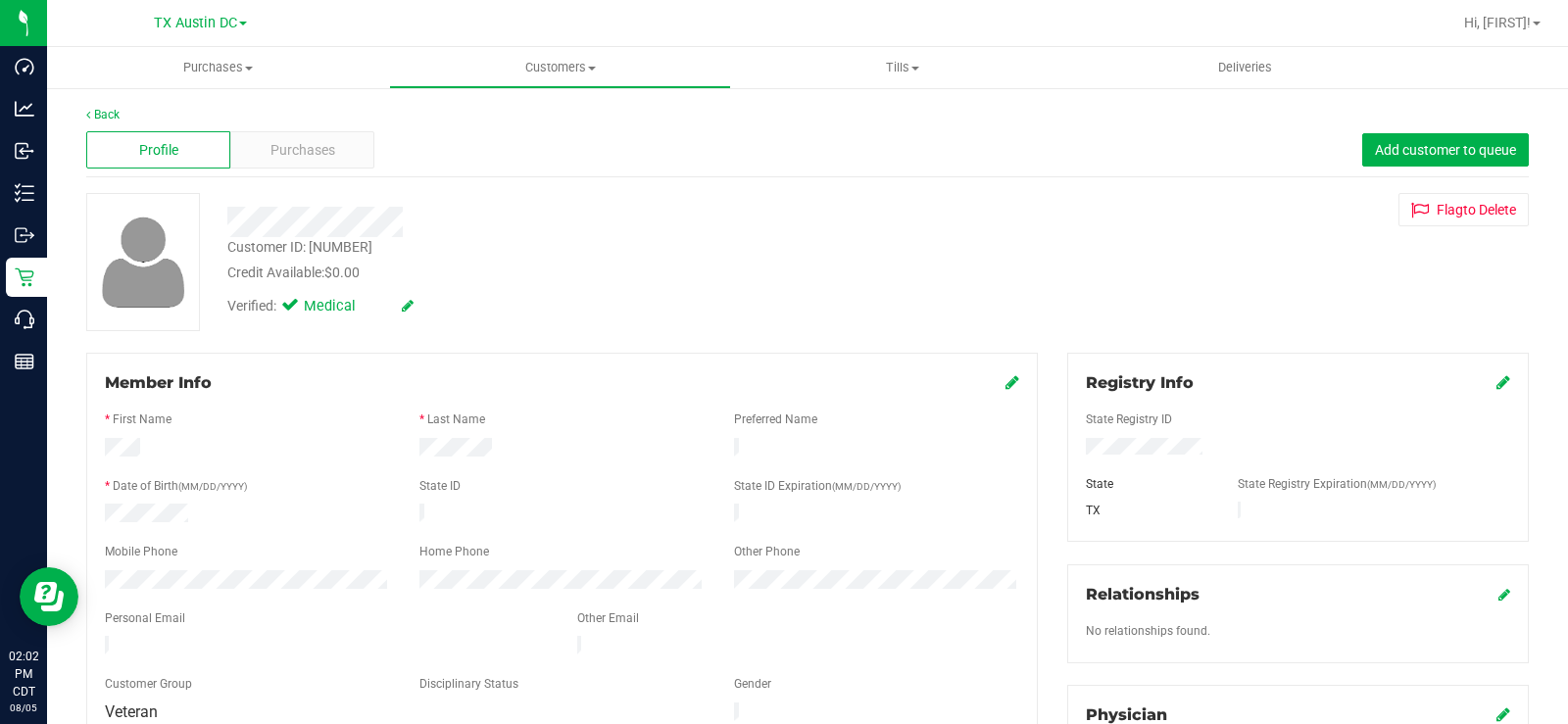 click on "Purchases" at bounding box center (303, 150) 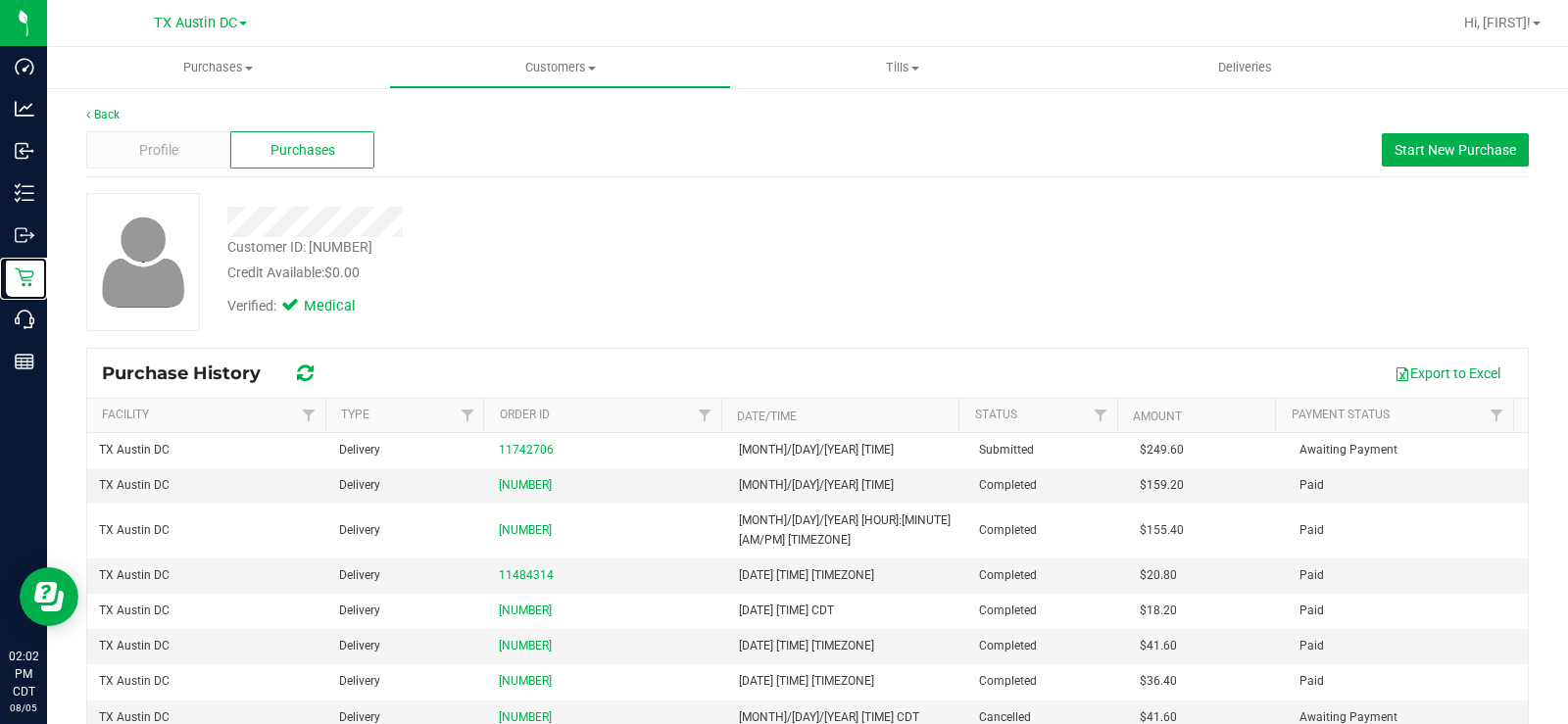 click 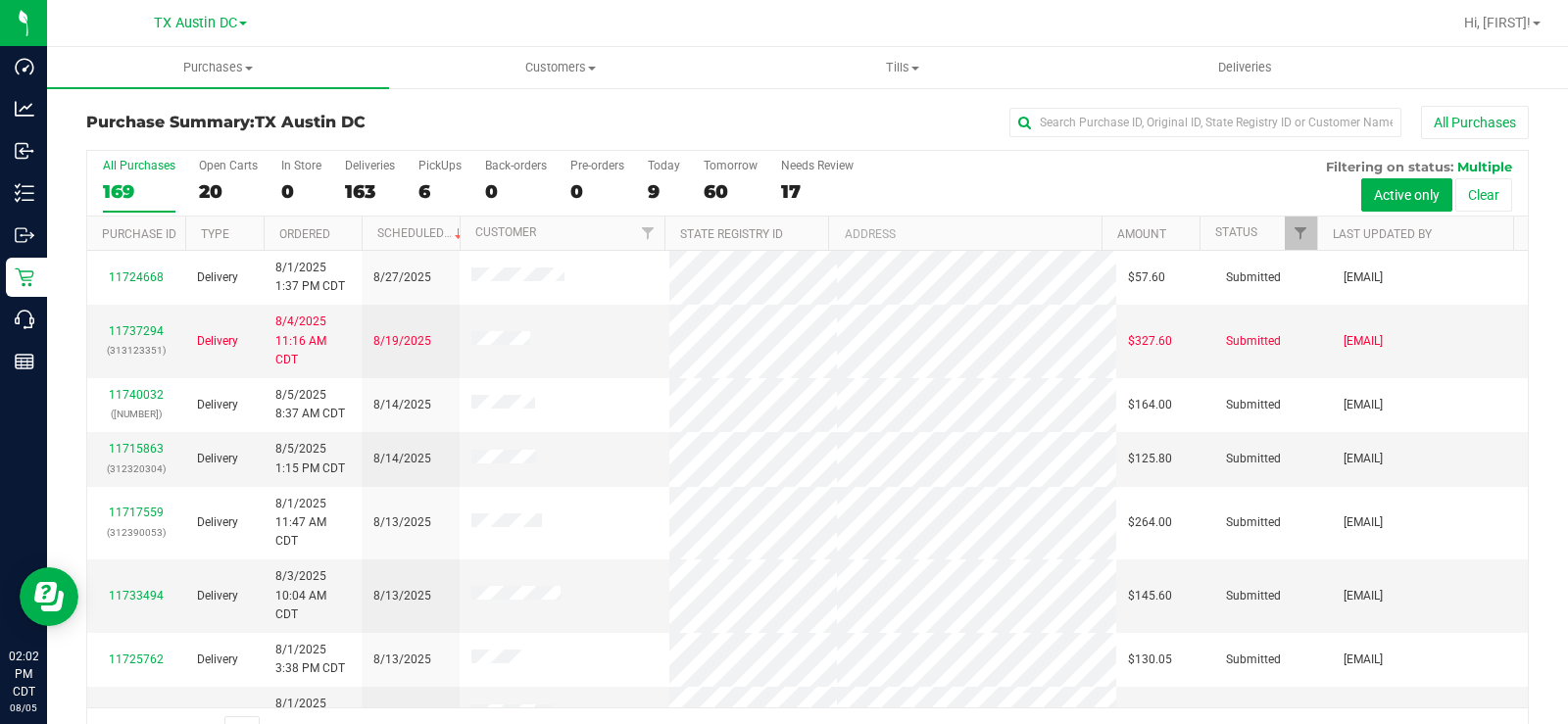 click on "Open Carts
20" at bounding box center (228, 185) 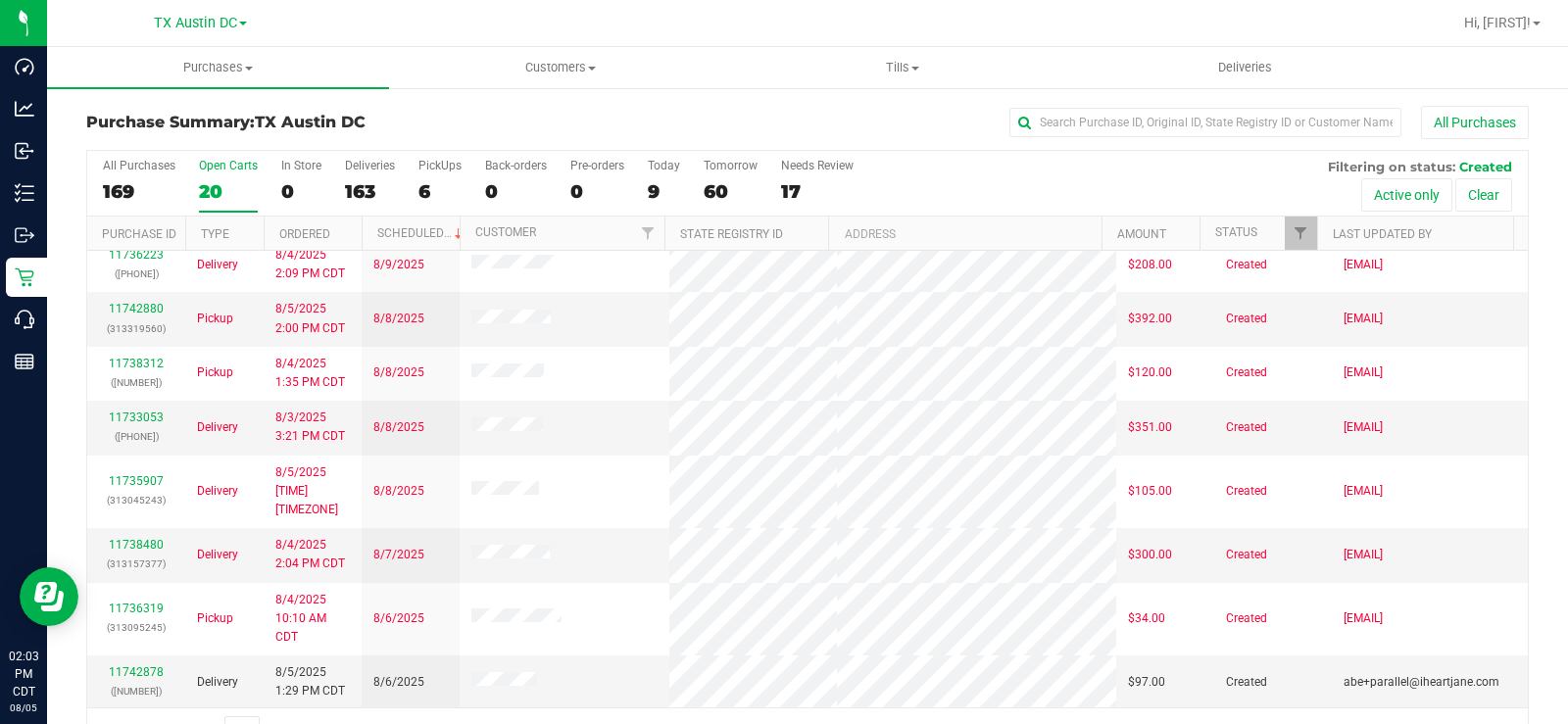 scroll, scrollTop: 0, scrollLeft: 0, axis: both 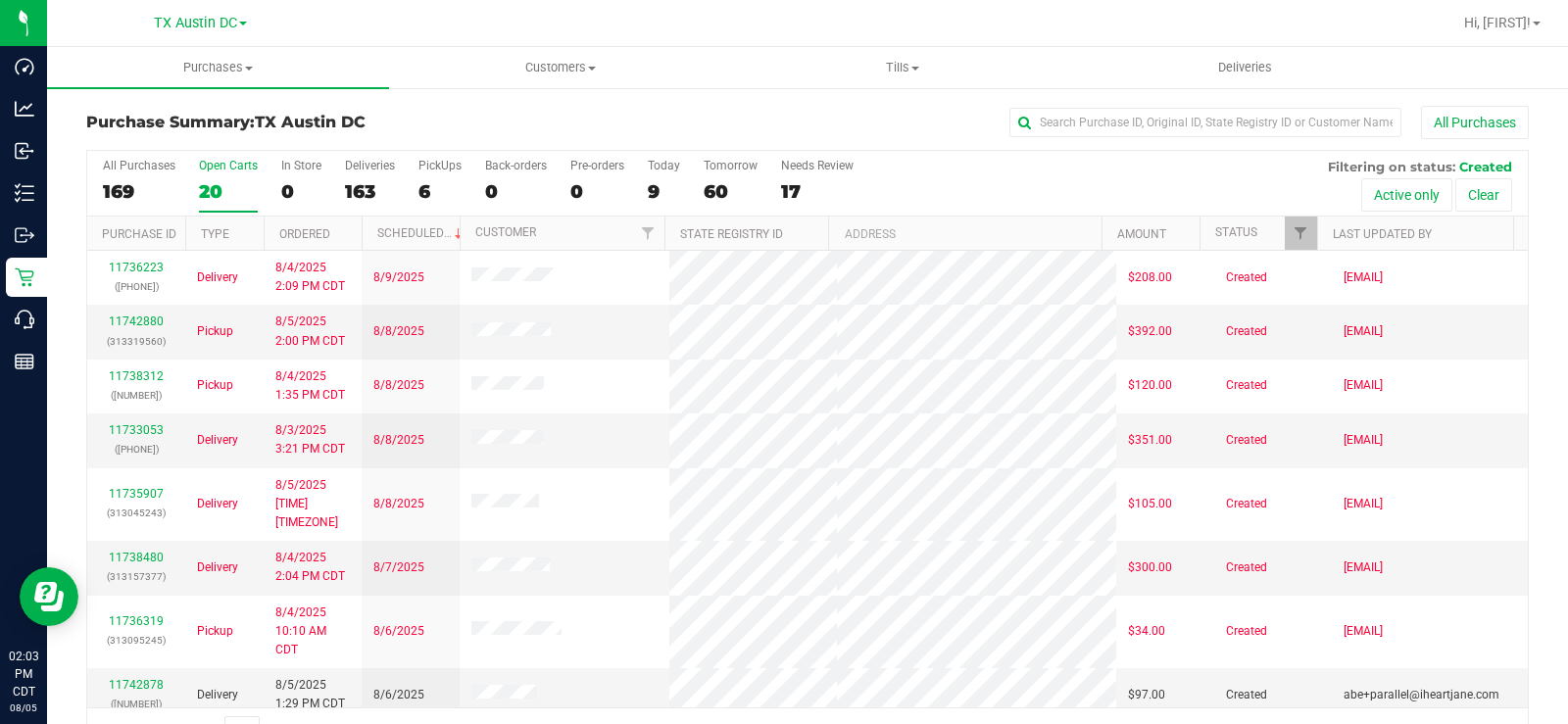 click on "20" at bounding box center [228, 191] 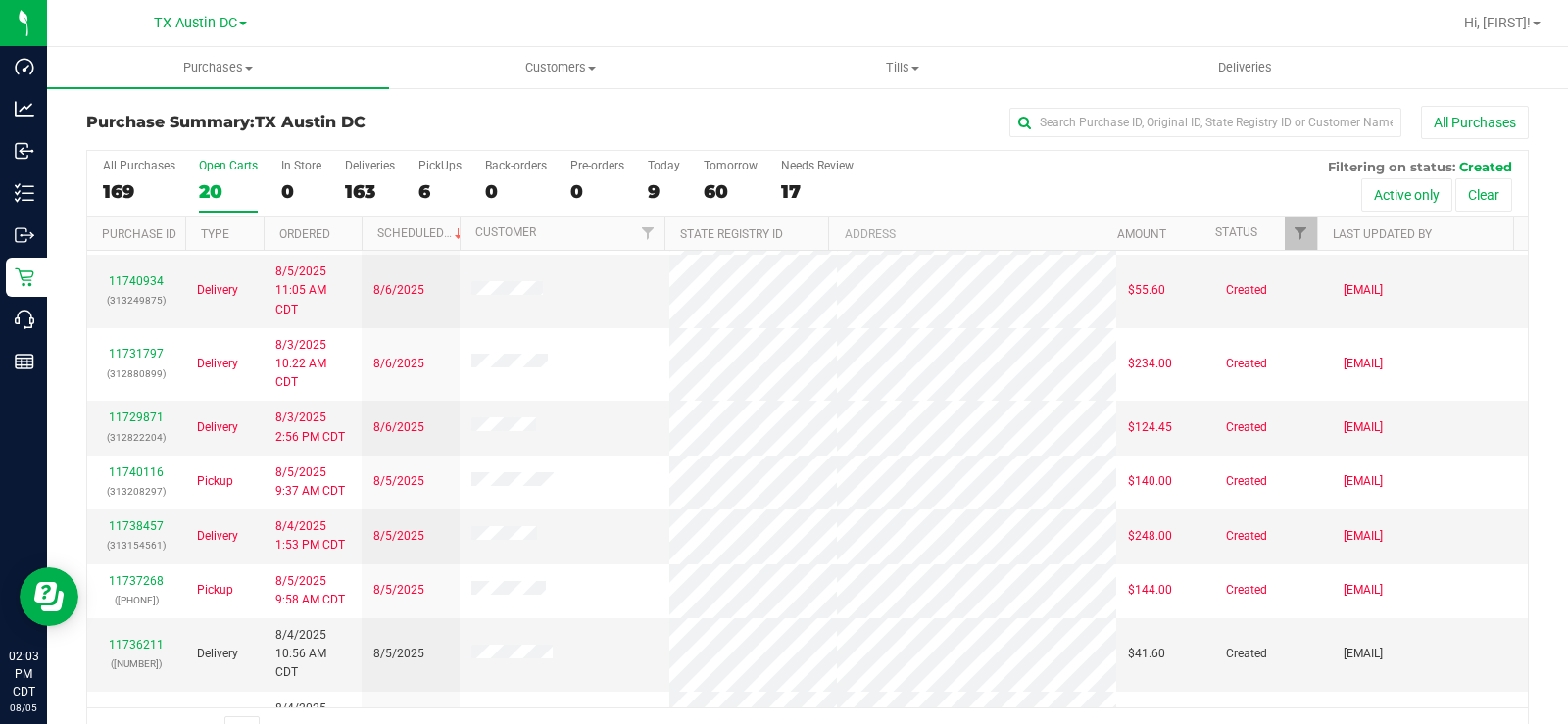 scroll, scrollTop: 741, scrollLeft: 0, axis: vertical 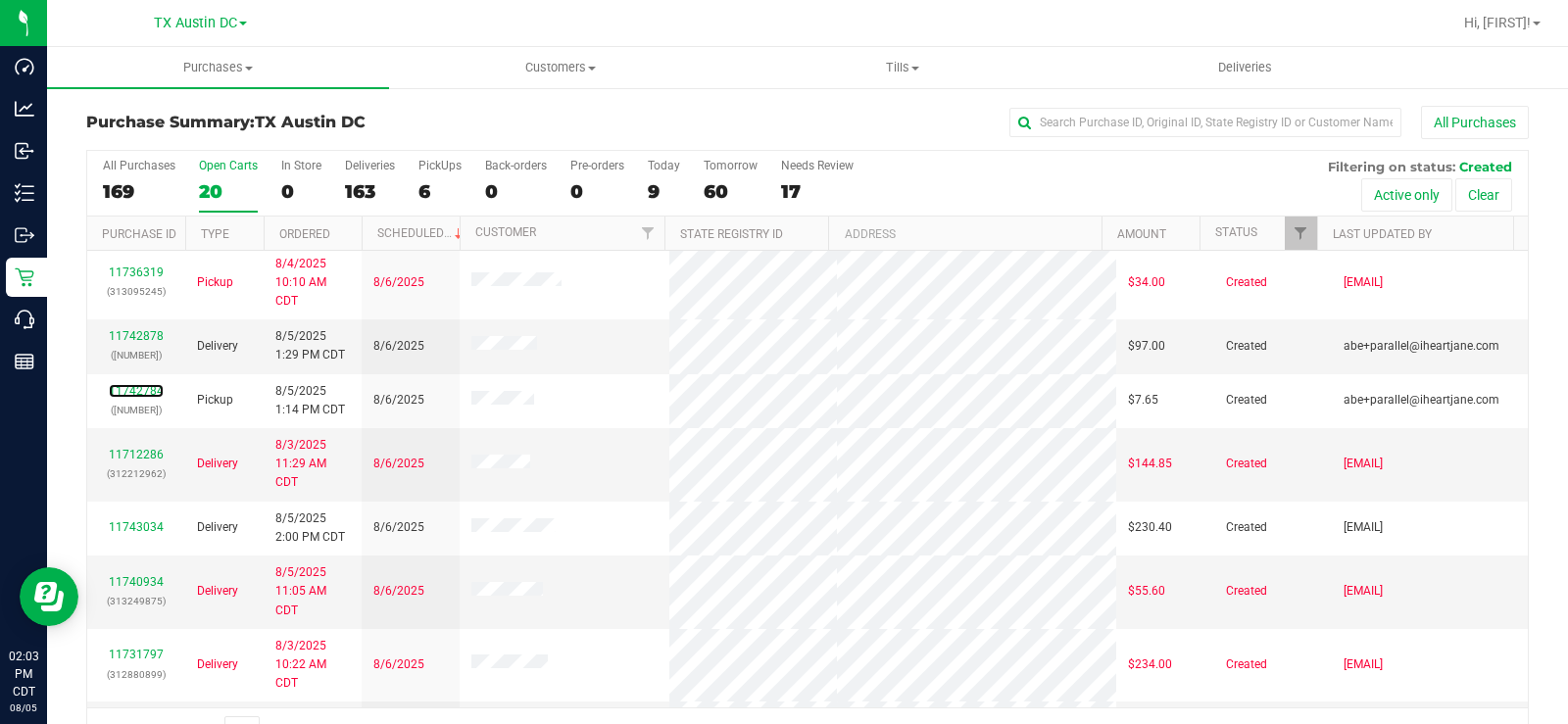 click on "11742784" at bounding box center (136, 391) 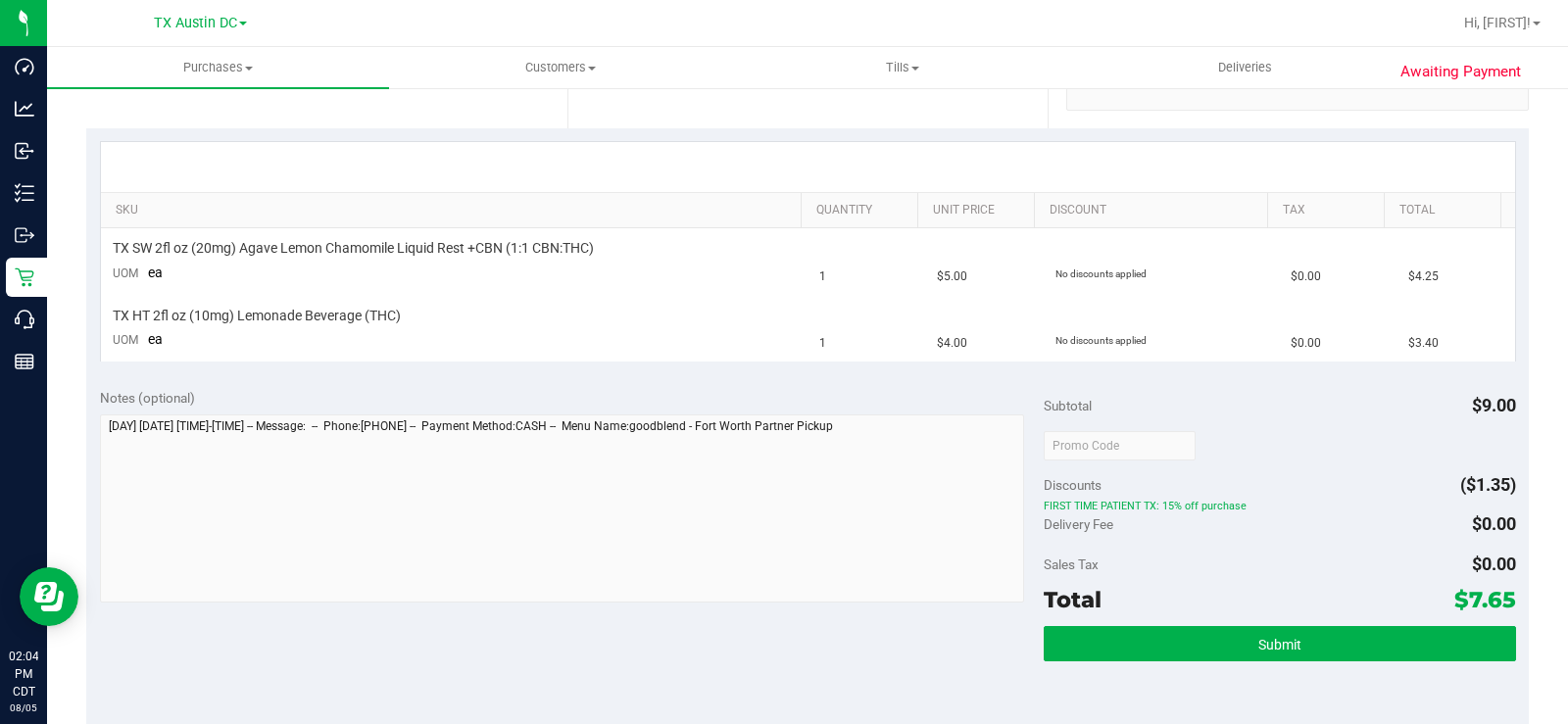scroll, scrollTop: 0, scrollLeft: 0, axis: both 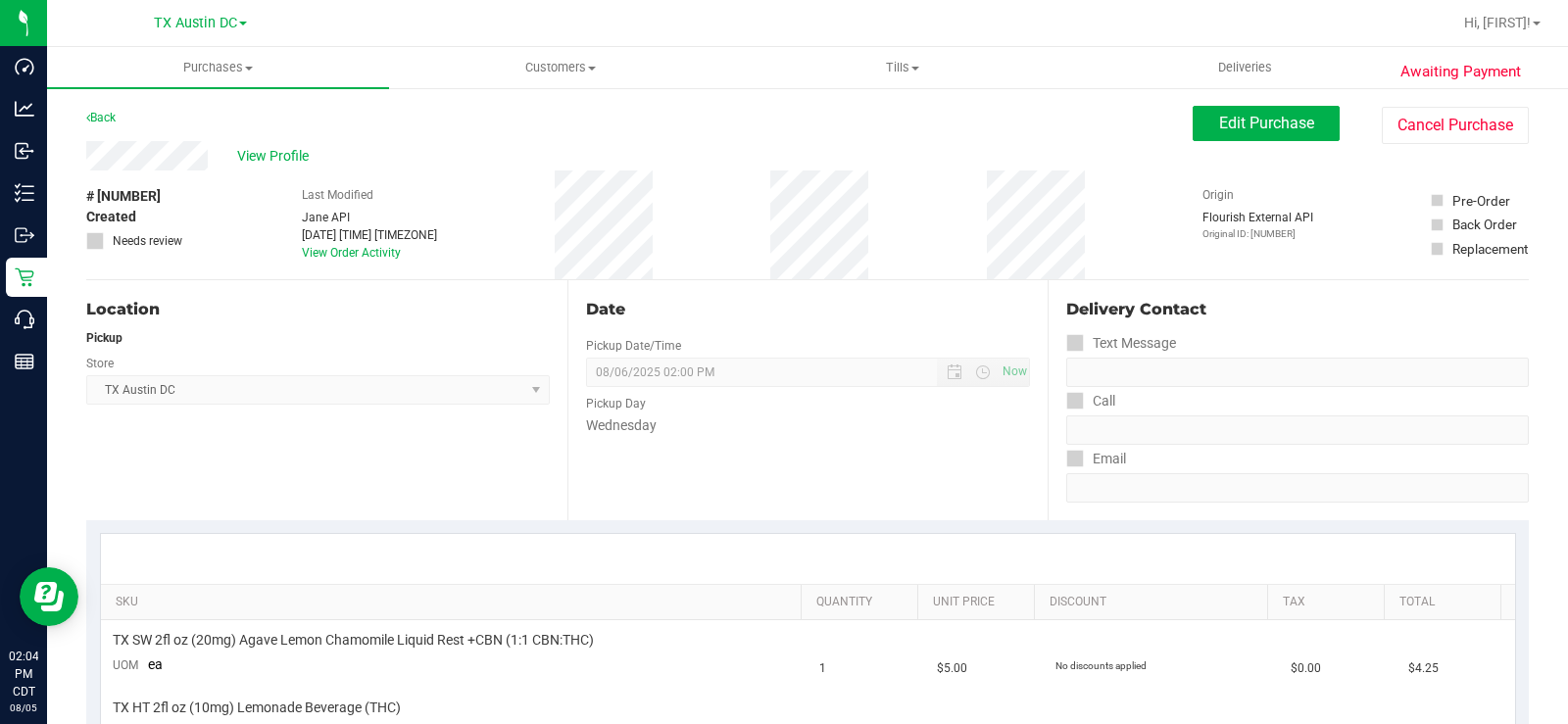 click on "View Profile" at bounding box center (639, 156) 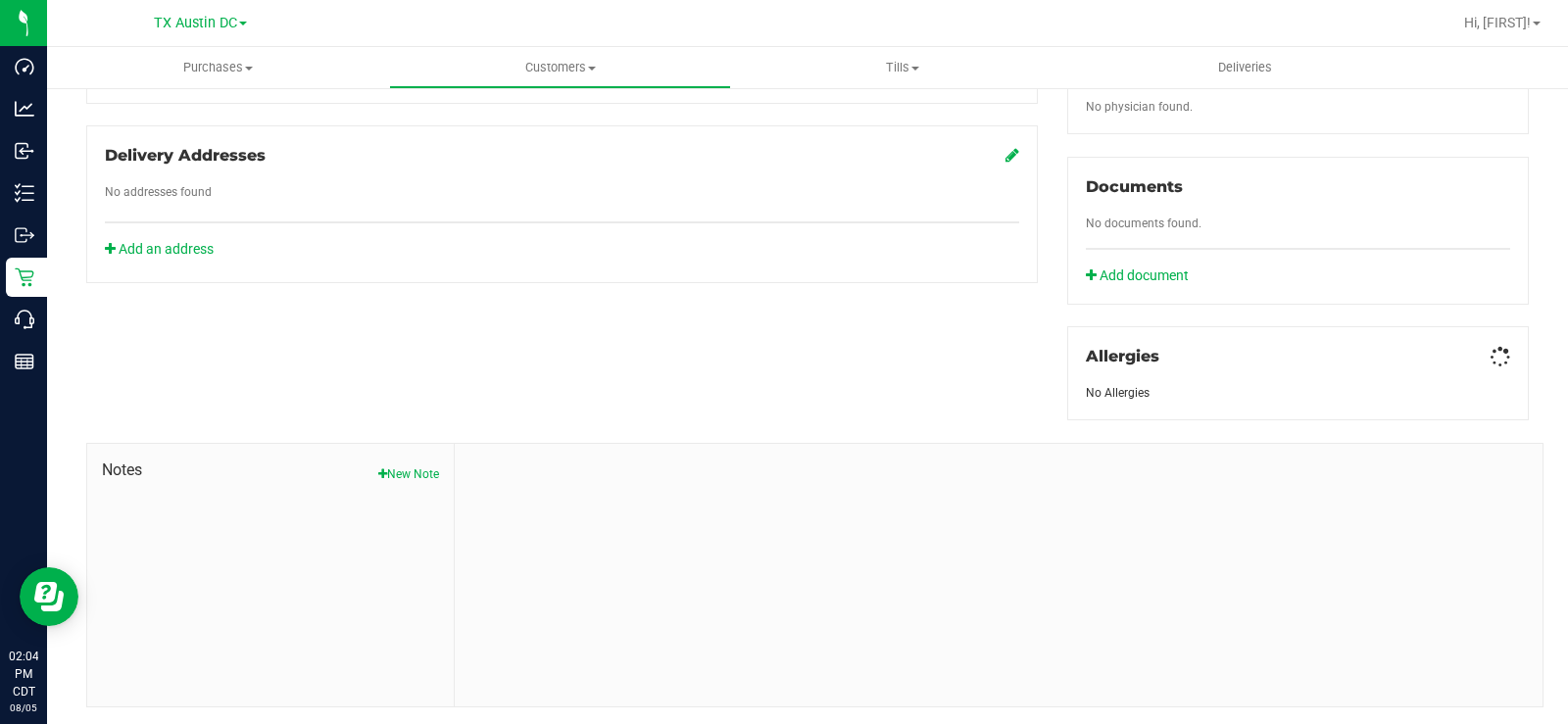 scroll, scrollTop: 670, scrollLeft: 0, axis: vertical 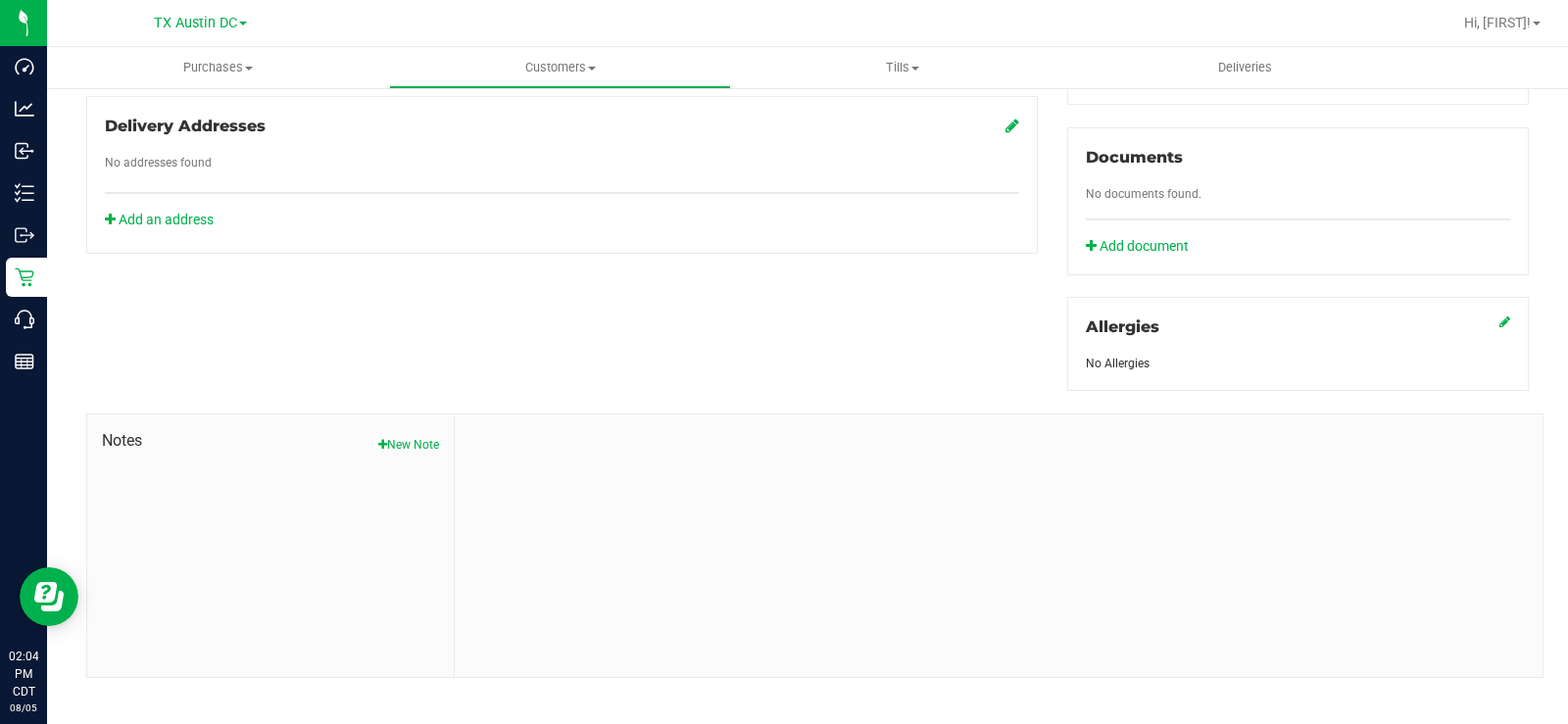 click on "New Note" at bounding box center (409, 445) 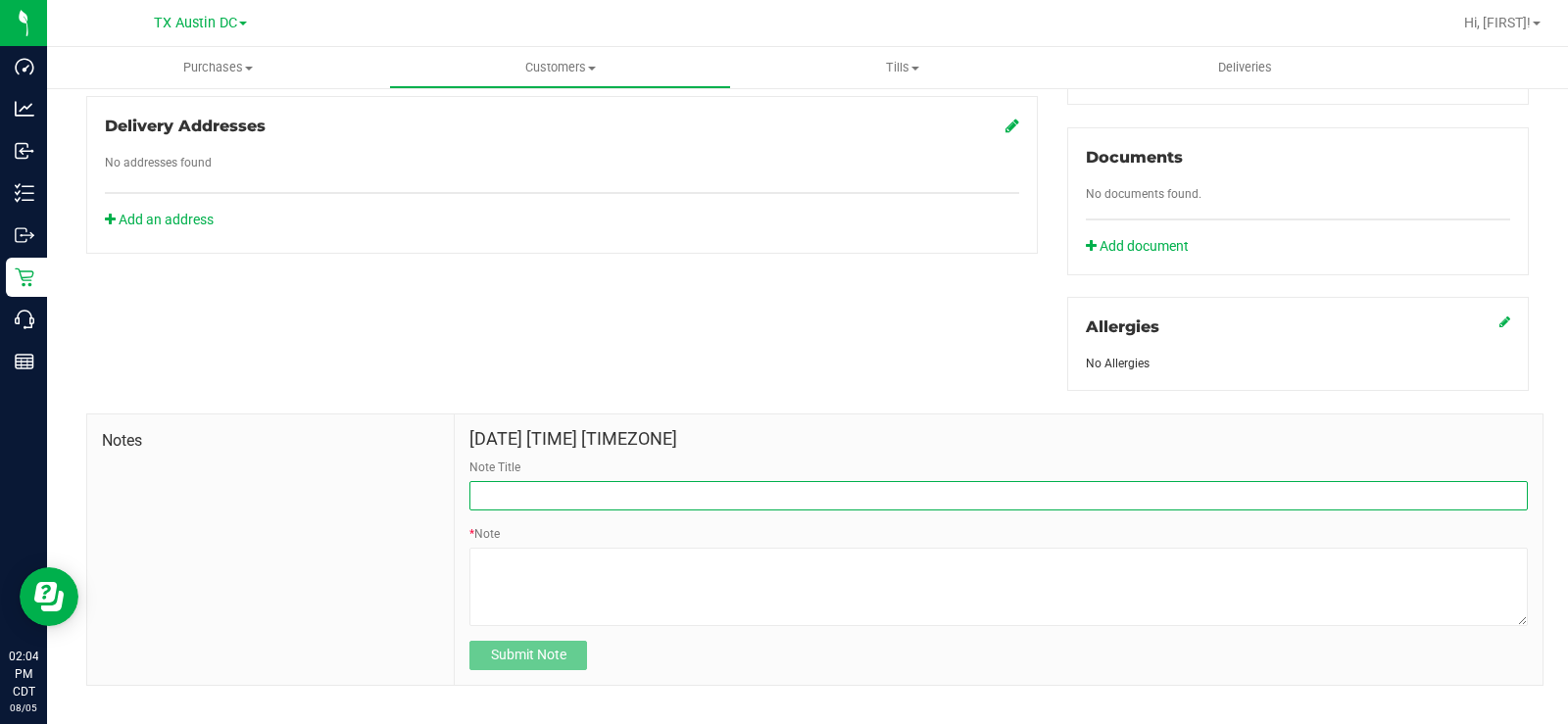 click on "Note Title" at bounding box center [999, 496] 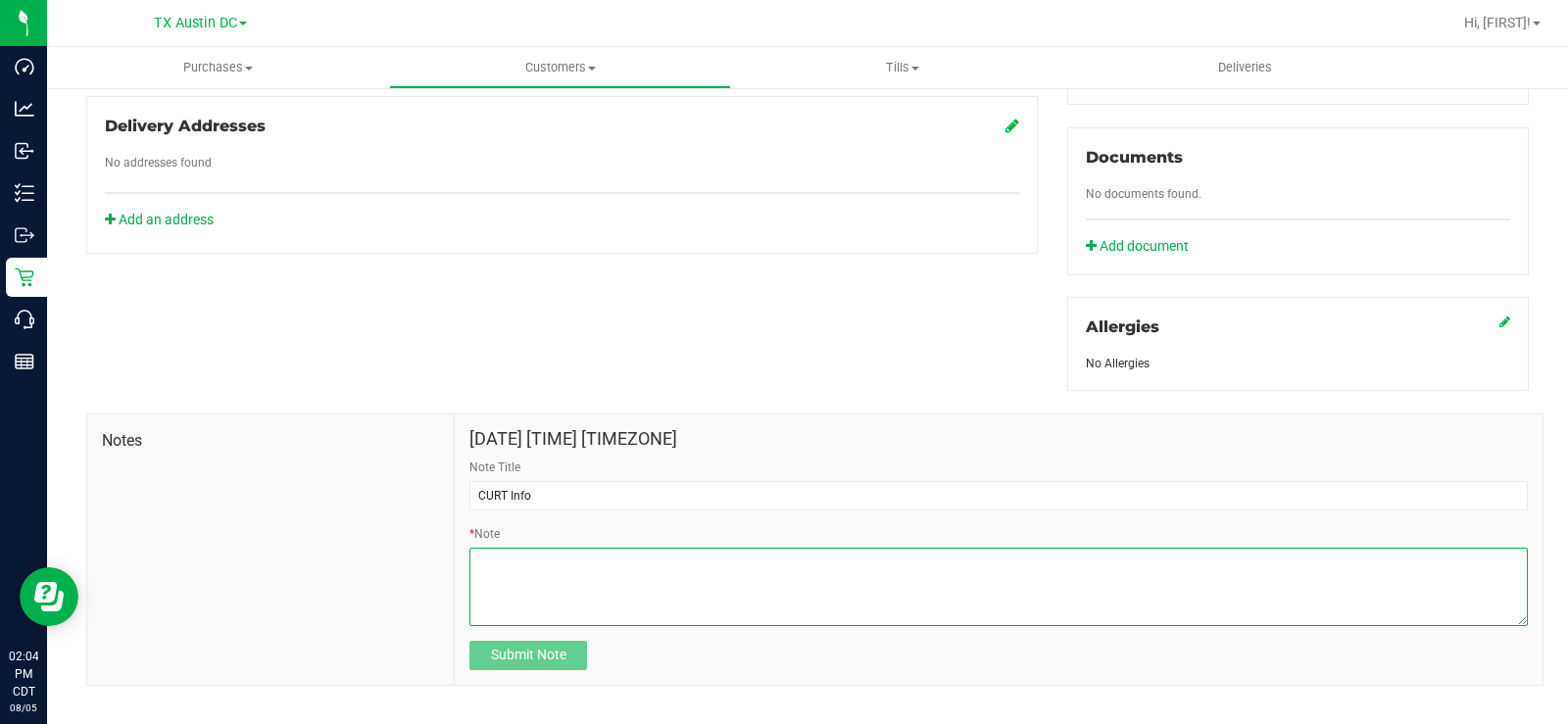 click on "*
Note" at bounding box center [999, 587] 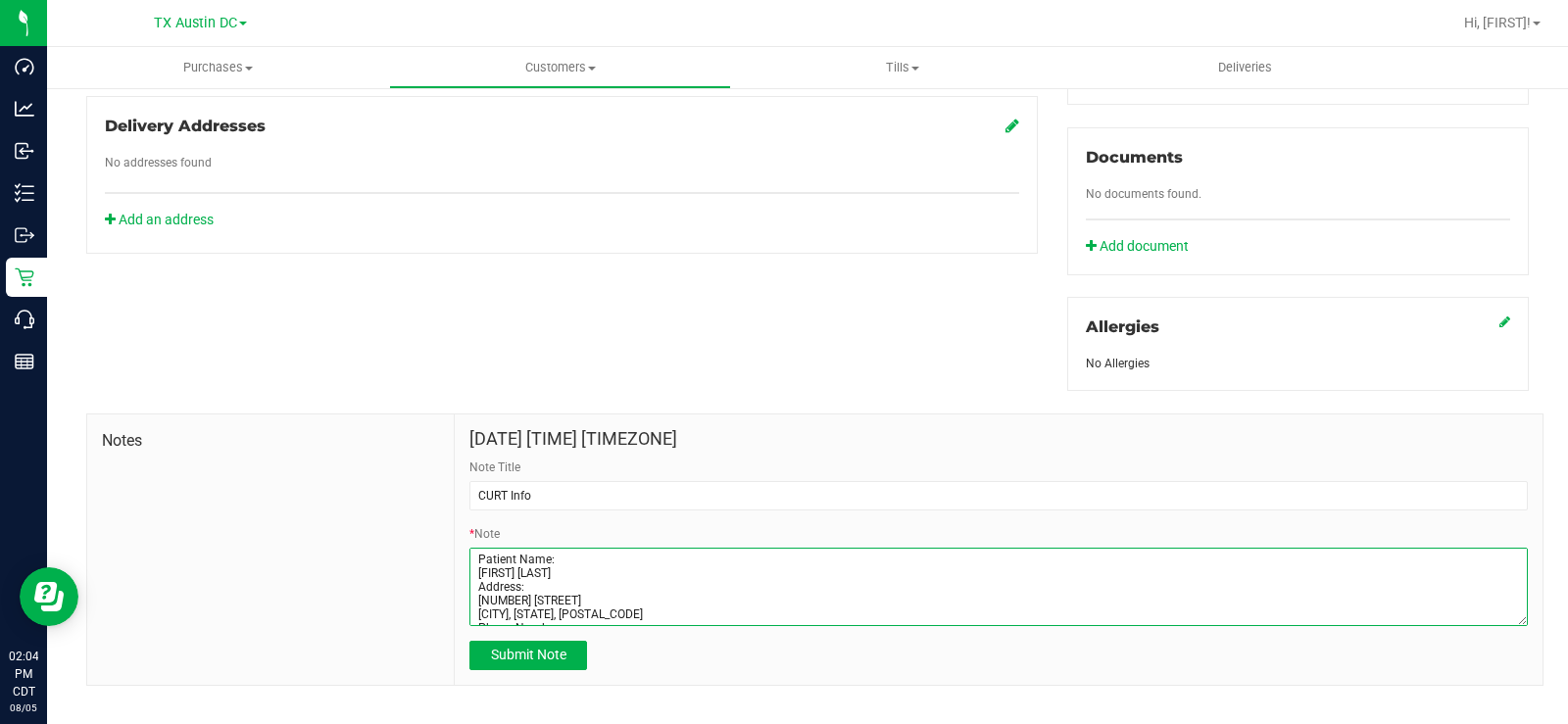 scroll, scrollTop: 78, scrollLeft: 0, axis: vertical 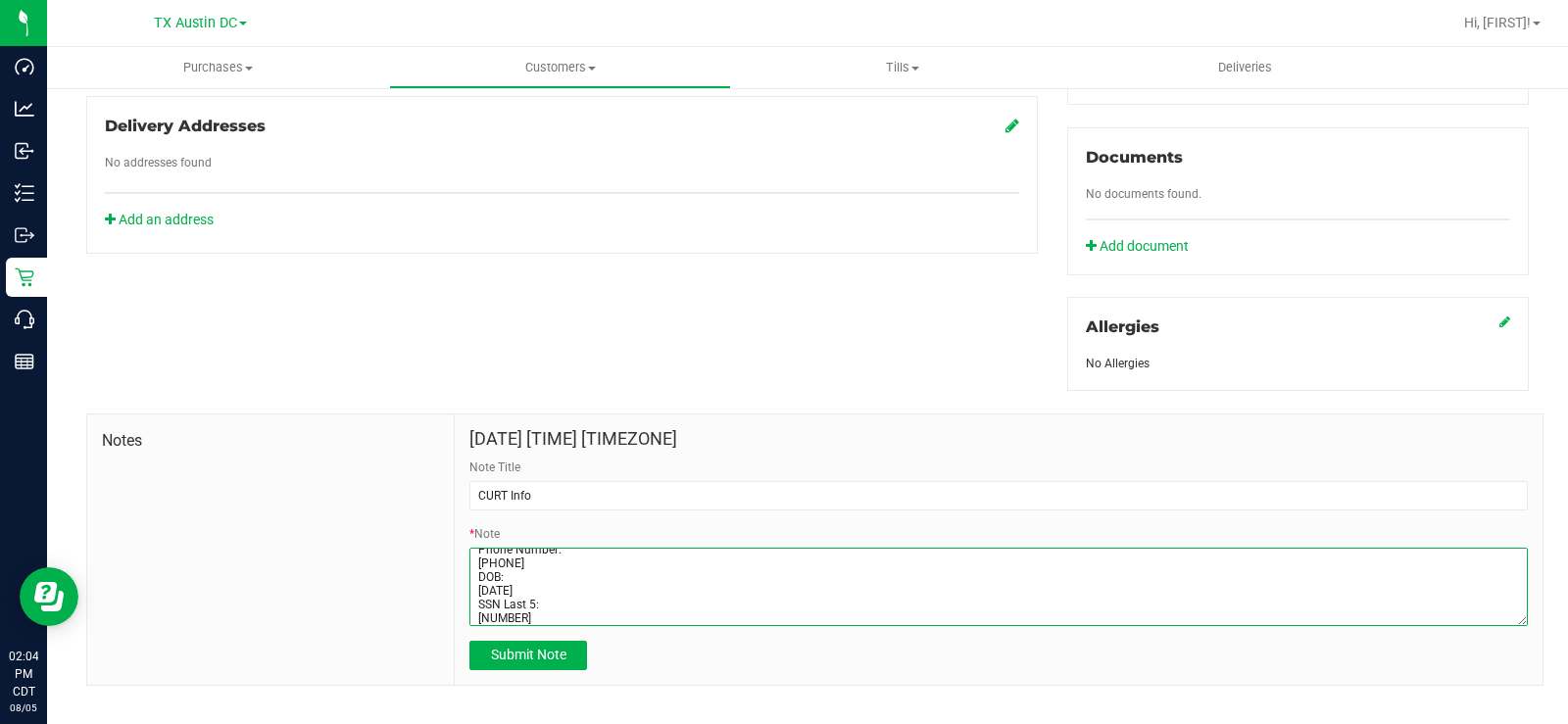 type on "Patient Name:
[FIRST] [LAST]
Address:
[NUMBER] [STREET]
[CITY], [STATE], [POSTAL_CODE]
Phone Number:
[PHONE]
DOB:
[DATE]
SSN Last 5:
[NUMBER]" 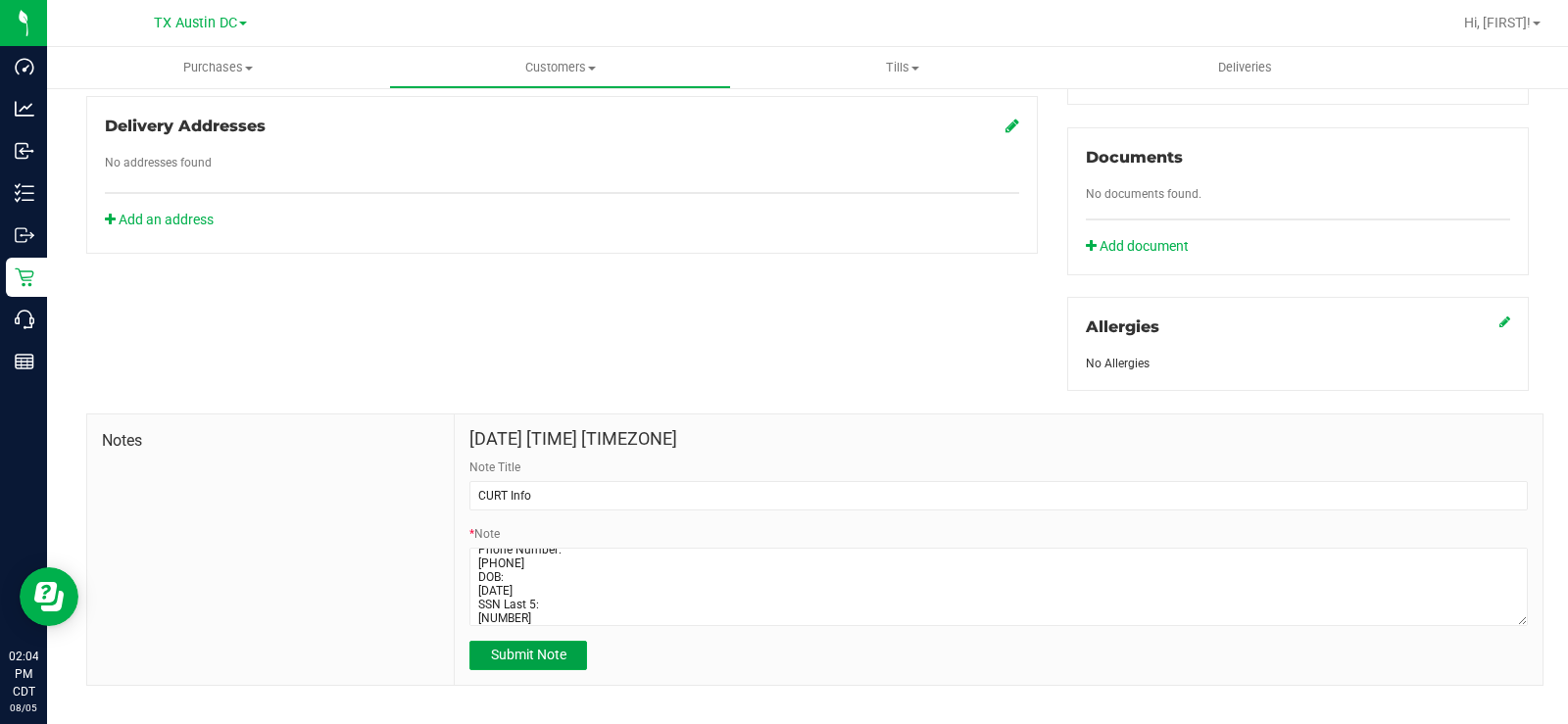 click on "Submit Note" at bounding box center [528, 654] 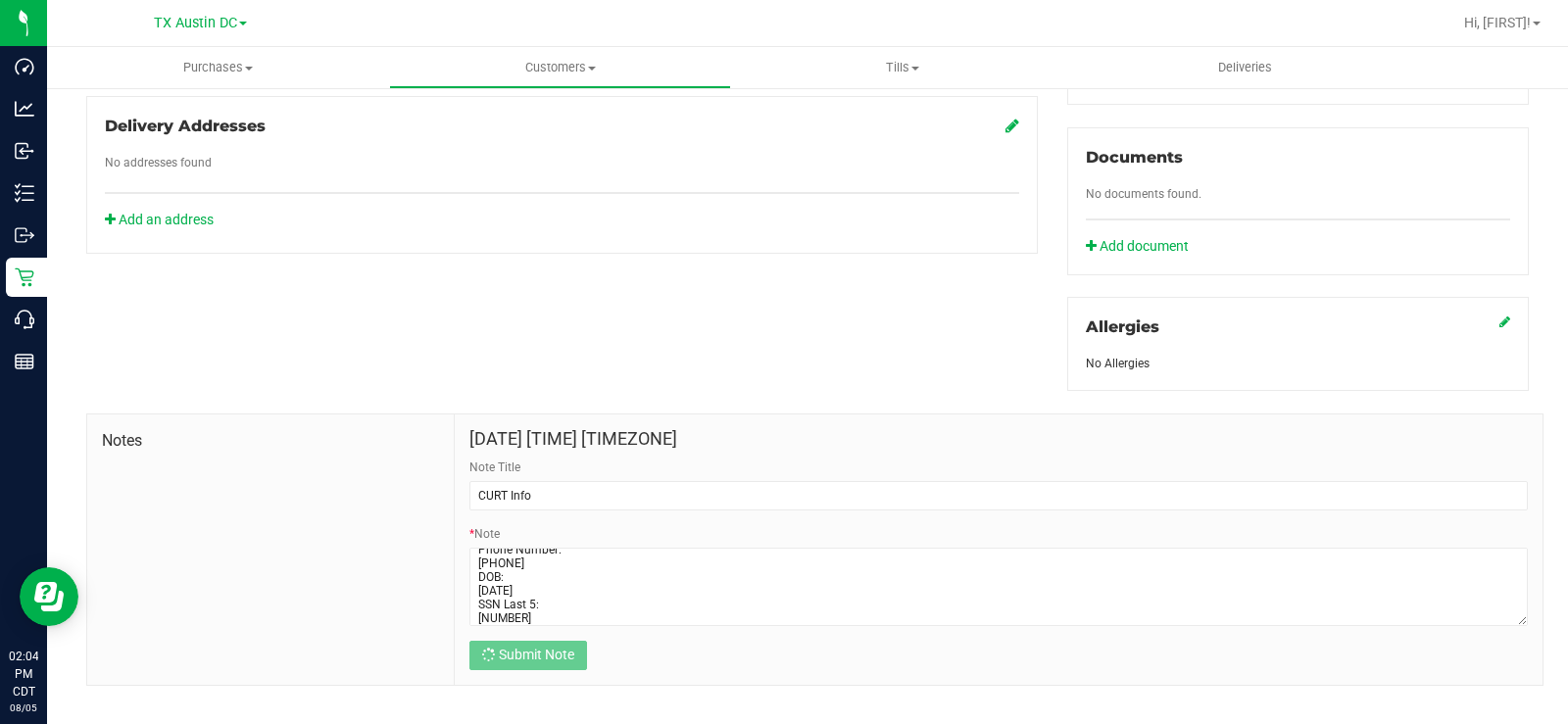 scroll, scrollTop: 0, scrollLeft: 0, axis: both 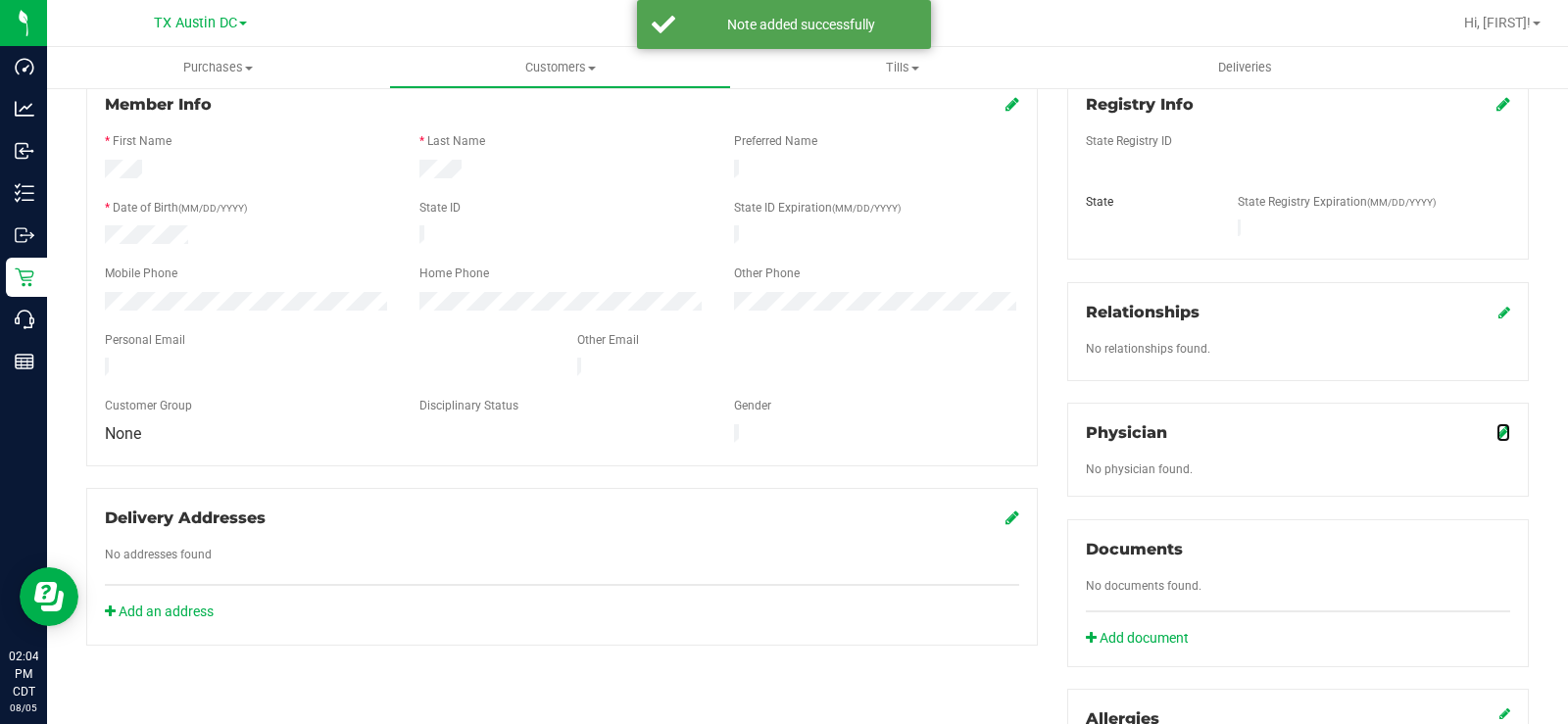 click 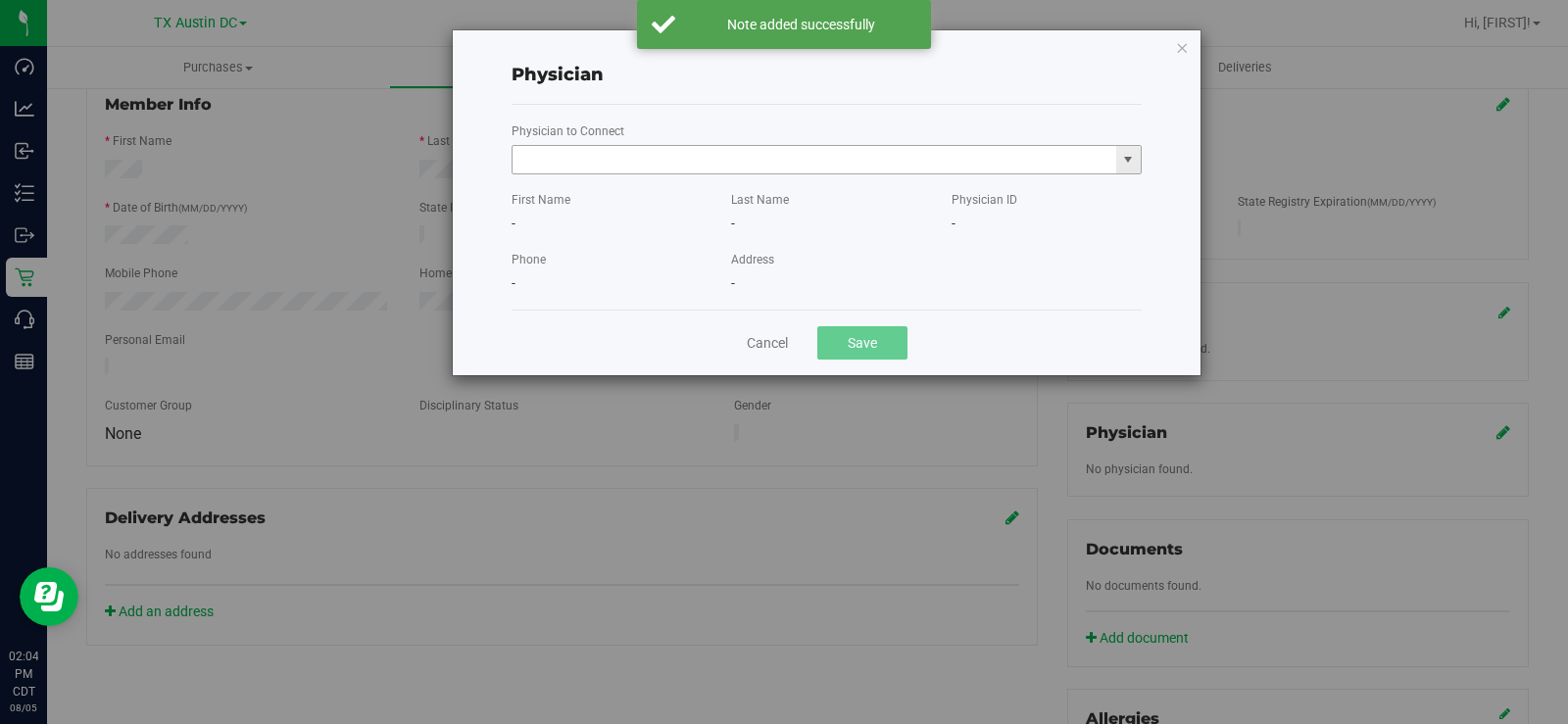 click at bounding box center [814, 160] 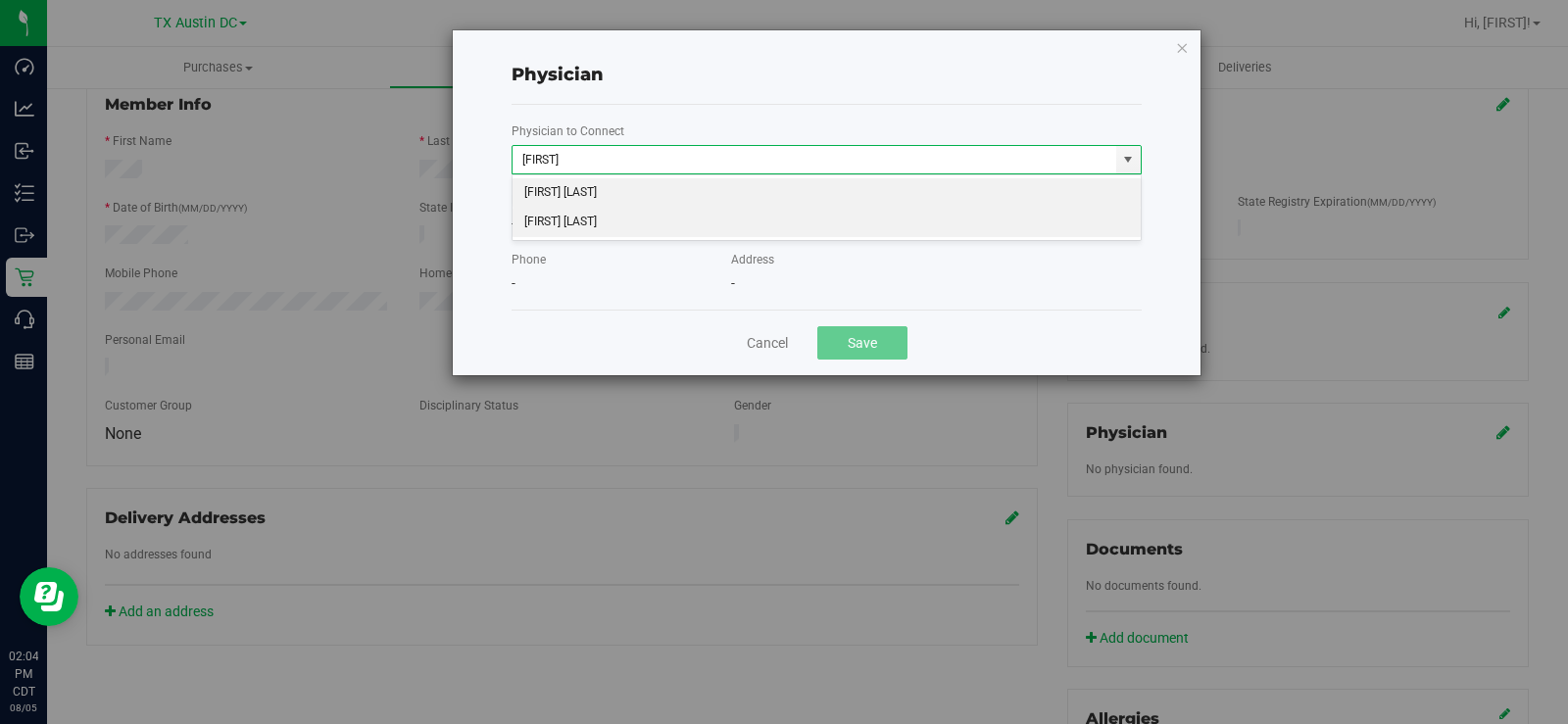 click on "[FIRST] [LAST]" at bounding box center (826, 222) 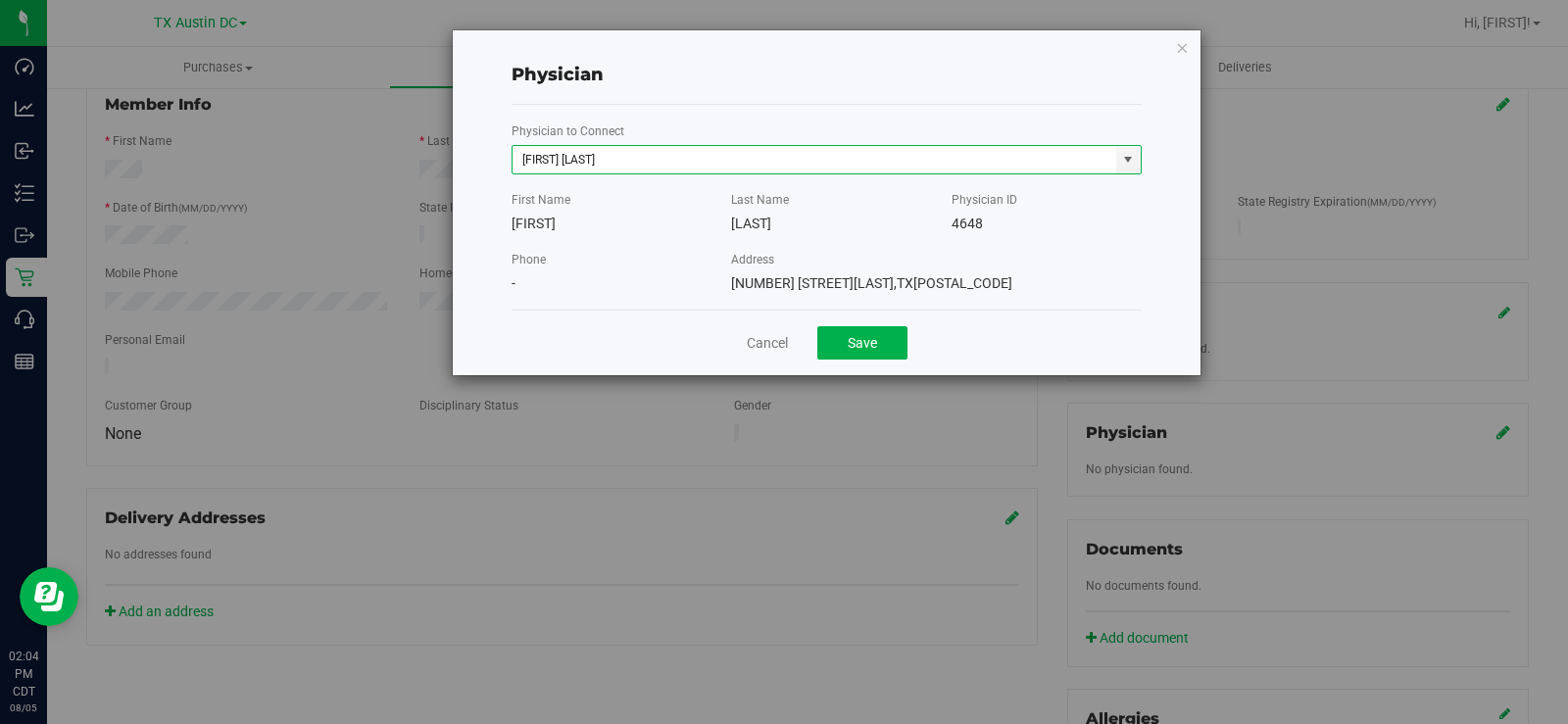 type on "[FIRST] [LAST]" 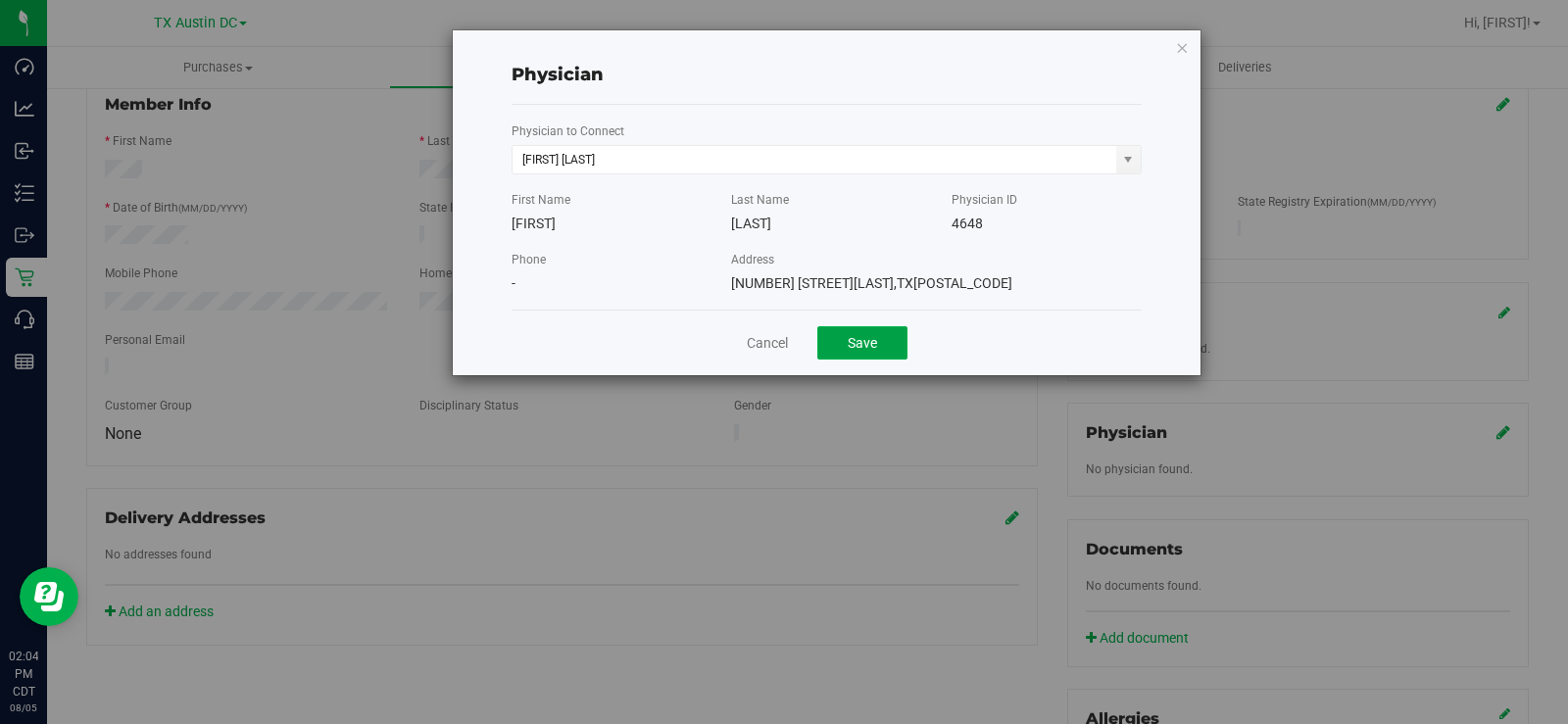 click on "Save" at bounding box center [862, 343] 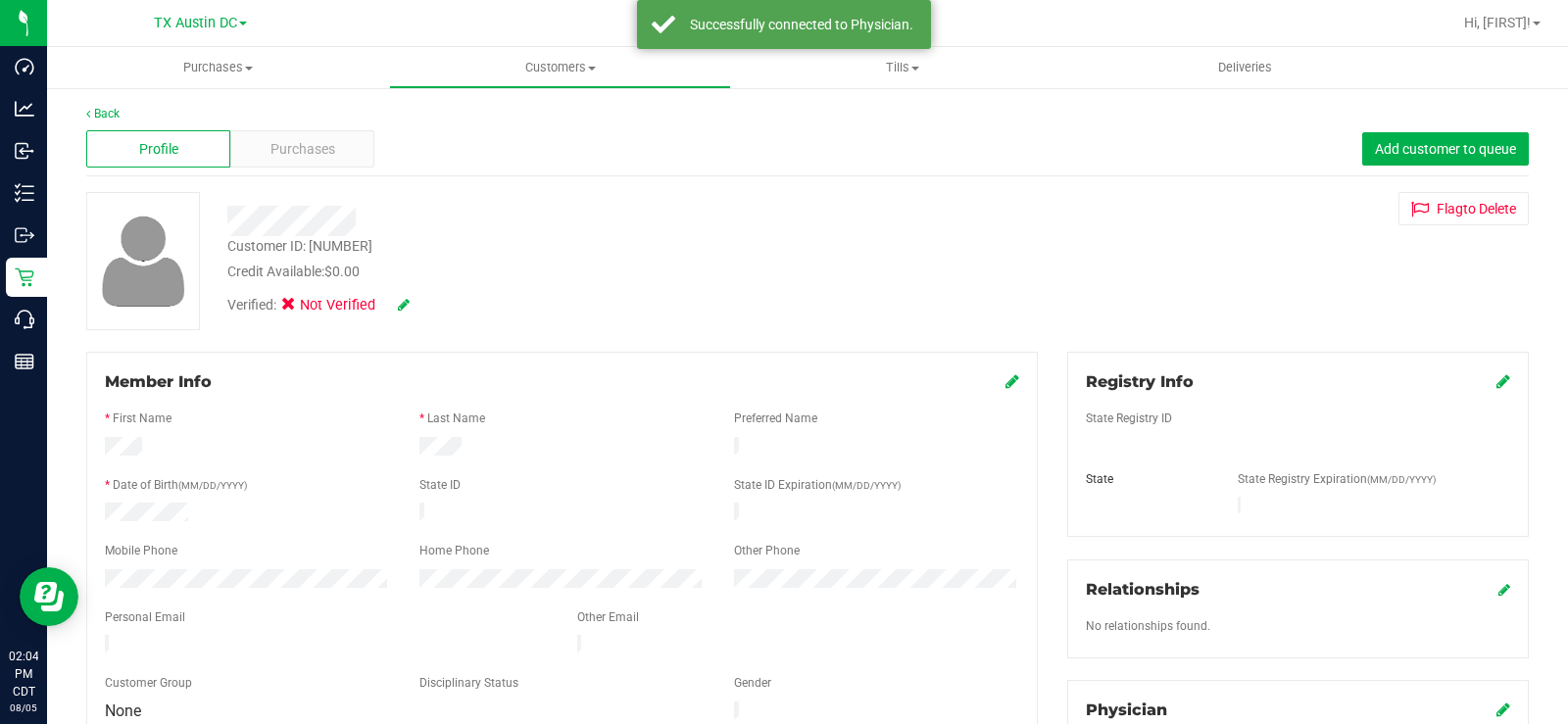 scroll, scrollTop: 0, scrollLeft: 0, axis: both 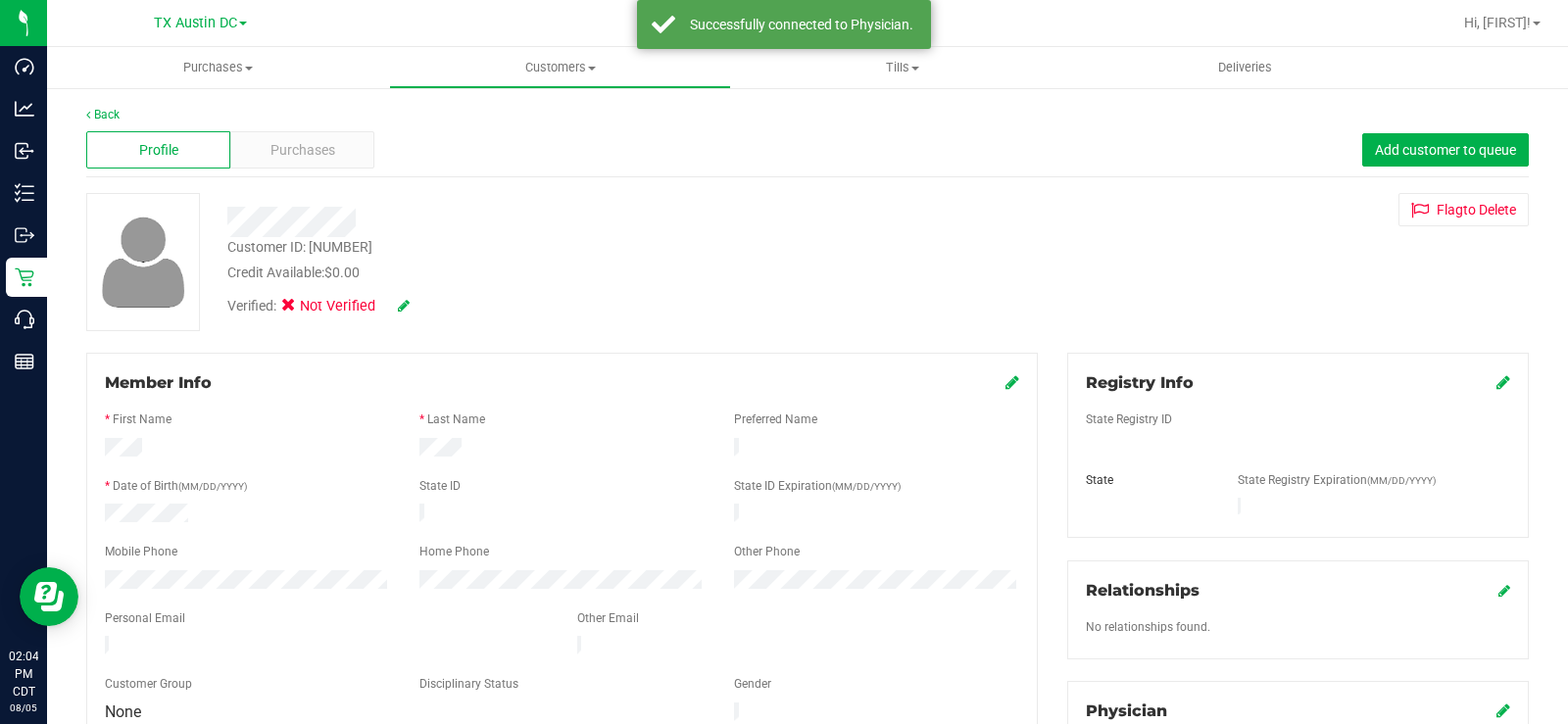 click at bounding box center (1503, 382) 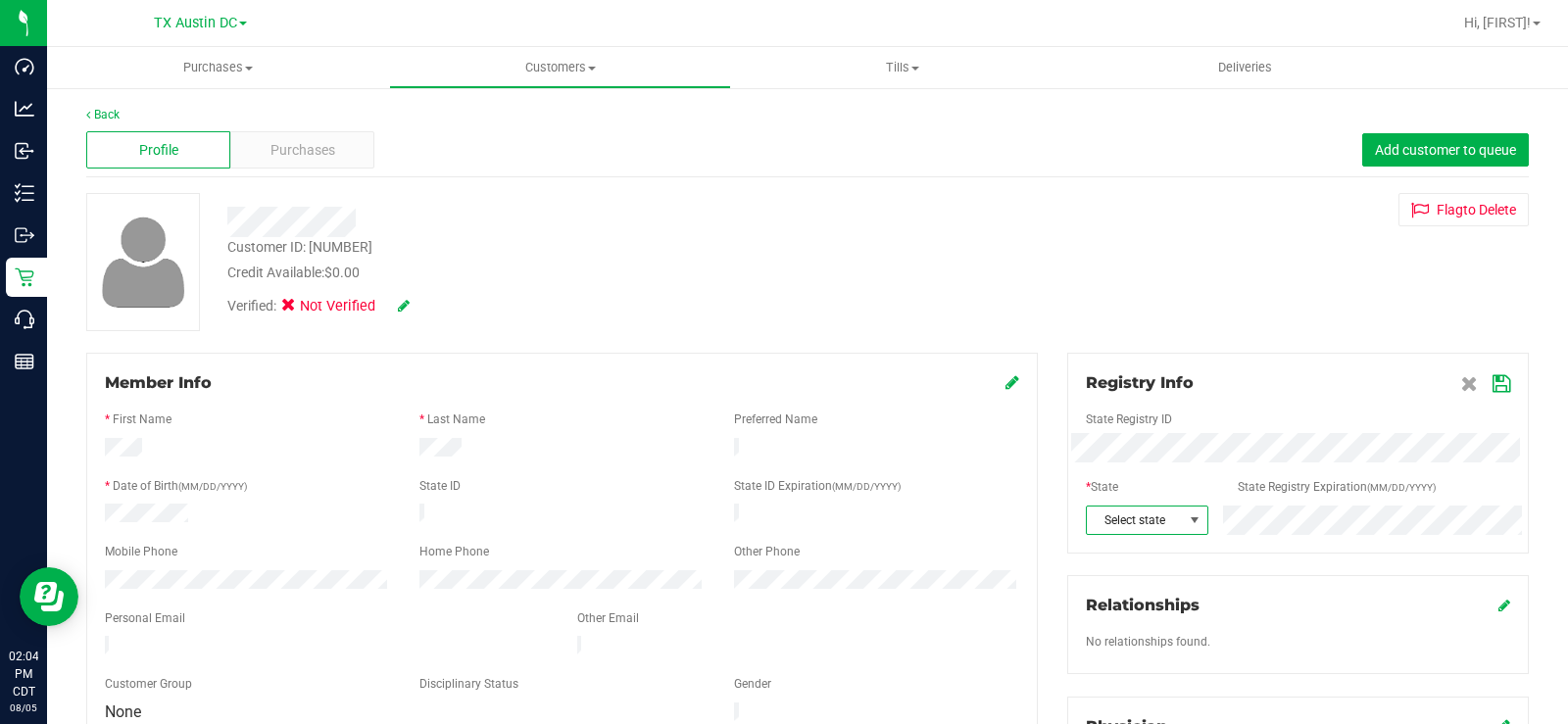 click at bounding box center (1195, 520) 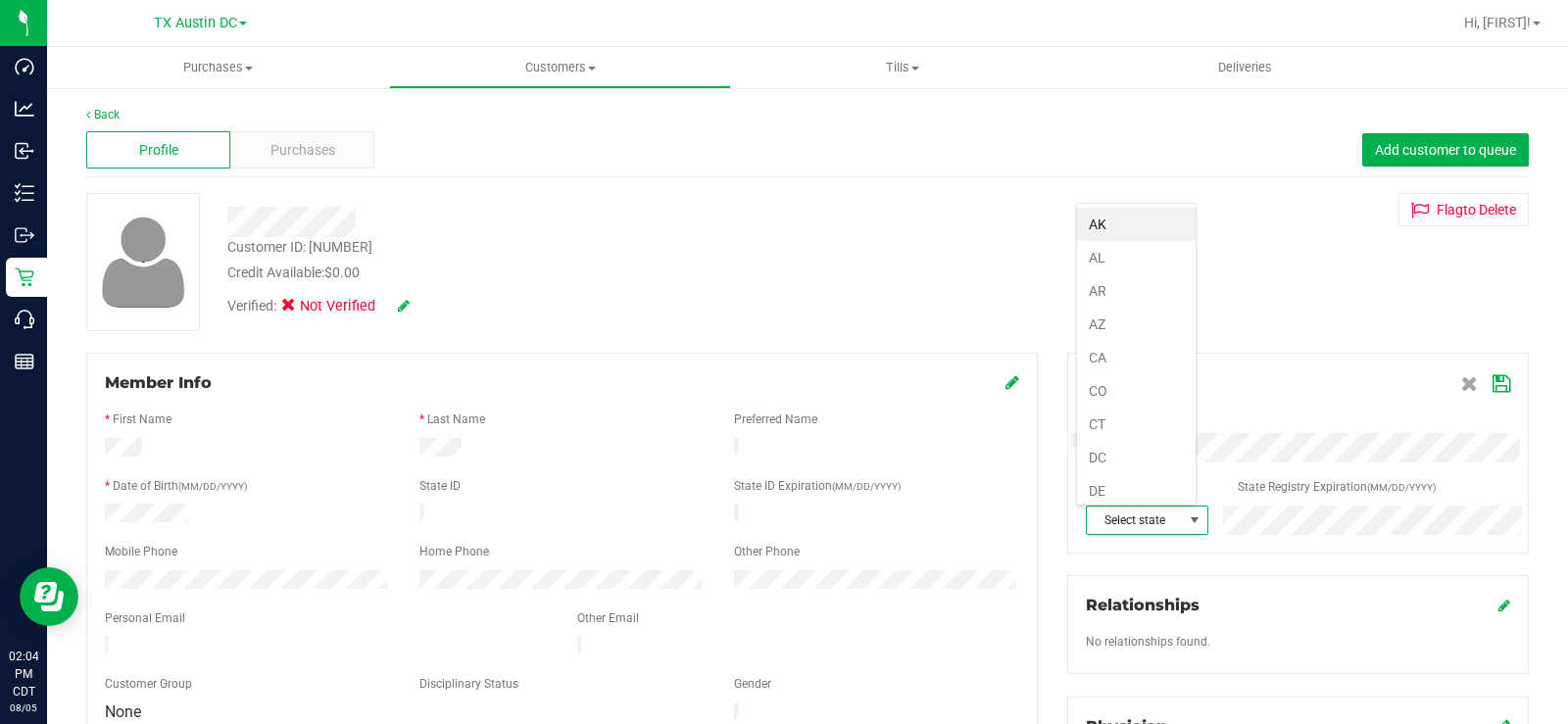 scroll, scrollTop: 97941, scrollLeft: 97879, axis: both 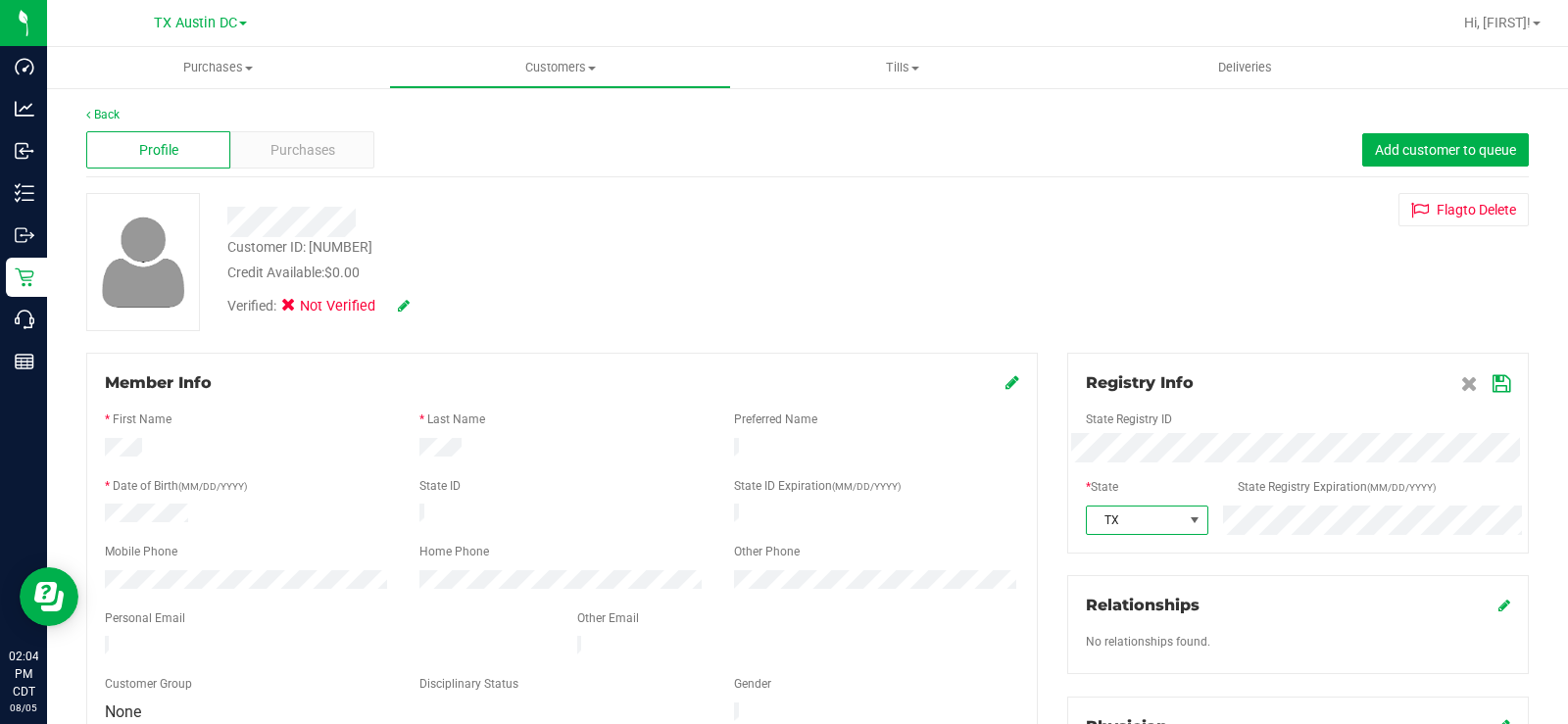 click at bounding box center [1501, 384] 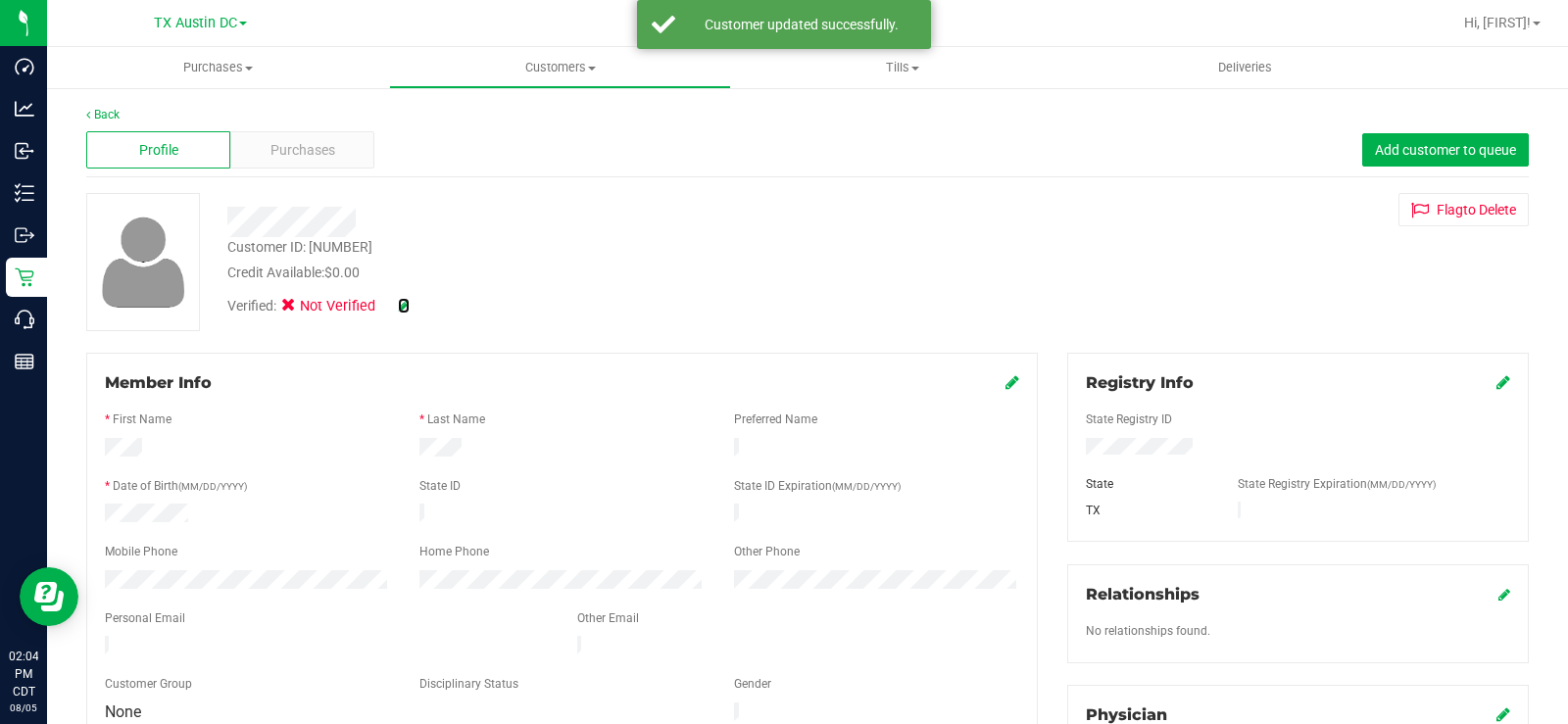 click at bounding box center (404, 306) 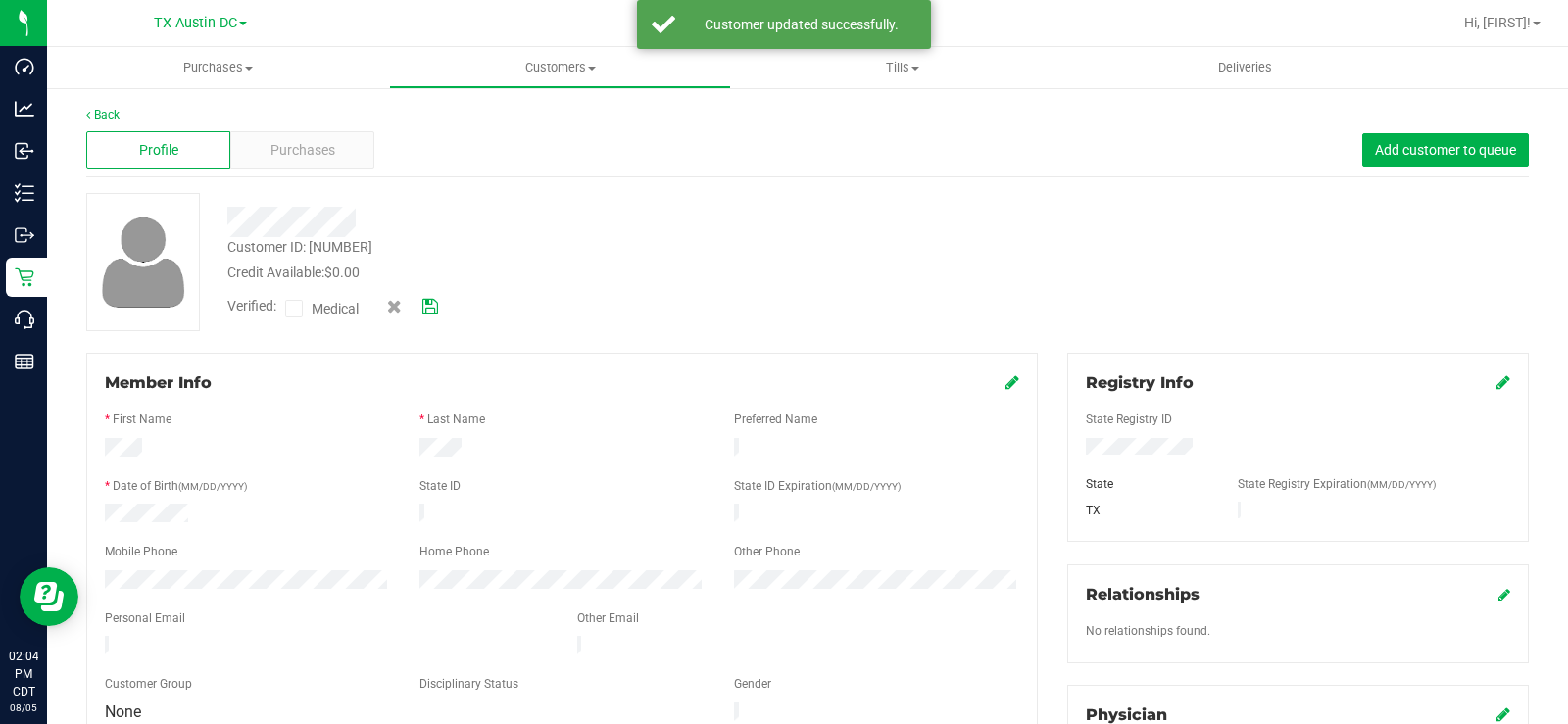click at bounding box center (294, 309) 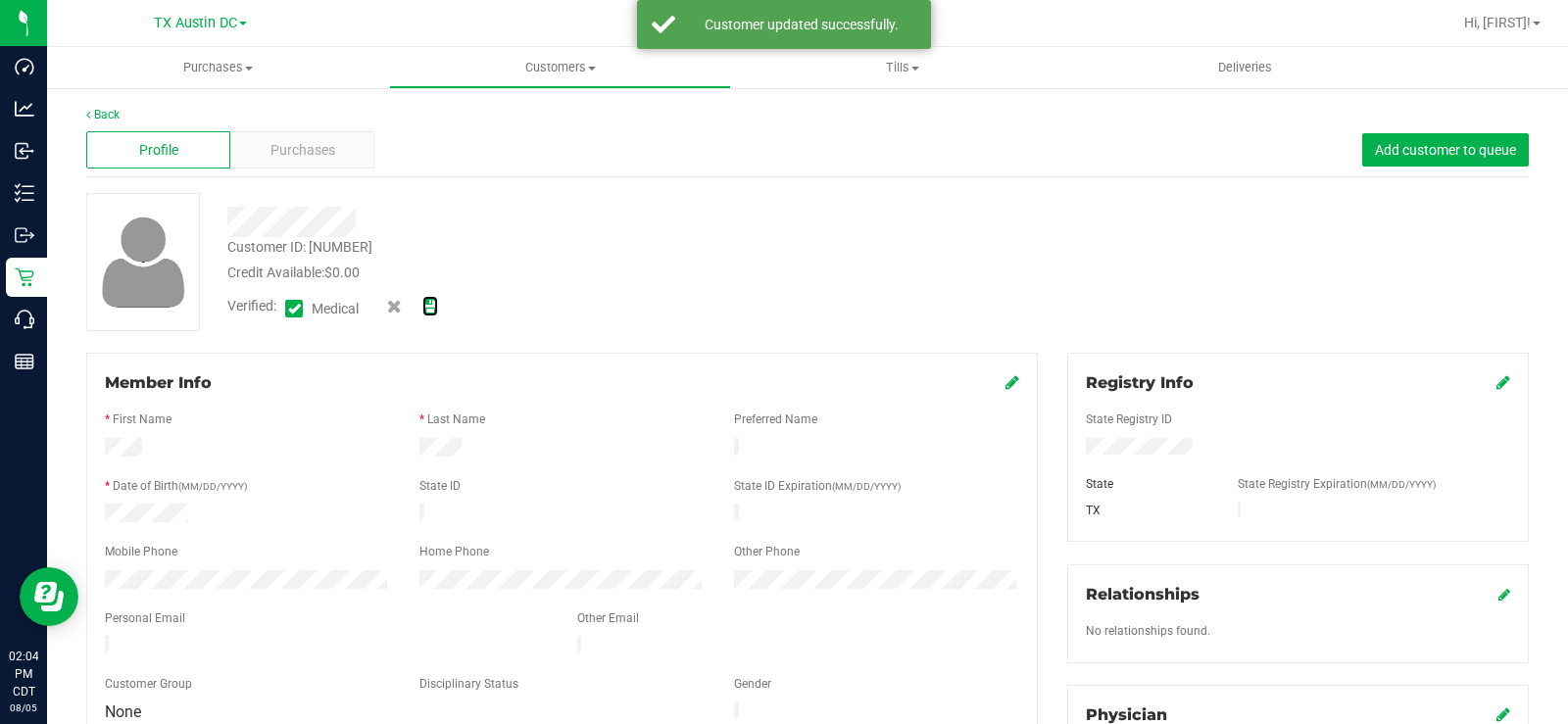 click at bounding box center (430, 307) 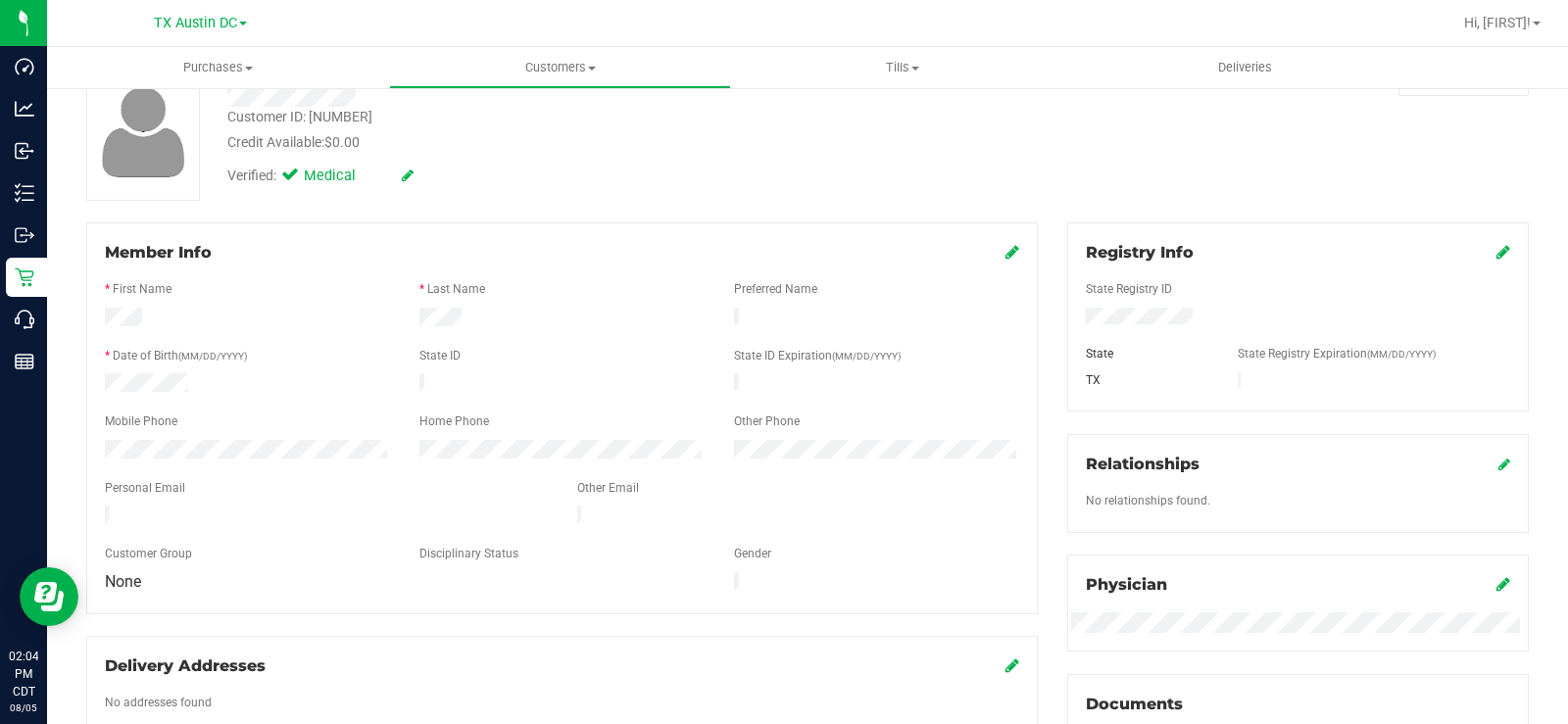 scroll, scrollTop: 98, scrollLeft: 0, axis: vertical 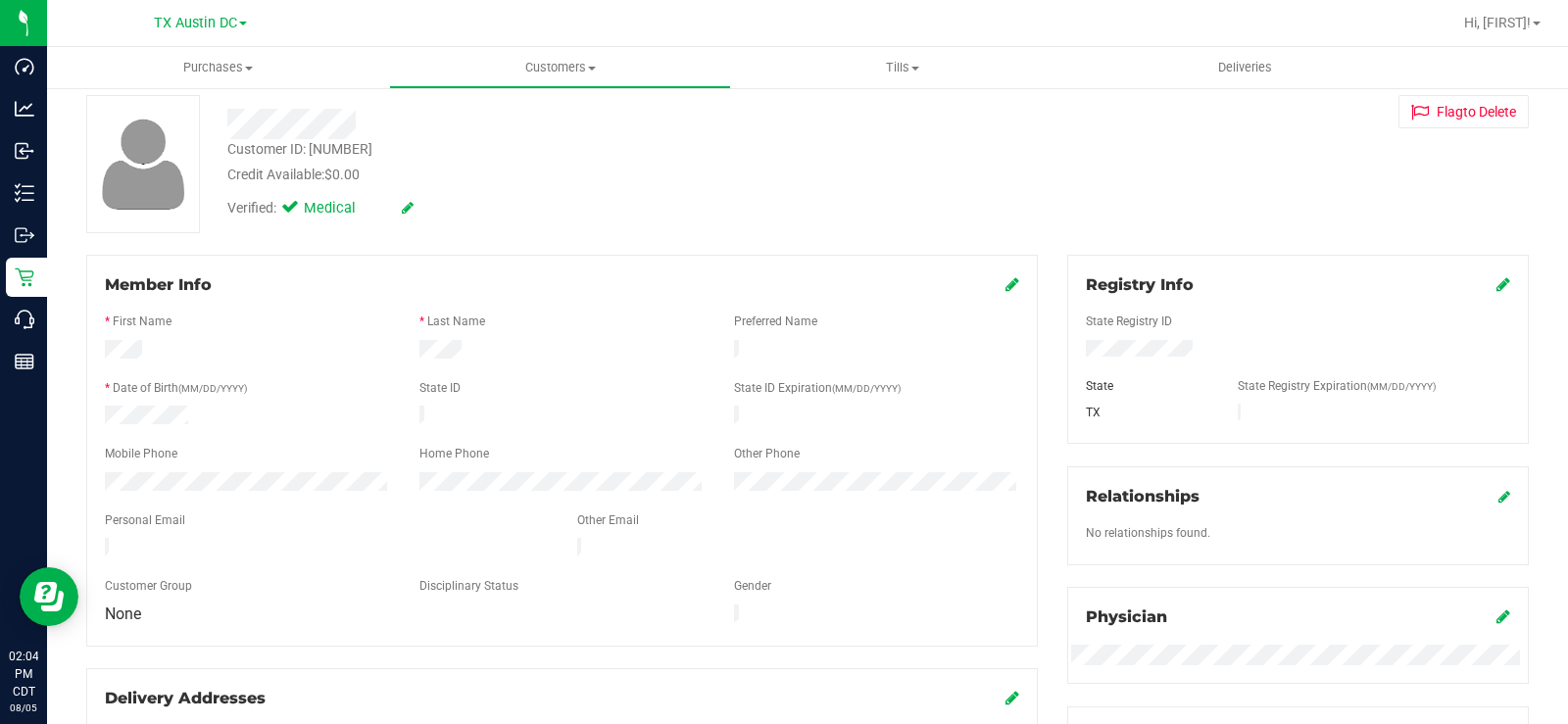 drag, startPoint x: 279, startPoint y: 536, endPoint x: 94, endPoint y: 544, distance: 185.17289 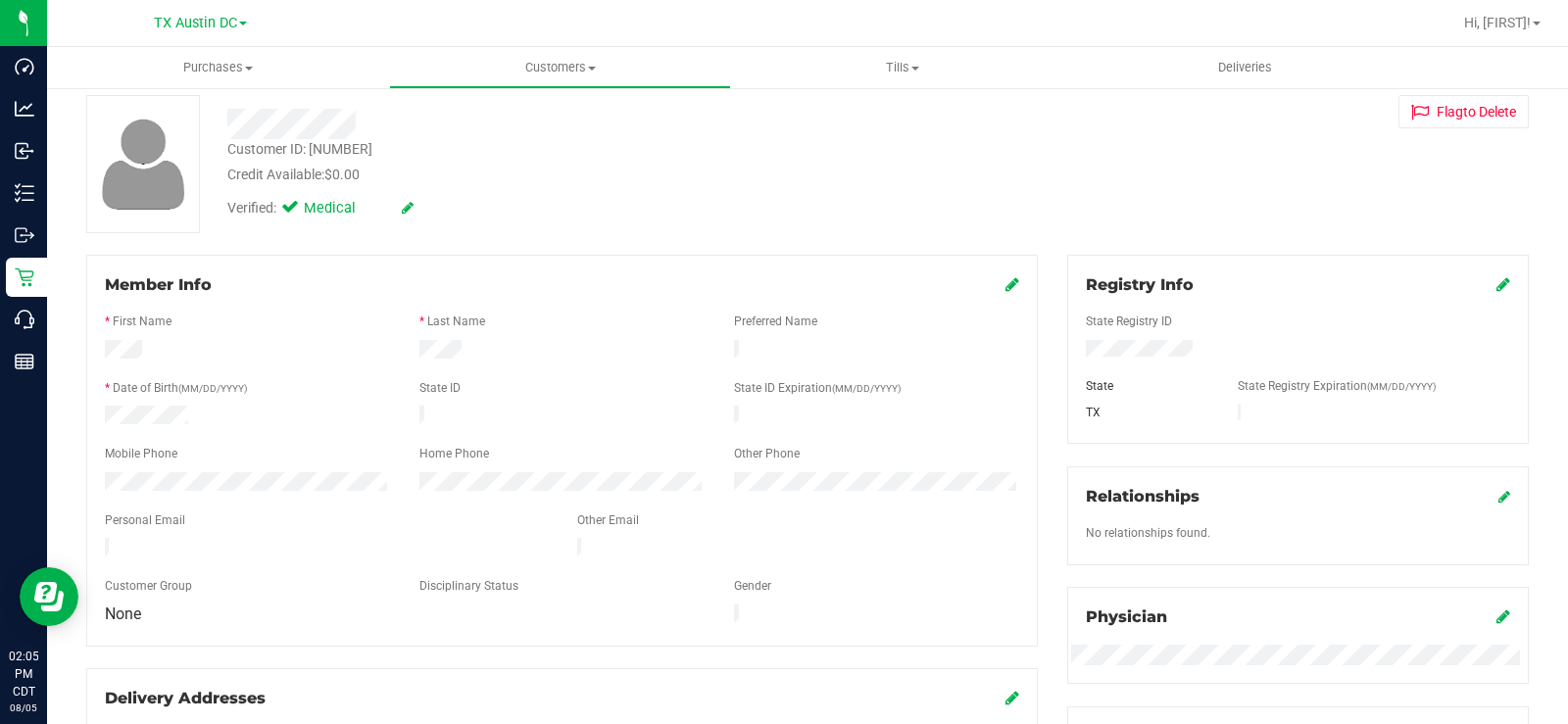 drag, startPoint x: 358, startPoint y: 121, endPoint x: 218, endPoint y: 118, distance: 140.03214 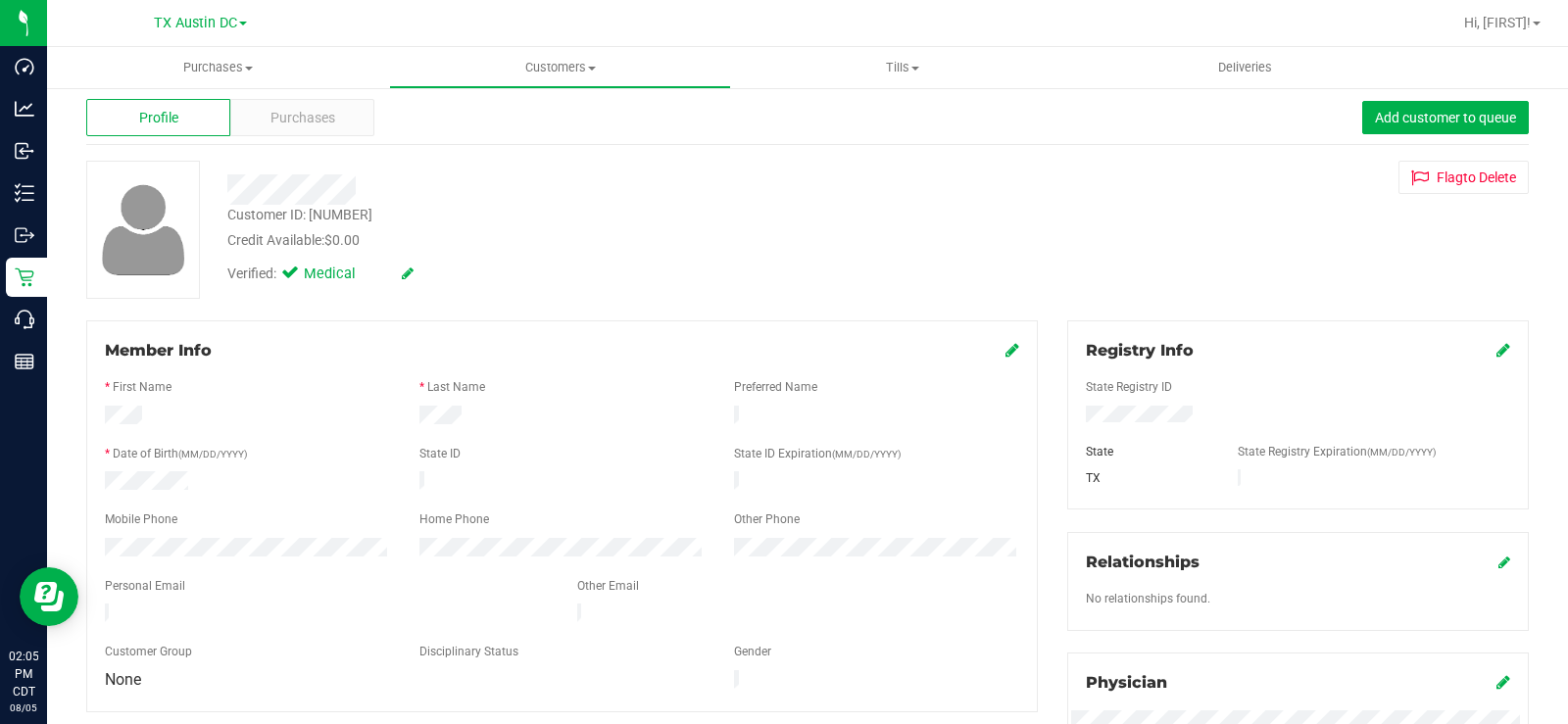 scroll, scrollTop: 0, scrollLeft: 0, axis: both 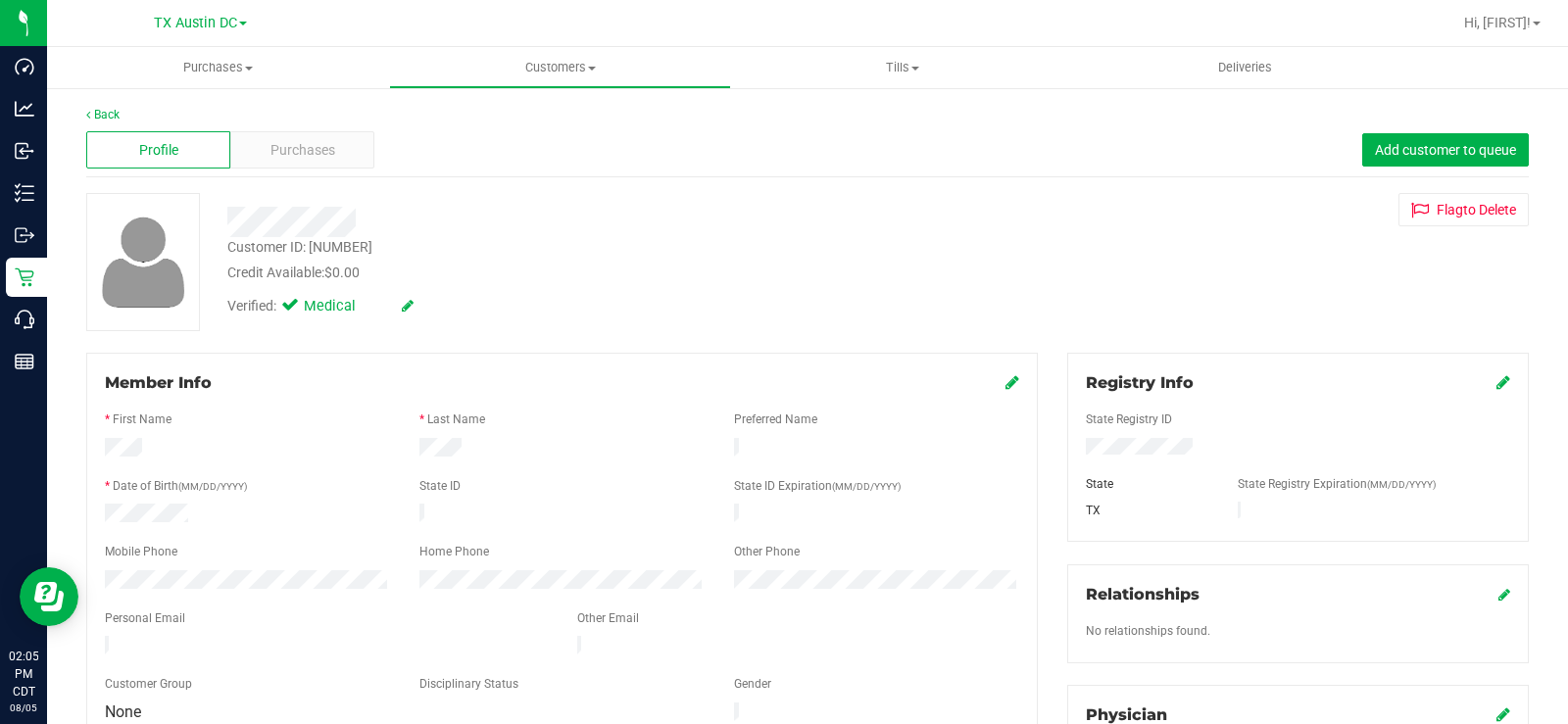 click on "Purchases" at bounding box center (303, 150) 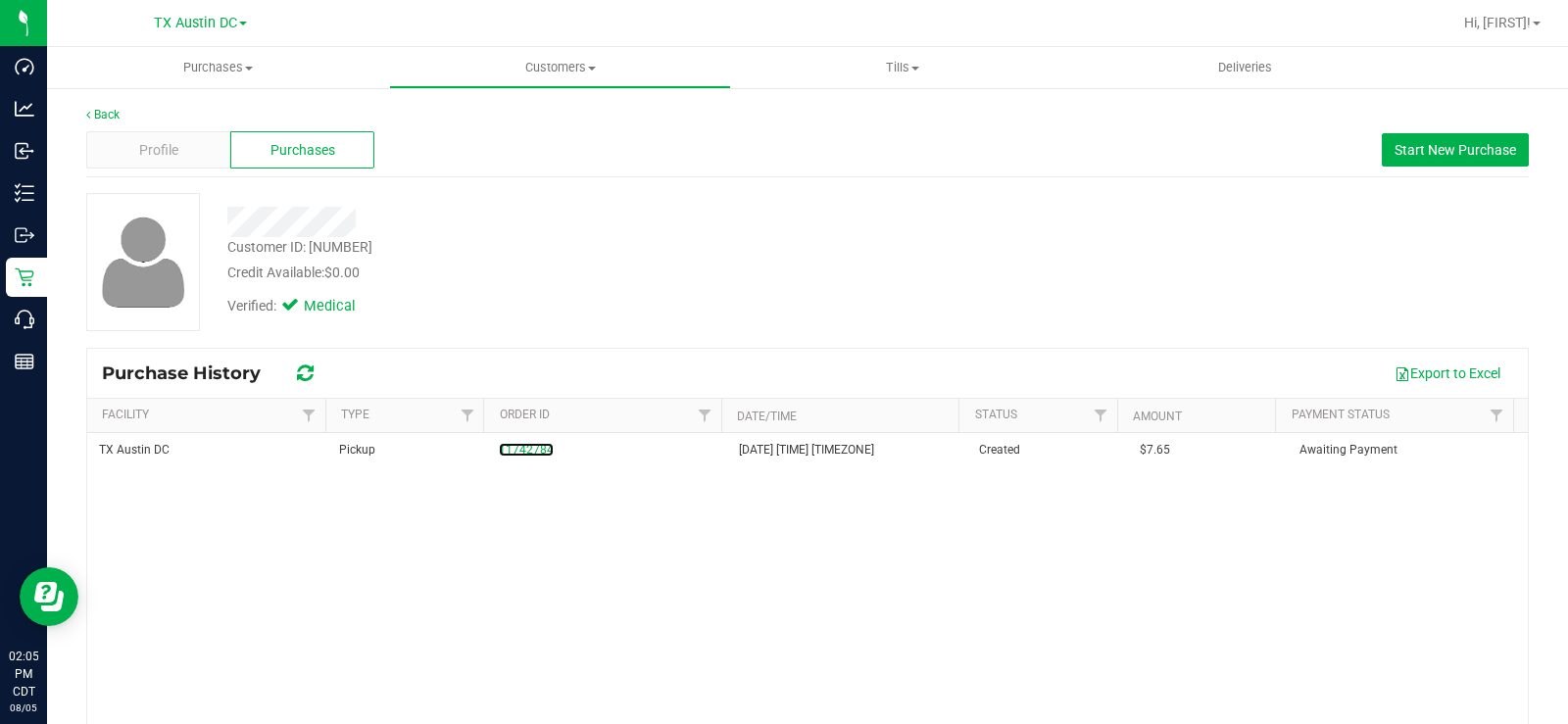 click on "11742784" at bounding box center (526, 450) 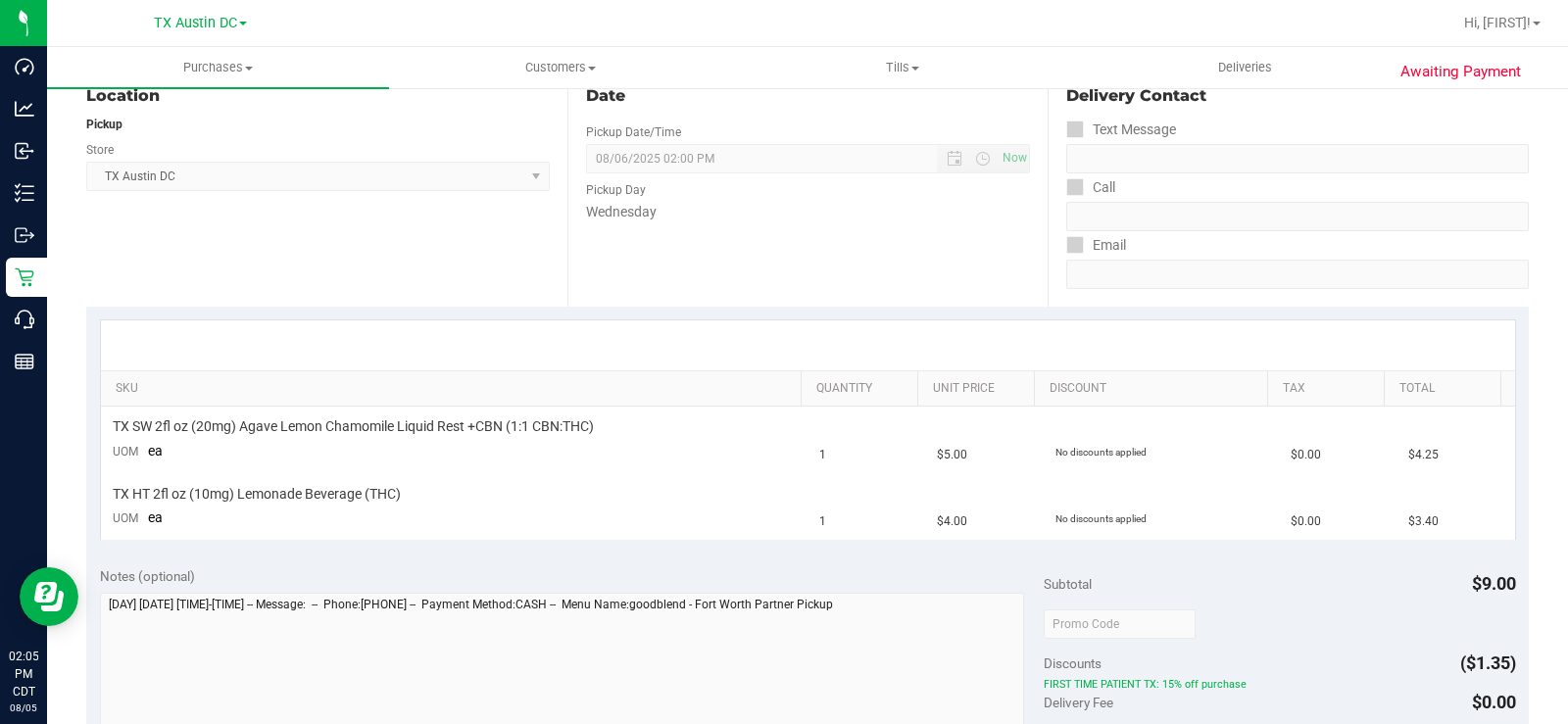 scroll, scrollTop: 0, scrollLeft: 0, axis: both 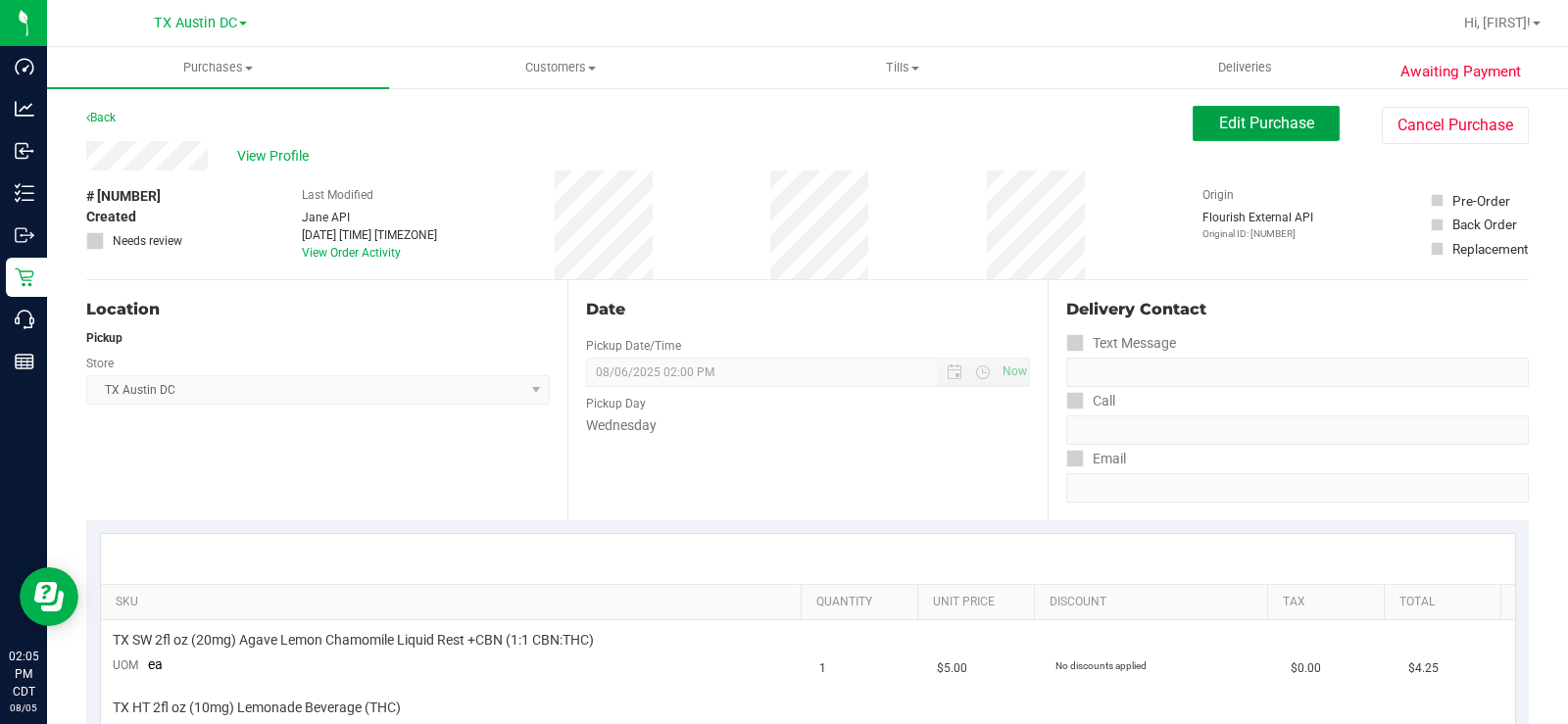 click on "Edit Purchase" at bounding box center [1266, 123] 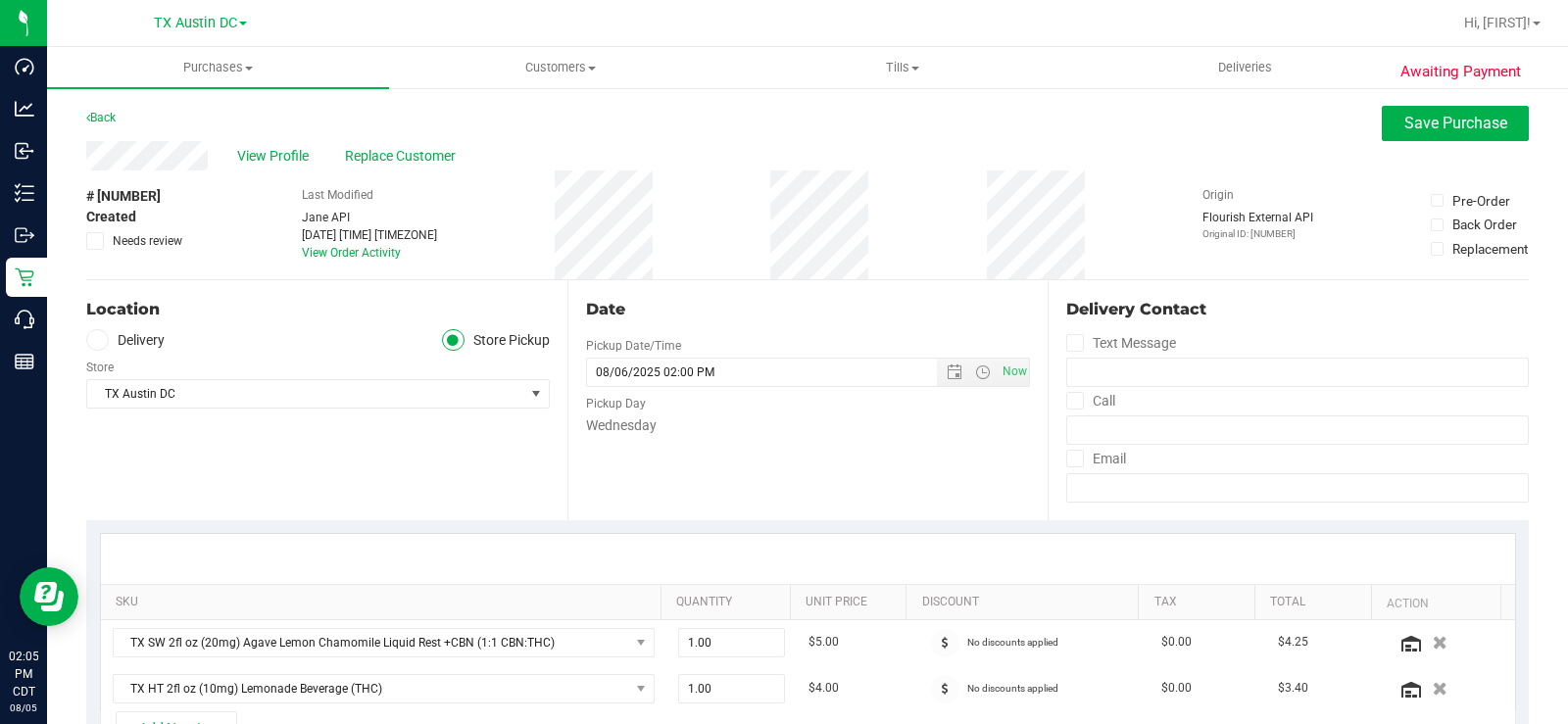 click at bounding box center [97, 340] 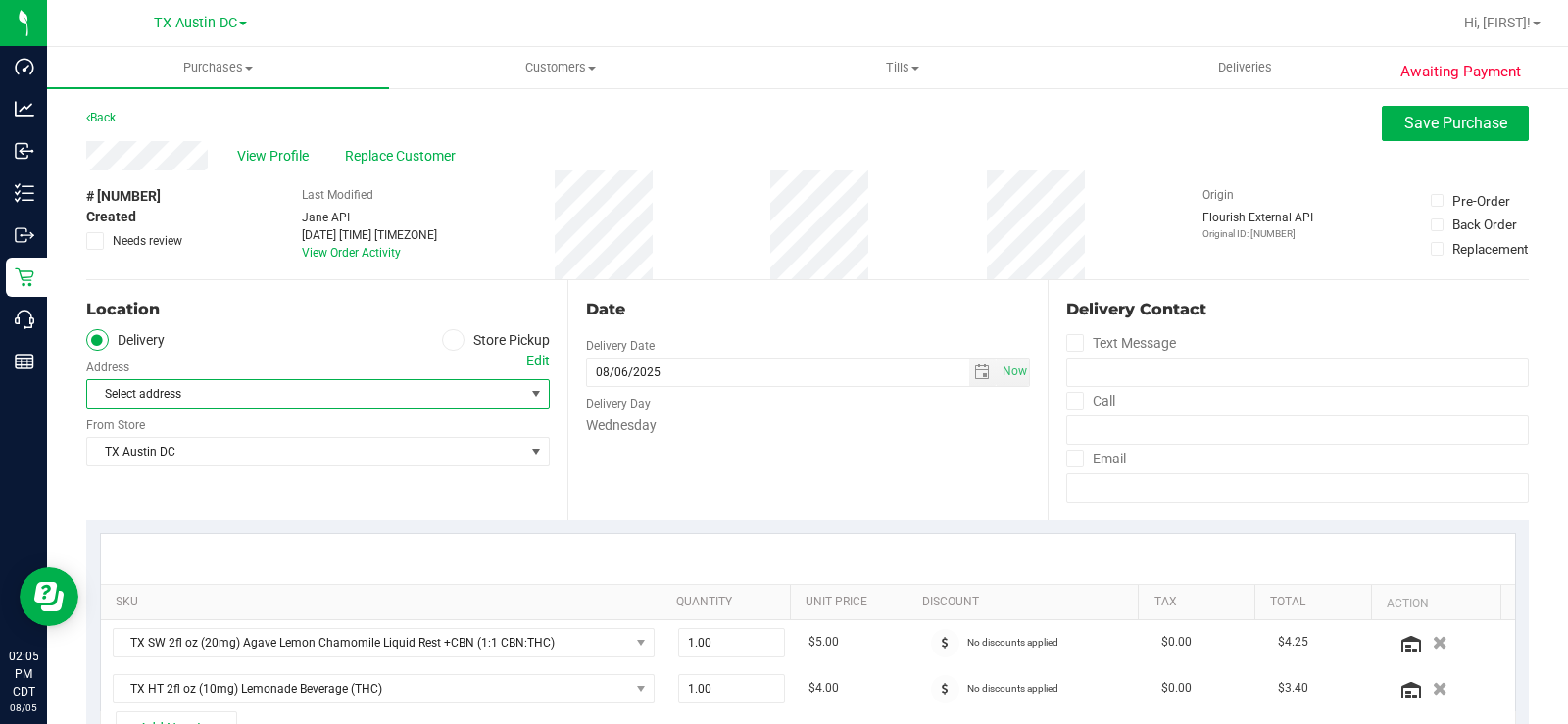 click on "Select address" at bounding box center (294, 394) 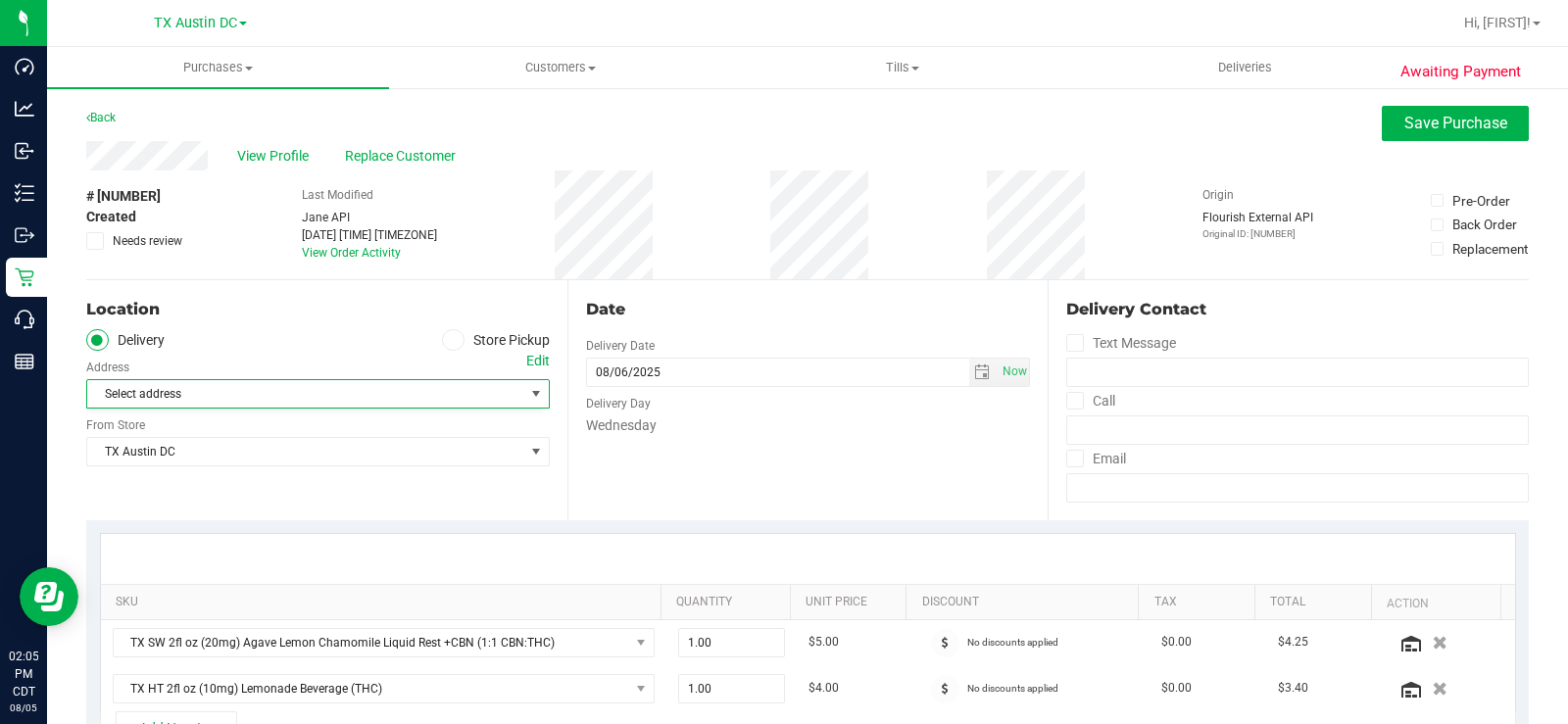 click on "Edit" at bounding box center (538, 361) 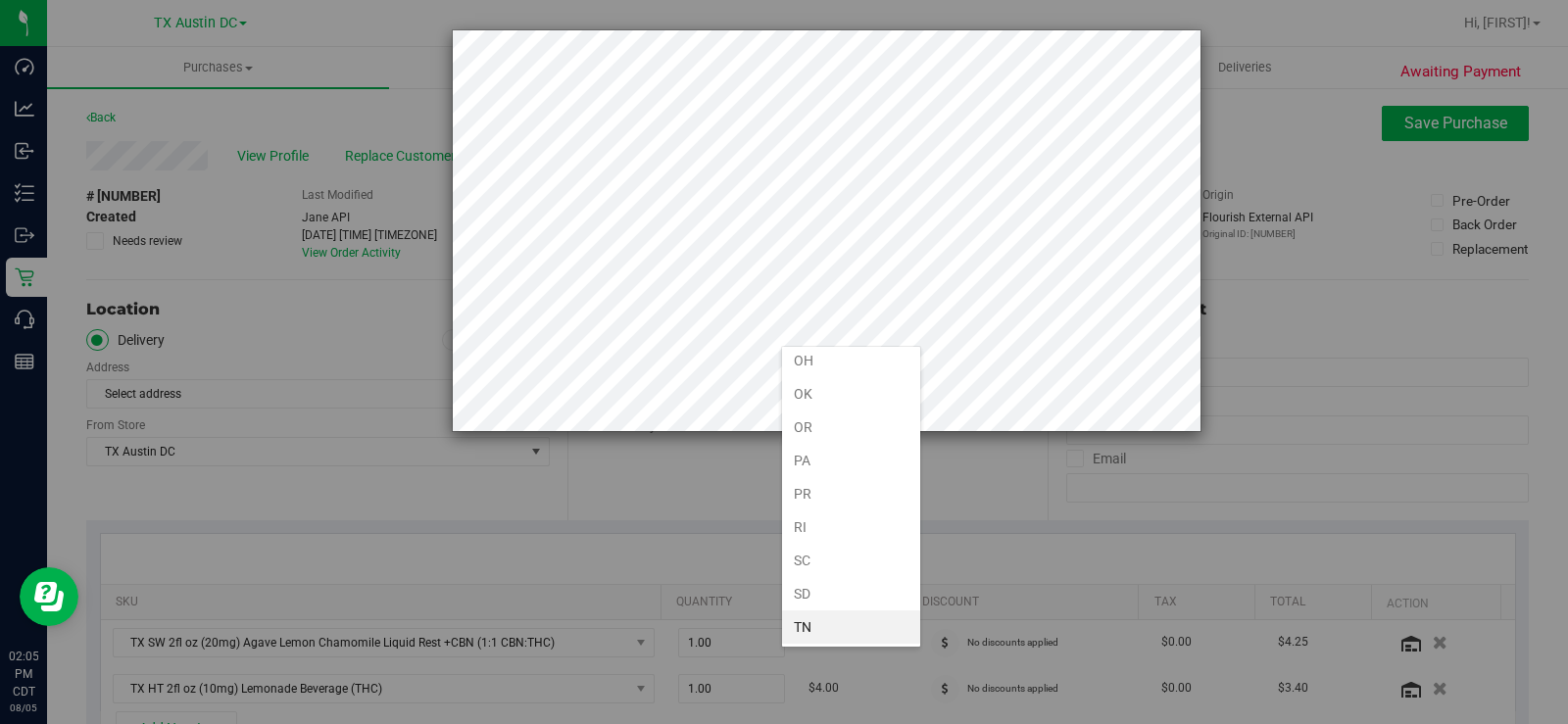 scroll, scrollTop: 1205, scrollLeft: 0, axis: vertical 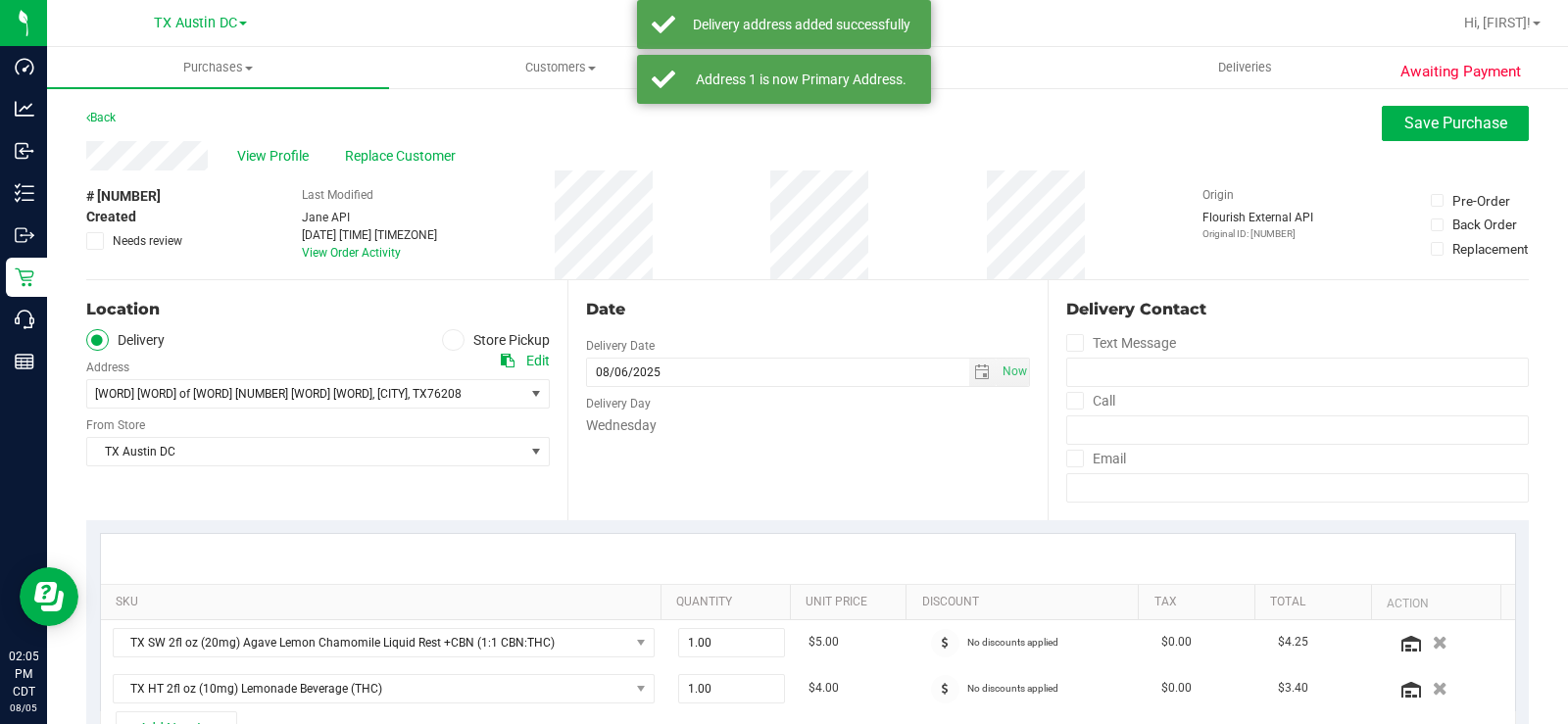 click on "Location
Delivery
Store Pickup
Address
Edit
Clarke Quality of Life [NUMBER] [STREET]
, [CITY]
, TX
[POSTAL_CODE]
Select address Clarke Quality of Life [NUMBER] [STREET]
From Store
TX Austin DC Select Store Bonita Springs WC Boynton Beach WC Bradenton WC Brandon WC Brooksville WC Call Center Clermont WC Crestview WC Deerfield Beach WC Delray Beach WC Deltona WC JAX DC REP" at bounding box center [326, 400] 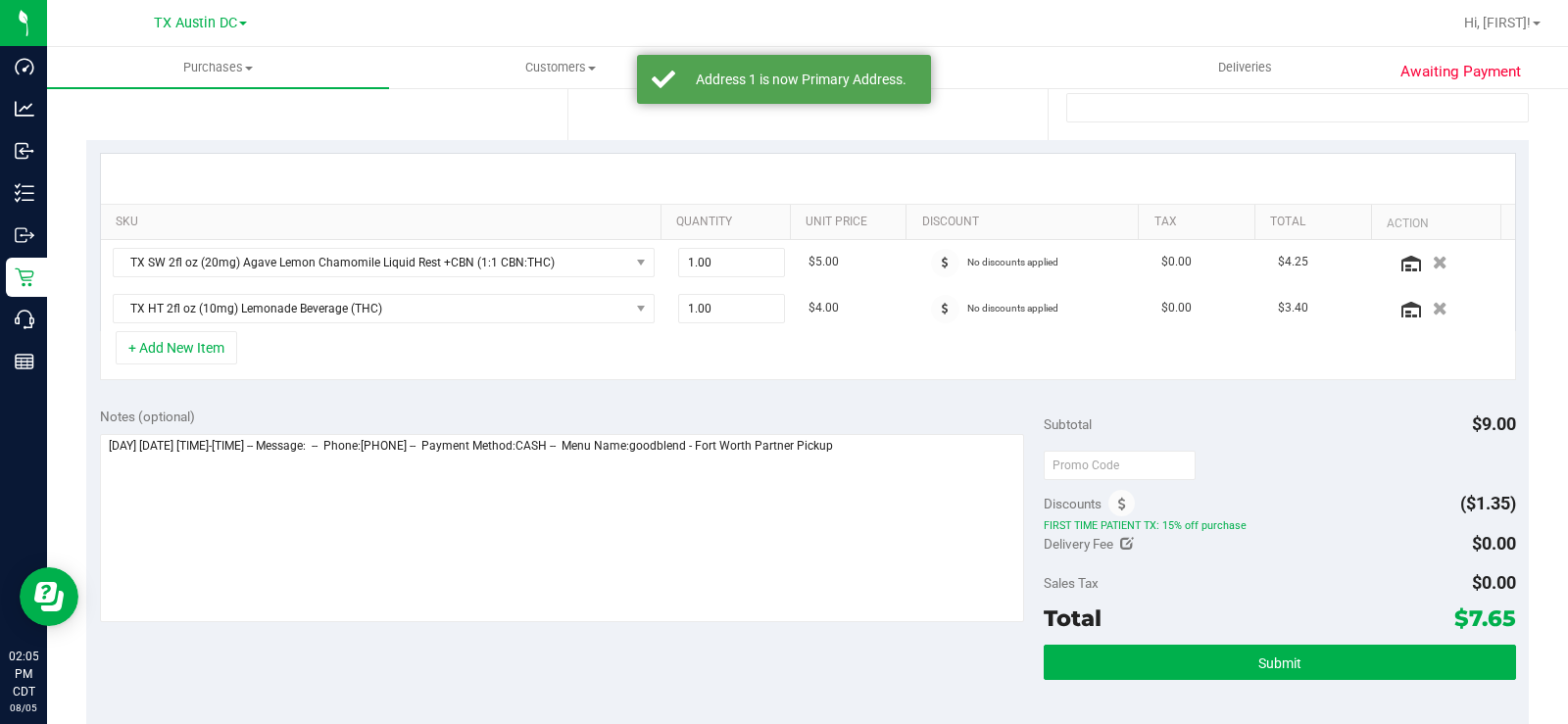 scroll, scrollTop: 392, scrollLeft: 0, axis: vertical 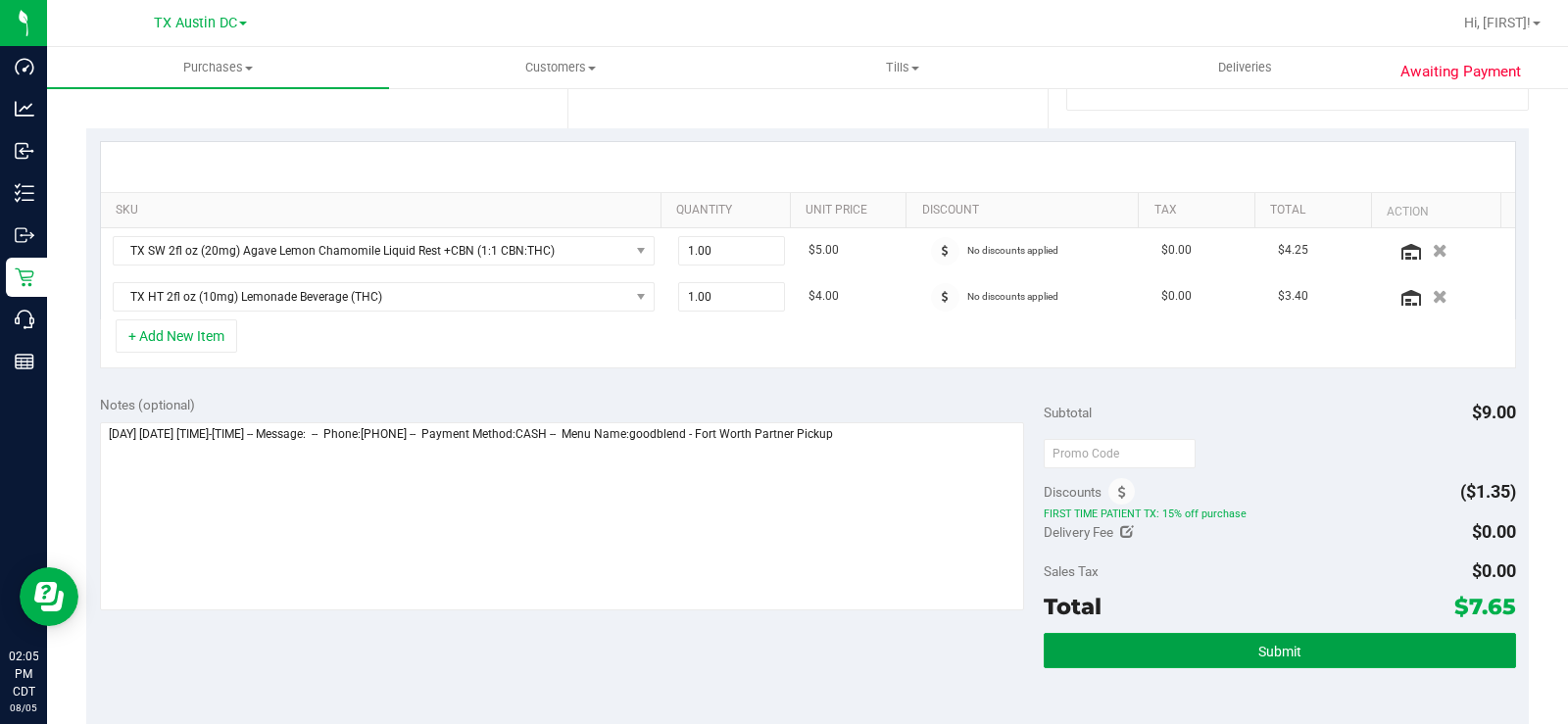 click on "Submit" at bounding box center [1280, 651] 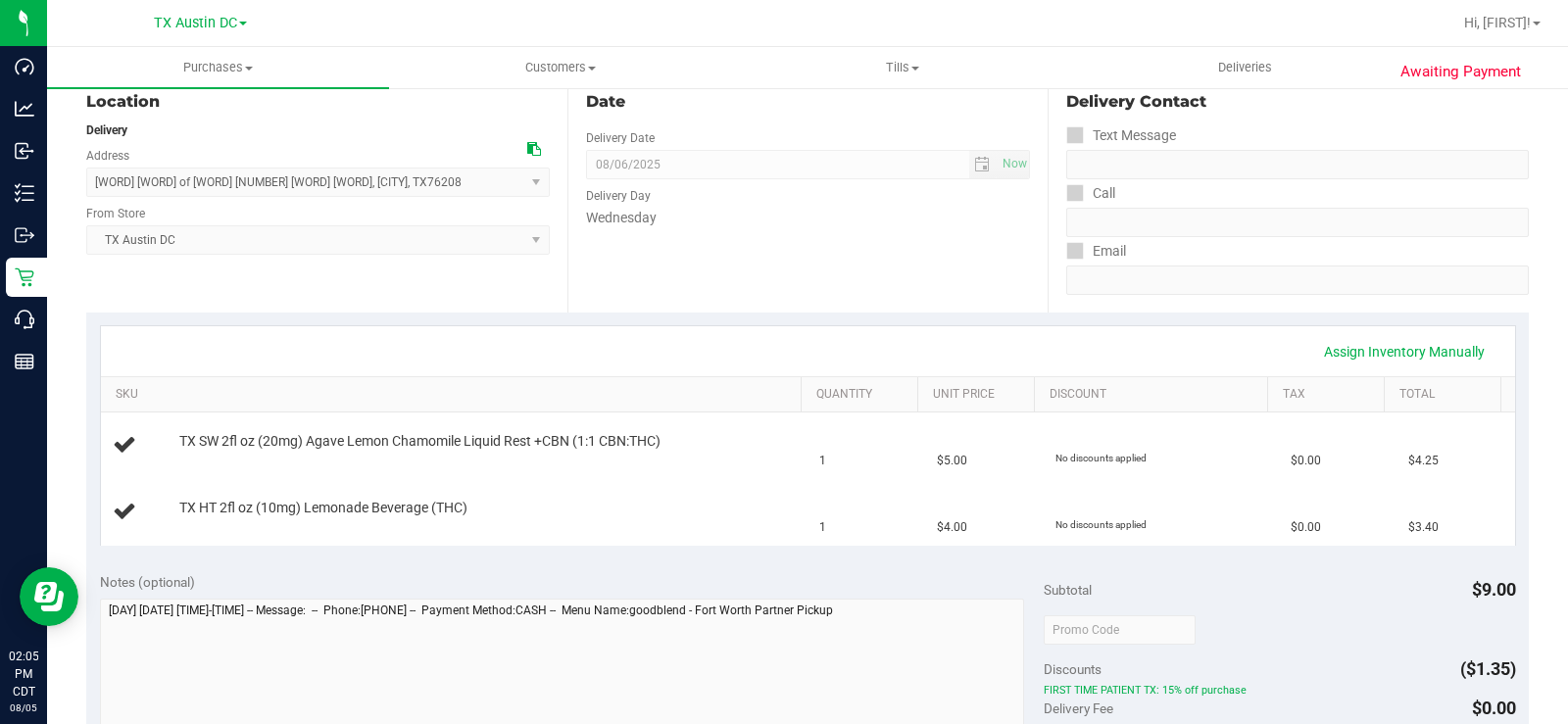 scroll, scrollTop: 0, scrollLeft: 0, axis: both 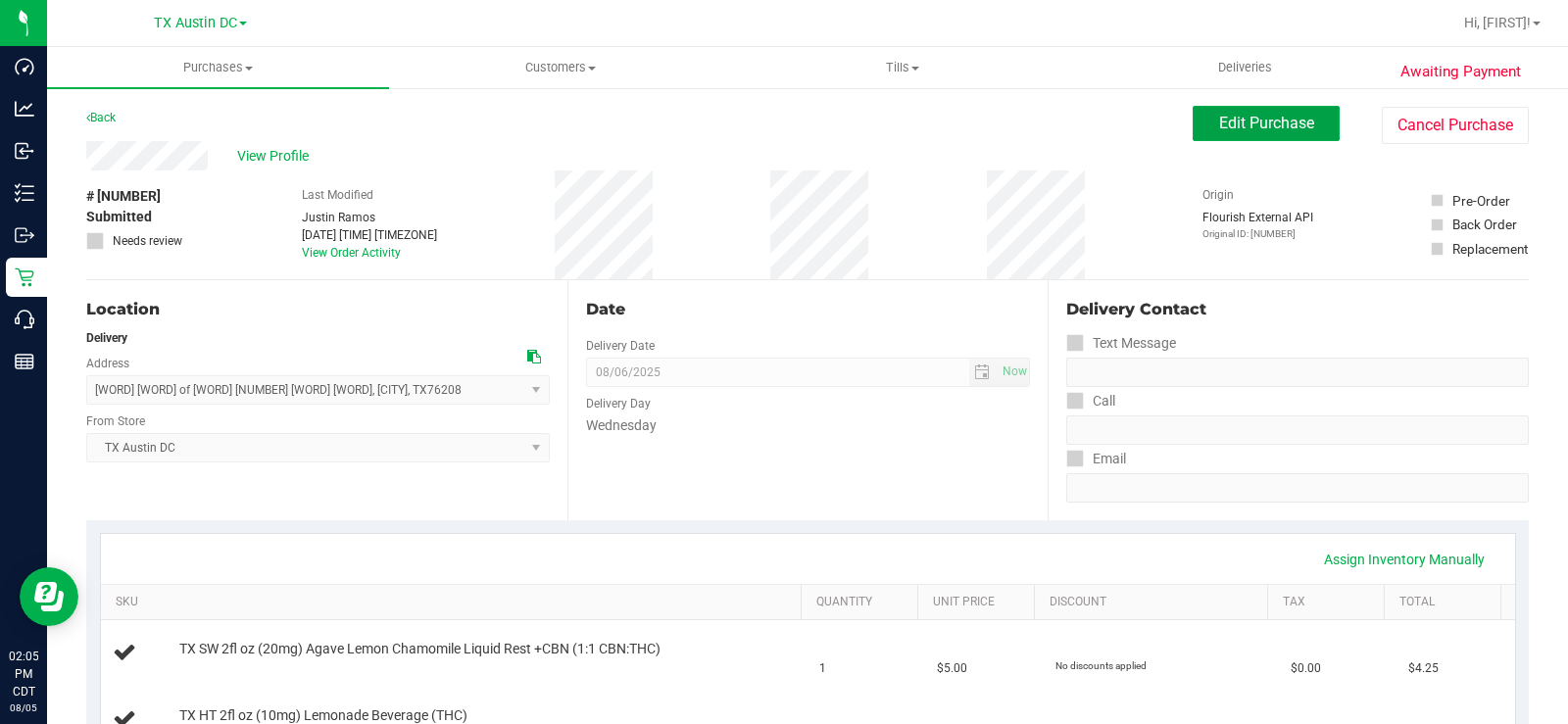 click on "Edit Purchase" at bounding box center [1266, 122] 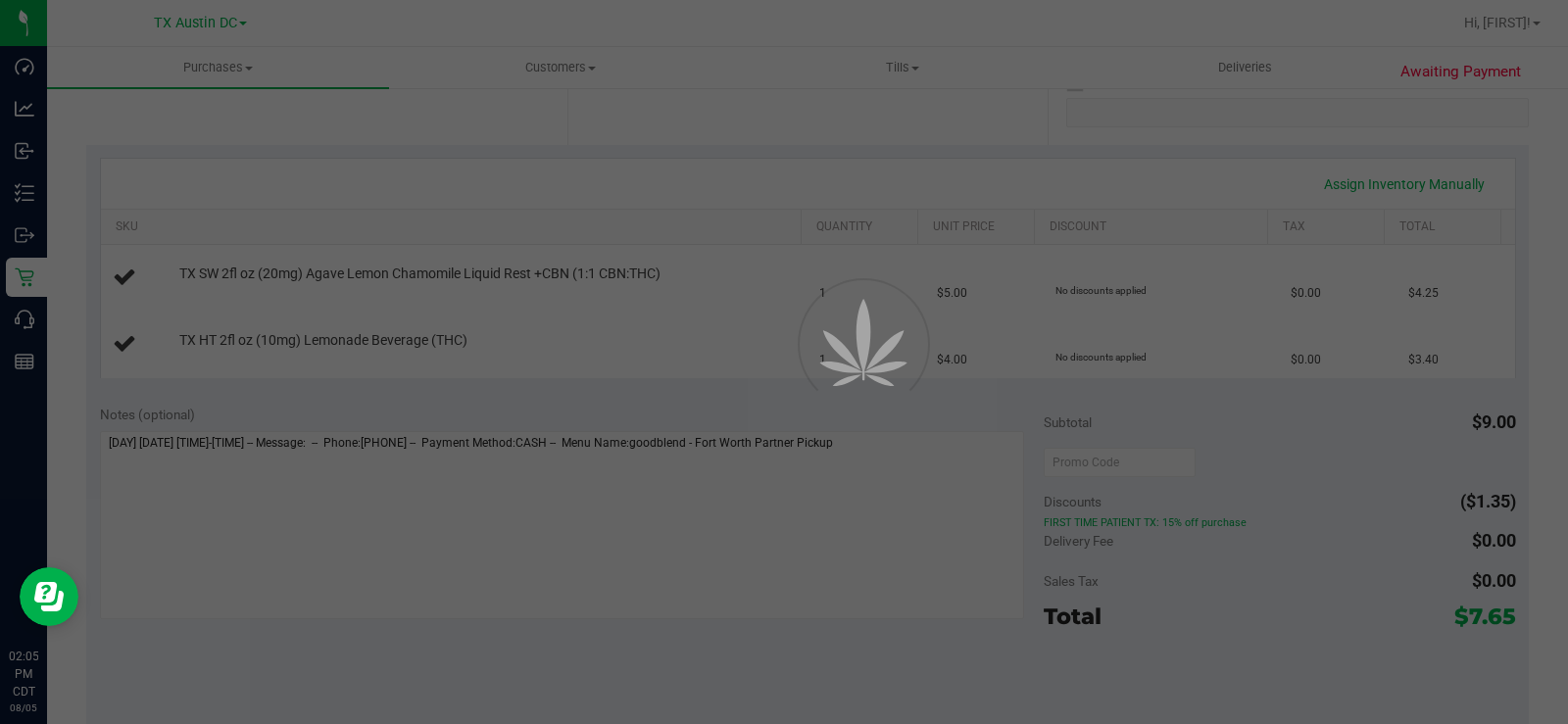 scroll, scrollTop: 392, scrollLeft: 0, axis: vertical 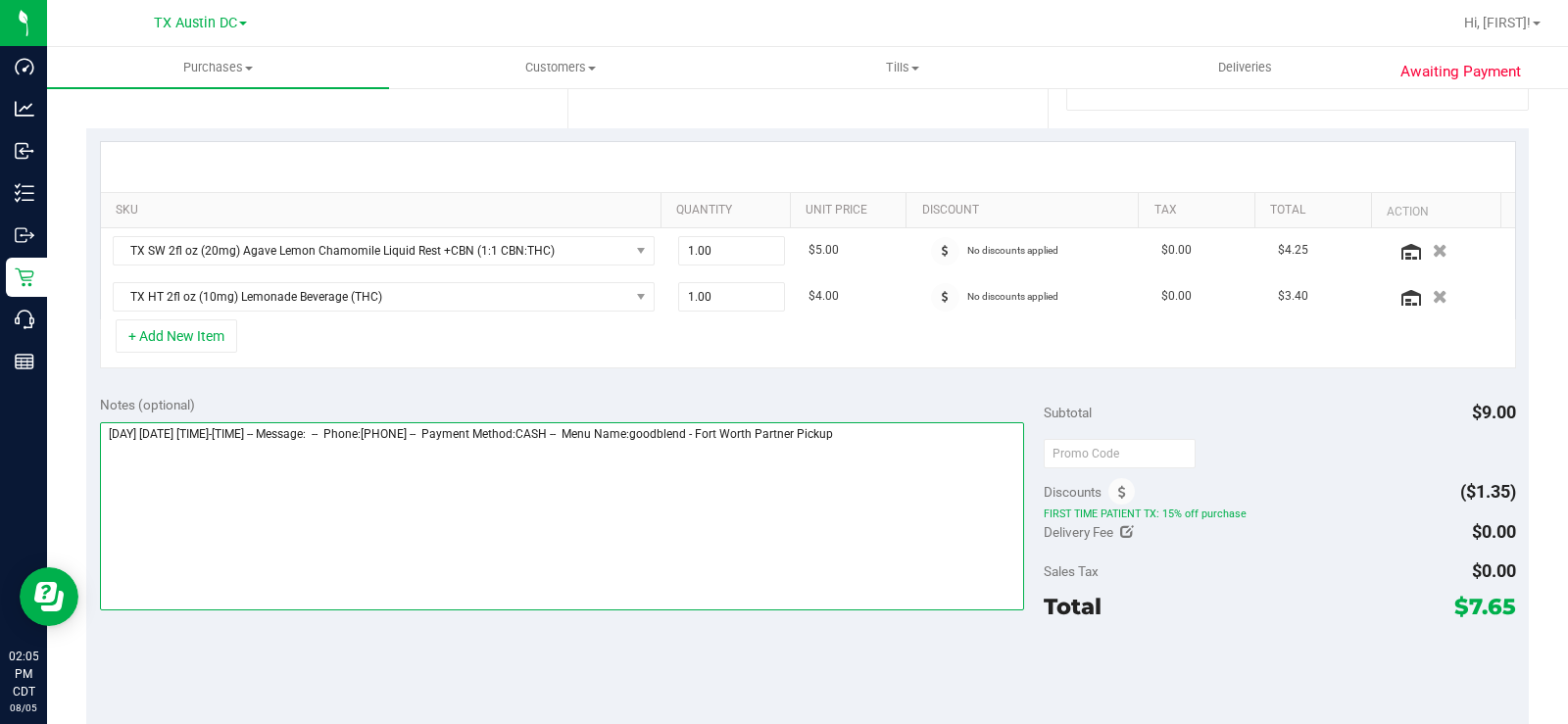 click at bounding box center [562, 516] 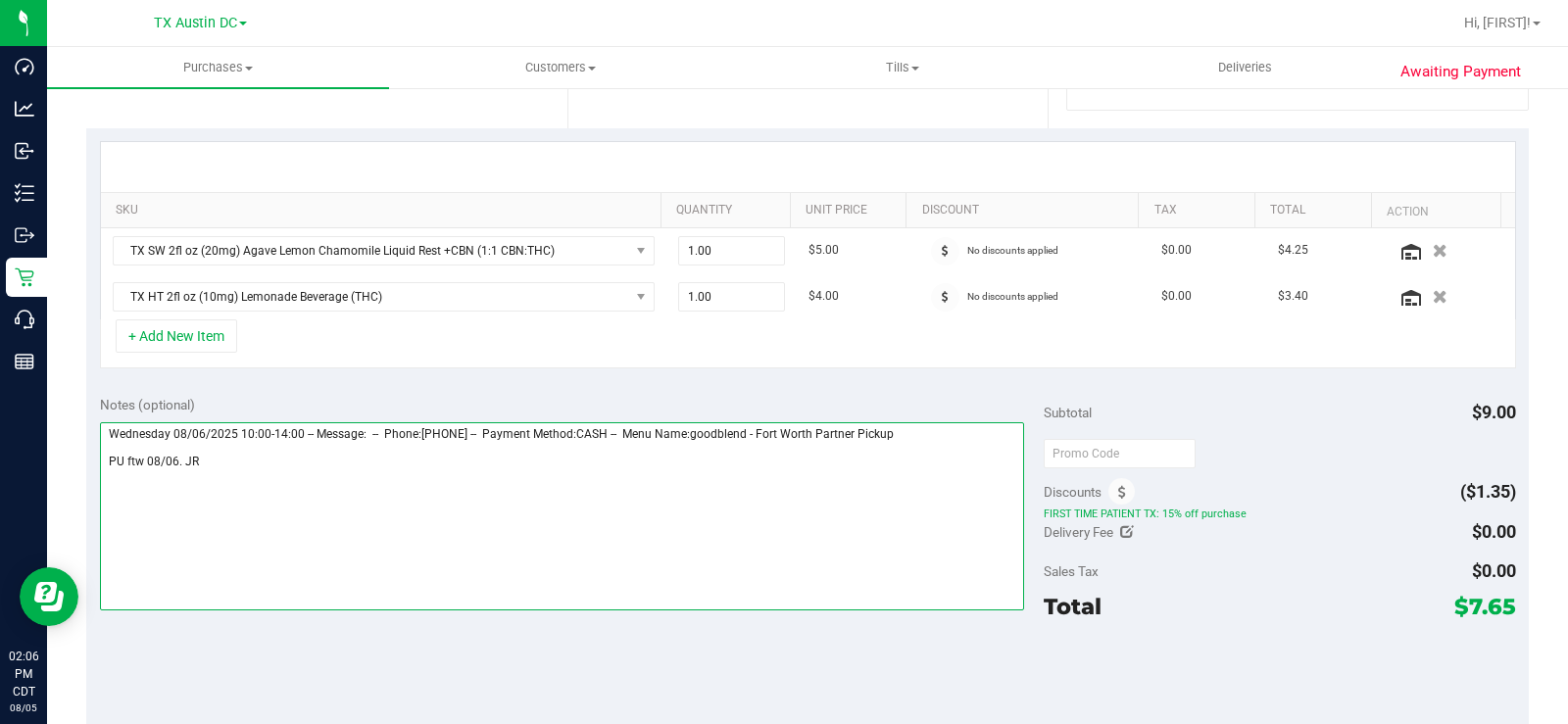 scroll, scrollTop: 0, scrollLeft: 0, axis: both 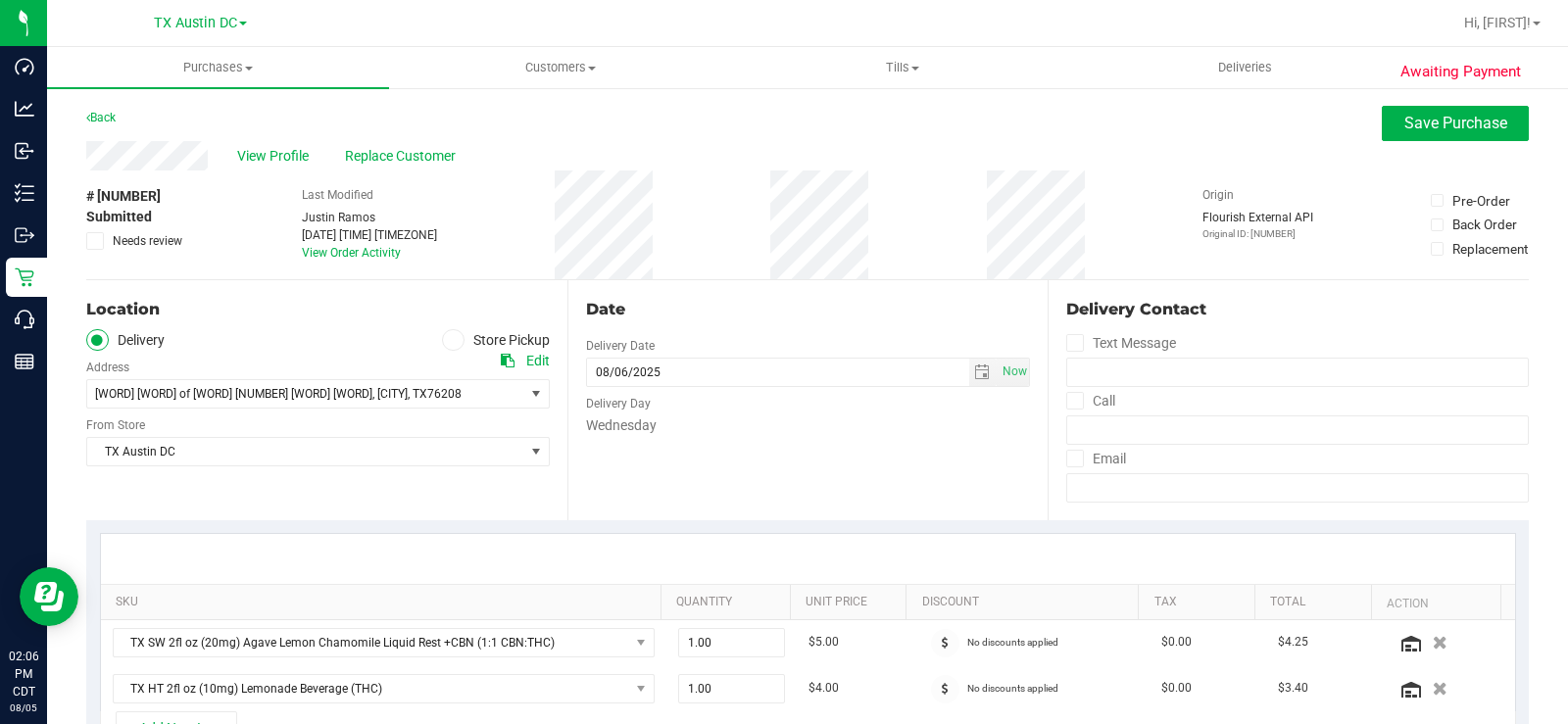type on "Wednesday 08/06/2025 10:00-14:00 -- Message:  --  Phone:[PHONE] --  Payment Method:CASH --  Menu Name:goodblend - Fort Worth Partner Pickup
PU ftw 08/06. JR" 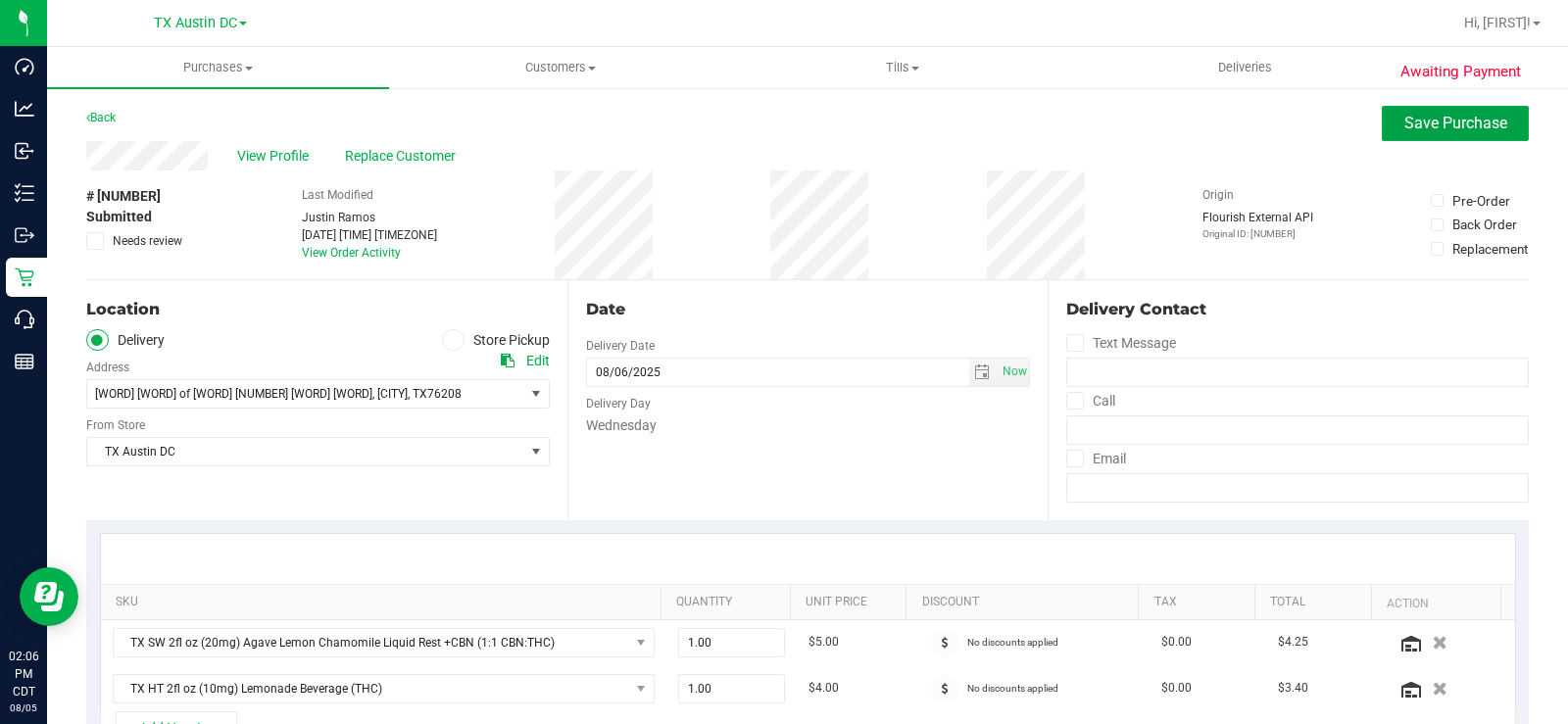 click on "Save Purchase" at bounding box center [1455, 123] 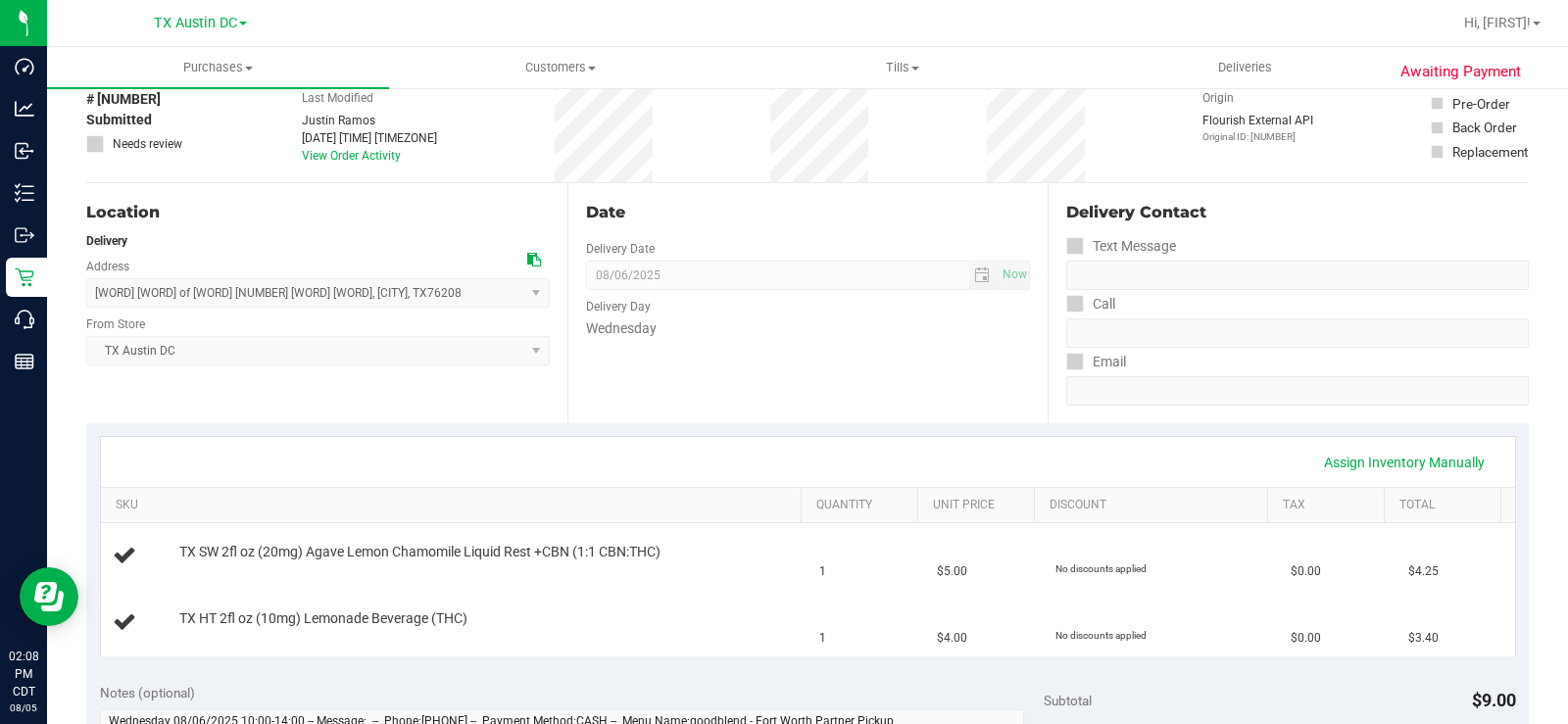 scroll, scrollTop: 0, scrollLeft: 0, axis: both 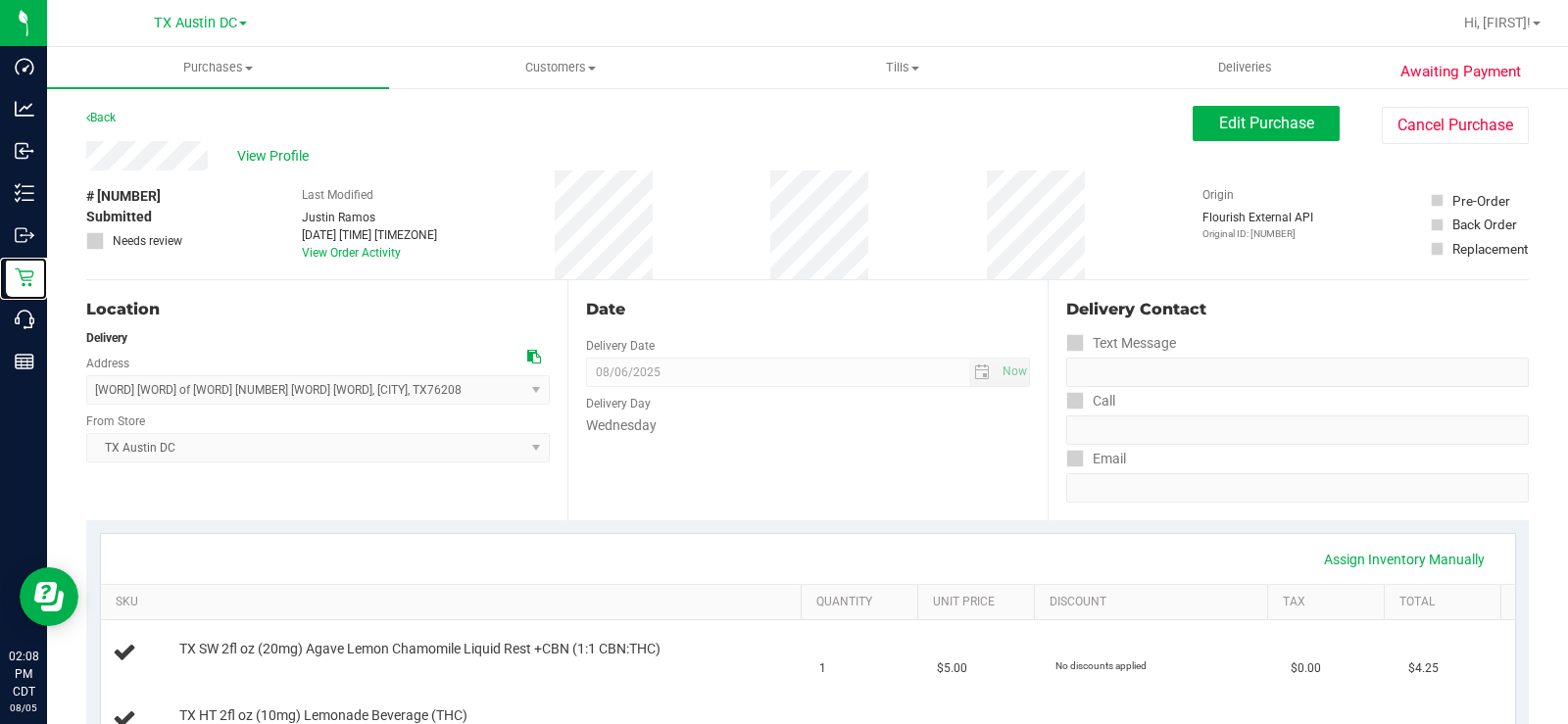 click 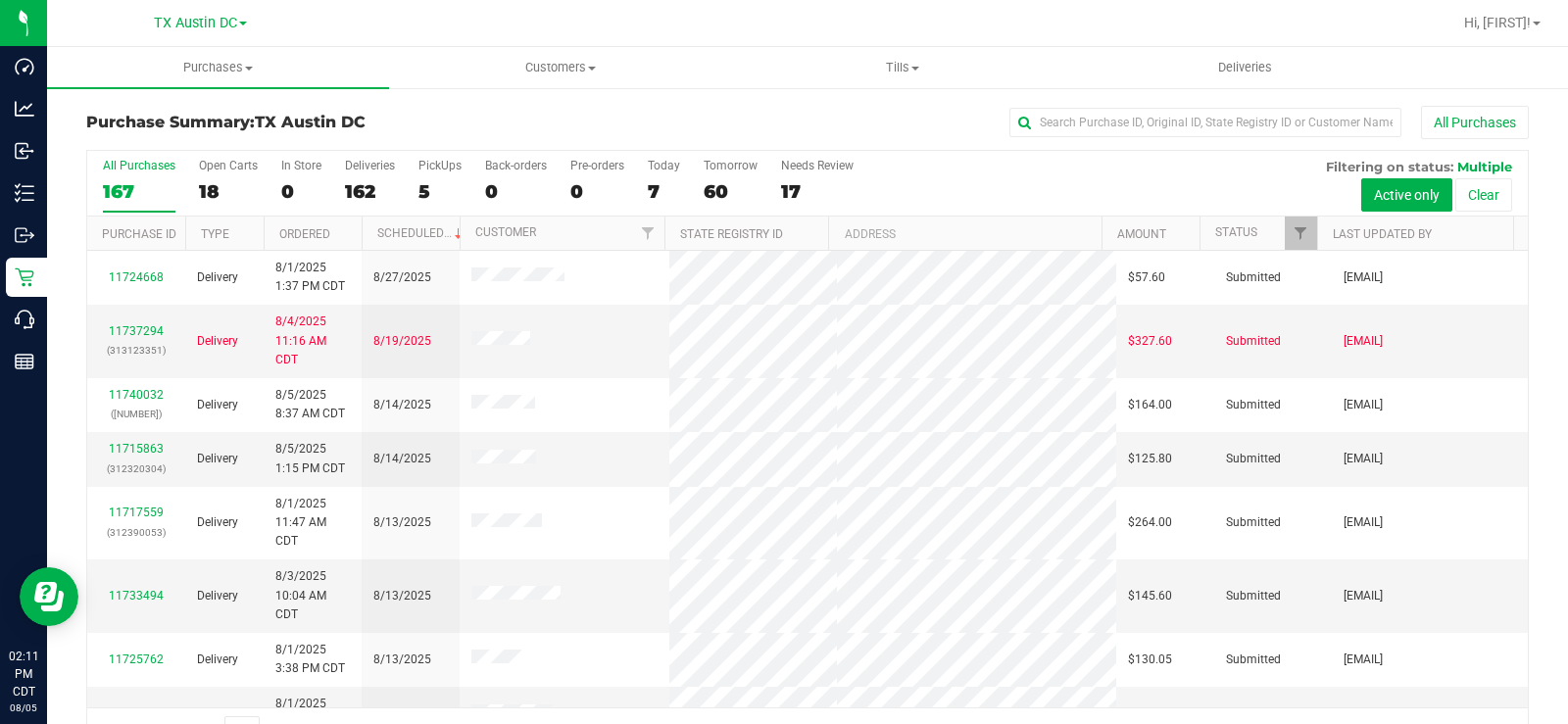 click on "Open Carts" at bounding box center (228, 166) 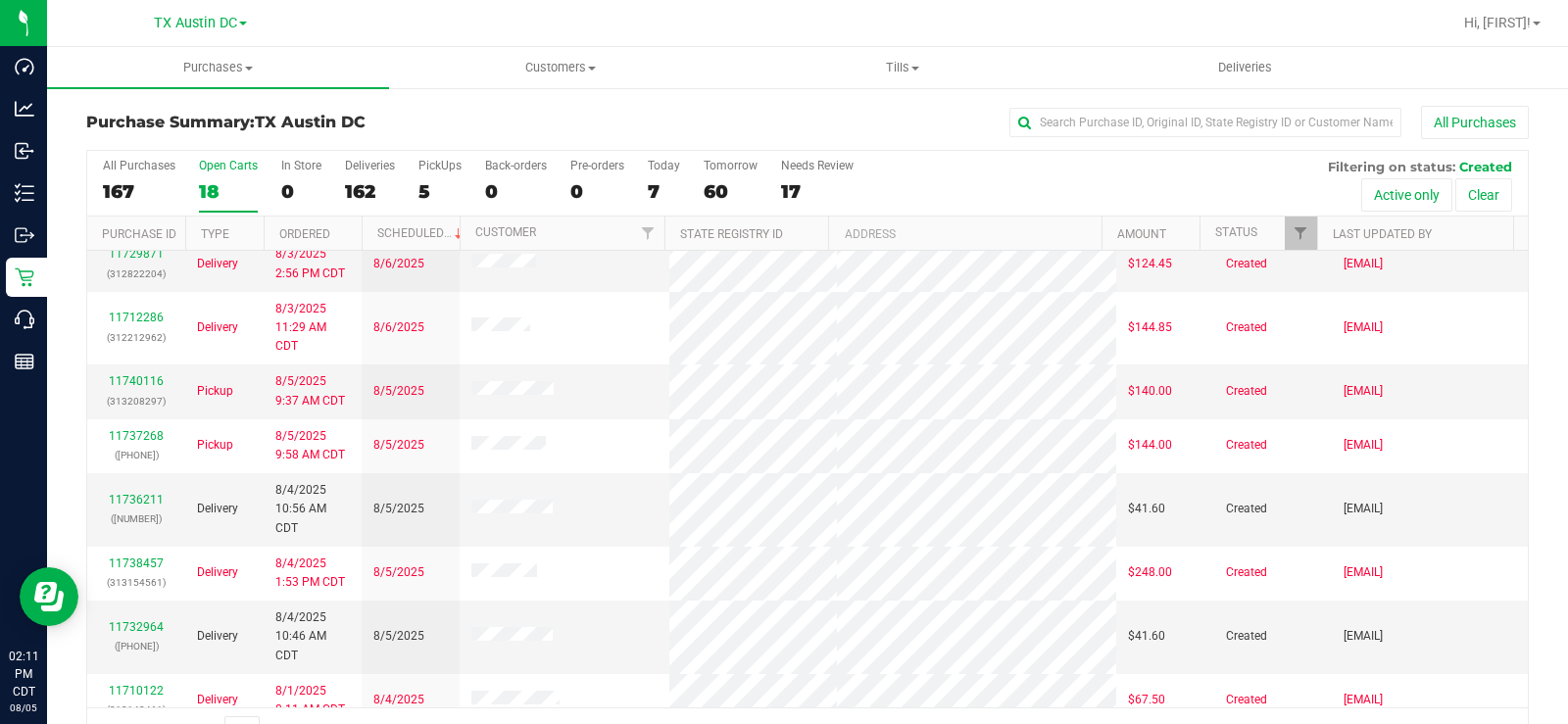 scroll, scrollTop: 687, scrollLeft: 0, axis: vertical 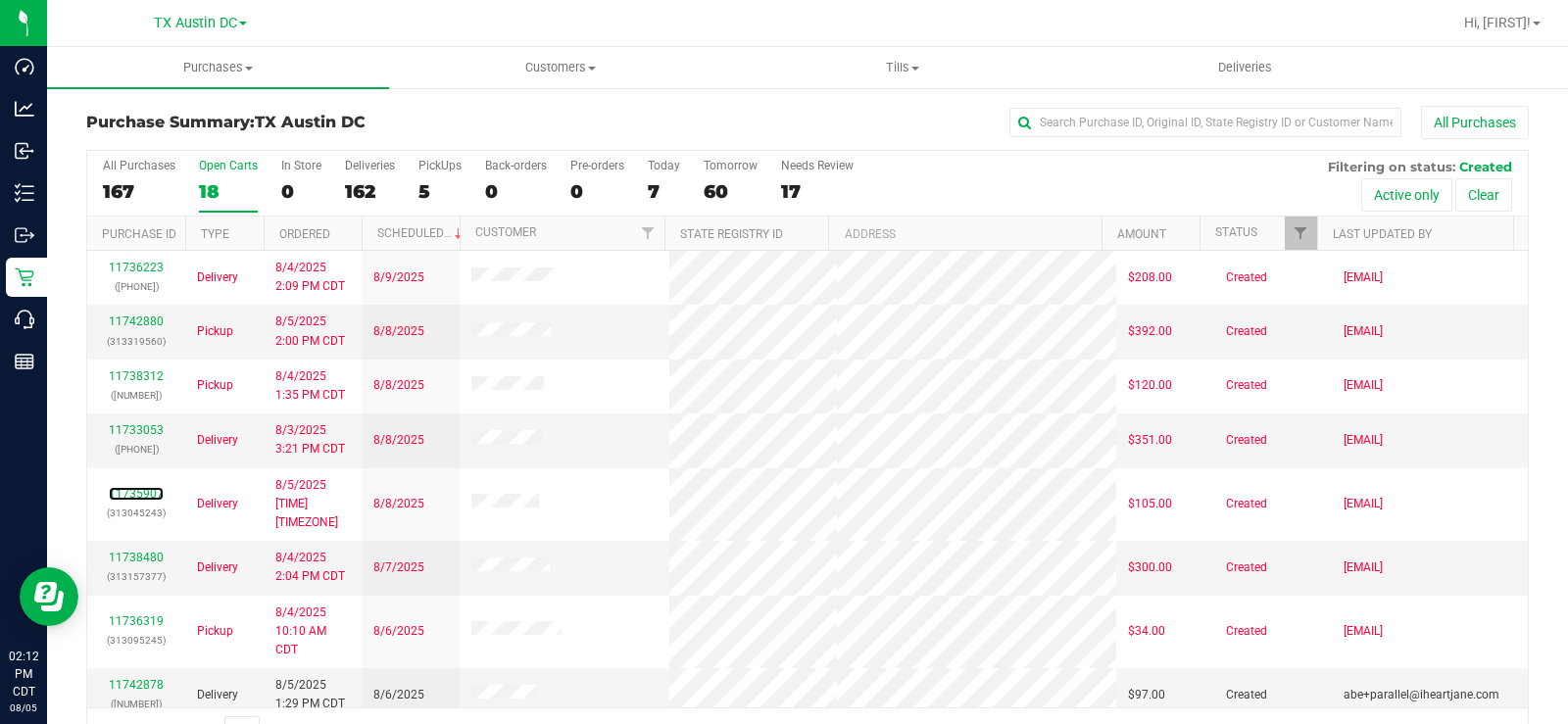 click on "11735907" at bounding box center (136, 494) 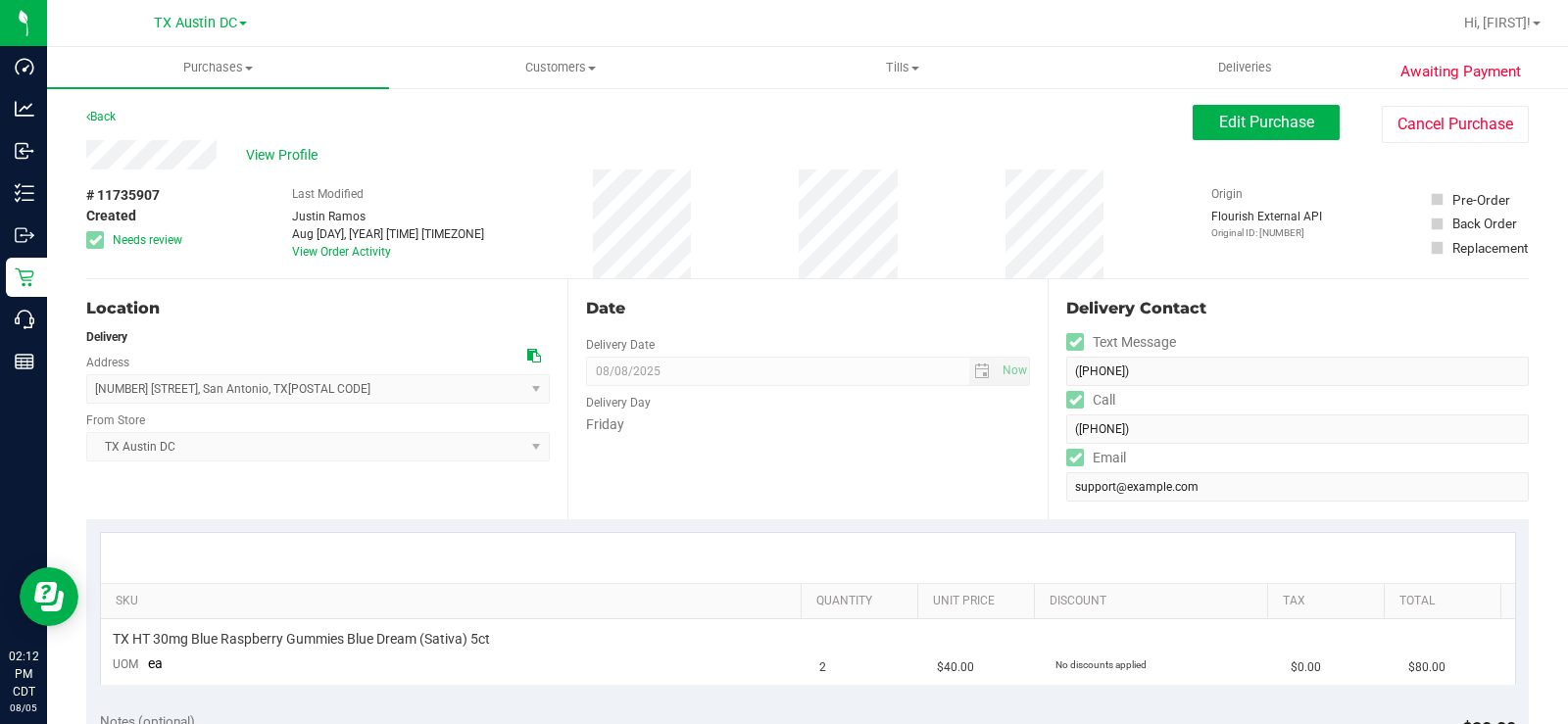 scroll, scrollTop: 0, scrollLeft: 0, axis: both 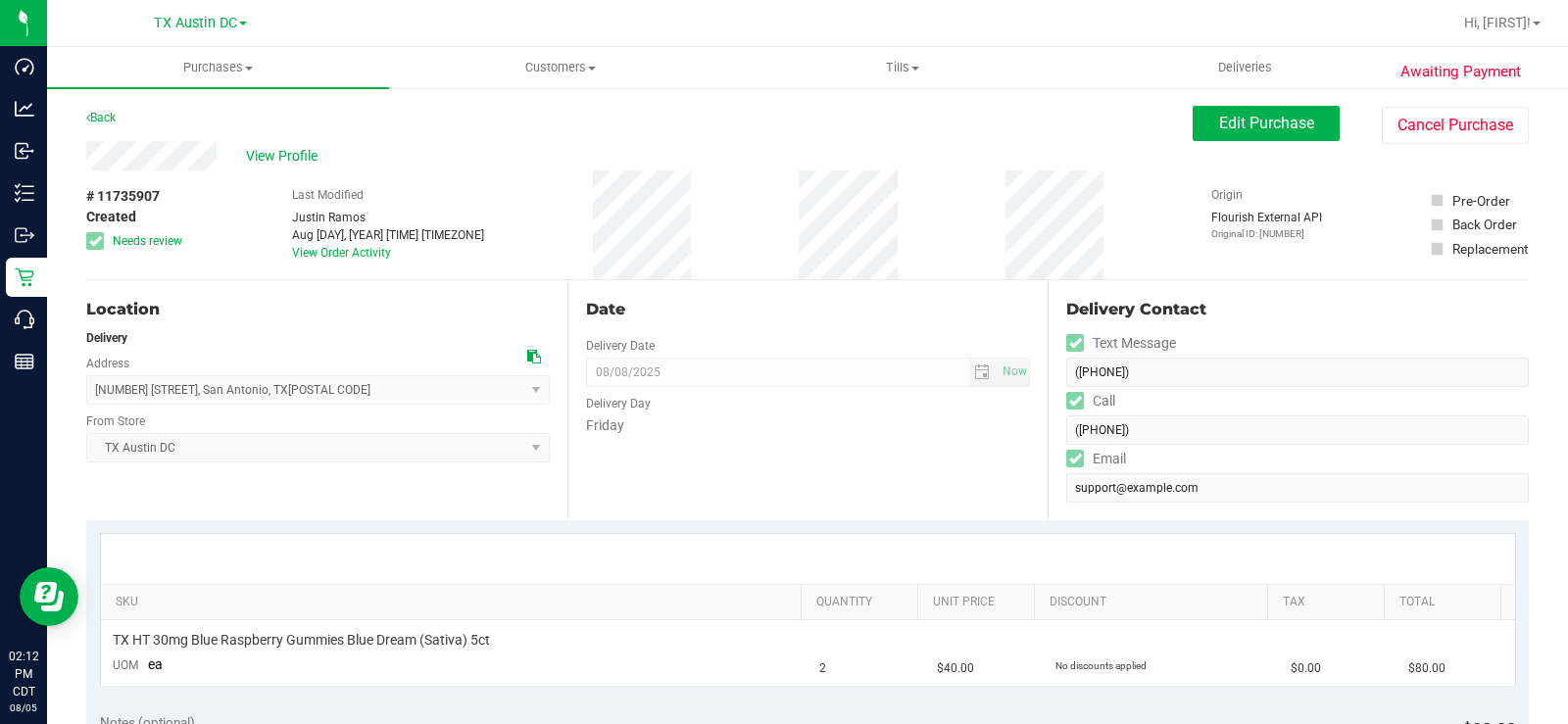 click on "View Order Activity" at bounding box center (341, 253) 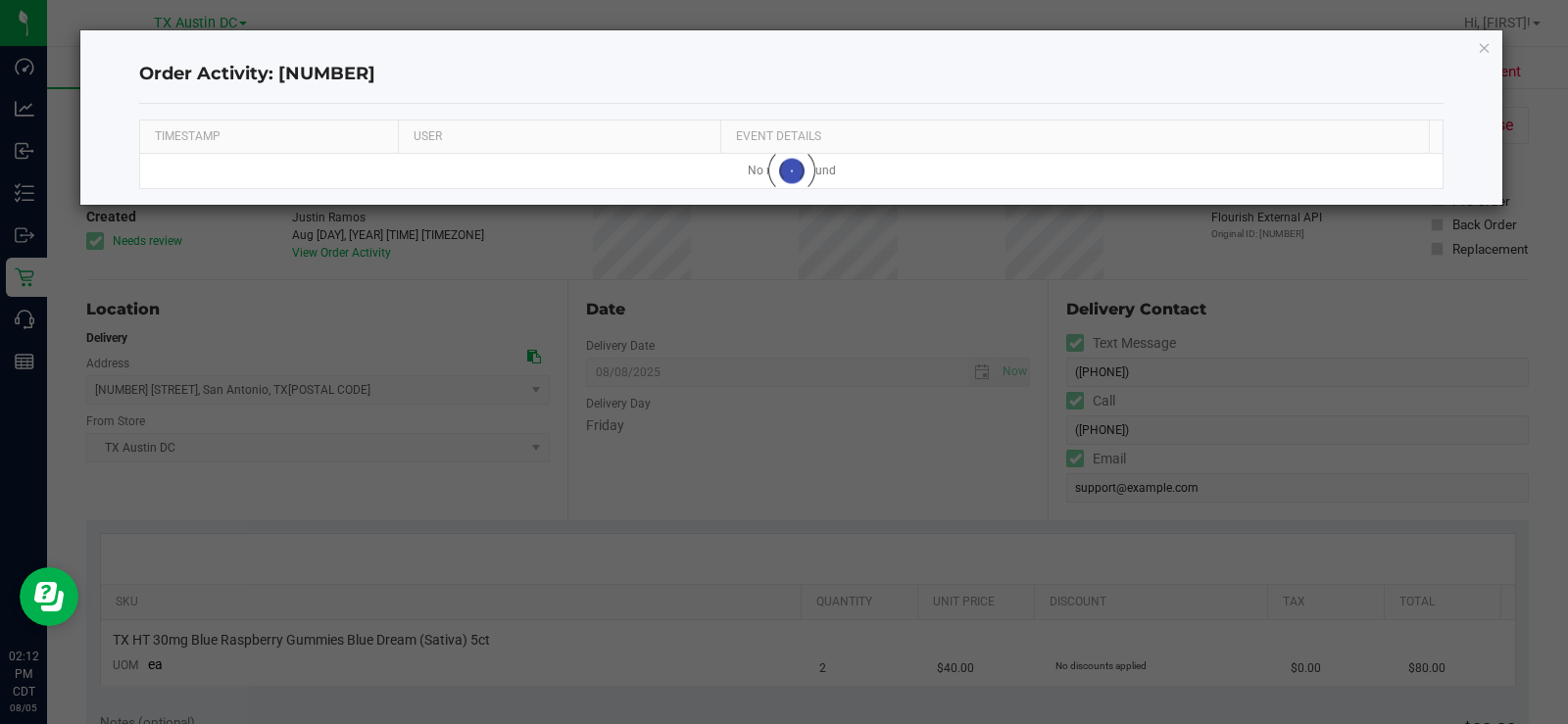 click 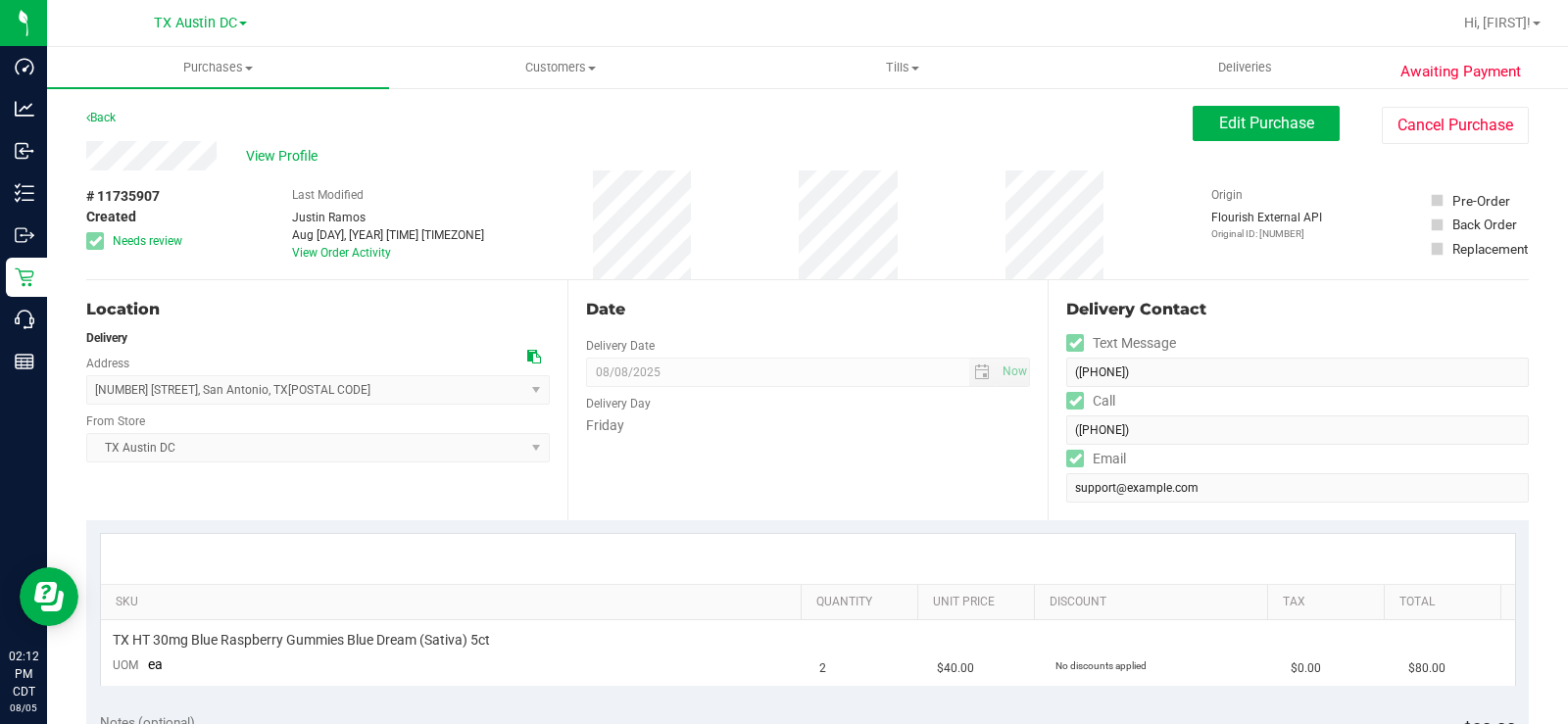 click on "Date" at bounding box center (808, 310) 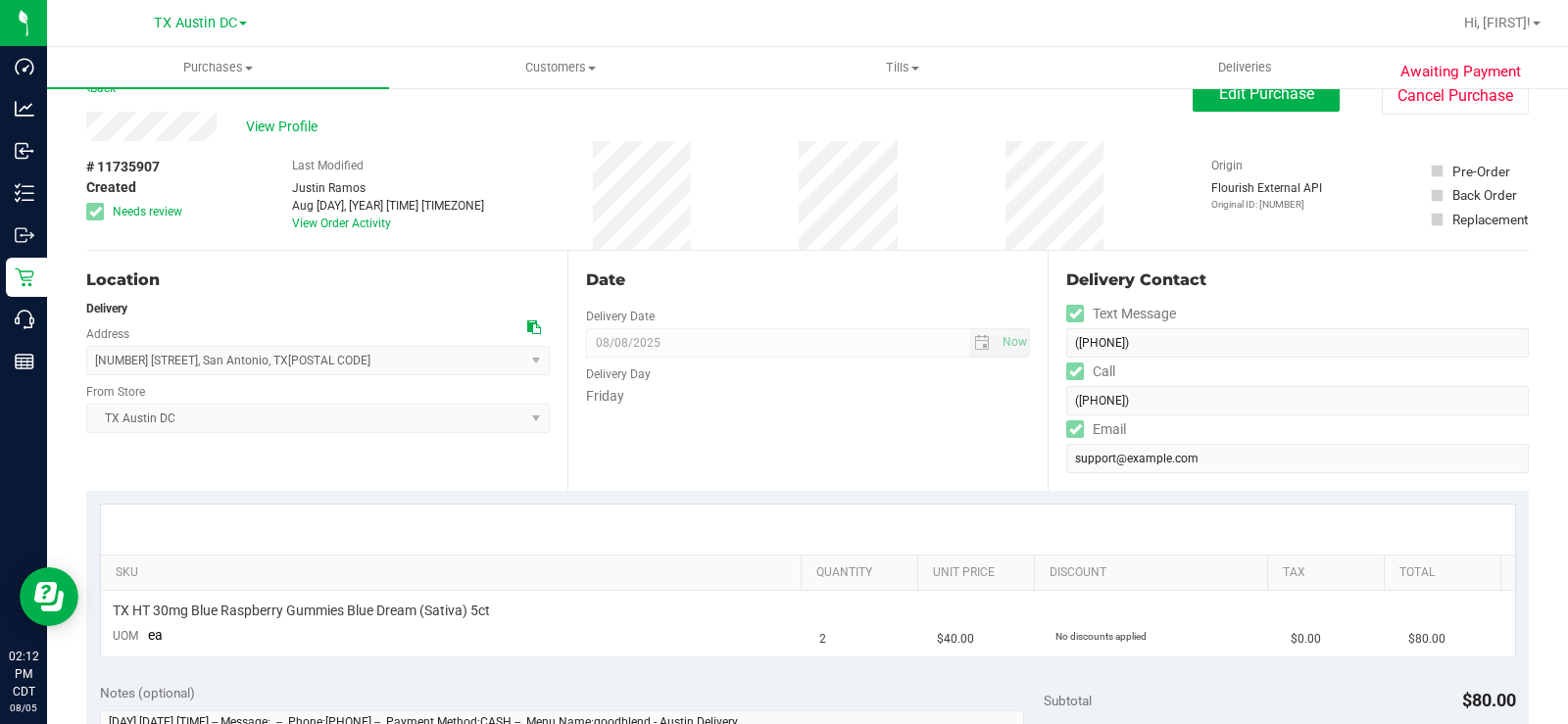 scroll, scrollTop: 0, scrollLeft: 0, axis: both 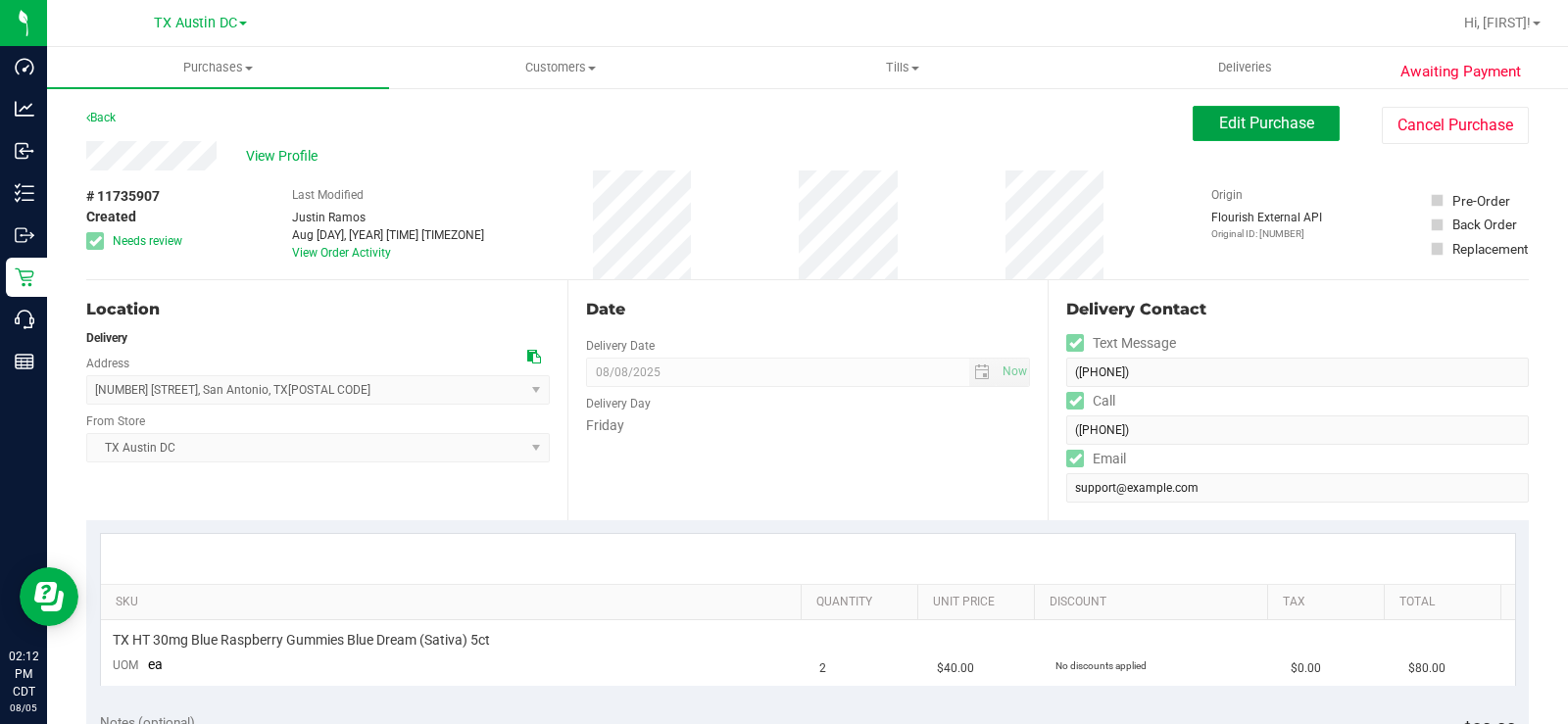 click on "Edit Purchase" at bounding box center (1266, 123) 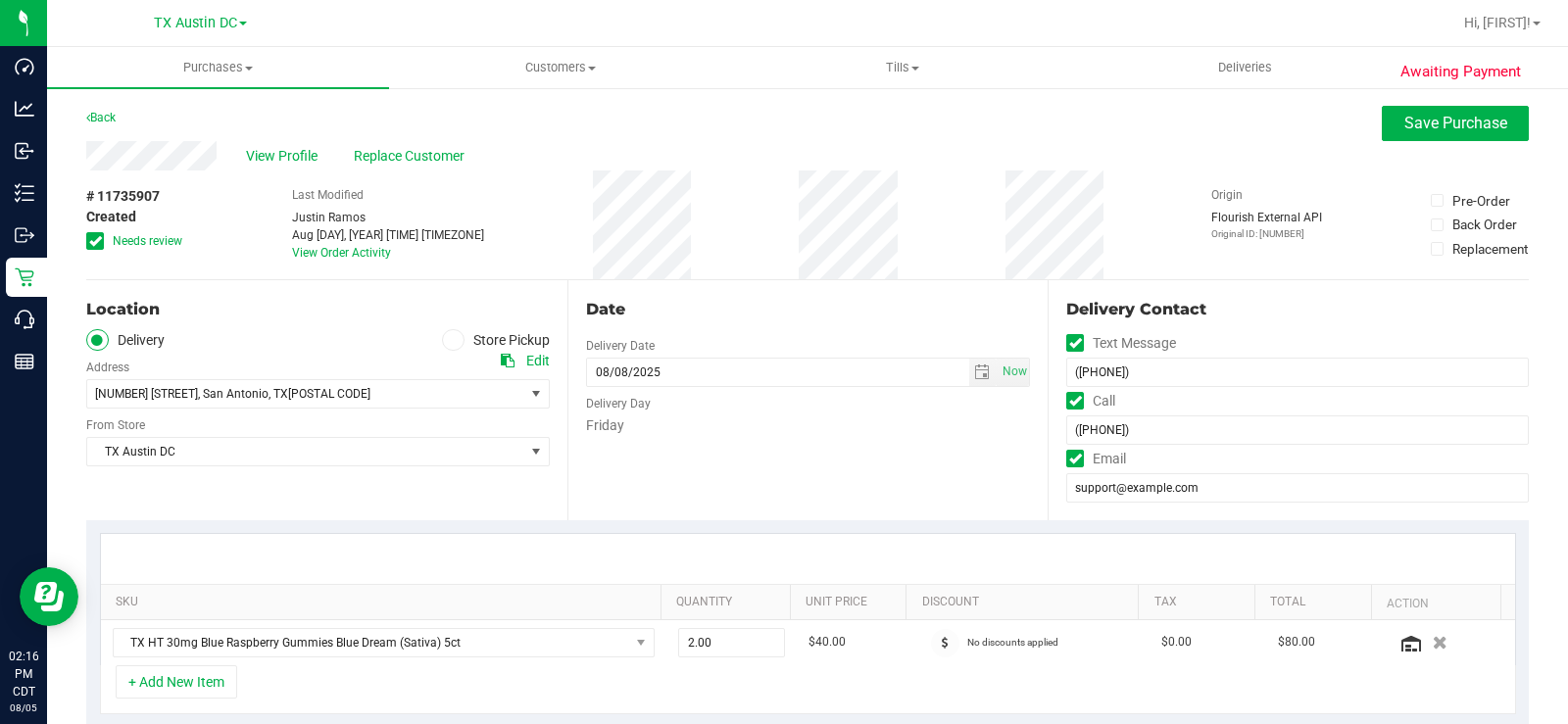 click at bounding box center [95, 241] 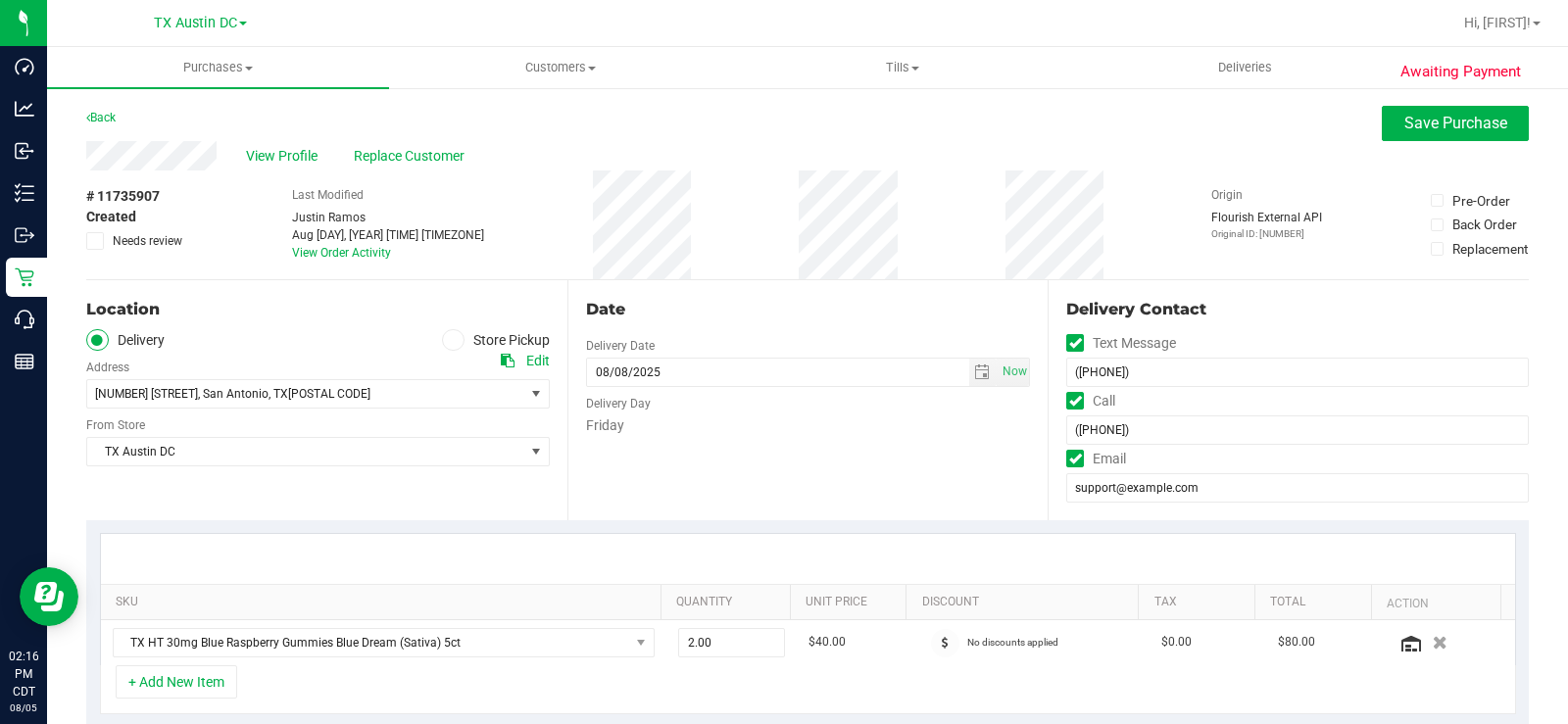 click on "Needs review" at bounding box center [147, 241] 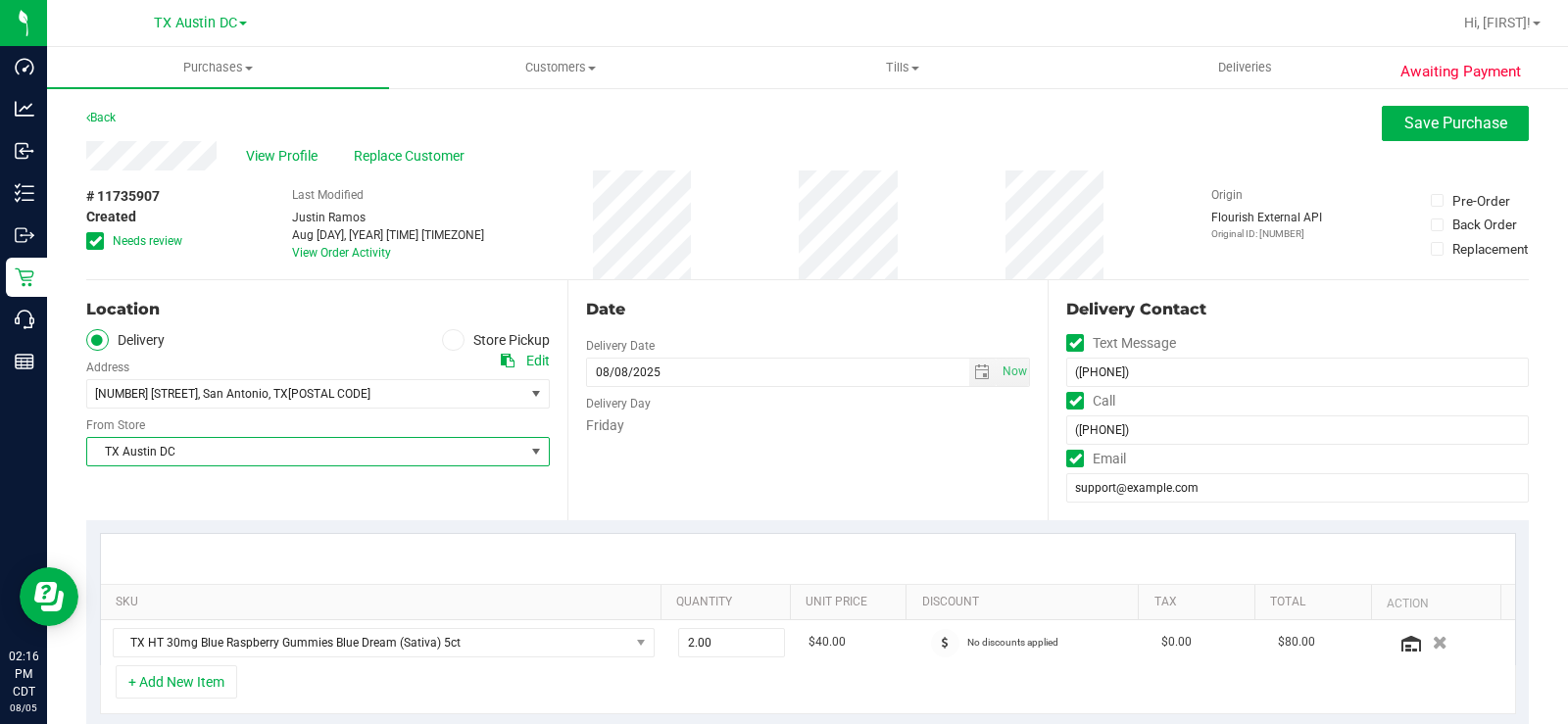 click on "TX Austin DC" at bounding box center [306, 452] 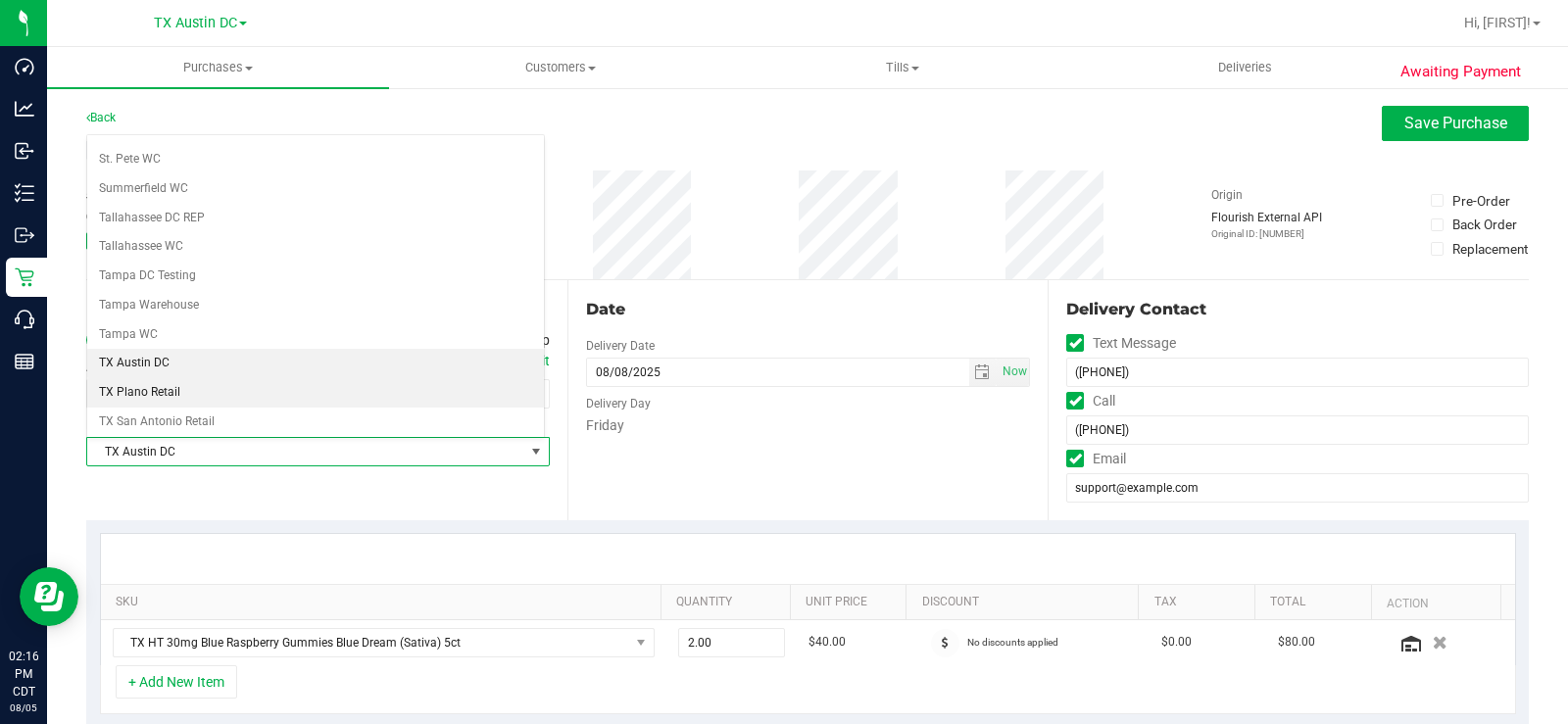 scroll, scrollTop: 1319, scrollLeft: 0, axis: vertical 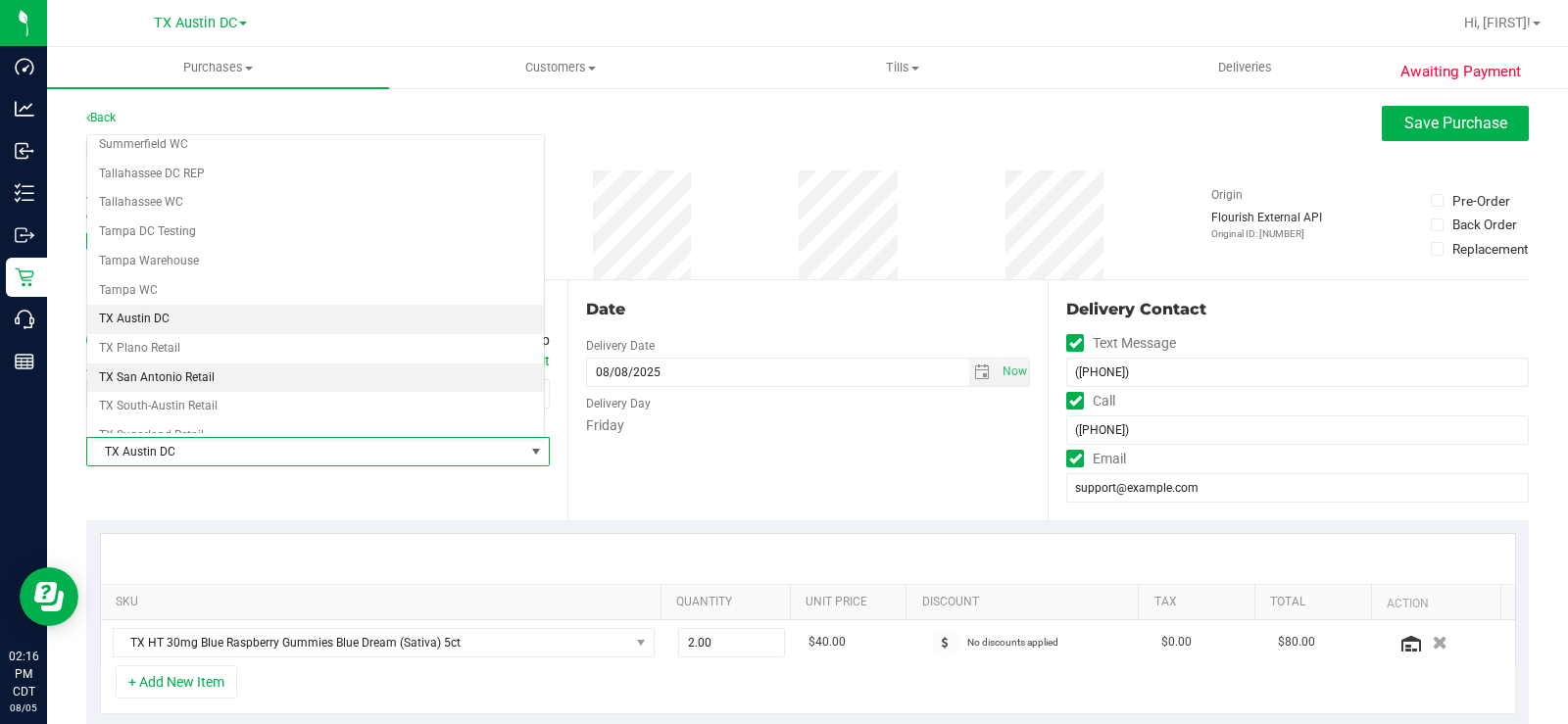 click on "TX San Antonio Retail" at bounding box center [316, 378] 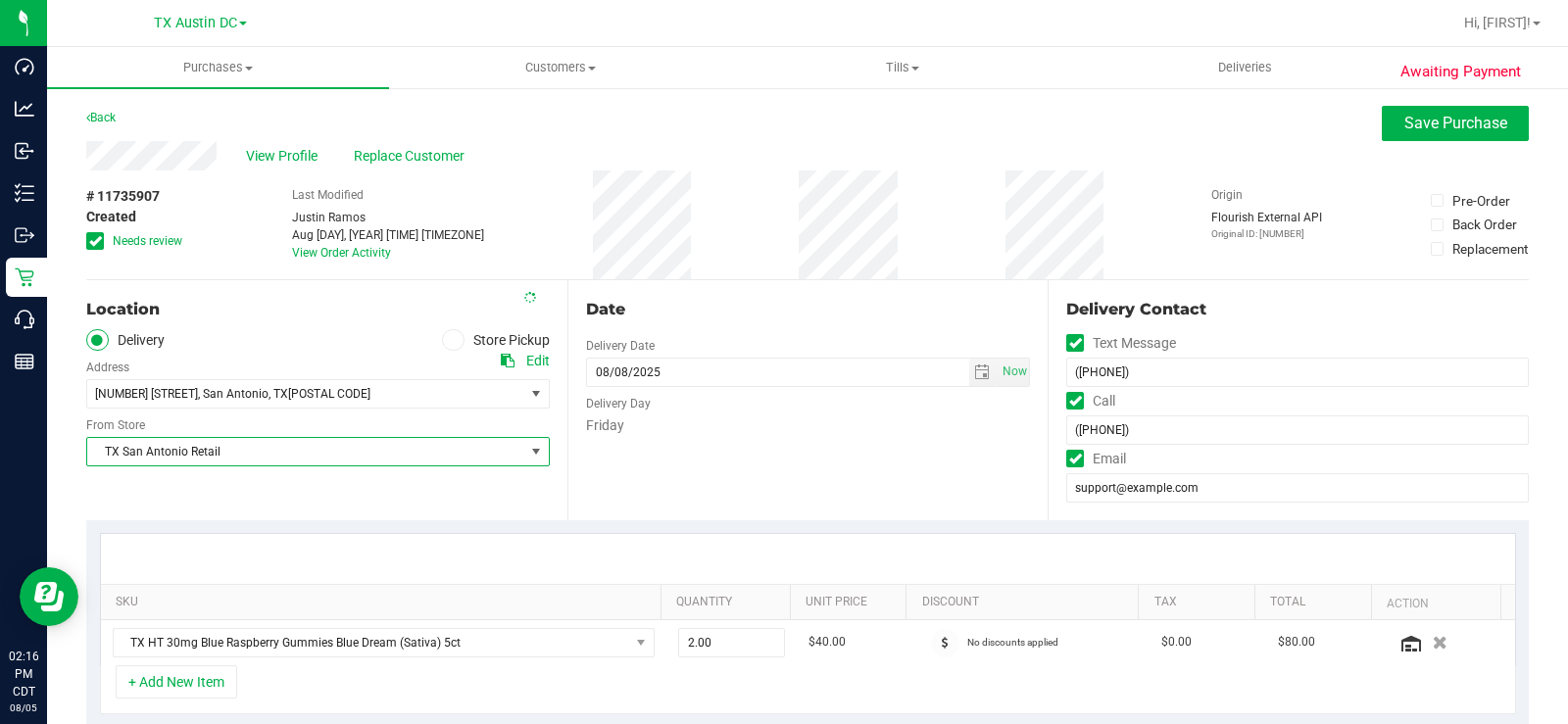 click on "Date
Delivery Date
08/08/2025
Now
08/08/2025 07:00 AM
Now
Delivery Day
Friday" at bounding box center [808, 400] 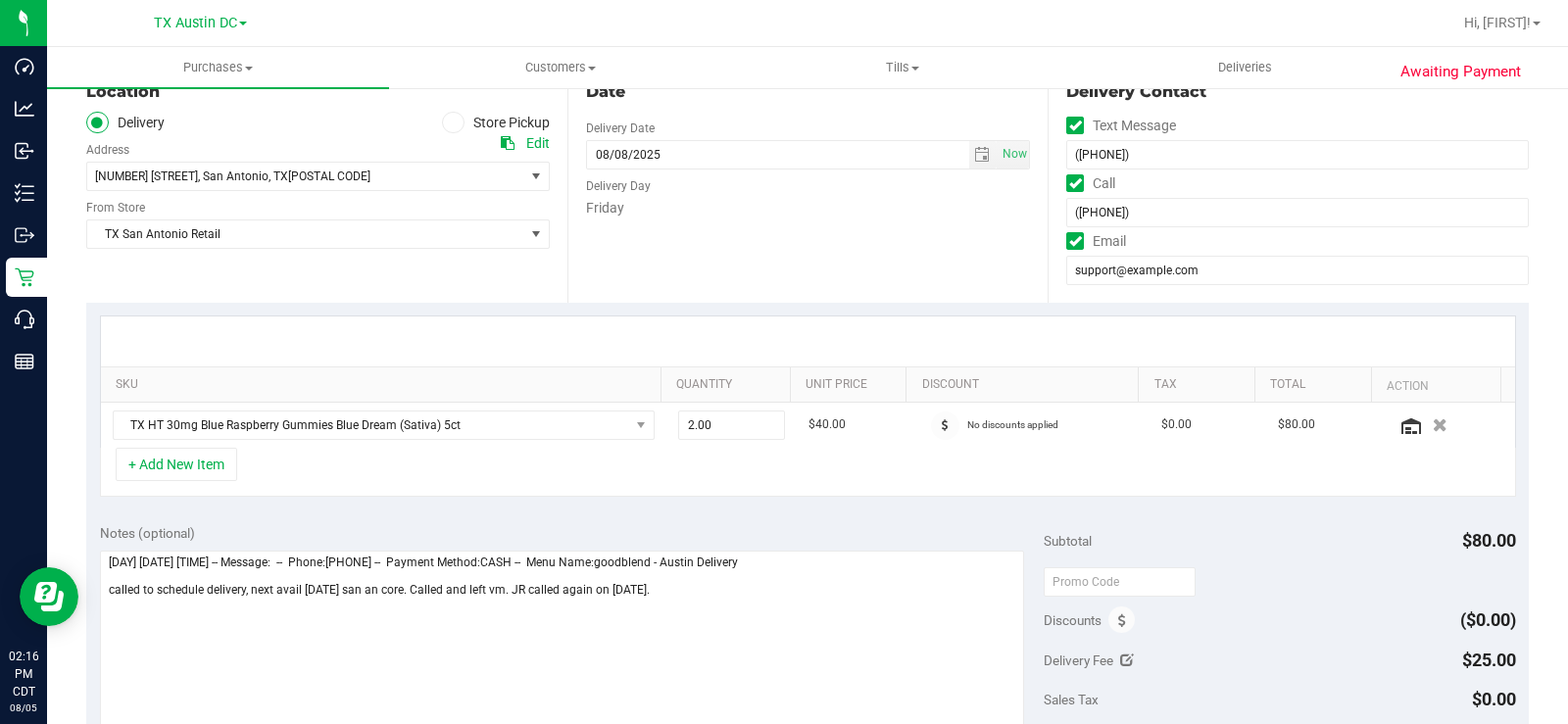 scroll, scrollTop: 294, scrollLeft: 0, axis: vertical 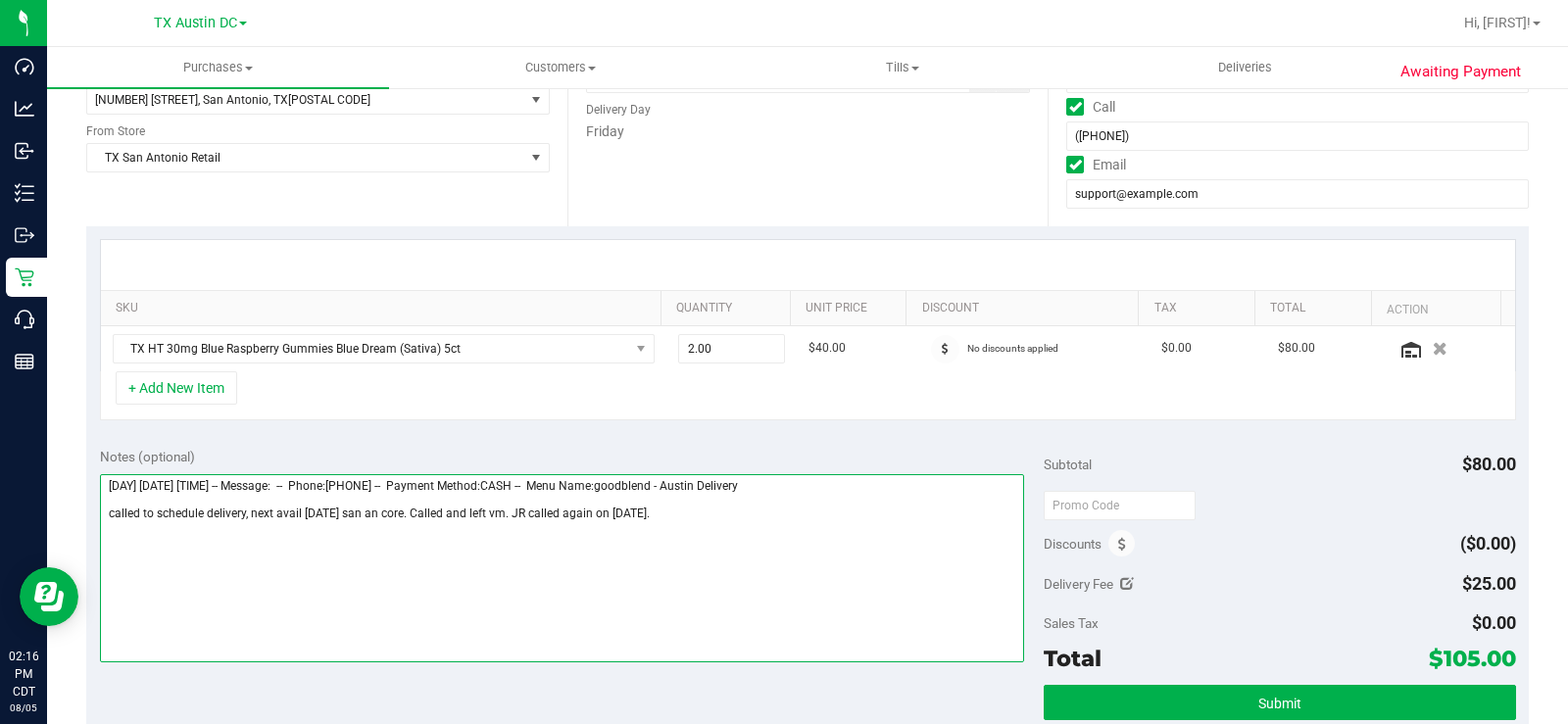 click at bounding box center [562, 568] 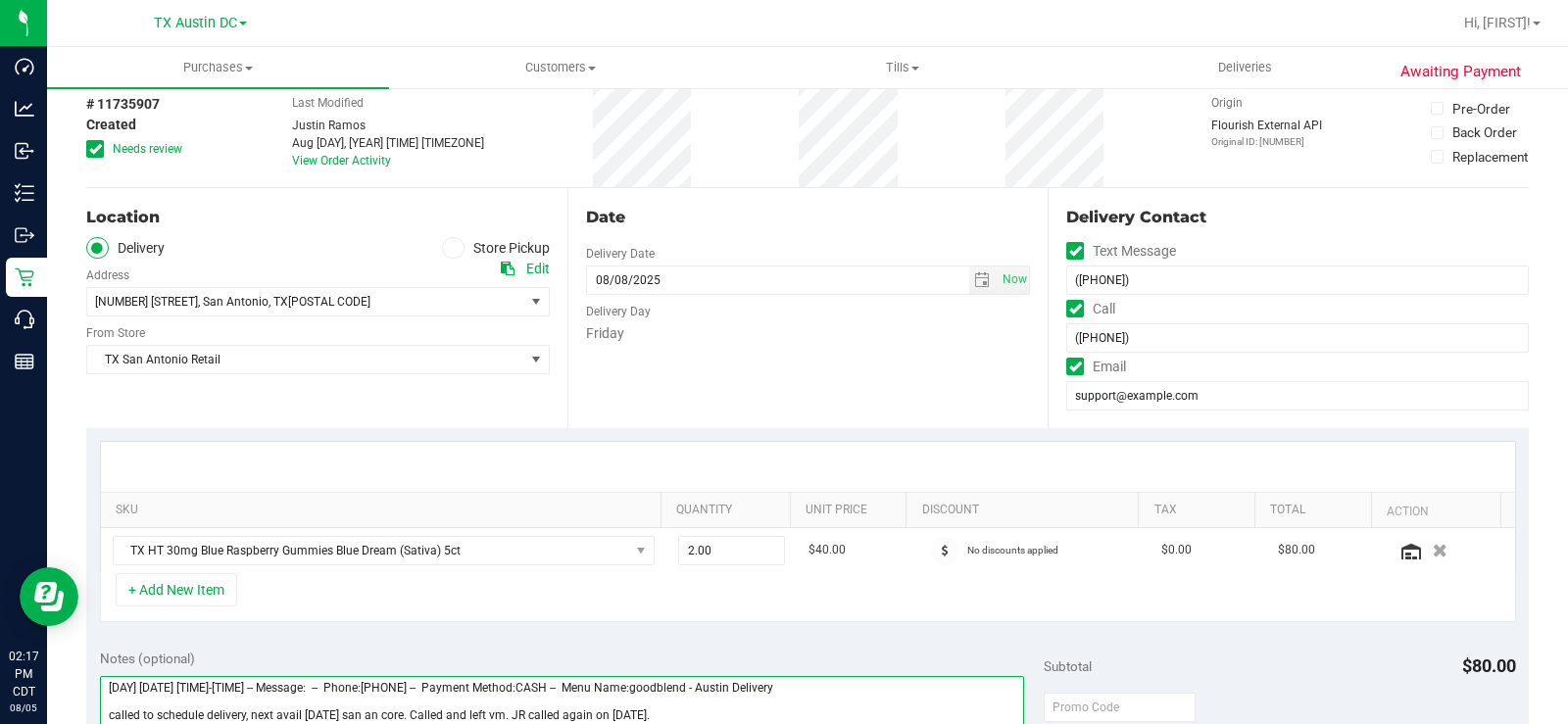 scroll, scrollTop: 0, scrollLeft: 0, axis: both 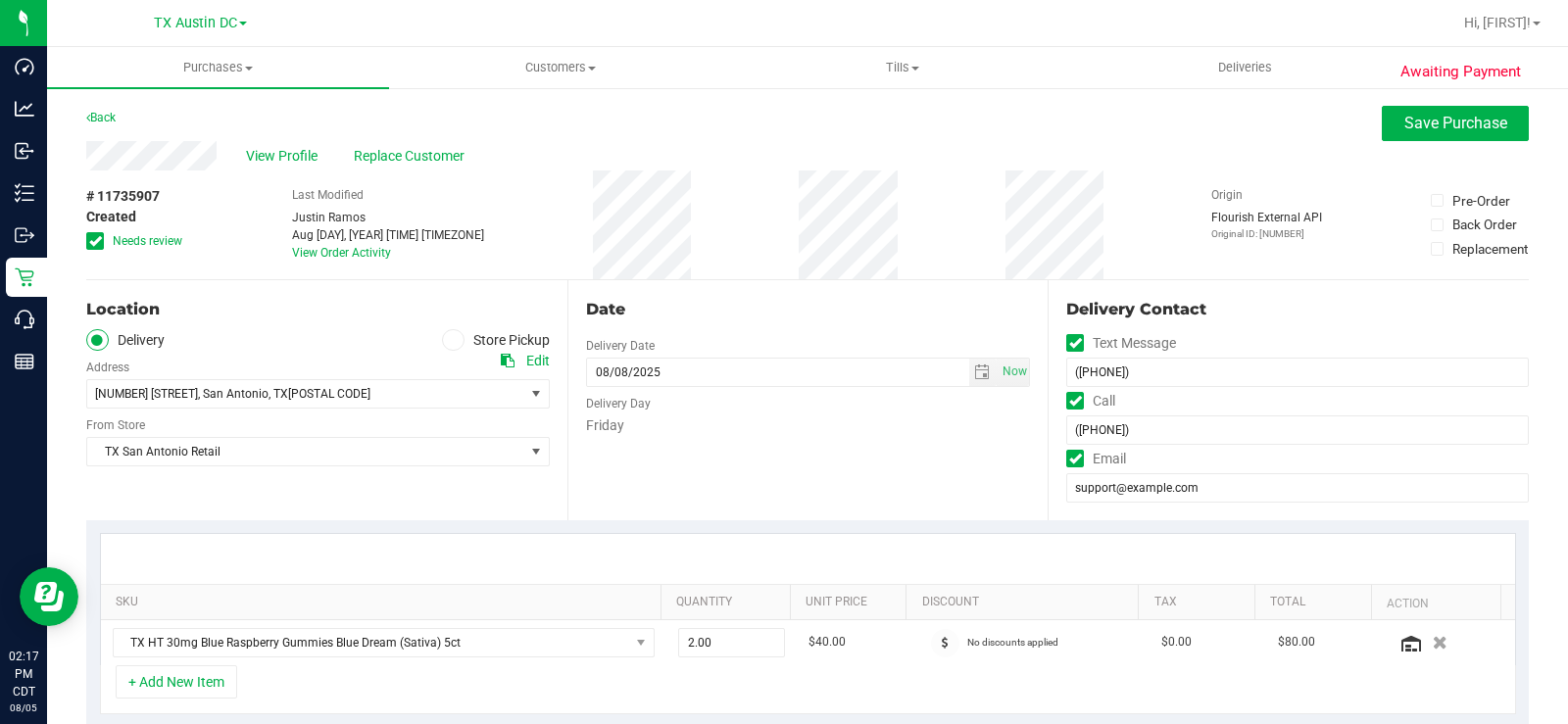 type on "[DAY] [DATE] [TIME]-[TIME] -- Message:  --  Phone:[PHONE] --  Payment Method:CASH --  Menu Name:goodblend - Austin Delivery
called to schedule delivery, next avail [DATE] san an core. Called and left vm. JR called again on [DATE].
delivery order for san an core out of san an [DATE] #4 on DCC. JR" 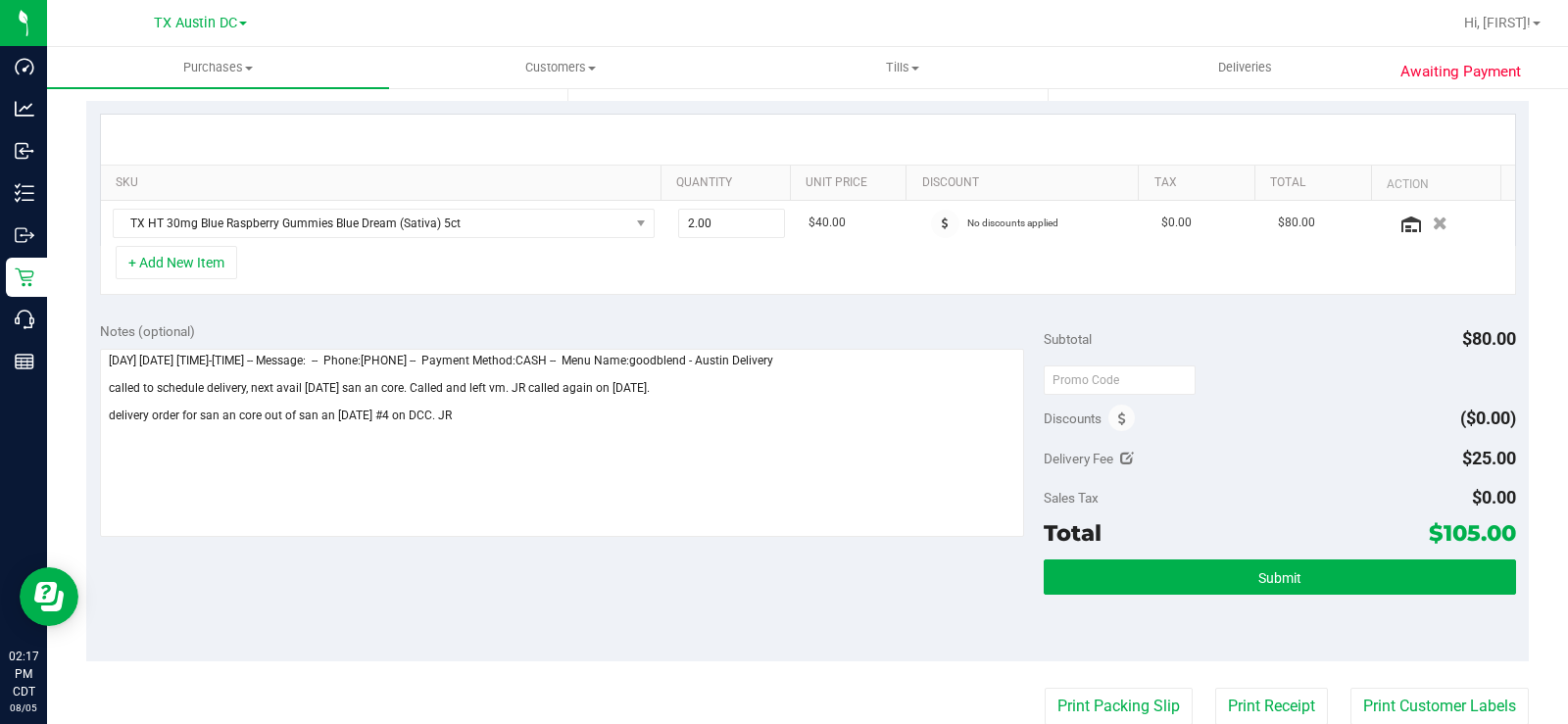 scroll, scrollTop: 490, scrollLeft: 0, axis: vertical 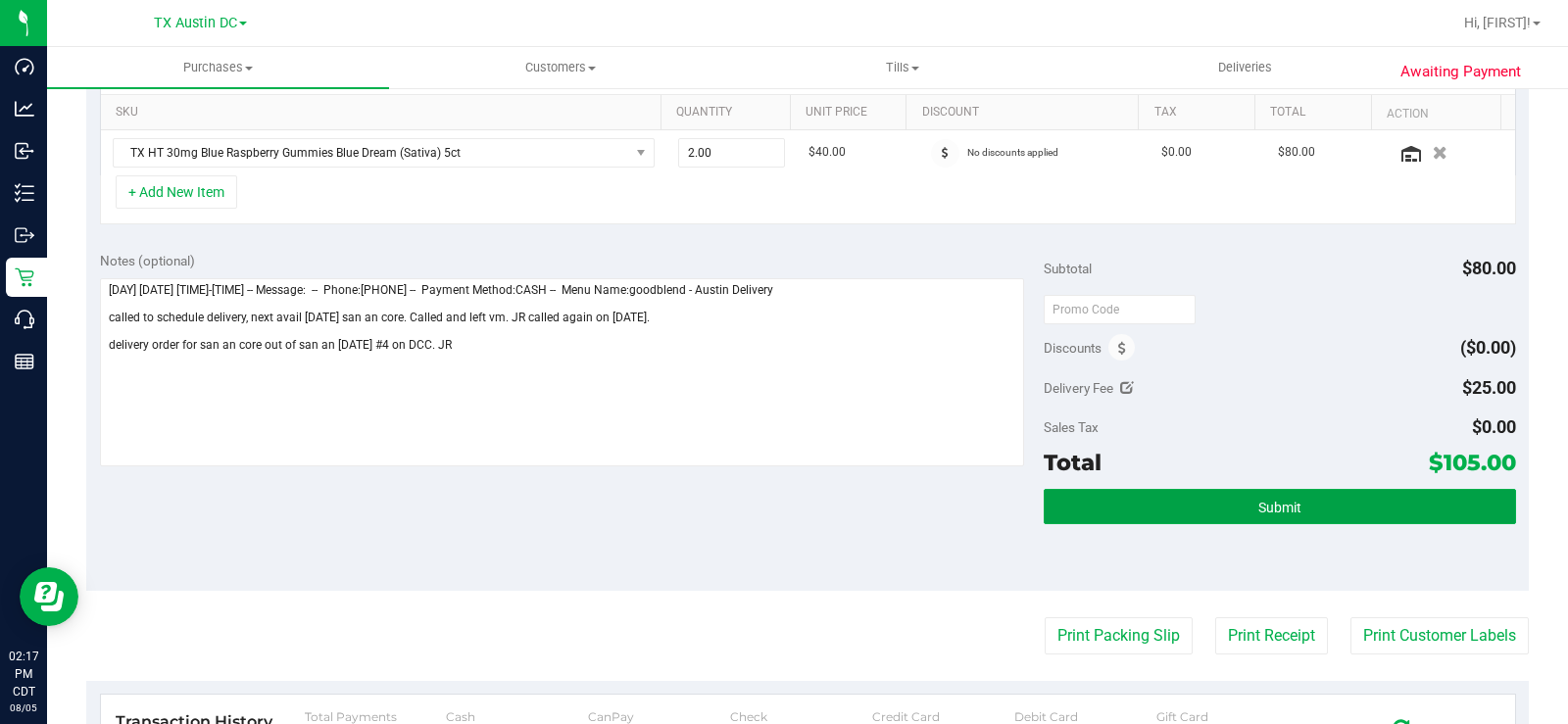 click on "Submit" at bounding box center [1280, 507] 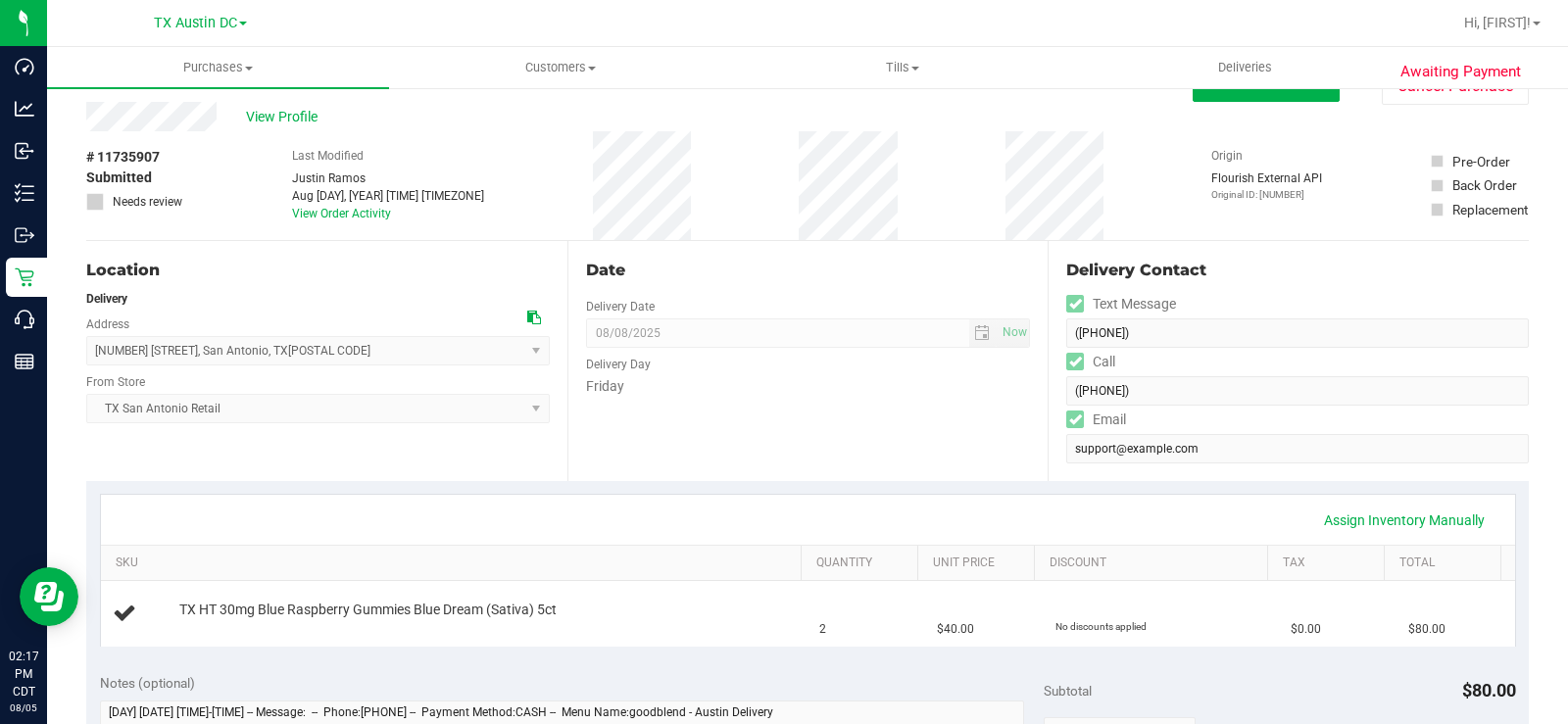 scroll, scrollTop: 0, scrollLeft: 0, axis: both 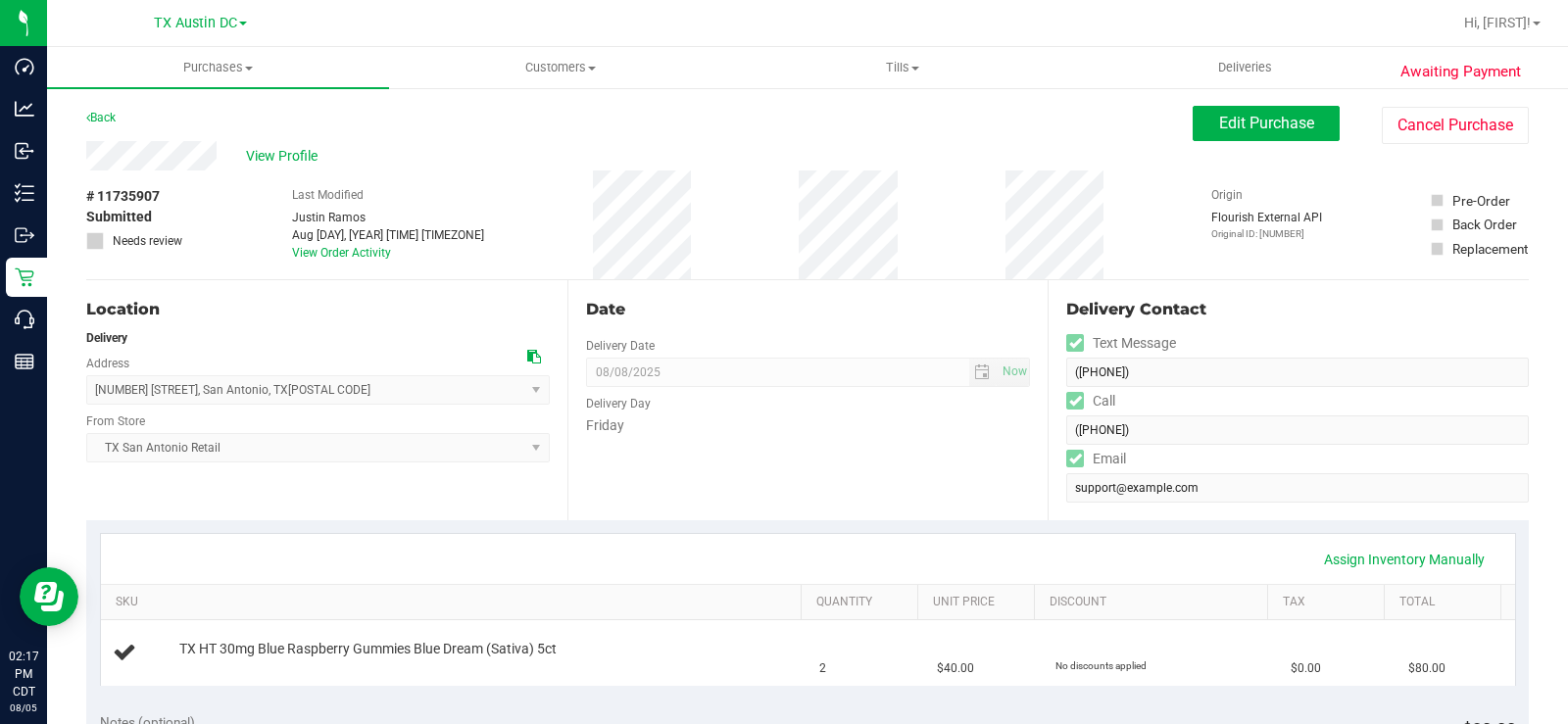 click on "View Profile" at bounding box center (285, 156) 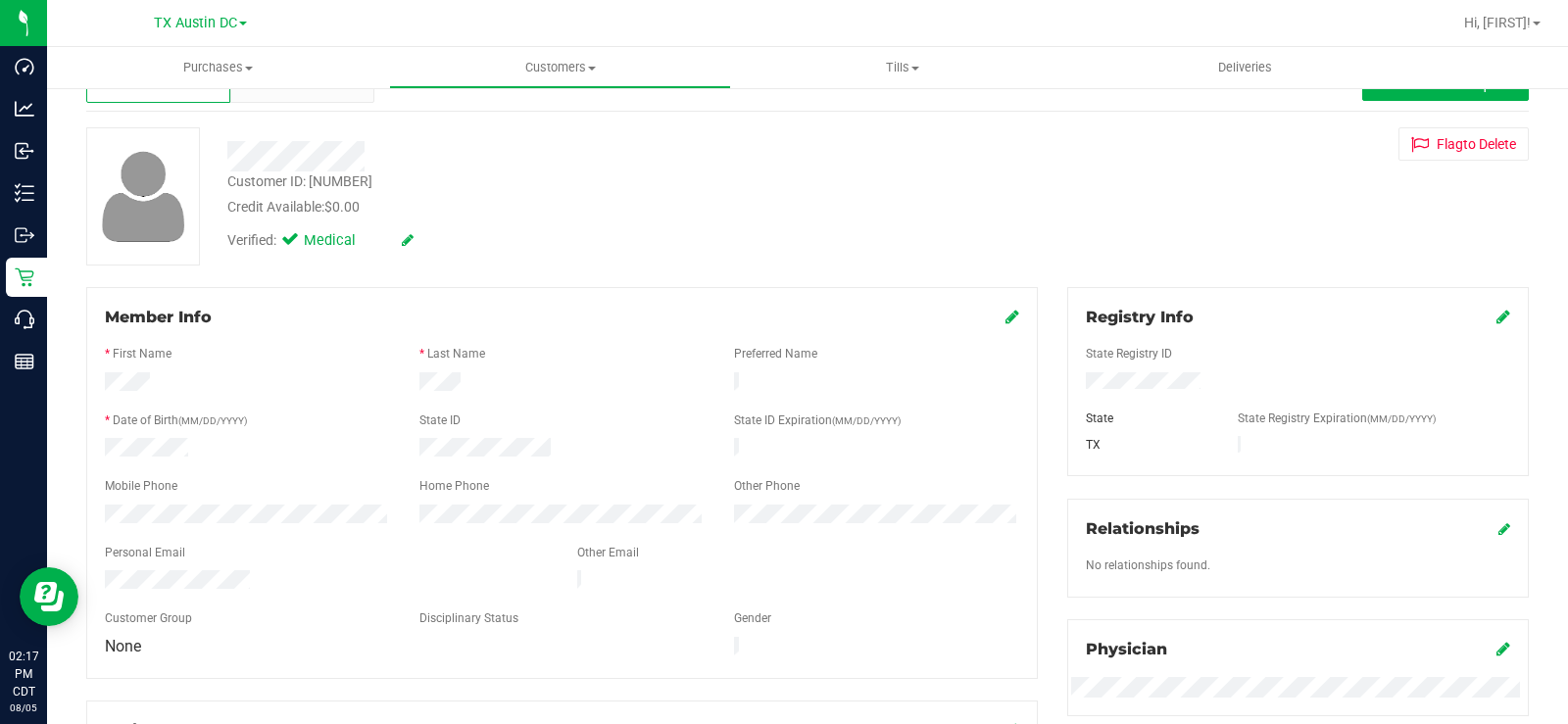 scroll, scrollTop: 98, scrollLeft: 0, axis: vertical 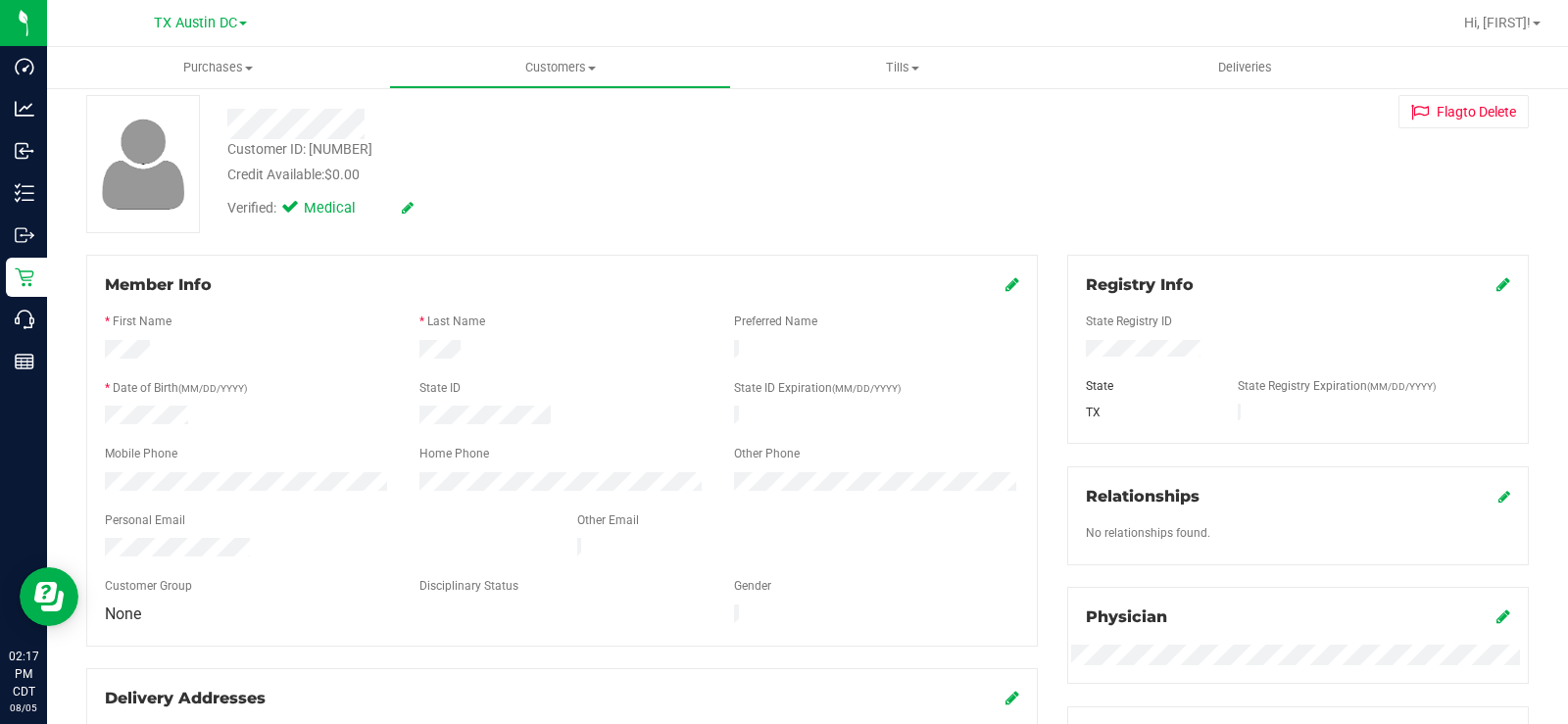 drag, startPoint x: 255, startPoint y: 529, endPoint x: 87, endPoint y: 540, distance: 168.35973 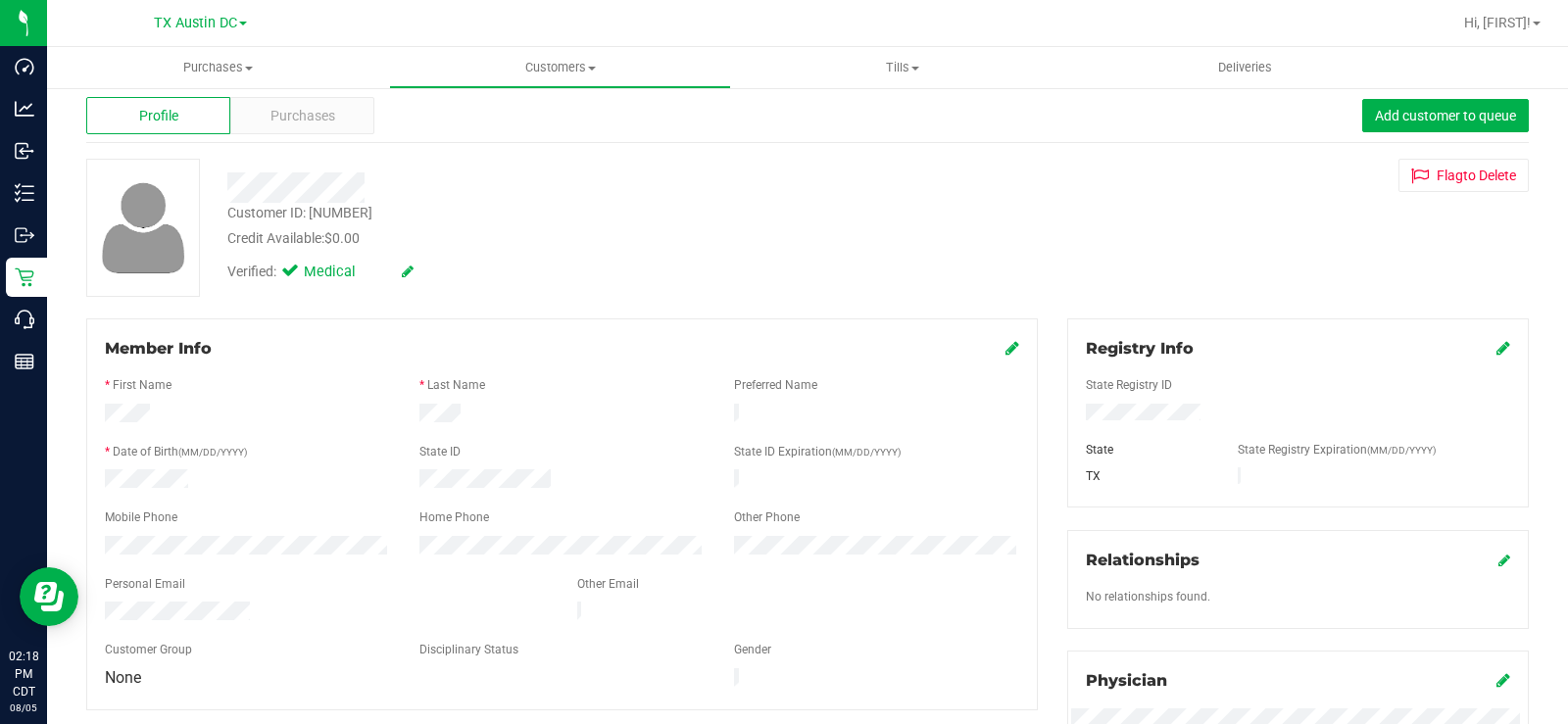 scroll, scrollTop: 0, scrollLeft: 0, axis: both 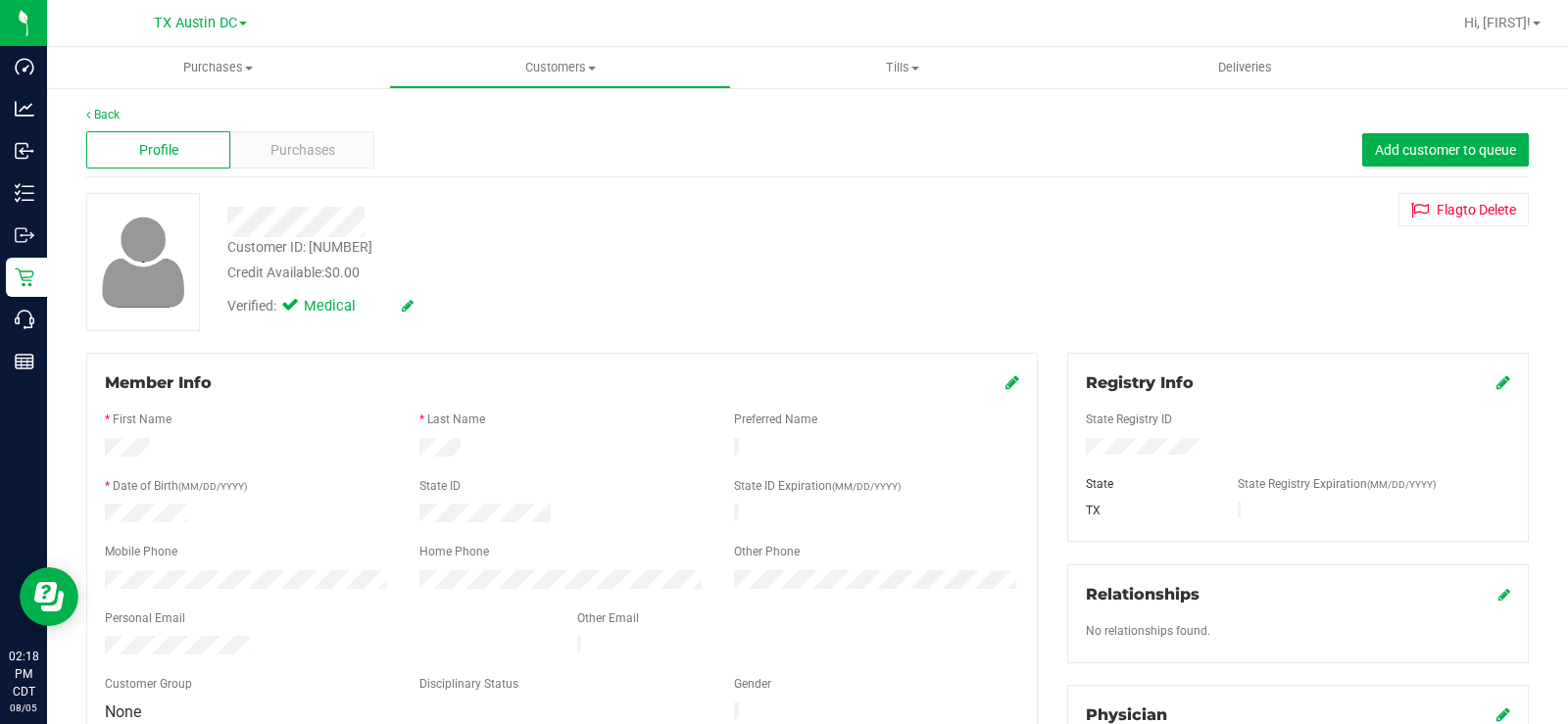 click on "Profile
Purchases
Add customer to queue" at bounding box center (808, 150) 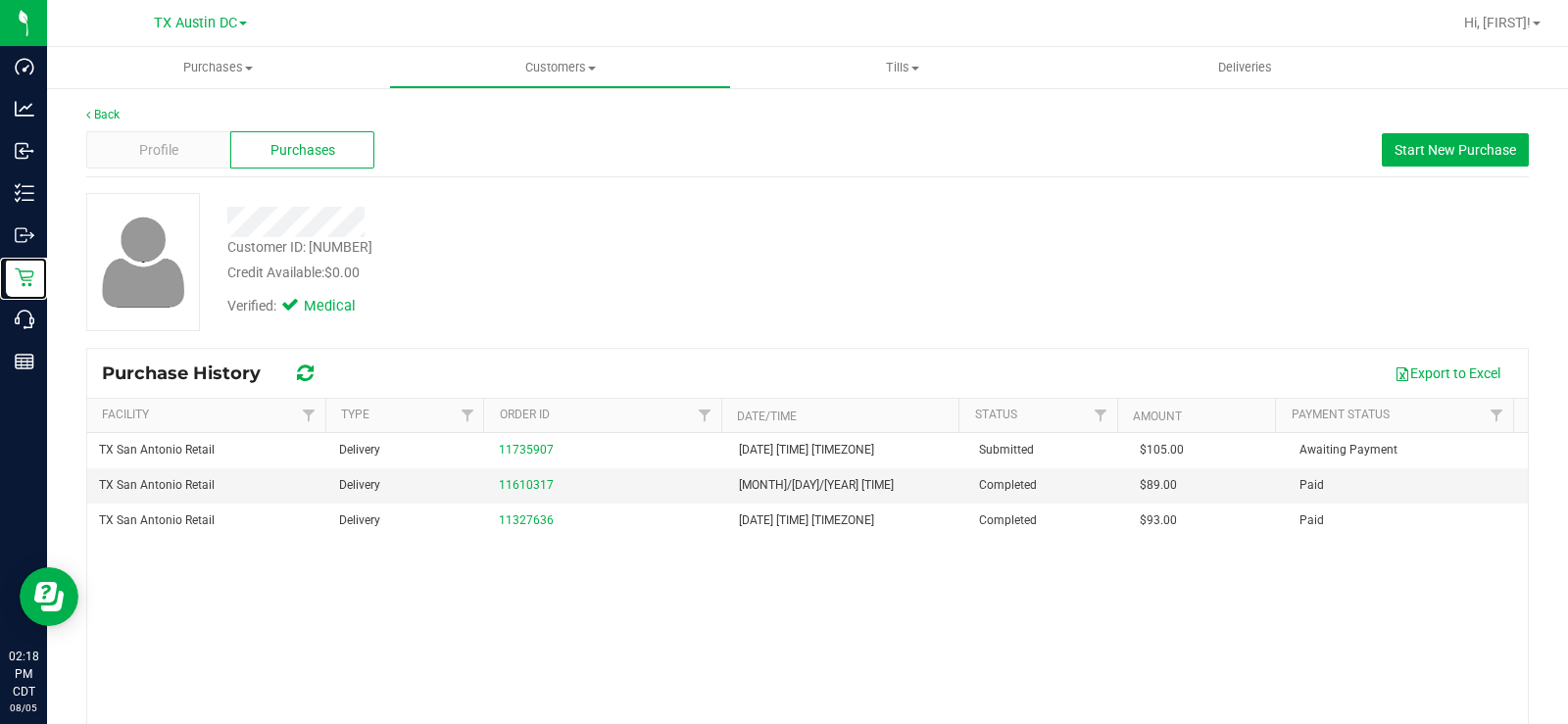 click on "Retail" at bounding box center (0, 0) 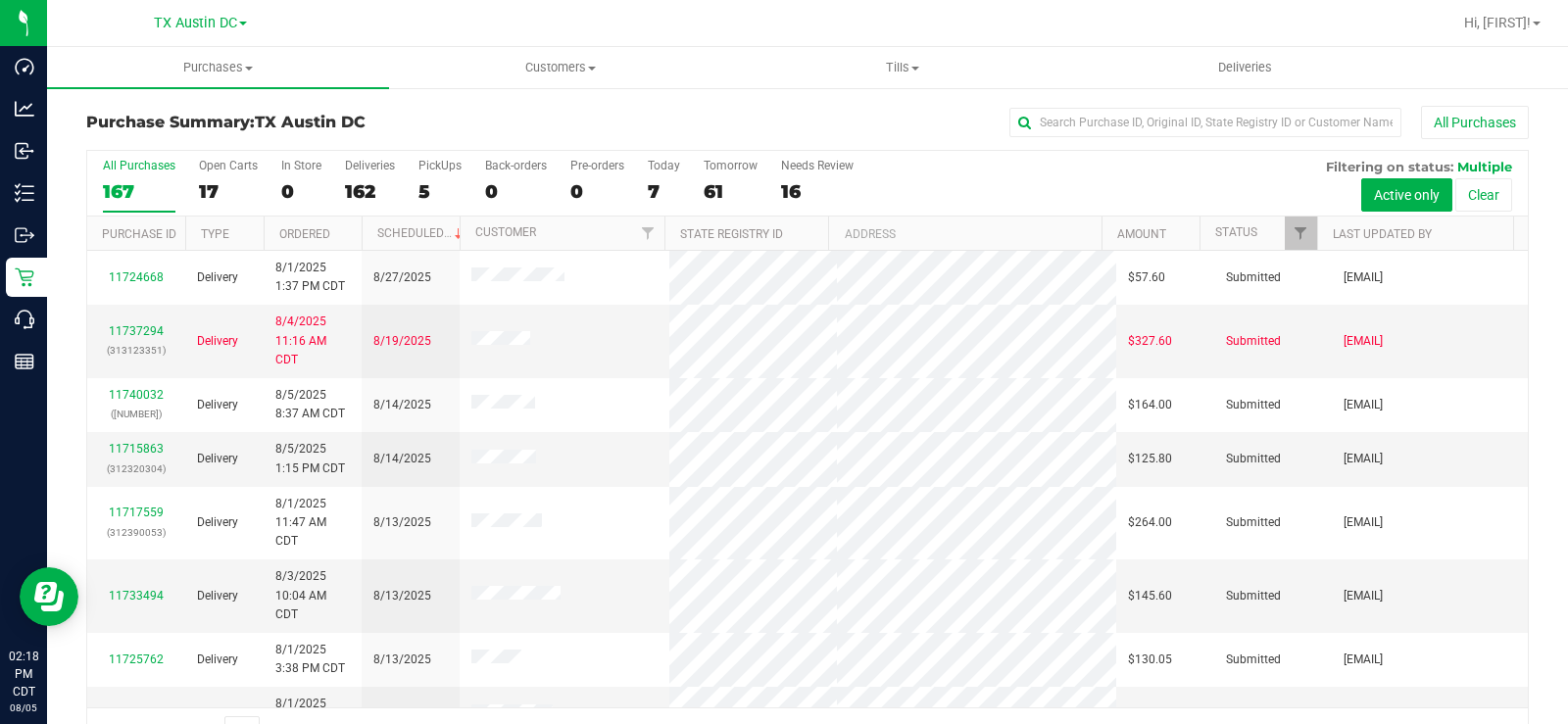 click on "17" at bounding box center (228, 191) 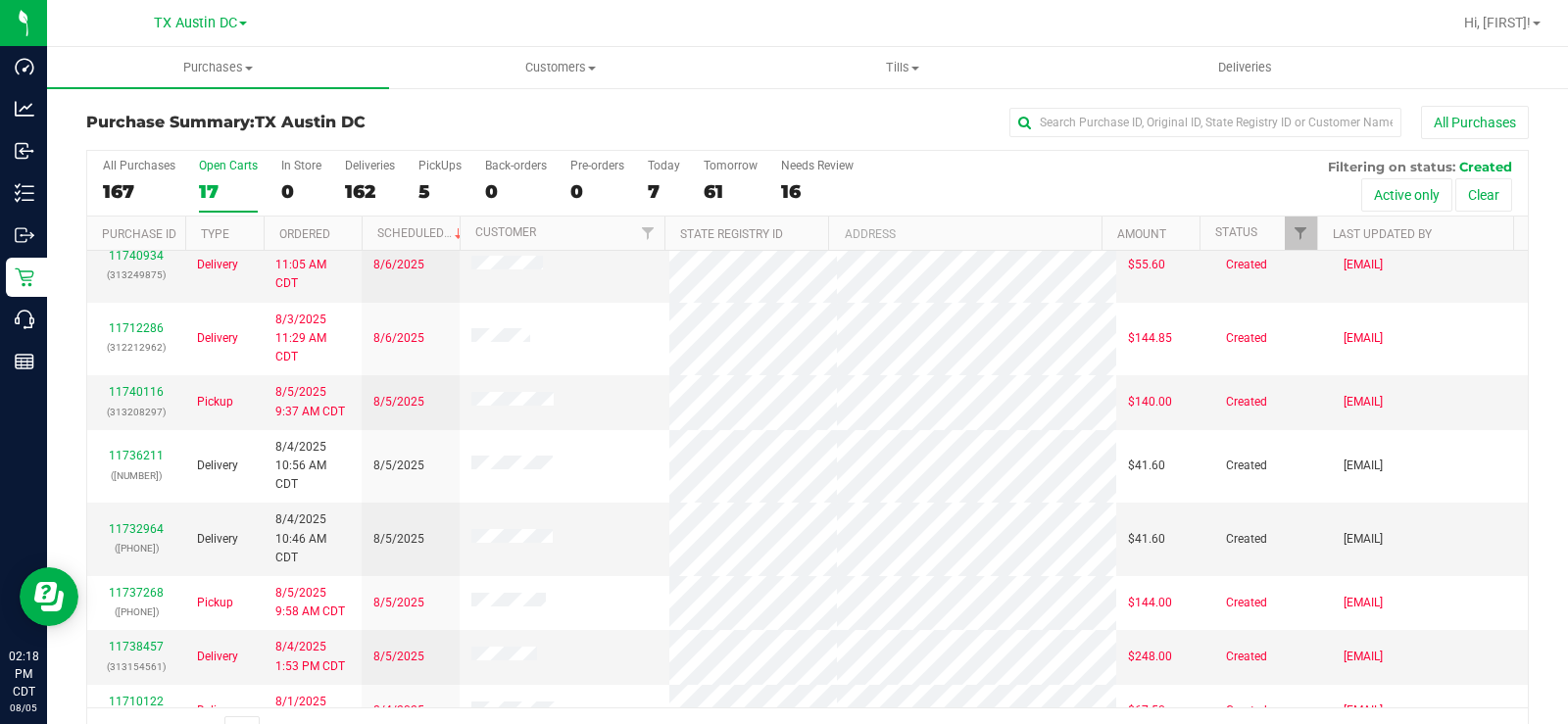 scroll, scrollTop: 578, scrollLeft: 0, axis: vertical 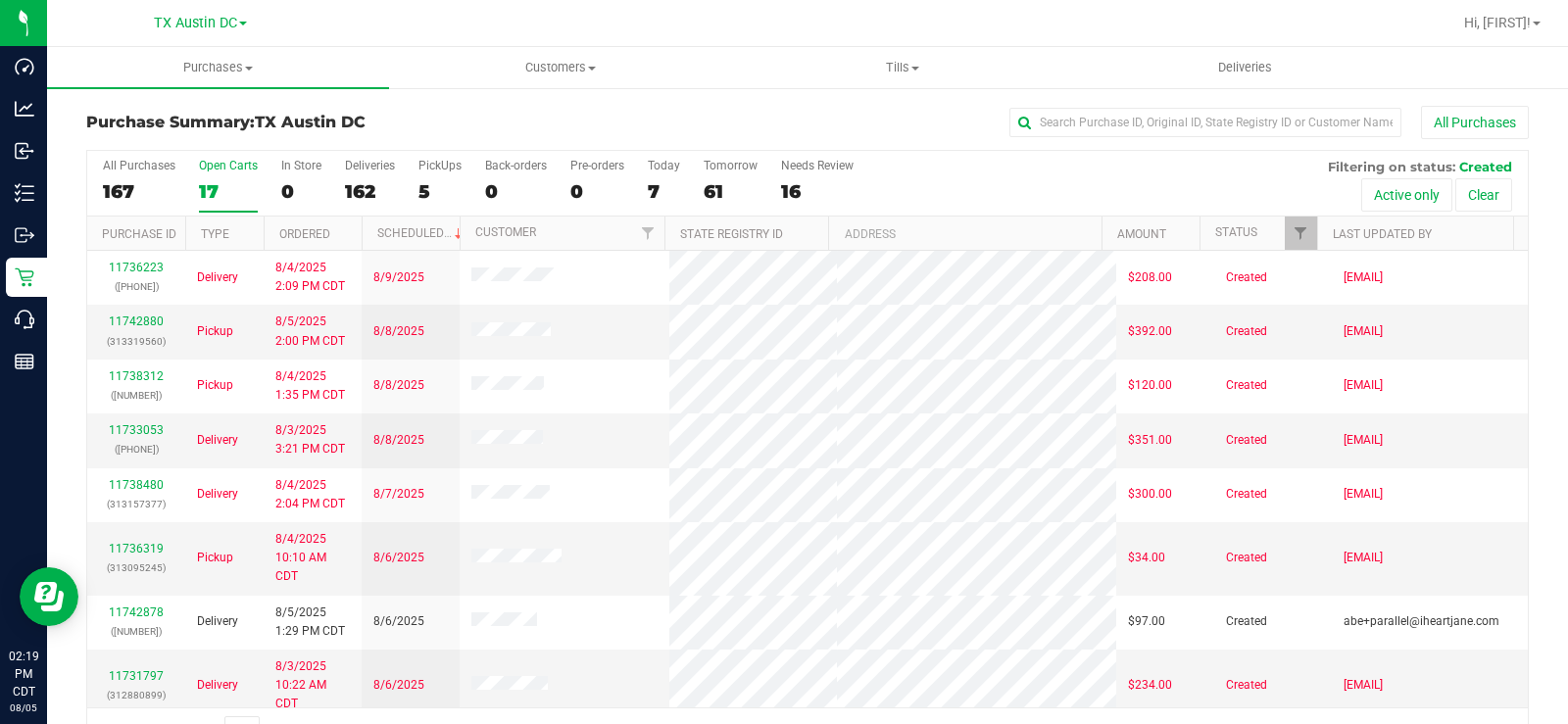 click on "17" at bounding box center [228, 191] 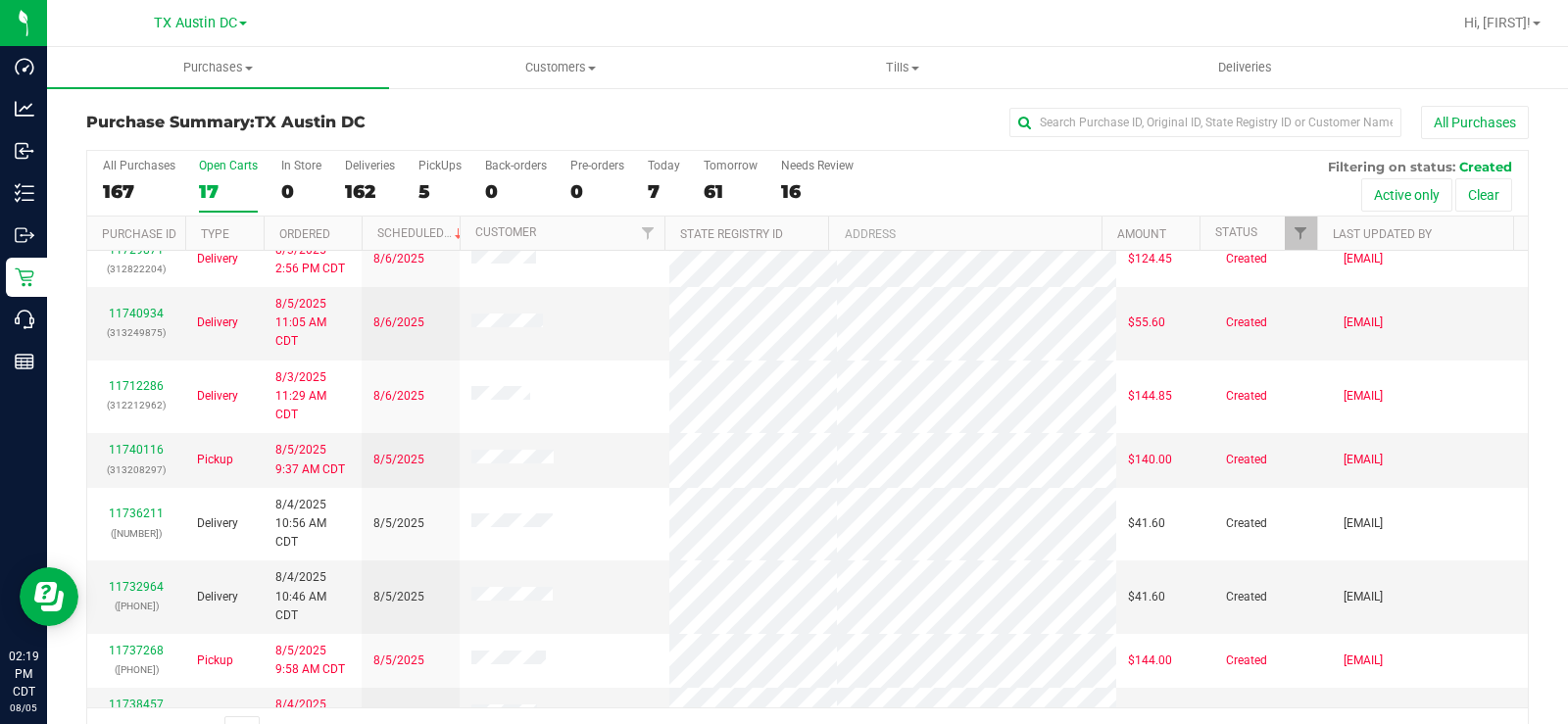 scroll, scrollTop: 578, scrollLeft: 0, axis: vertical 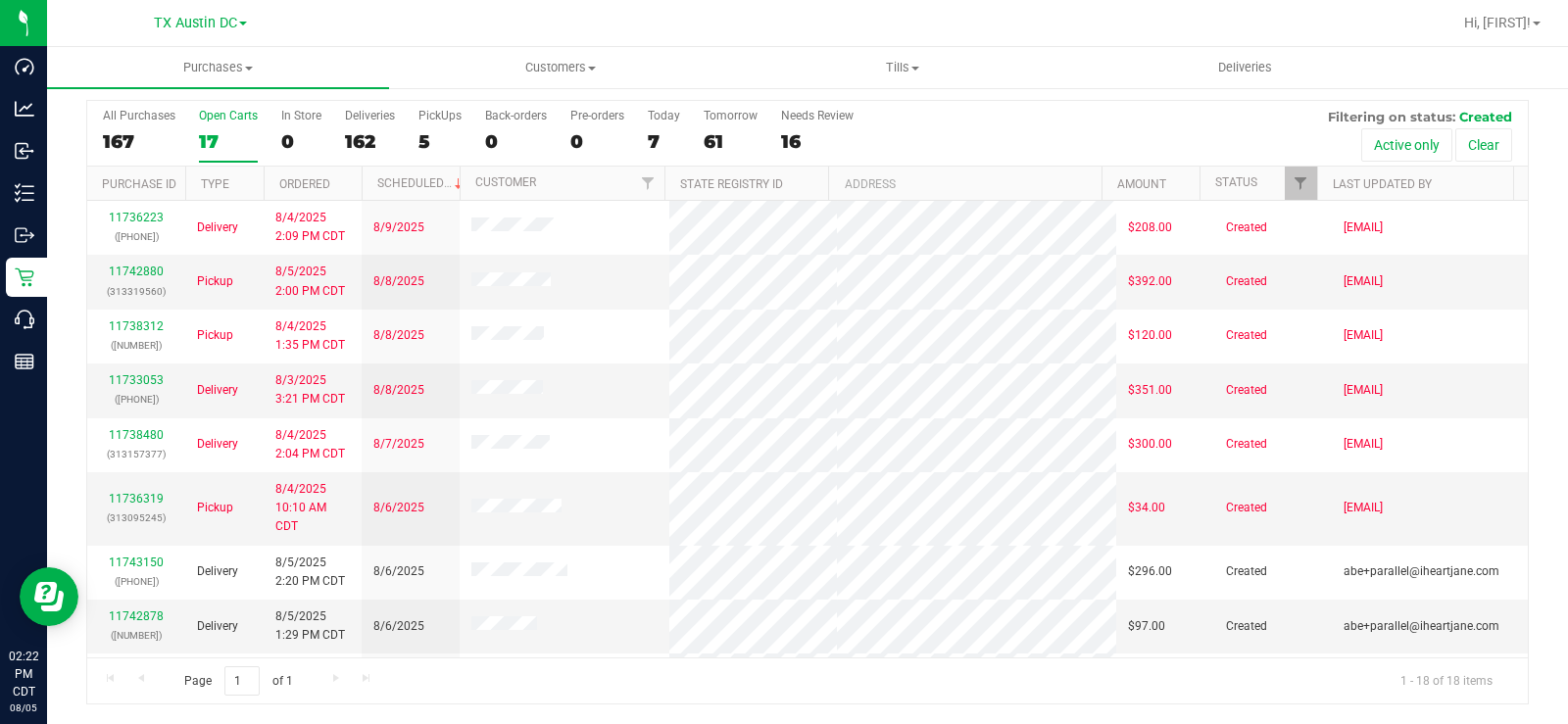 click on "17" at bounding box center [228, 141] 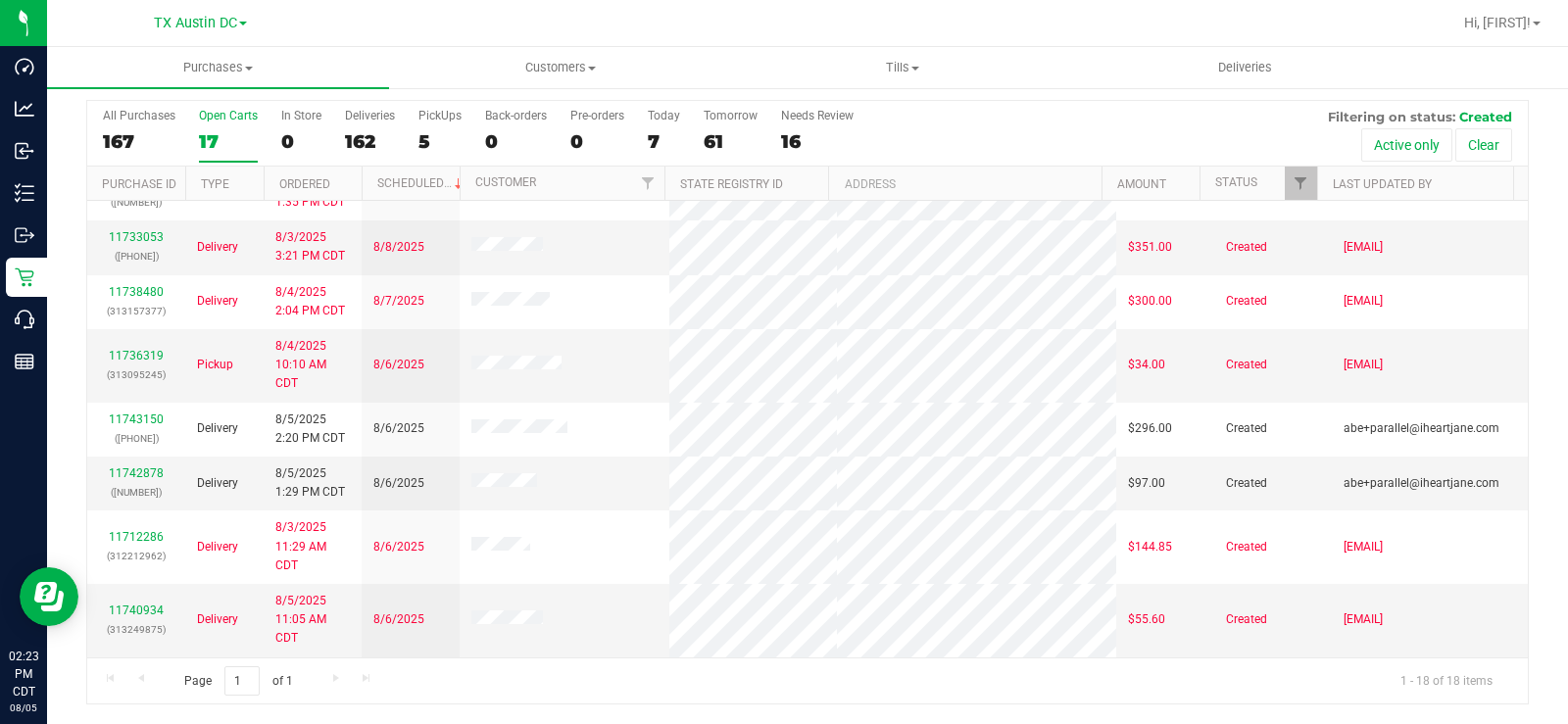 scroll, scrollTop: 0, scrollLeft: 0, axis: both 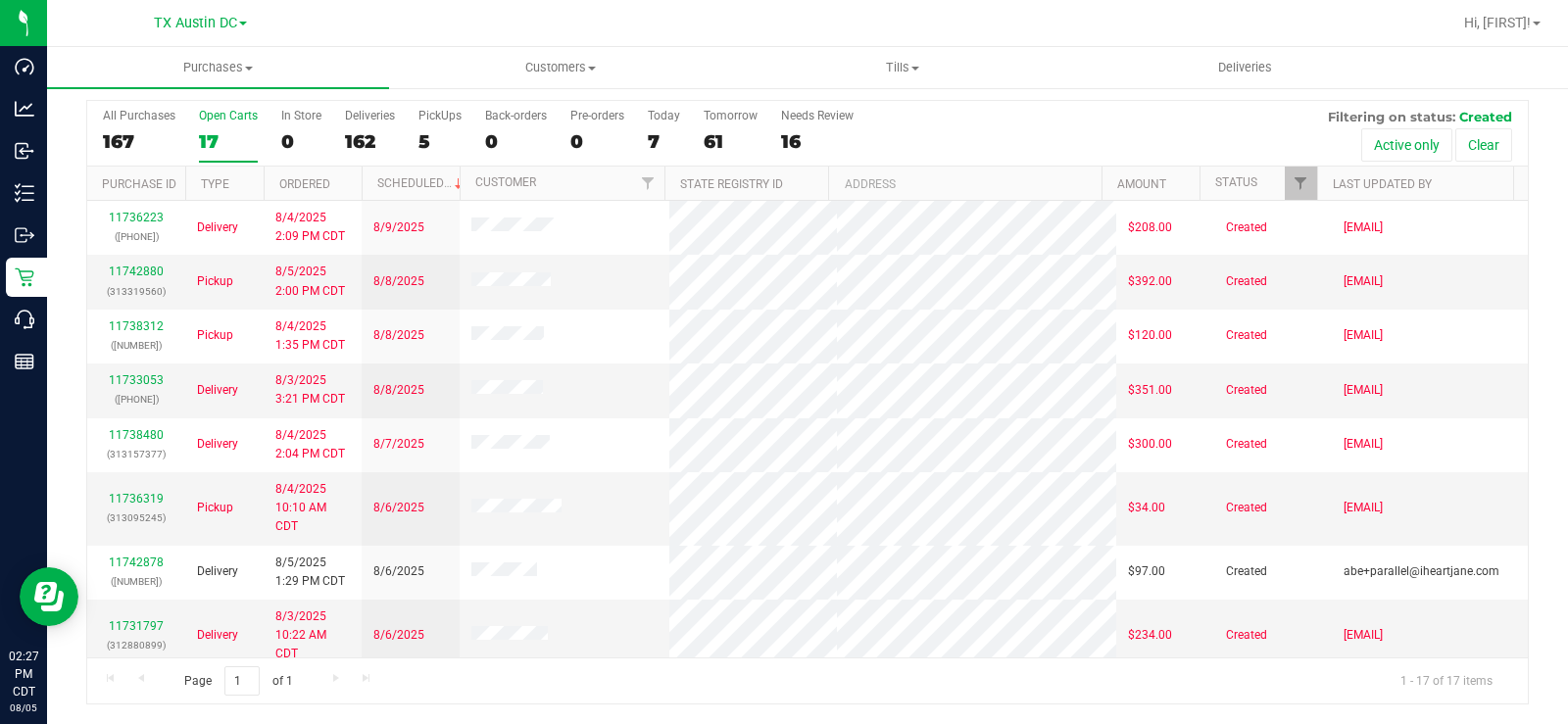 click on "17" at bounding box center (228, 141) 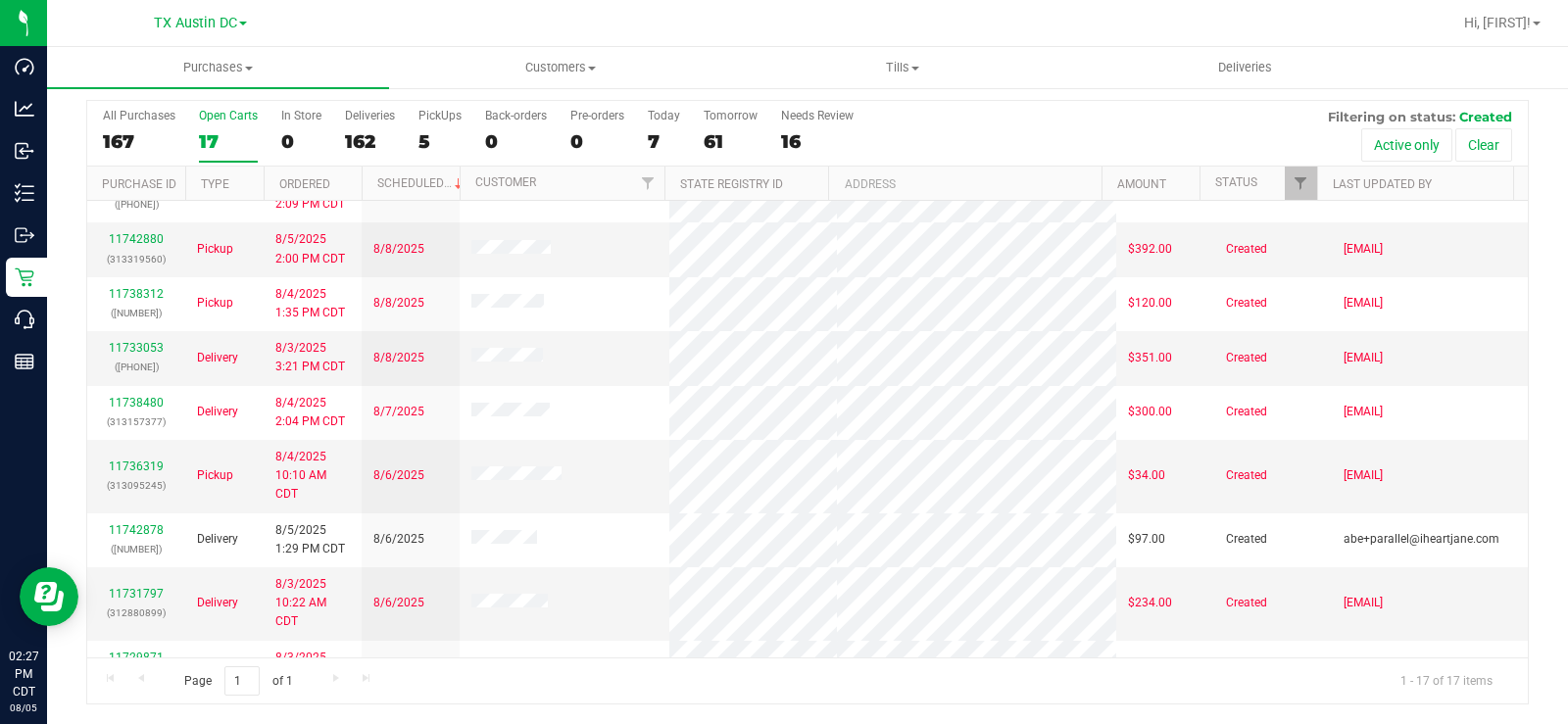 scroll, scrollTop: 0, scrollLeft: 0, axis: both 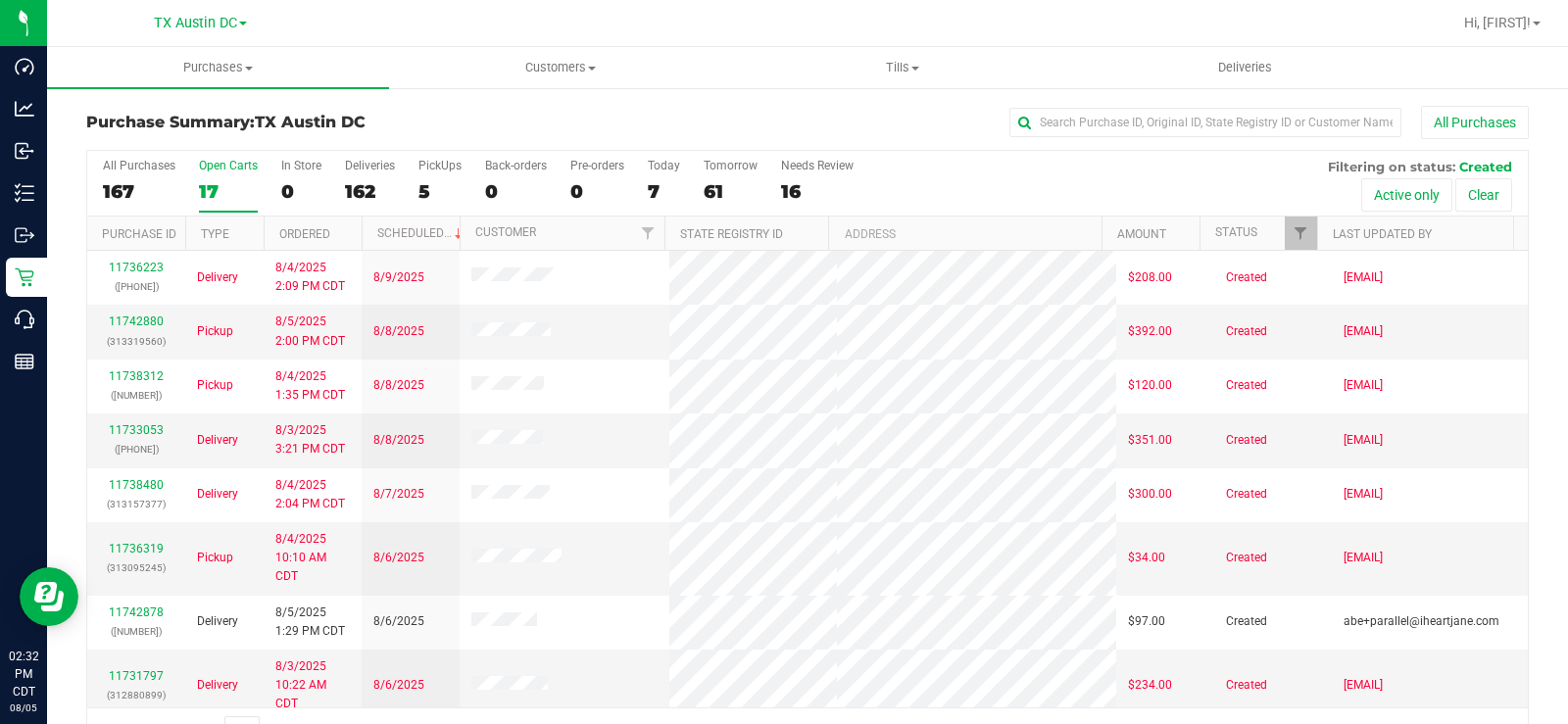 click on "All Purchases
167
Open Carts
17
In Store
0
Deliveries
162
PickUps
5
Back-orders
0
Pre-orders
0
Today
7
Tomorrow
61" at bounding box center [808, 159] 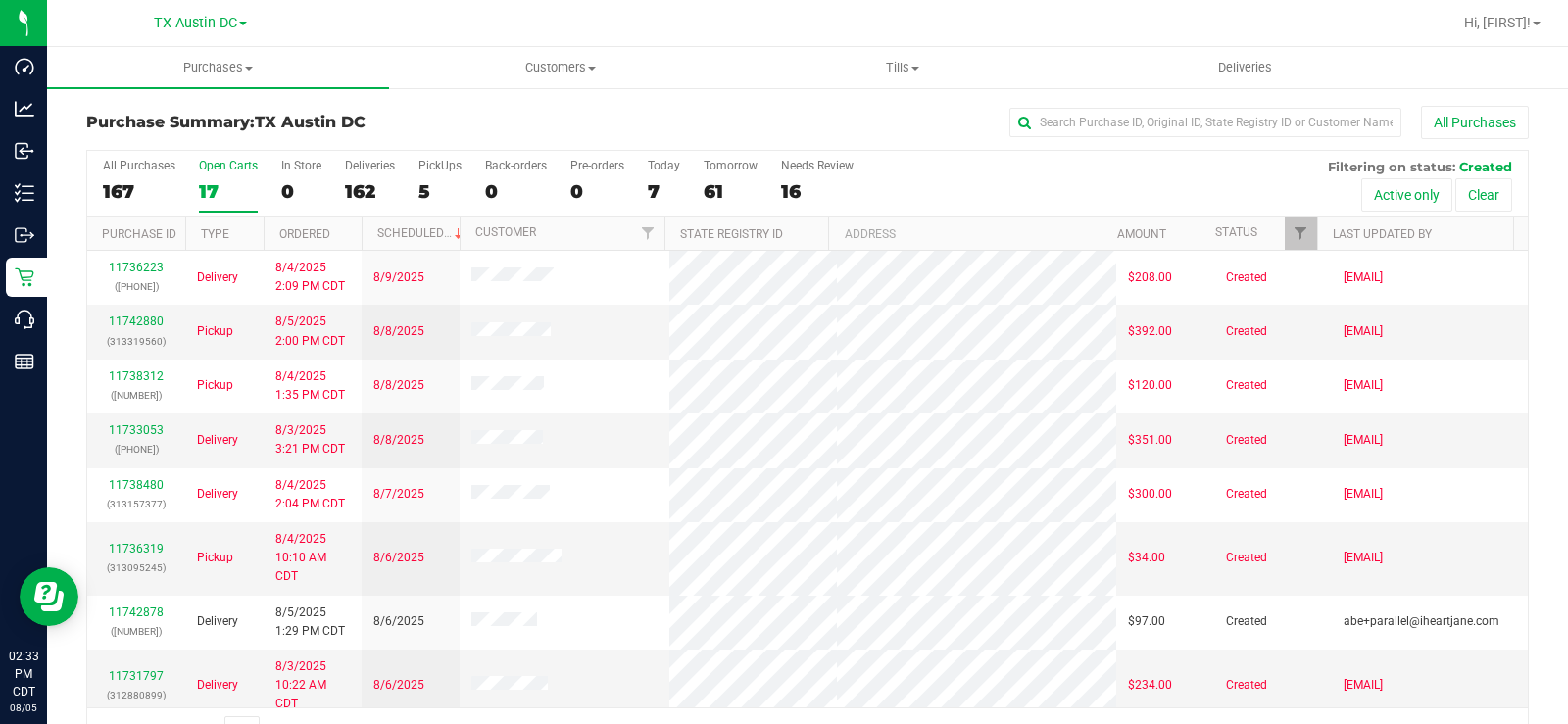 click on "Open Carts
17" at bounding box center (228, 185) 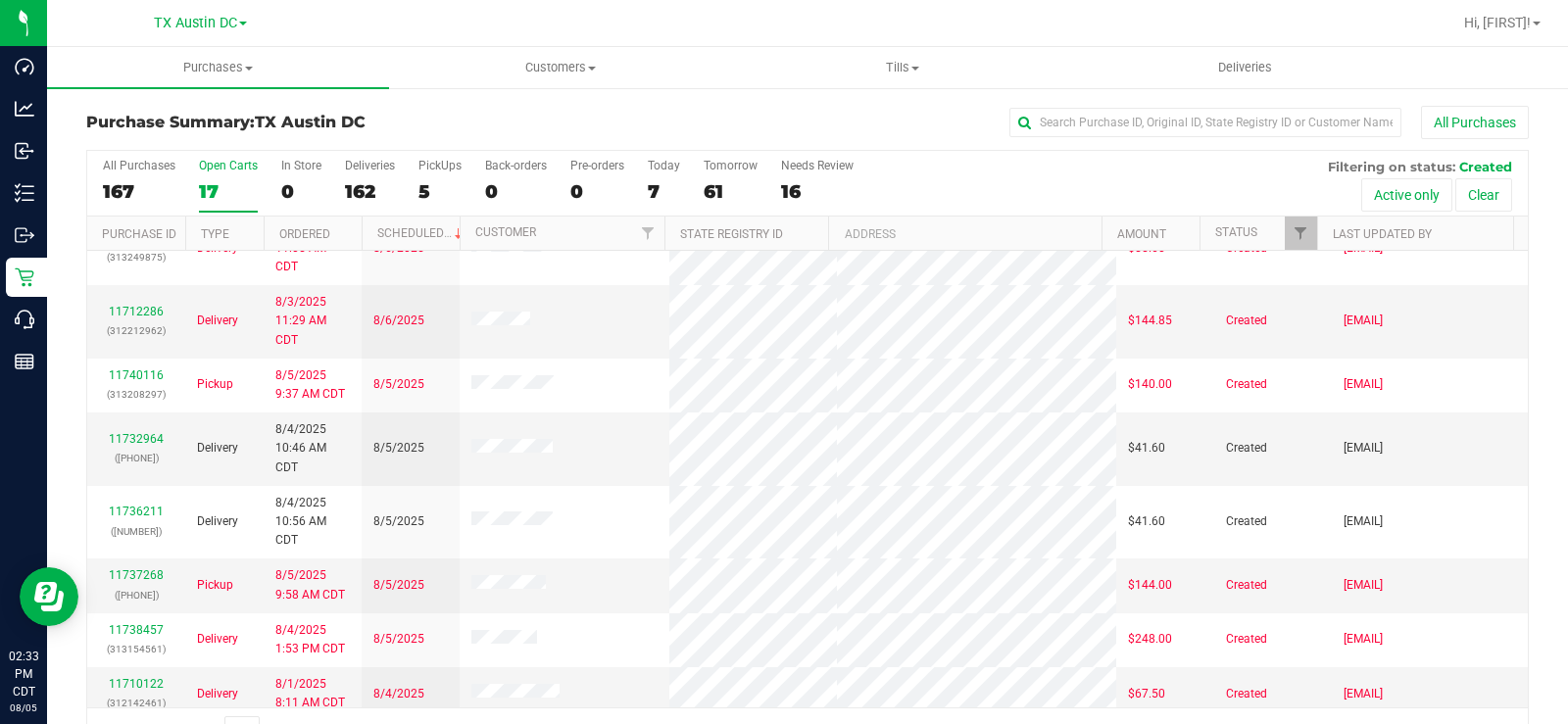 scroll, scrollTop: 633, scrollLeft: 0, axis: vertical 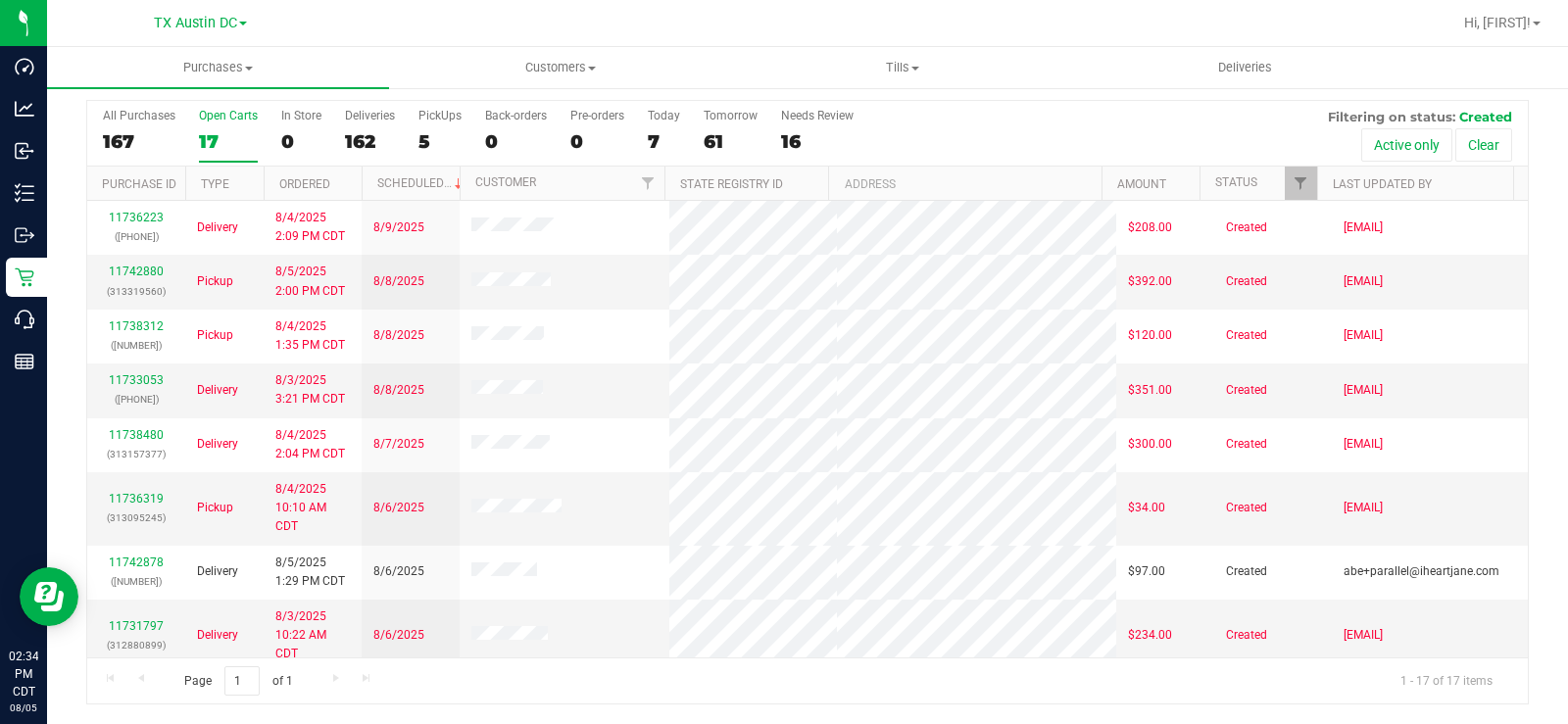 click on "Open Carts
17" at bounding box center (228, 135) 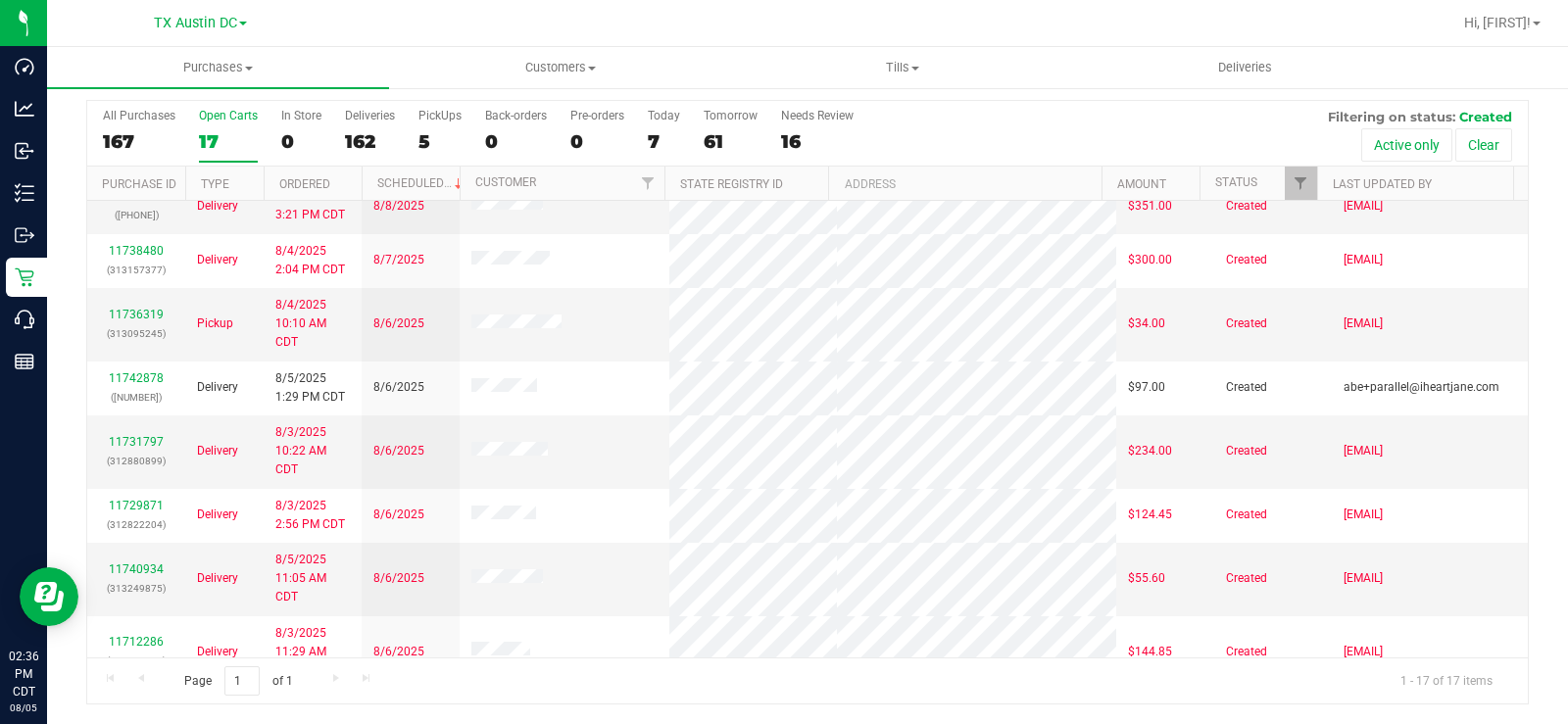 scroll, scrollTop: 196, scrollLeft: 0, axis: vertical 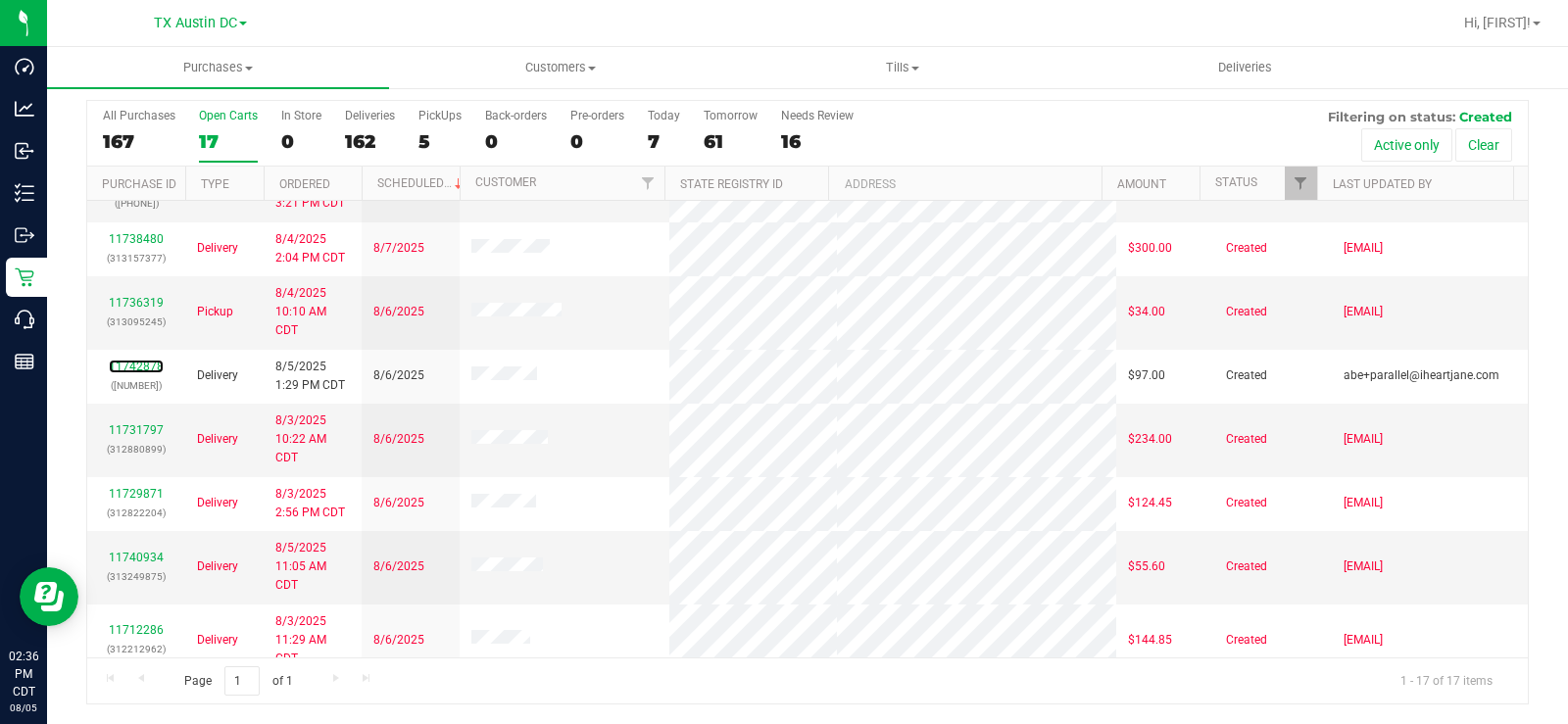 click on "11742878" at bounding box center (136, 366) 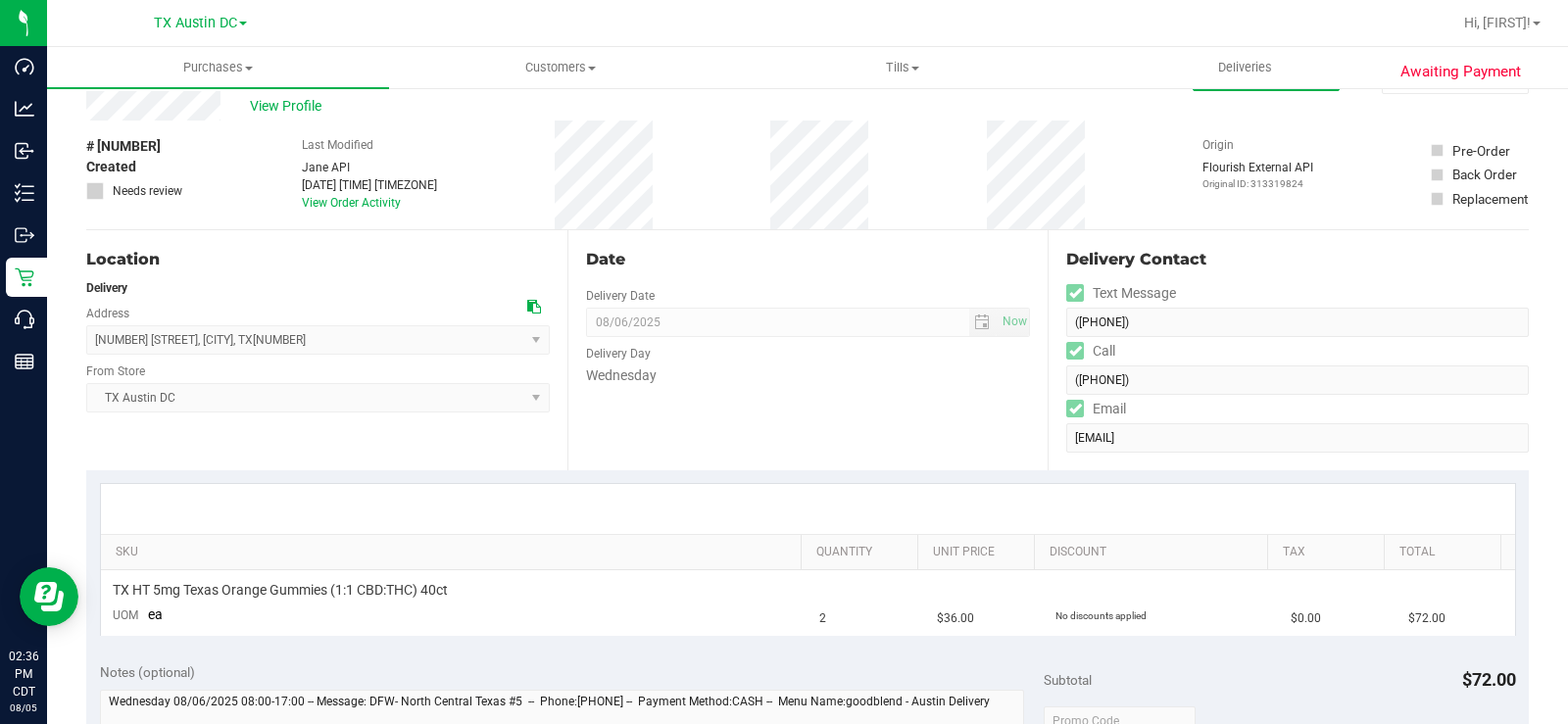 scroll, scrollTop: 0, scrollLeft: 0, axis: both 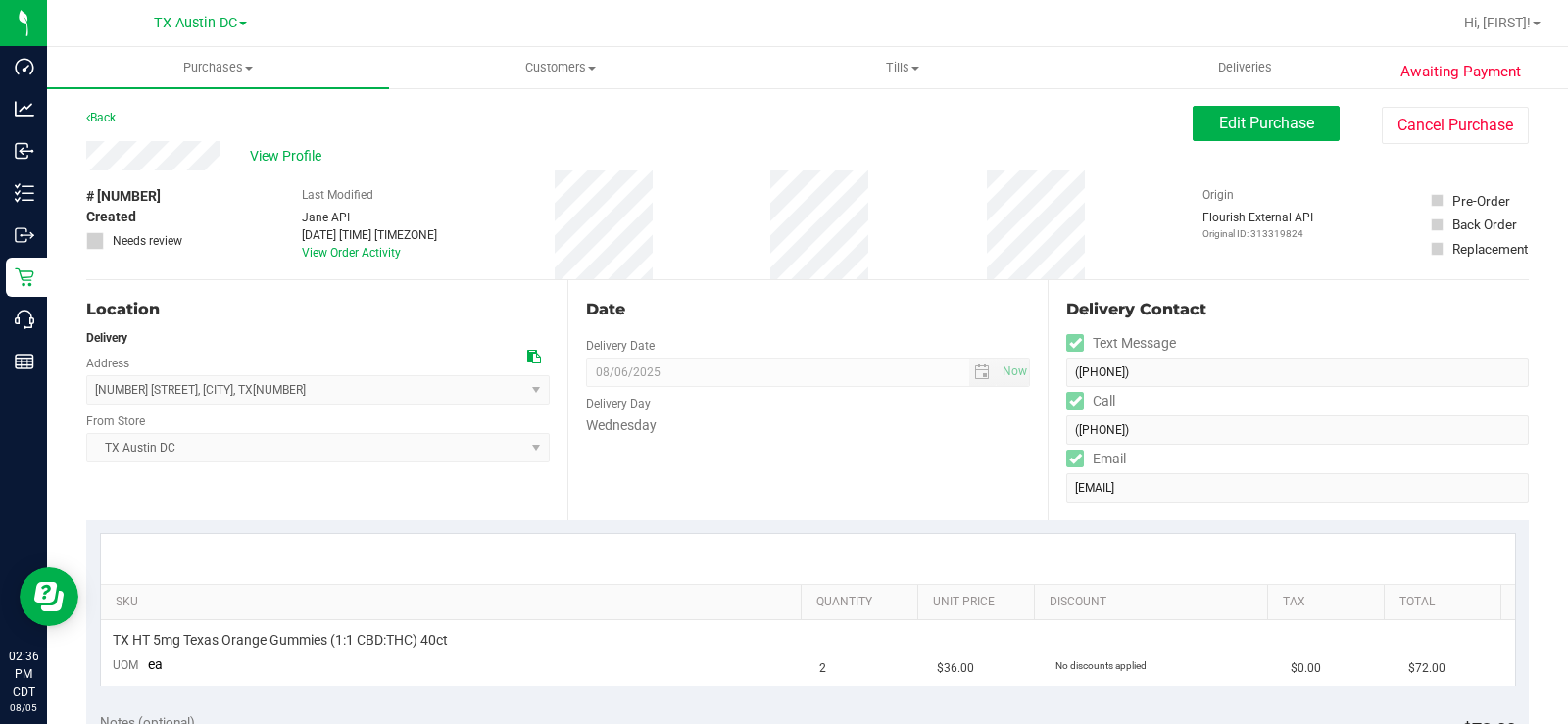 click on "View Profile" at bounding box center [639, 156] 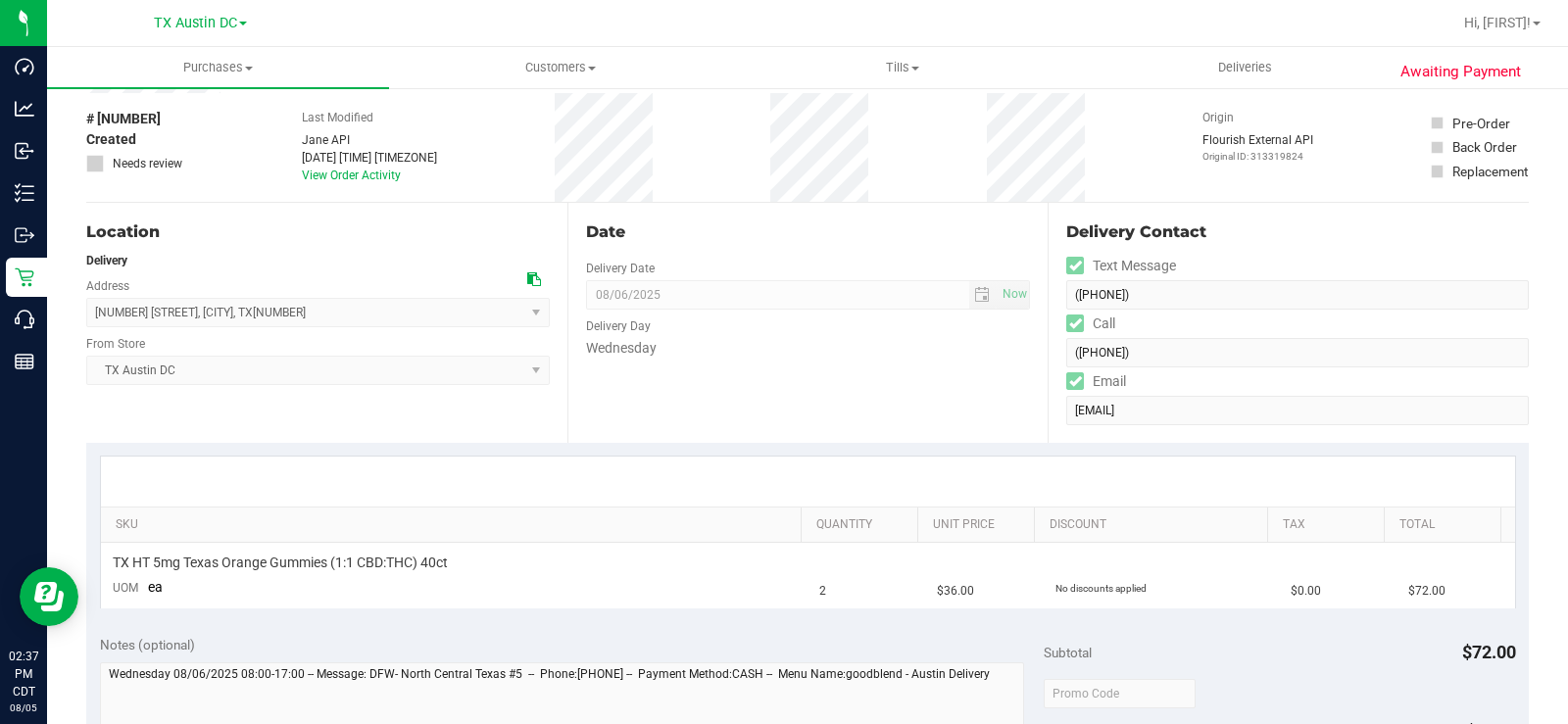 scroll, scrollTop: 0, scrollLeft: 0, axis: both 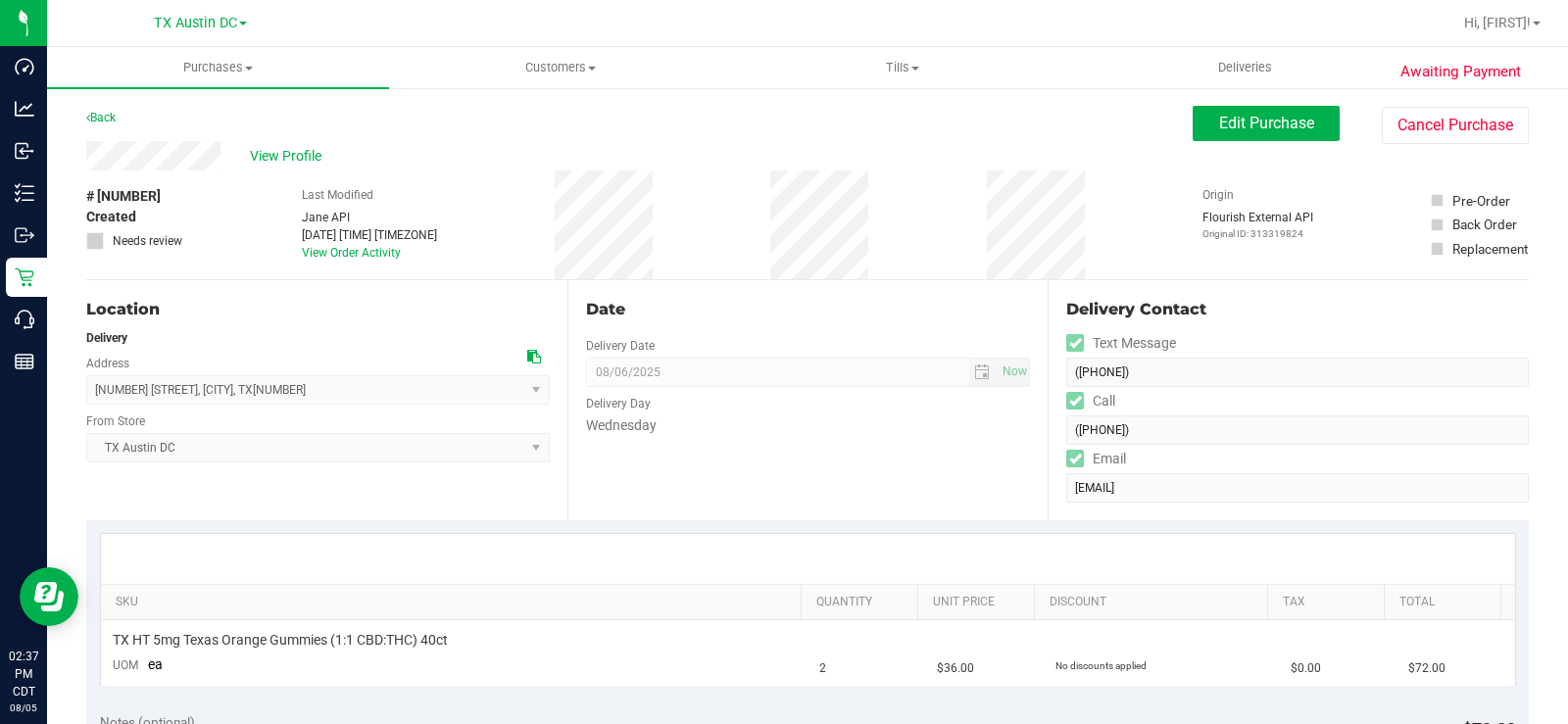 click at bounding box center [534, 357] 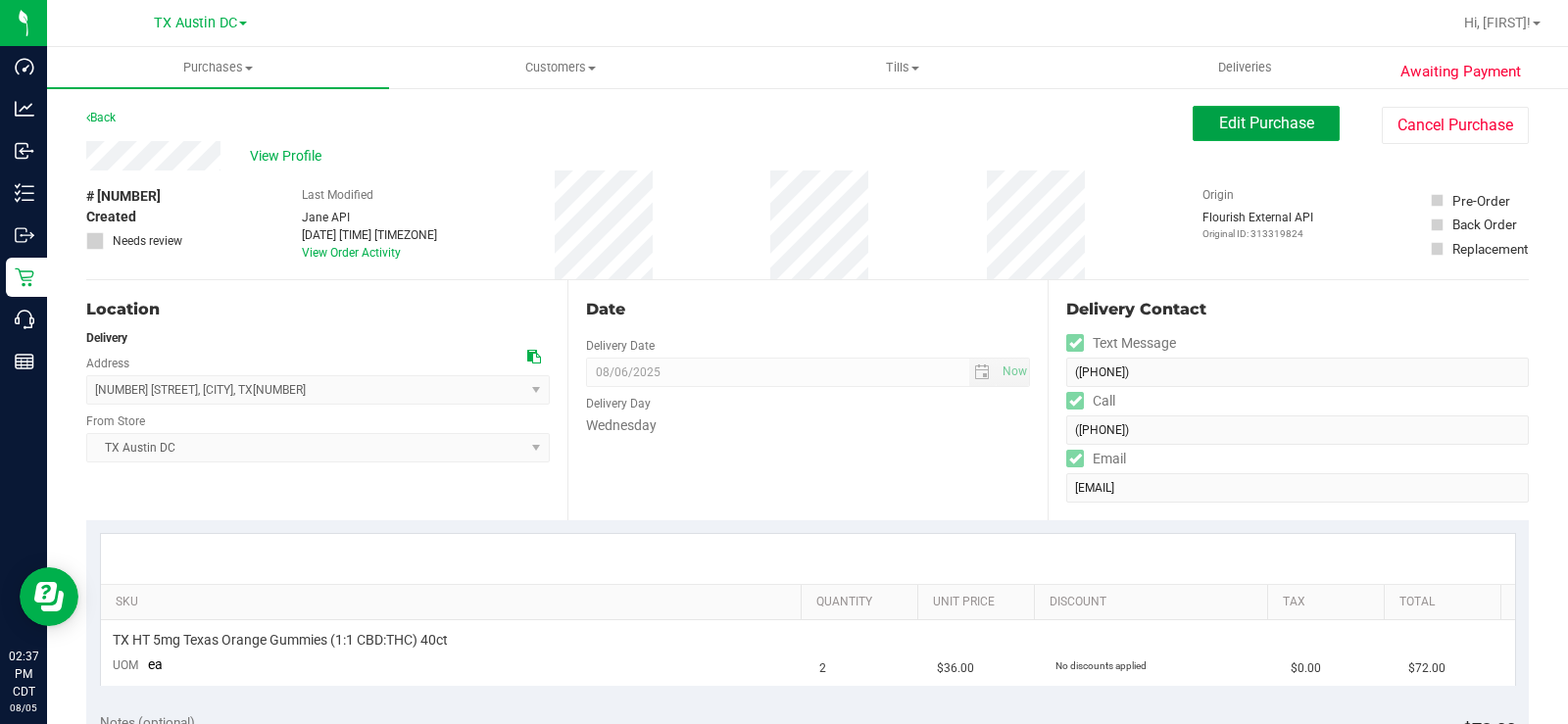click on "Edit Purchase" at bounding box center [1266, 122] 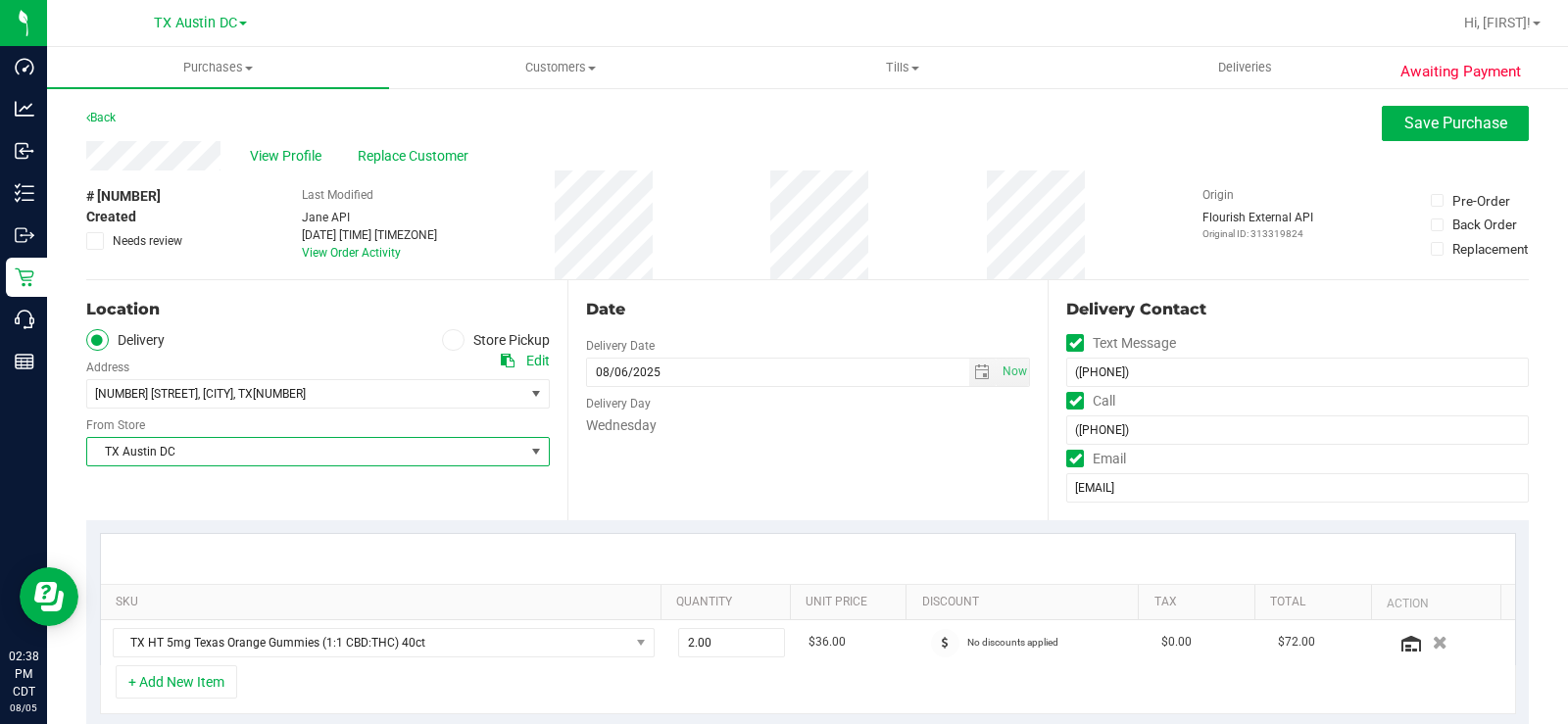 click at bounding box center (536, 452) 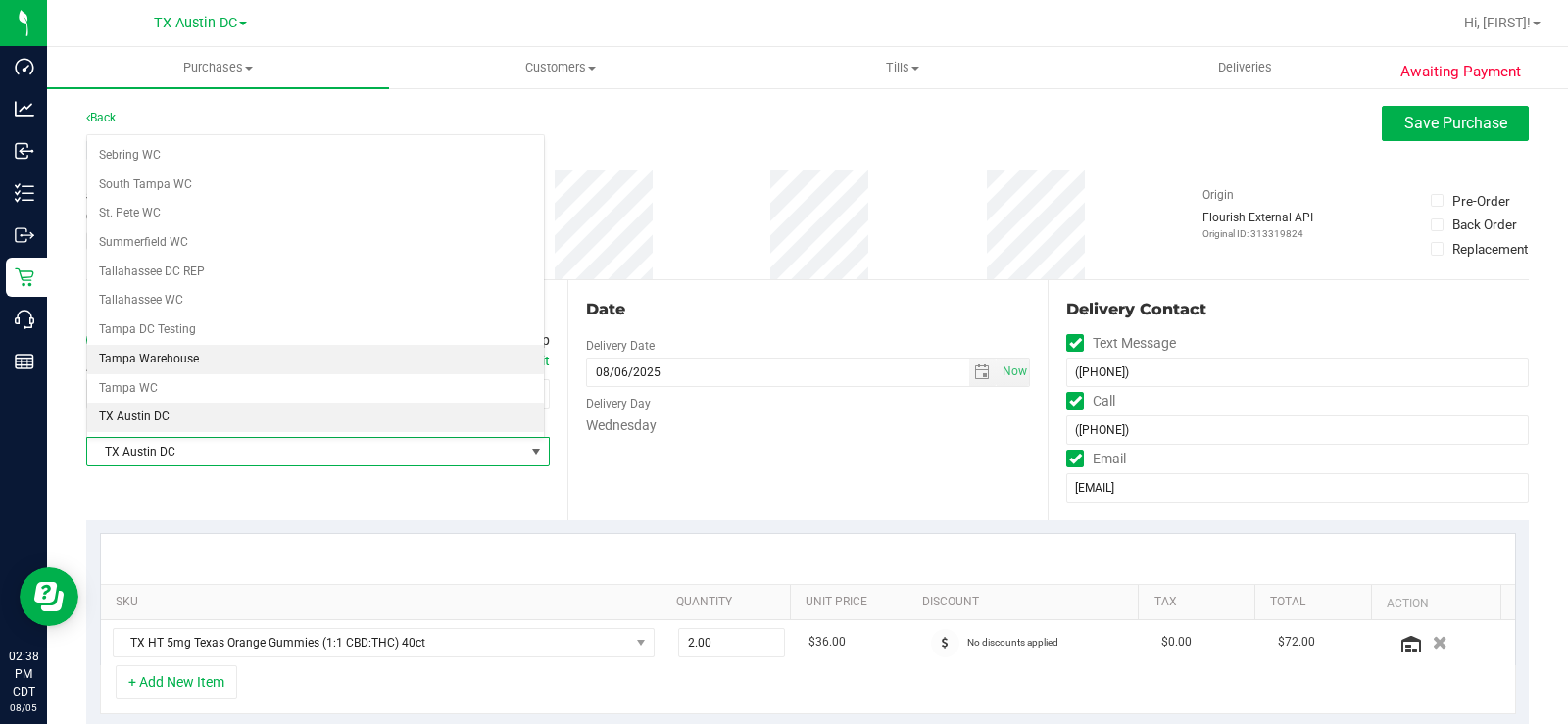 scroll, scrollTop: 1319, scrollLeft: 0, axis: vertical 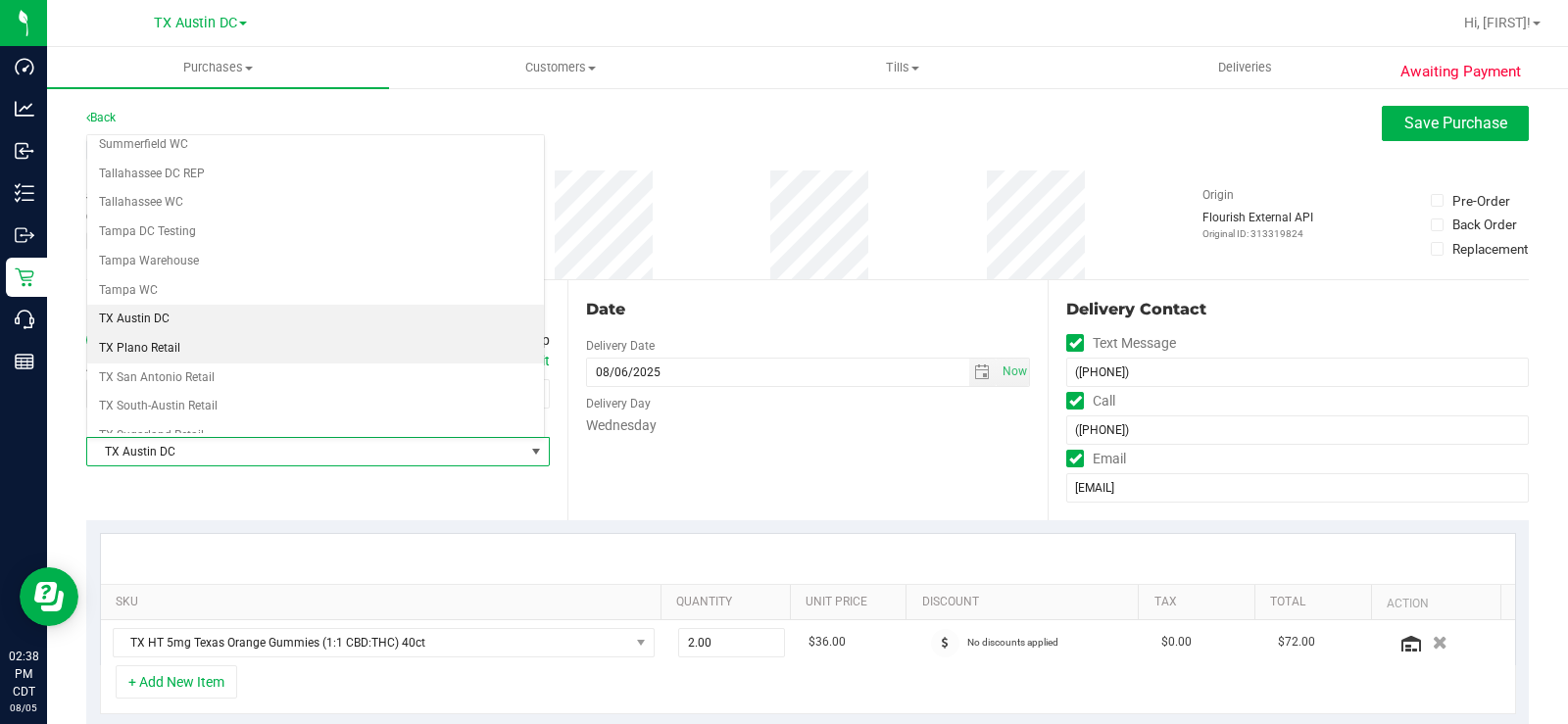 click on "TX Plano Retail" at bounding box center (316, 349) 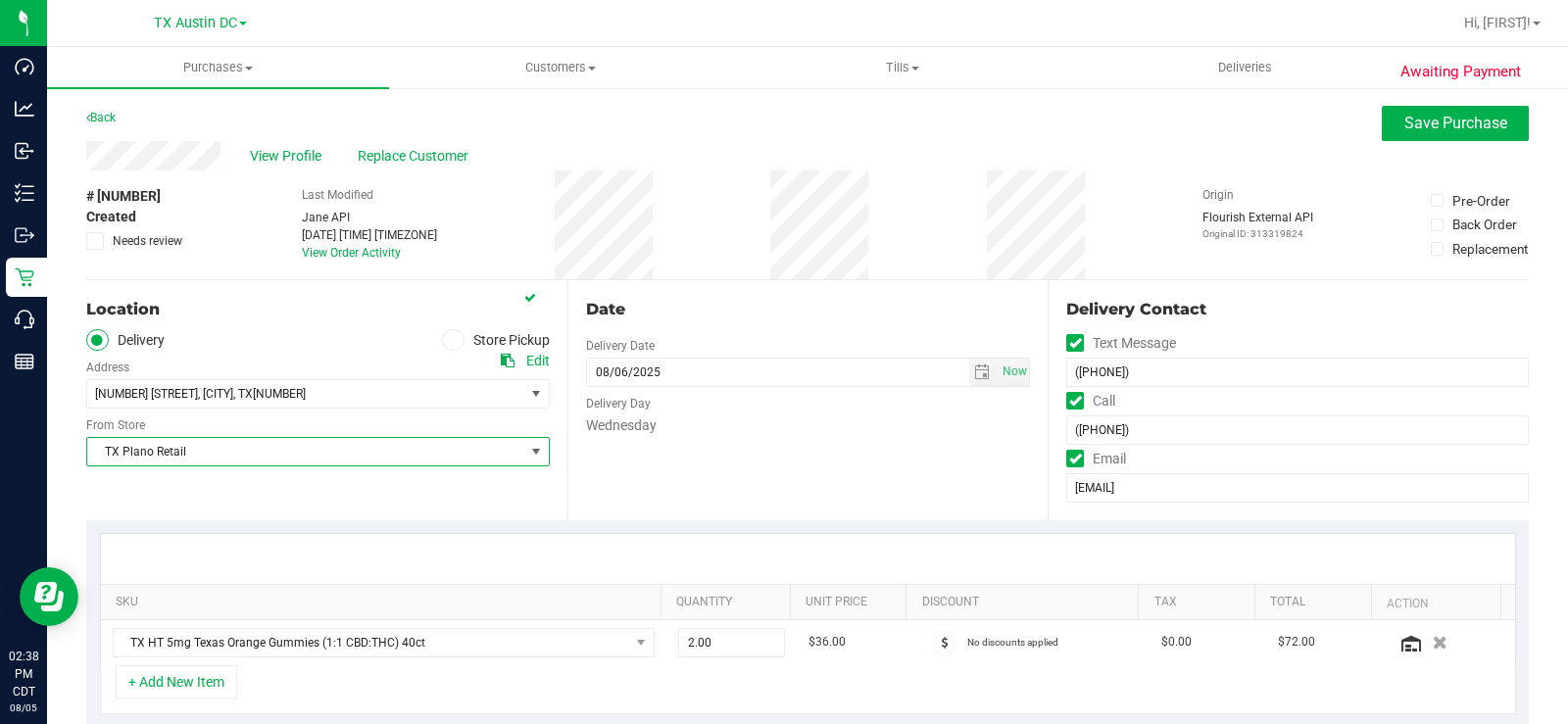 click on "Date
Delivery Date
[DATE]
Now
[DATE] [TIME]
Now
Delivery Day
[DAY]" at bounding box center (808, 400) 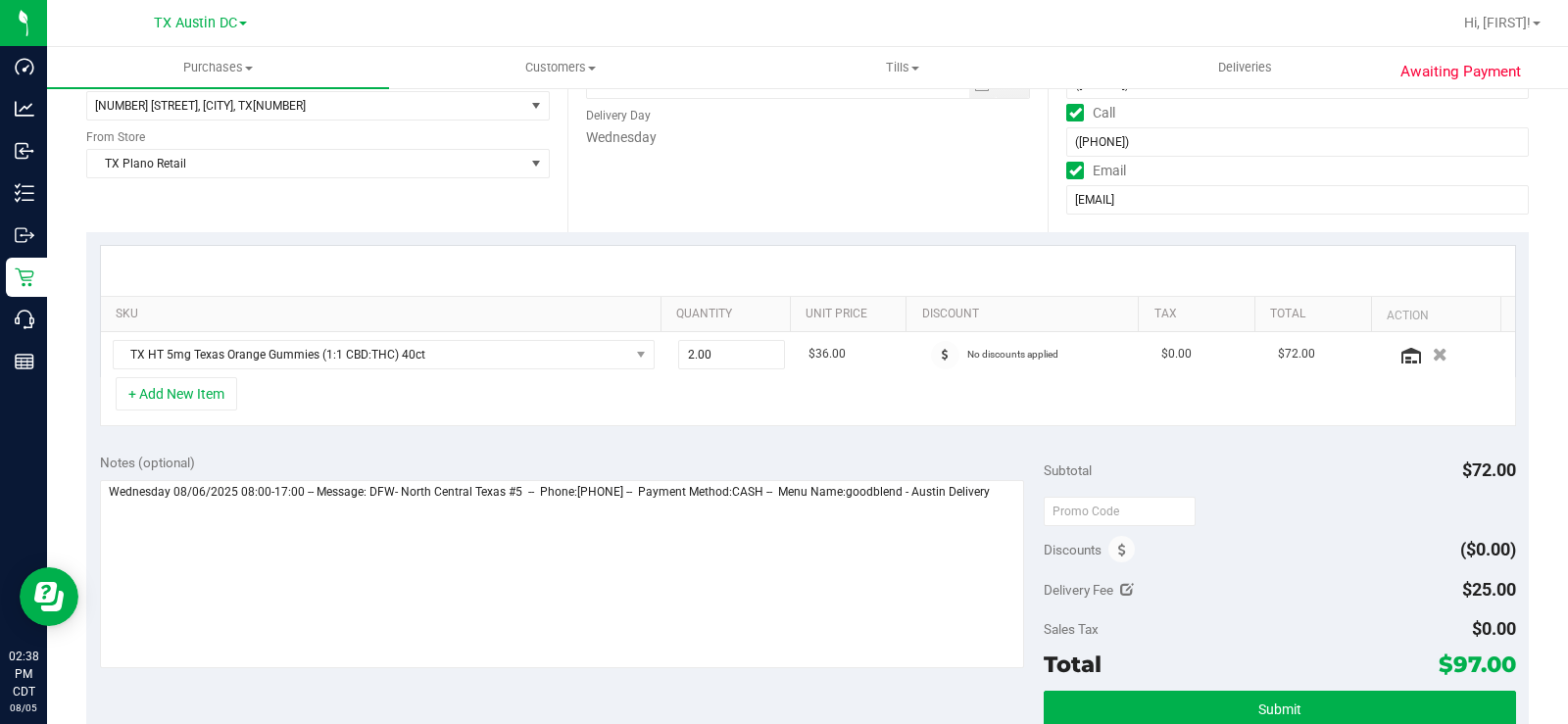 scroll, scrollTop: 294, scrollLeft: 0, axis: vertical 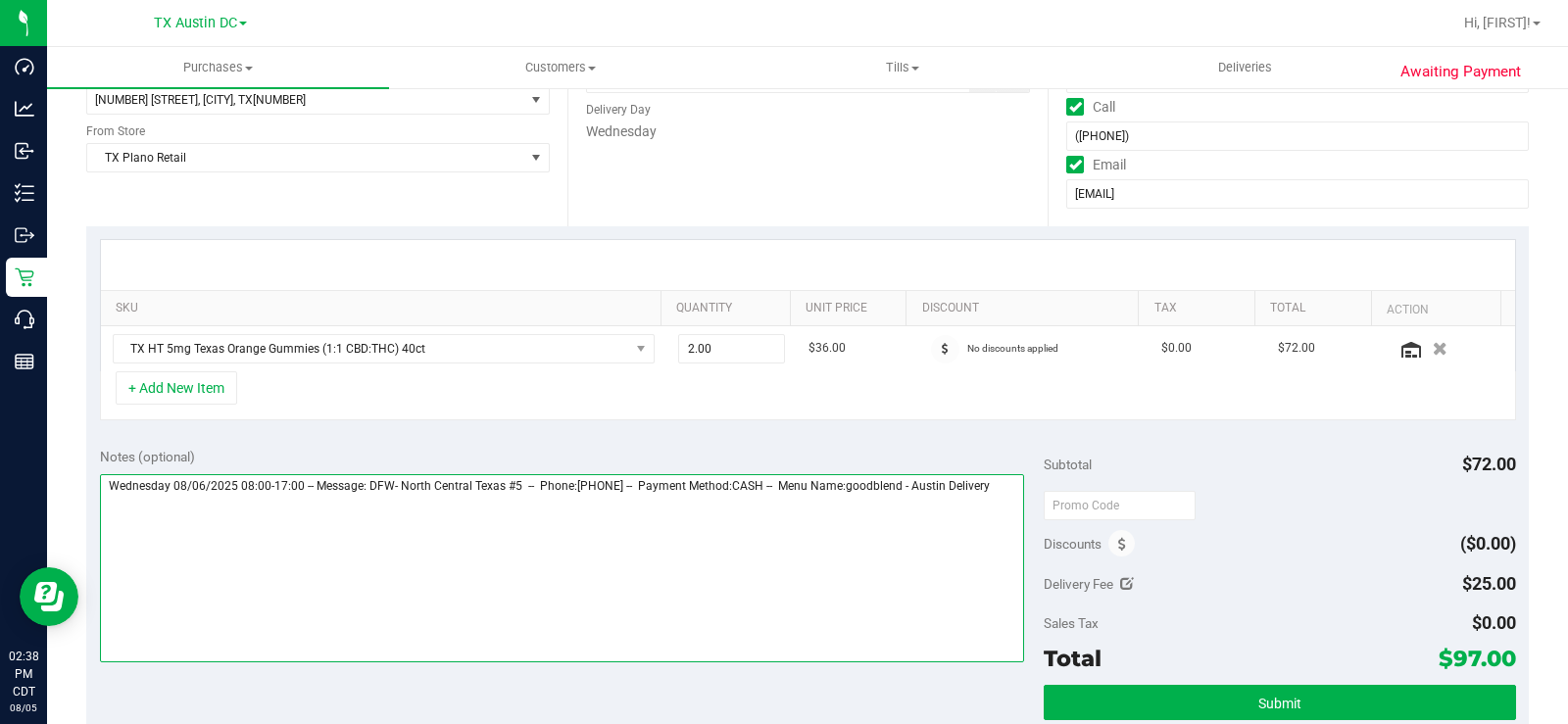 click at bounding box center (562, 568) 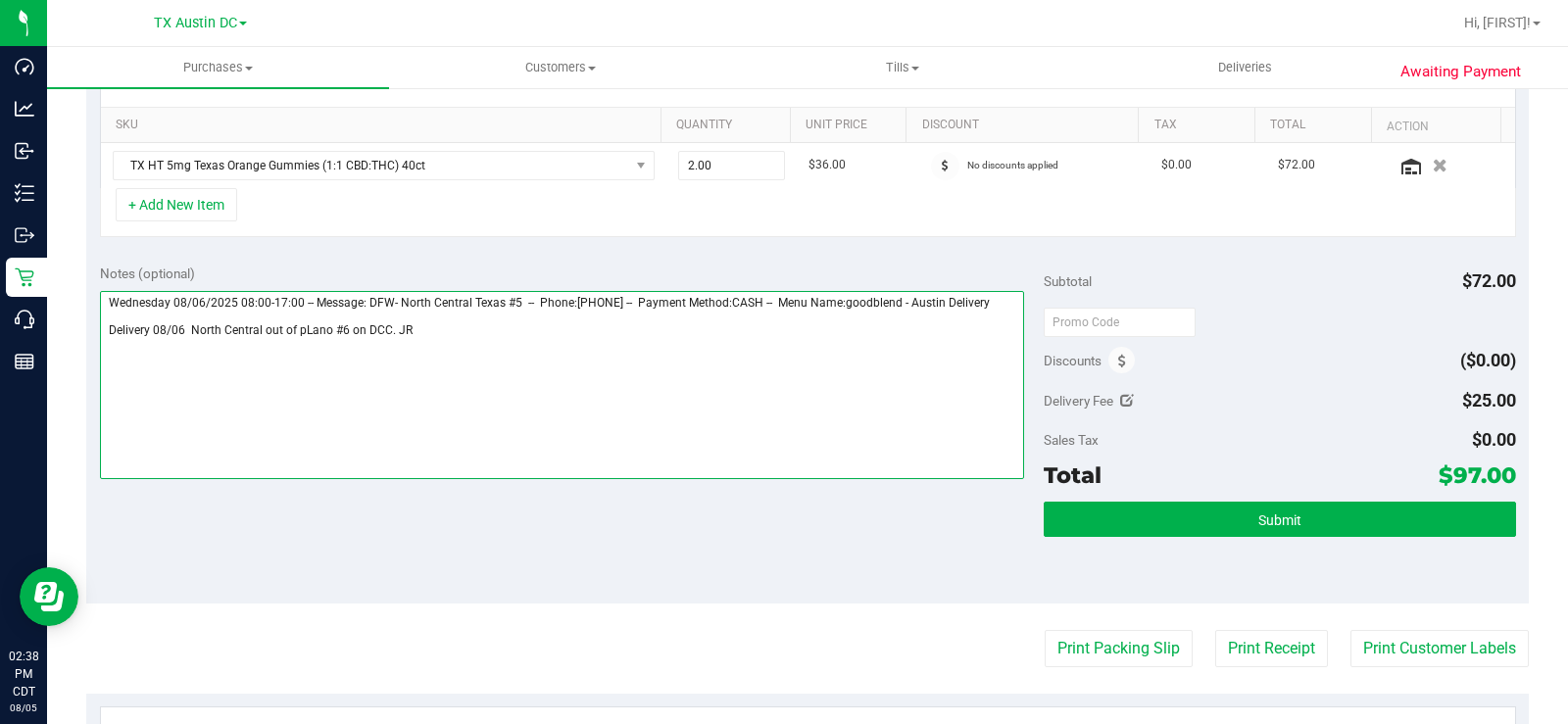 scroll, scrollTop: 490, scrollLeft: 0, axis: vertical 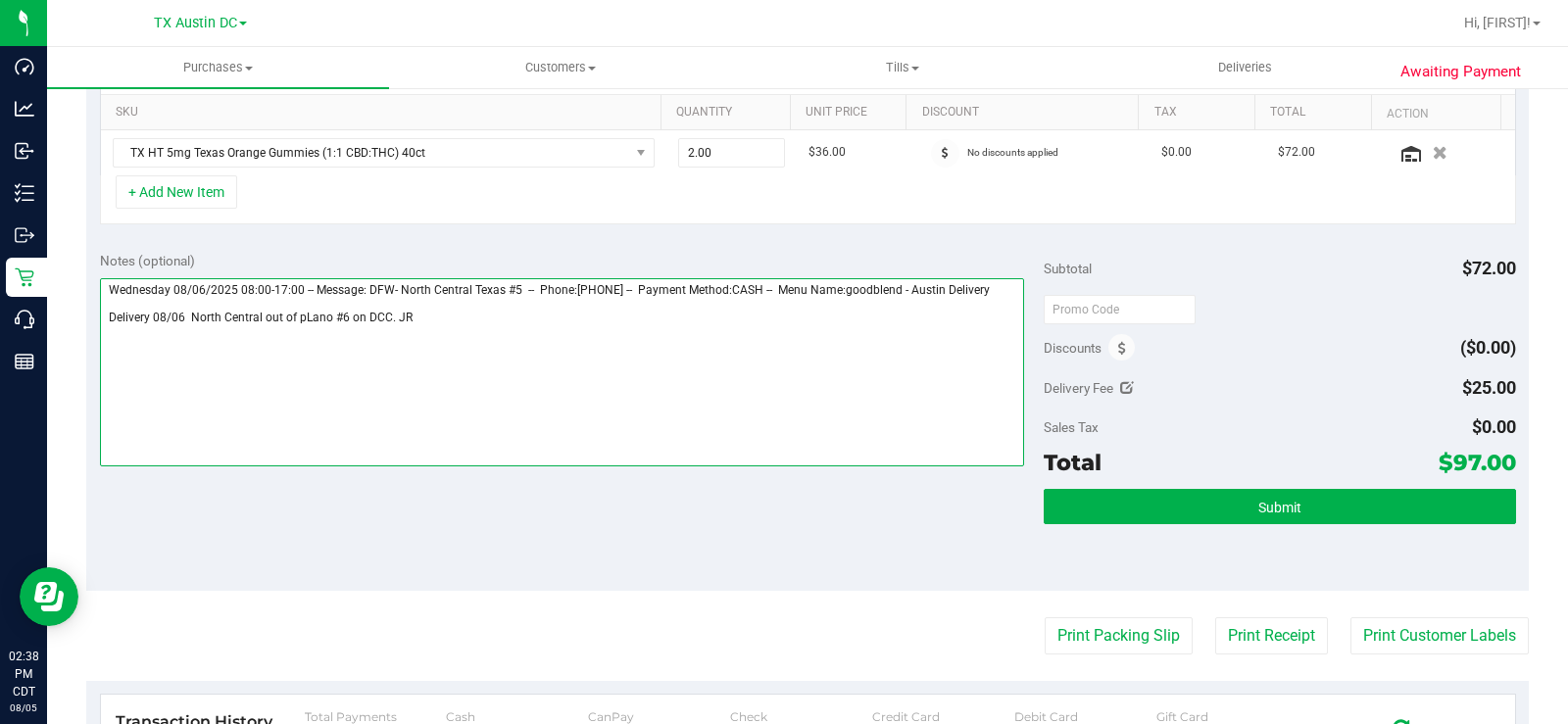 type on "Wednesday 08/06/2025 08:00-17:00 -- Message: DFW- North Central Texas #5  --  Phone:[PHONE] --  Payment Method:CASH --  Menu Name:goodblend - Austin Delivery
Delivery 08/06  North Central out of pLano #6 on DCC. JR" 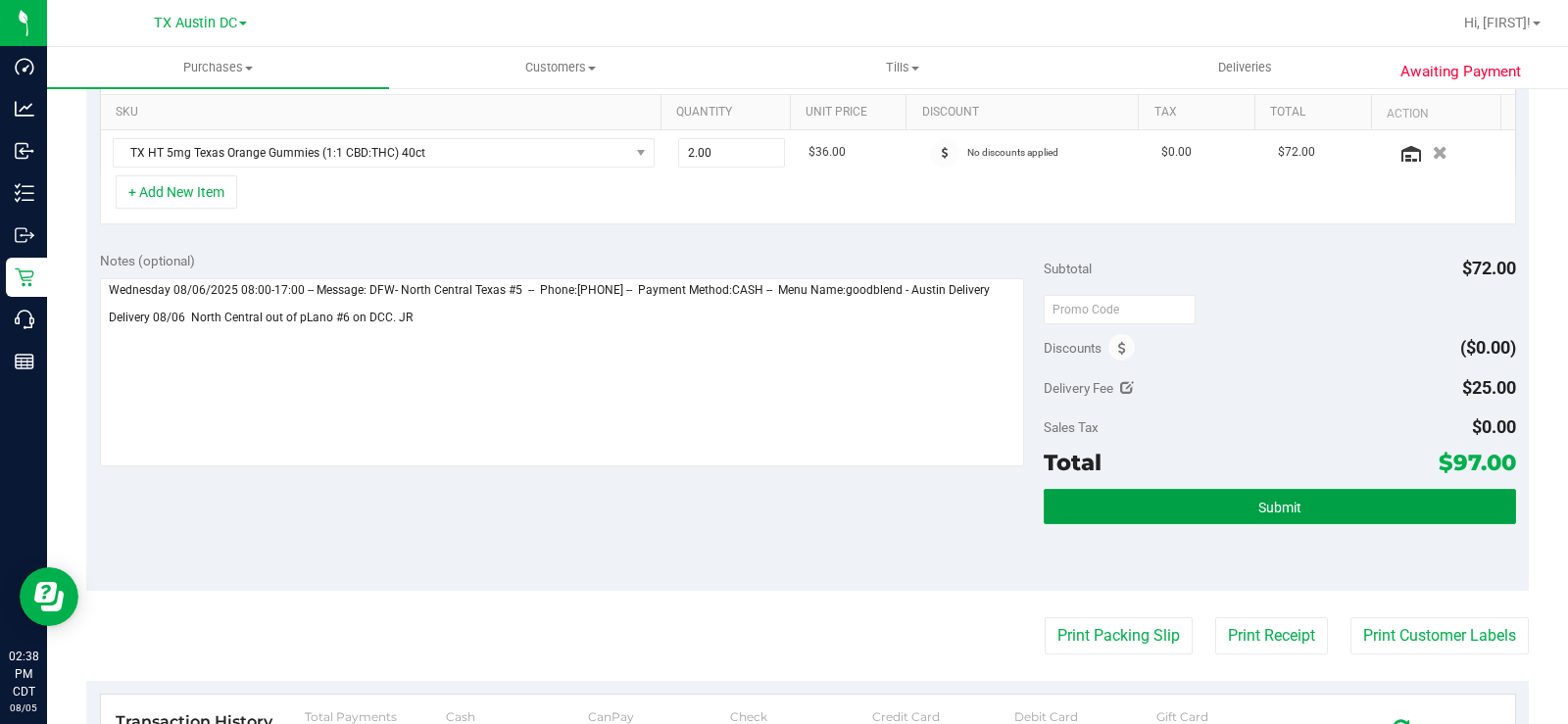 click on "Submit" at bounding box center [1280, 507] 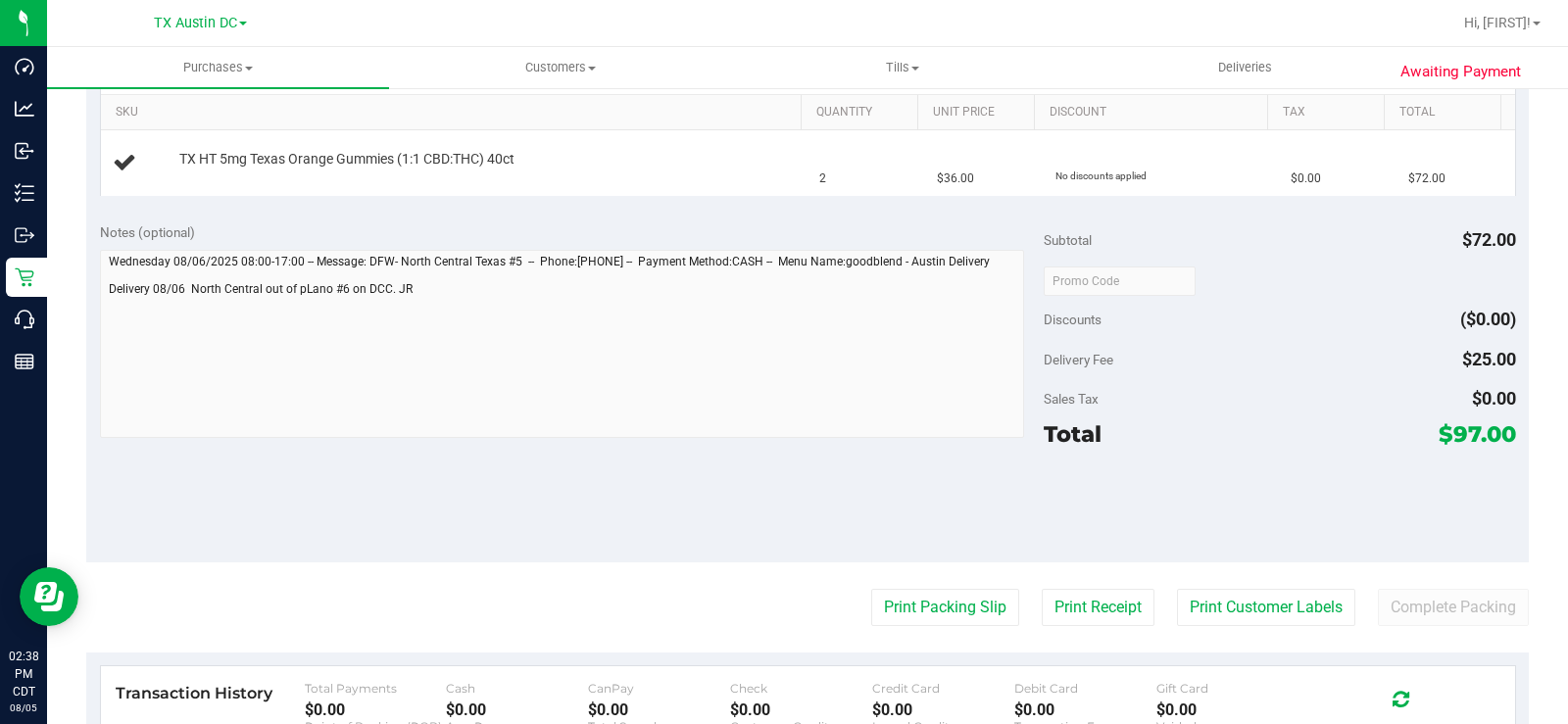 scroll, scrollTop: 0, scrollLeft: 0, axis: both 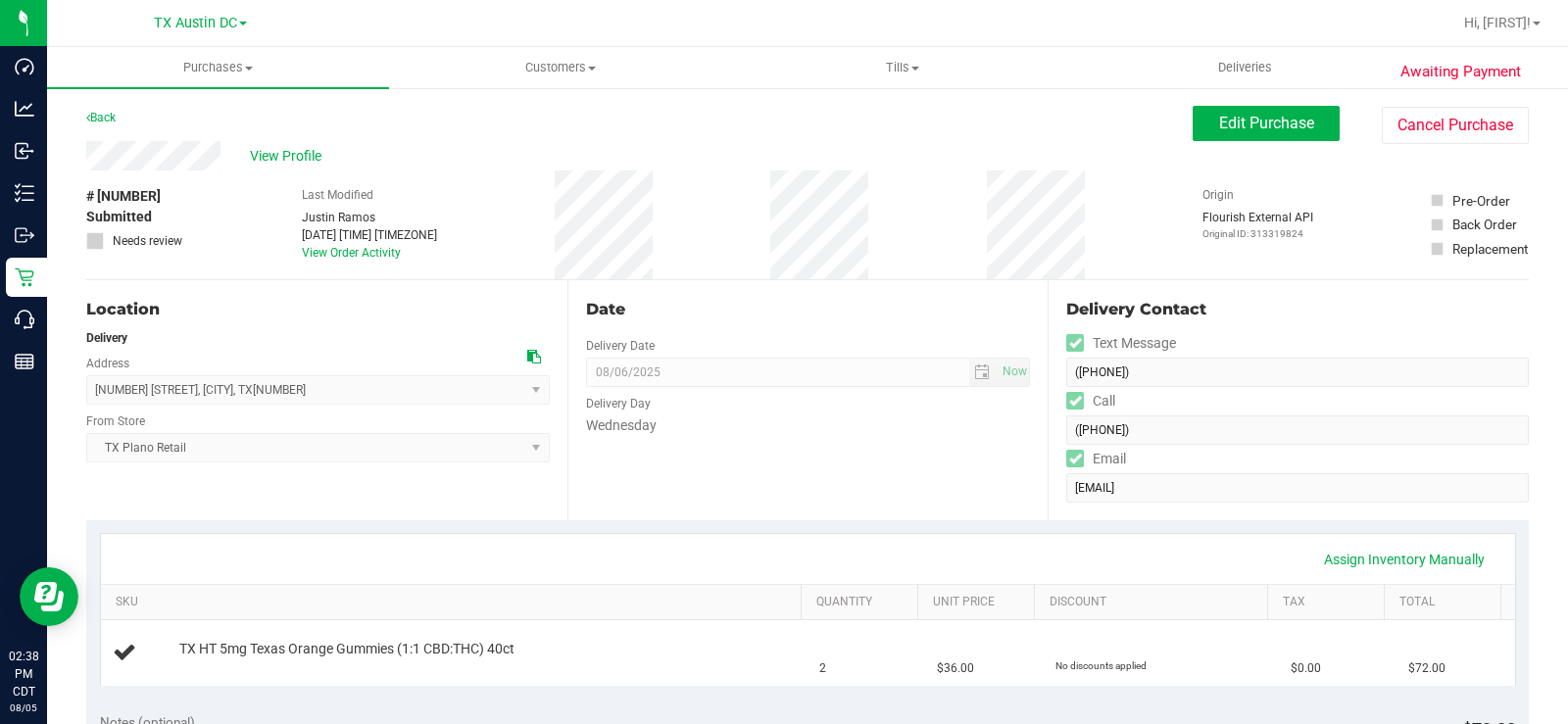 click on "Awaiting Payment
Back
Edit Purchase
Cancel Purchase
View Profile
# 11742878
Submitted
Needs review
Last Modified
[FIRST] [LAST]
Aug 5, 2025 1:29:15 PM CDT
View Order Activity
Origin" at bounding box center [808, 817] 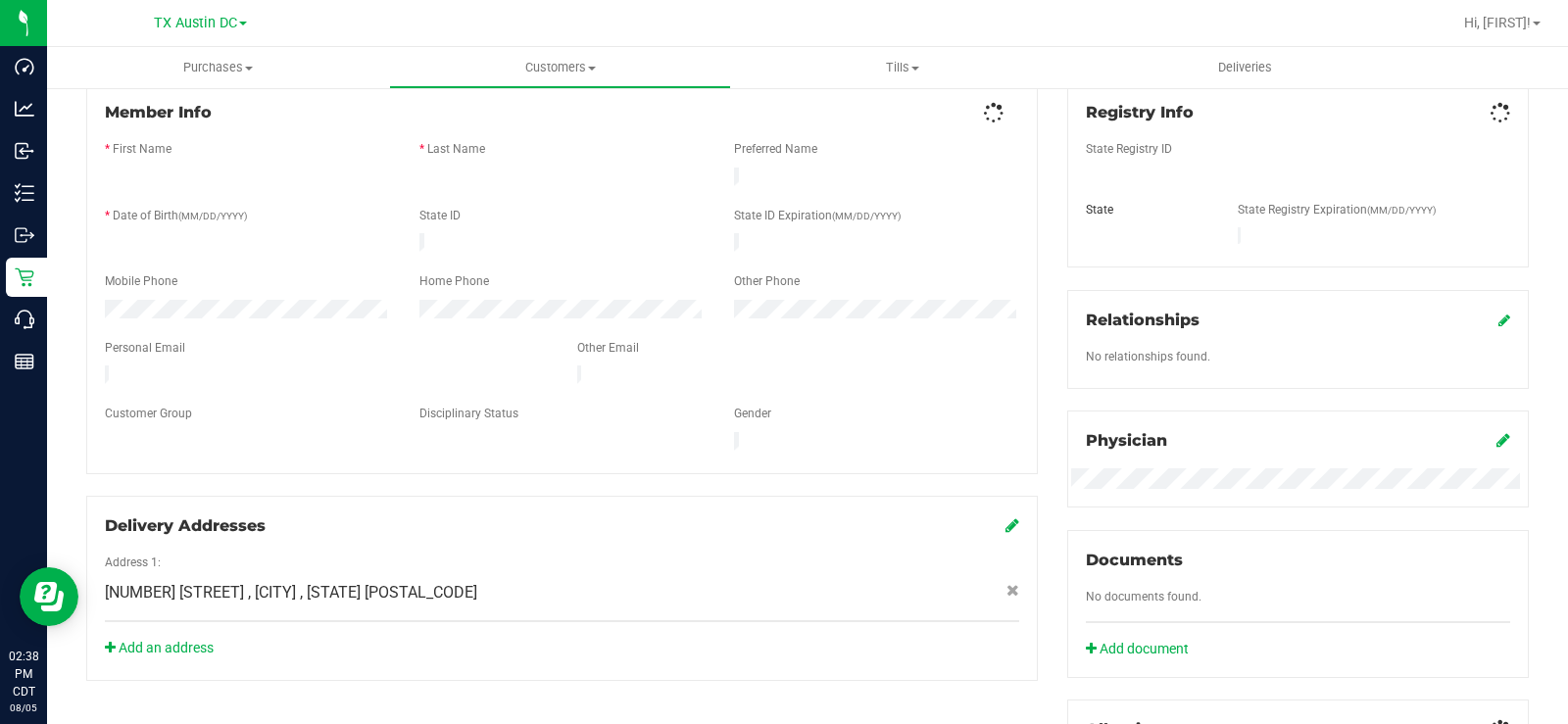 scroll, scrollTop: 294, scrollLeft: 0, axis: vertical 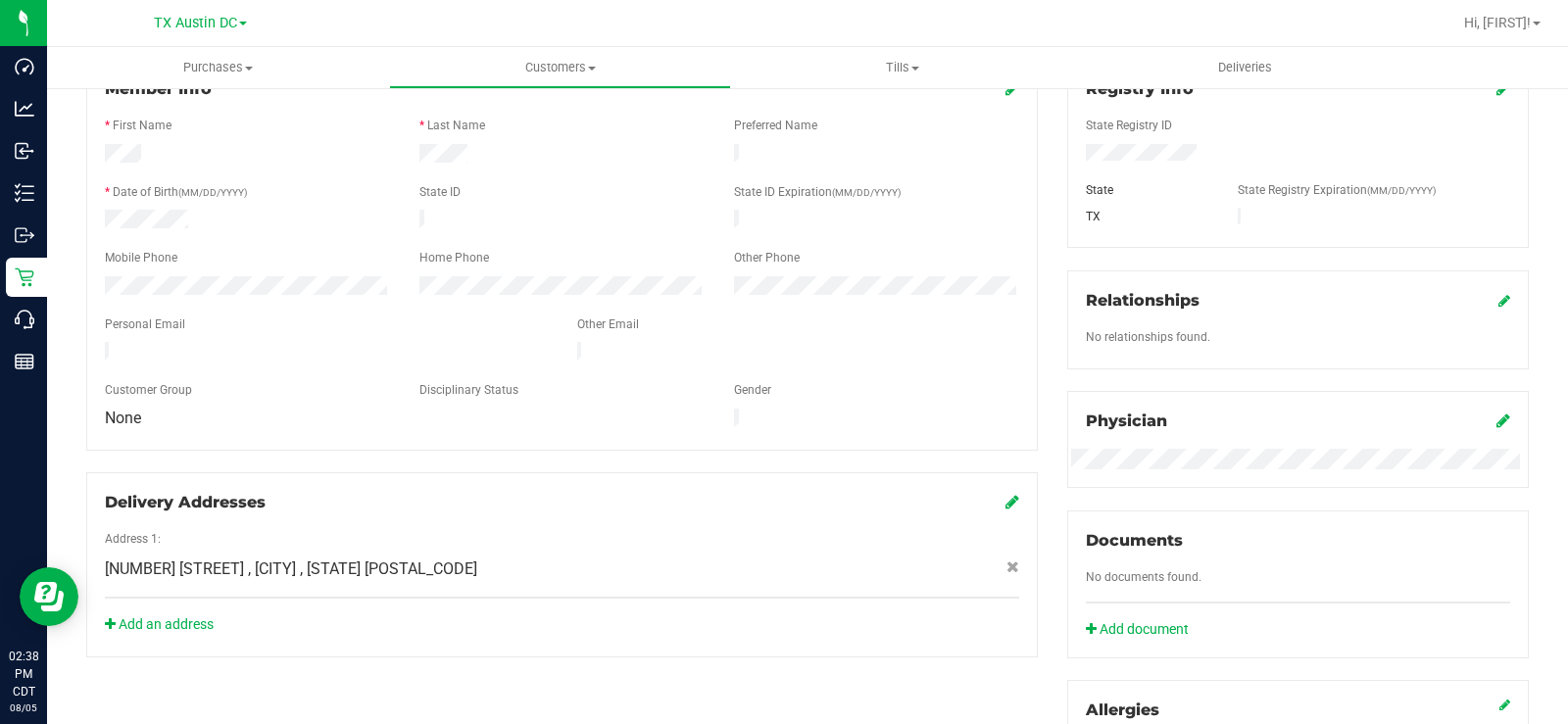 click on "Back
Profile
Purchases
Add customer to queue
Customer ID: [NUMBER]
Credit Available:
$0.00
Verified:
Medical" at bounding box center (808, 459) 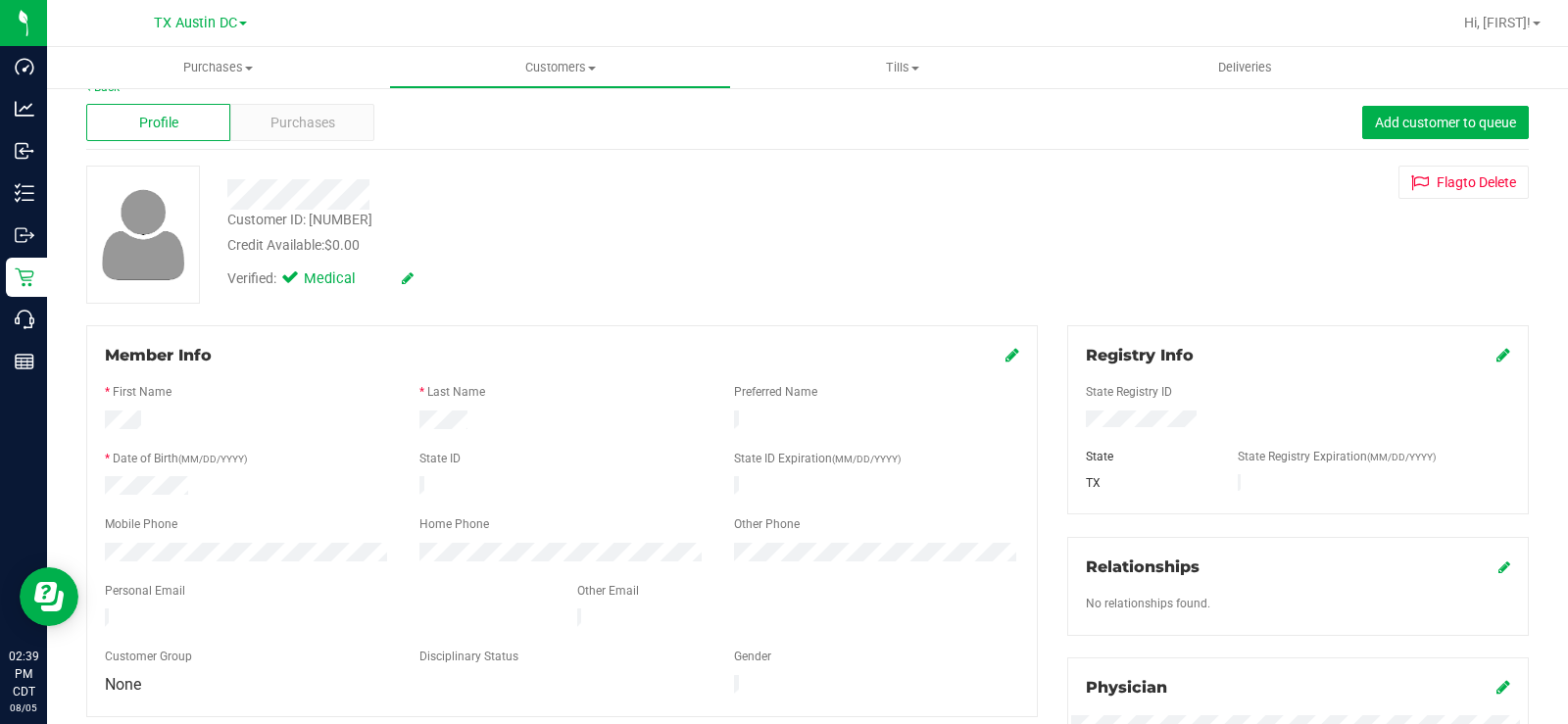 scroll, scrollTop: 0, scrollLeft: 0, axis: both 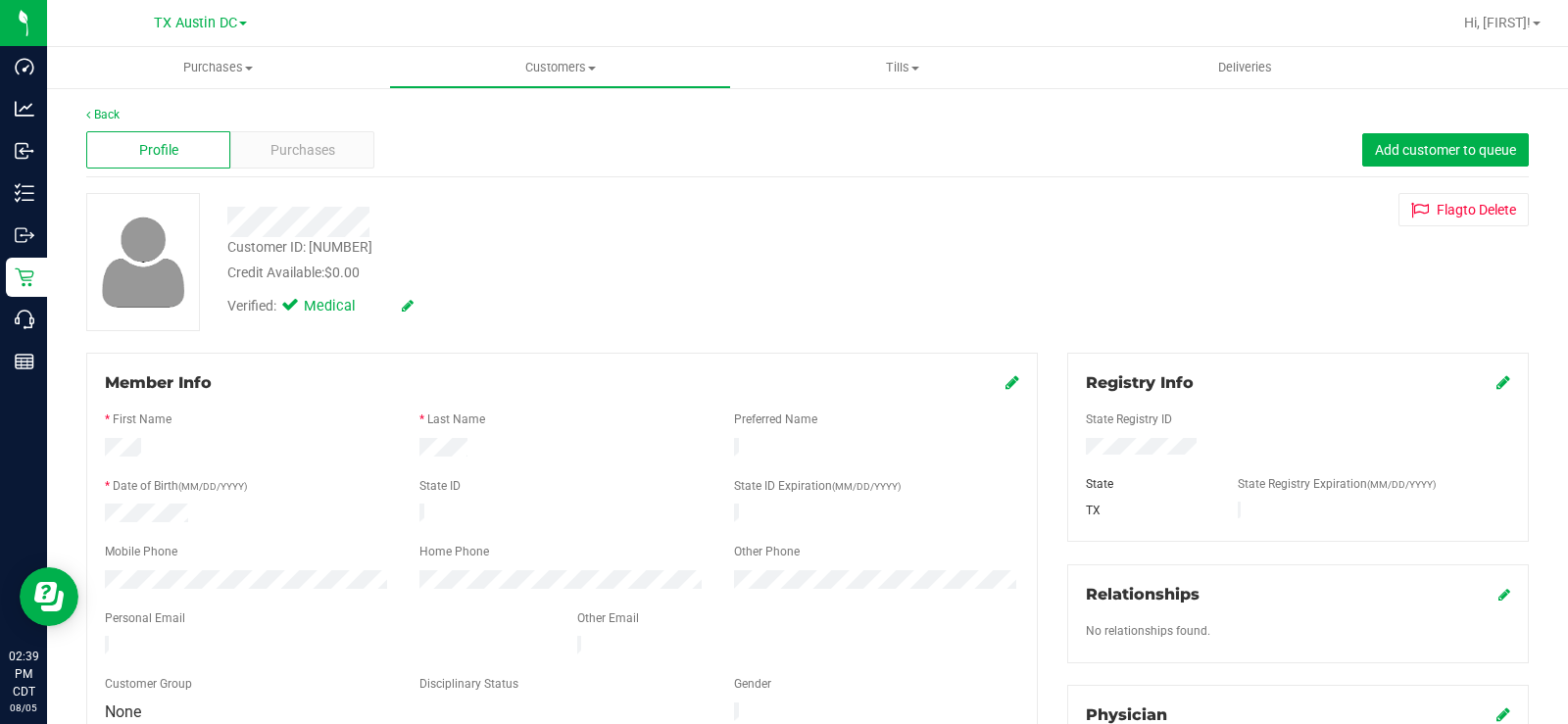 click on "Purchases" at bounding box center (303, 150) 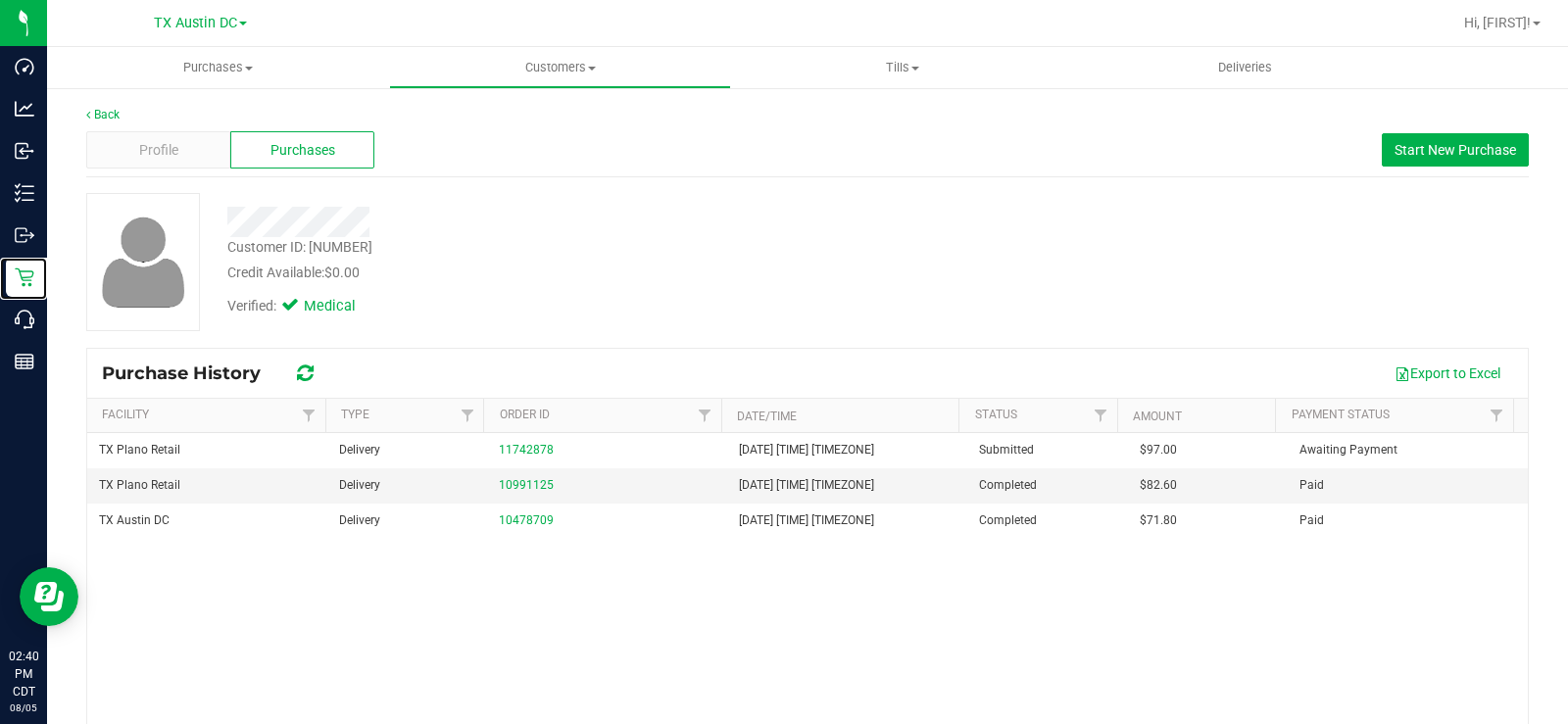 click 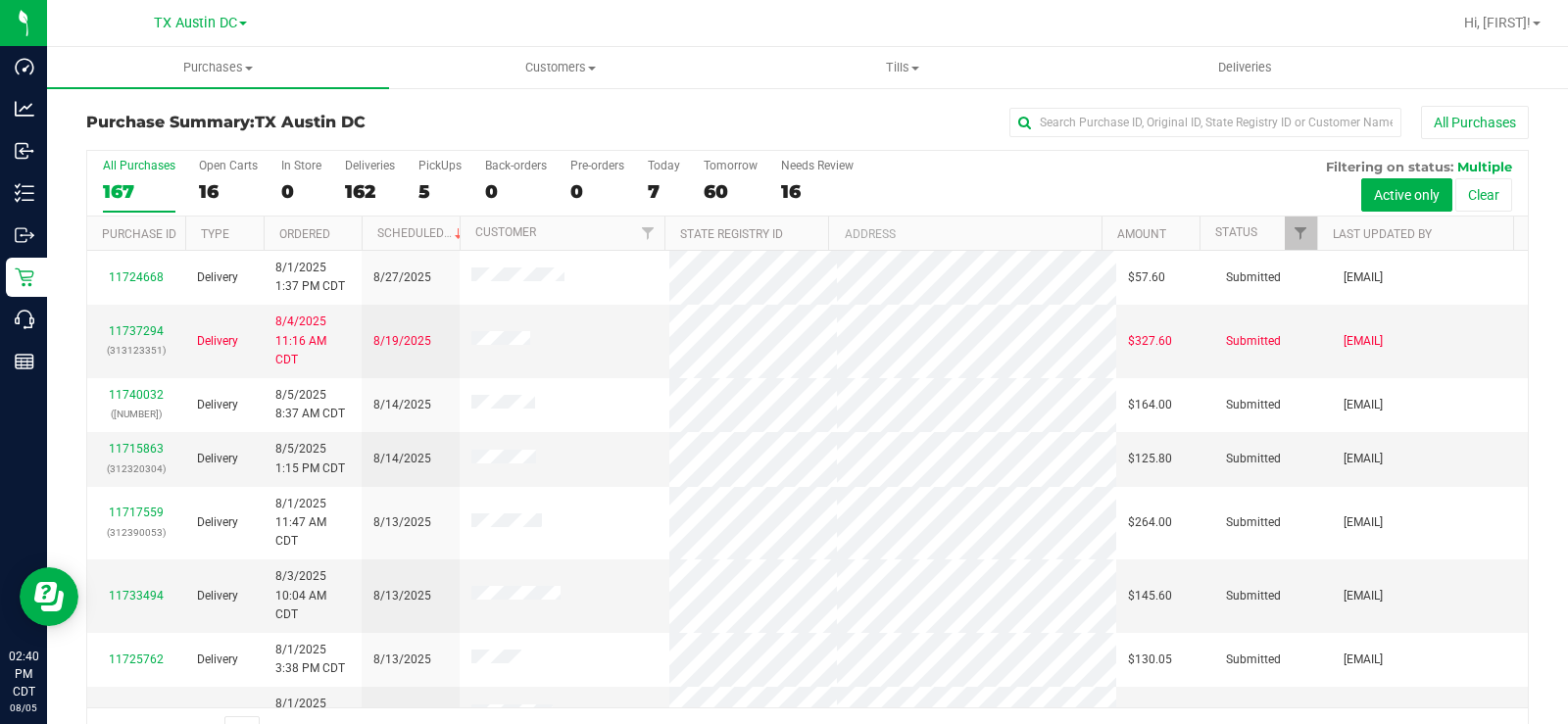 click on "Open Carts
16" at bounding box center (228, 185) 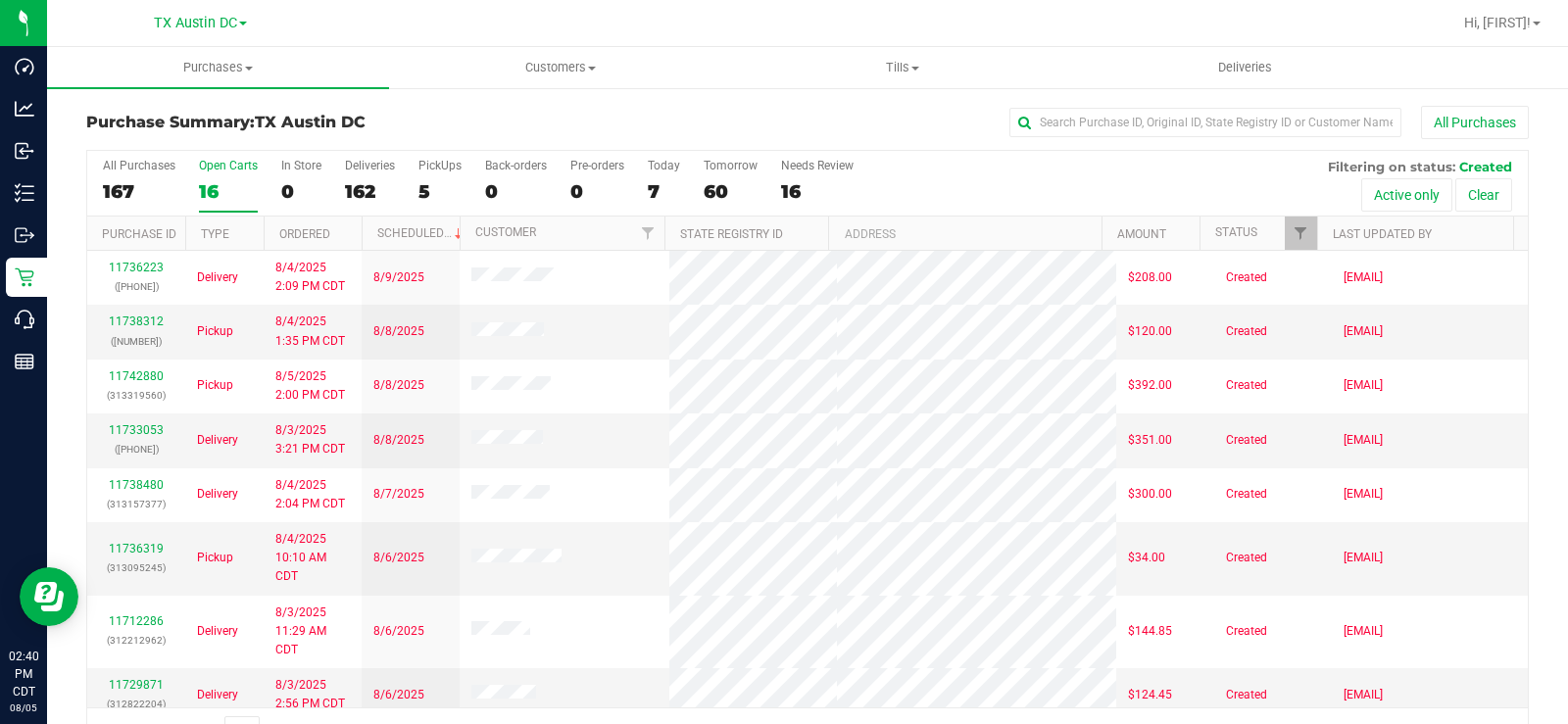click on "Open Carts
16" at bounding box center [228, 185] 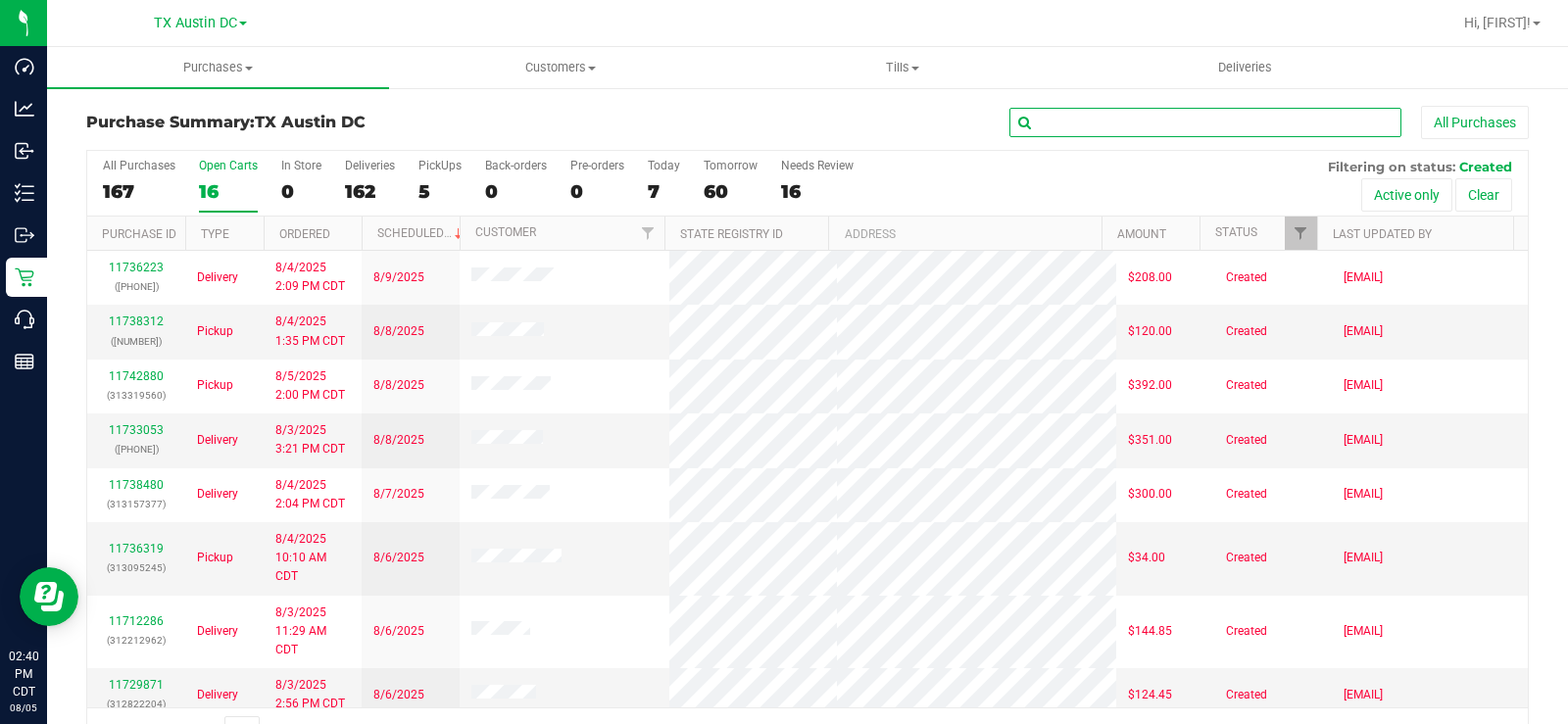 click at bounding box center (1205, 122) 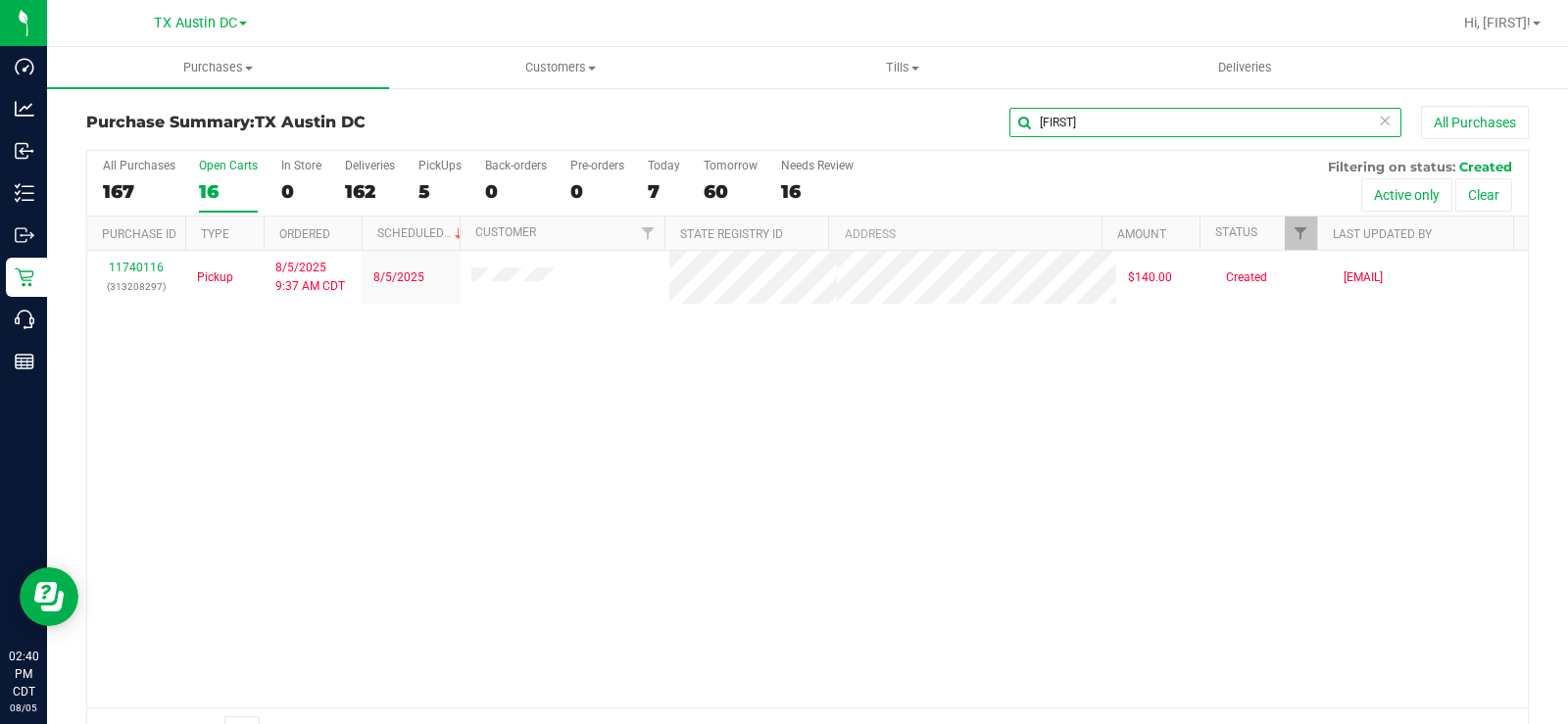 type on "[FIRST]" 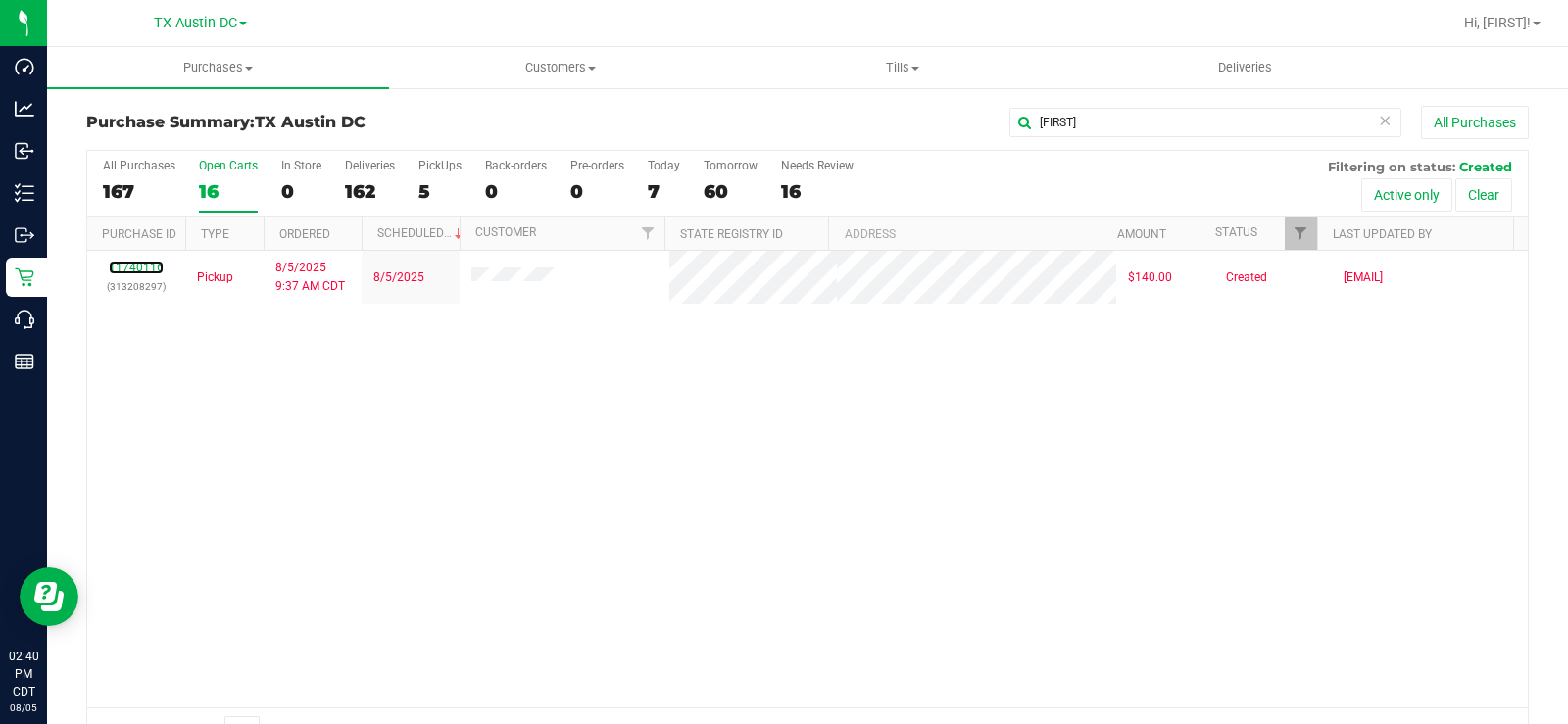 click on "11740116" at bounding box center (136, 267) 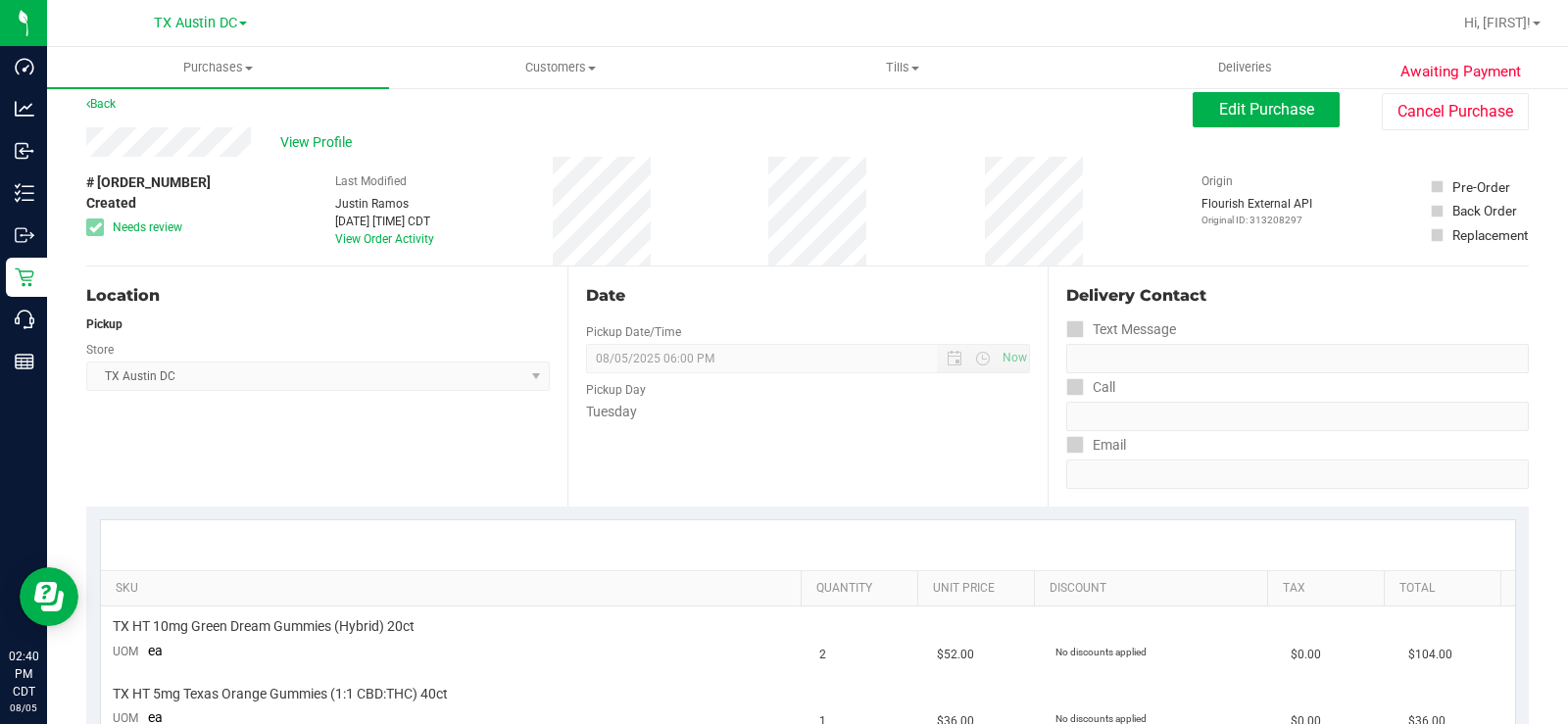 scroll, scrollTop: 0, scrollLeft: 0, axis: both 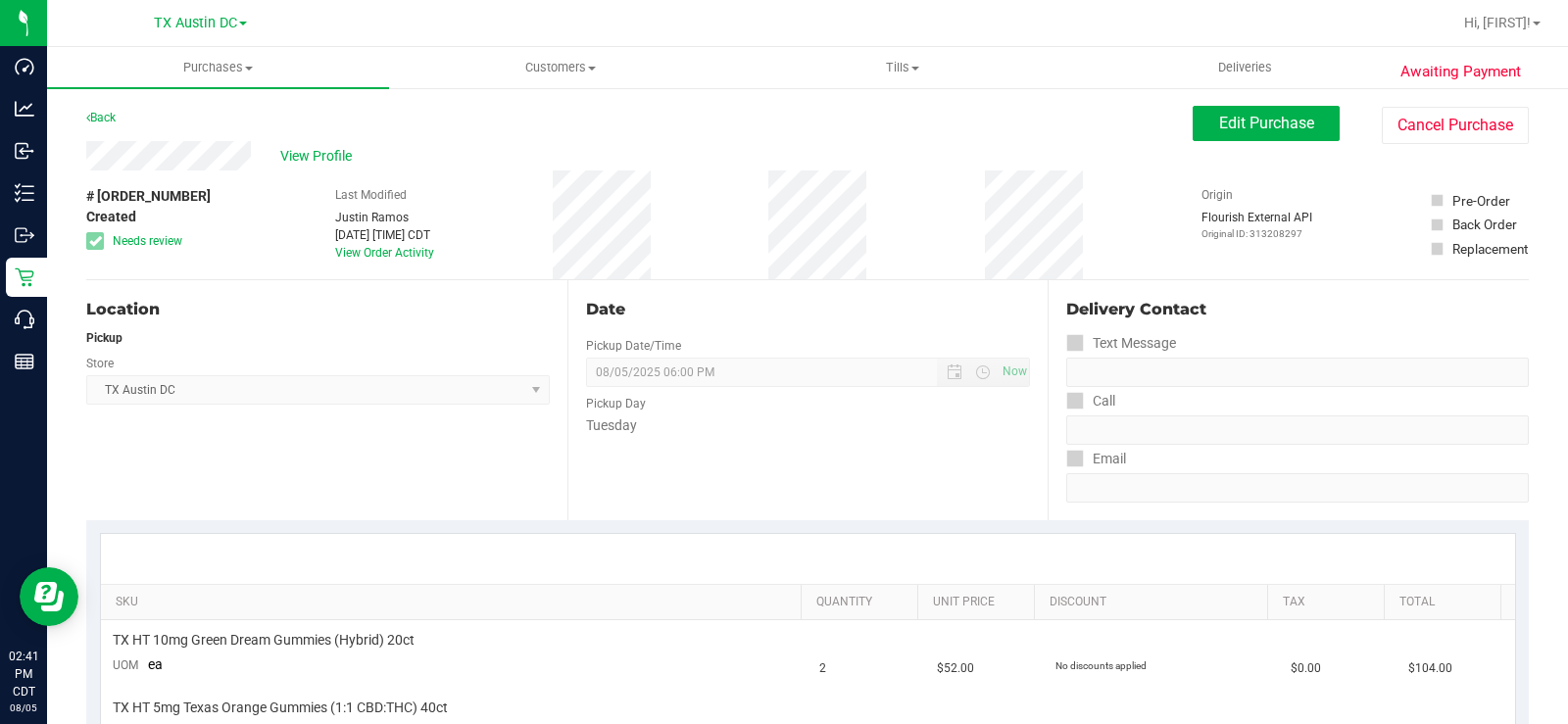 click on "Awaiting Payment
Back
Edit Purchase
Cancel Purchase
View Profile
# [NUMBER]
Created
Needs review
Last Modified
[FIRST] [LAST]
[DATE] [TIME] [TIMEZONE]
View Order Activity
Origin" at bounding box center (808, 850) 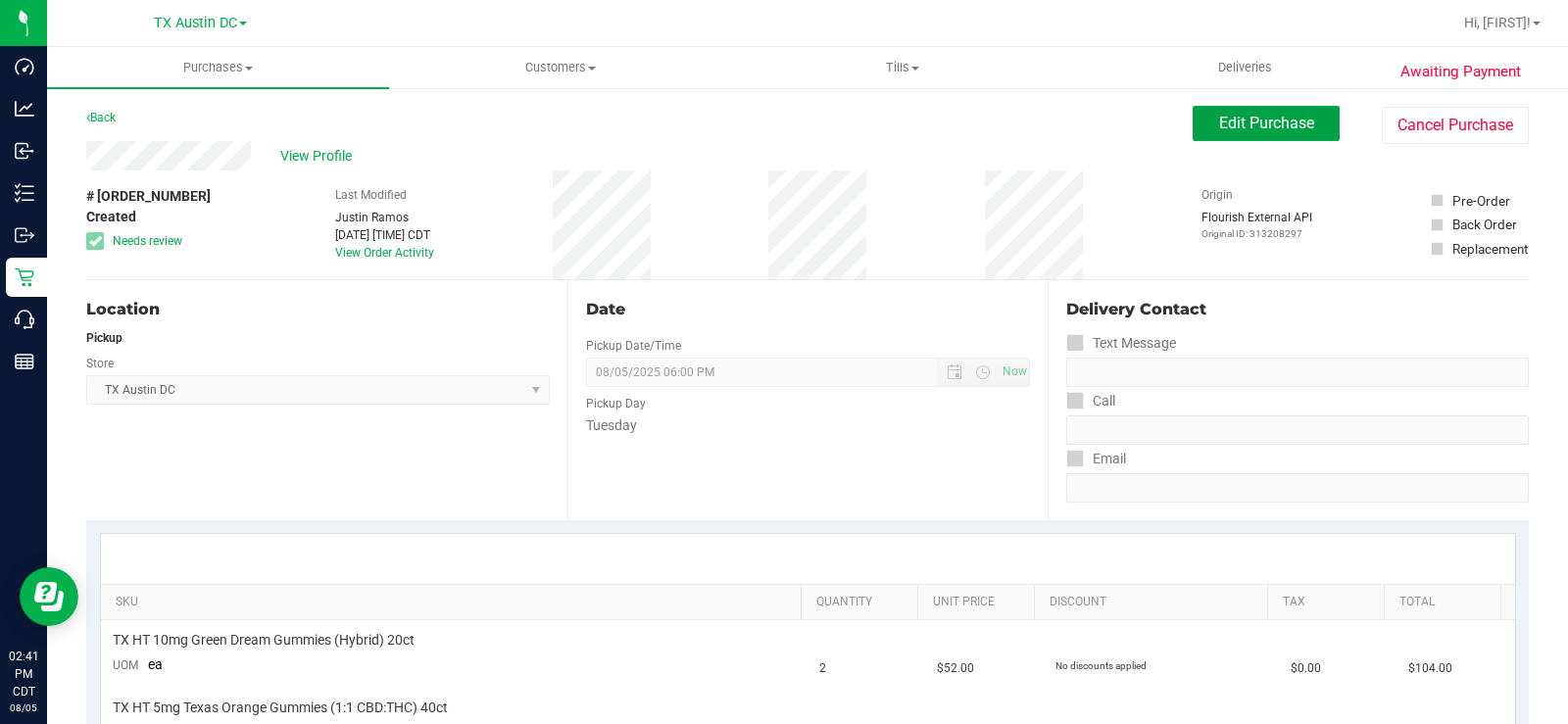 click on "Edit Purchase" at bounding box center (1266, 122) 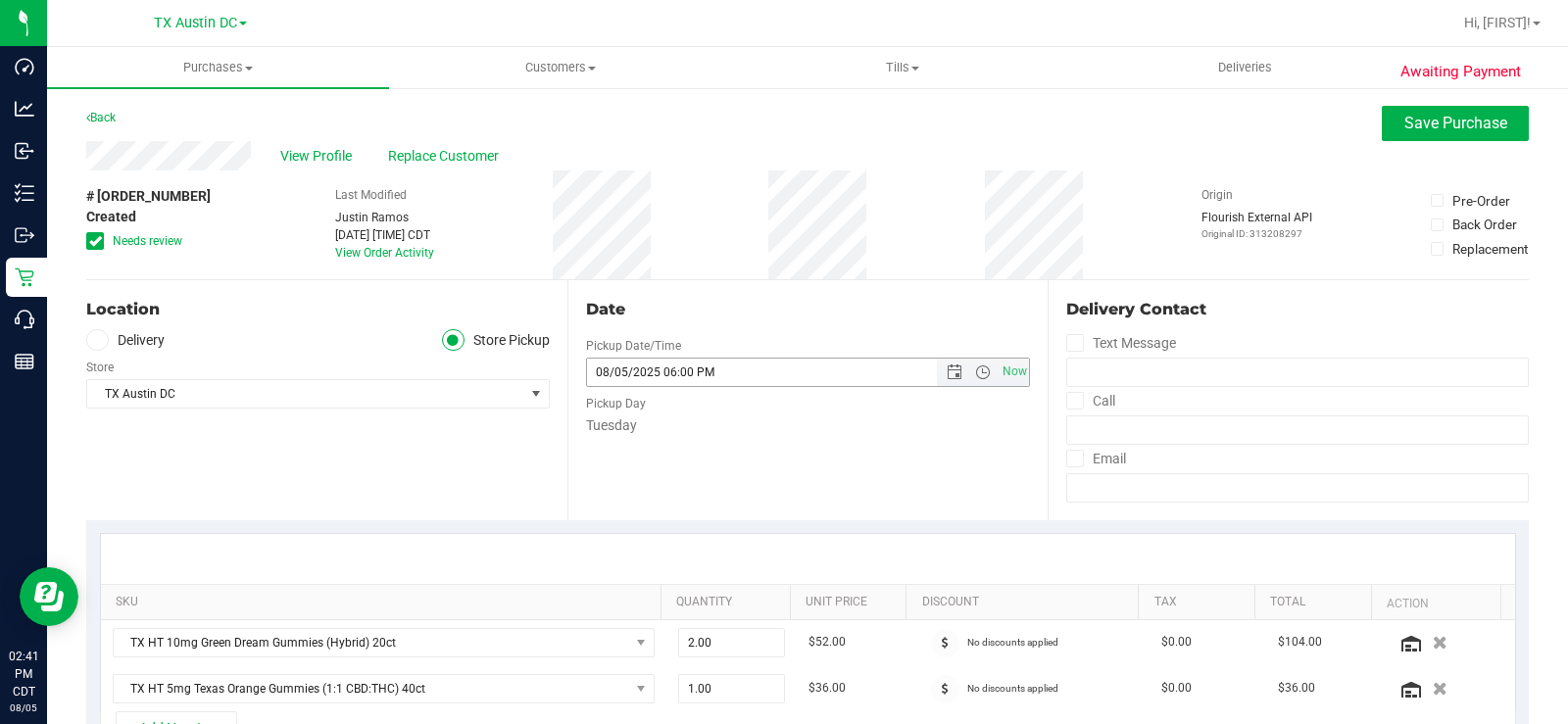 click at bounding box center (955, 372) 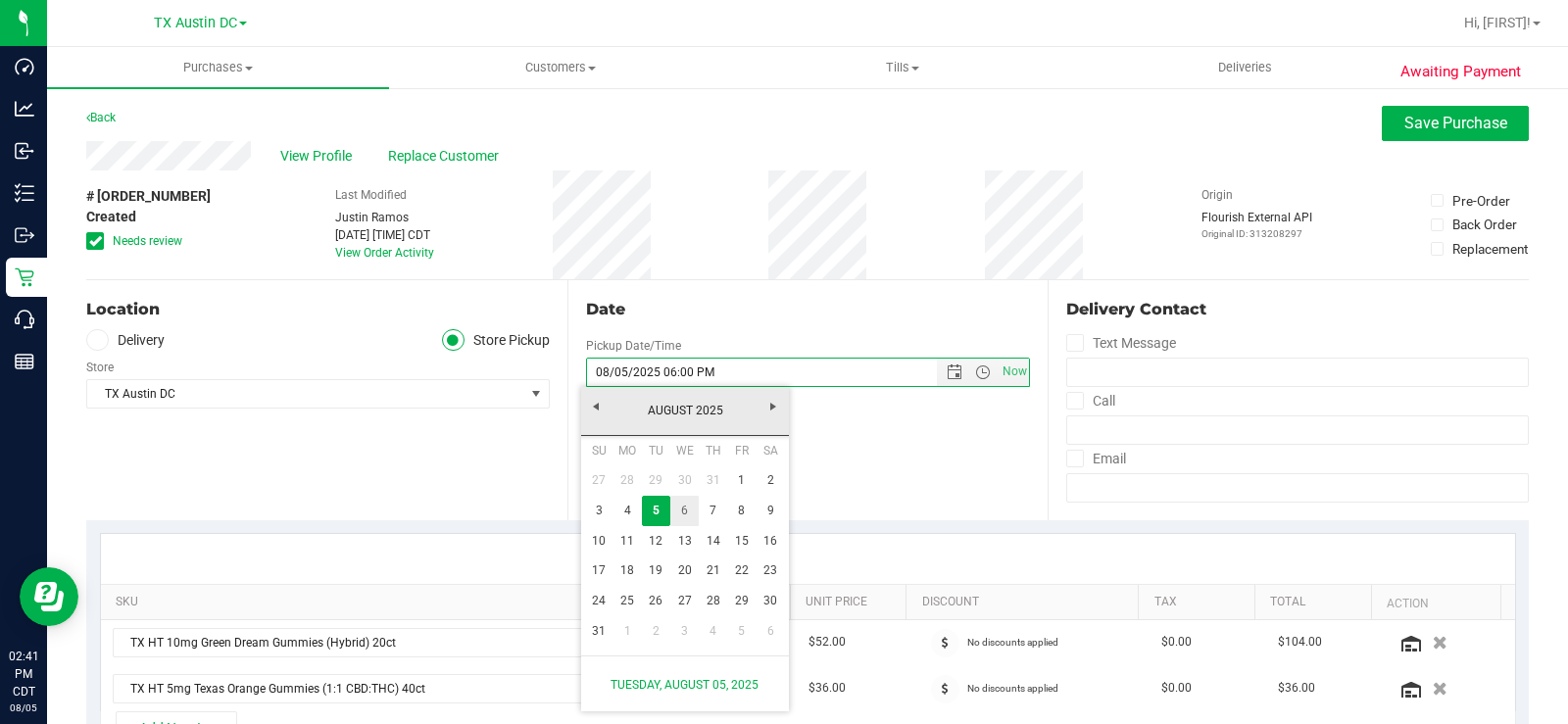 click on "6" at bounding box center [684, 510] 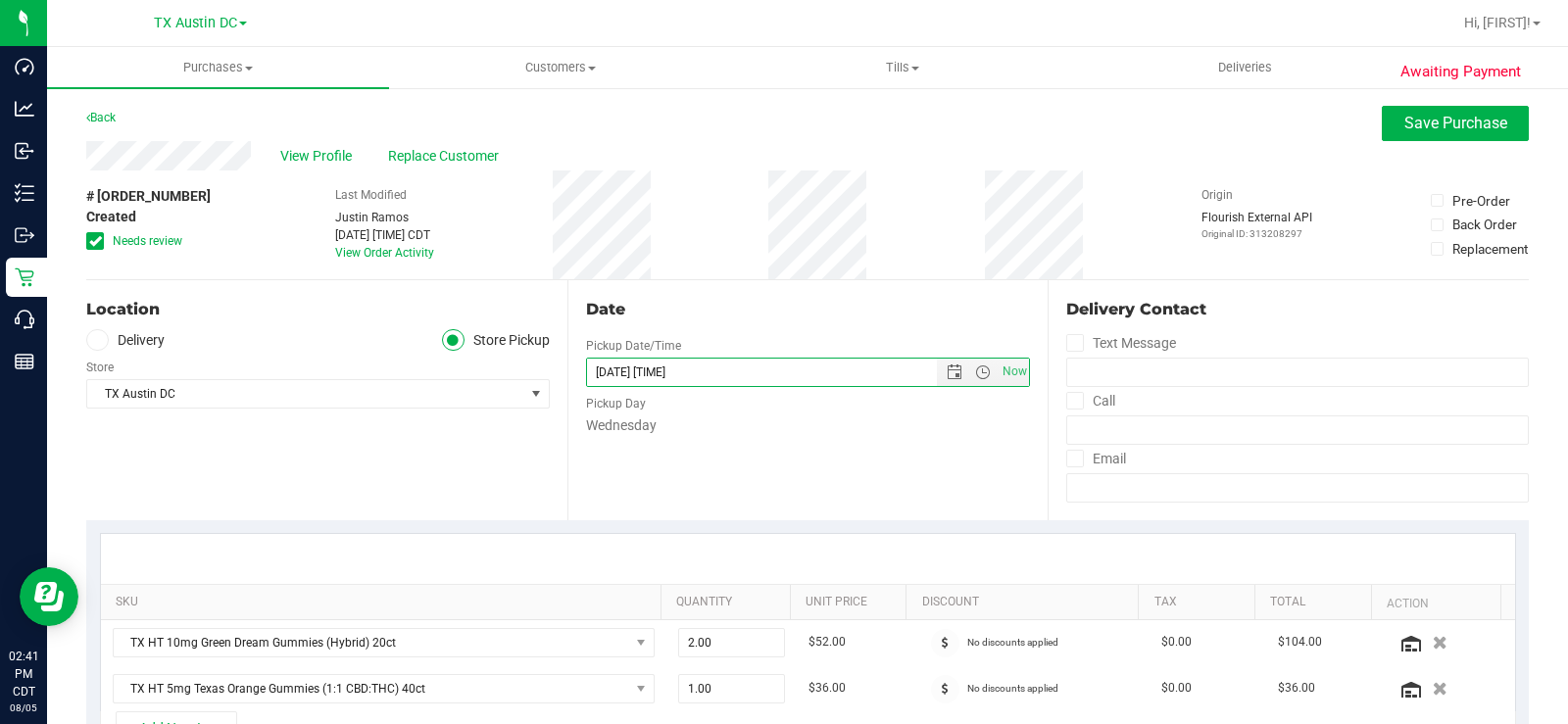 click at bounding box center [97, 340] 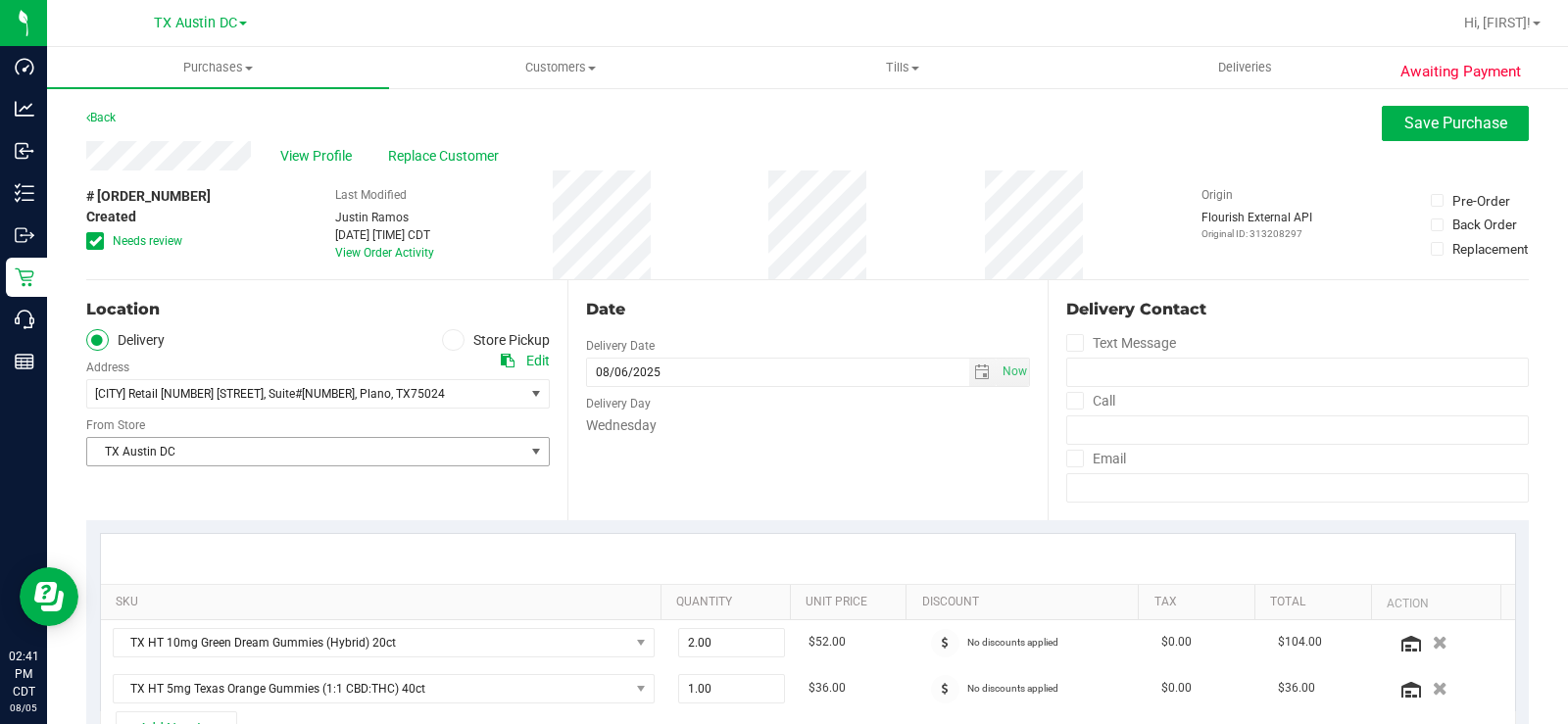 click on "TX Austin DC" at bounding box center [306, 452] 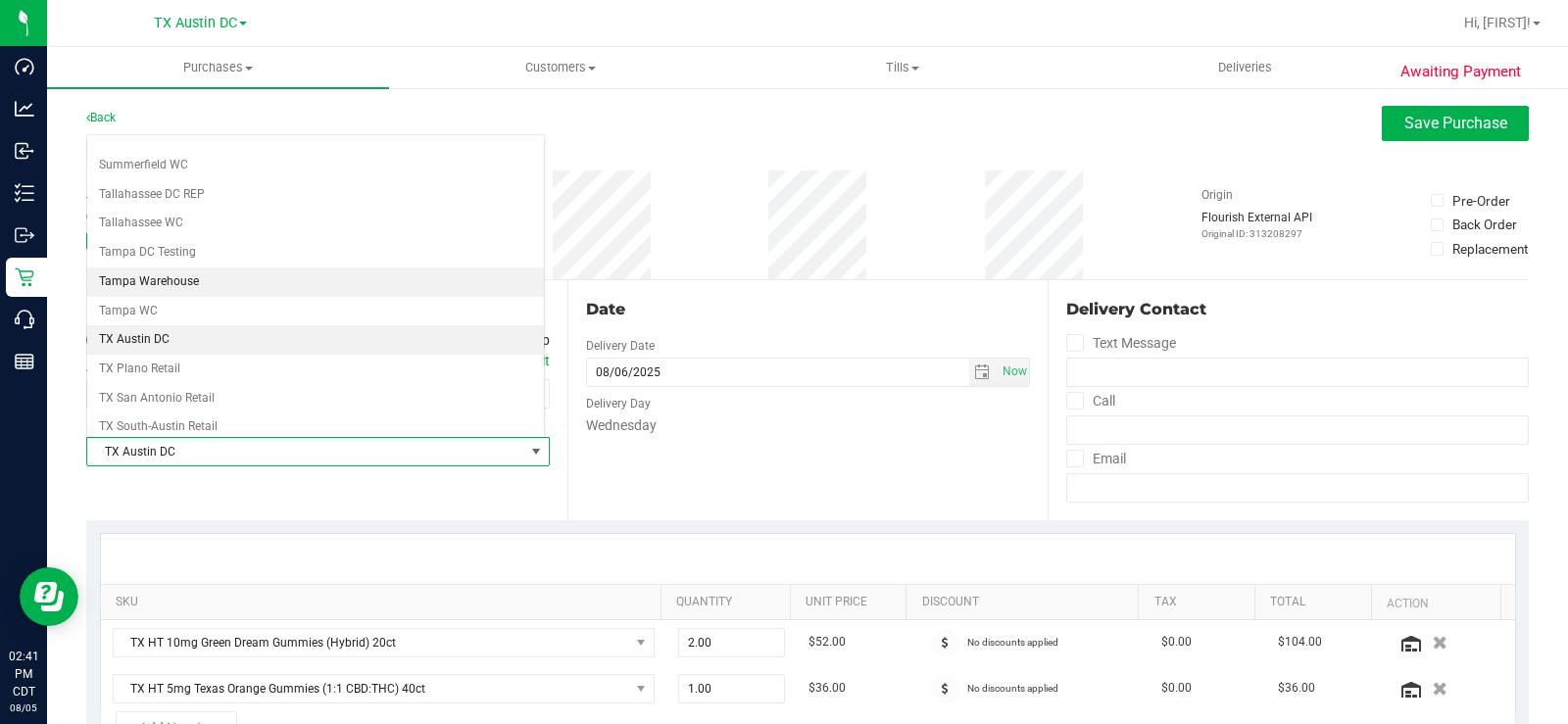 scroll, scrollTop: 1319, scrollLeft: 0, axis: vertical 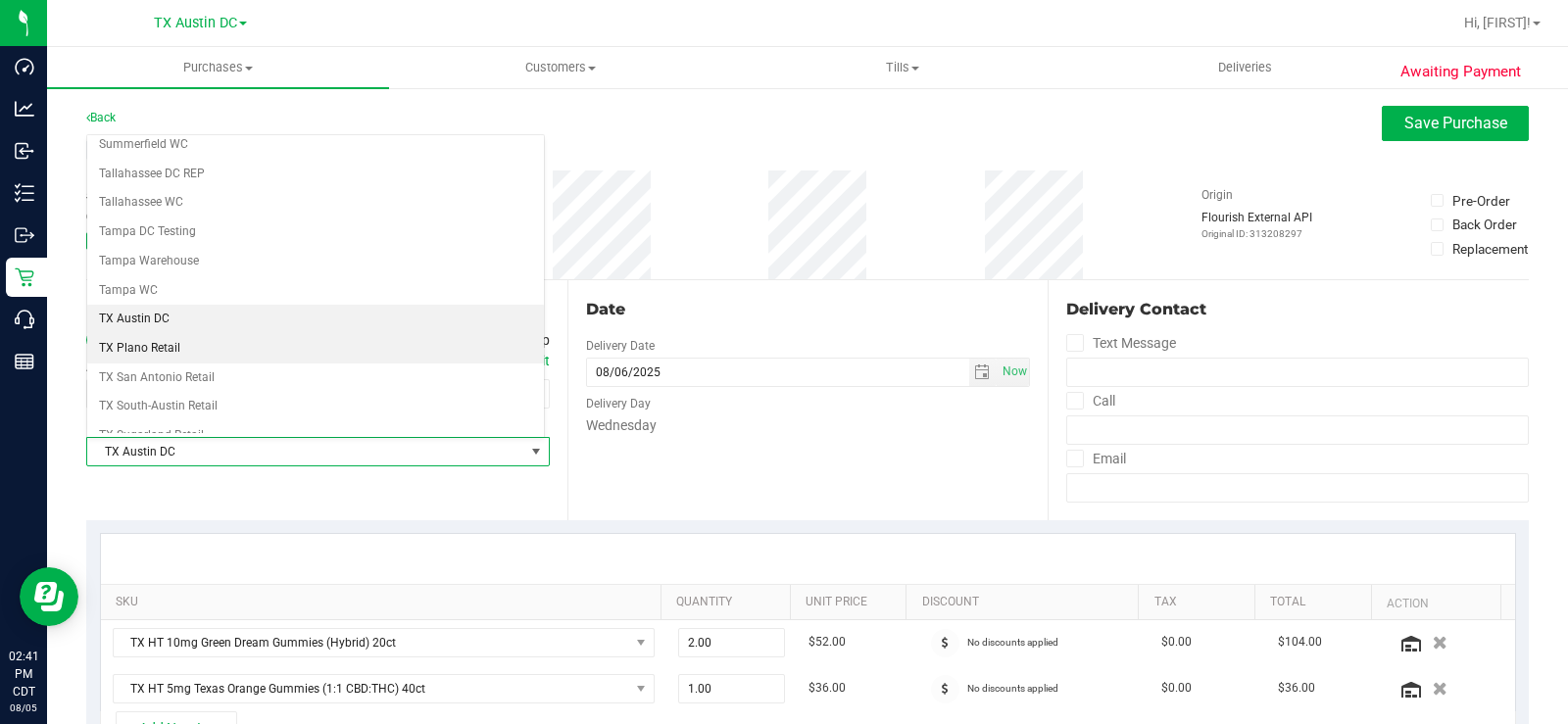 click on "TX Plano Retail" at bounding box center (316, 349) 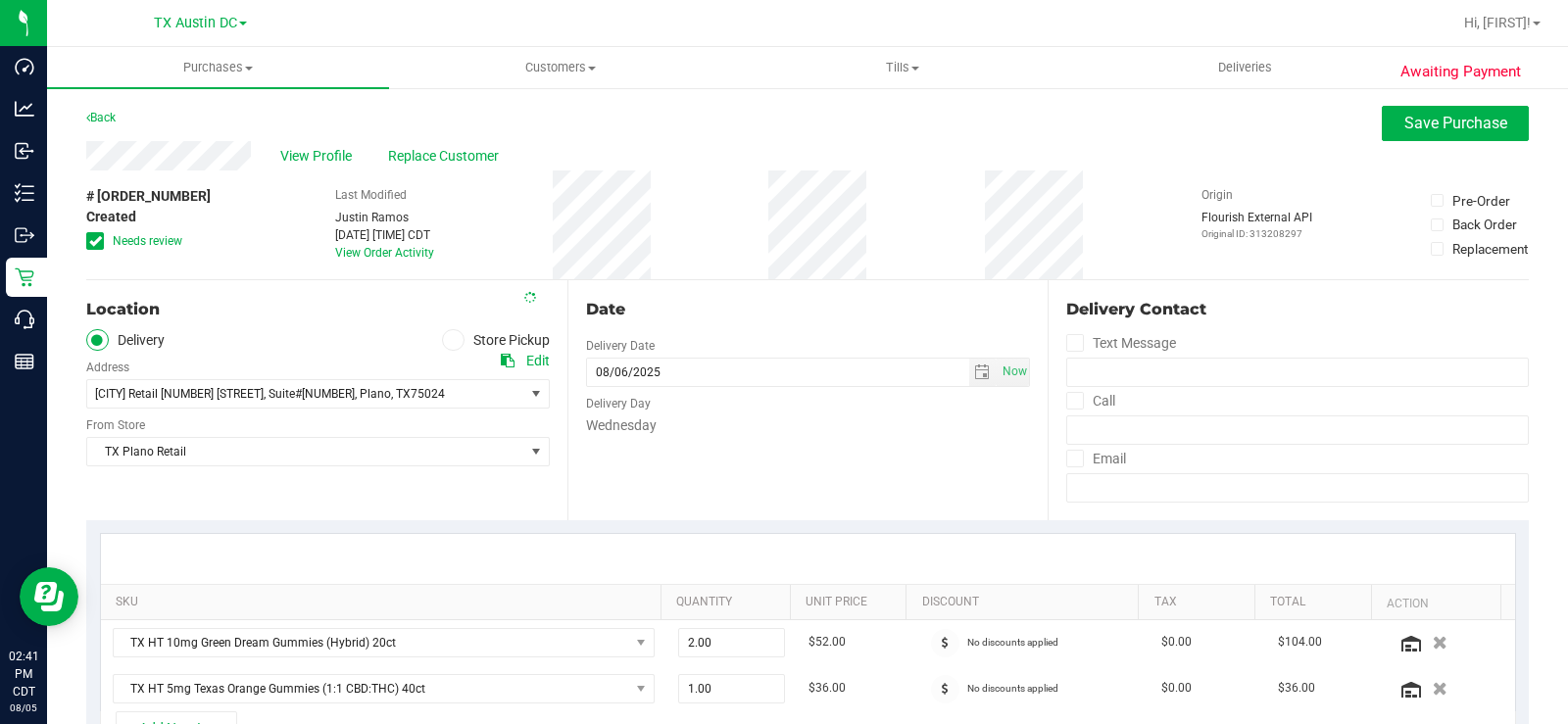 click at bounding box center (95, 241) 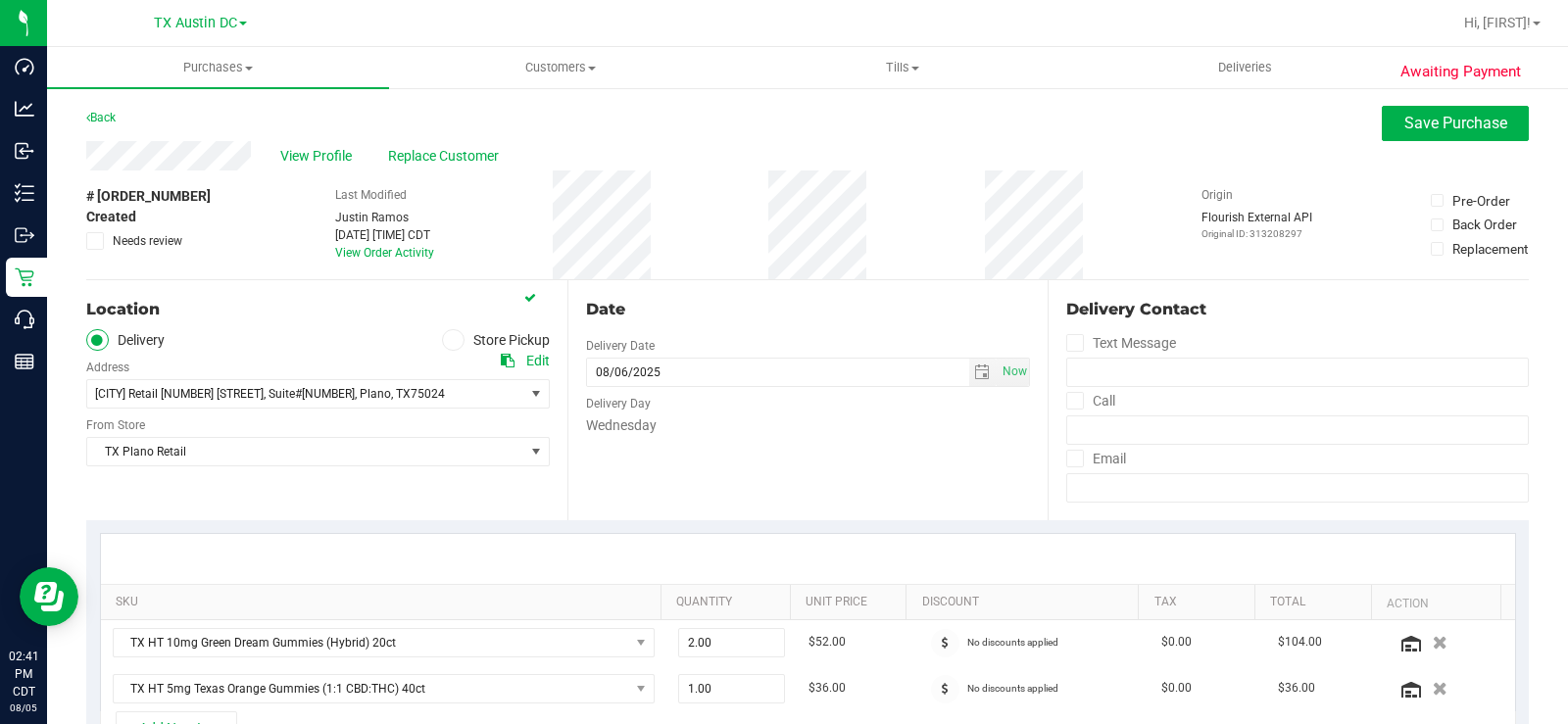 click on "Wednesday" at bounding box center (808, 425) 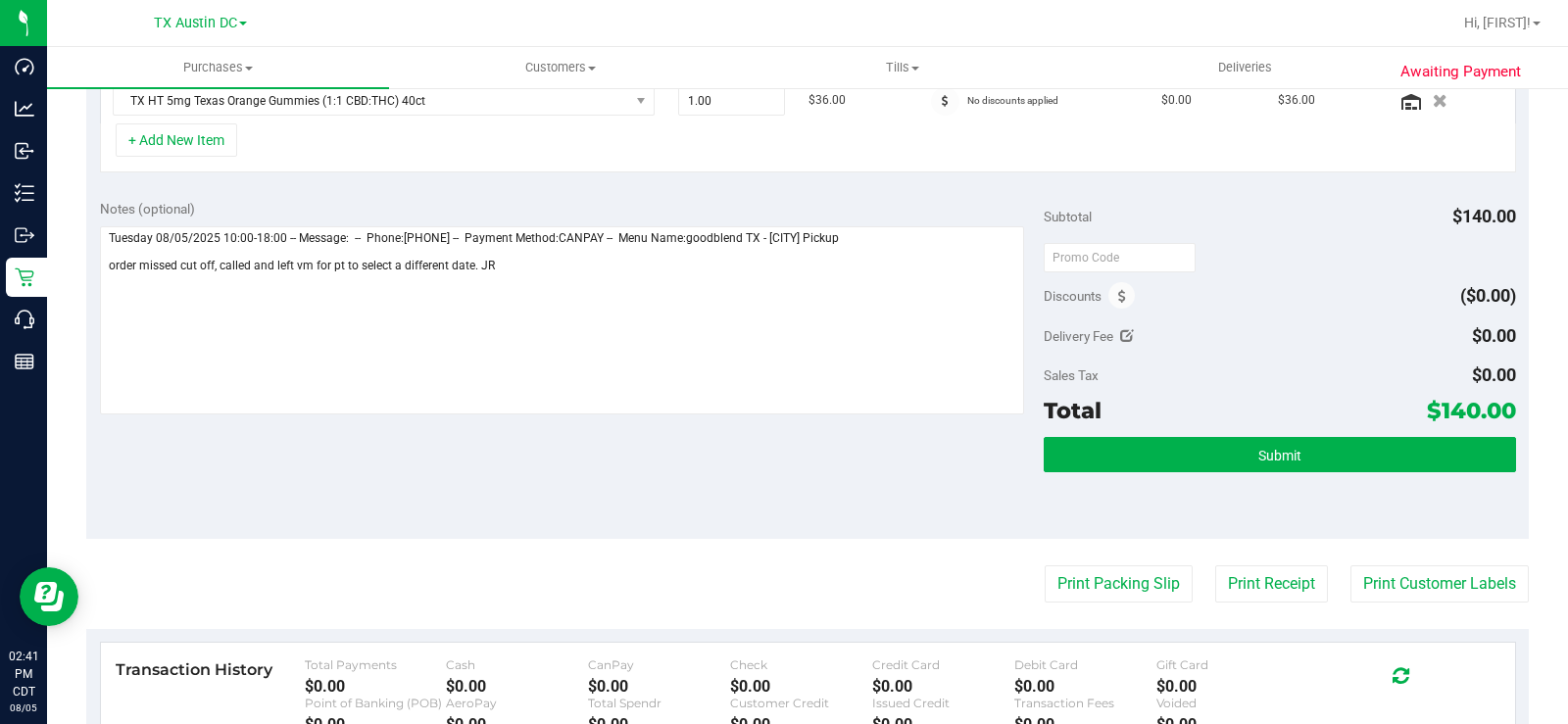 scroll, scrollTop: 392, scrollLeft: 0, axis: vertical 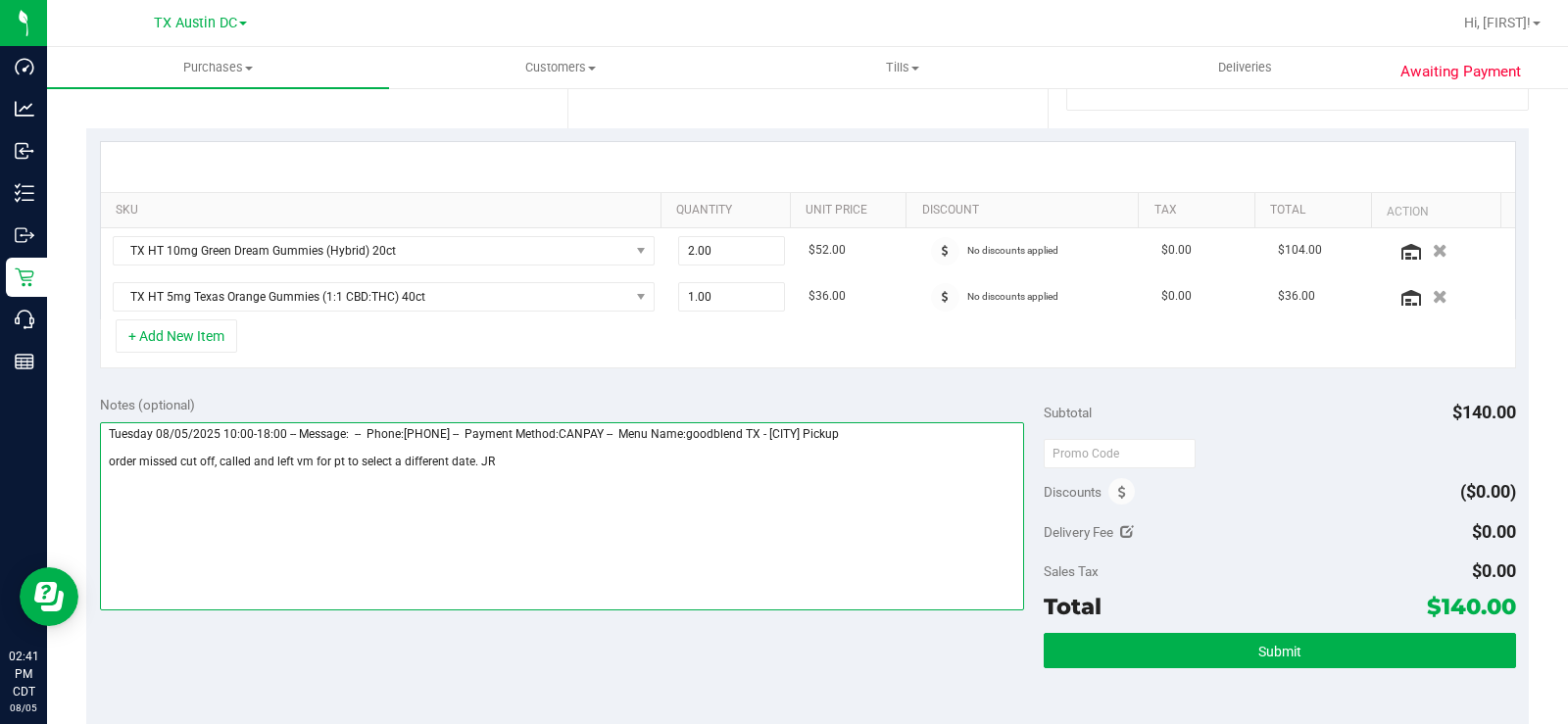 click at bounding box center [562, 516] 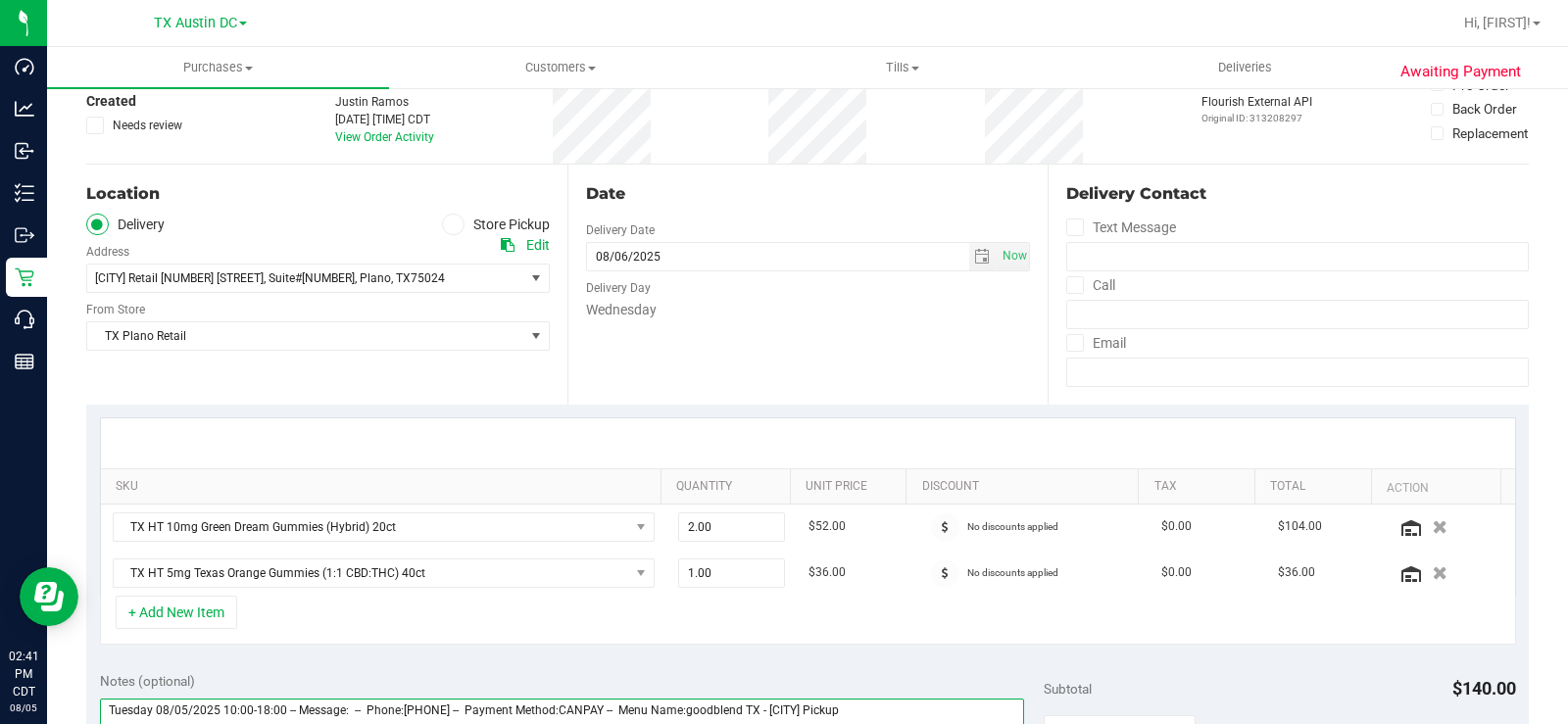 scroll, scrollTop: 98, scrollLeft: 0, axis: vertical 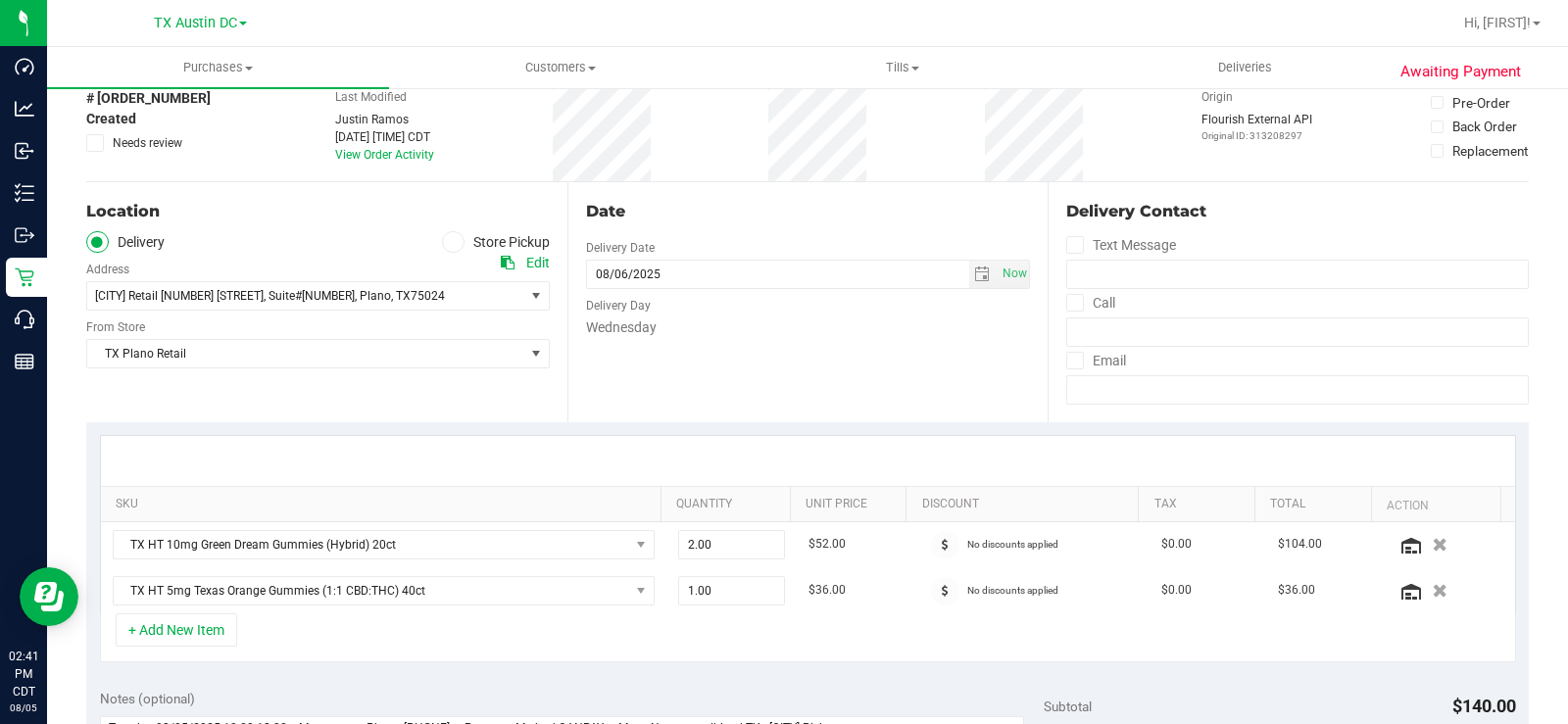 click on "Date
Delivery Date
08/06/2025
Now
08/06/2025 06:00 PM
Now
Delivery Day
Wednesday" at bounding box center (808, 302) 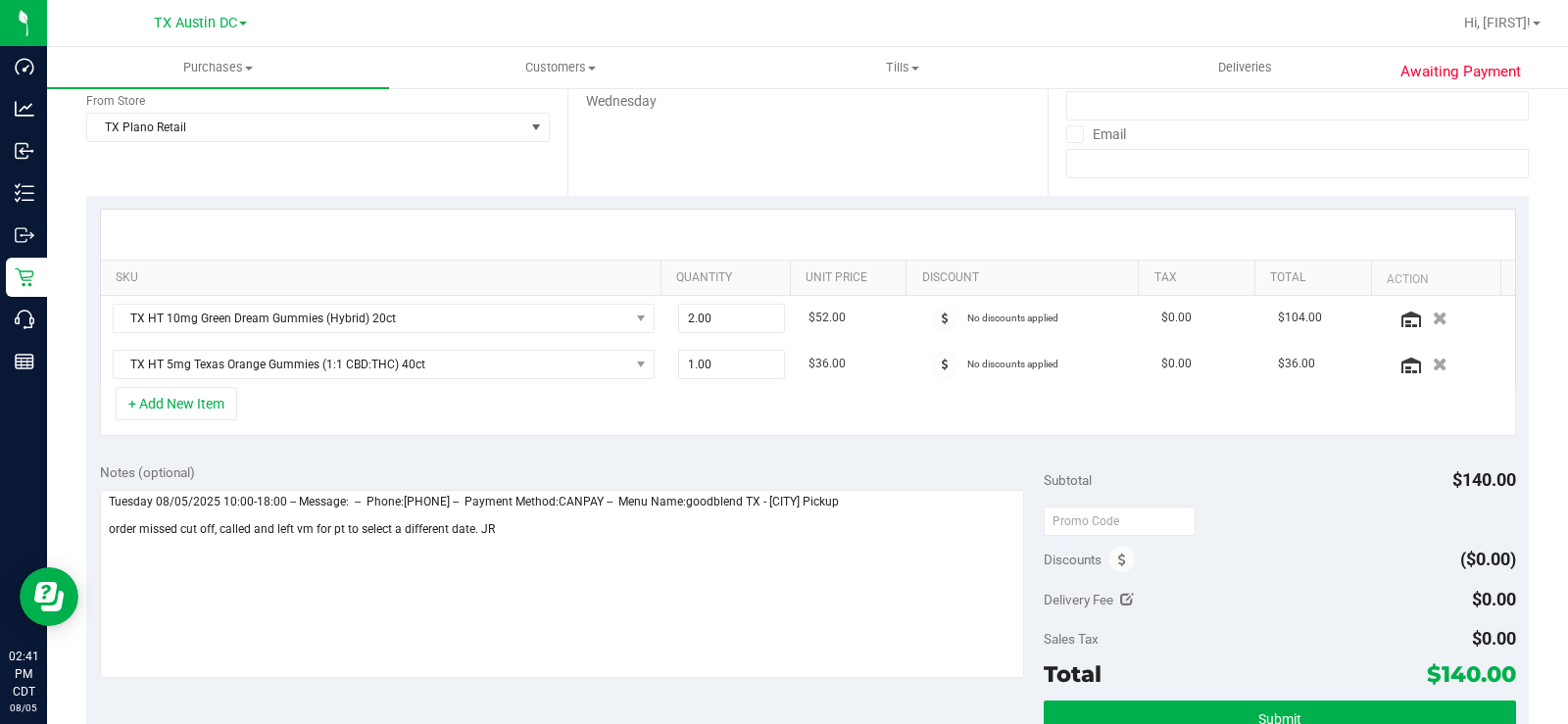 scroll, scrollTop: 392, scrollLeft: 0, axis: vertical 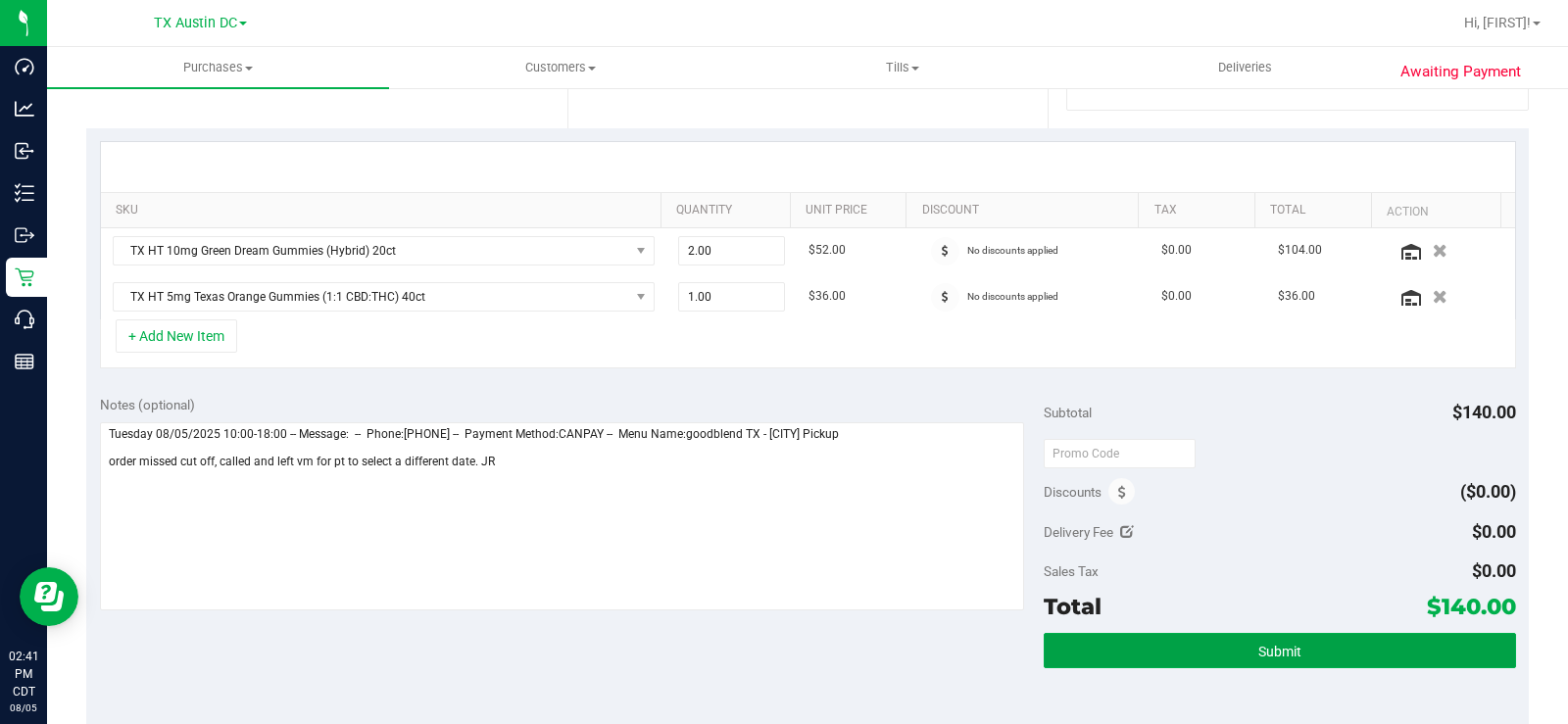 click on "Submit" at bounding box center (1280, 651) 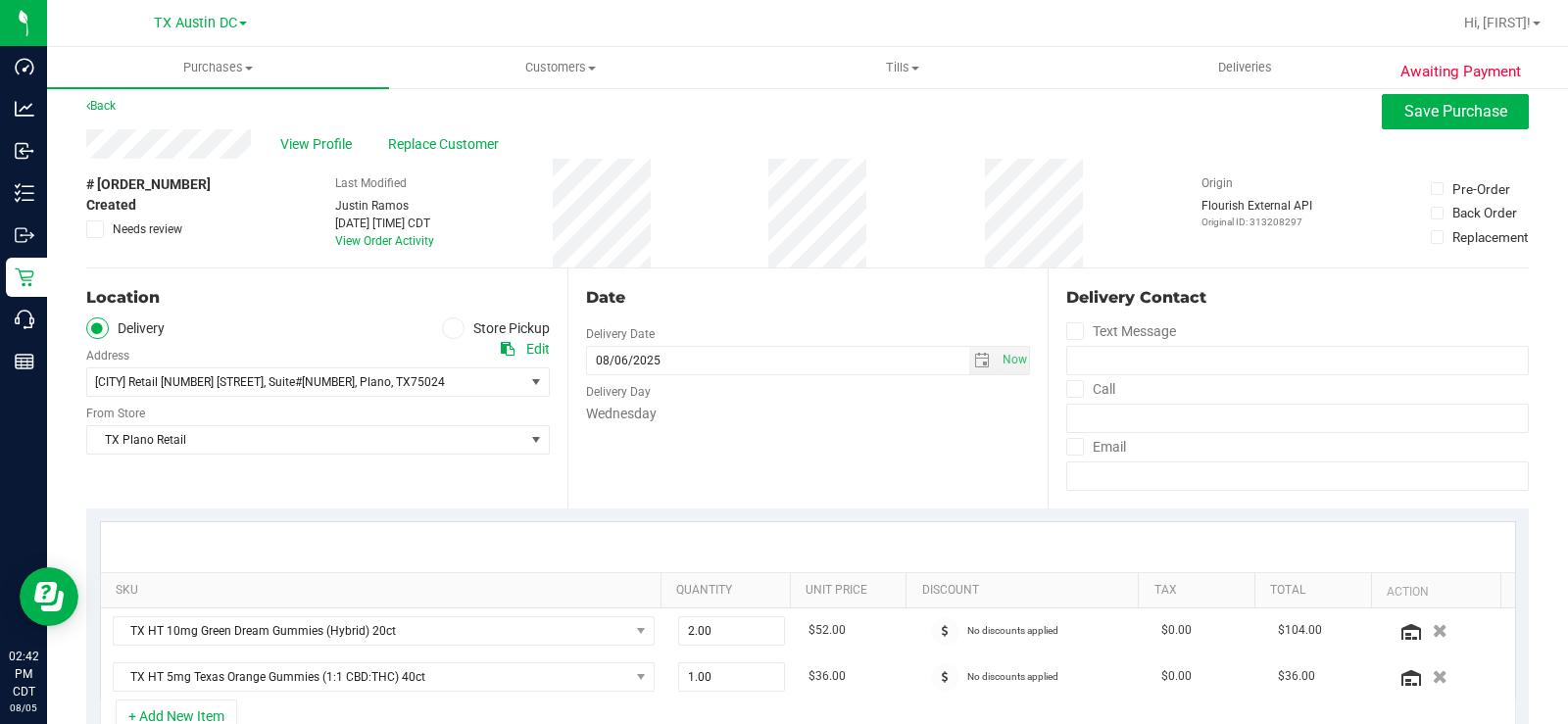 scroll, scrollTop: 0, scrollLeft: 0, axis: both 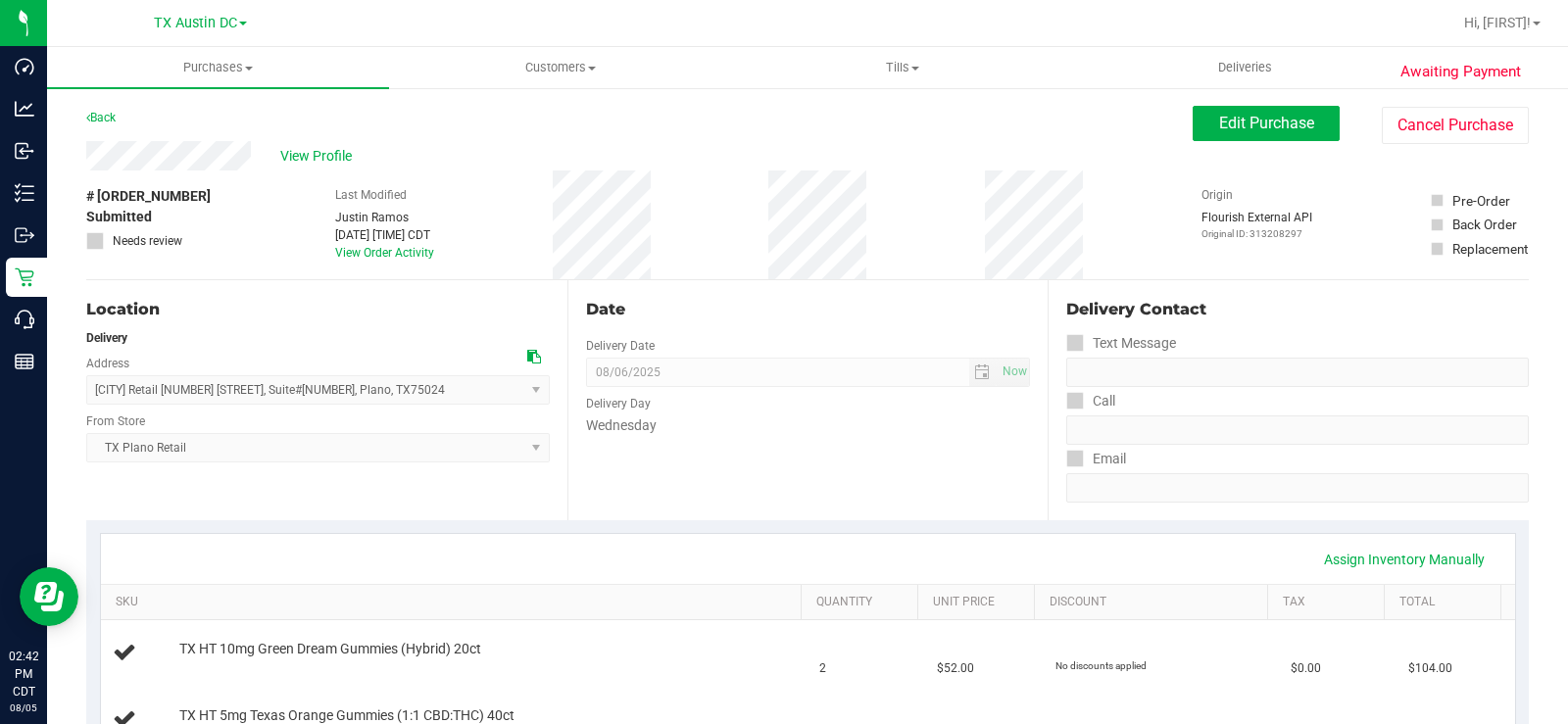 click on "View Profile" at bounding box center [319, 156] 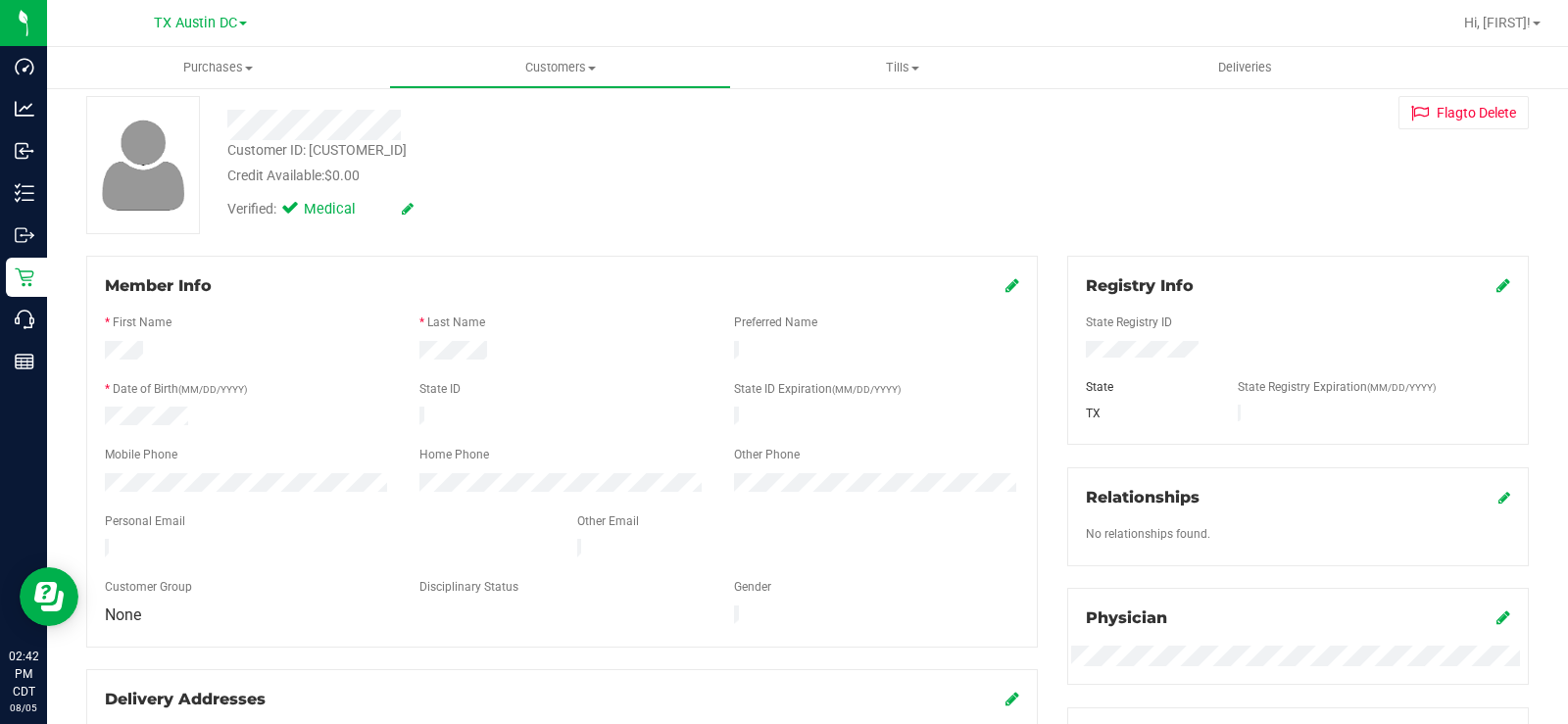 scroll, scrollTop: 98, scrollLeft: 0, axis: vertical 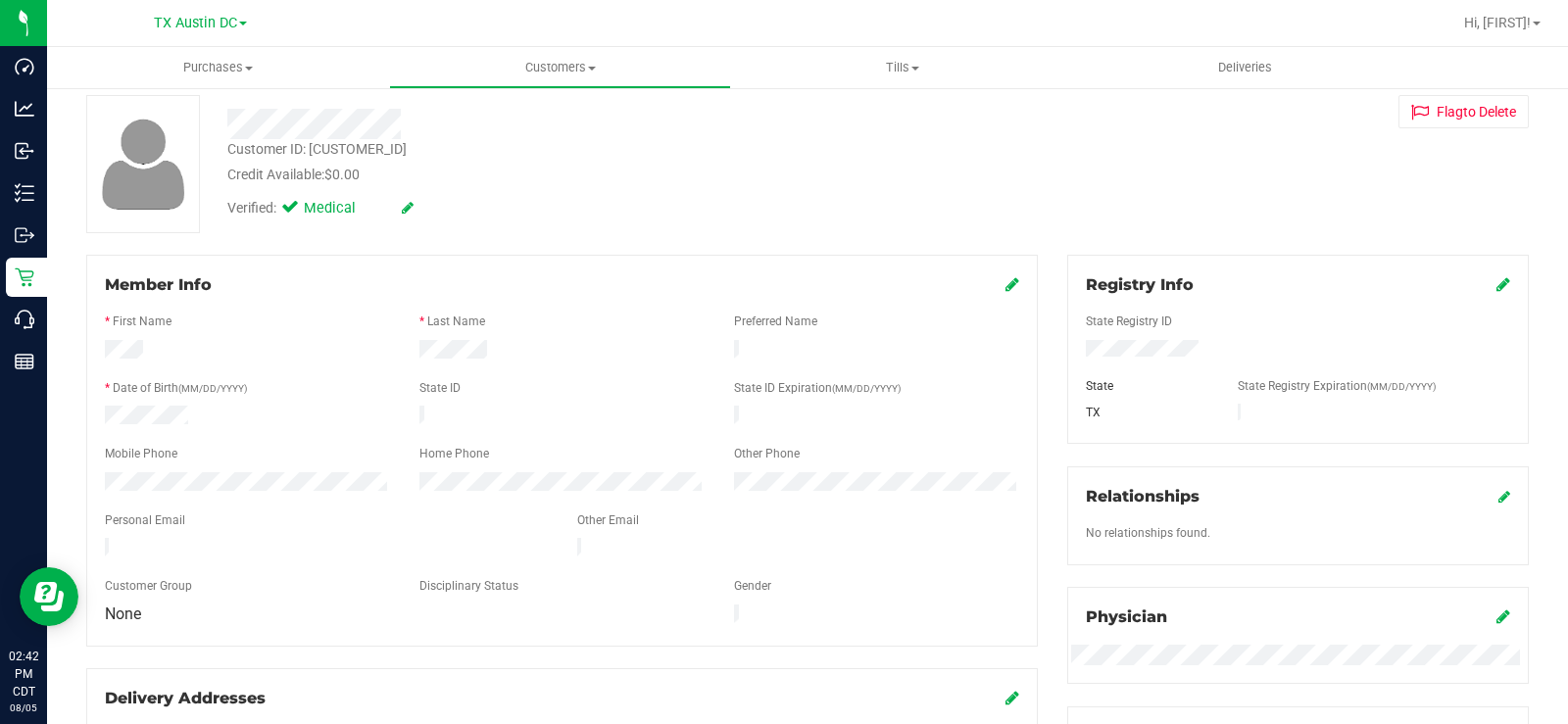 drag, startPoint x: 277, startPoint y: 541, endPoint x: 88, endPoint y: 536, distance: 189.06613 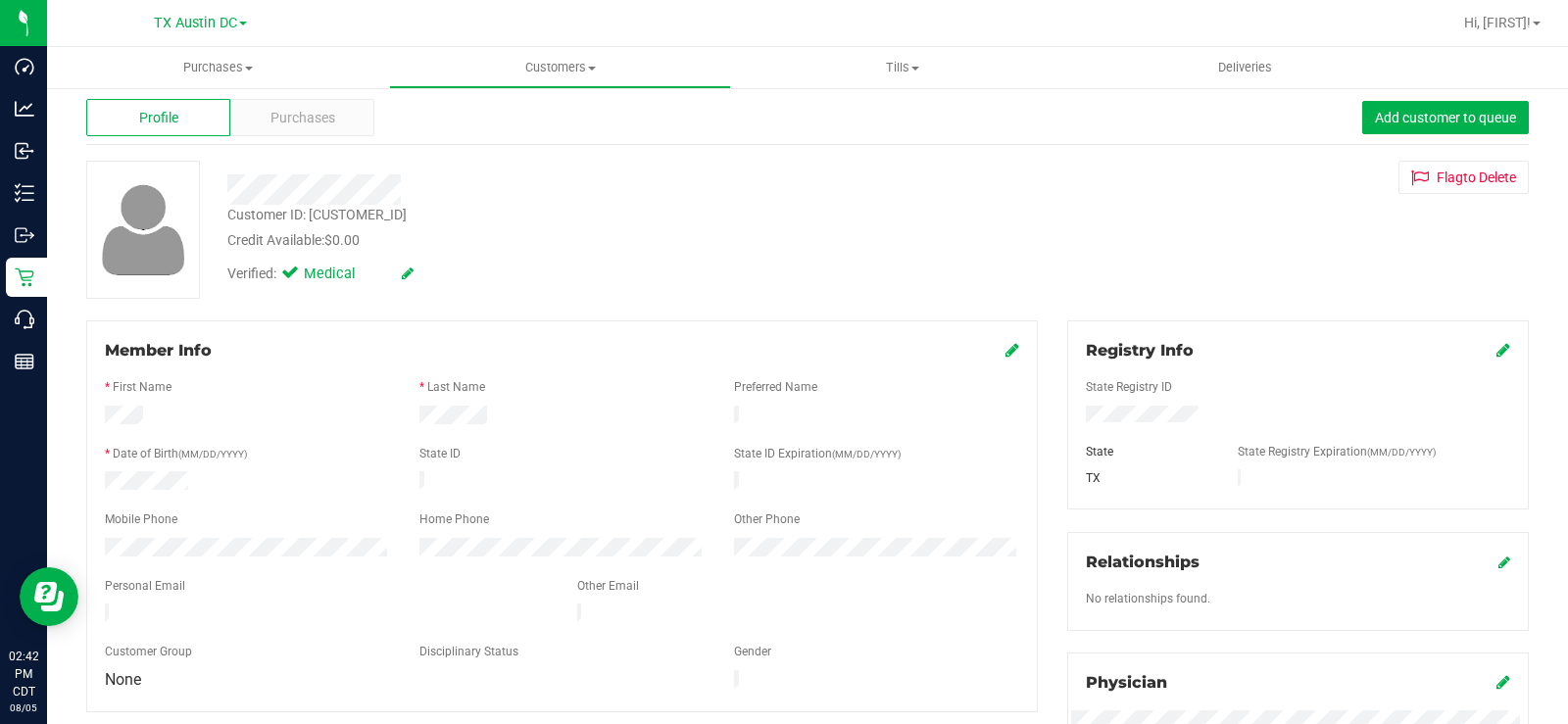 scroll, scrollTop: 0, scrollLeft: 0, axis: both 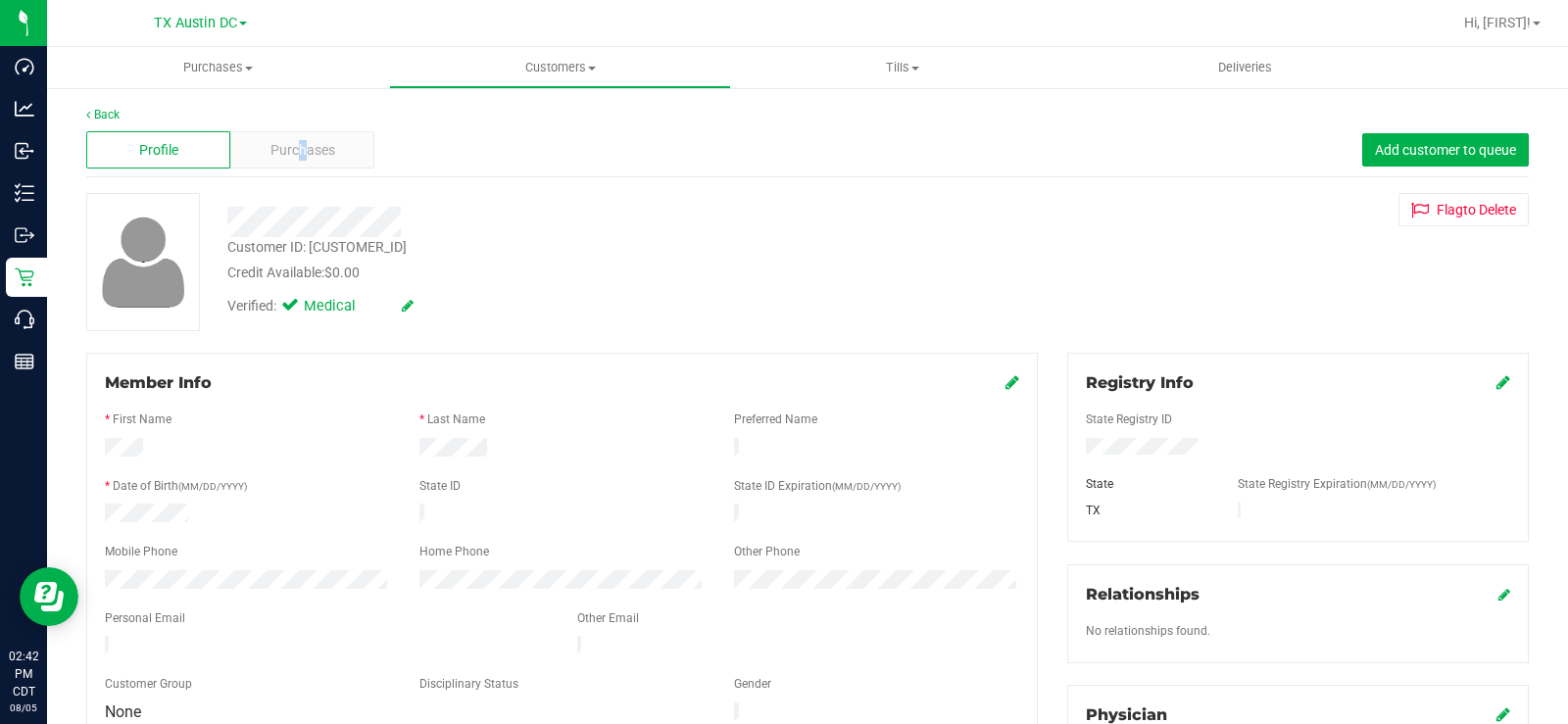 click on "Purchases" at bounding box center [303, 150] 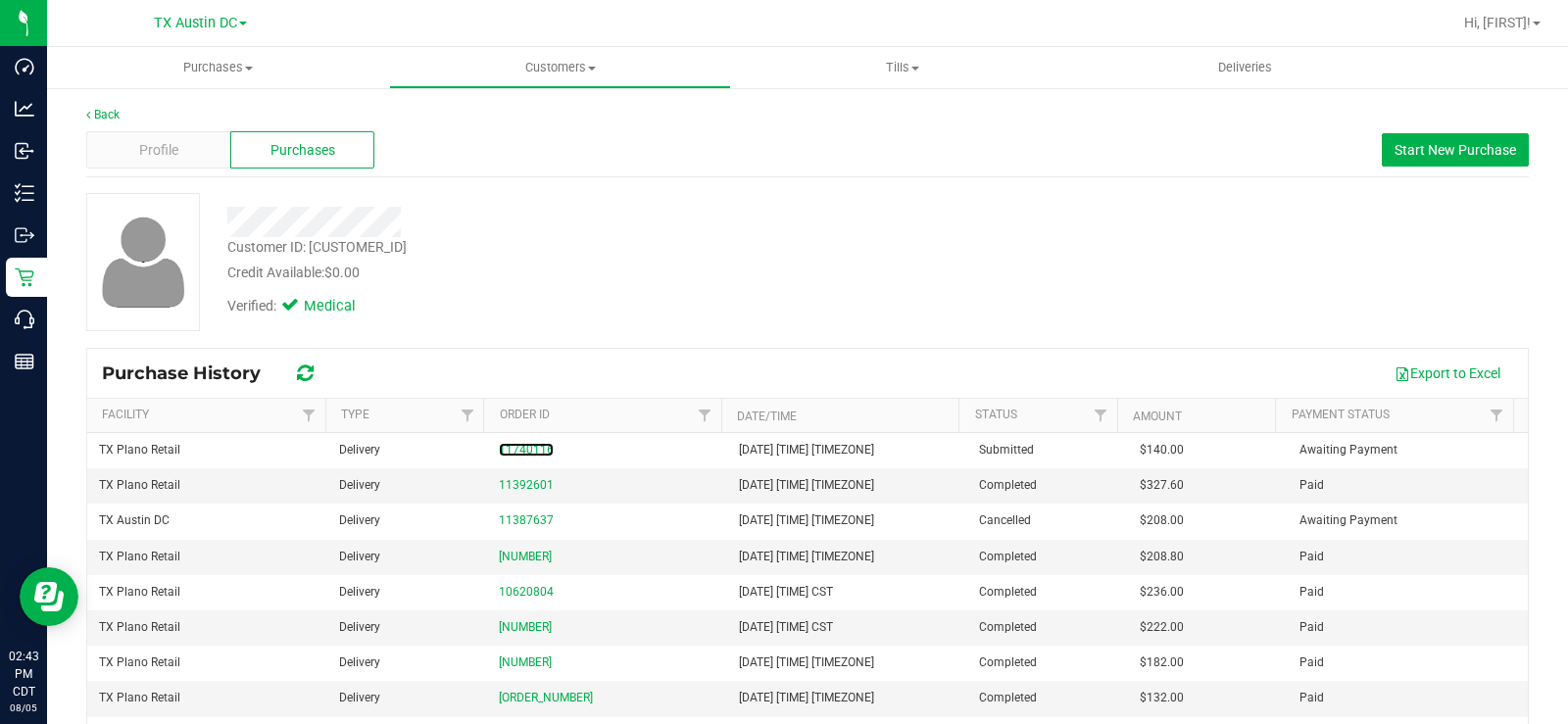 click on "11740116" at bounding box center [526, 450] 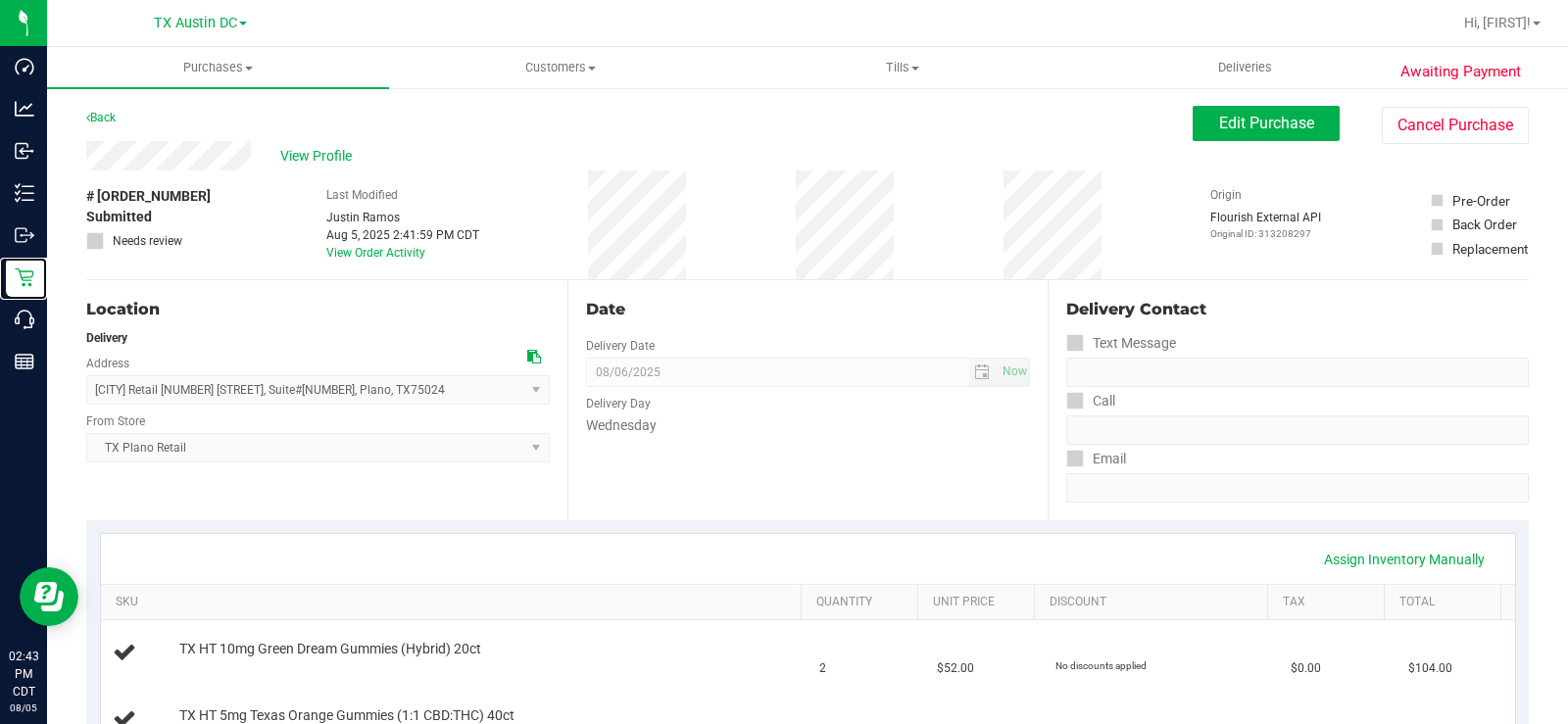 click 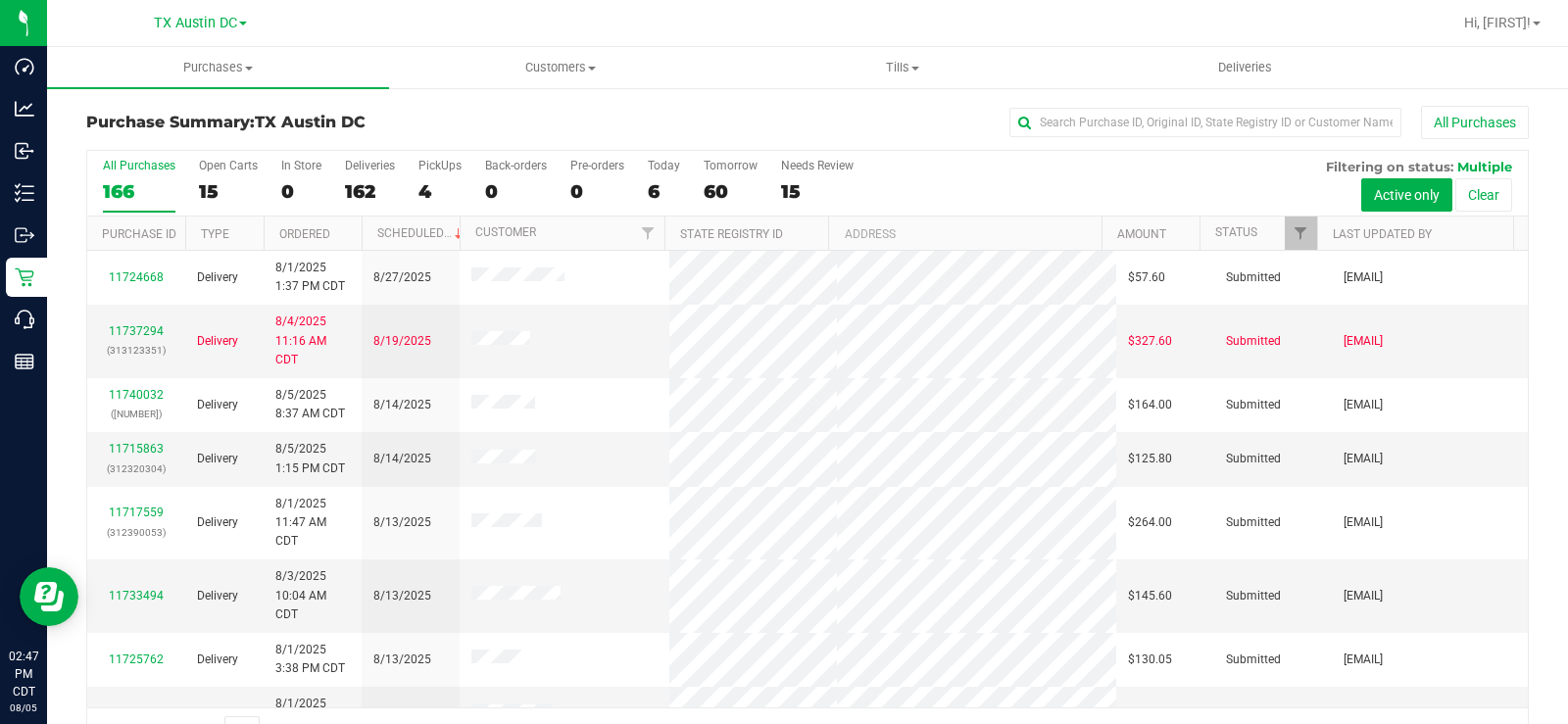 click on "Open Carts" at bounding box center (228, 166) 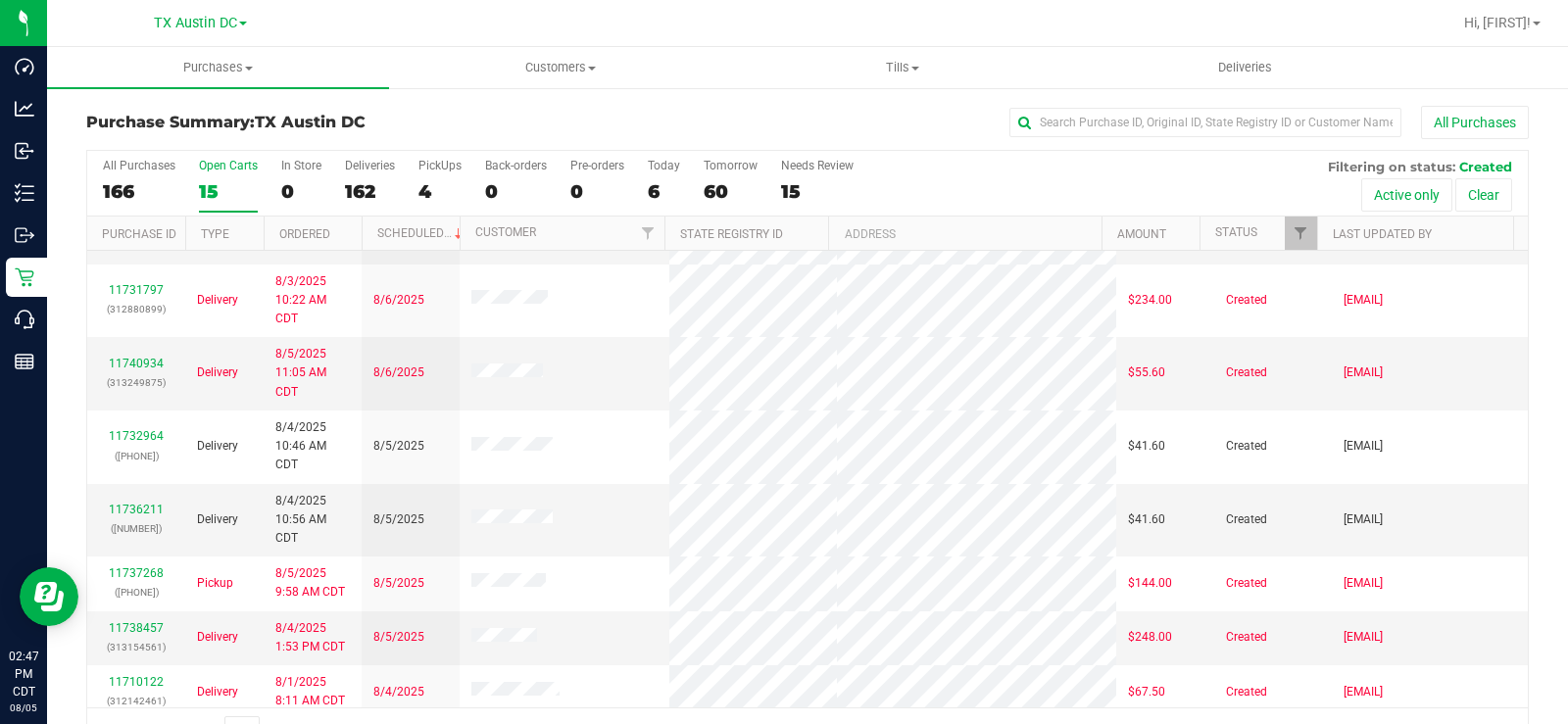 scroll, scrollTop: 469, scrollLeft: 0, axis: vertical 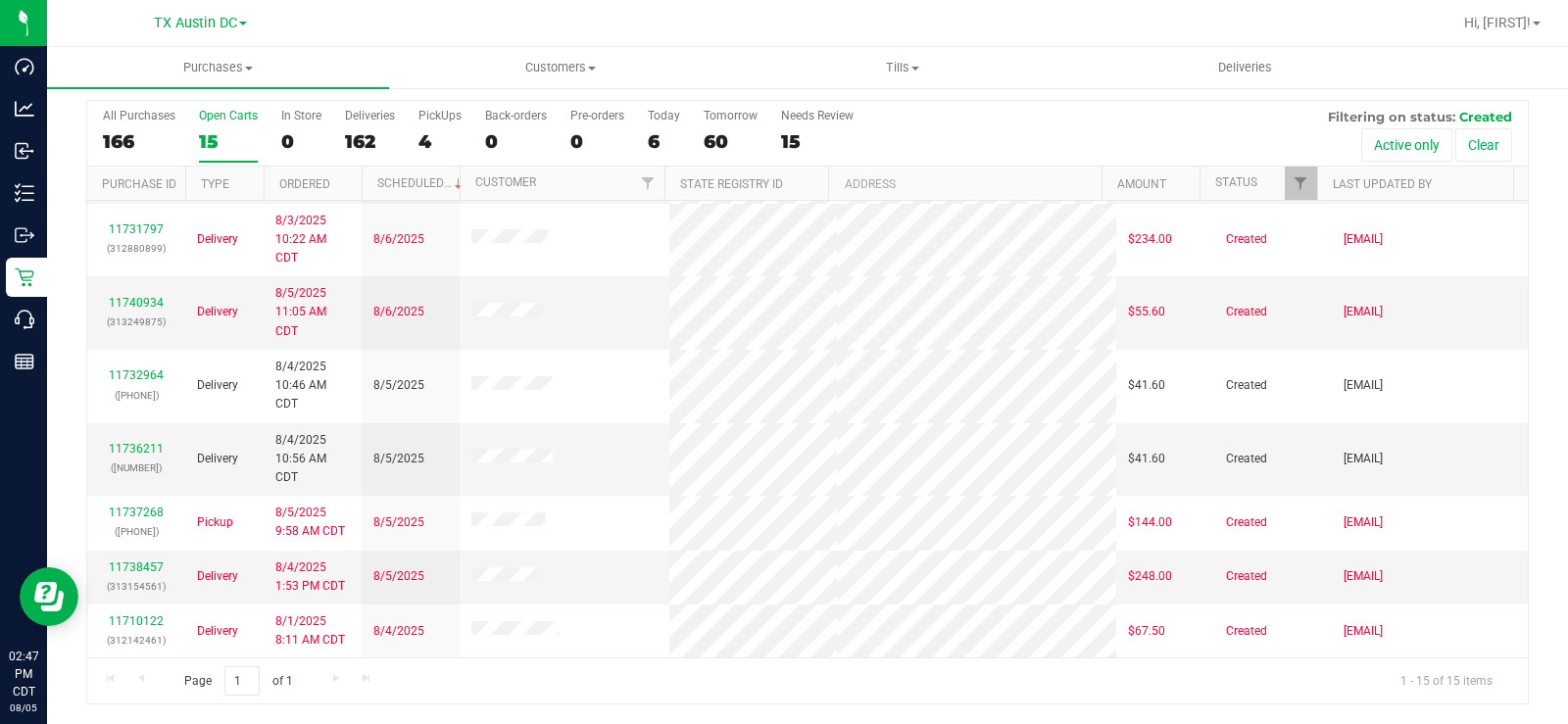 click on "Open Carts" at bounding box center [228, 116] 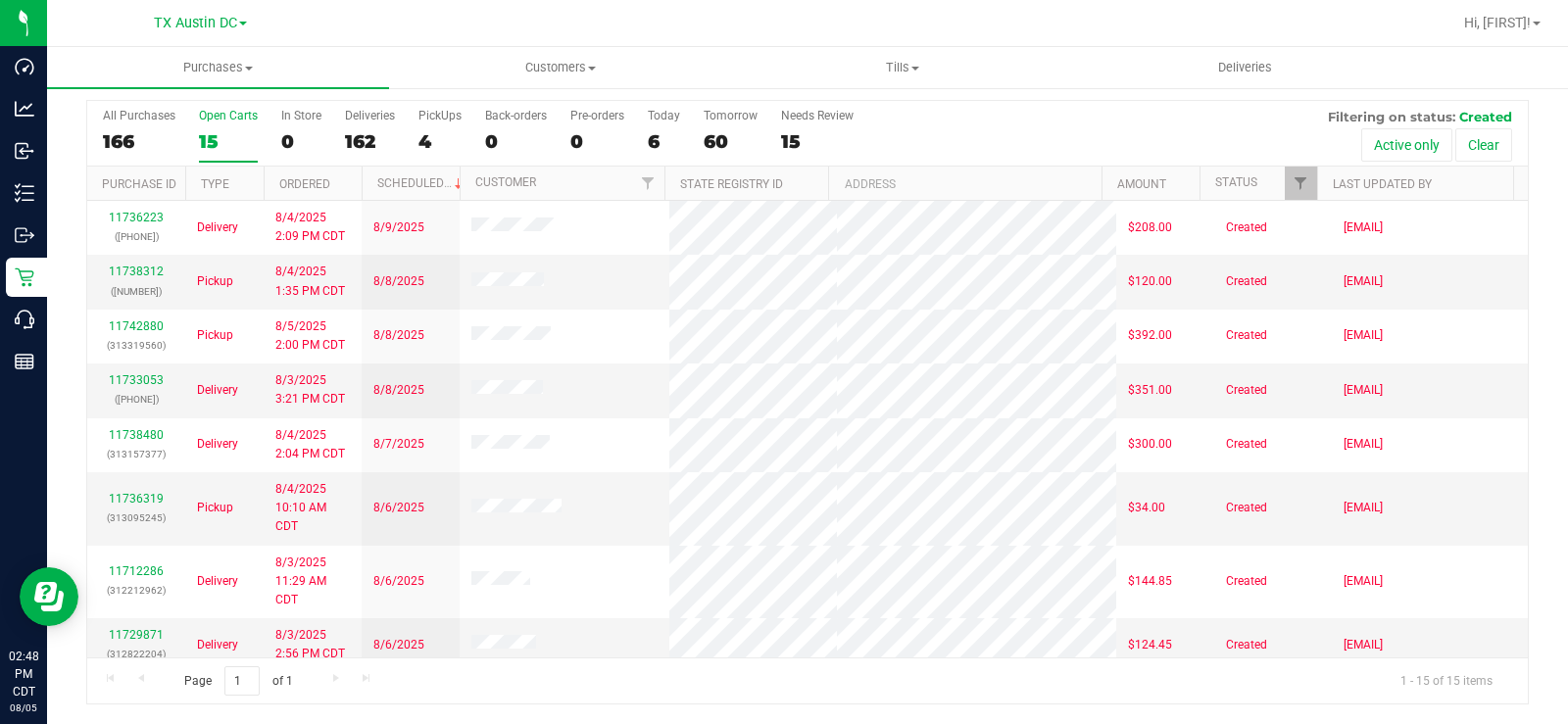 click on "15" at bounding box center [228, 141] 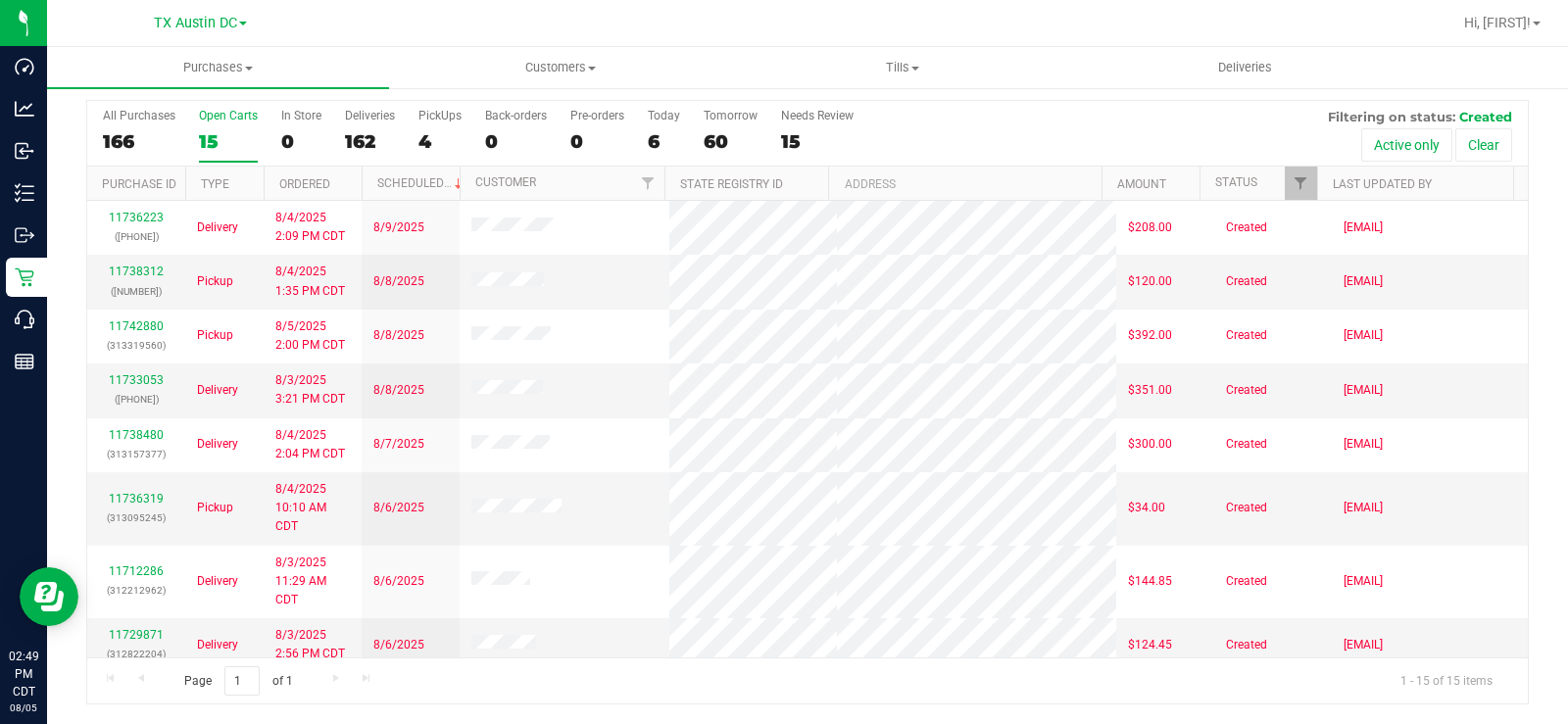click on "Open Carts" at bounding box center [228, 116] 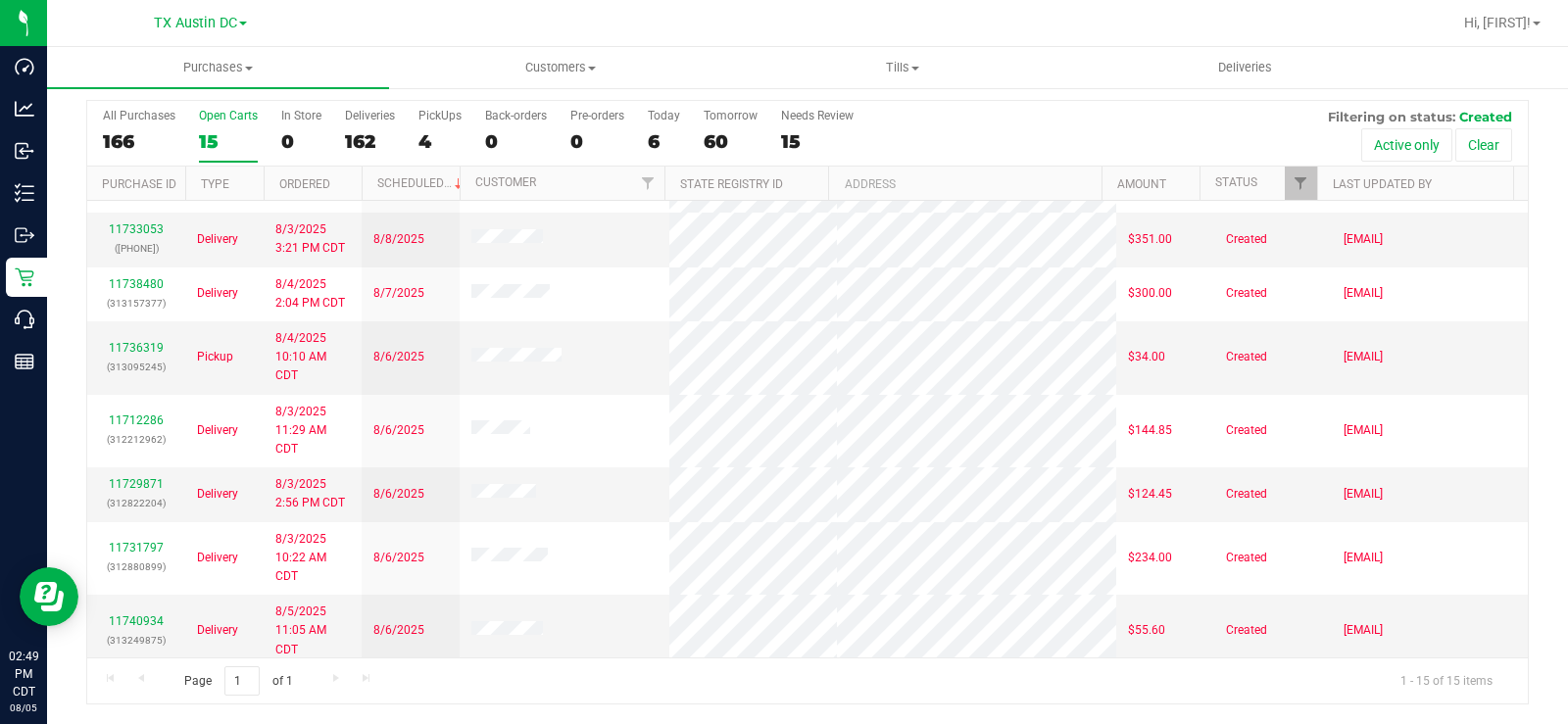 scroll, scrollTop: 0, scrollLeft: 0, axis: both 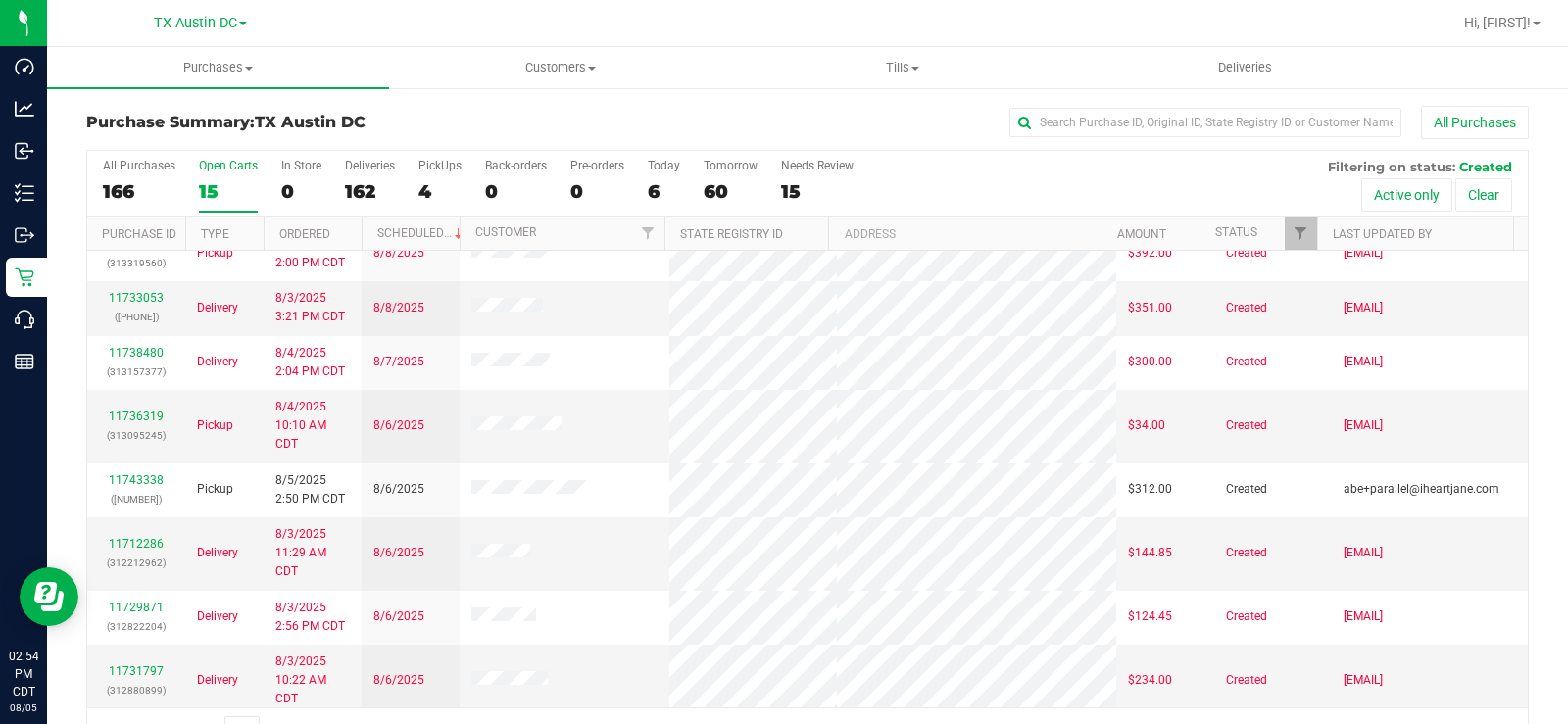 click on "15" at bounding box center [228, 191] 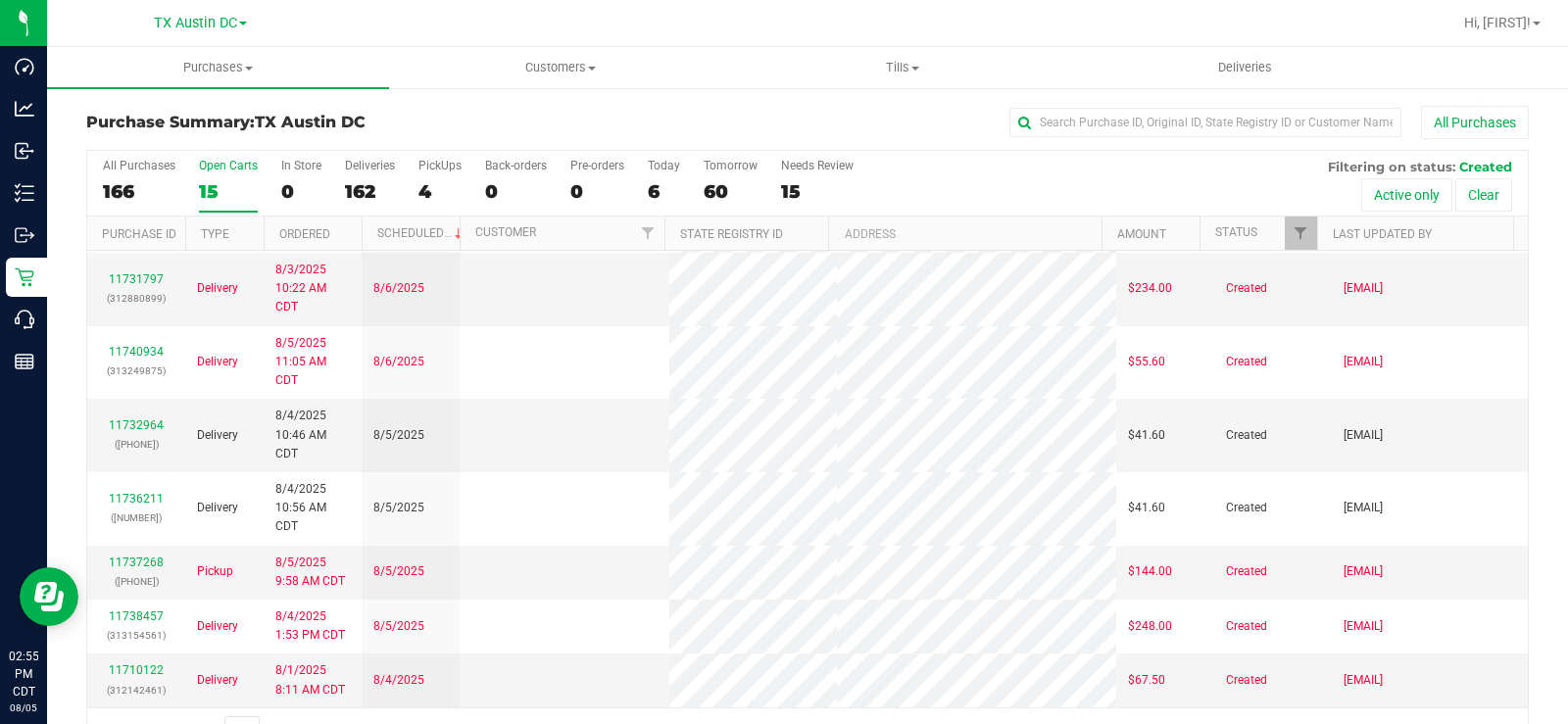 scroll, scrollTop: 0, scrollLeft: 0, axis: both 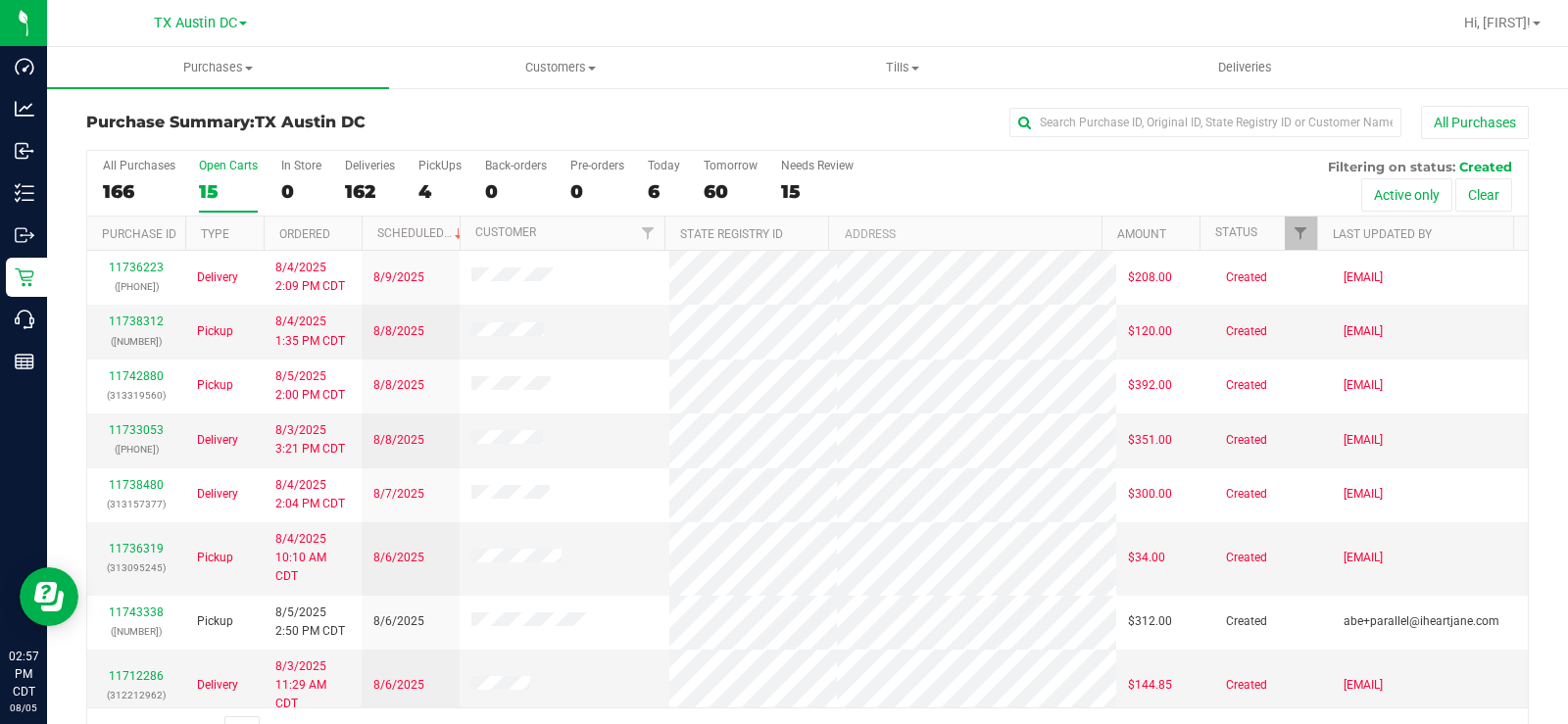 click on "15" at bounding box center (228, 191) 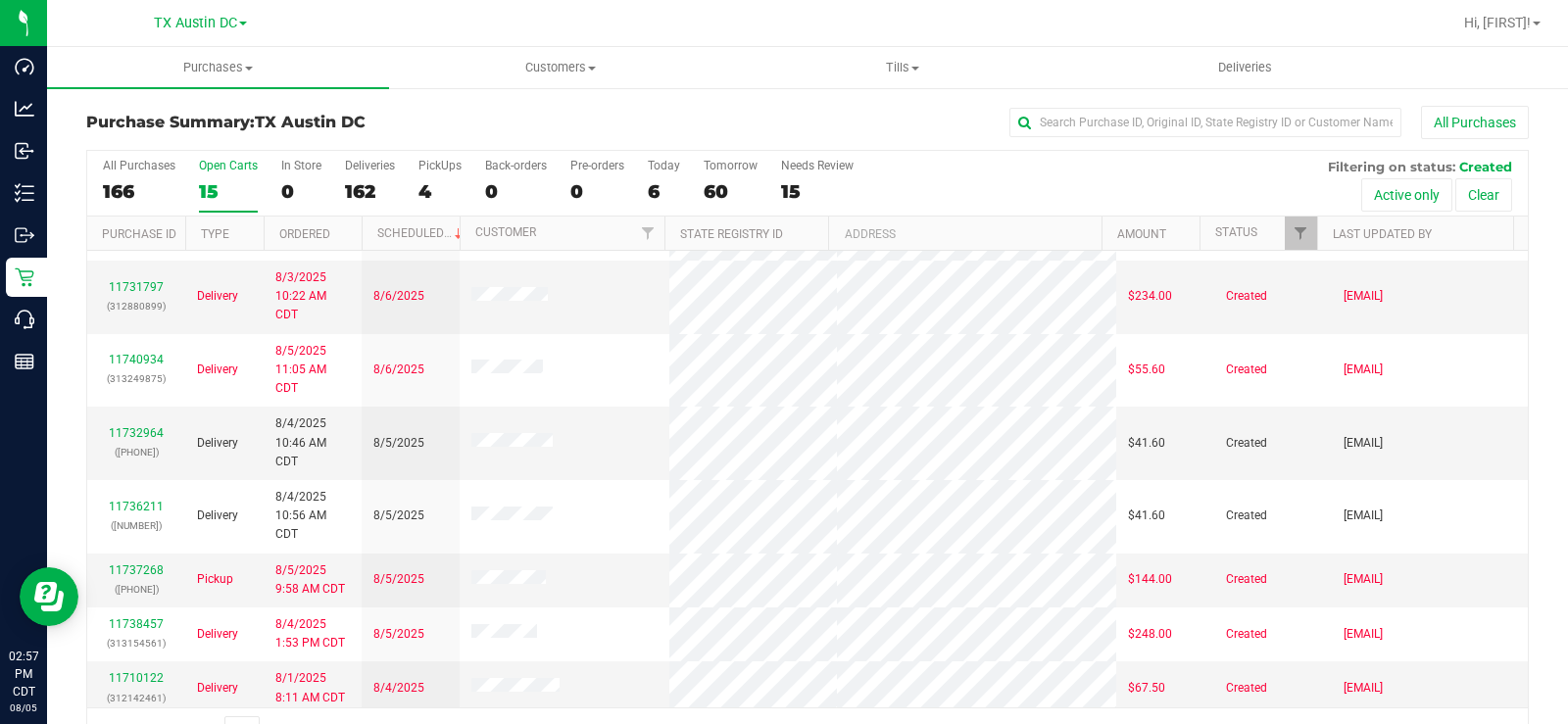 scroll, scrollTop: 524, scrollLeft: 0, axis: vertical 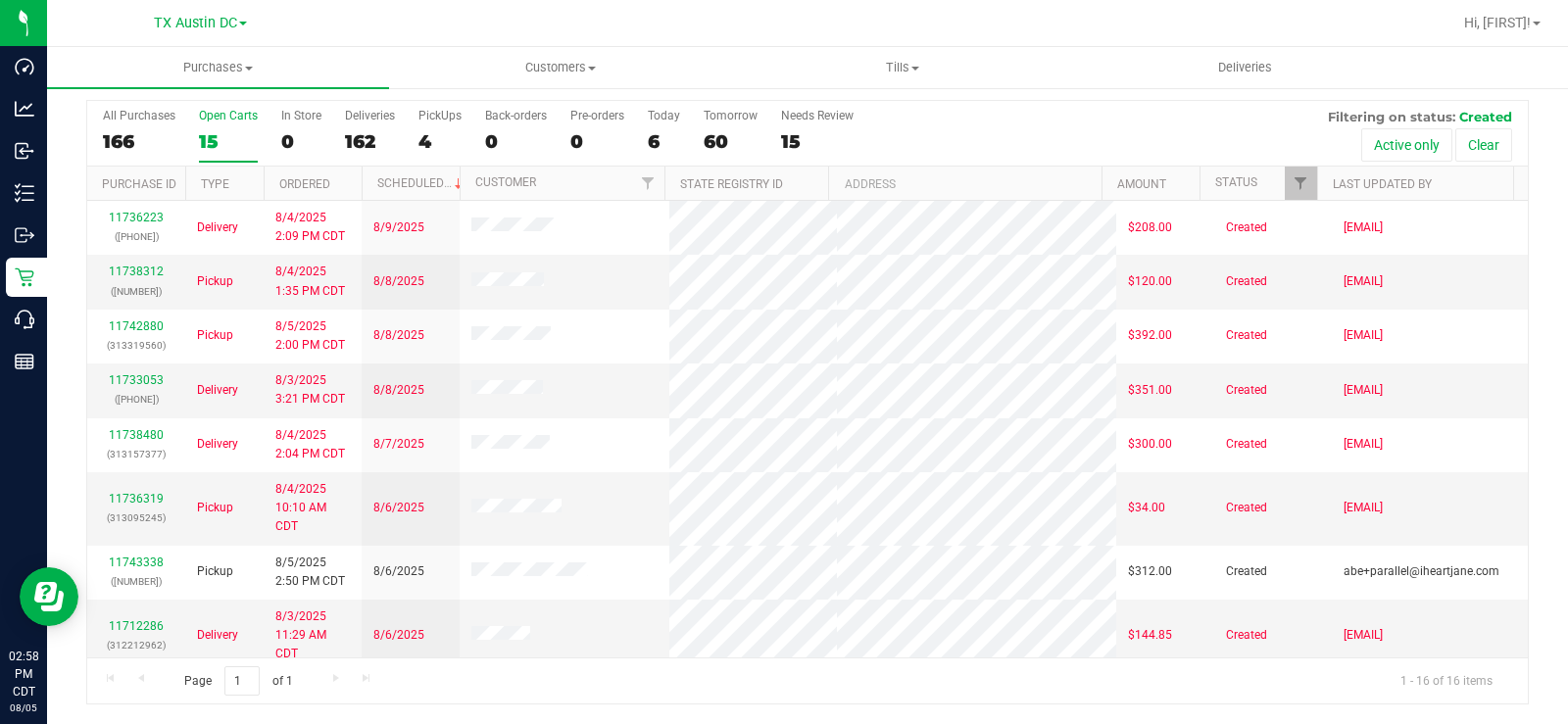 click on "15" at bounding box center (228, 141) 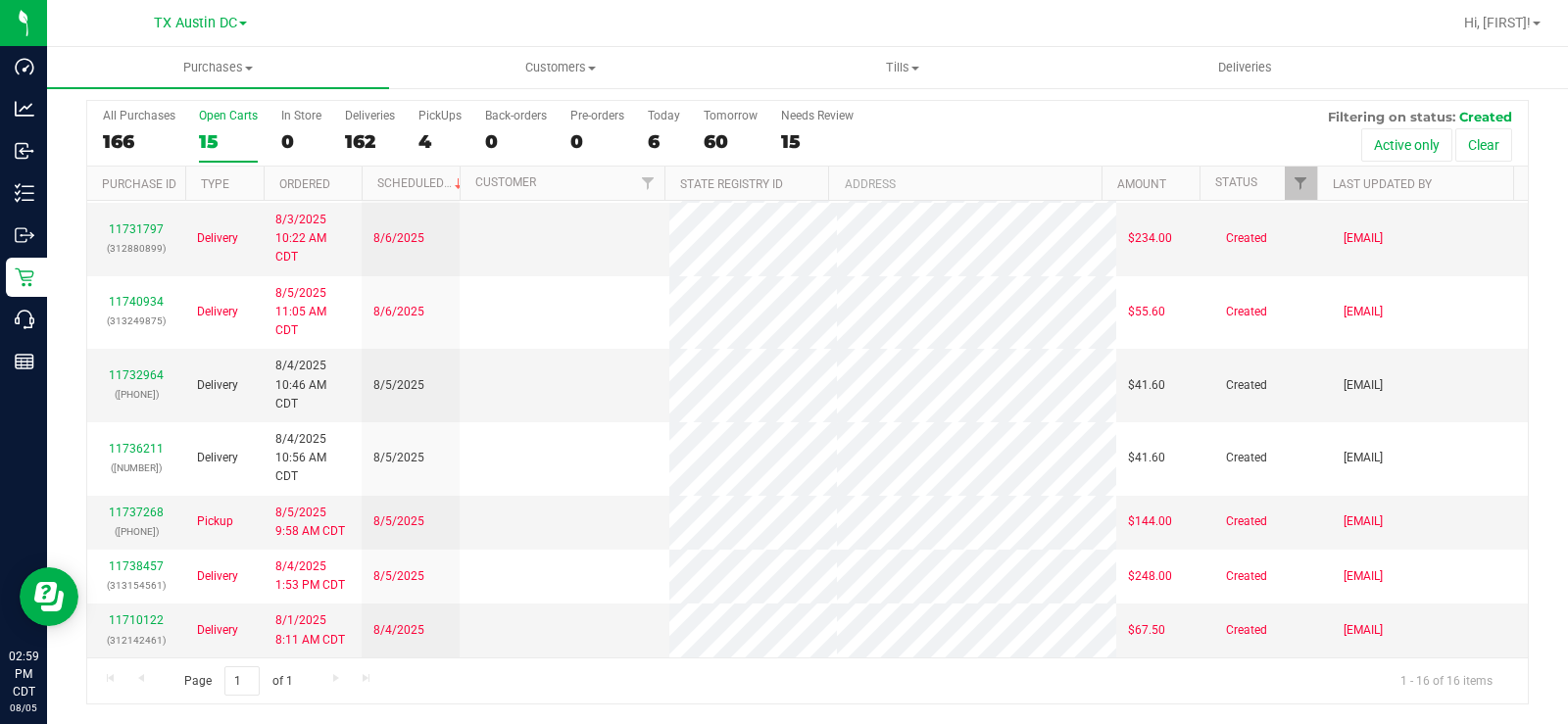 scroll, scrollTop: 0, scrollLeft: 0, axis: both 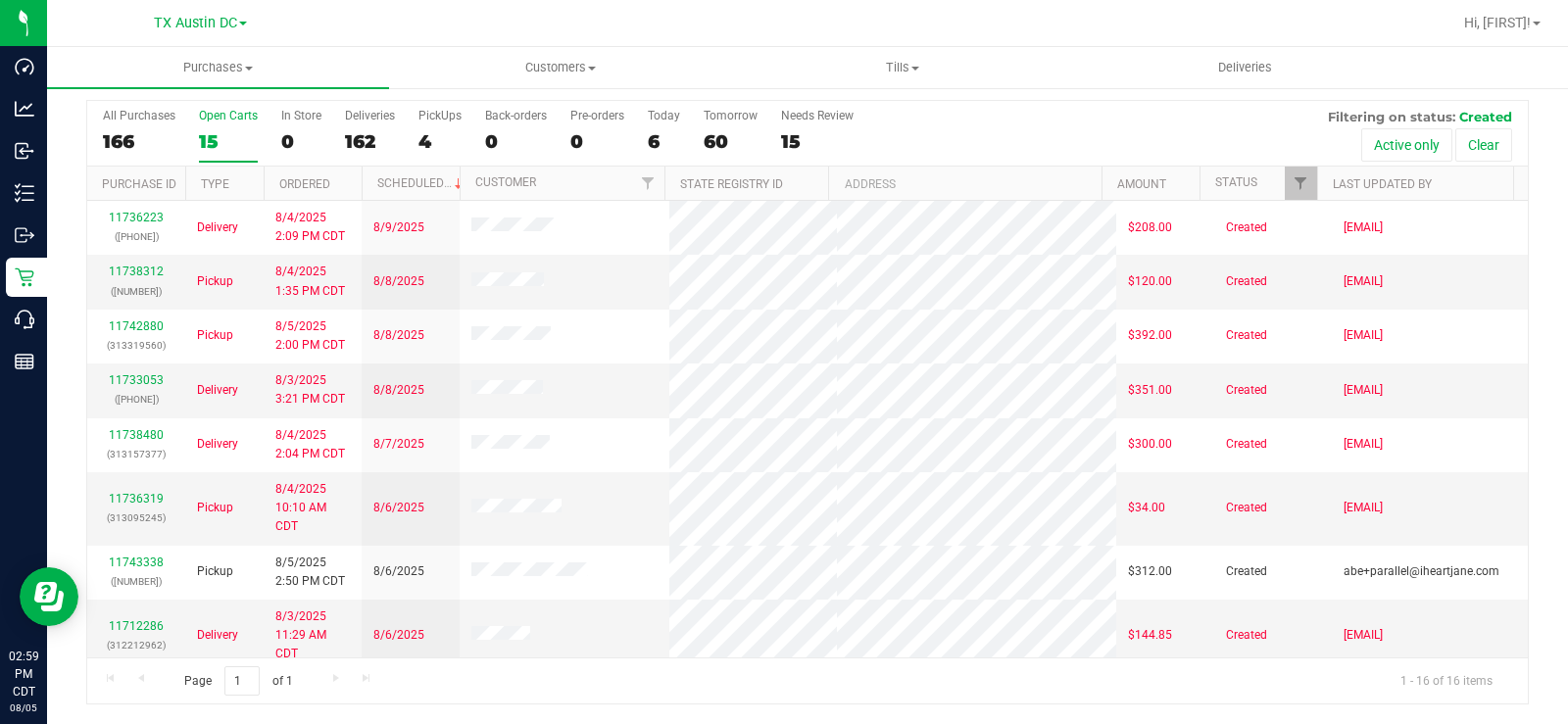 click on "Open Carts" at bounding box center (228, 116) 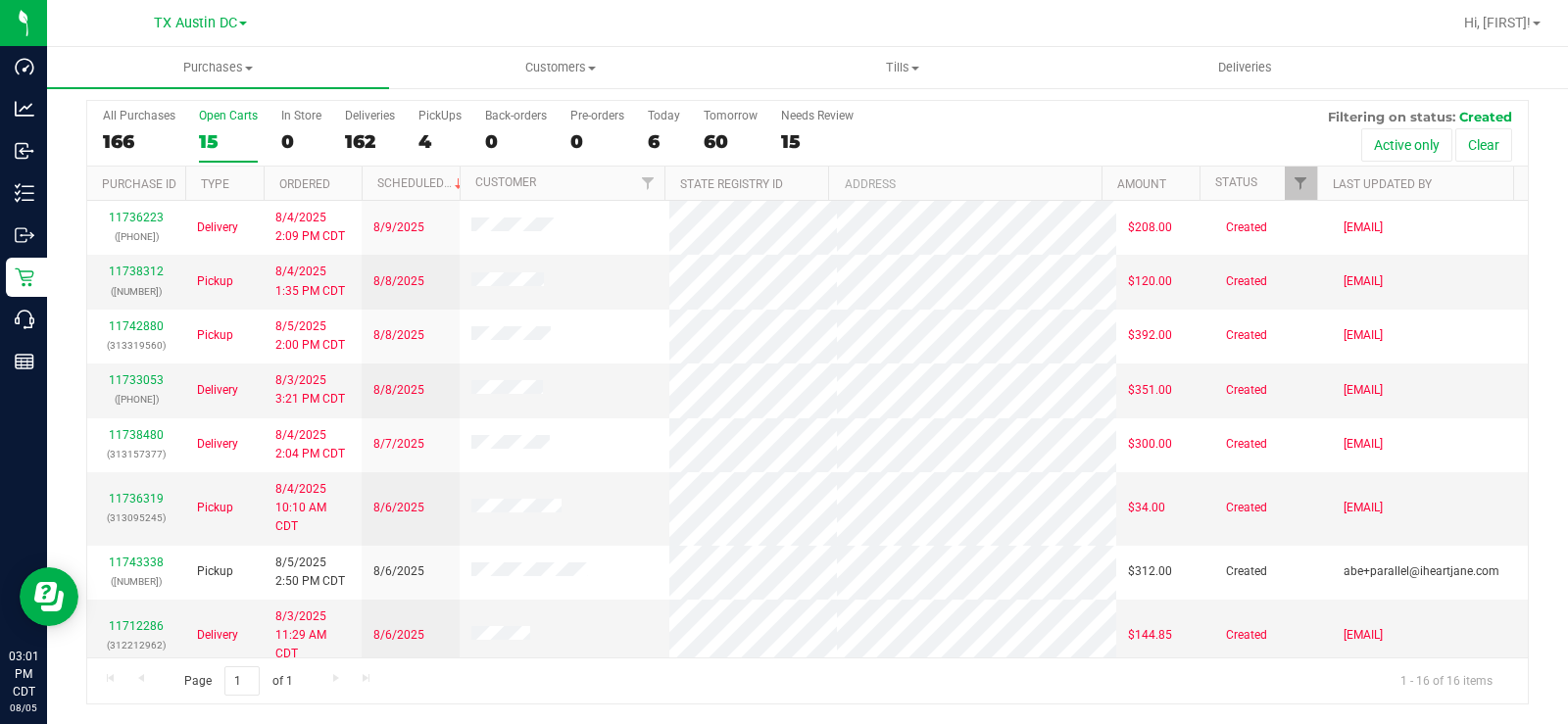 click on "15" at bounding box center [228, 141] 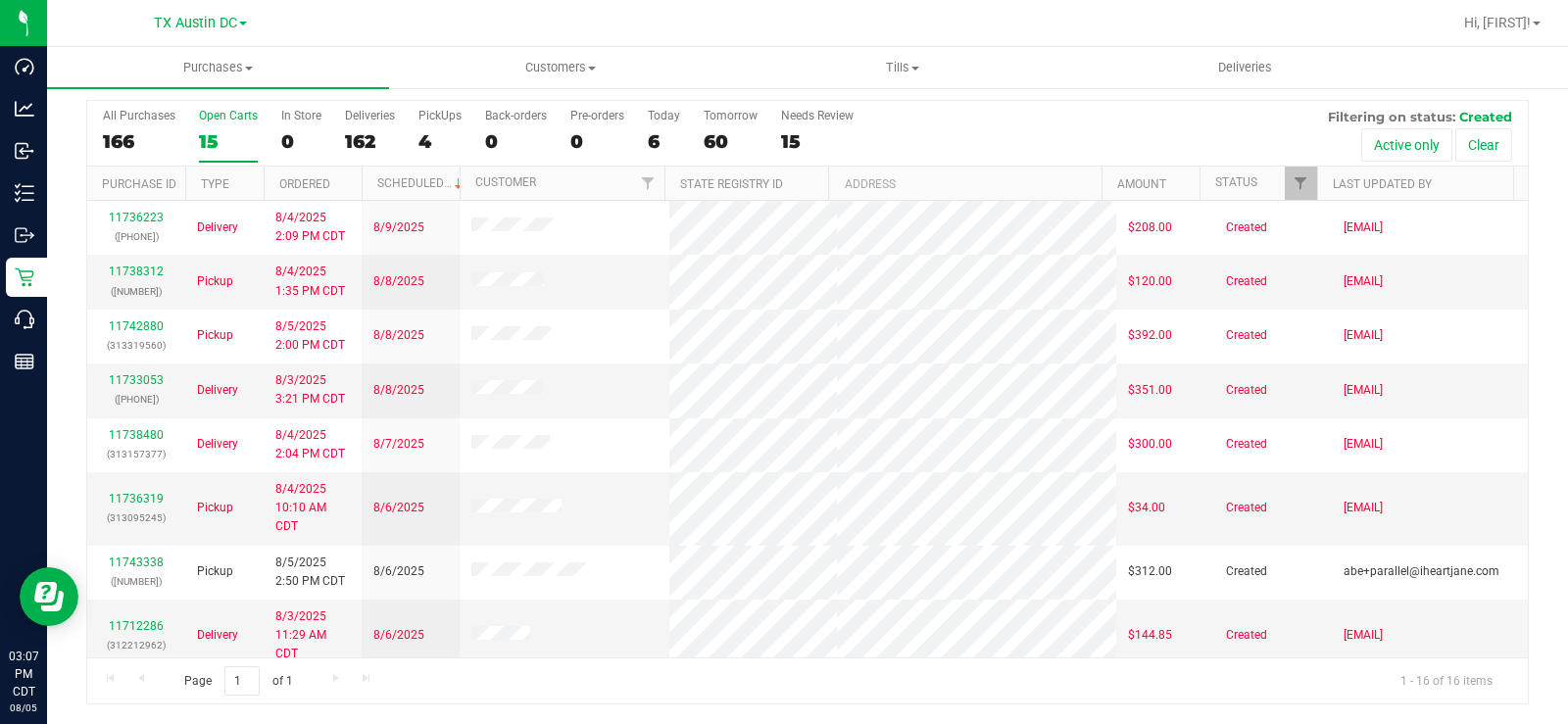 click on "Open Carts" at bounding box center [228, 116] 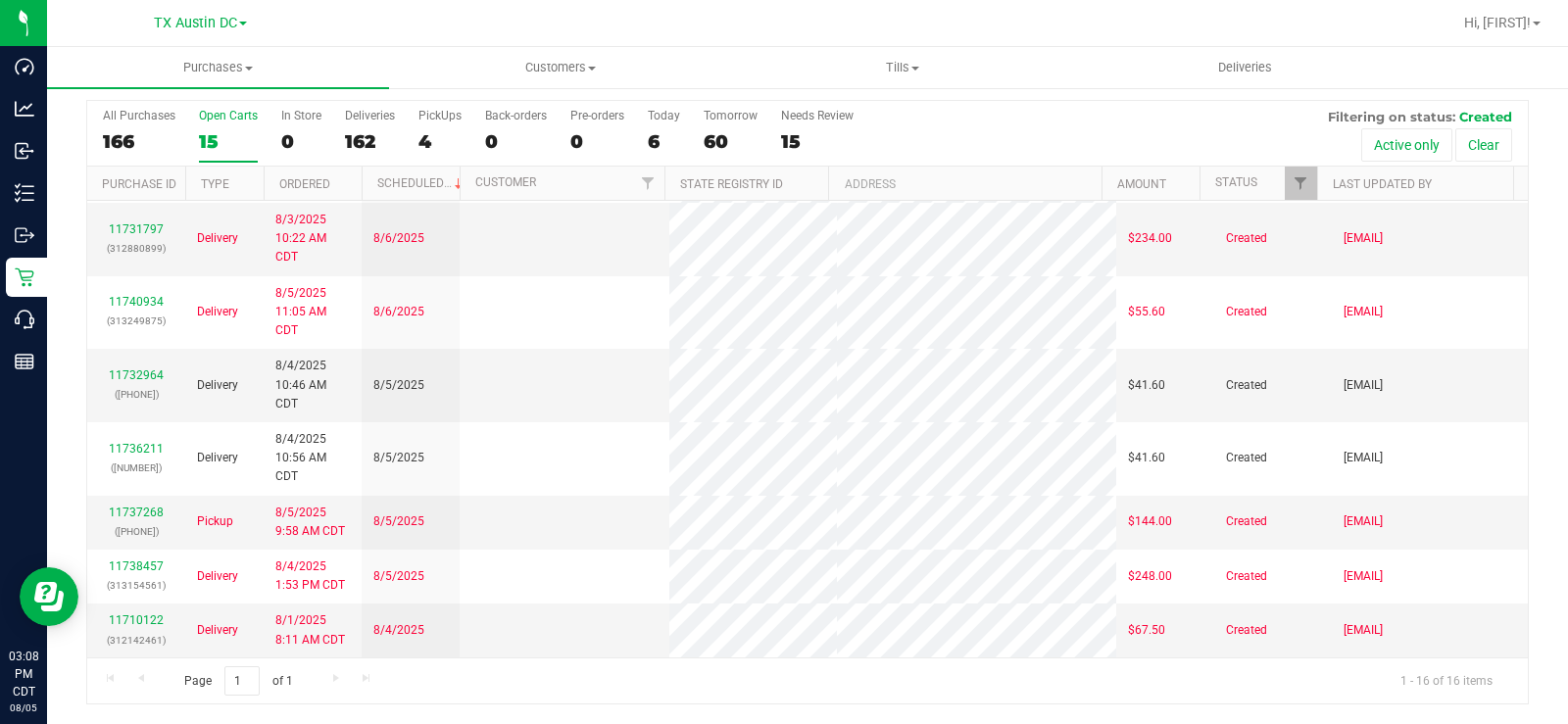 scroll, scrollTop: 0, scrollLeft: 0, axis: both 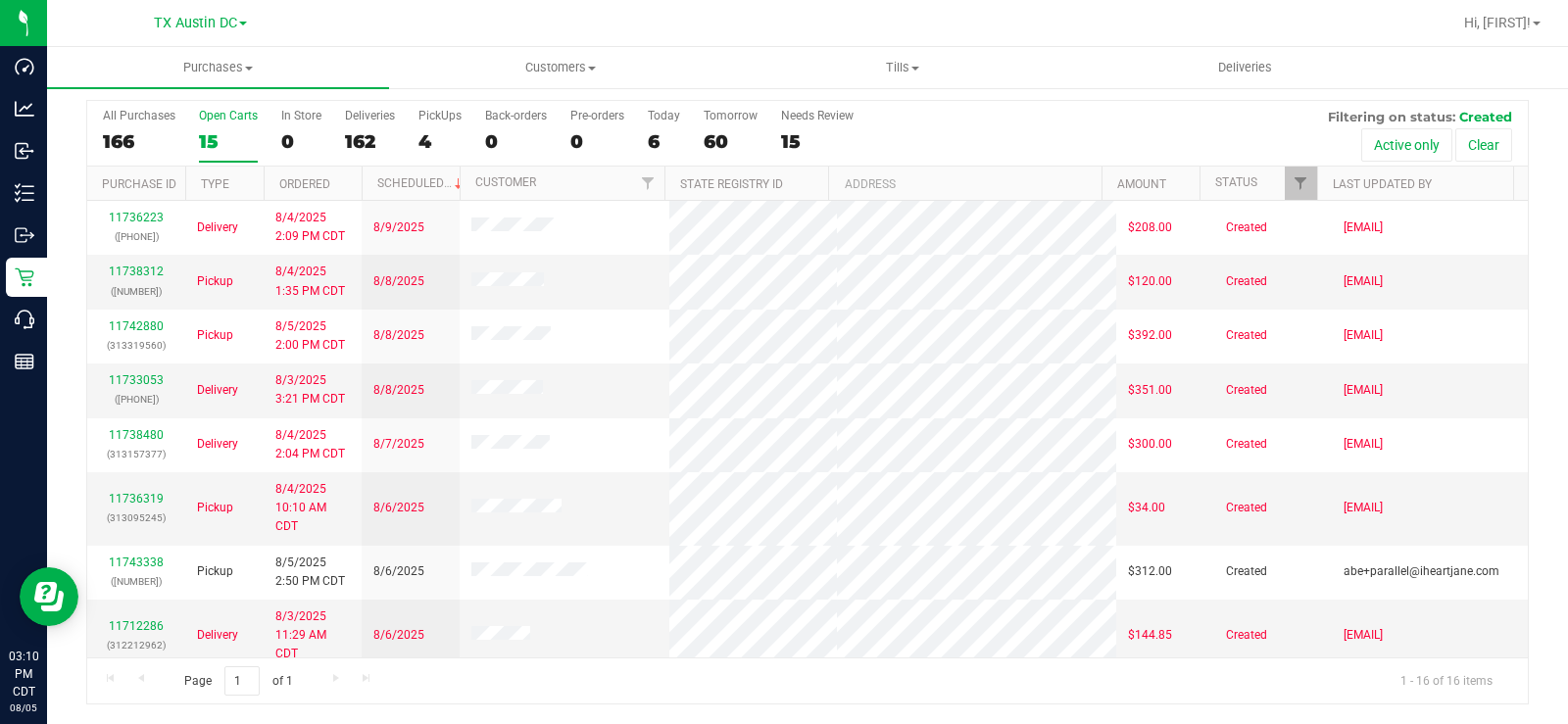 click on "Open Carts" at bounding box center [228, 116] 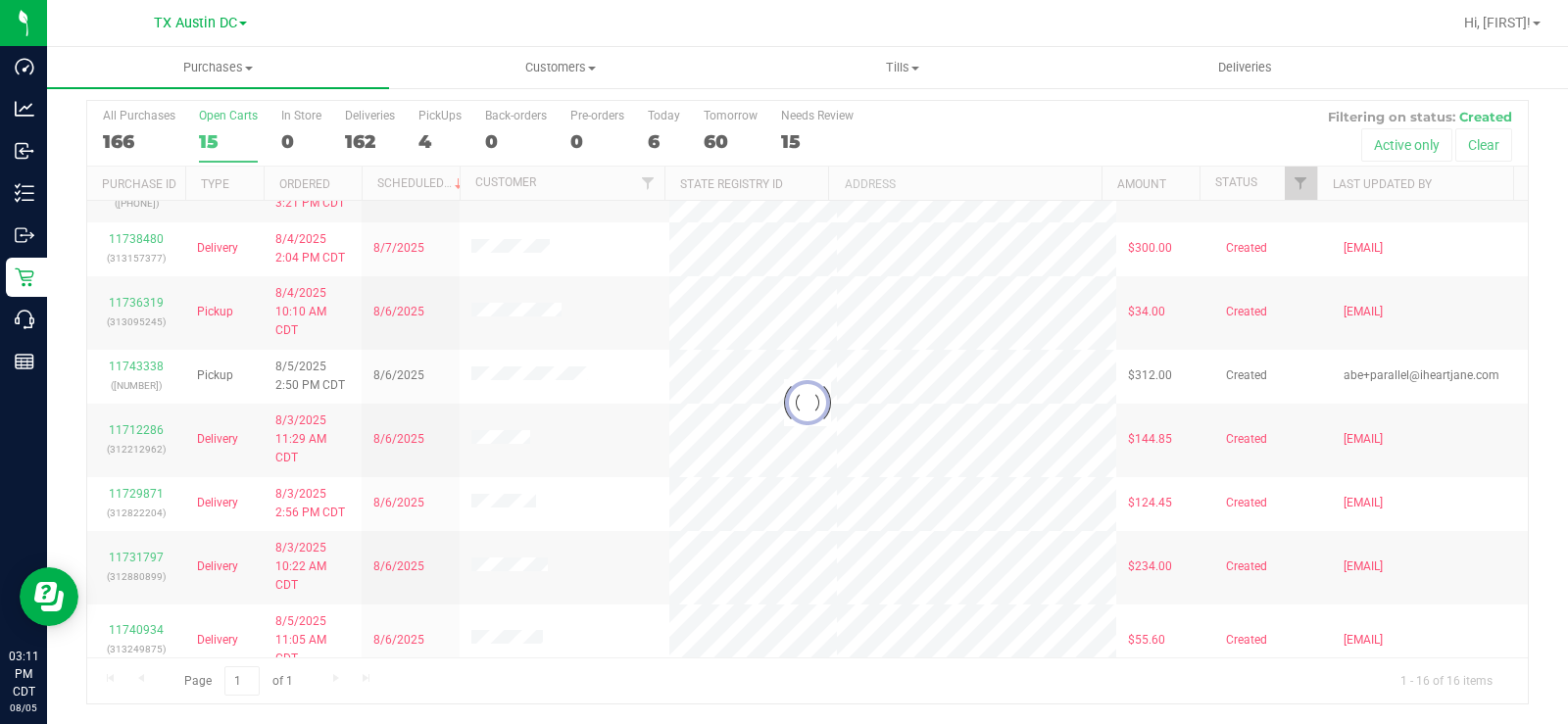 scroll, scrollTop: 0, scrollLeft: 0, axis: both 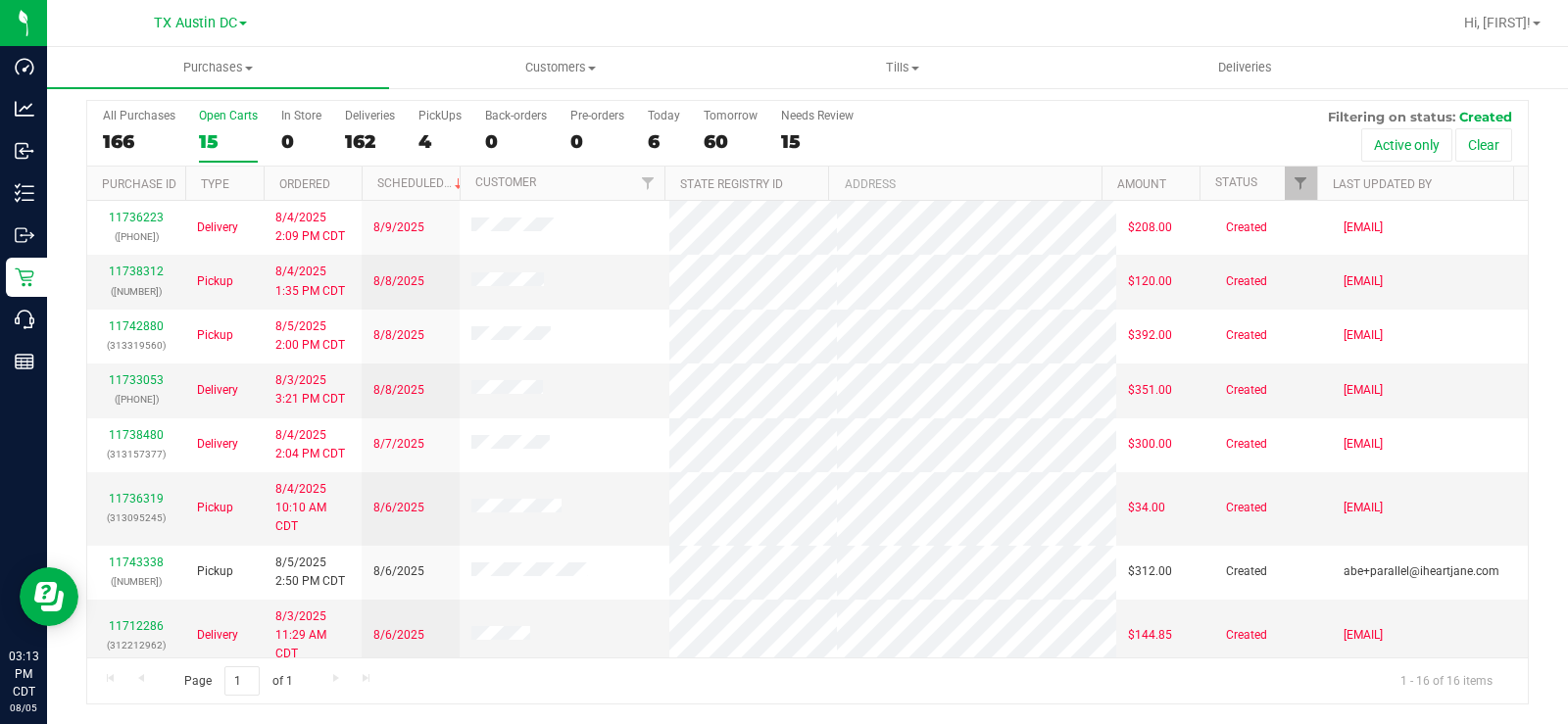 click on "15" at bounding box center [228, 141] 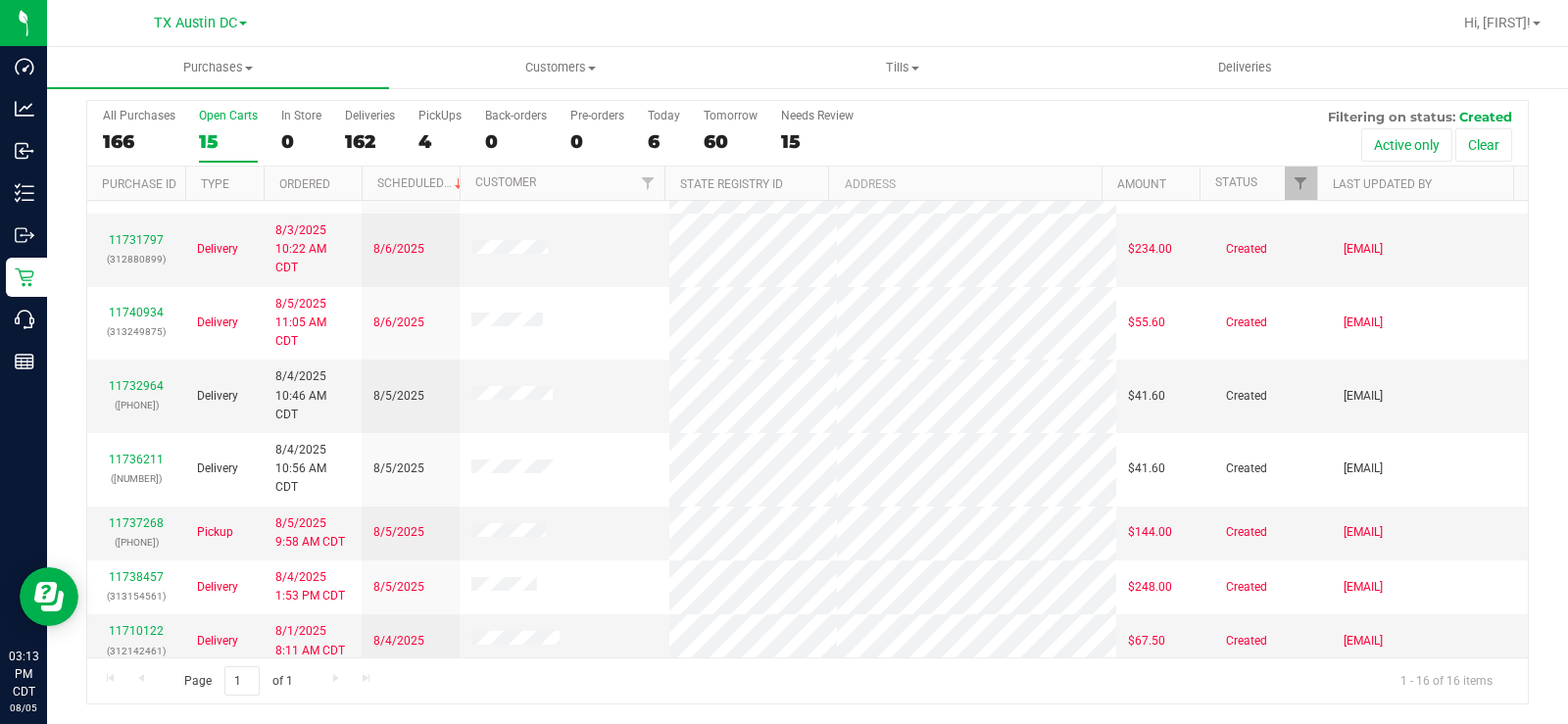 scroll, scrollTop: 524, scrollLeft: 0, axis: vertical 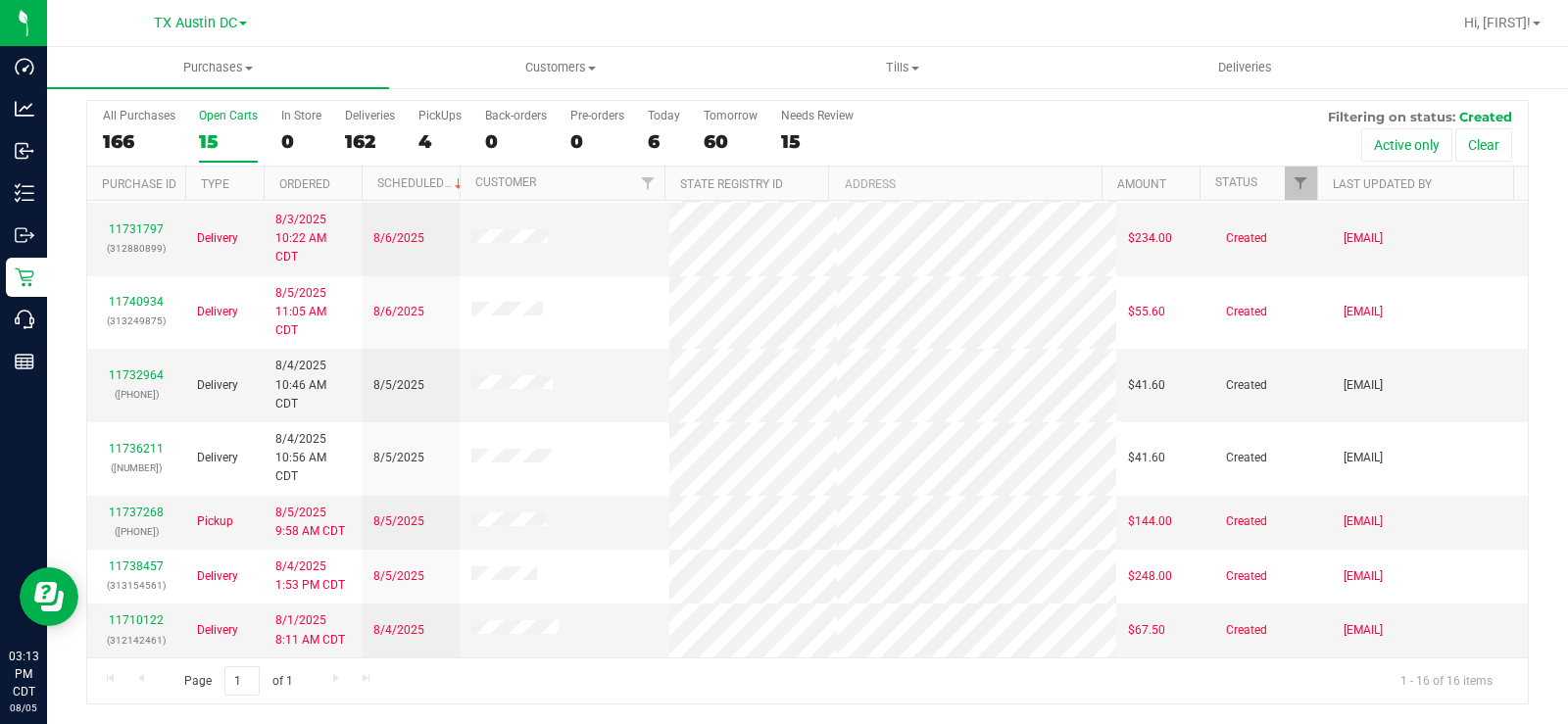 click on "15" at bounding box center [228, 141] 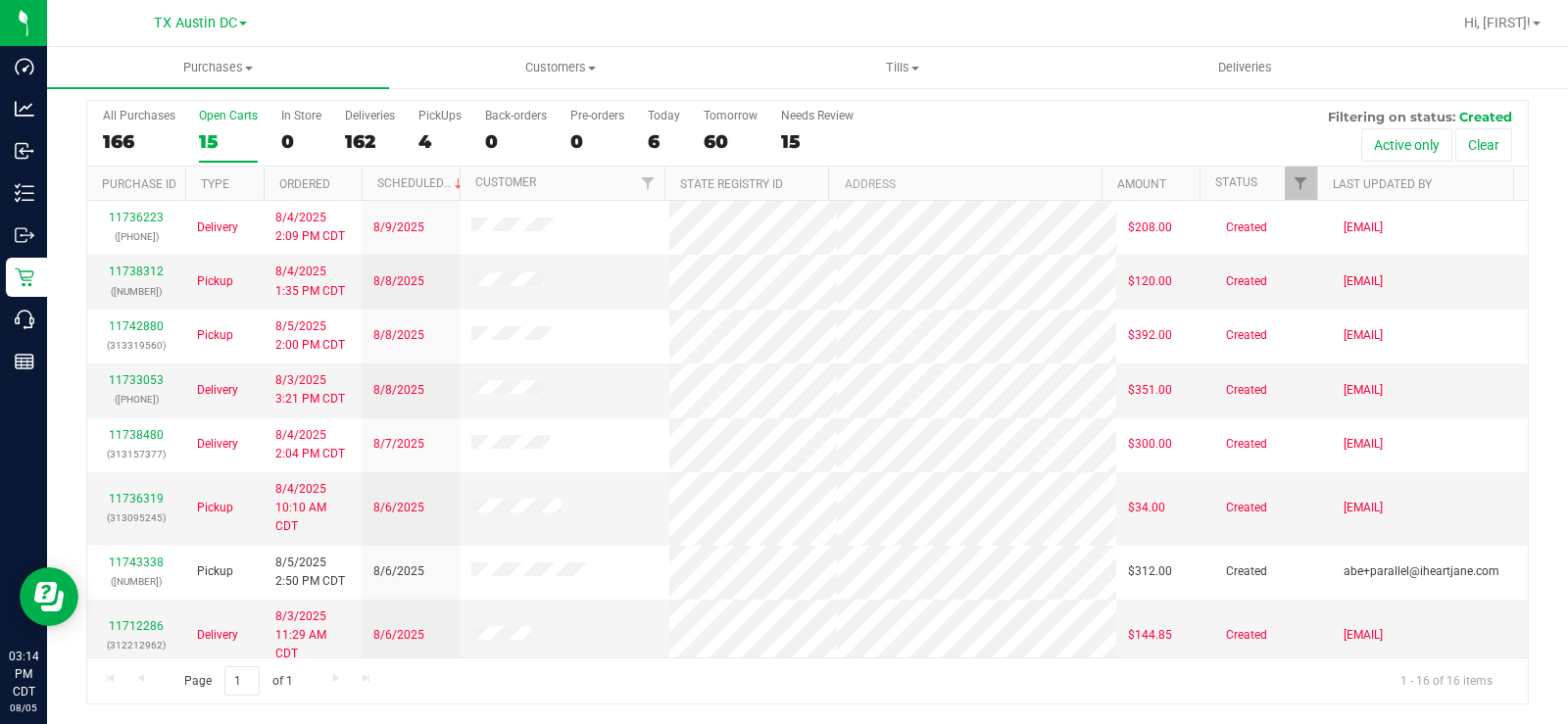 click on "Open Carts" at bounding box center [228, 116] 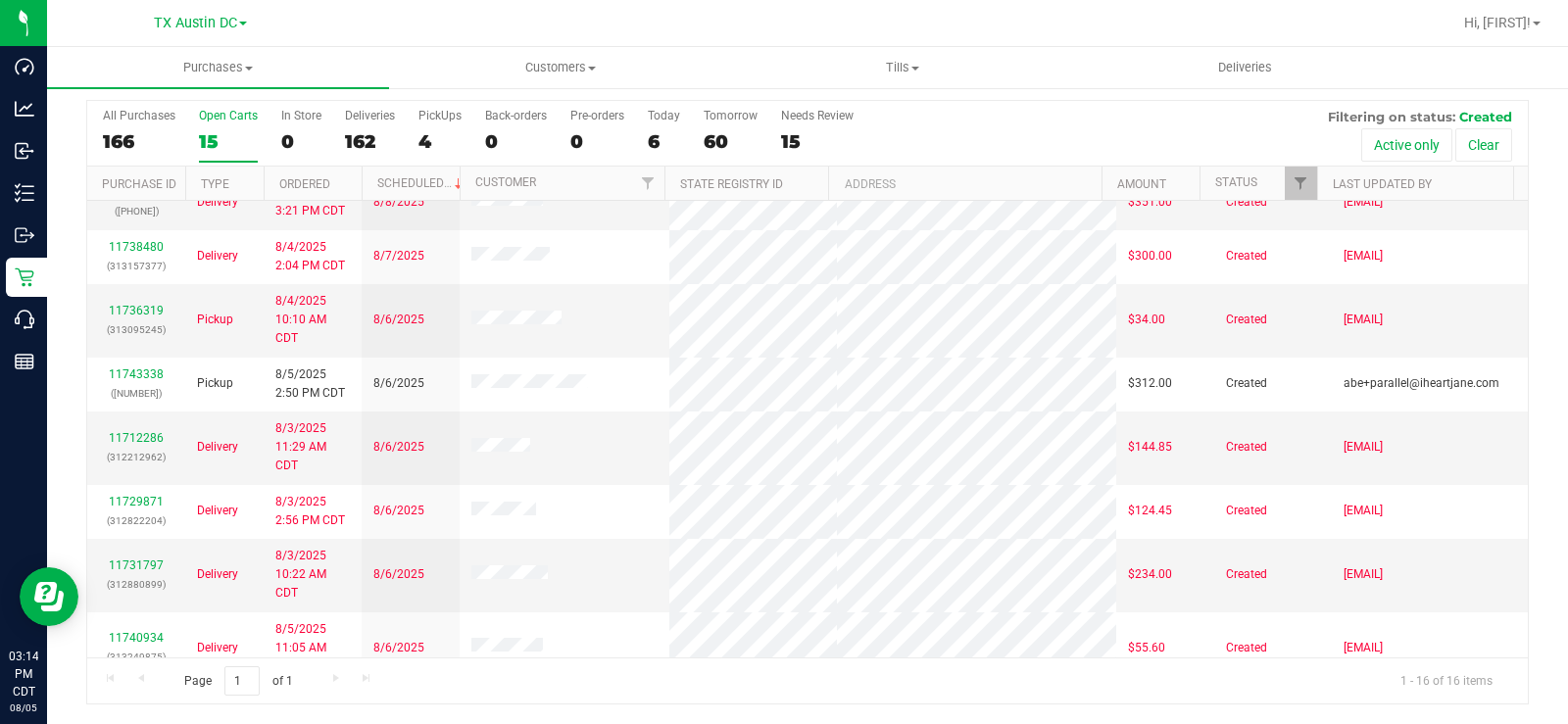 scroll, scrollTop: 196, scrollLeft: 0, axis: vertical 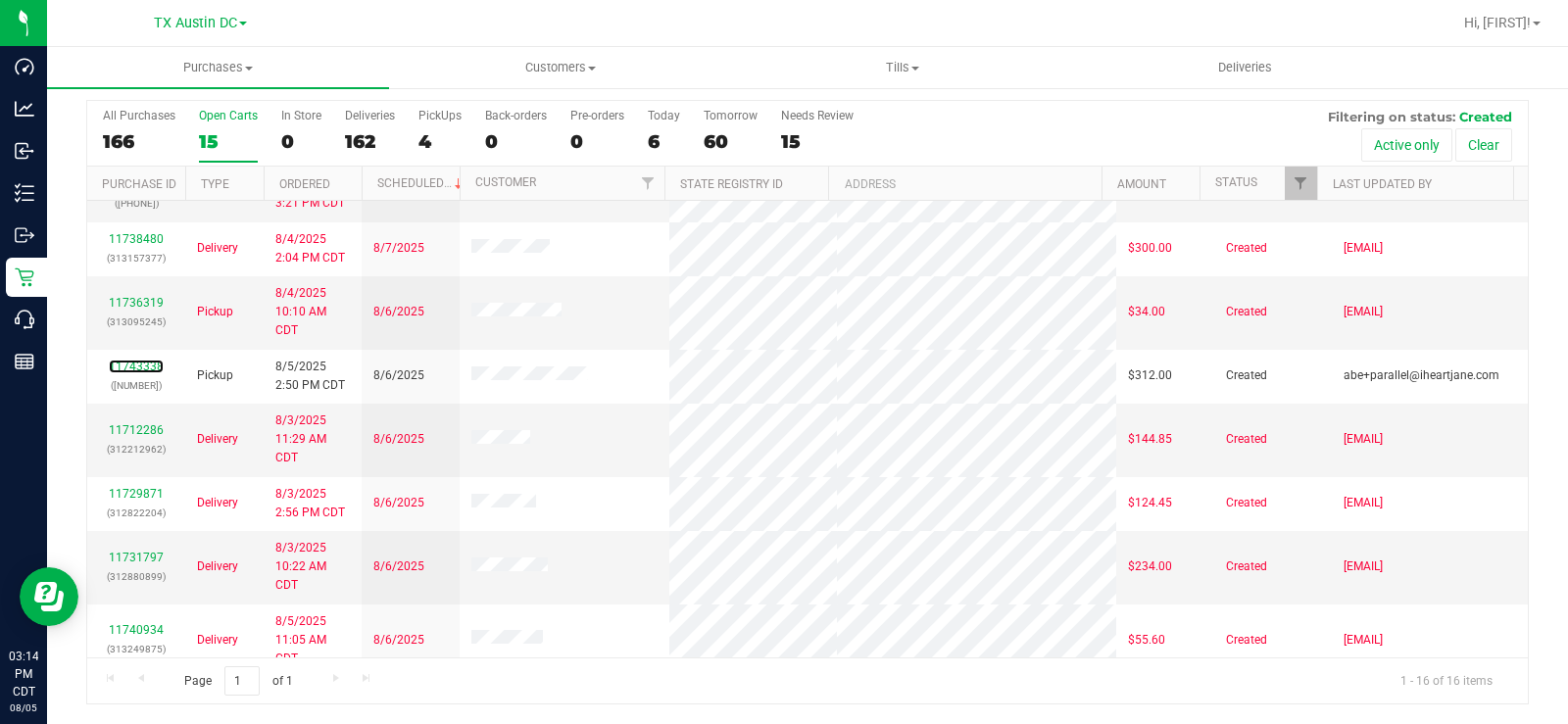 click on "11743338" at bounding box center [136, 366] 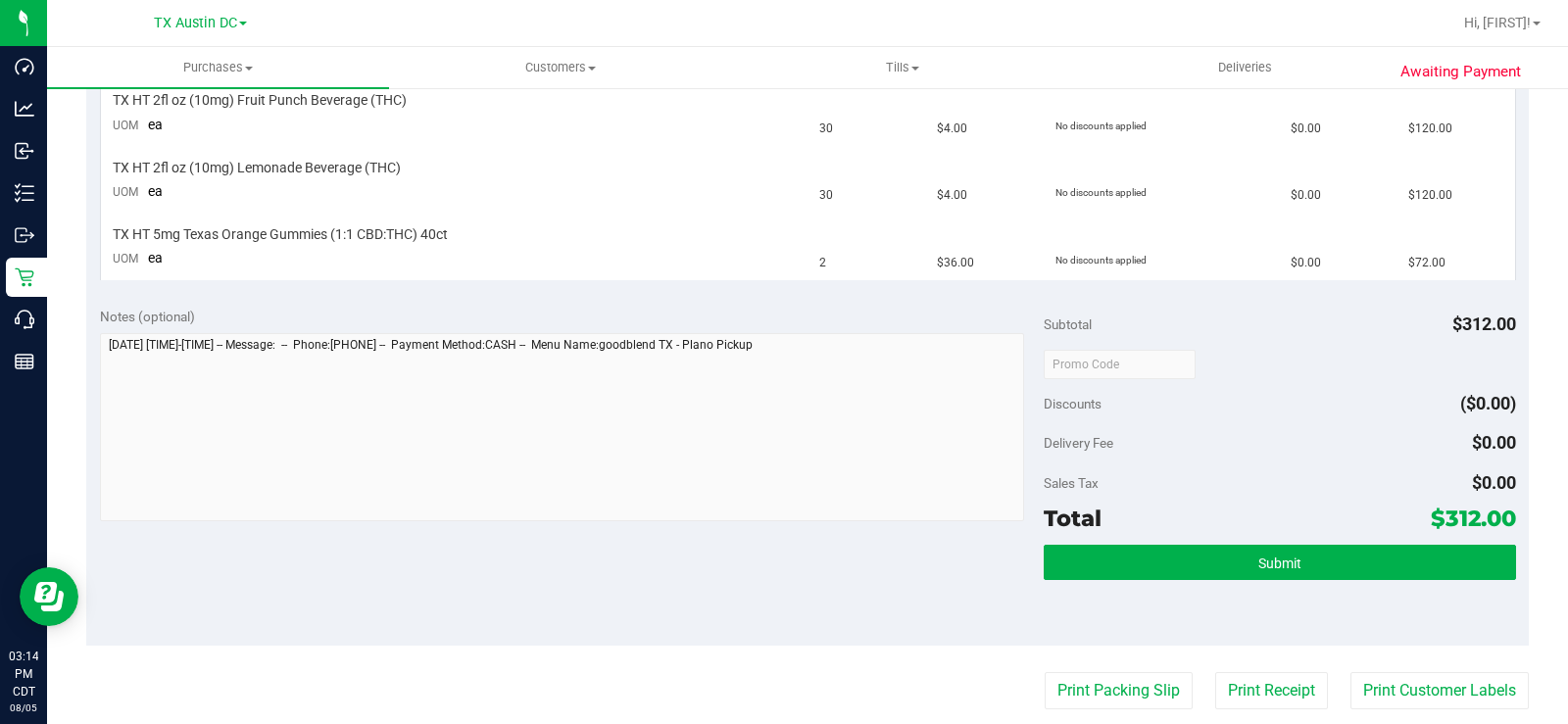 scroll, scrollTop: 0, scrollLeft: 0, axis: both 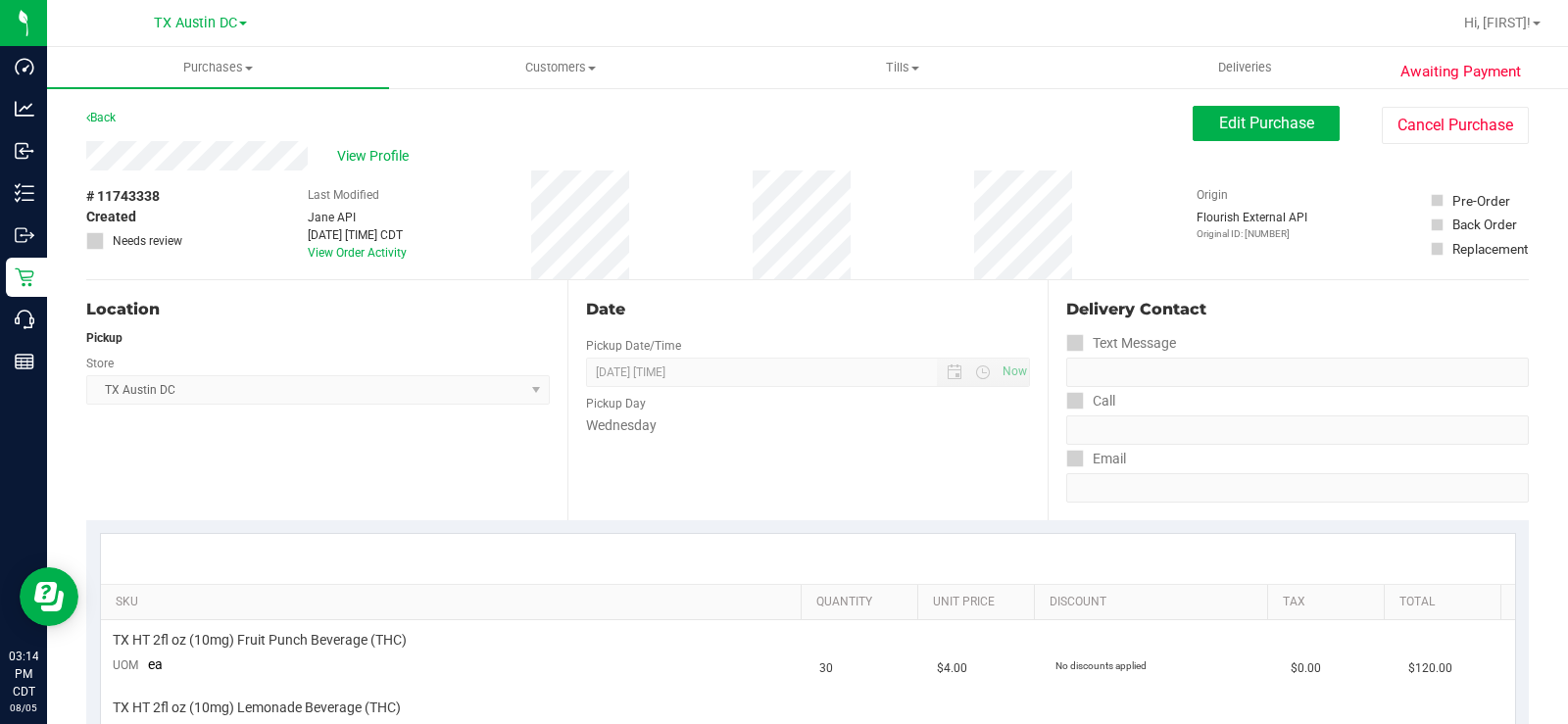 click on "View Profile" at bounding box center [639, 156] 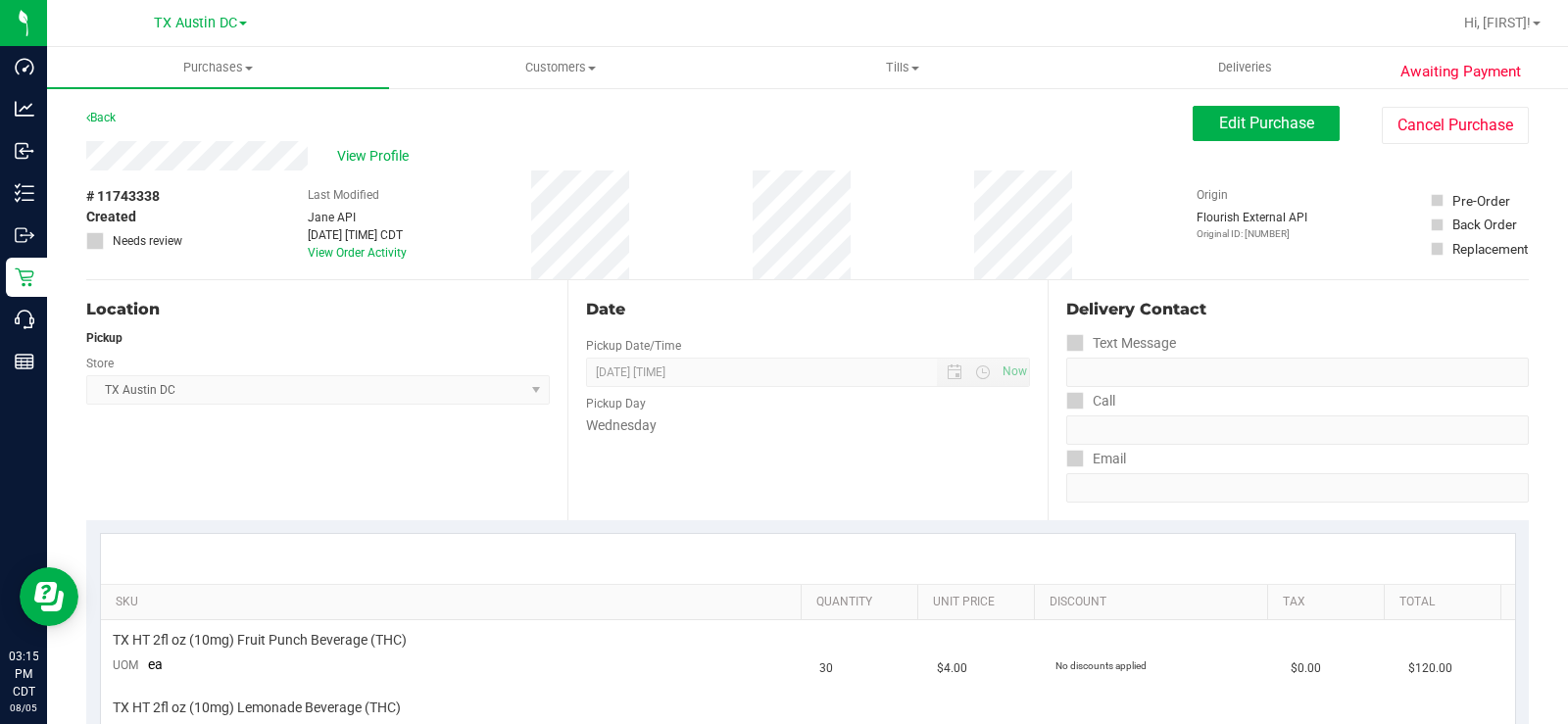 click on "View Profile" at bounding box center (376, 156) 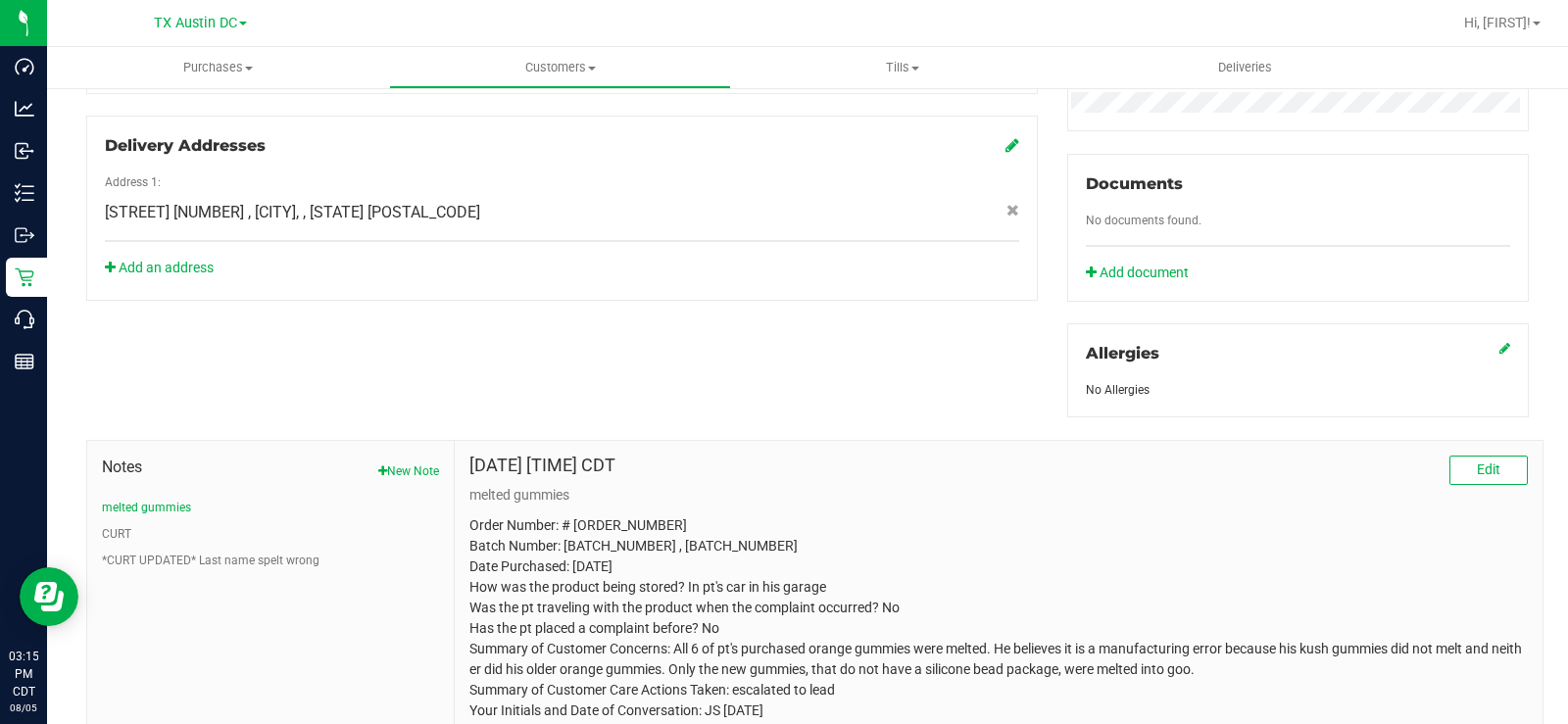 scroll, scrollTop: 725, scrollLeft: 0, axis: vertical 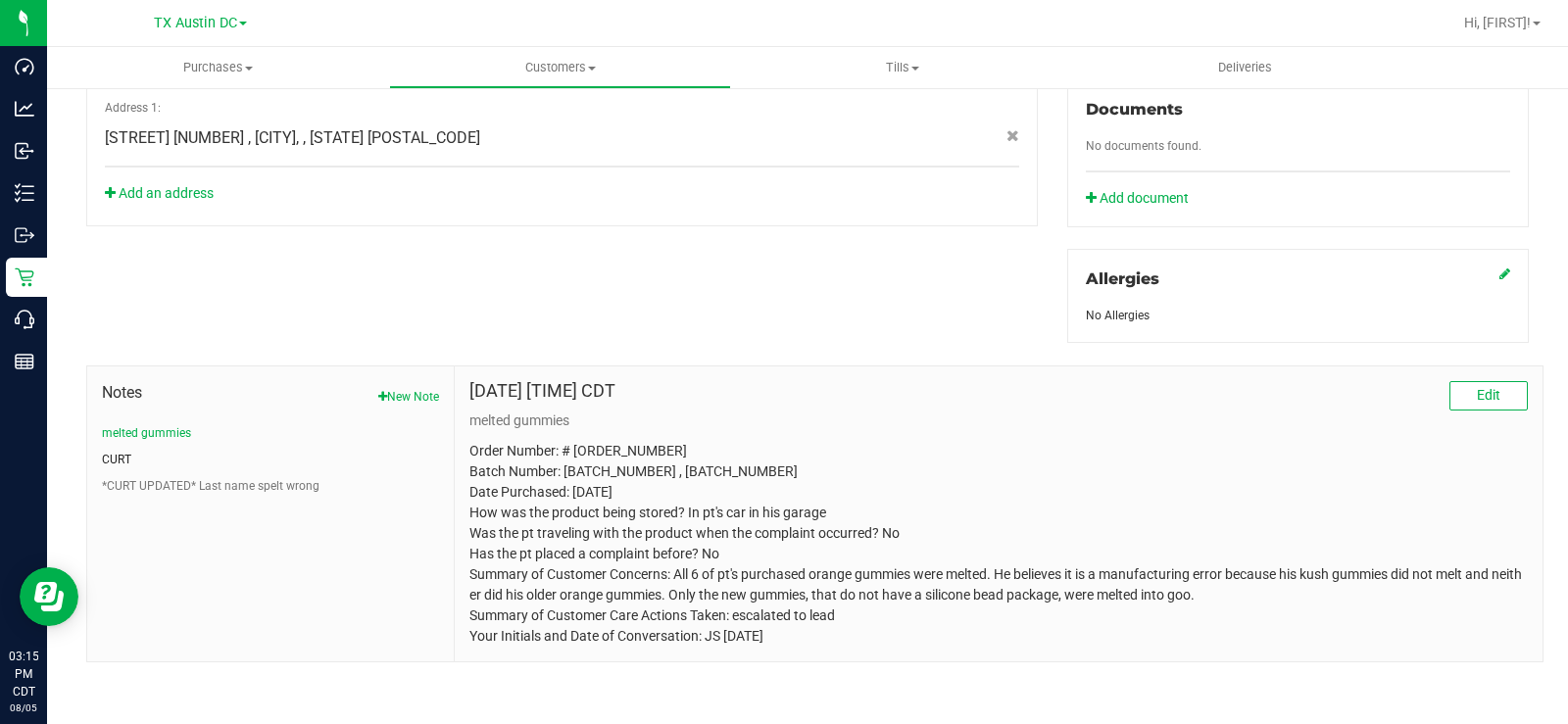 click on "CURT" at bounding box center [117, 459] 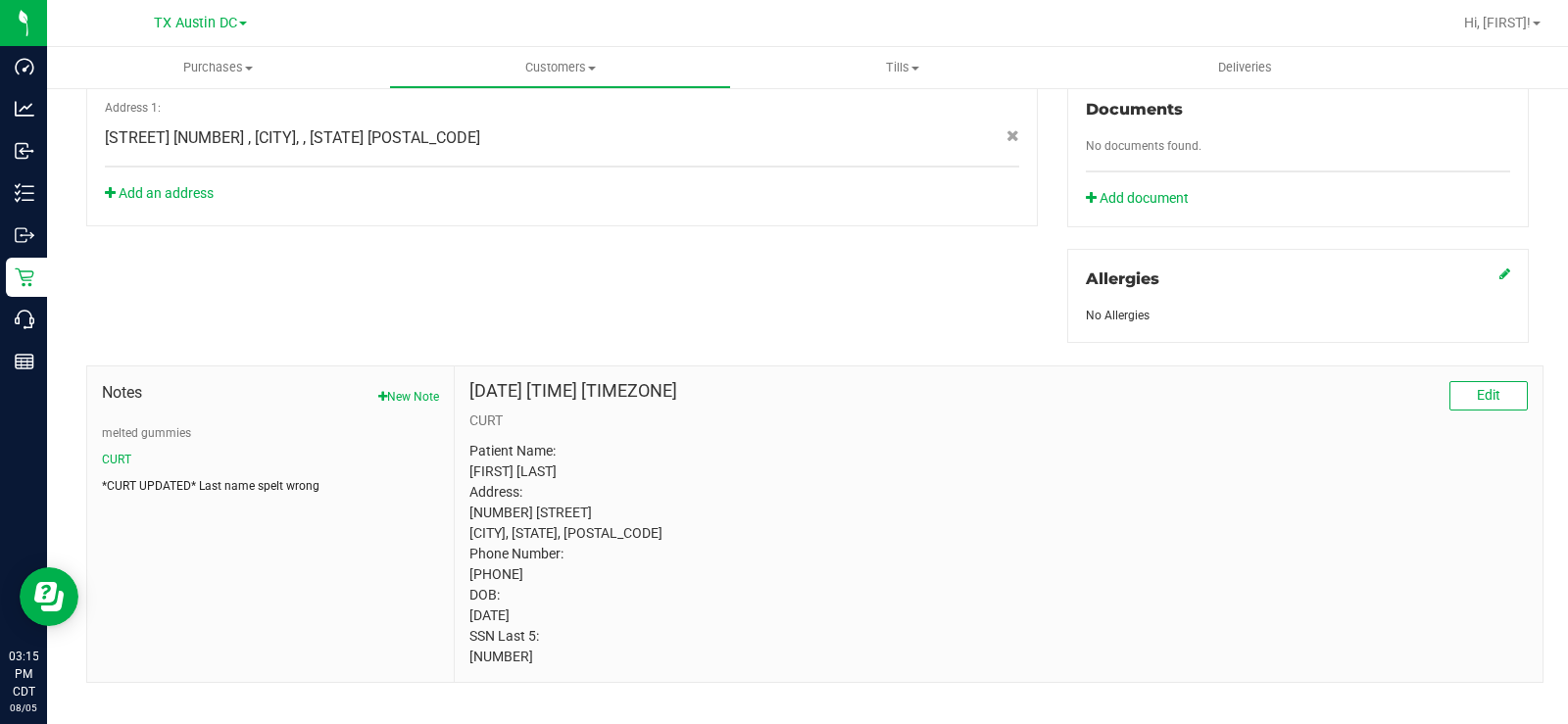 click on "*CURT UPDATED*  Last name spelt wrong" at bounding box center [211, 486] 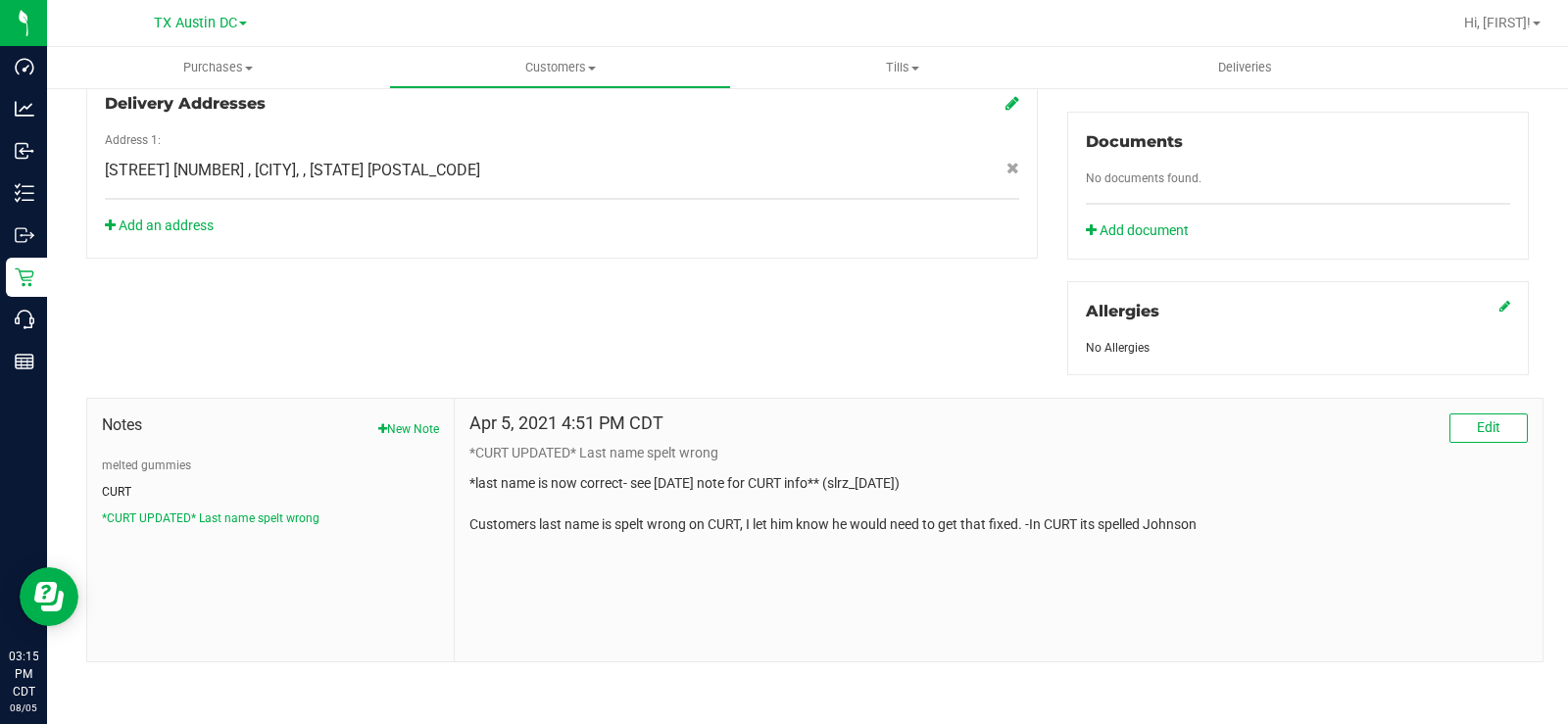 click on "CURT" at bounding box center (117, 492) 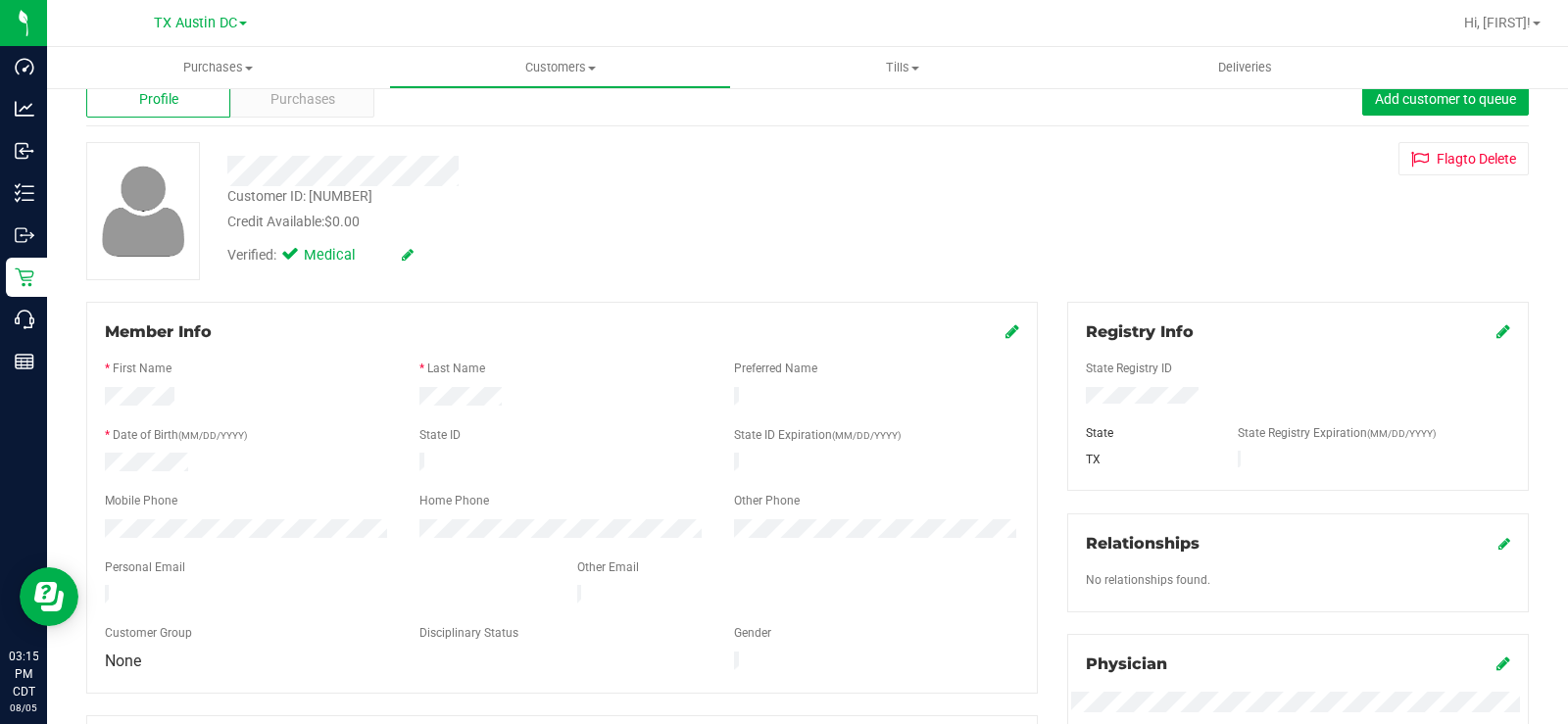 scroll, scrollTop: 0, scrollLeft: 0, axis: both 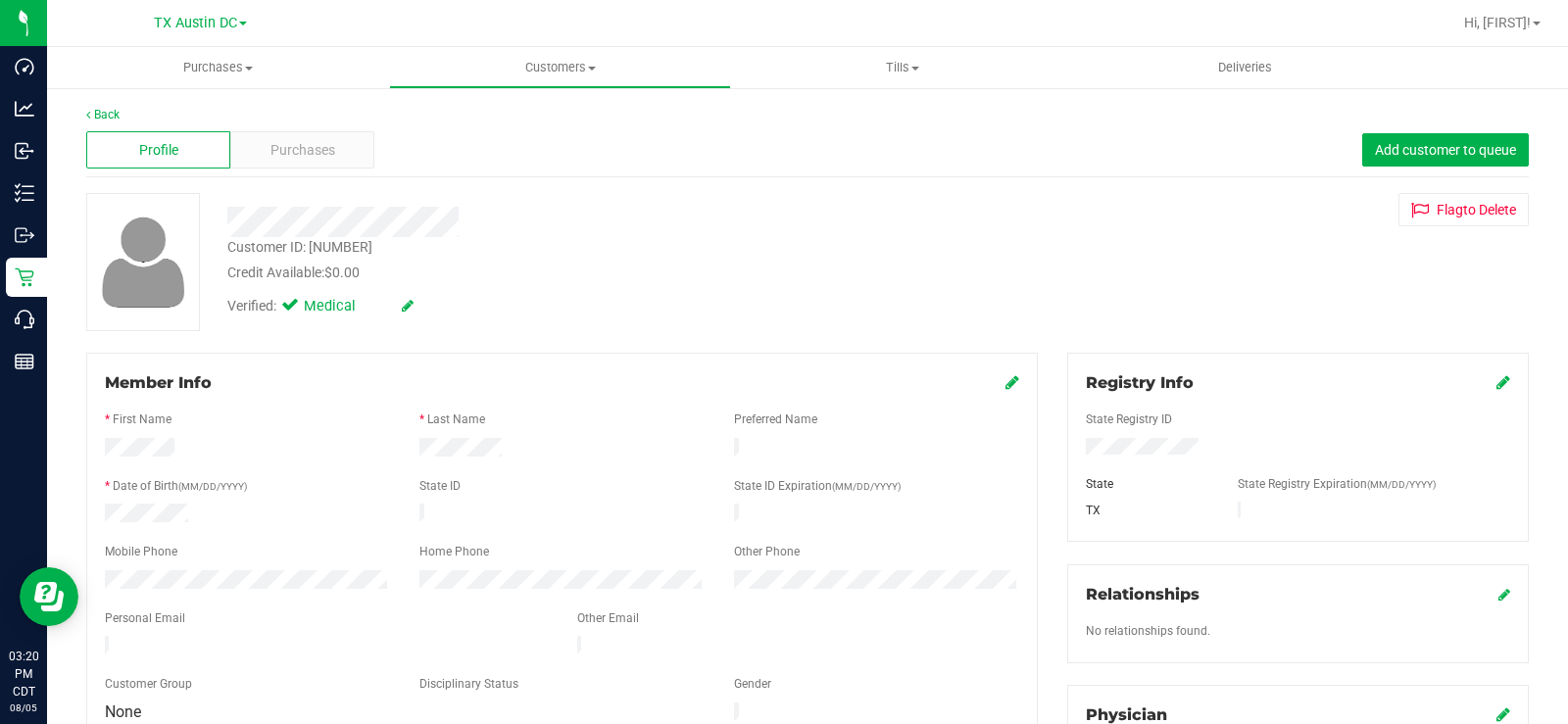 click on "Profile
Purchases
Add customer to queue" at bounding box center [808, 150] 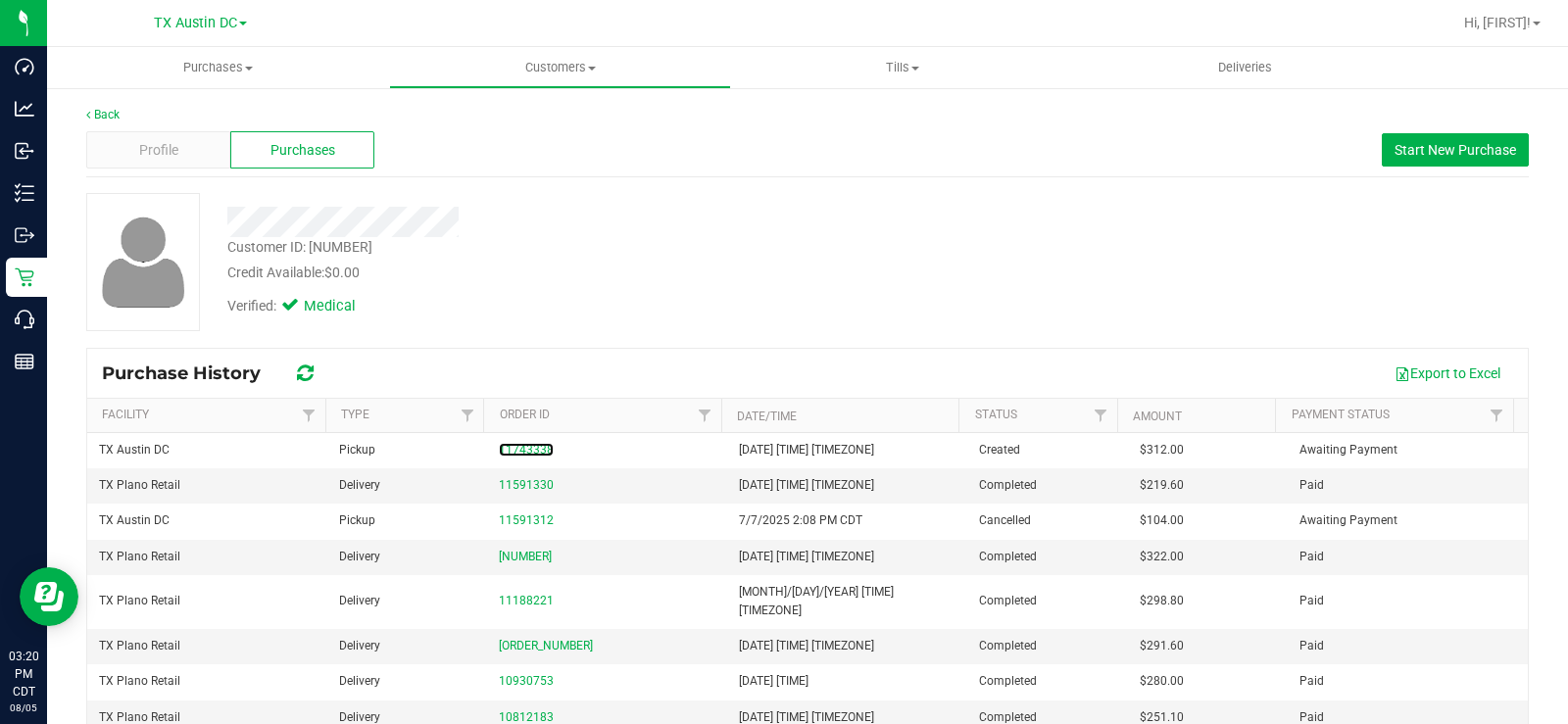 click on "11743338" at bounding box center [526, 450] 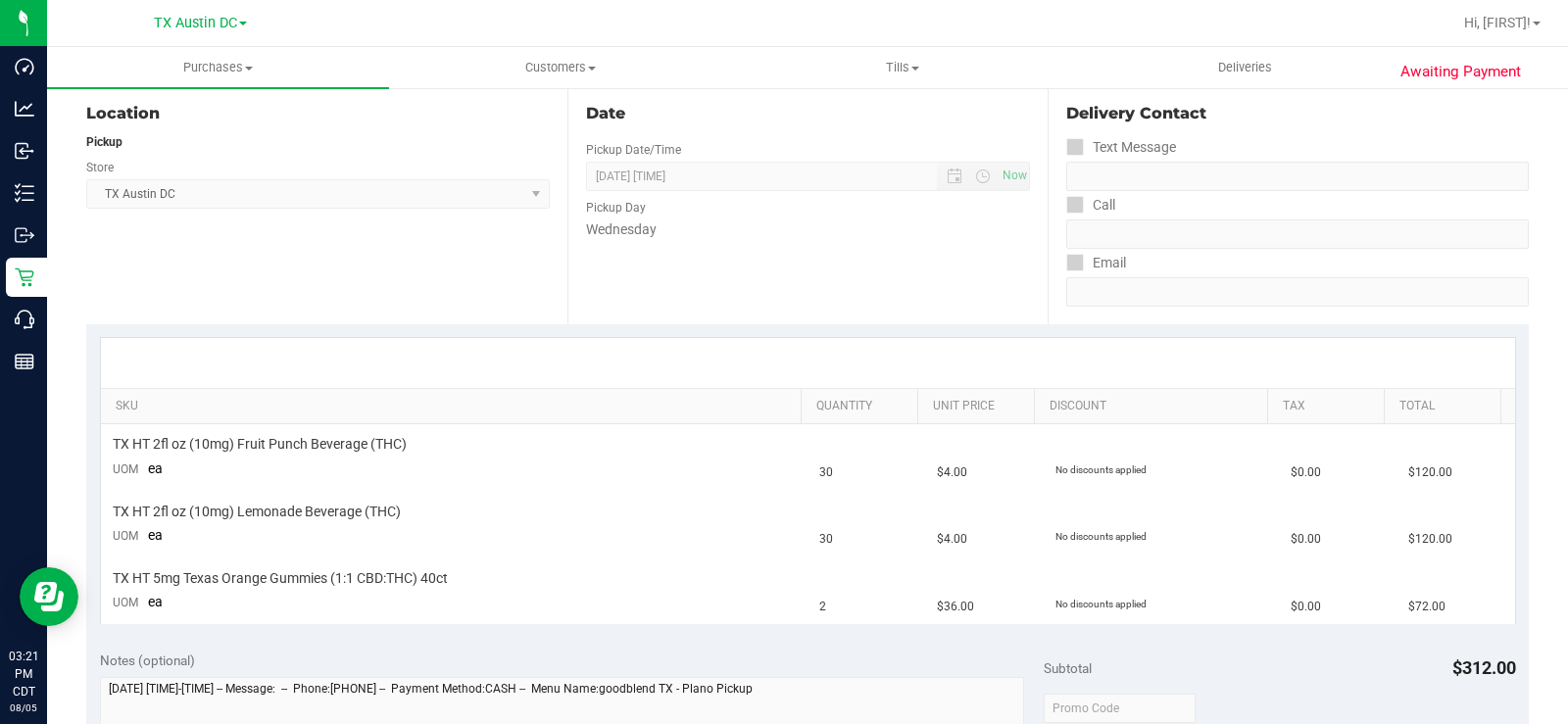 scroll, scrollTop: 0, scrollLeft: 0, axis: both 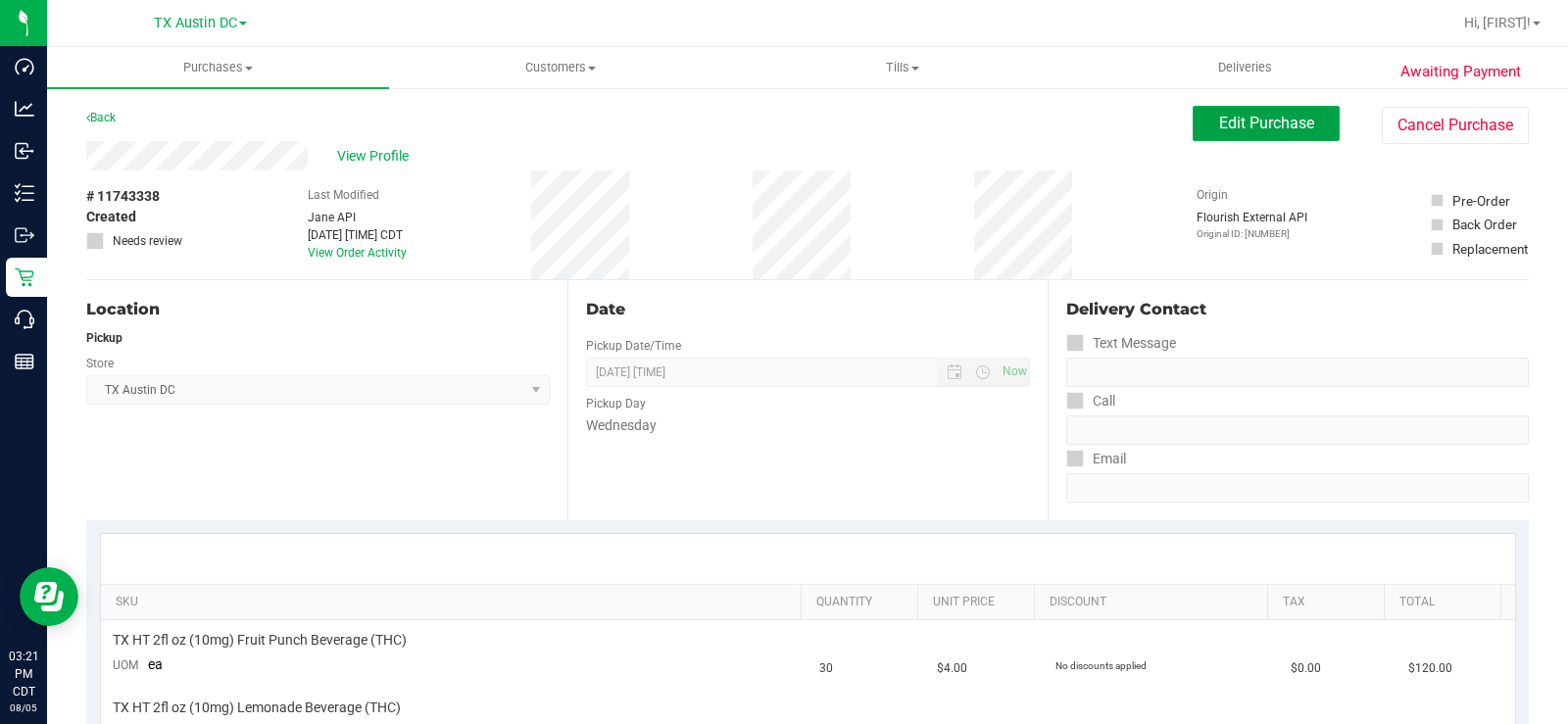 click on "Edit Purchase" at bounding box center (1266, 123) 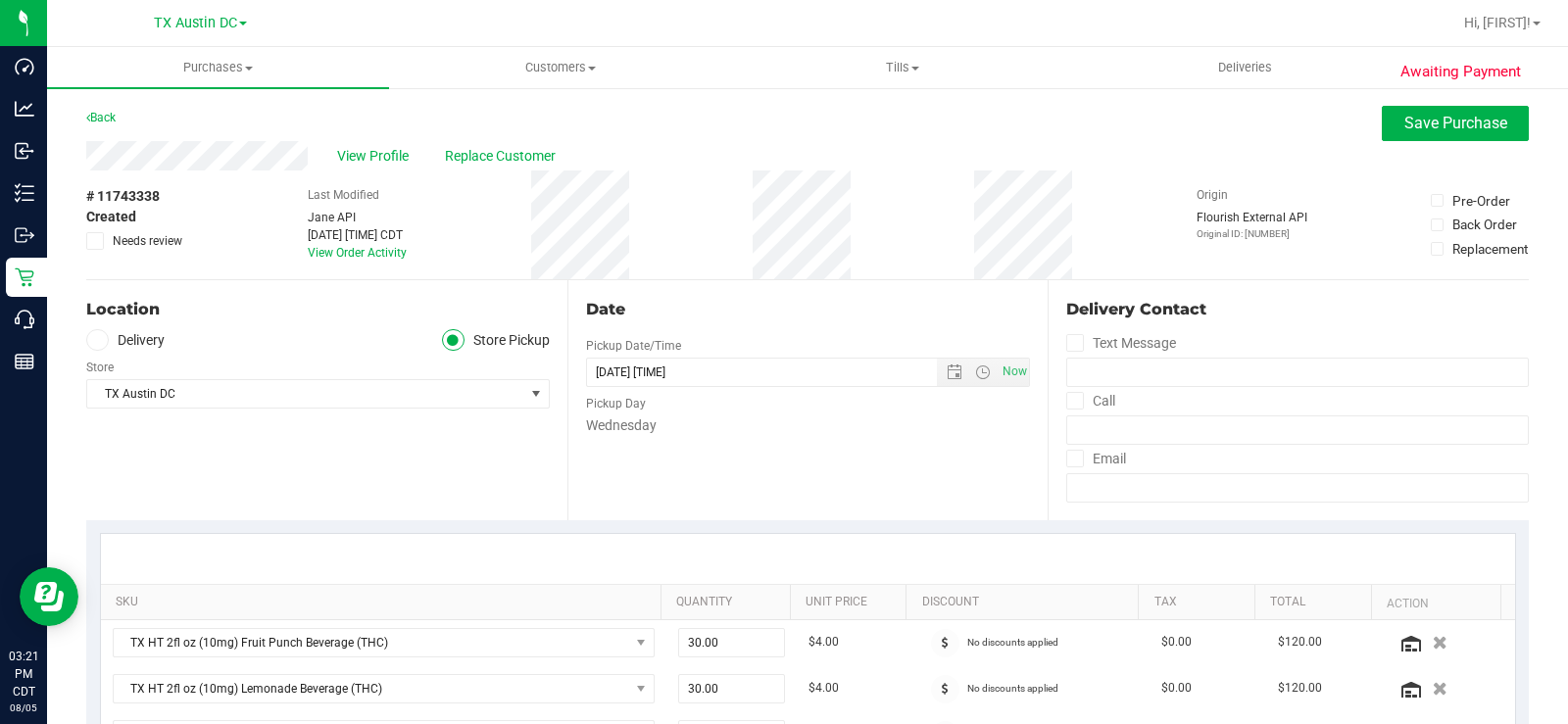 click at bounding box center (97, 340) 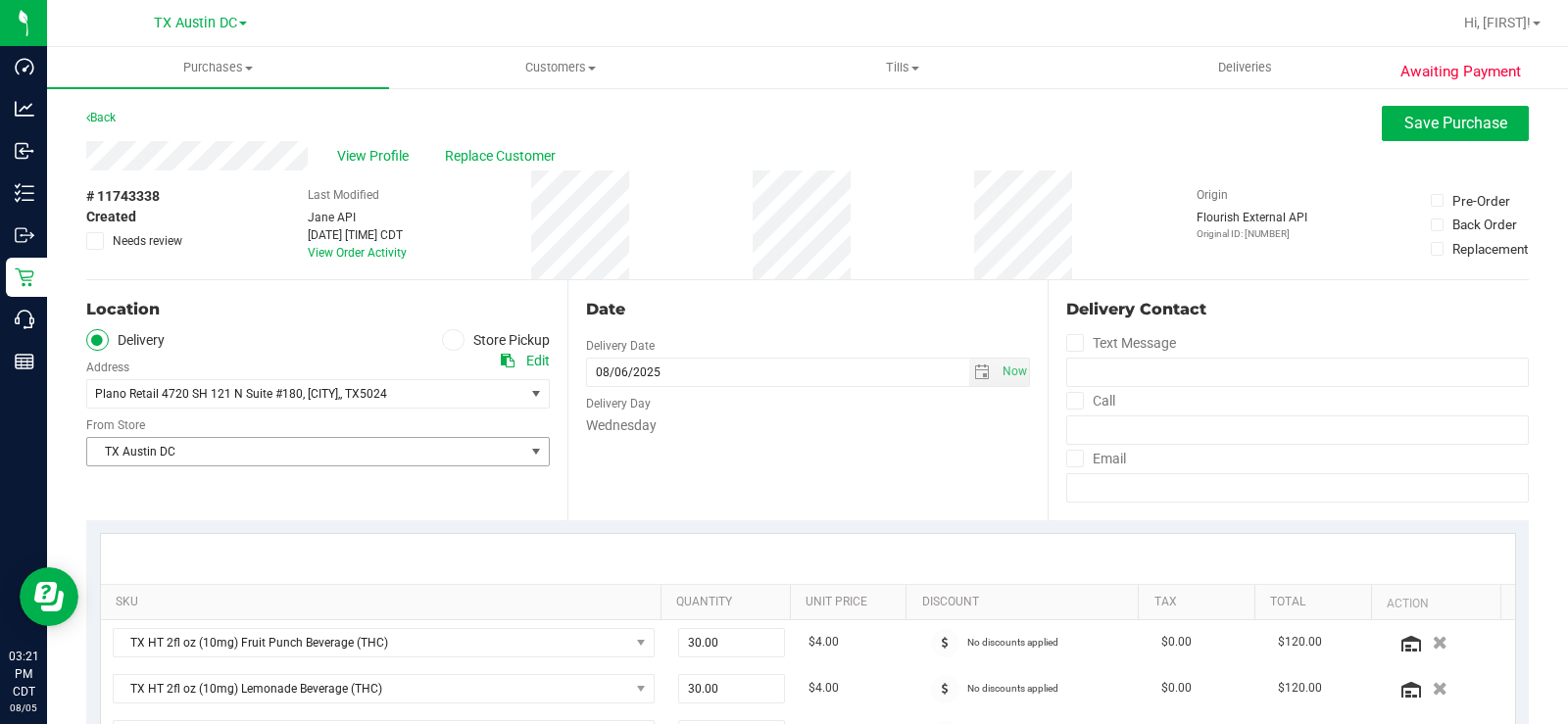 click on "TX Austin DC" at bounding box center (306, 452) 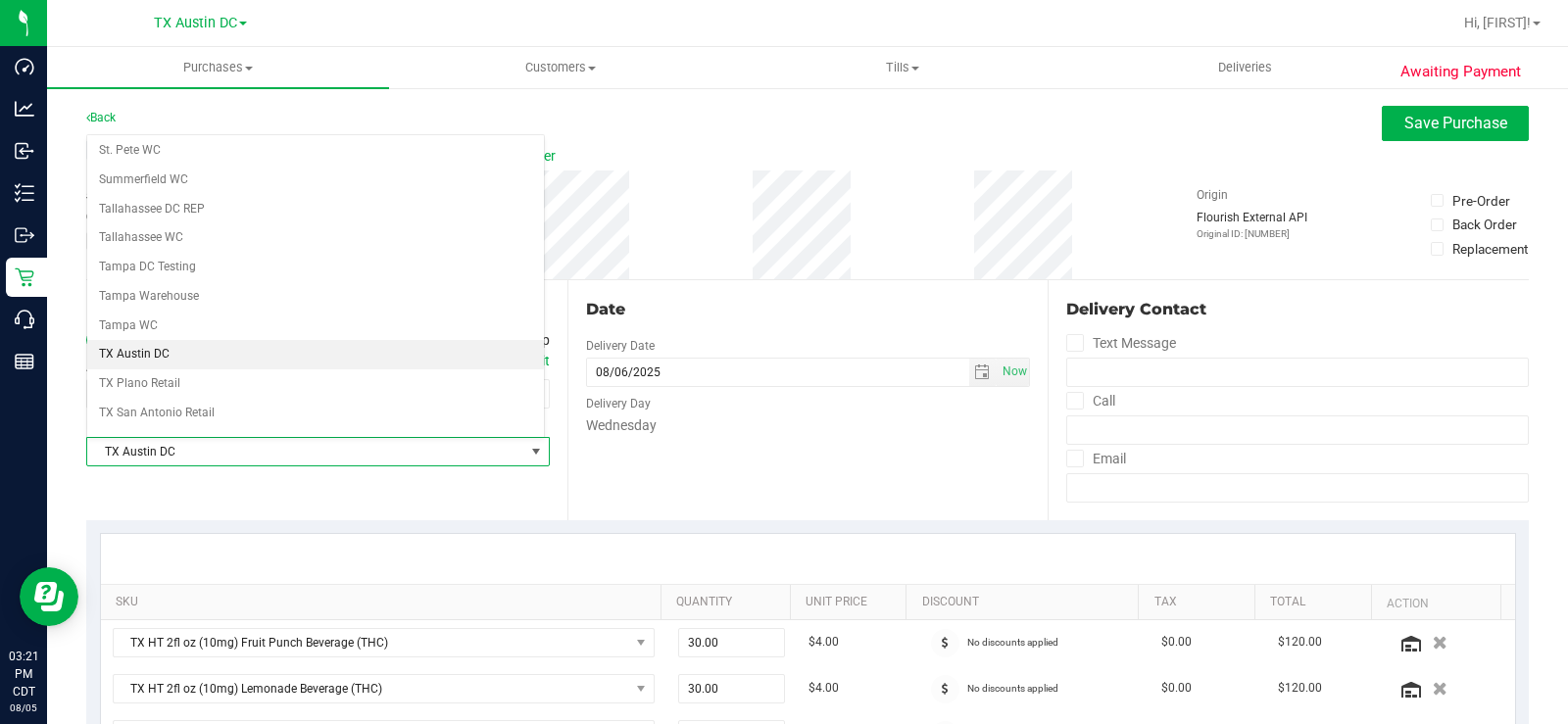 scroll, scrollTop: 1319, scrollLeft: 0, axis: vertical 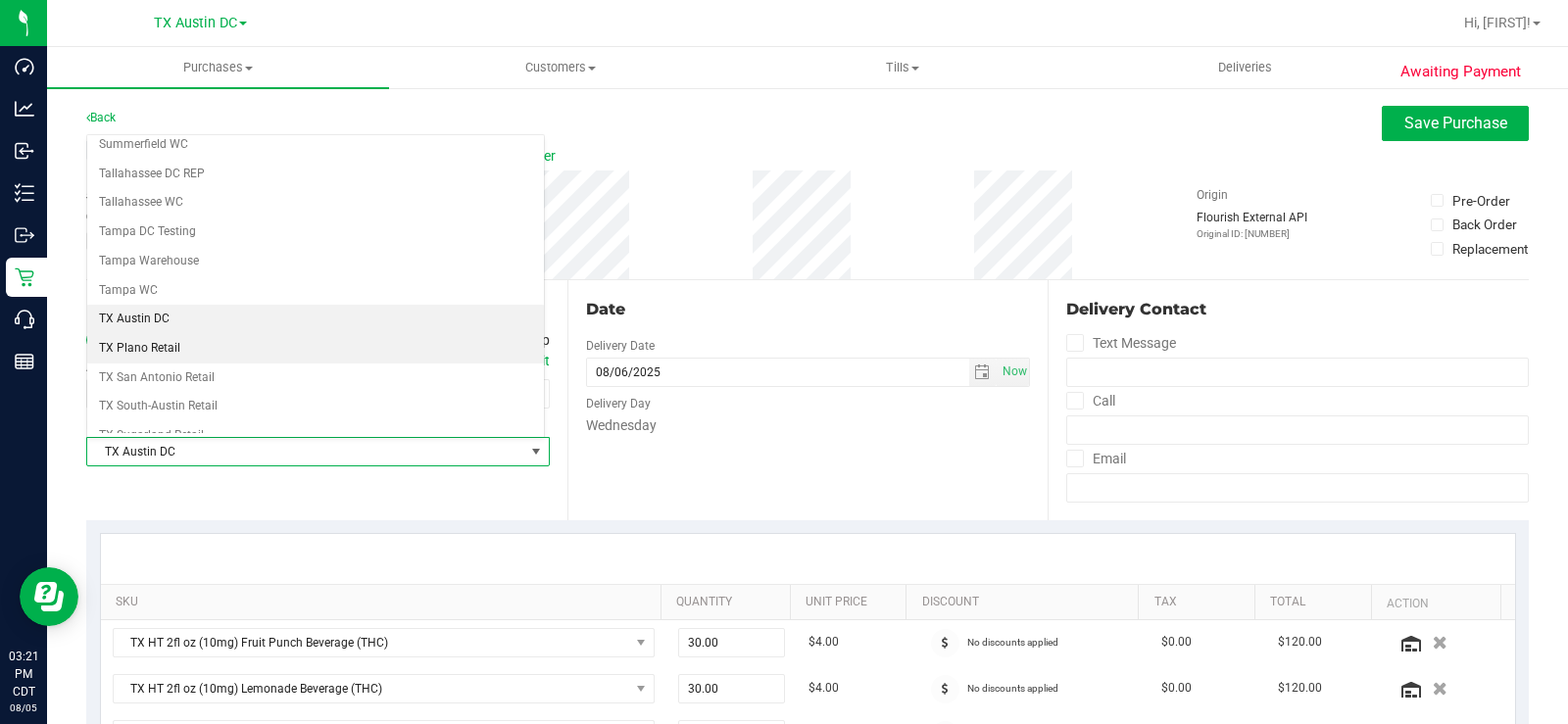 click on "TX Plano Retail" at bounding box center [316, 349] 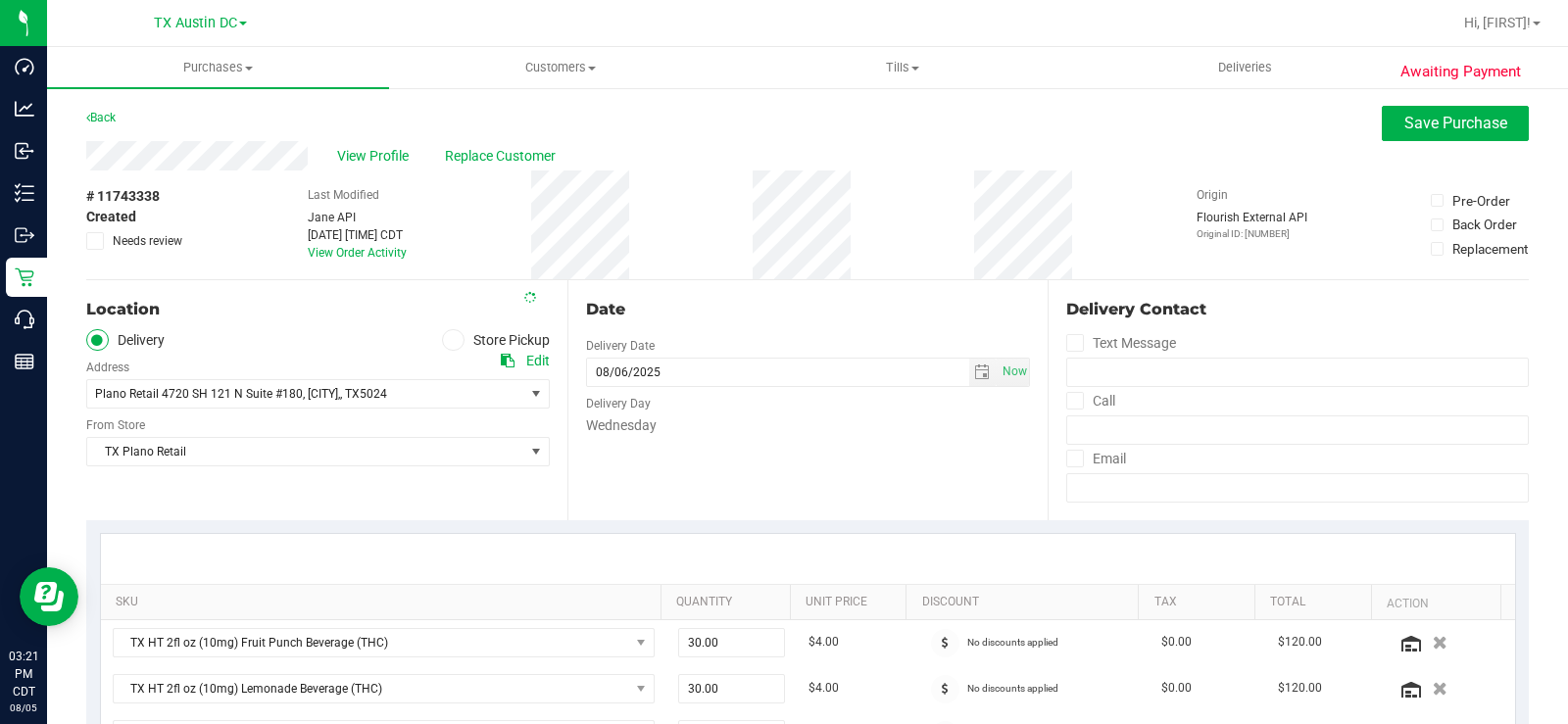 click on "Date
Delivery Date
08/06/2025
Now
08/06/2025 06:00 PM
Now
Delivery Day
Wednesday" at bounding box center [808, 400] 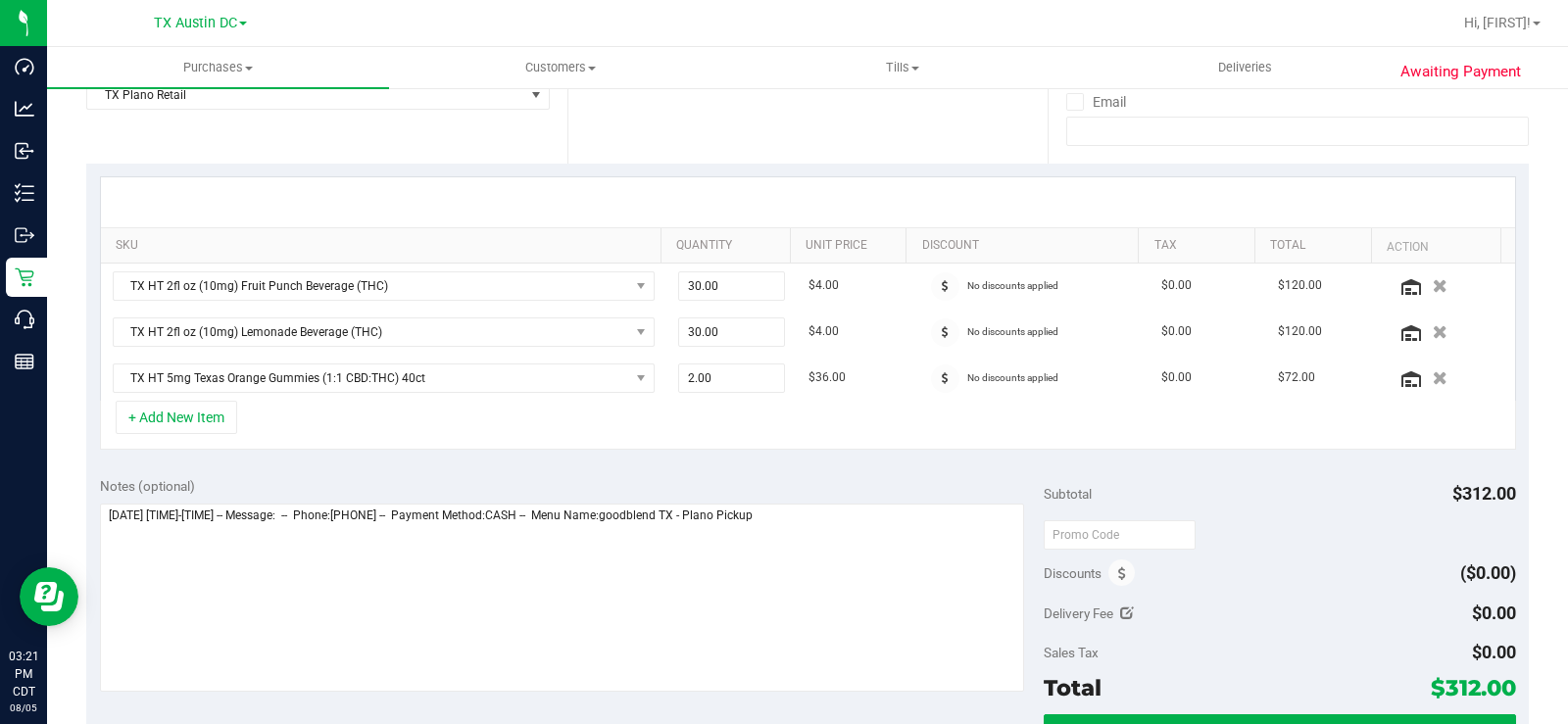 scroll, scrollTop: 490, scrollLeft: 0, axis: vertical 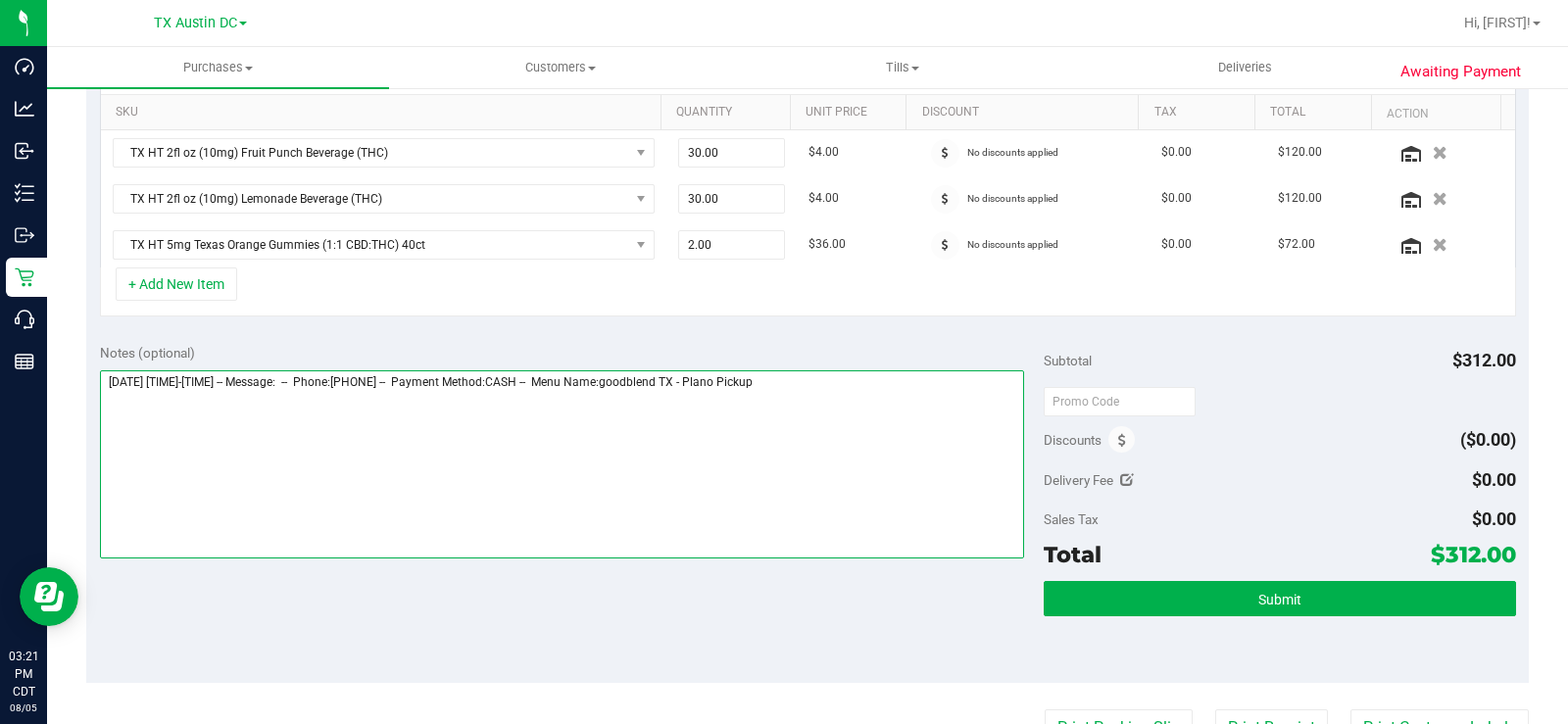 click at bounding box center [562, 464] 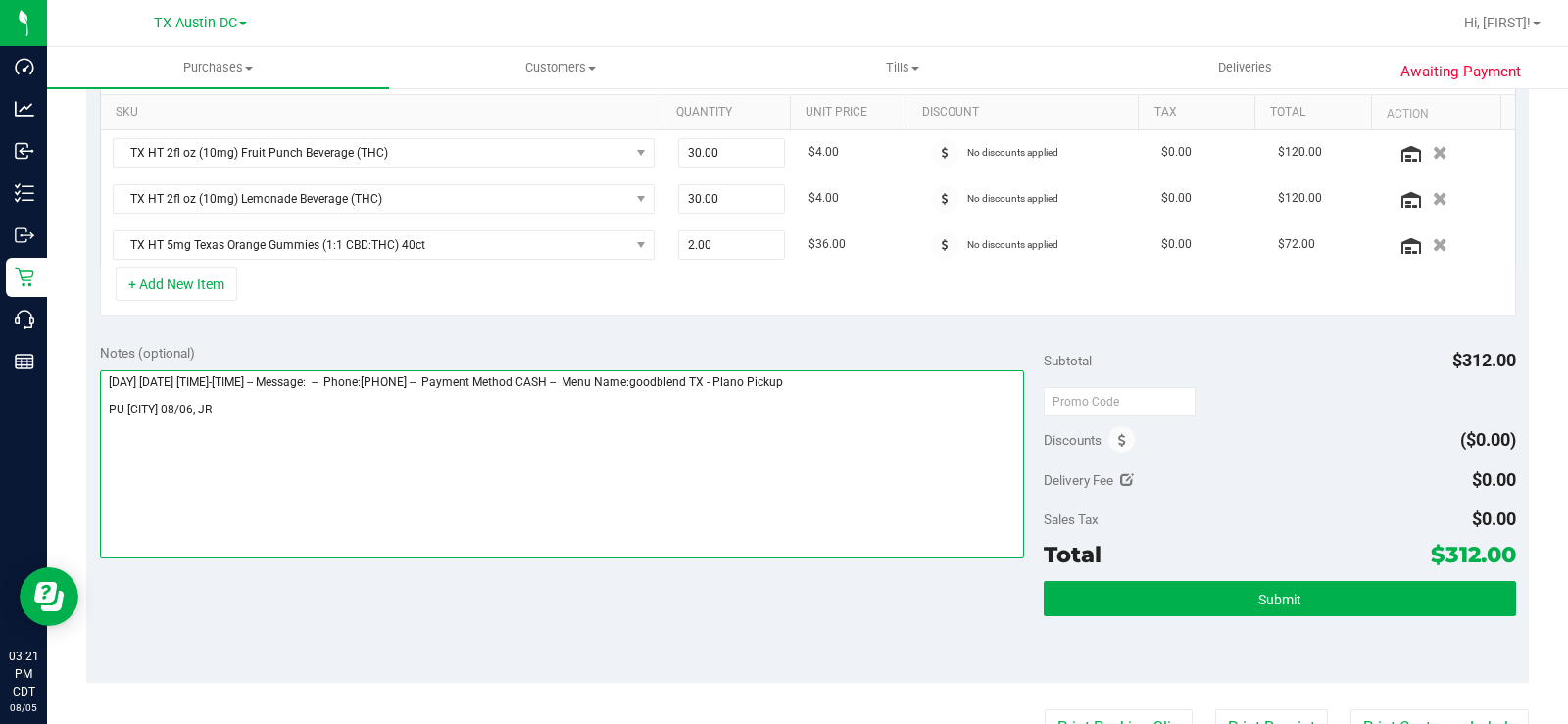 type on "[DAY] [DATE] [TIME]-[TIME] -- Message:  --  Phone:[PHONE] --  Payment Method:CASH --  Menu Name:goodblend TX - Plano Pickup
PU [CITY] 08/06, JR" 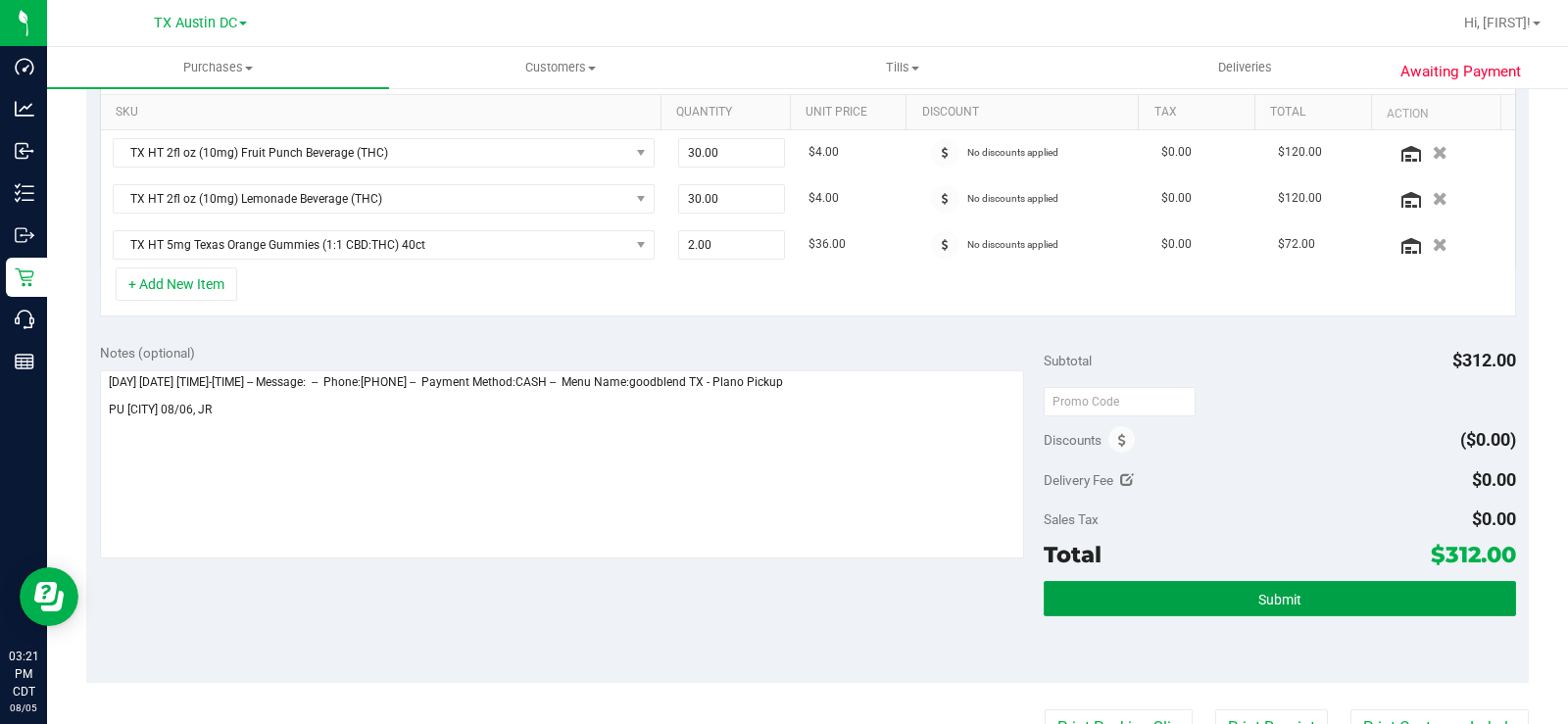 click on "Submit" at bounding box center (1280, 599) 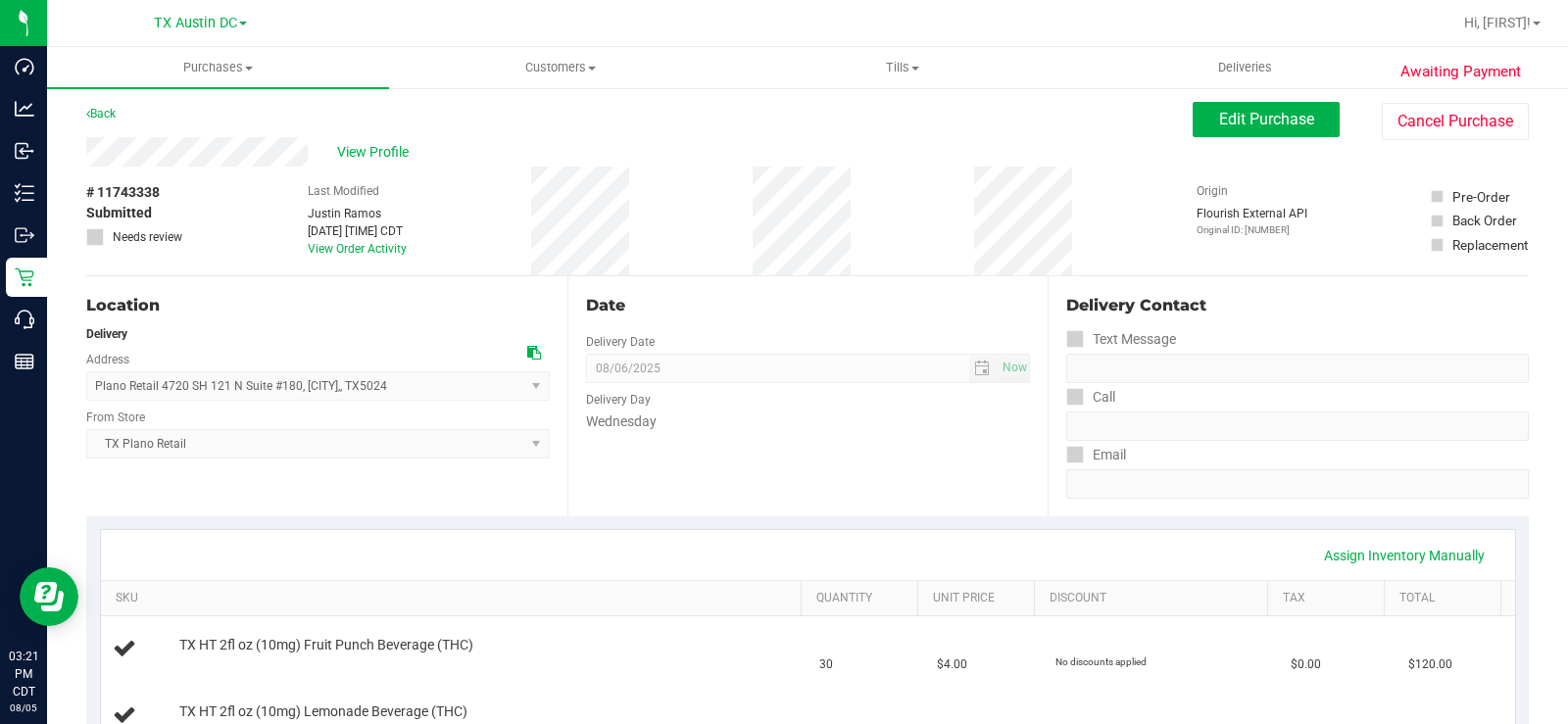 scroll, scrollTop: 0, scrollLeft: 0, axis: both 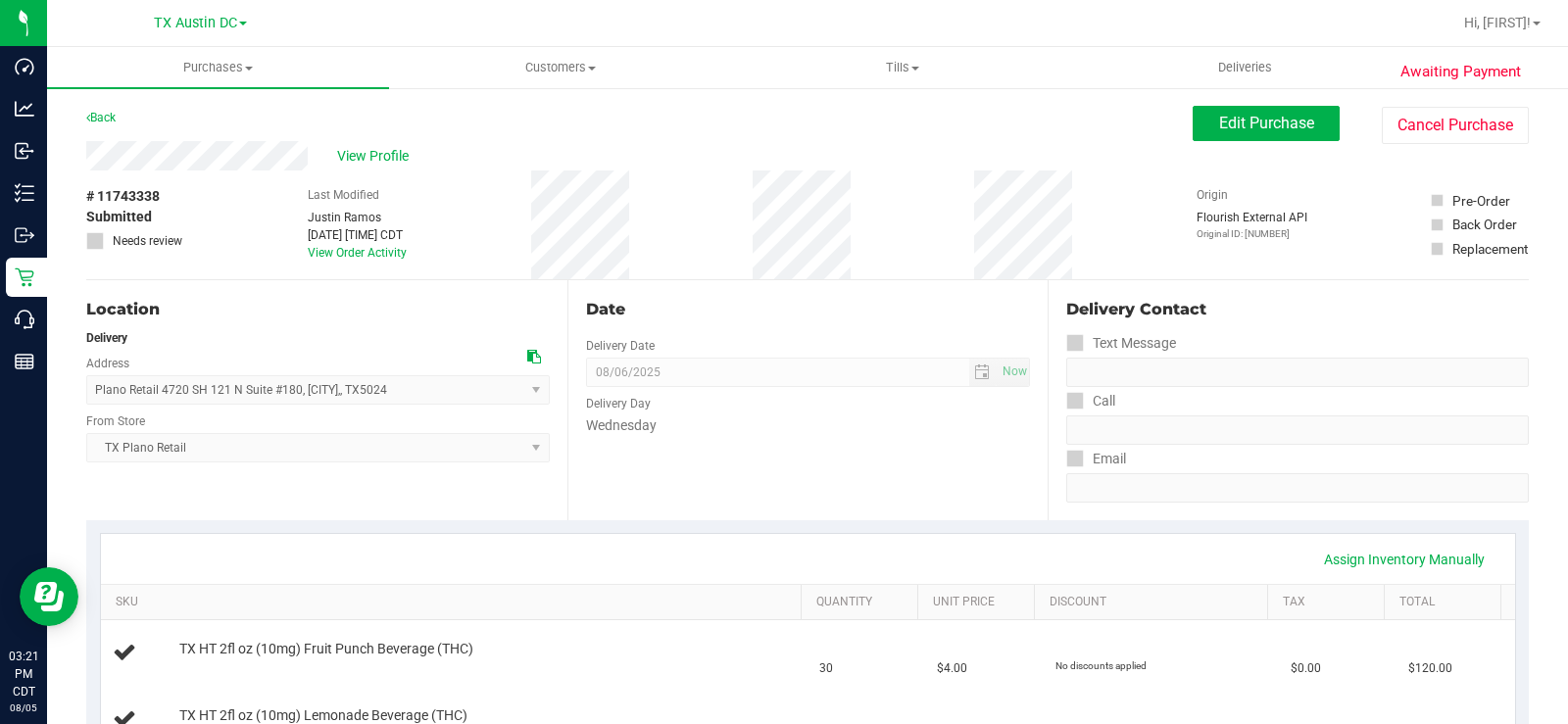drag, startPoint x: 310, startPoint y: 154, endPoint x: 74, endPoint y: 148, distance: 236.07626 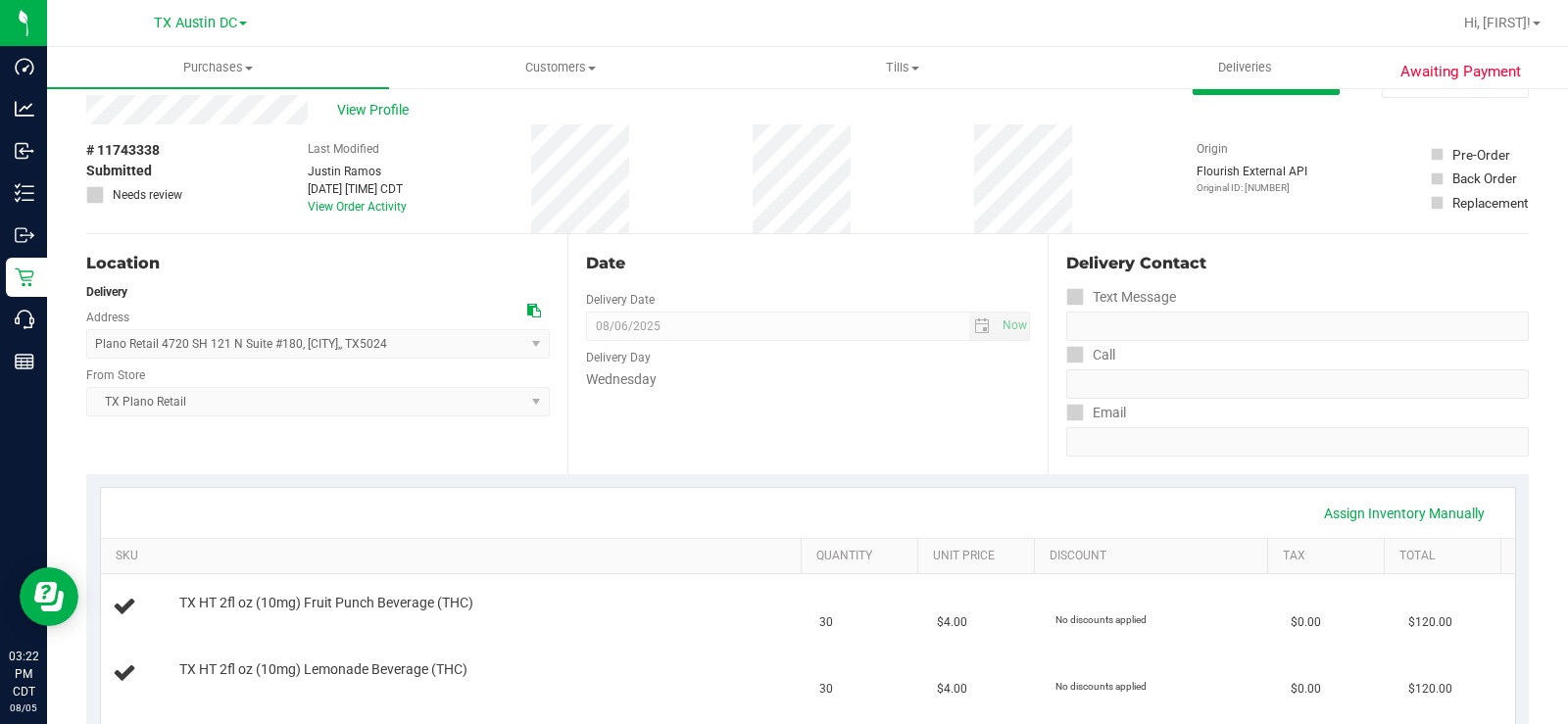 scroll, scrollTop: 0, scrollLeft: 0, axis: both 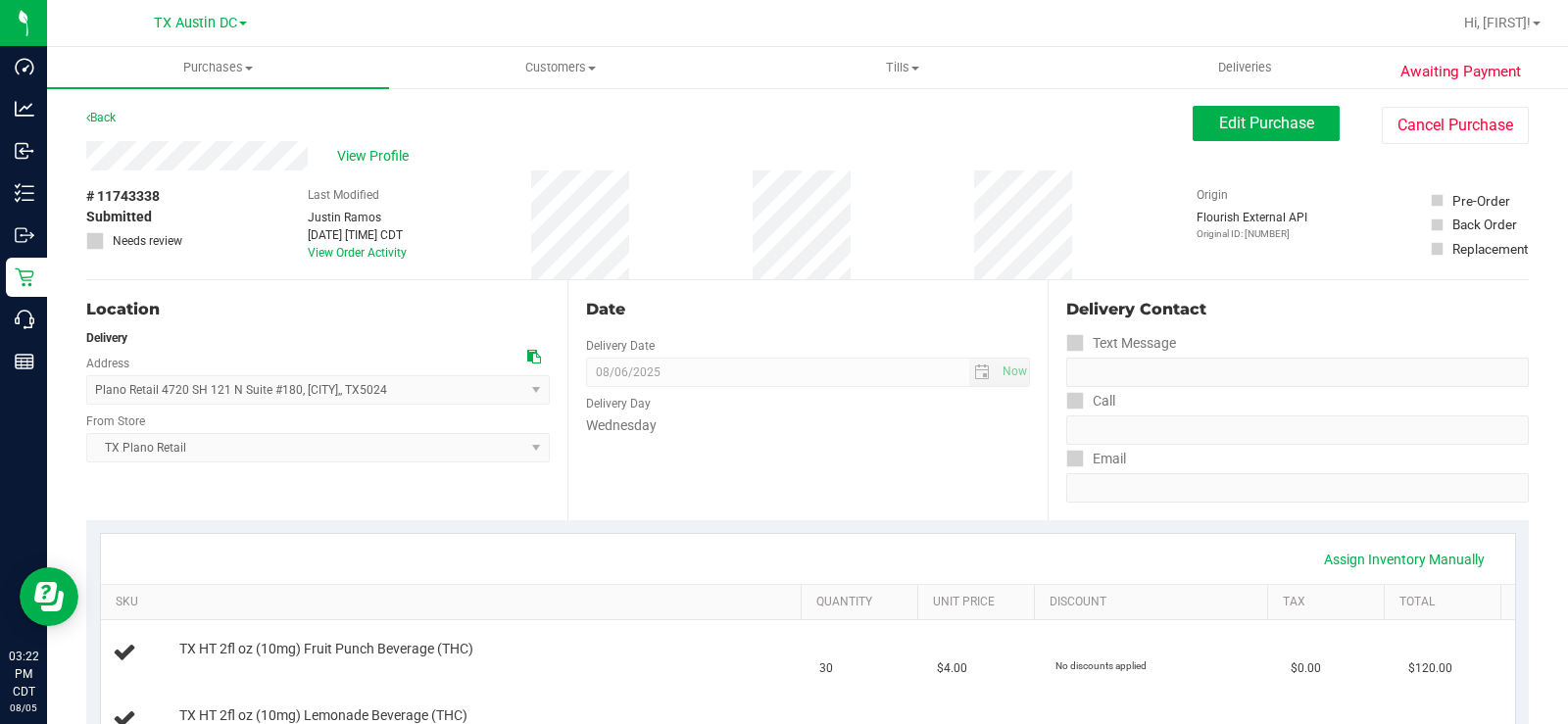 click on "View Profile" at bounding box center (376, 156) 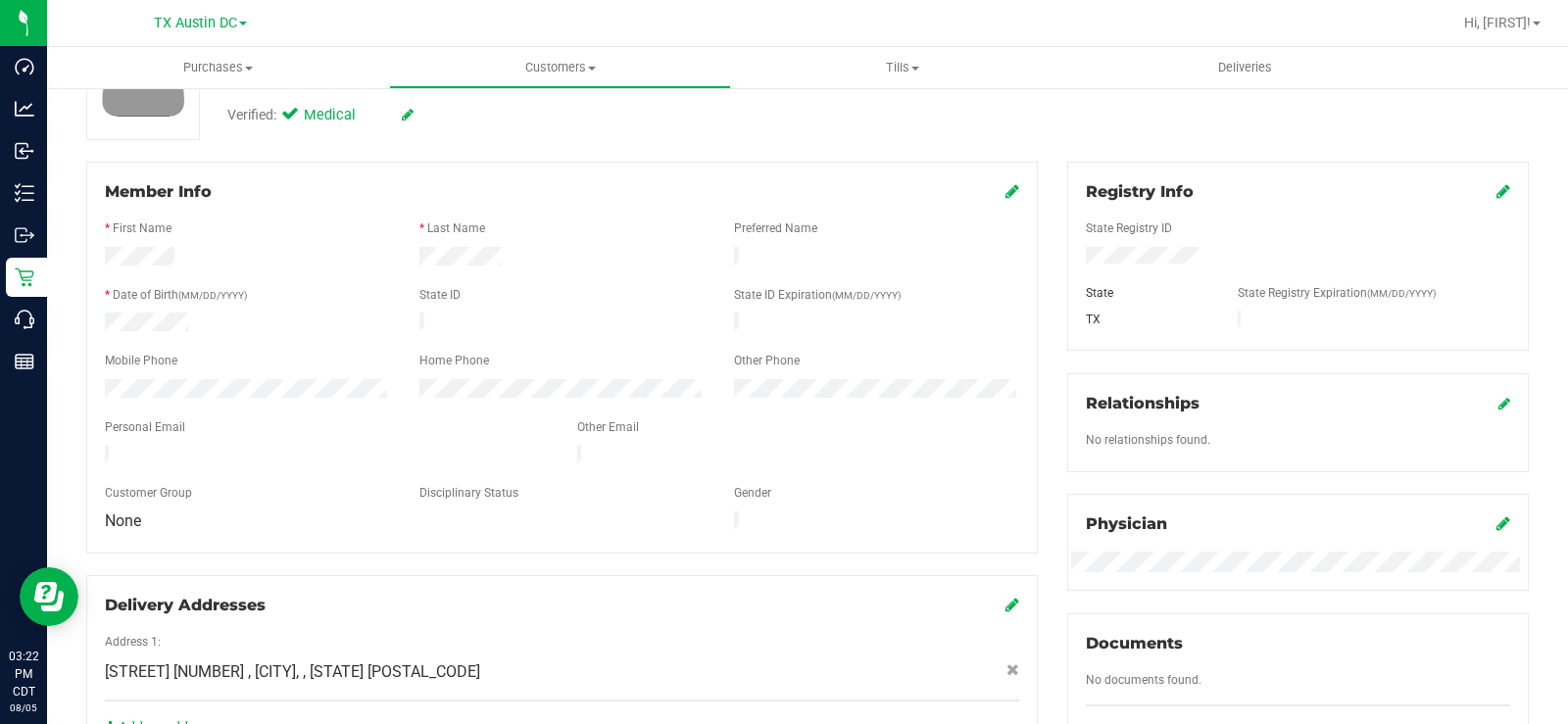 scroll, scrollTop: 196, scrollLeft: 0, axis: vertical 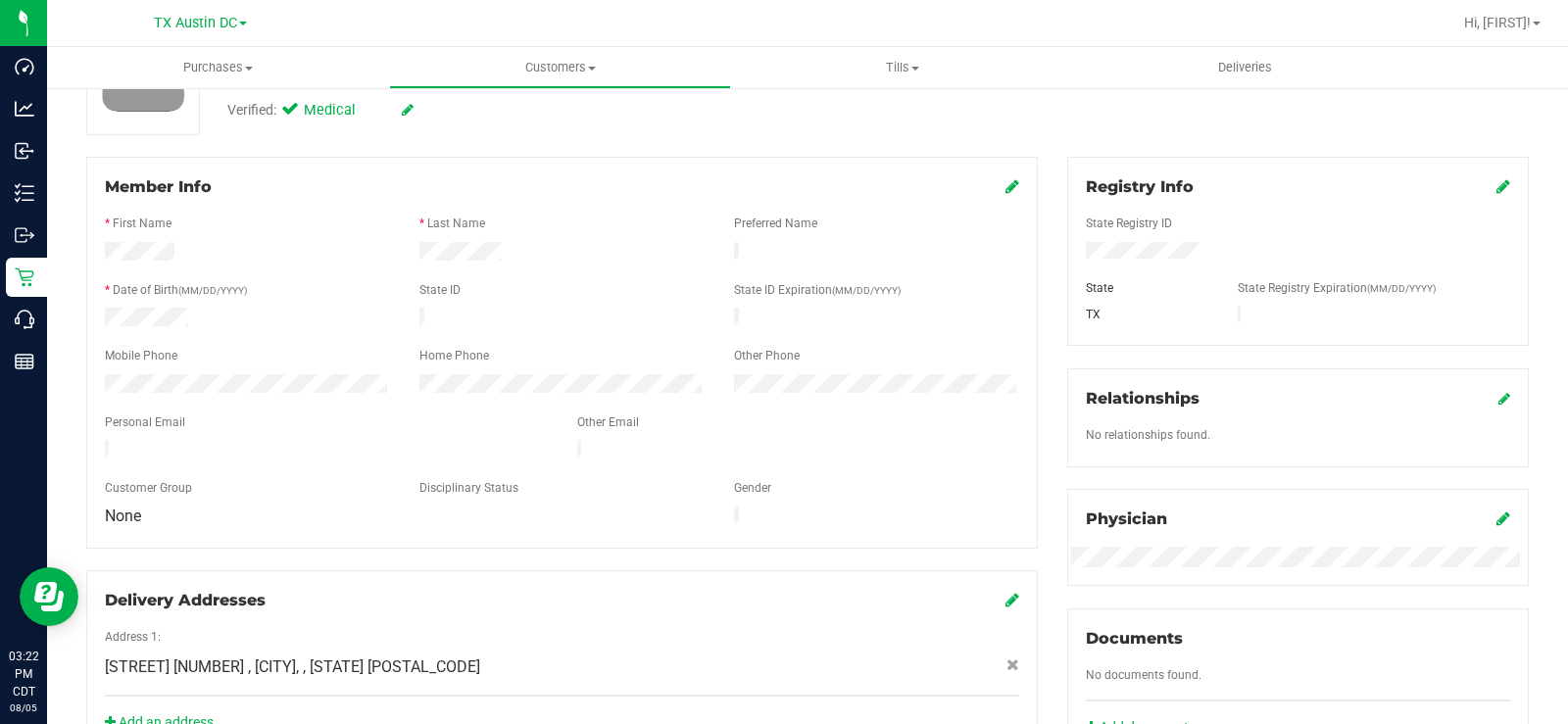 drag, startPoint x: 312, startPoint y: 439, endPoint x: 93, endPoint y: 442, distance: 219.02055 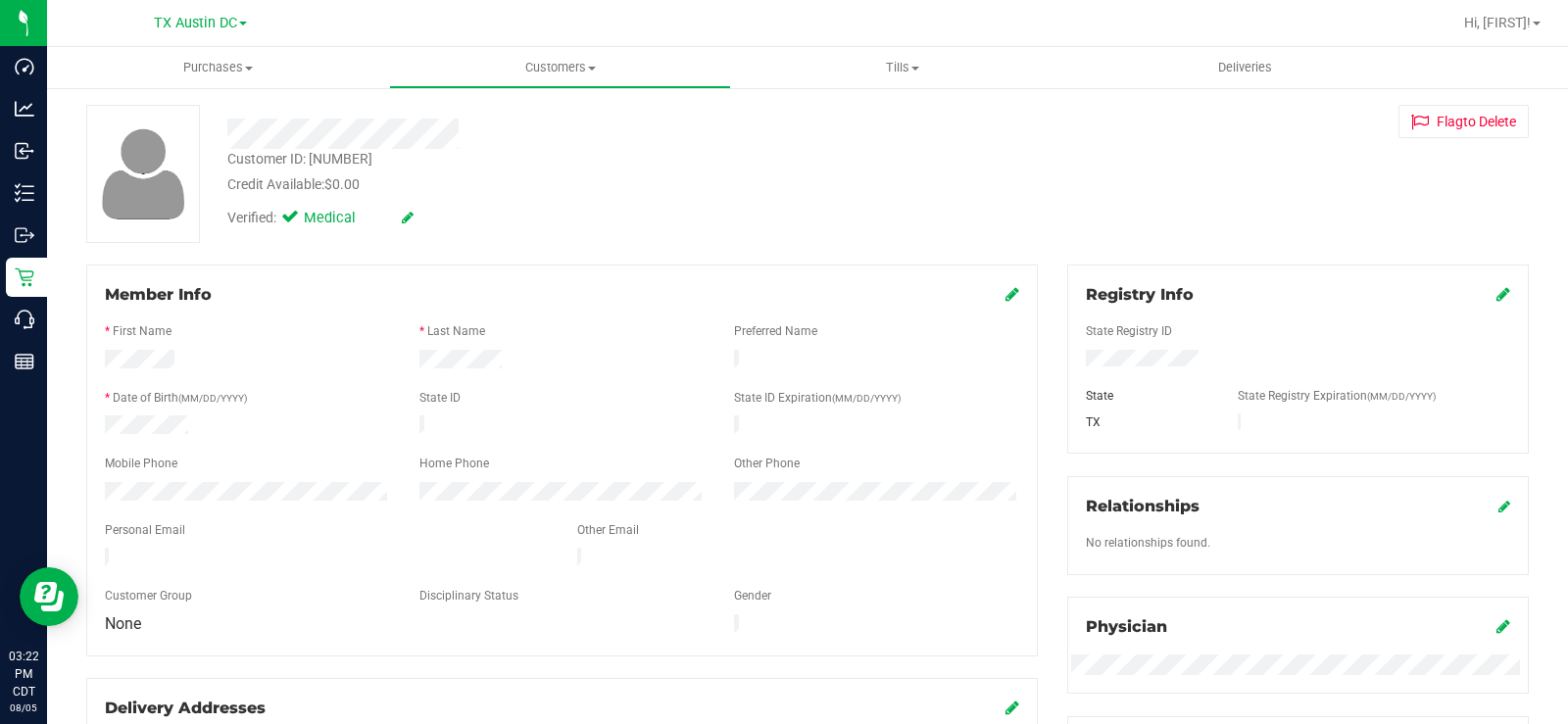 scroll, scrollTop: 0, scrollLeft: 0, axis: both 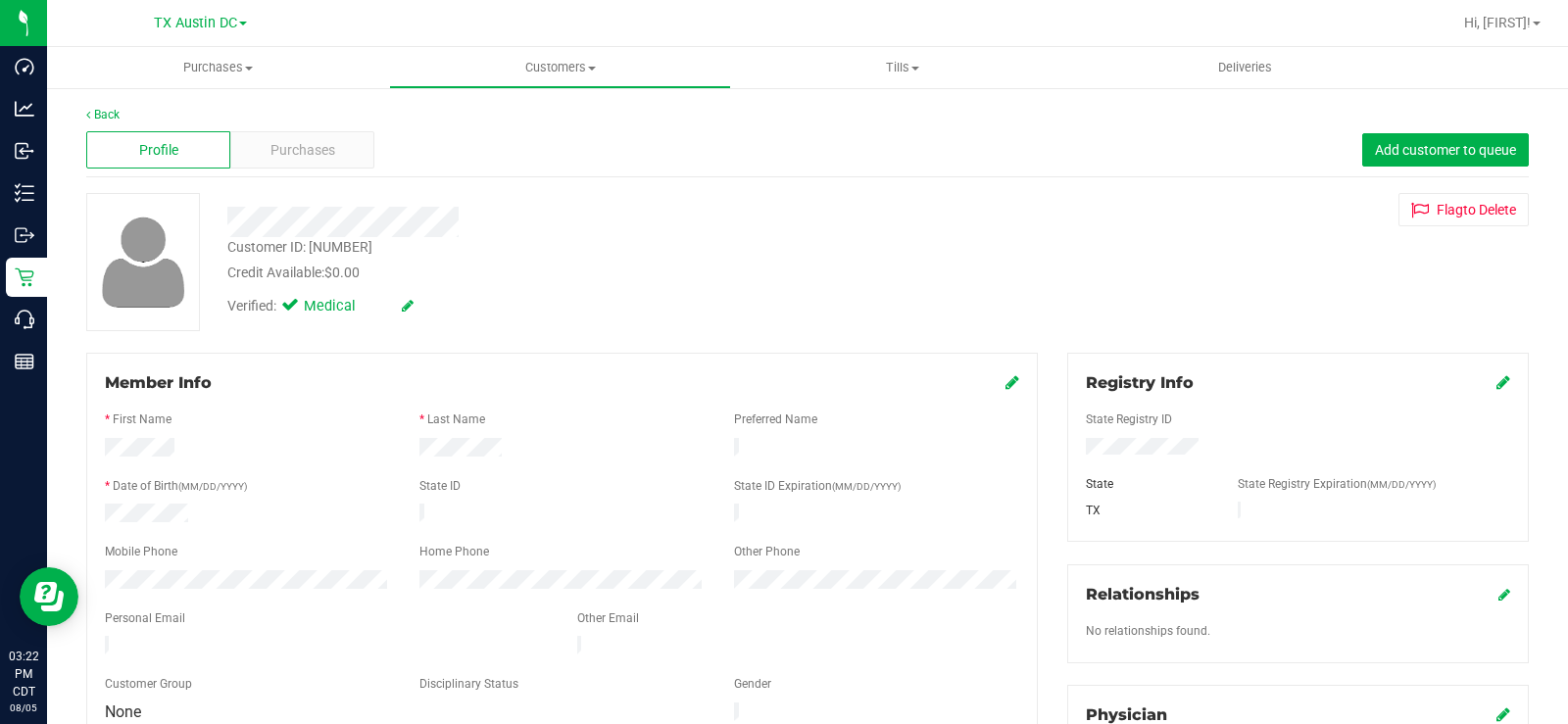 click on "Purchases" at bounding box center (303, 150) 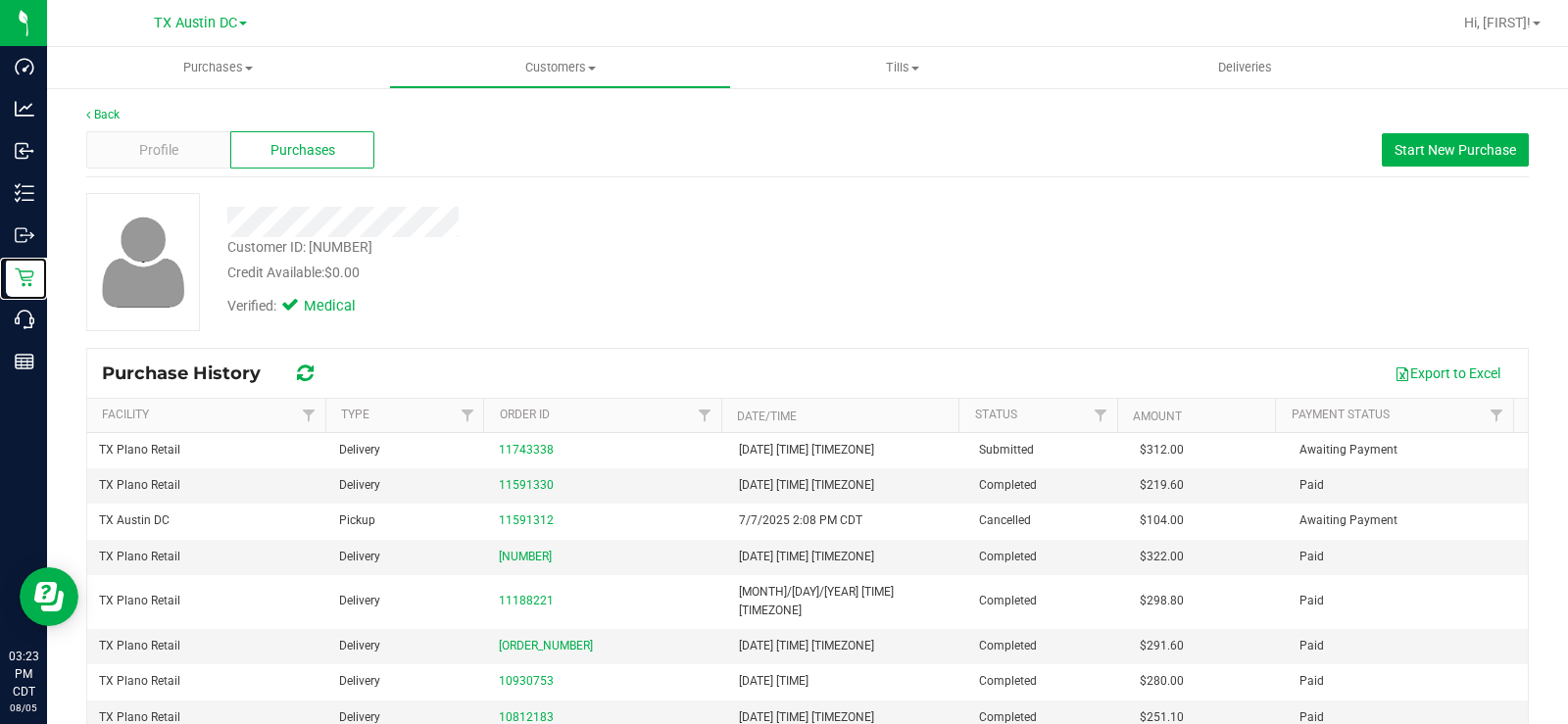 click 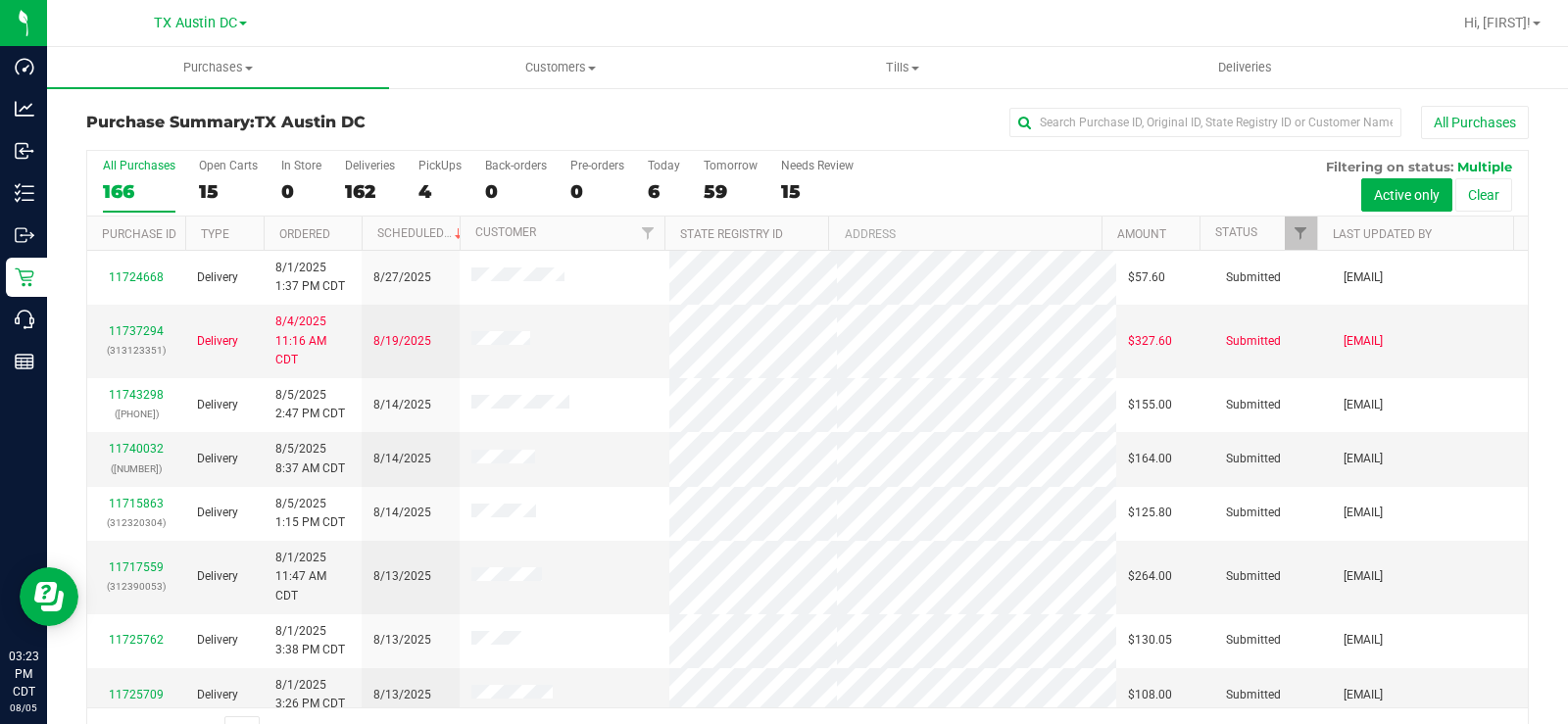 click on "Open Carts" at bounding box center [228, 166] 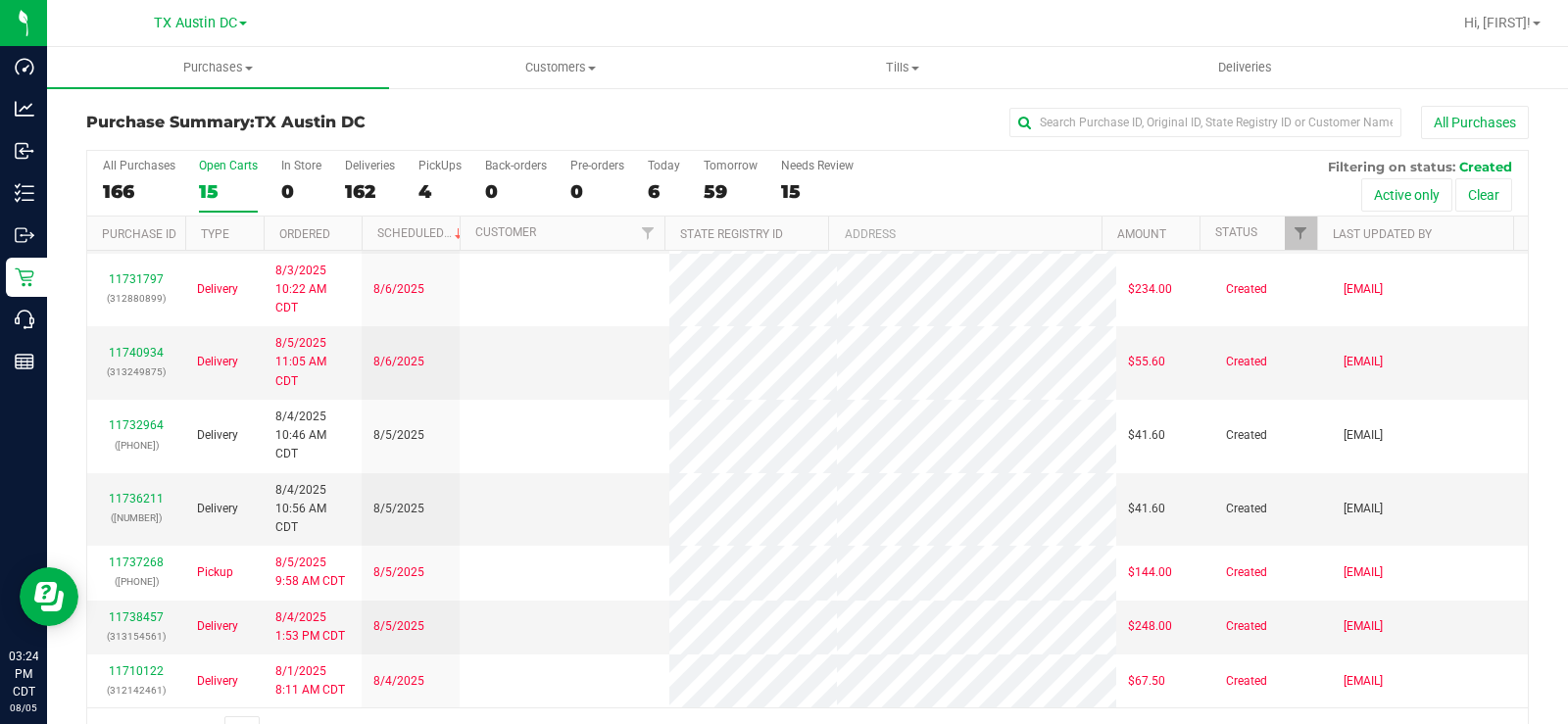 scroll, scrollTop: 0, scrollLeft: 0, axis: both 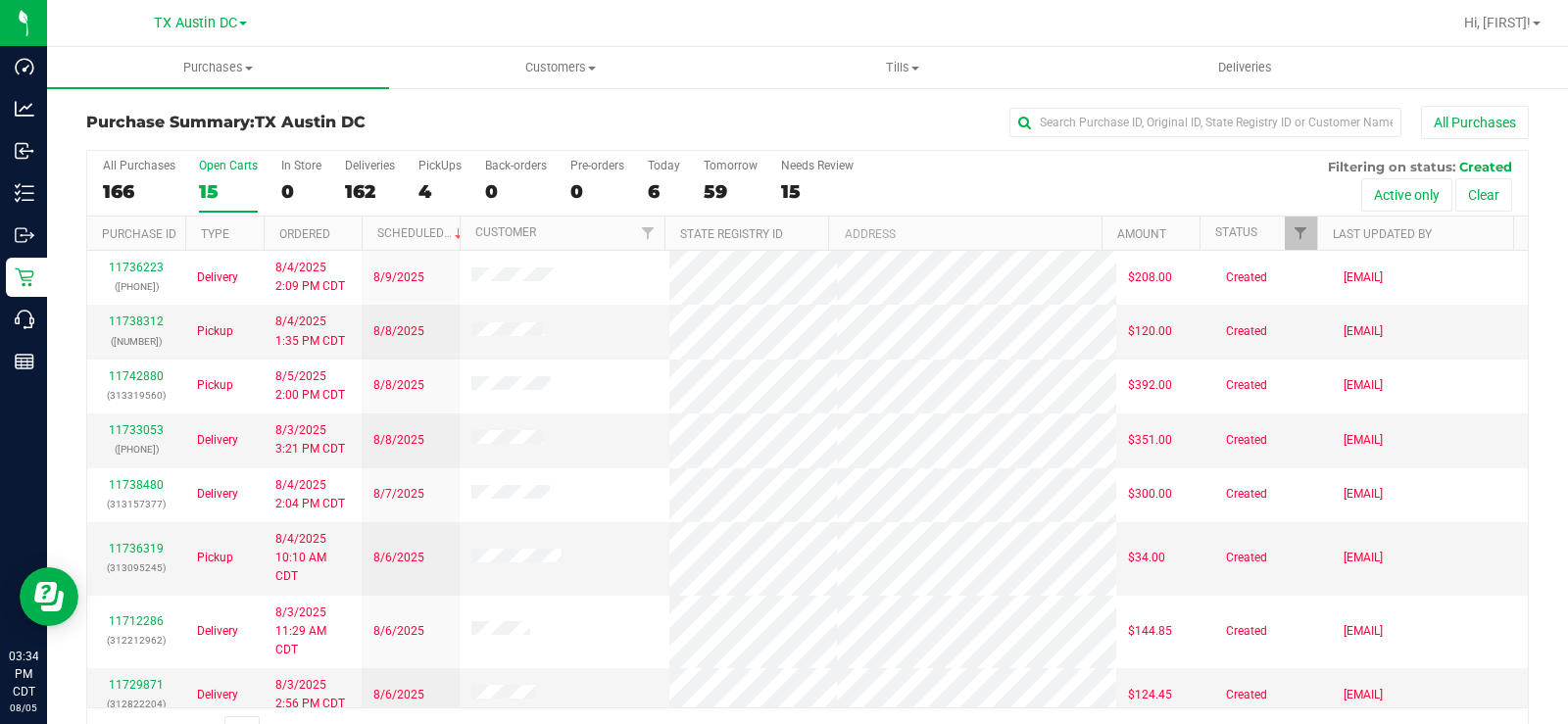click on "([PHONE])" at bounding box center (136, 386) 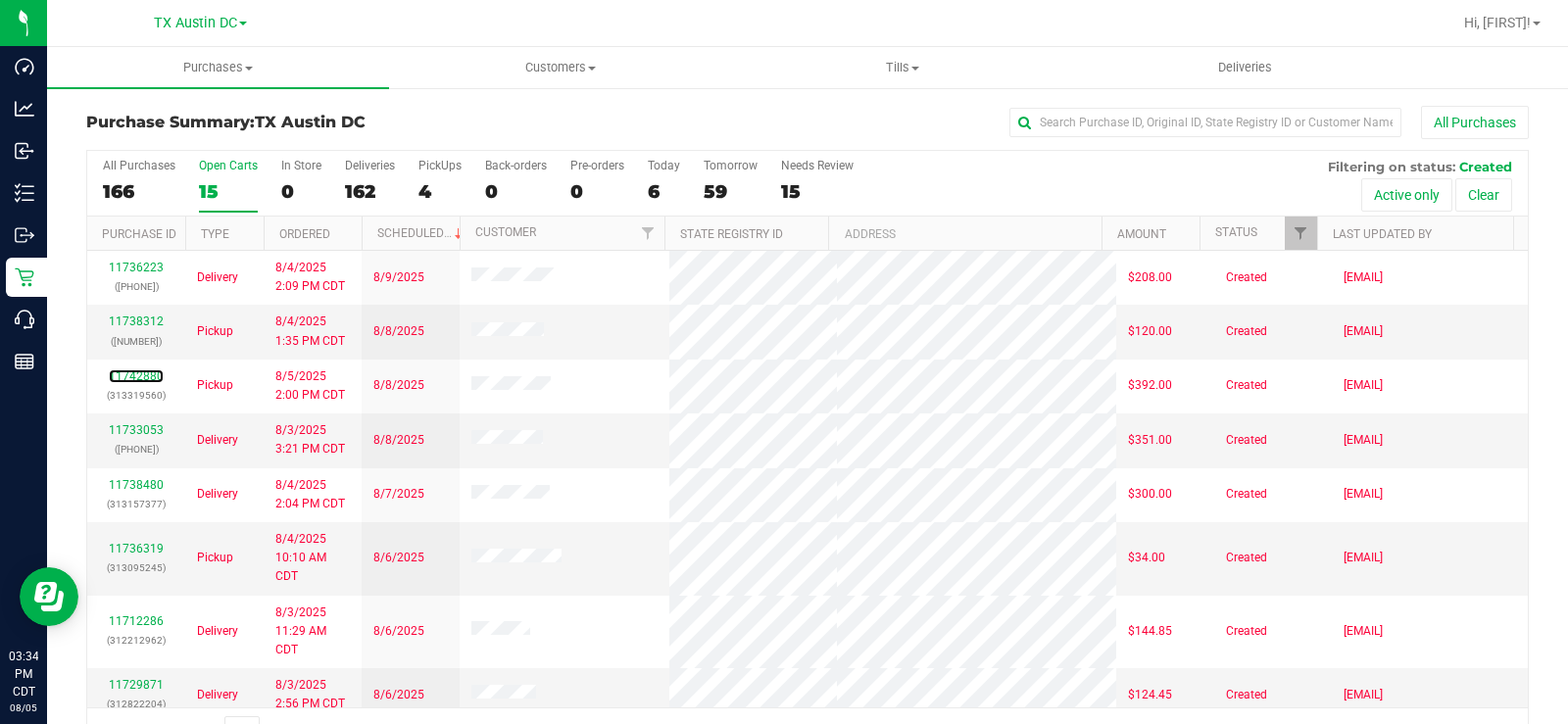 click on "11742880" at bounding box center (136, 376) 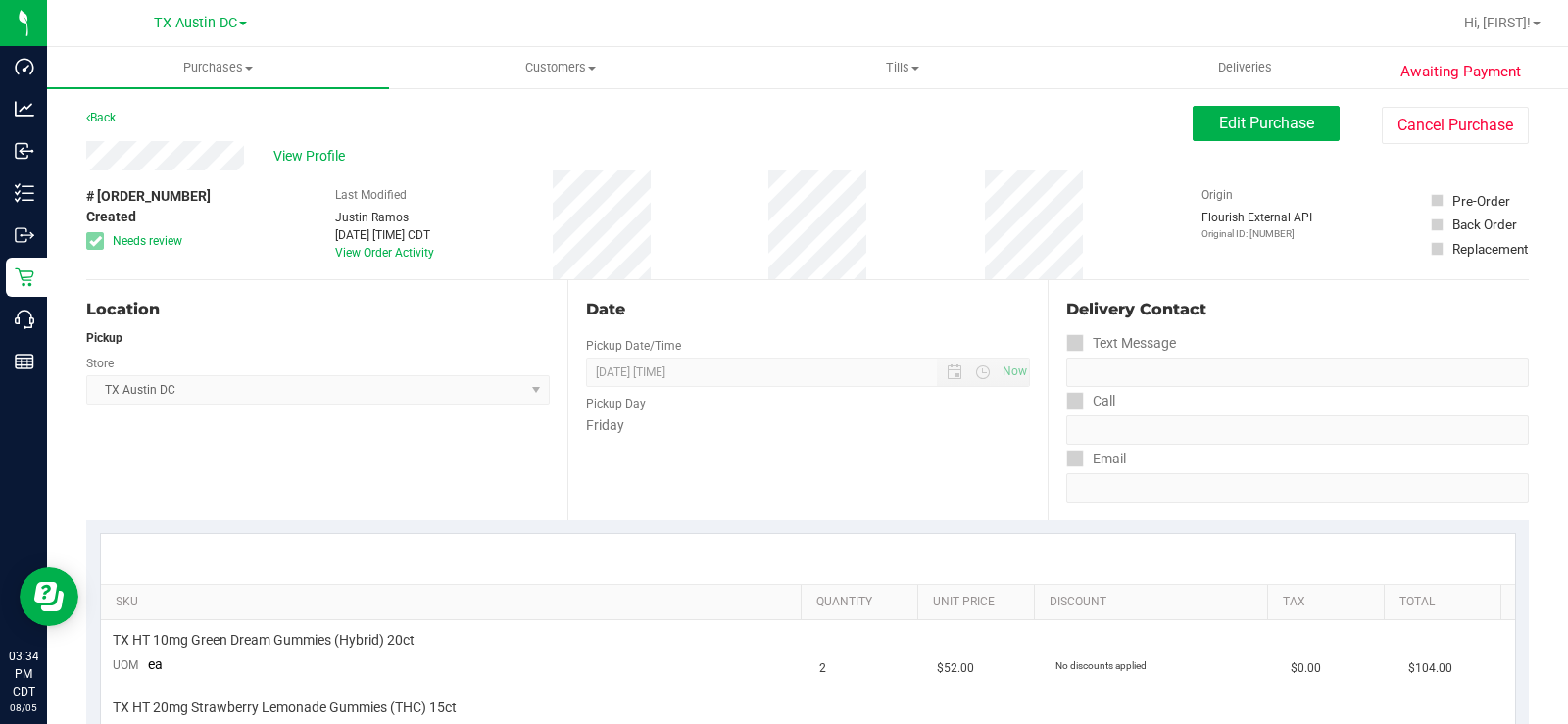 click on "Pickup" at bounding box center [318, 338] 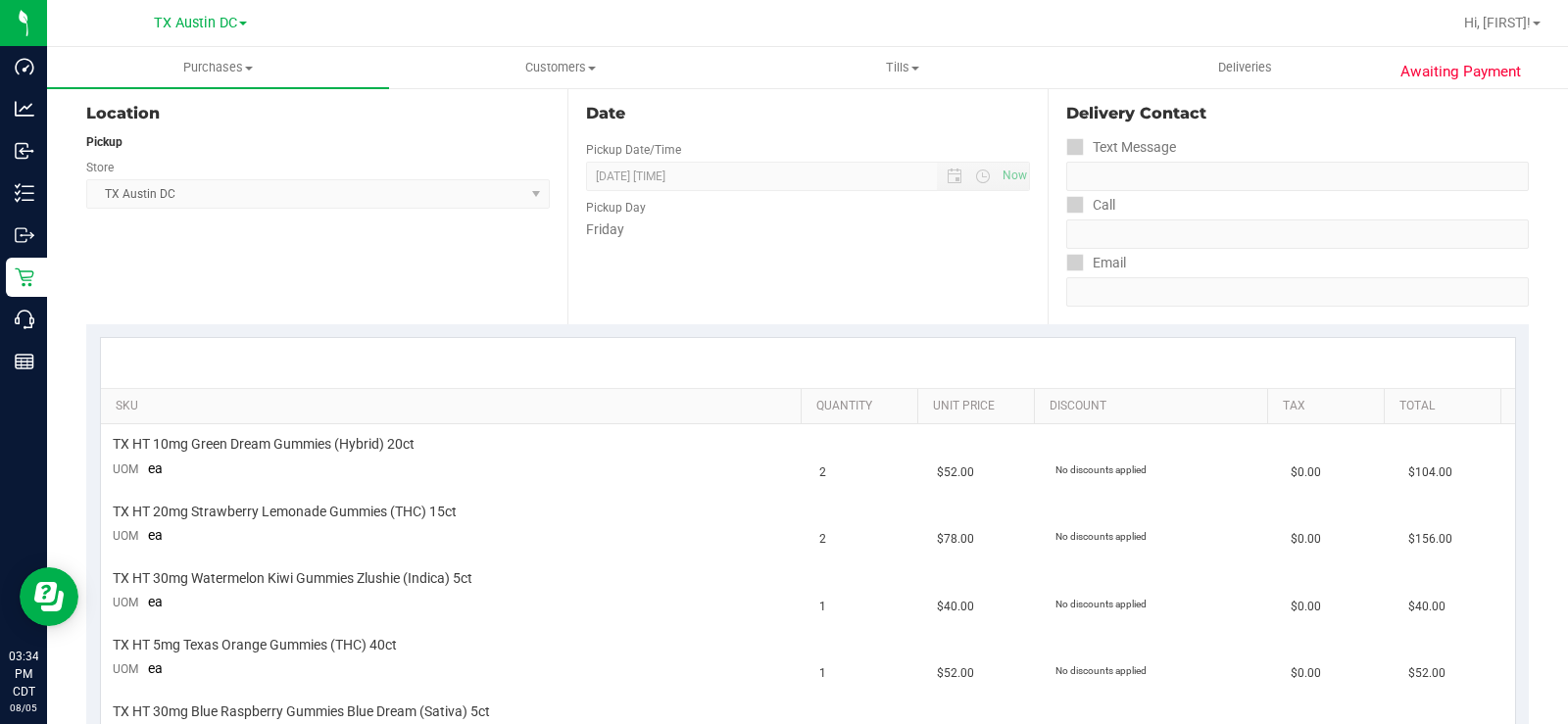 scroll, scrollTop: 0, scrollLeft: 0, axis: both 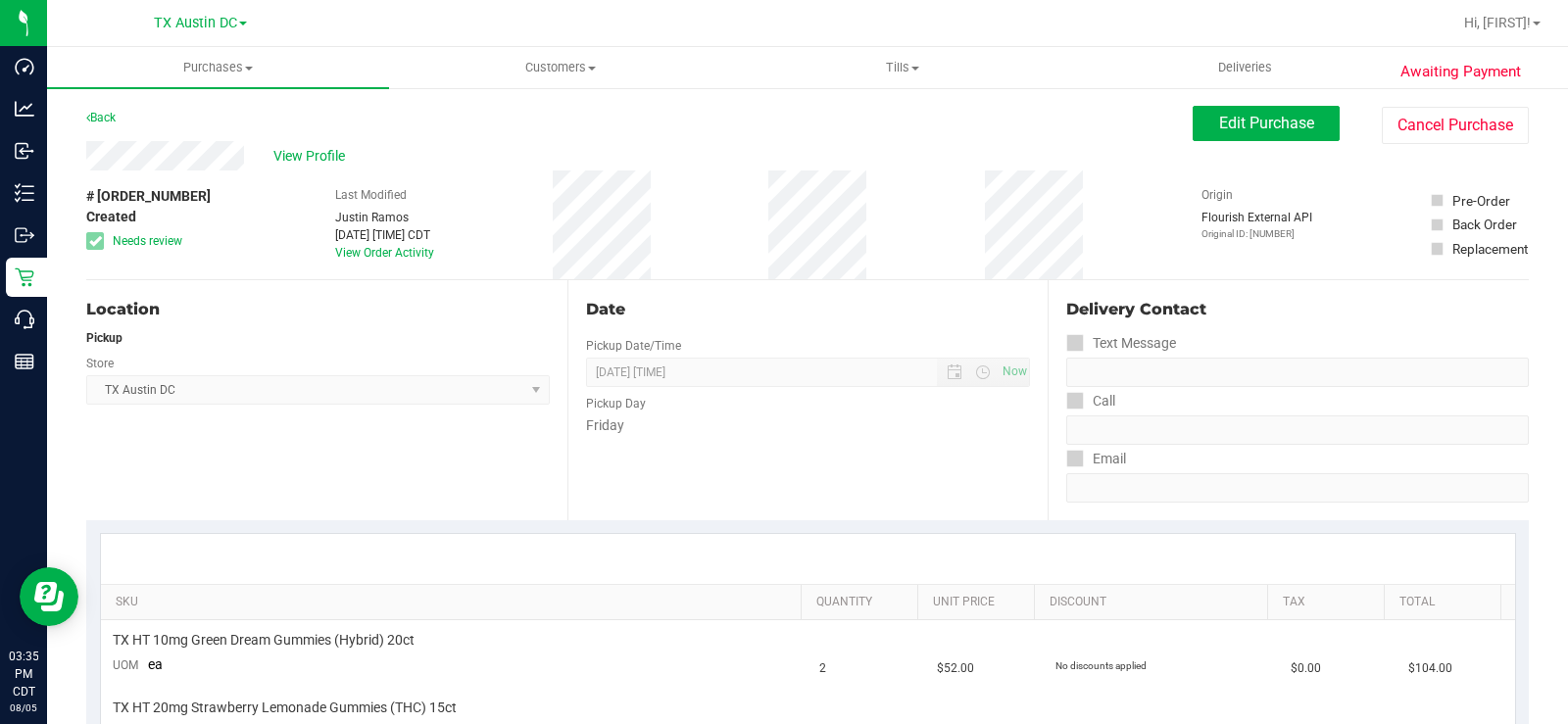 click on "View Profile" at bounding box center (313, 156) 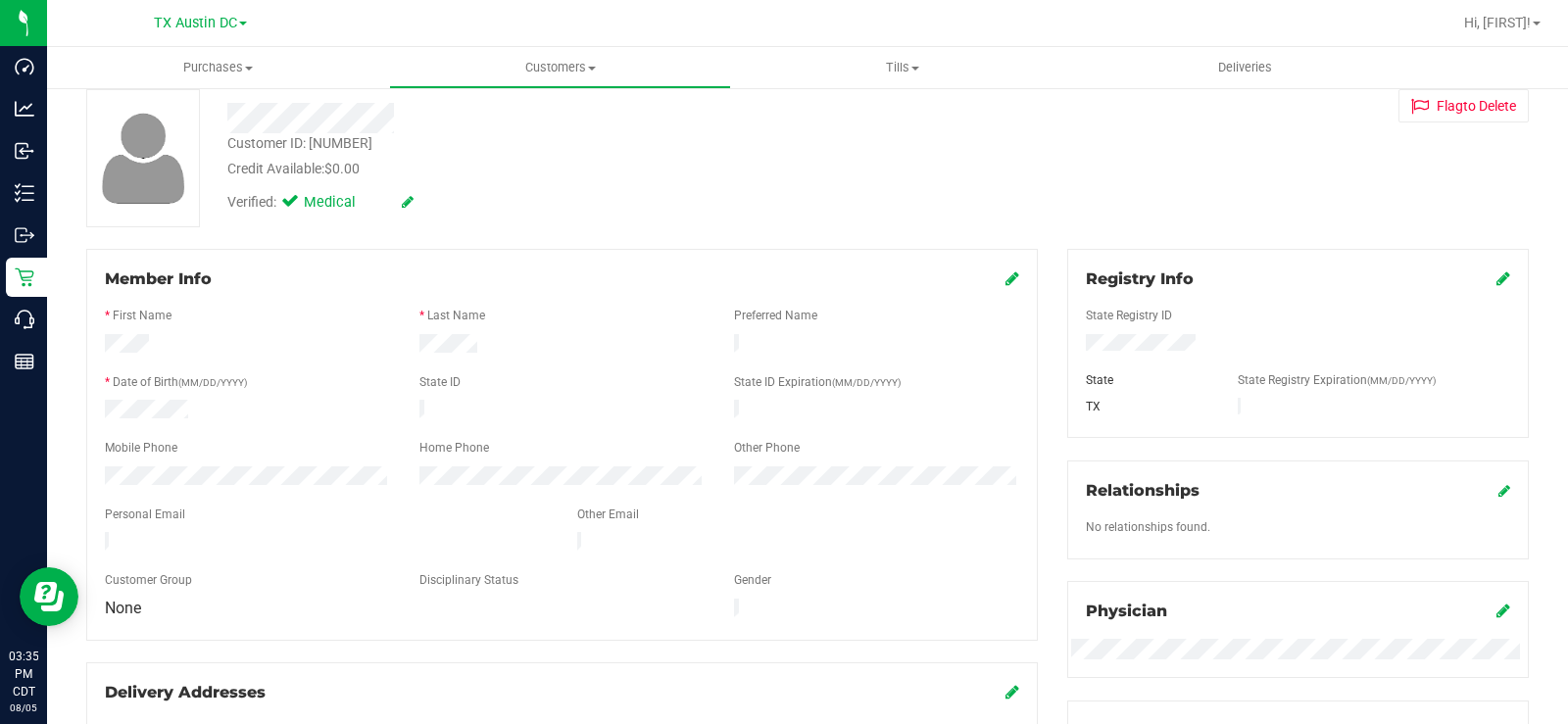 scroll, scrollTop: 0, scrollLeft: 0, axis: both 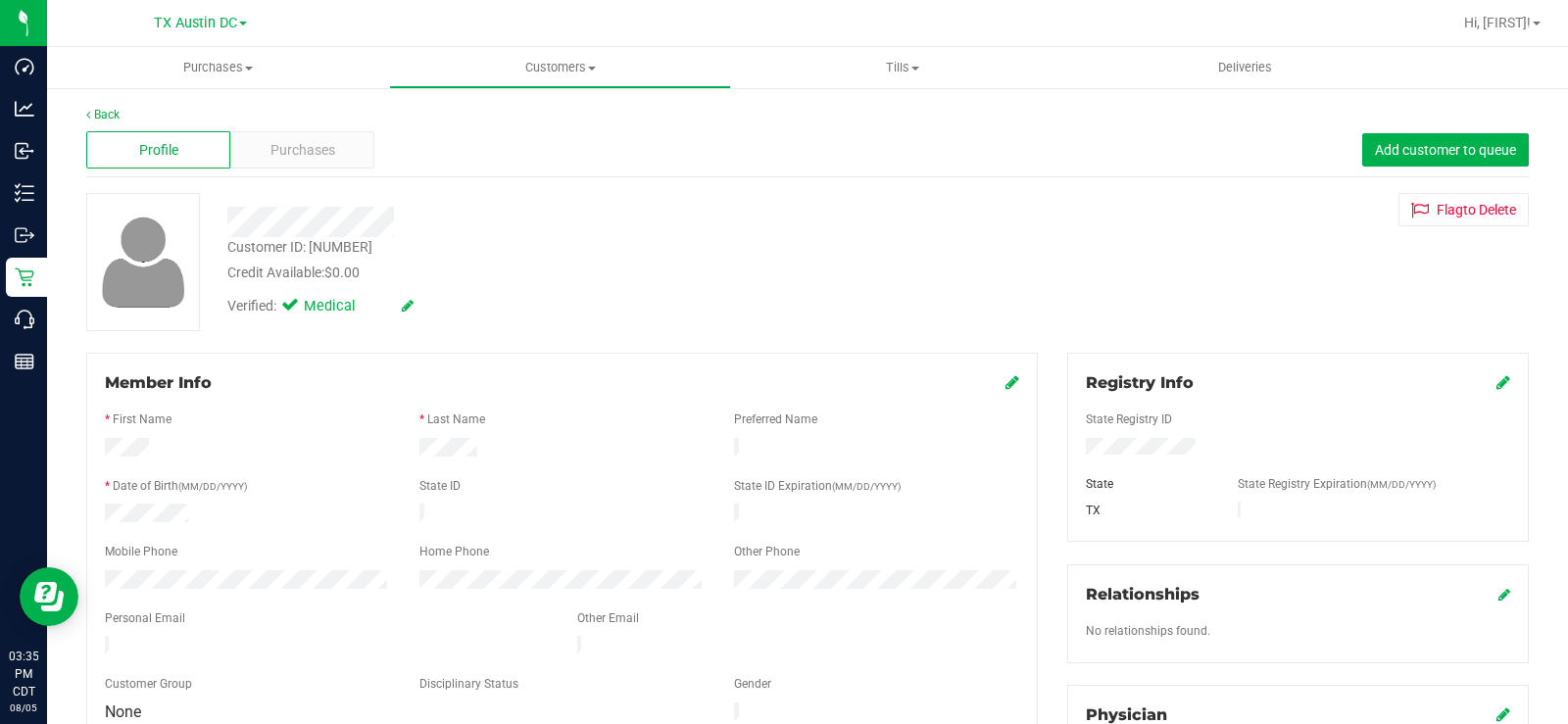 click on "Purchases" at bounding box center (303, 150) 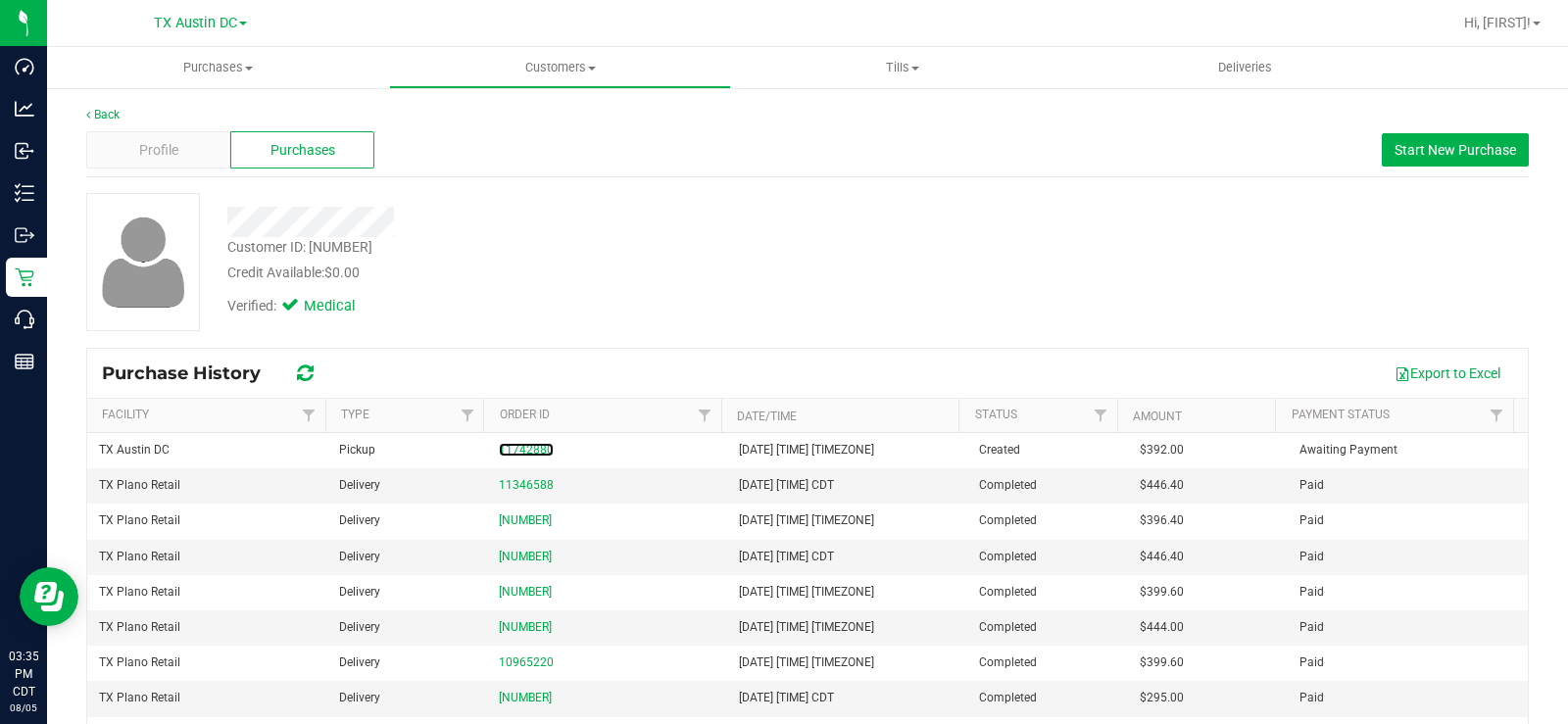 click on "11742880" at bounding box center [526, 450] 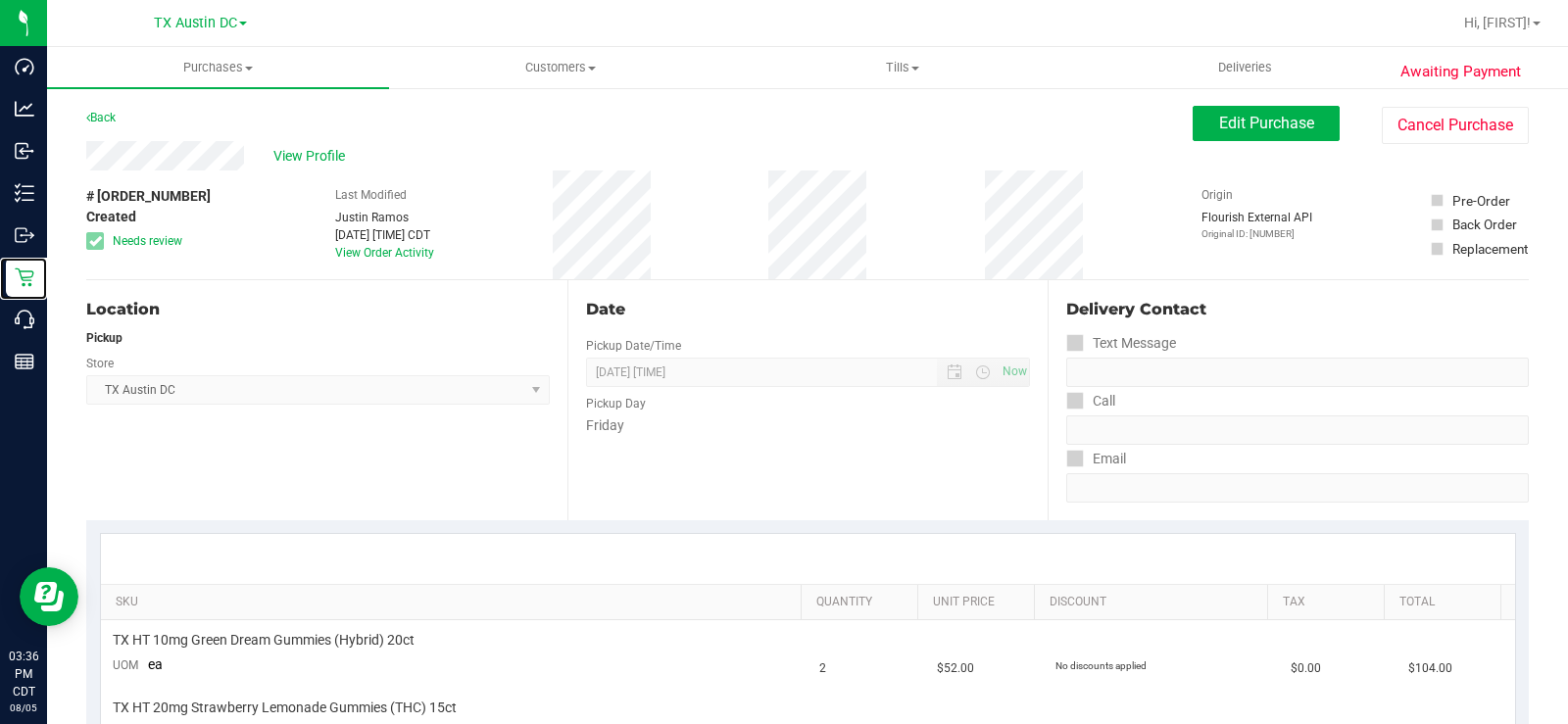 click on "Retail" at bounding box center (26, 277) 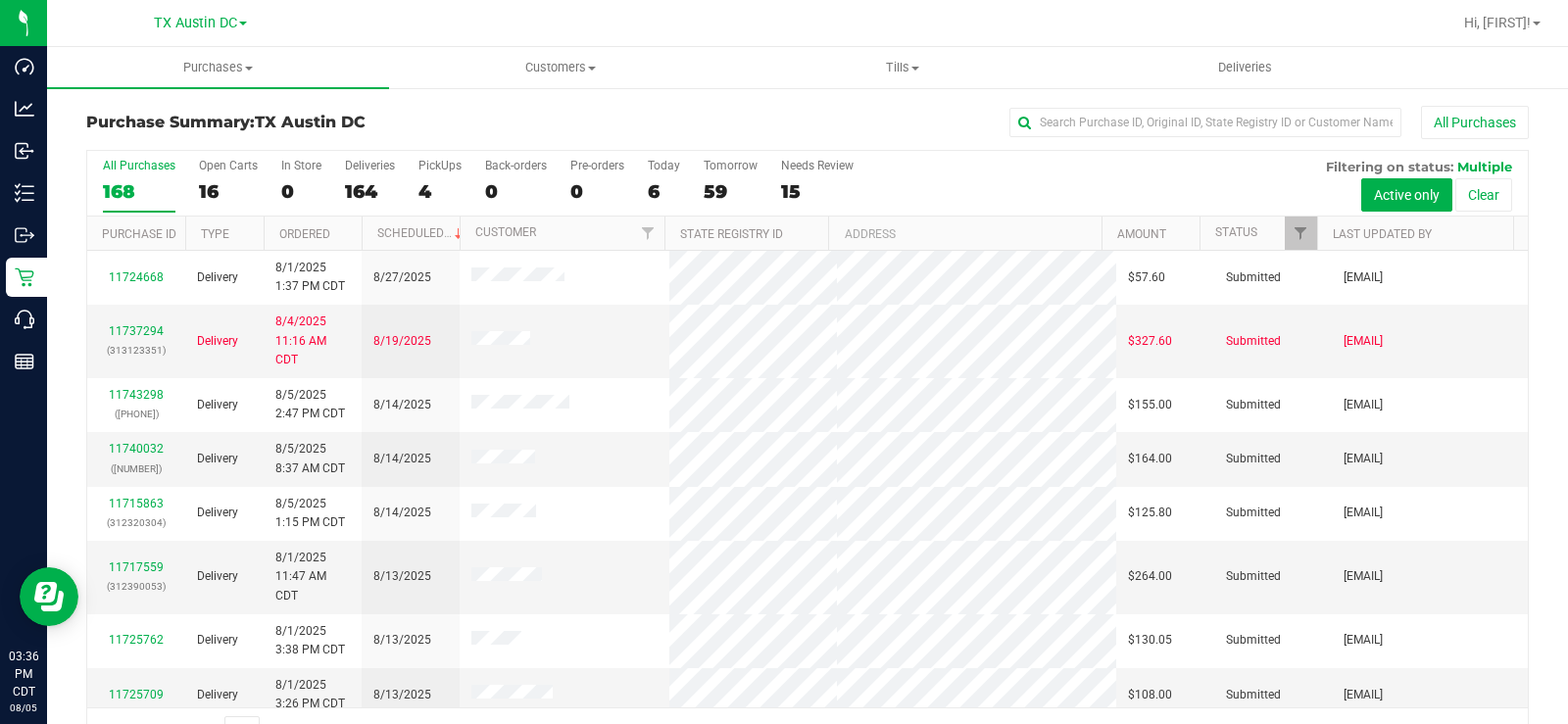 click on "16" at bounding box center [228, 191] 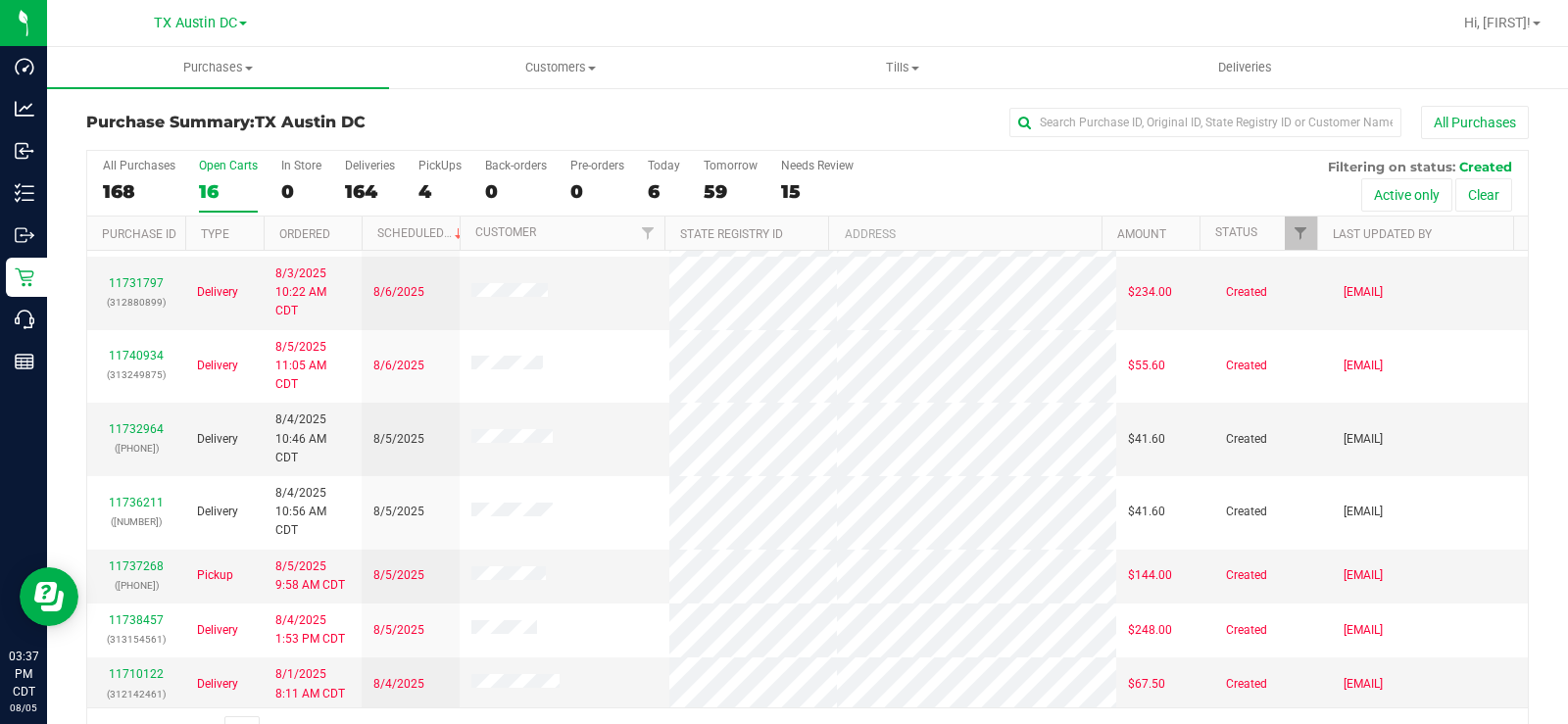 scroll, scrollTop: 524, scrollLeft: 0, axis: vertical 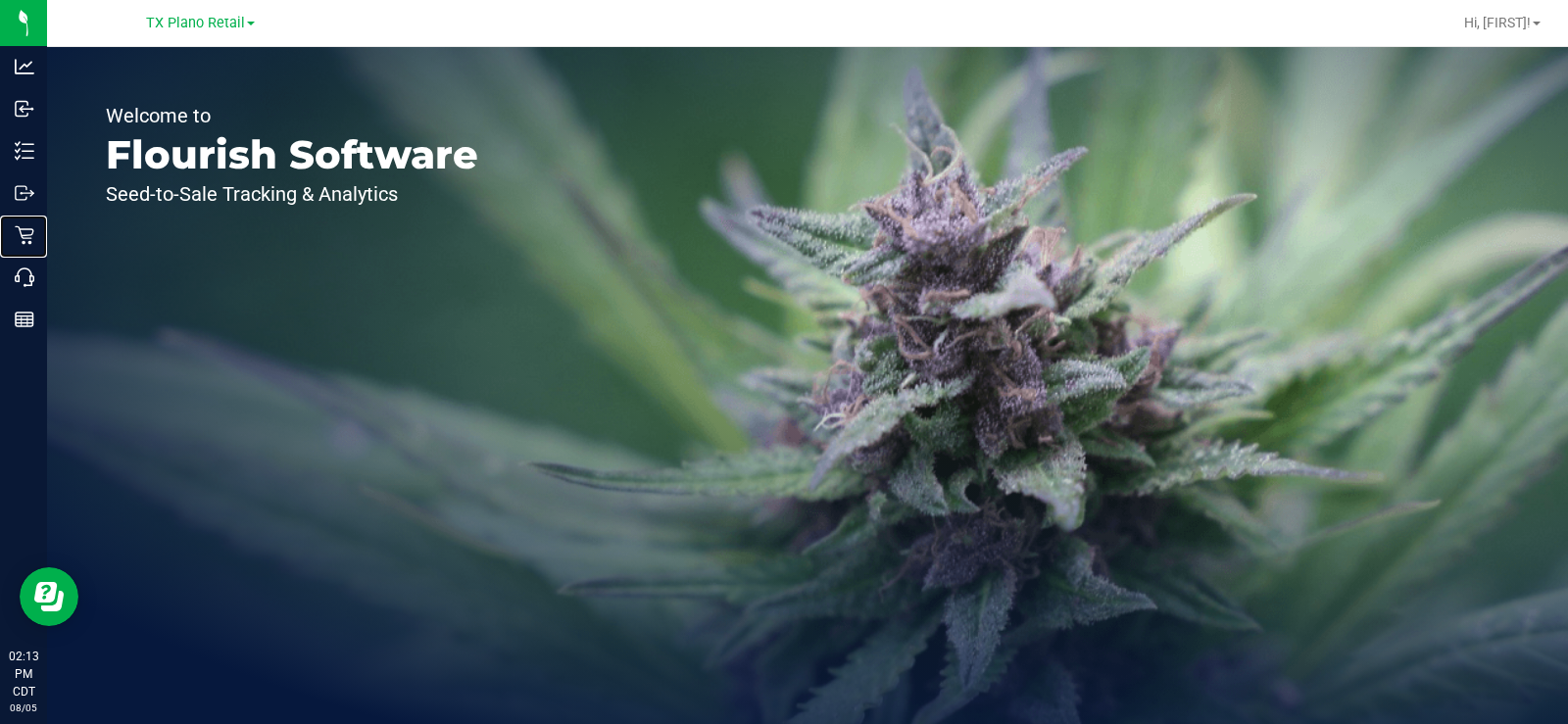 click 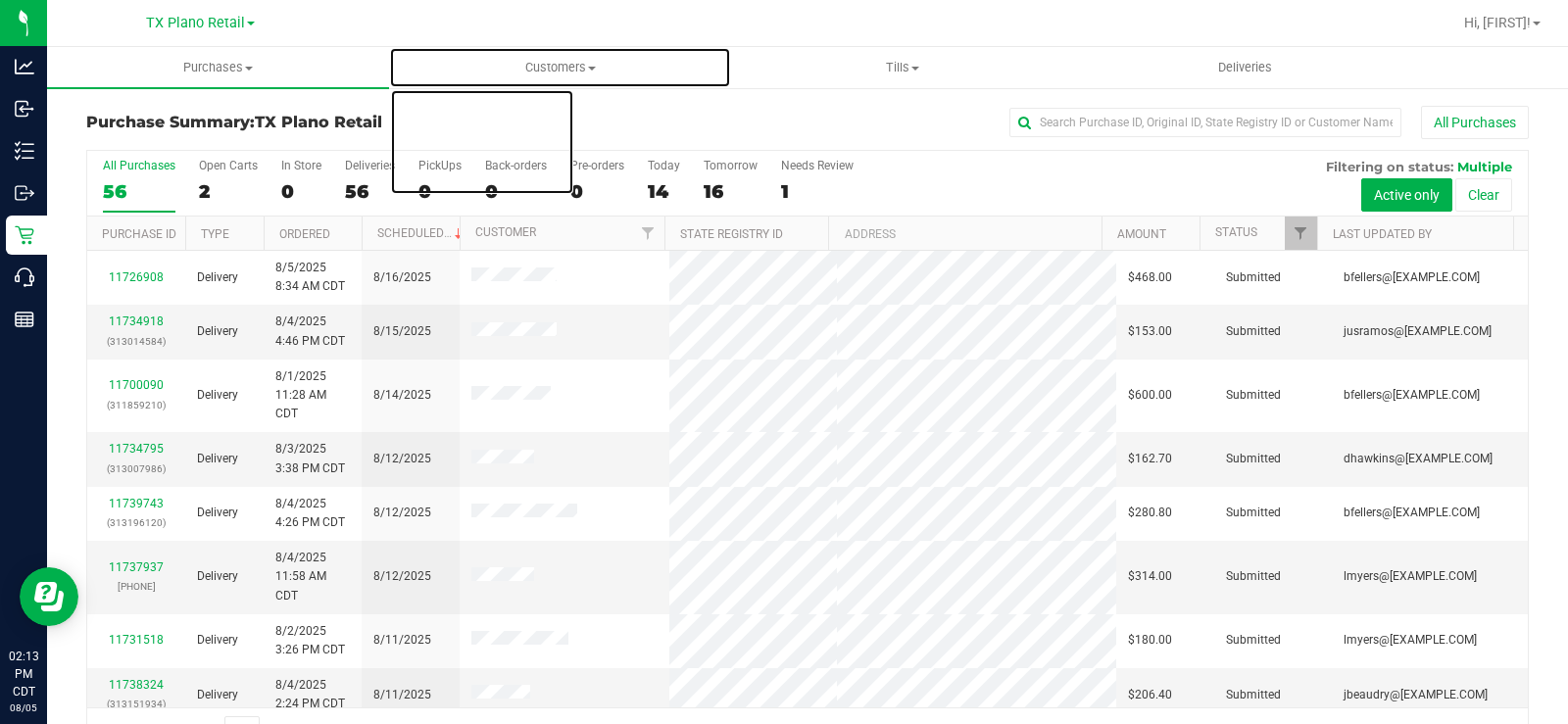 click on "Customers" at bounding box center [560, 68] 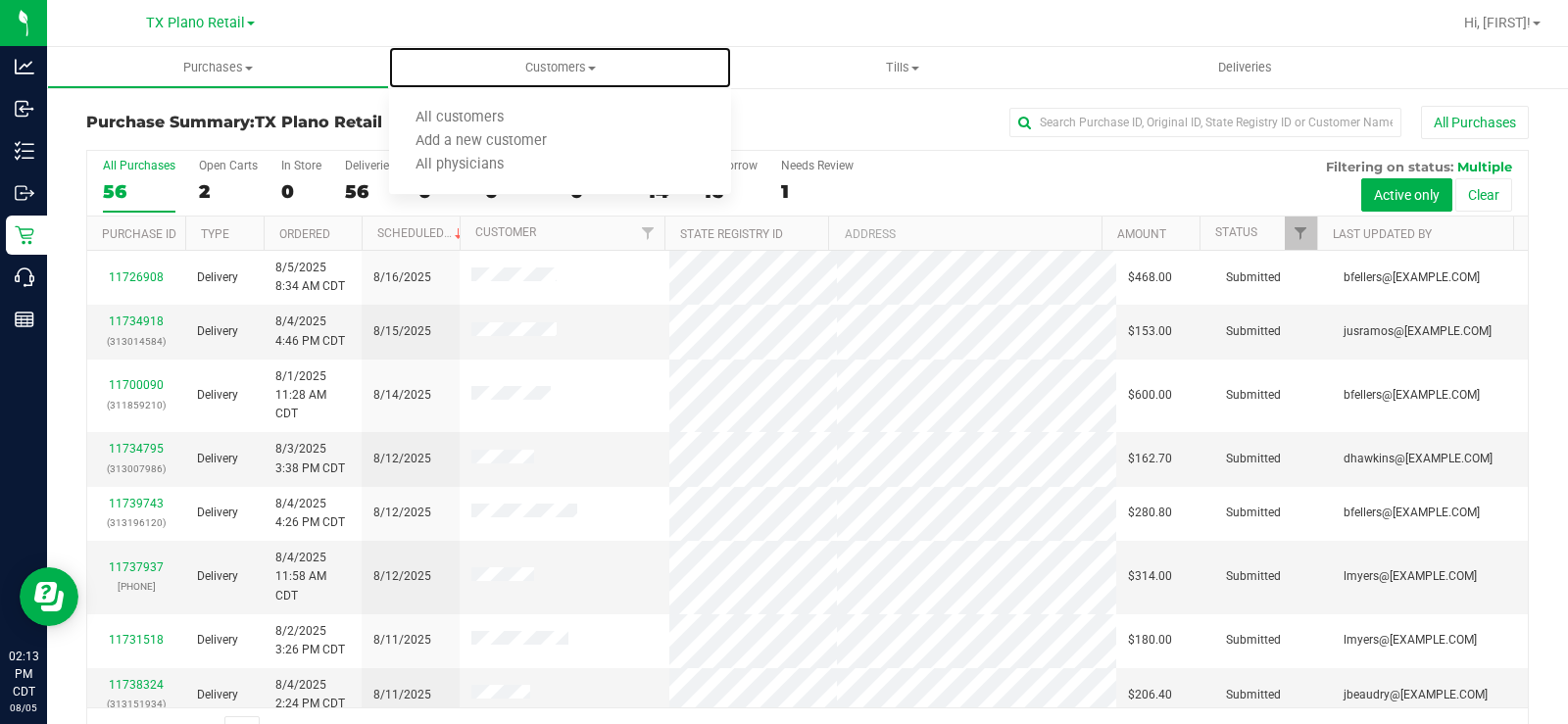 click on "All customers" at bounding box center [460, 118] 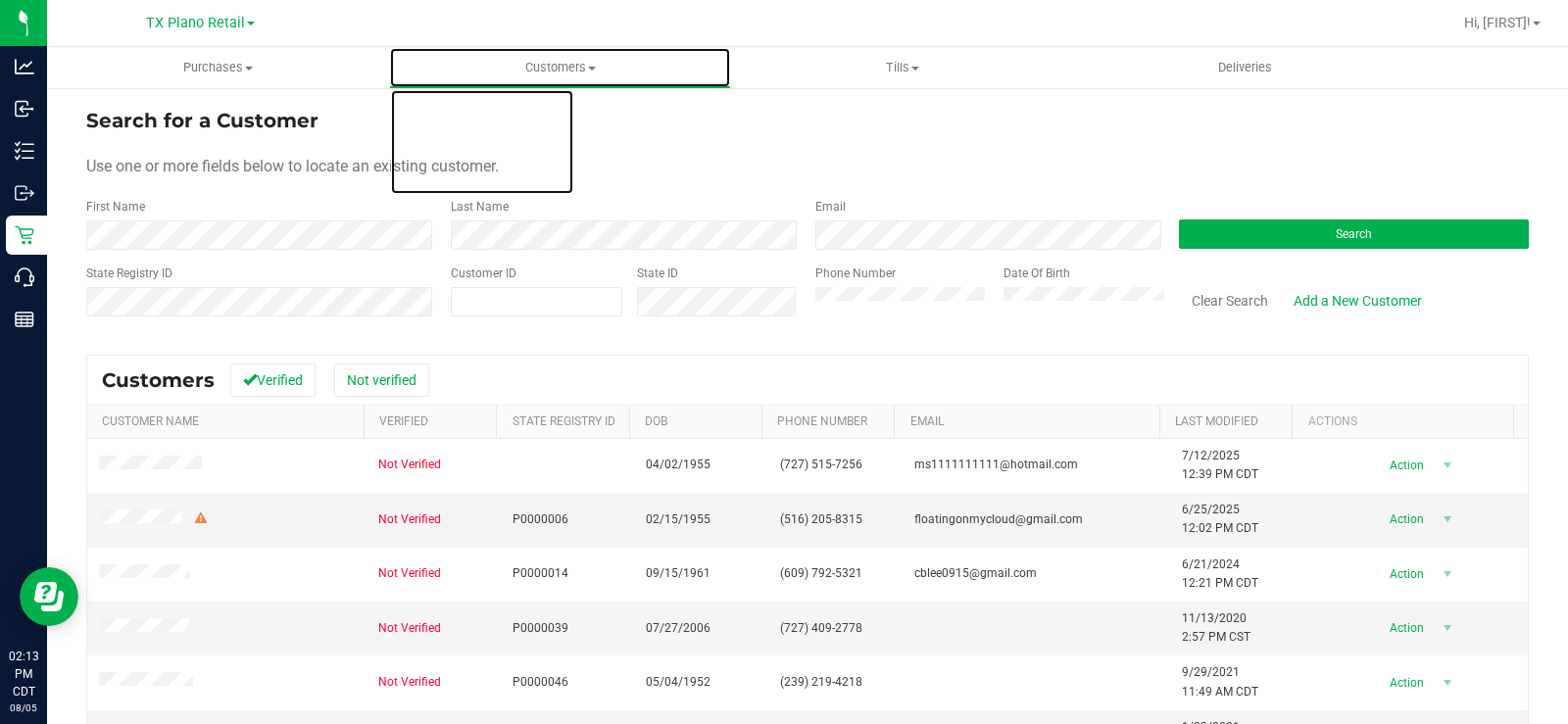 click on "Customers" at bounding box center [560, 68] 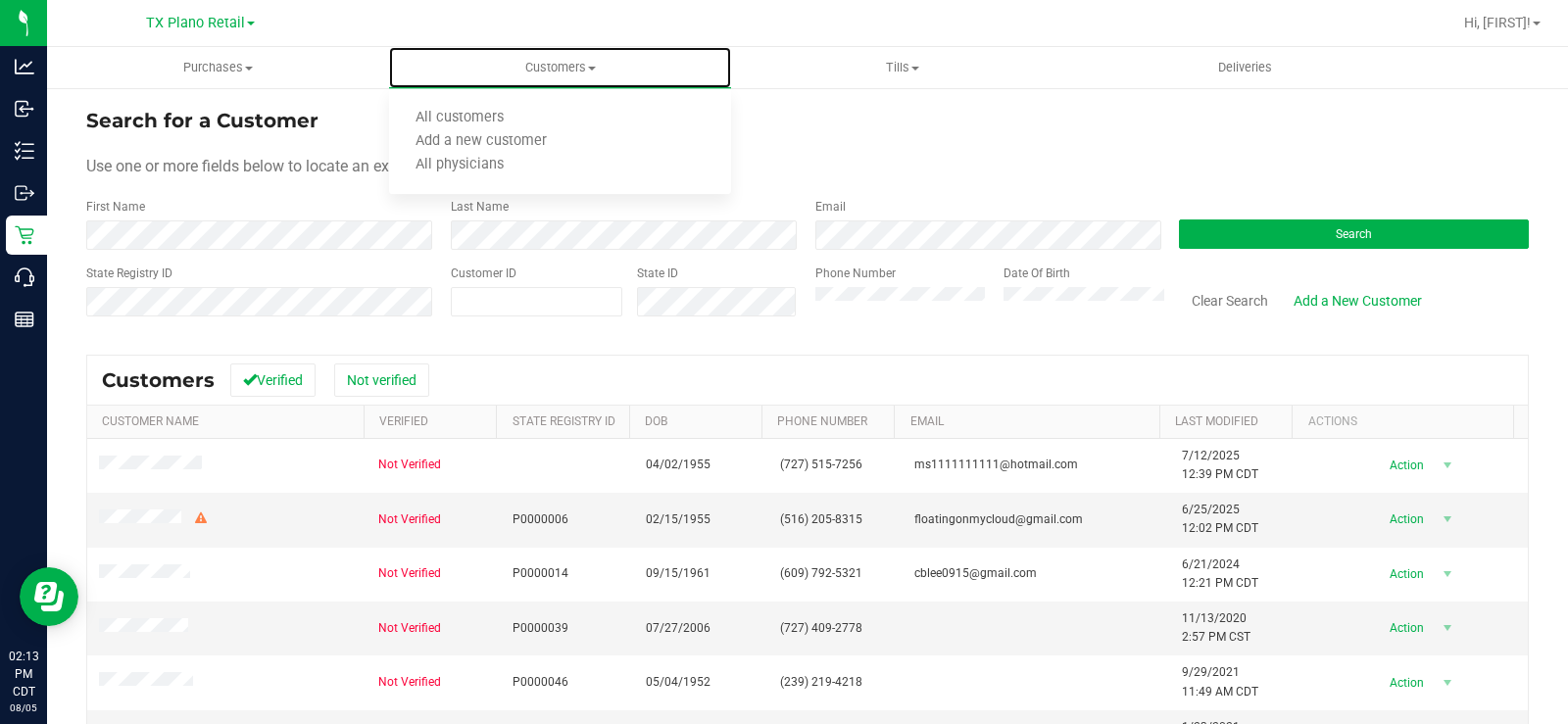 click on "All customers" at bounding box center [460, 118] 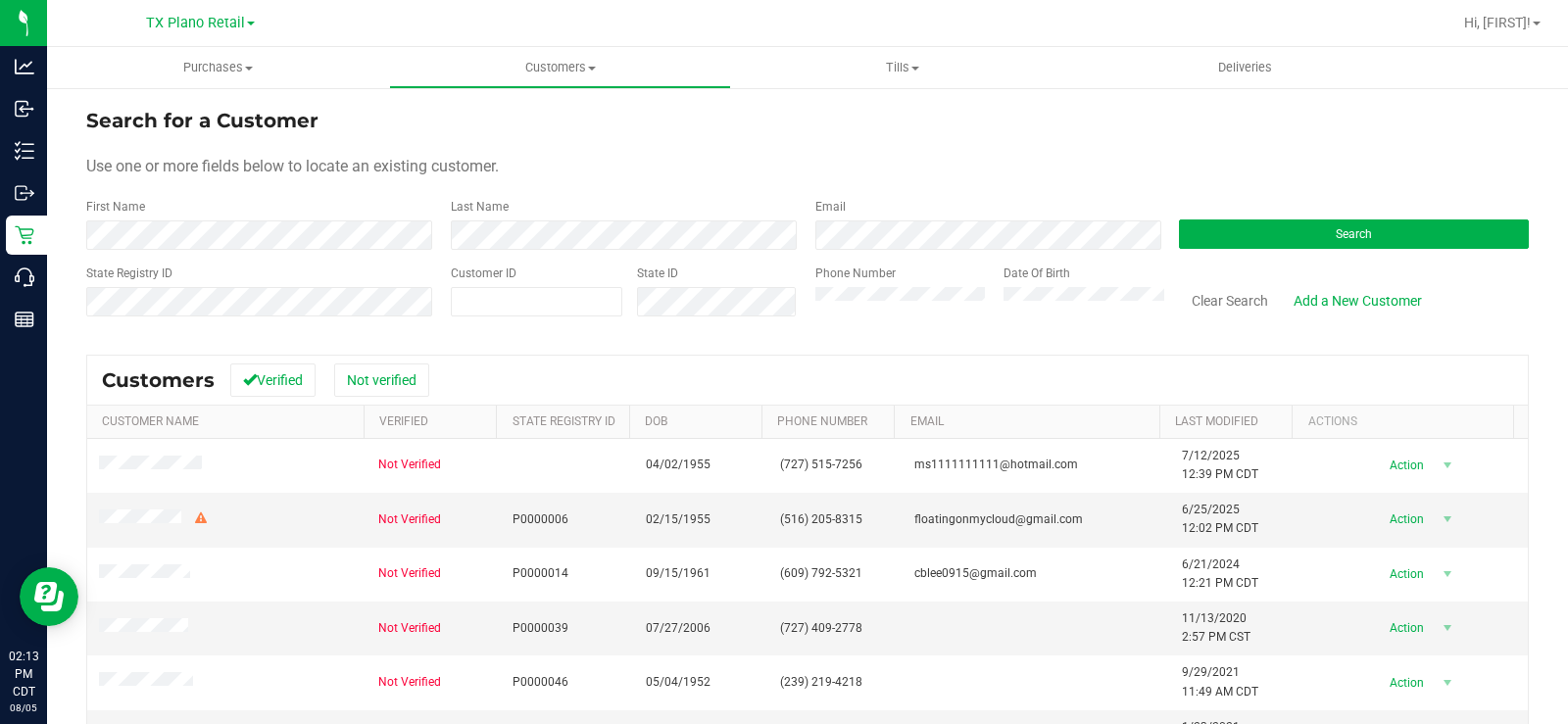 click on "Search for a Customer" at bounding box center (808, 121) 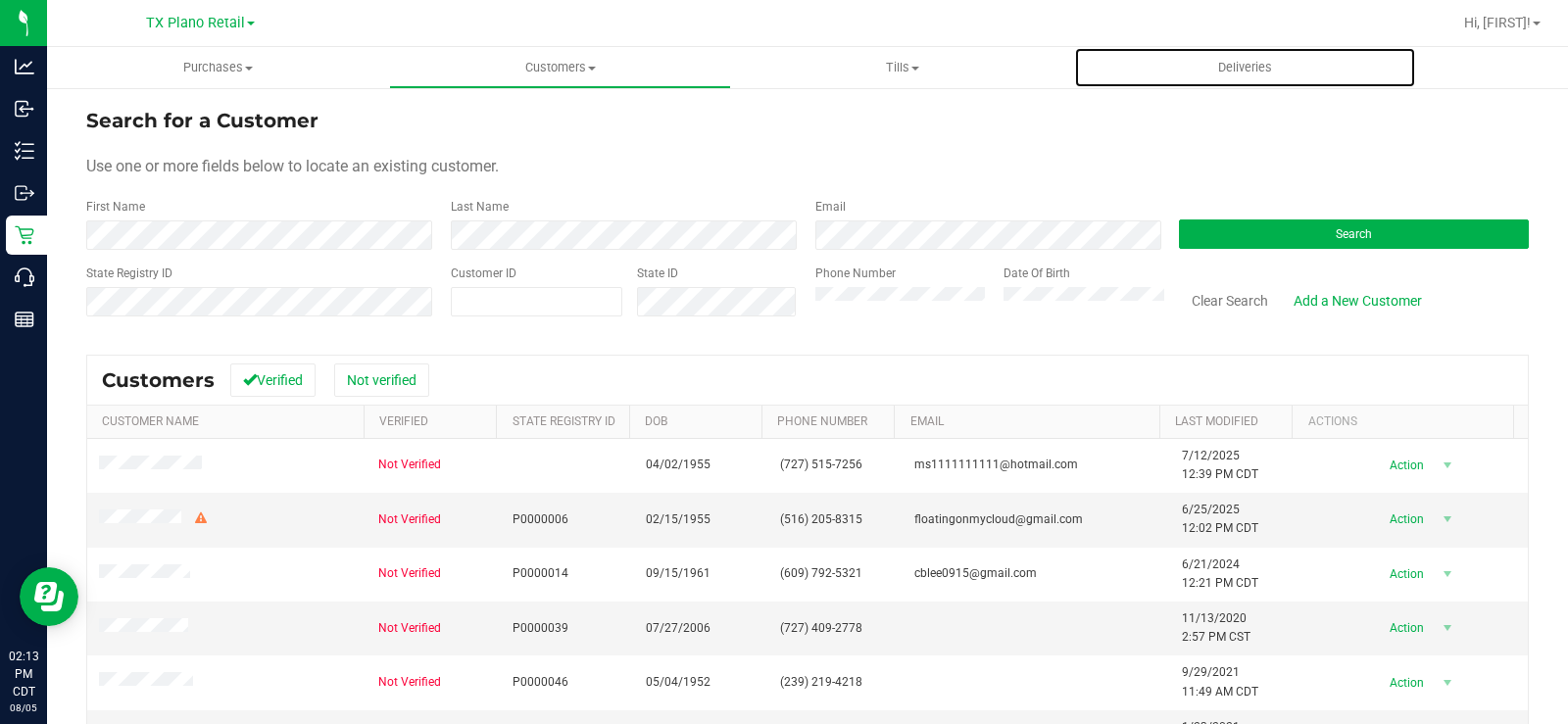 click on "Deliveries" at bounding box center (1245, 68) 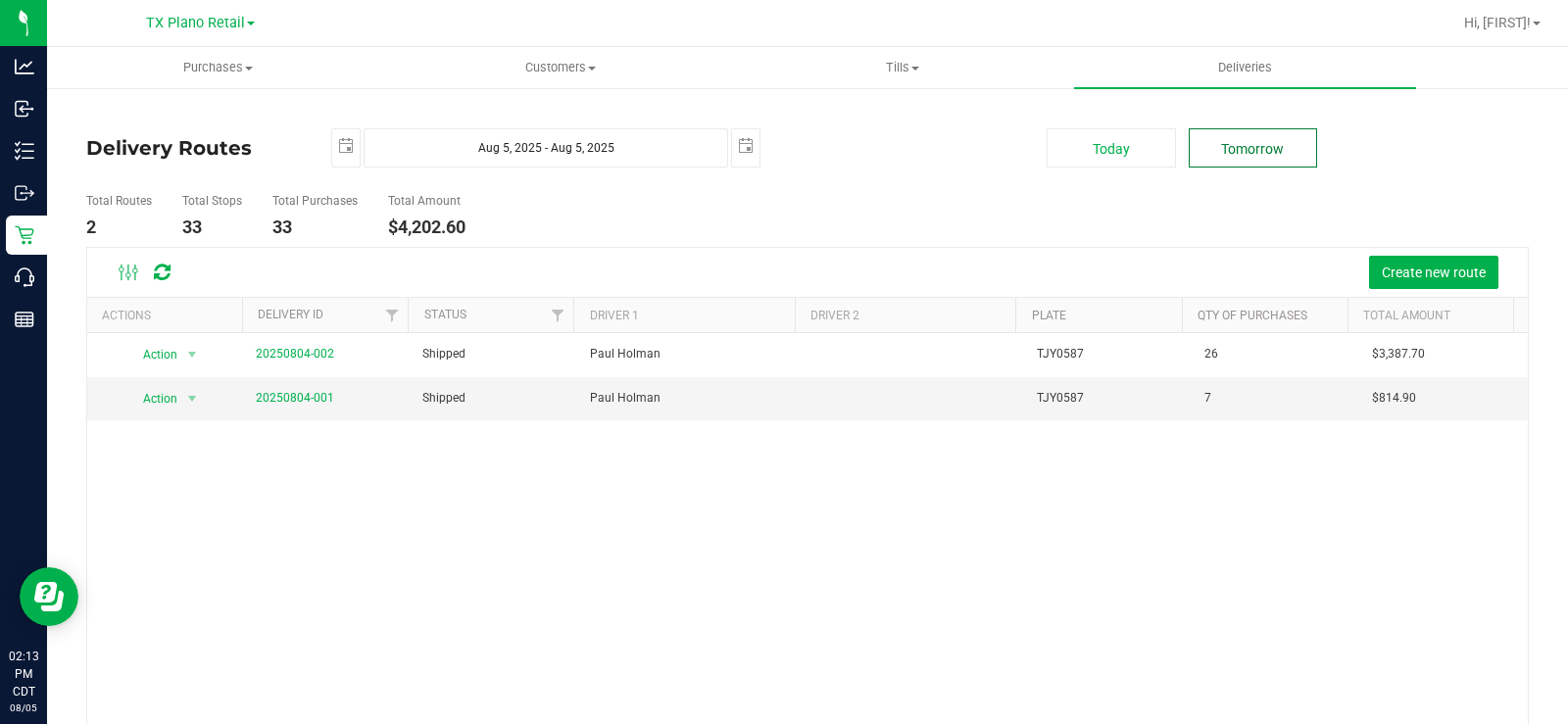 click on "Tomorrow" at bounding box center (1252, 148) 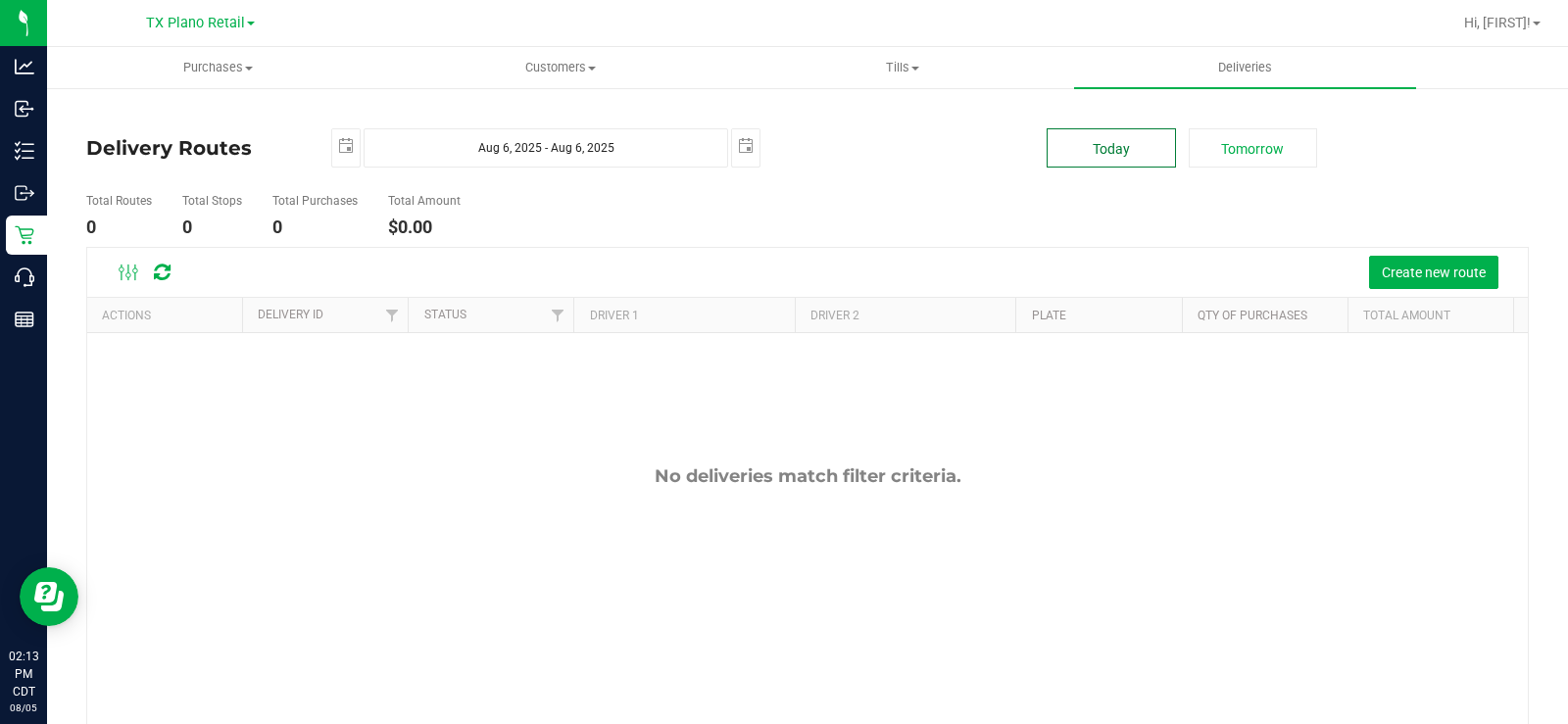 click on "Today" at bounding box center [1110, 148] 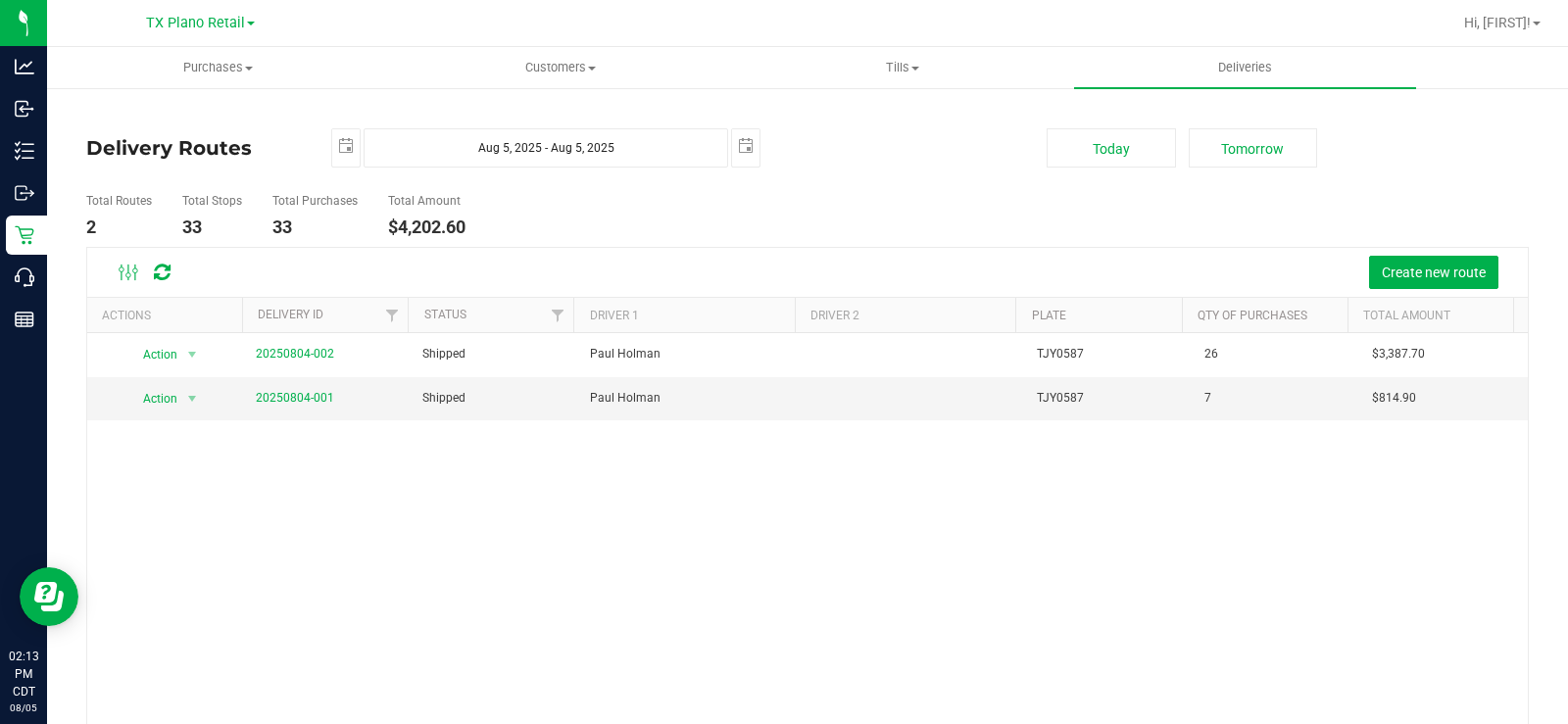 click on "20250804-001" at bounding box center (295, 398) 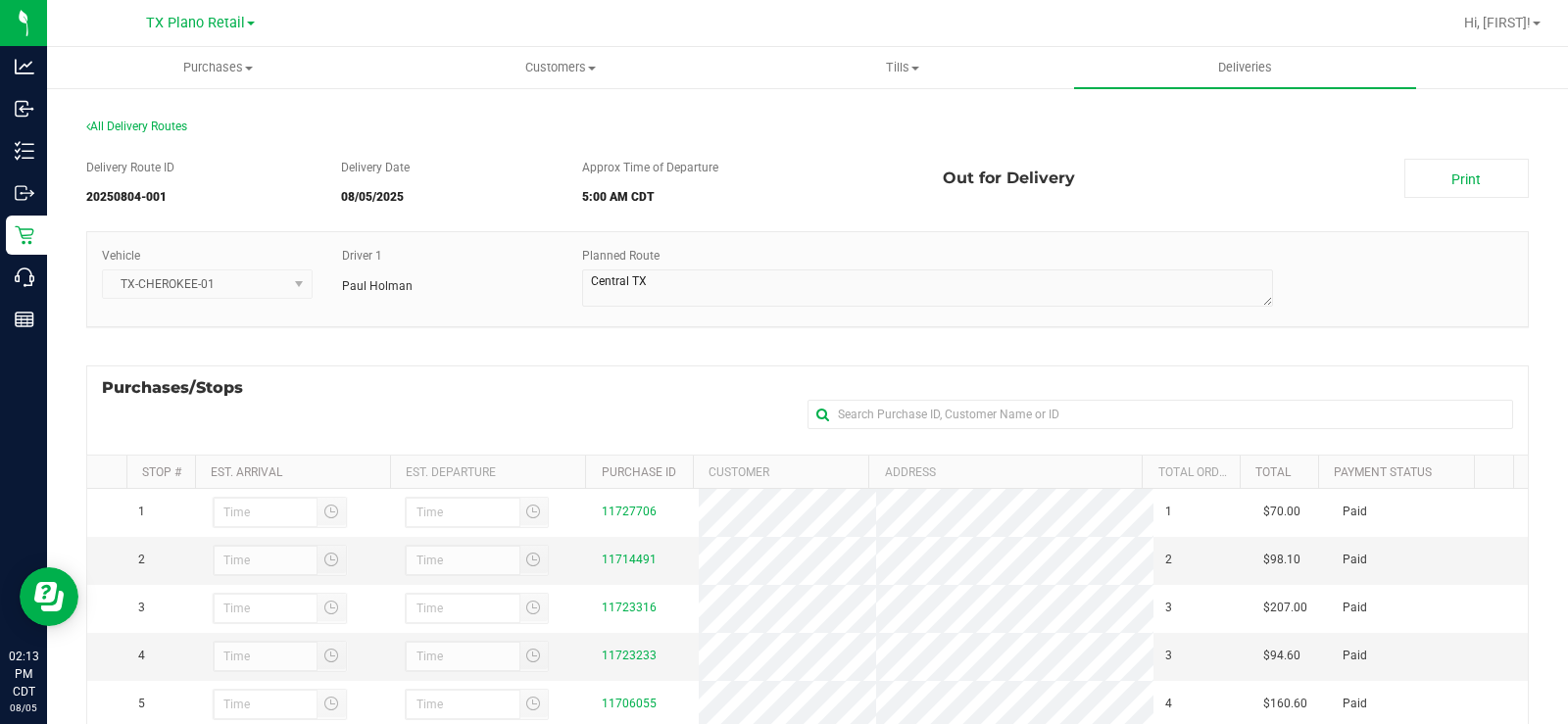 scroll, scrollTop: 0, scrollLeft: 0, axis: both 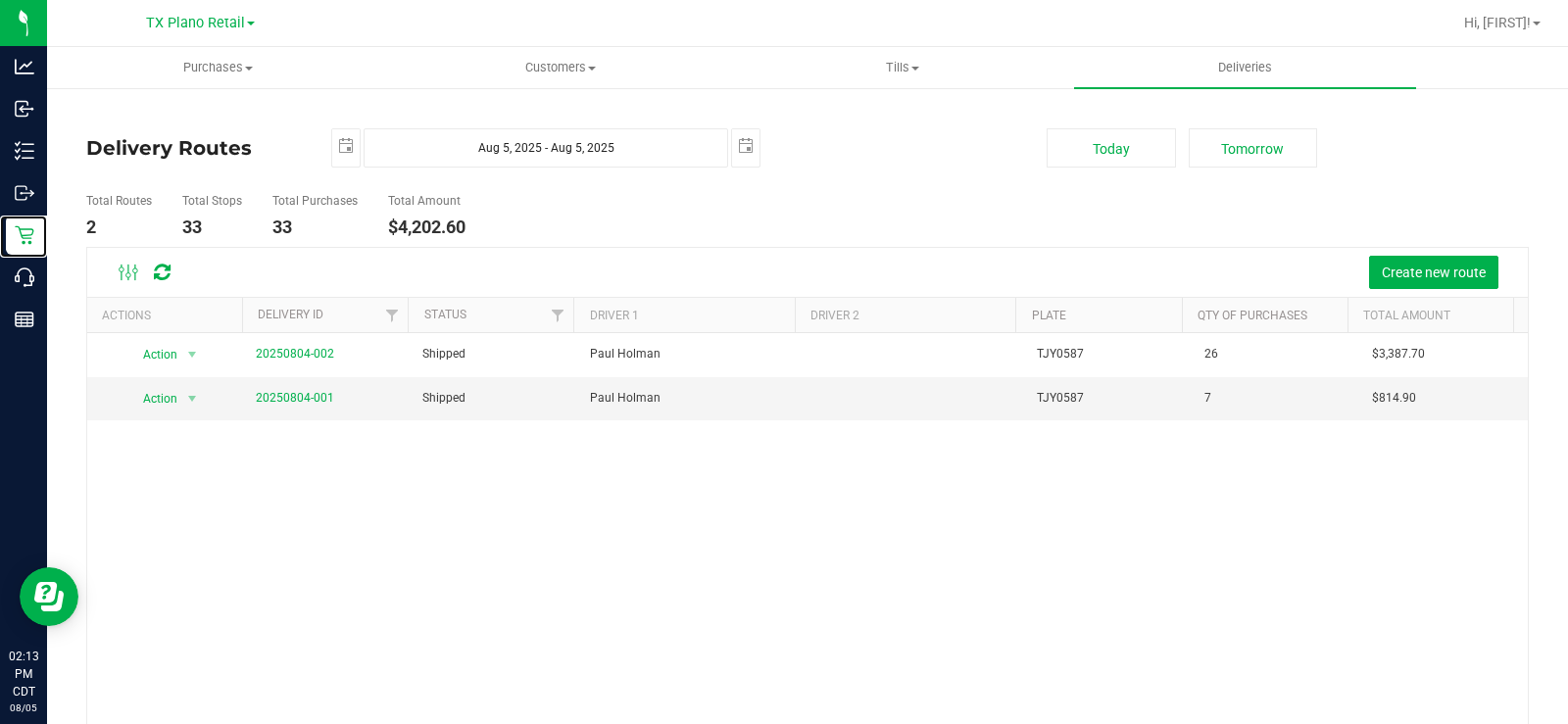 drag, startPoint x: 25, startPoint y: 222, endPoint x: 77, endPoint y: 222, distance: 52 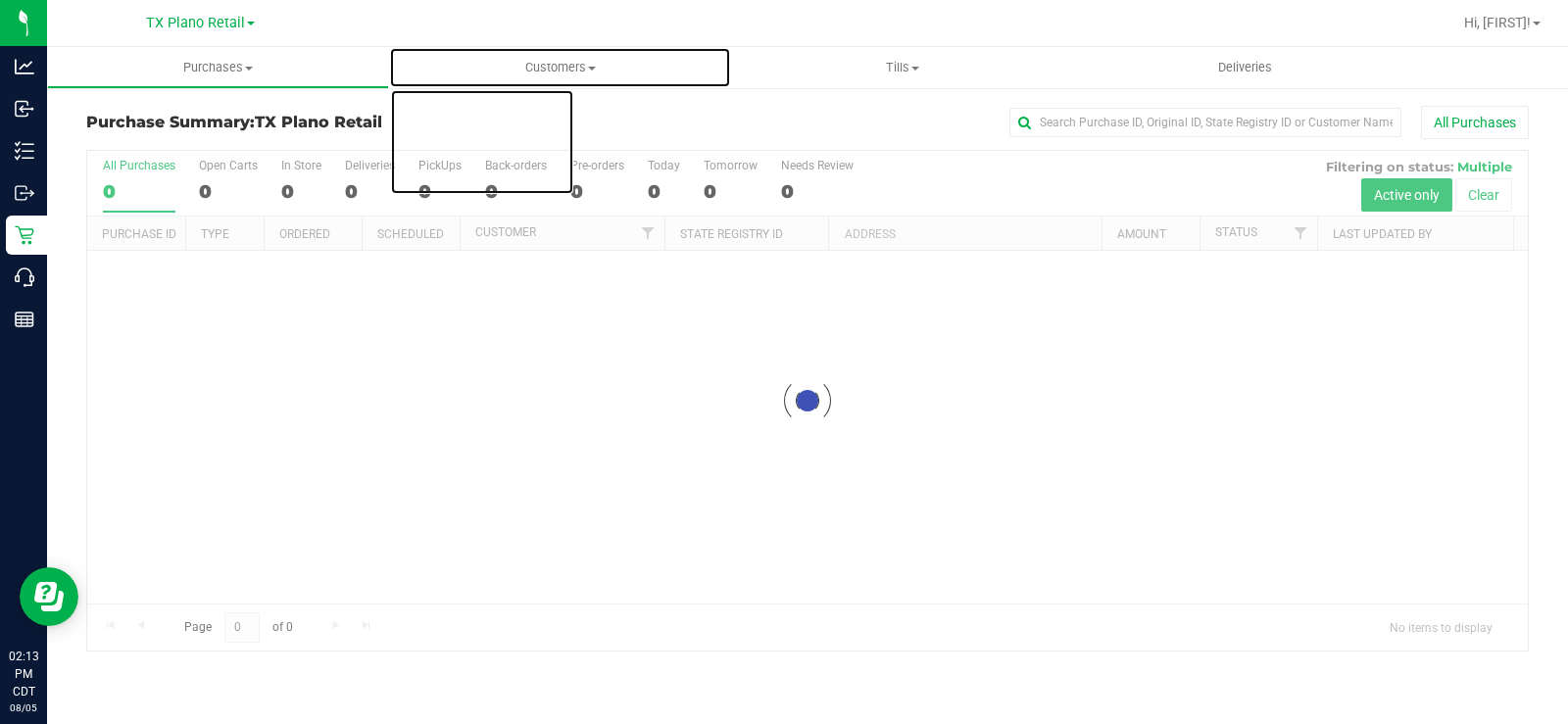 click on "Customers" at bounding box center (560, 68) 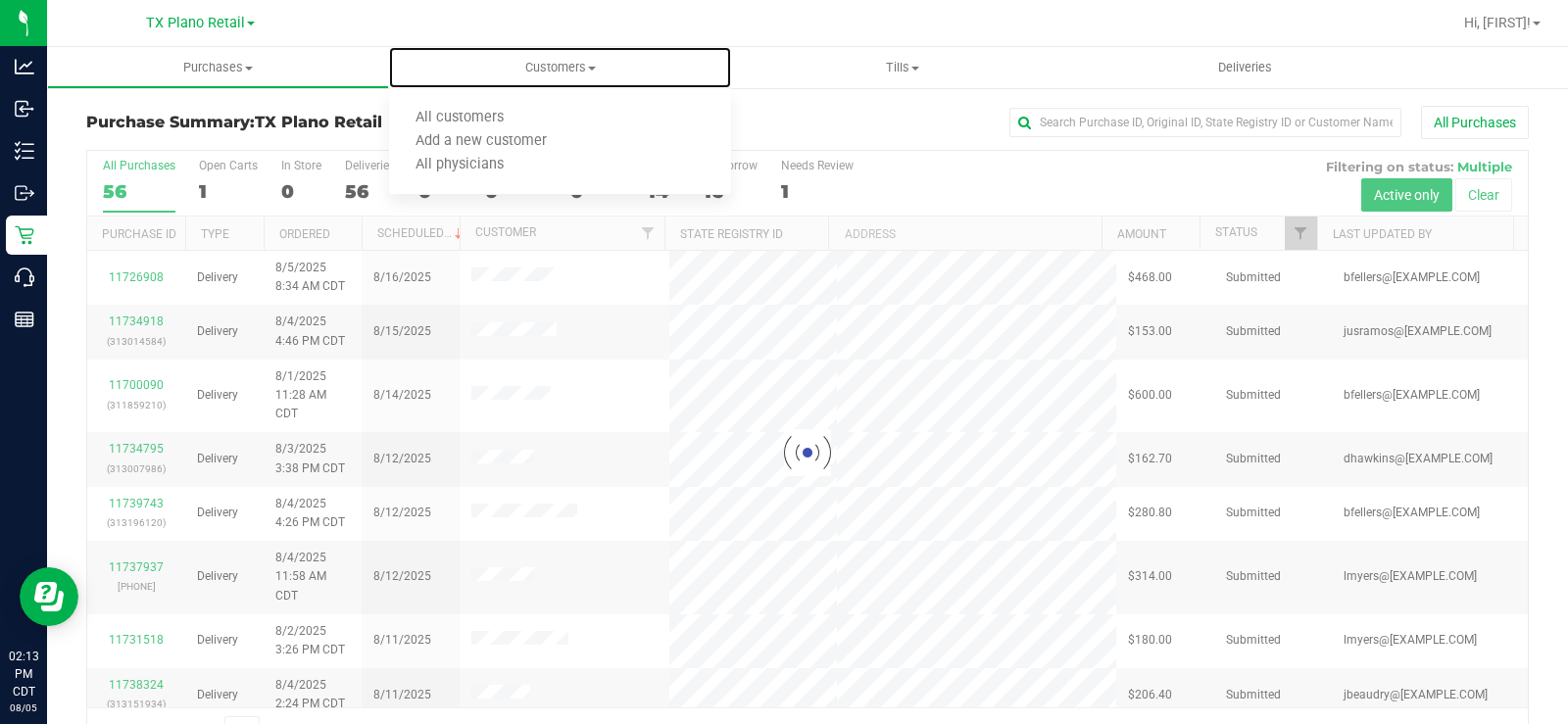 click on "All customers" at bounding box center [460, 118] 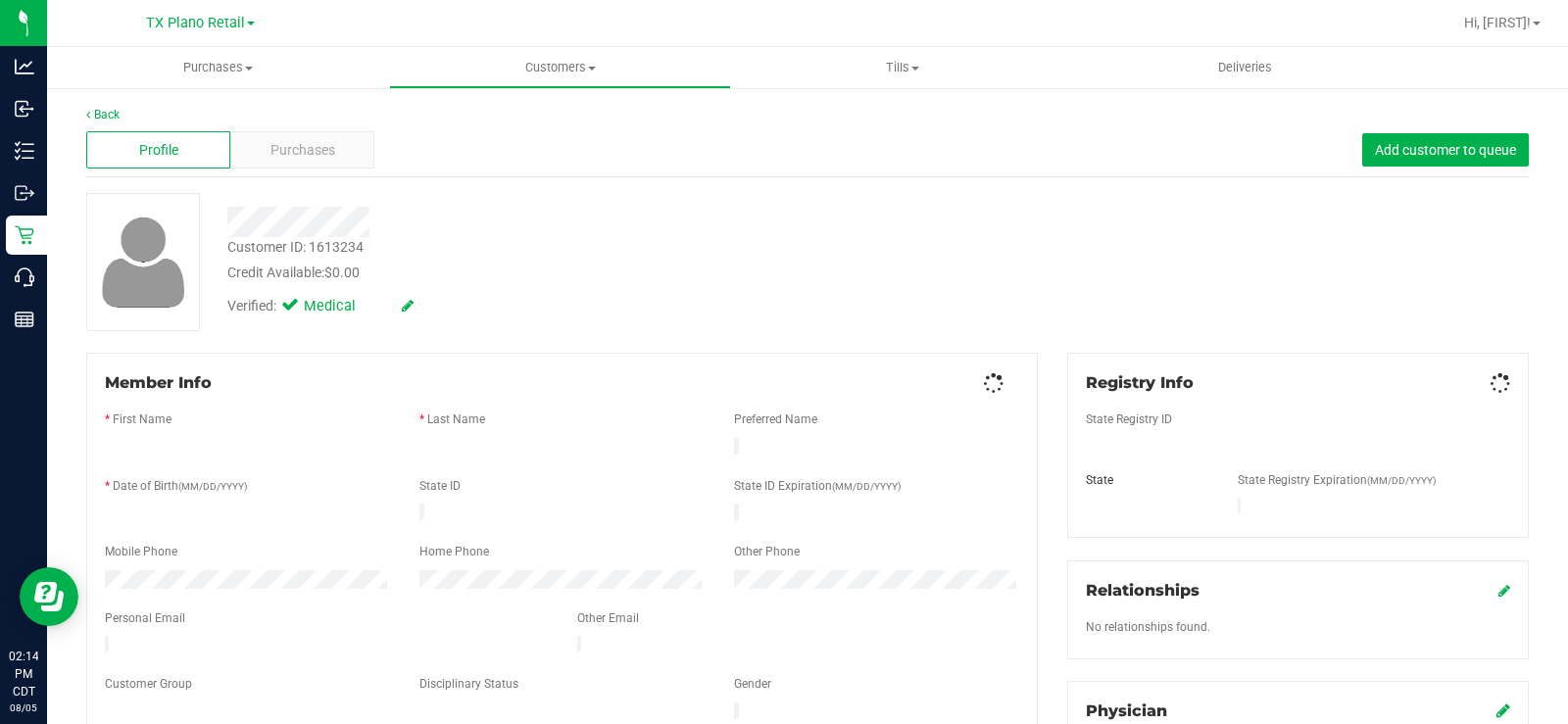 click on "Purchases" at bounding box center (303, 150) 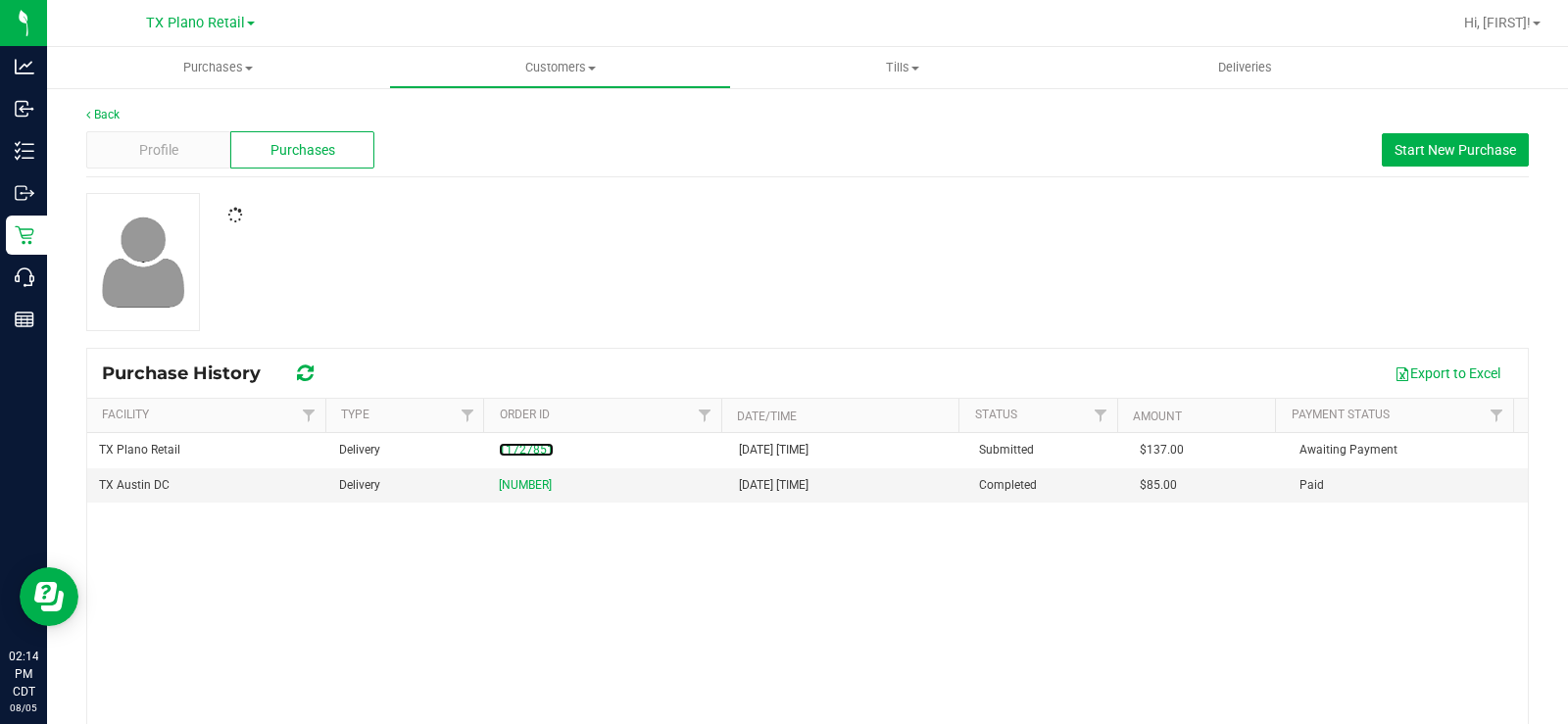 click on "11727851" at bounding box center (526, 450) 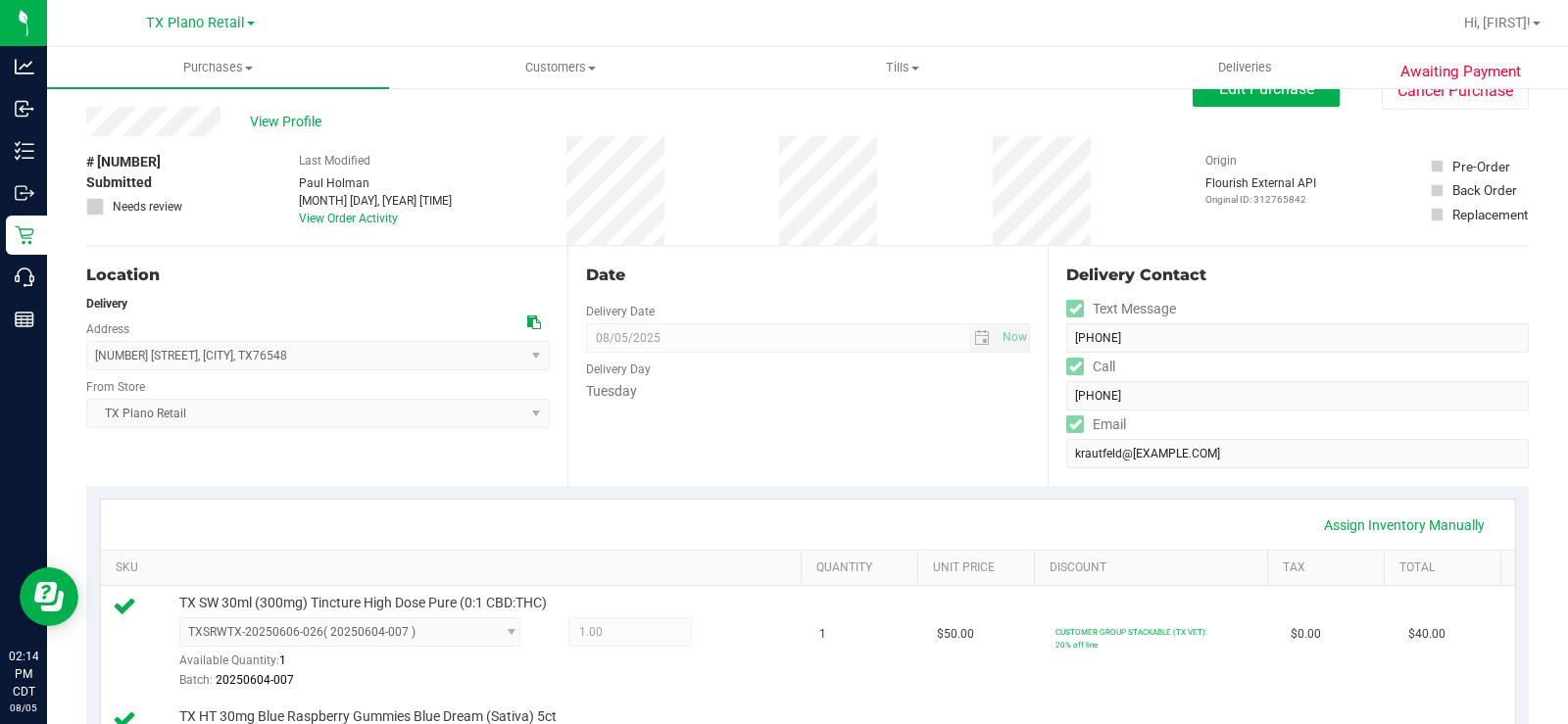 scroll, scrollTop: 0, scrollLeft: 0, axis: both 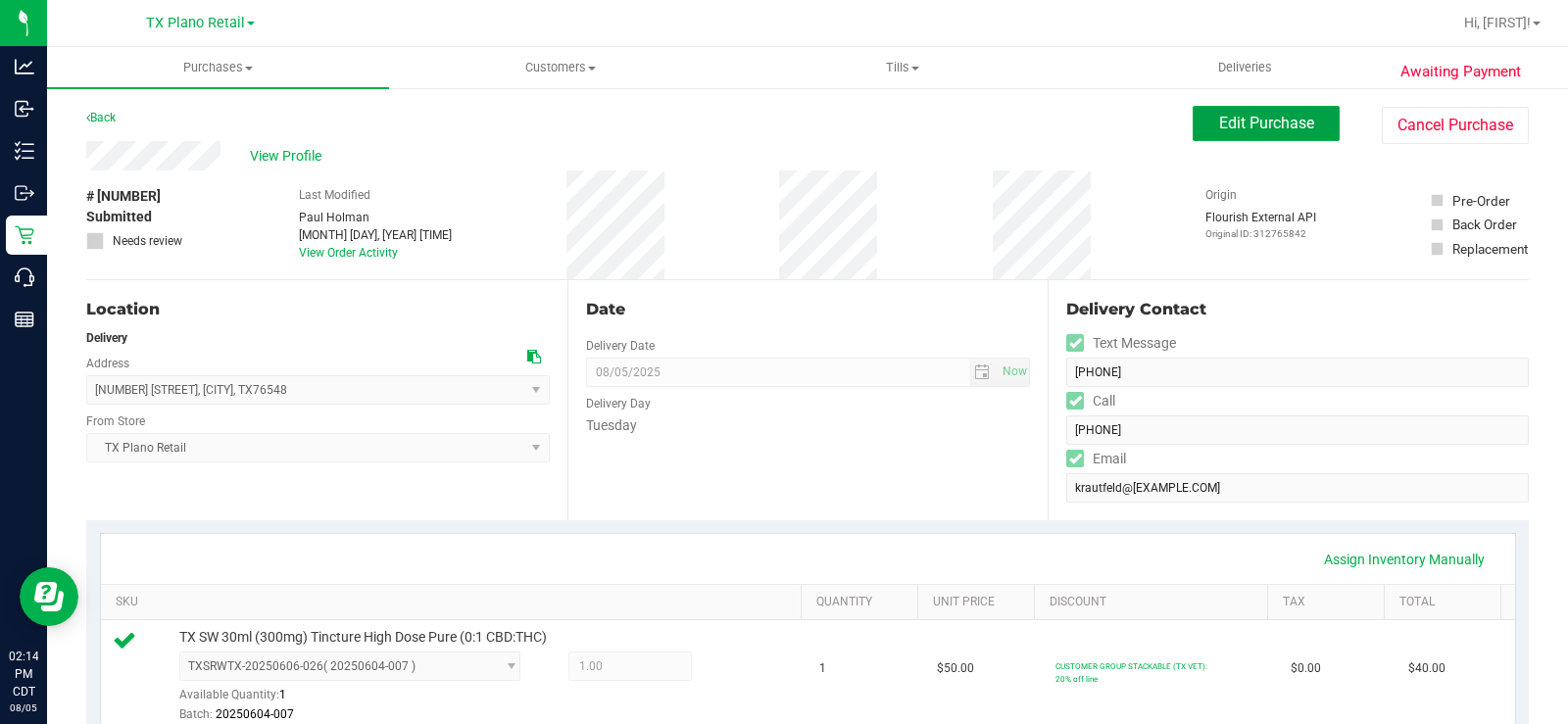click on "Edit Purchase" at bounding box center [1266, 122] 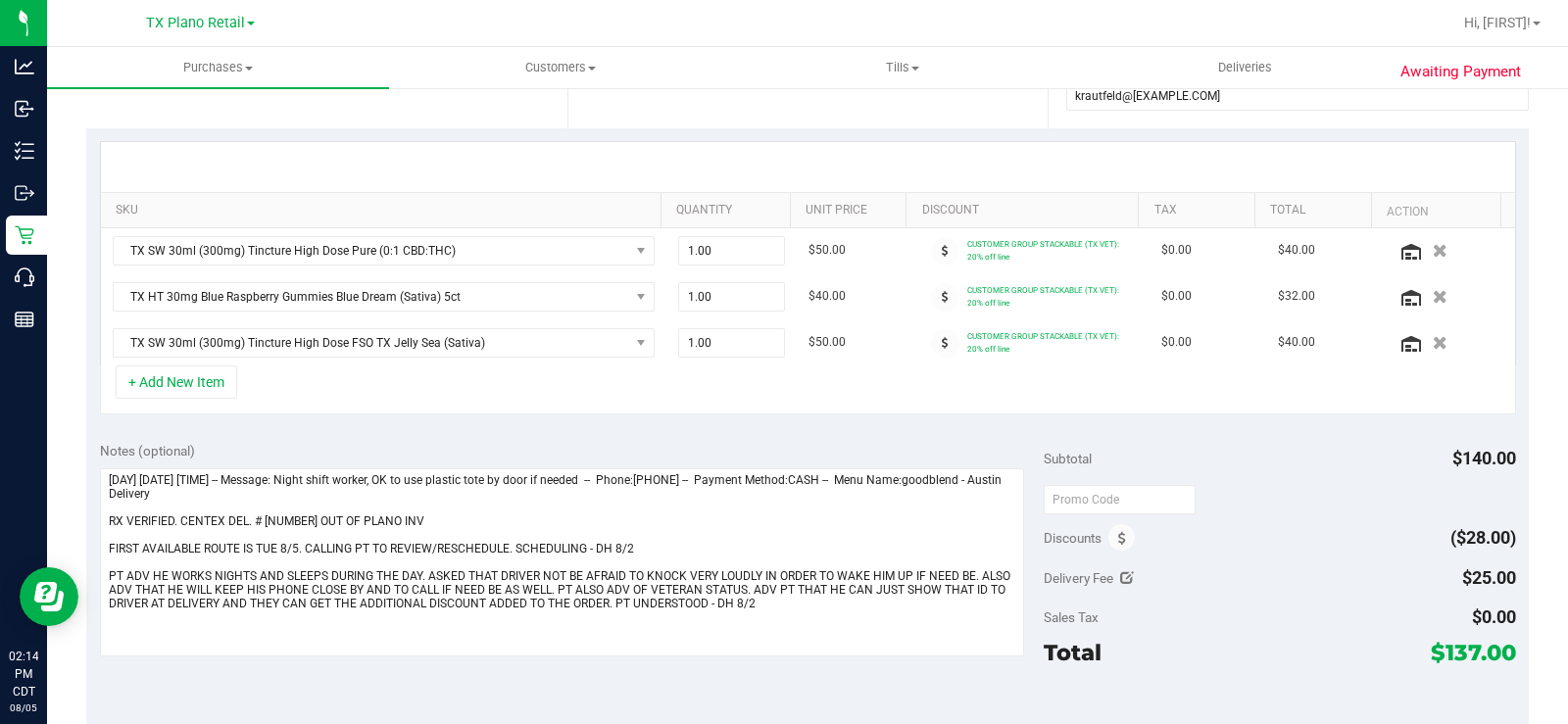 scroll, scrollTop: 588, scrollLeft: 0, axis: vertical 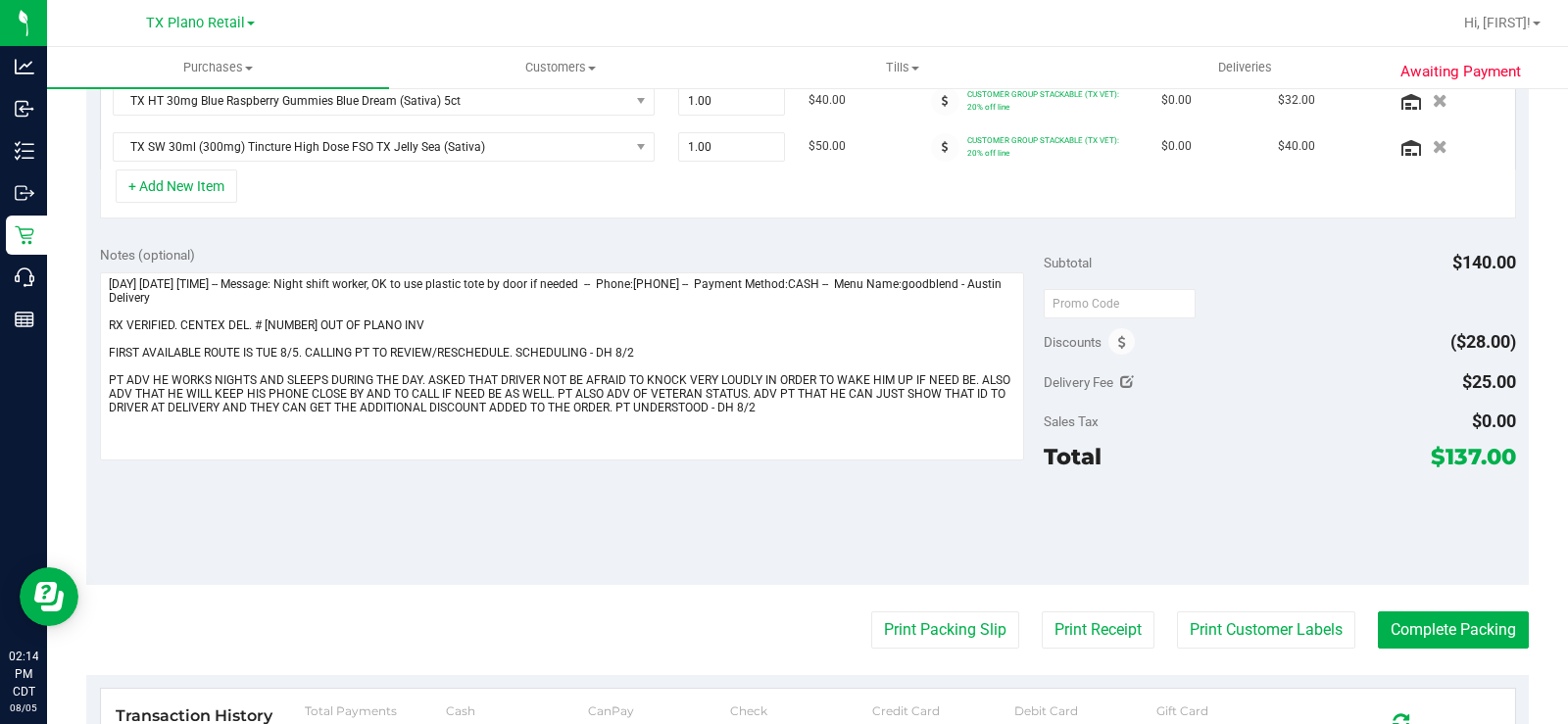 click at bounding box center [1121, 341] 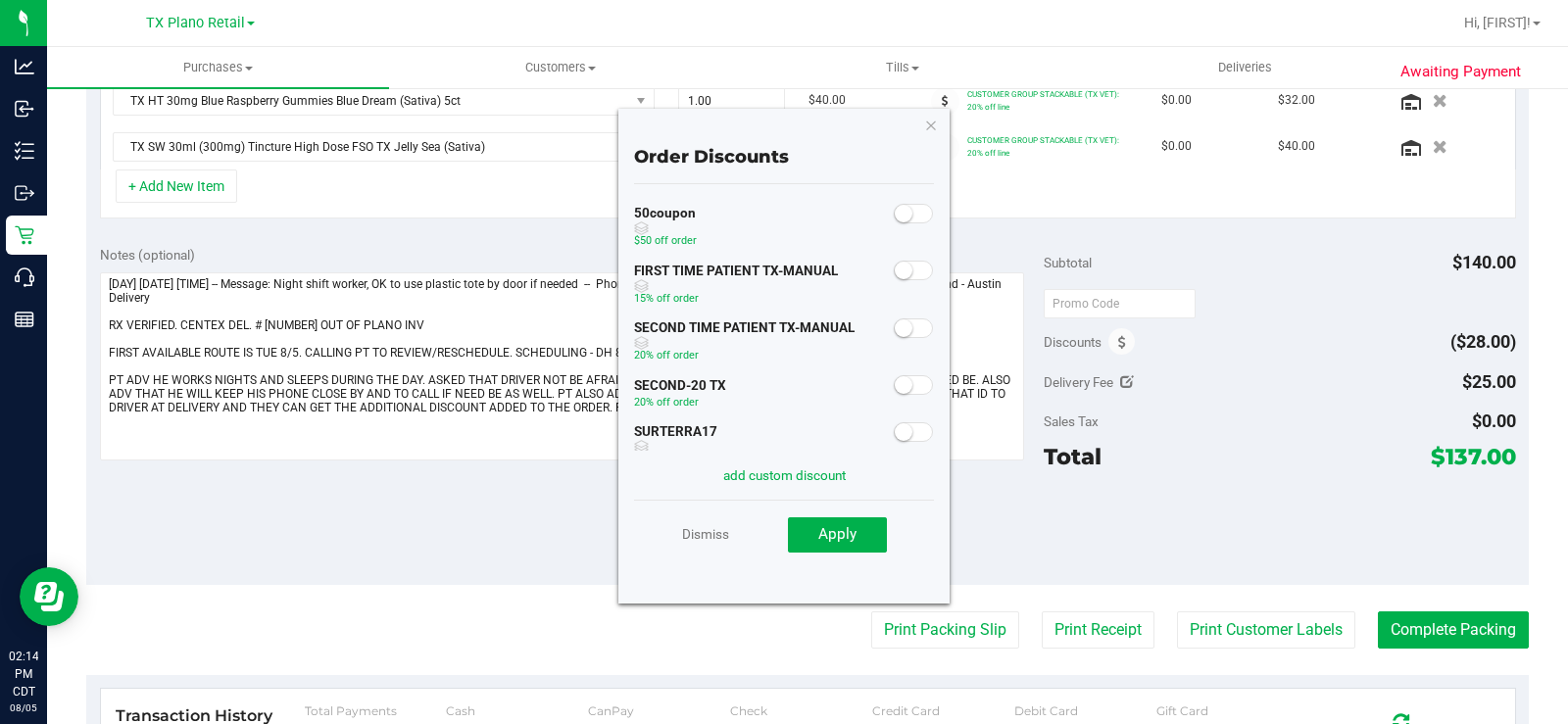 click at bounding box center [904, 328] 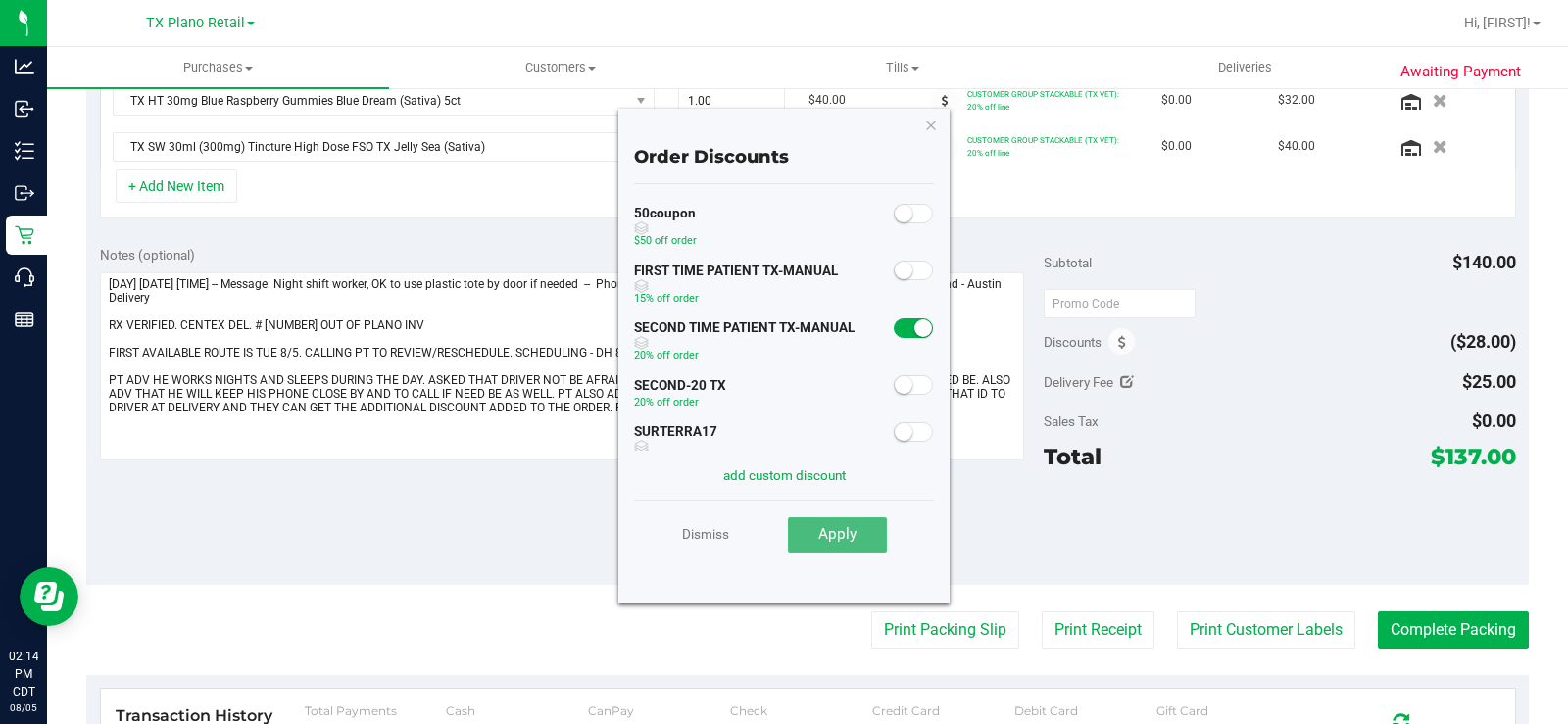 click on "Apply" at bounding box center [837, 535] 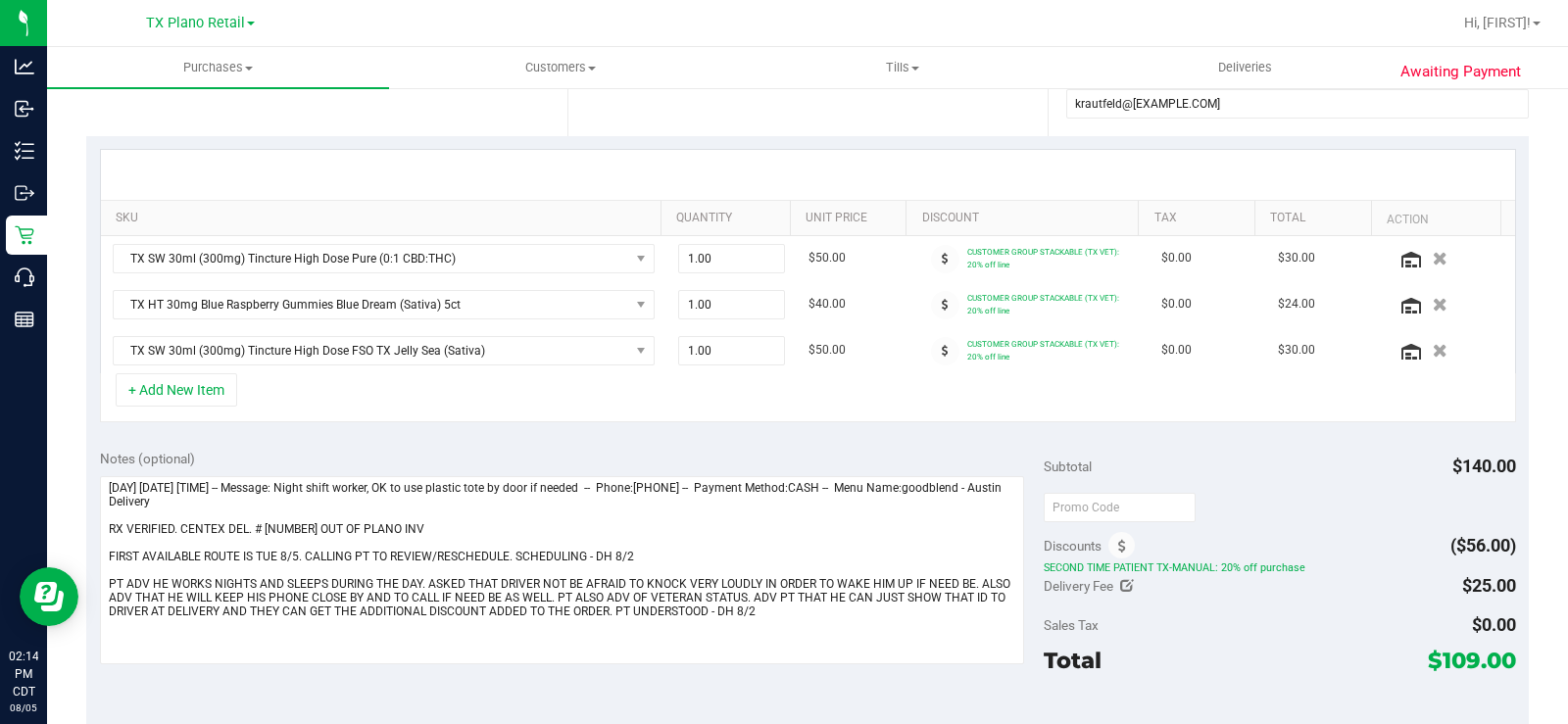 scroll, scrollTop: 557, scrollLeft: 0, axis: vertical 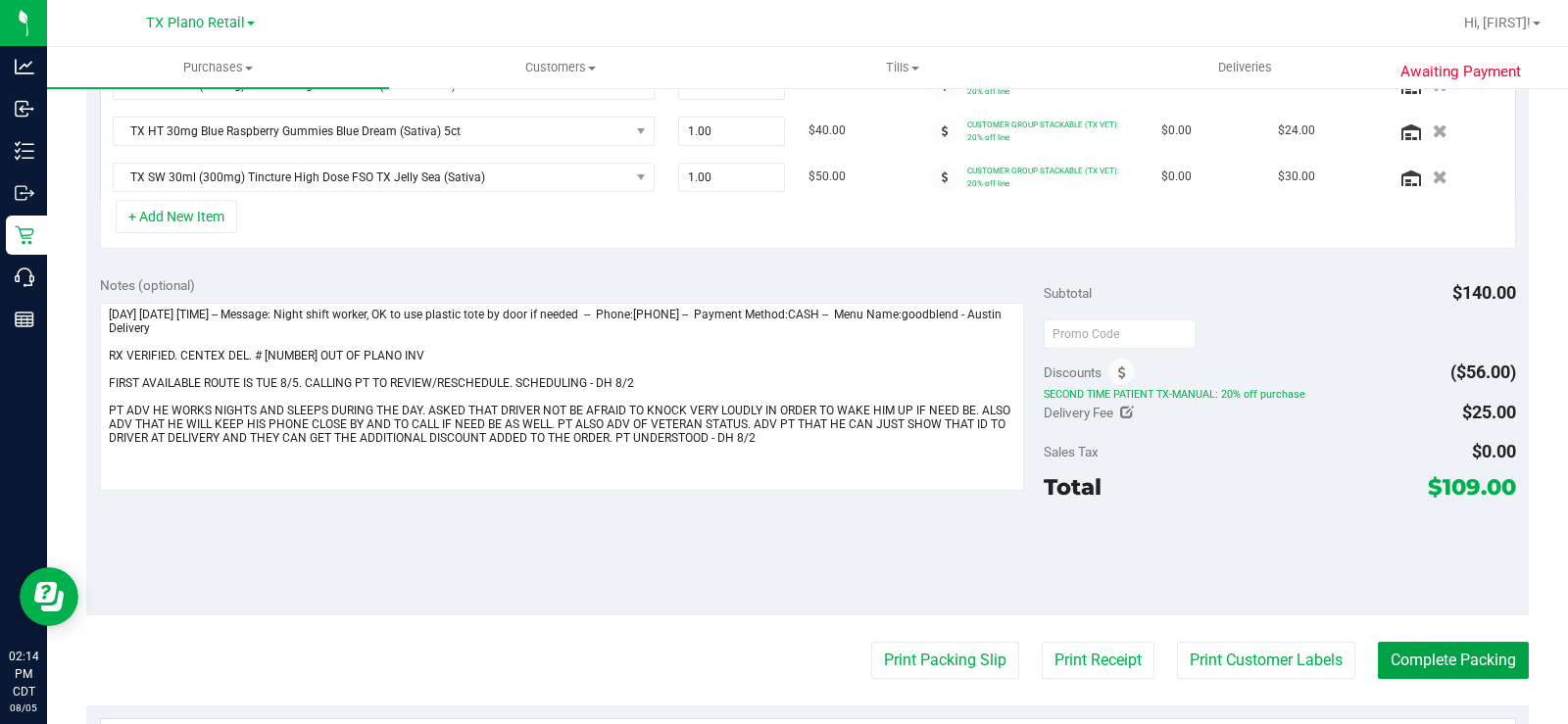 click on "Complete Packing" at bounding box center (1453, 660) 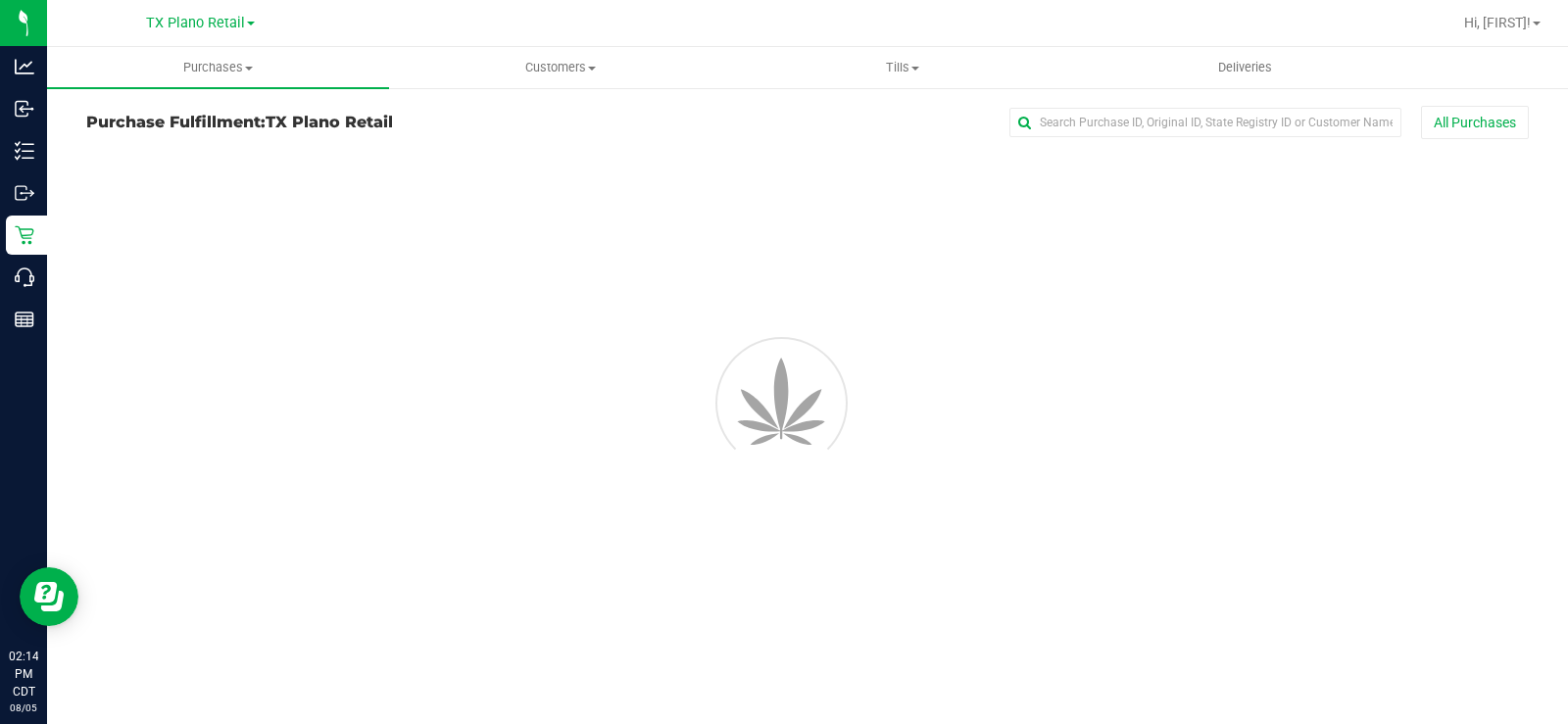 scroll, scrollTop: 0, scrollLeft: 0, axis: both 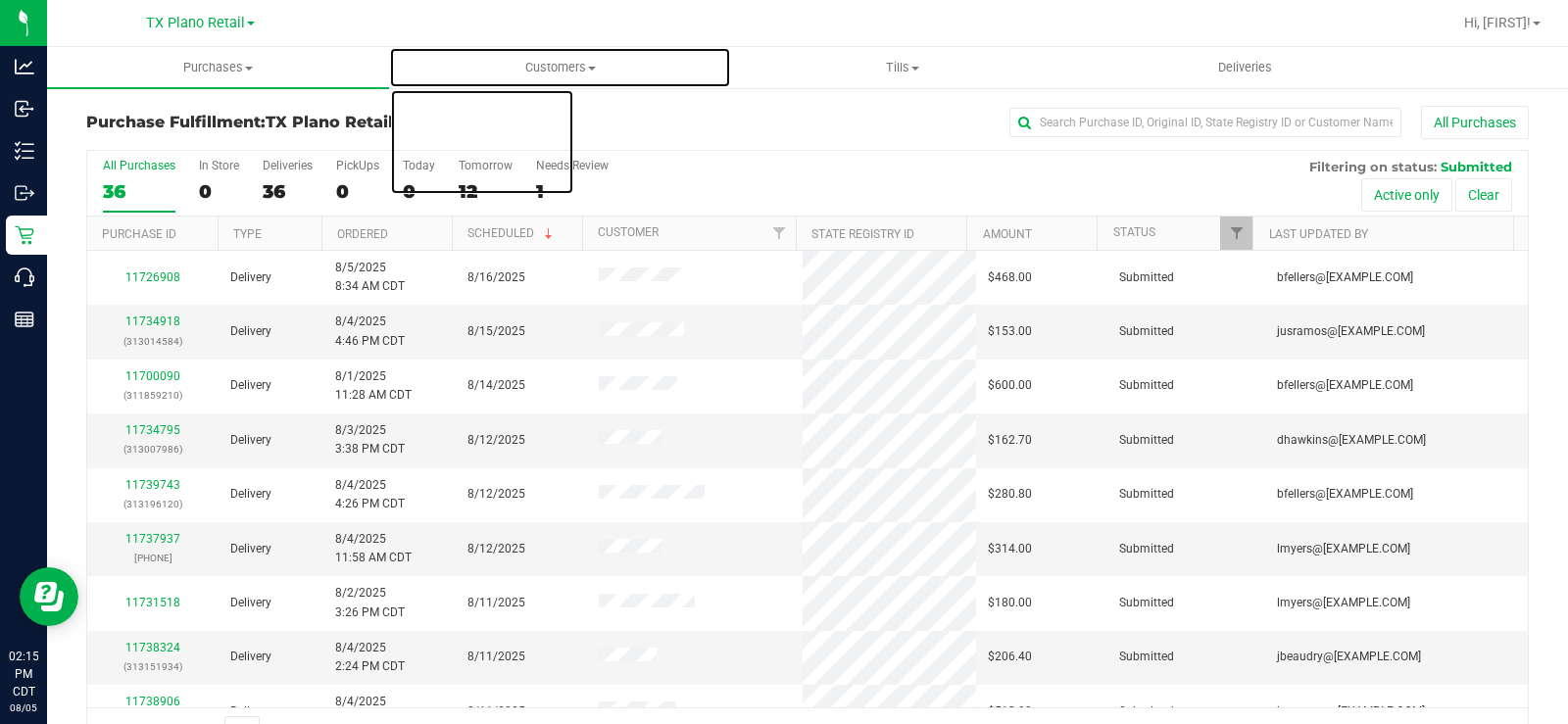 click on "Customers" at bounding box center [560, 68] 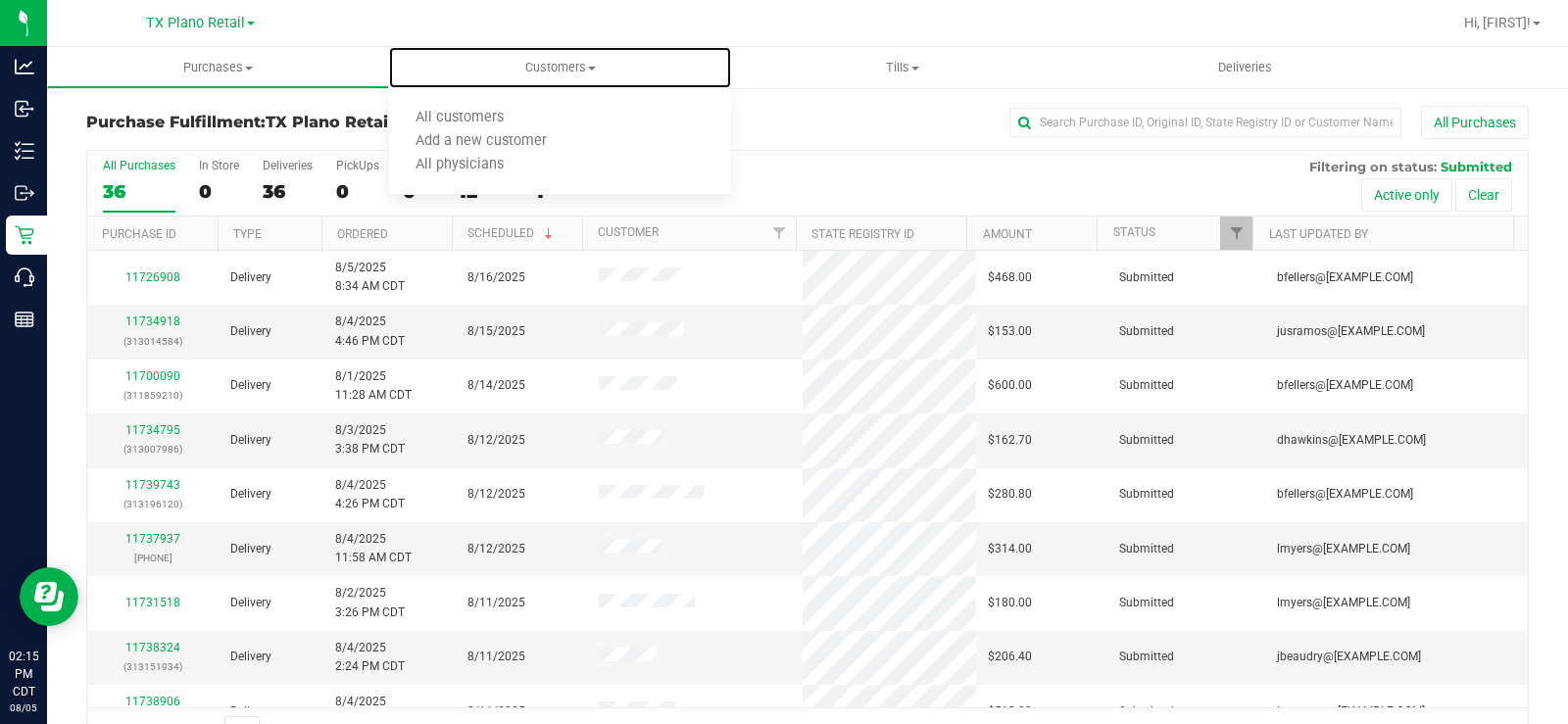 click on "All customers" at bounding box center [460, 118] 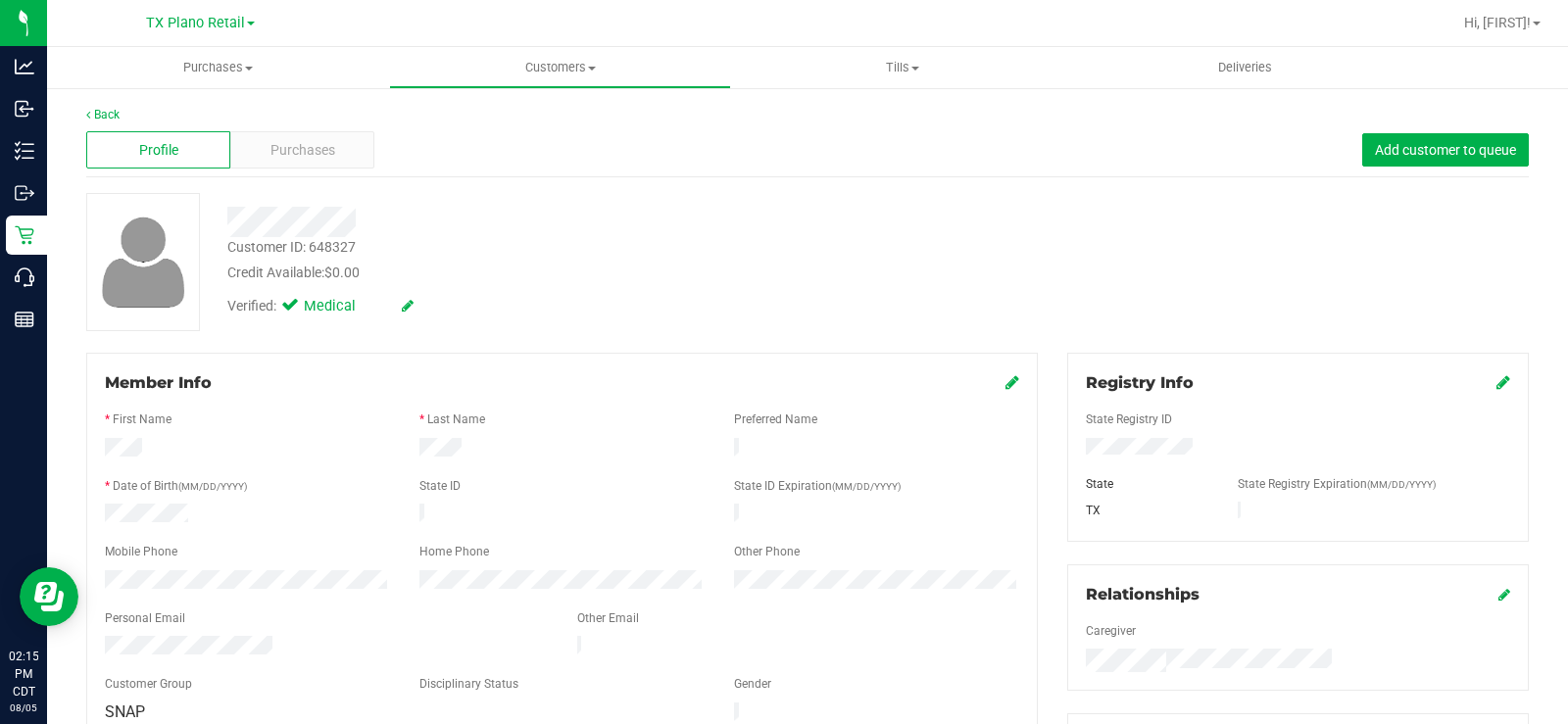 click on "Purchases" at bounding box center (302, 150) 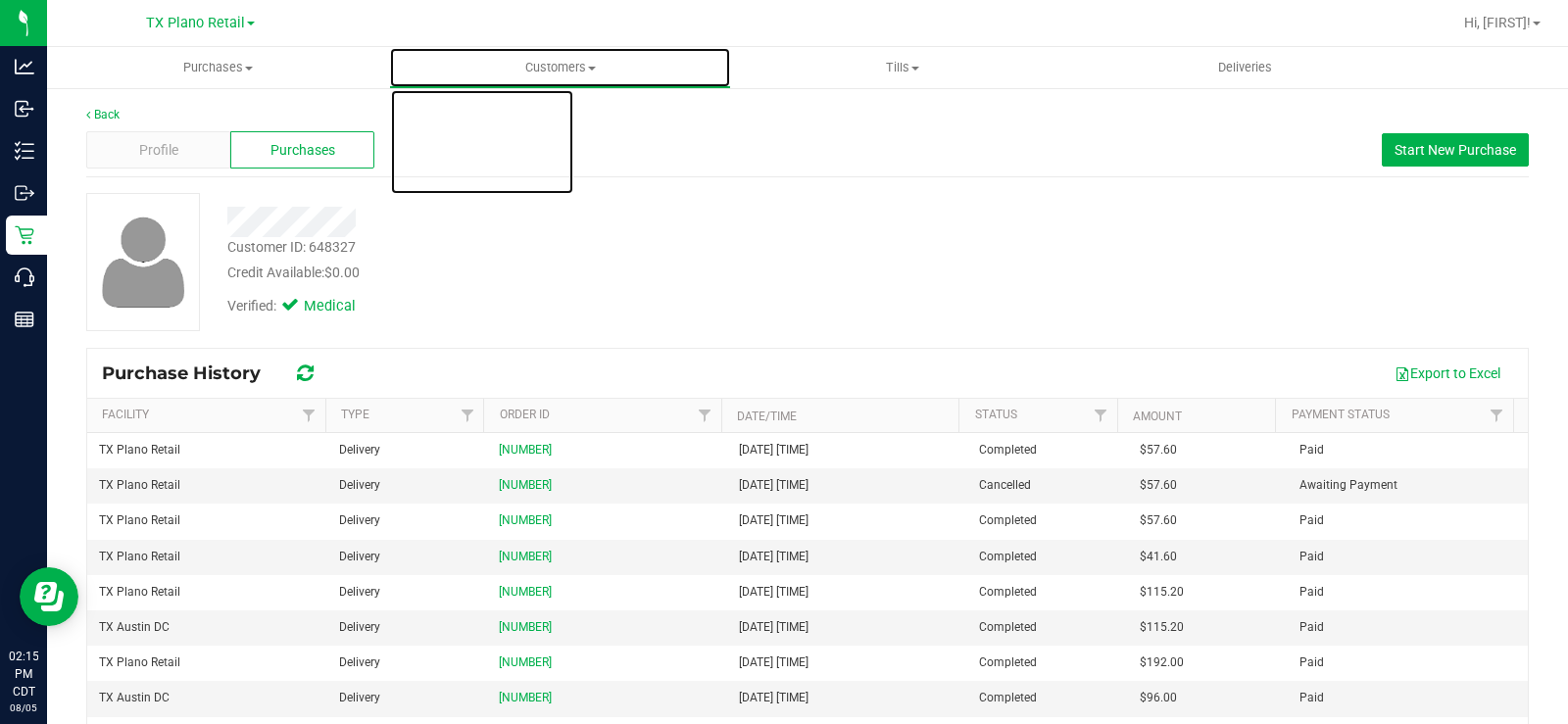 click on "Customers" at bounding box center (560, 68) 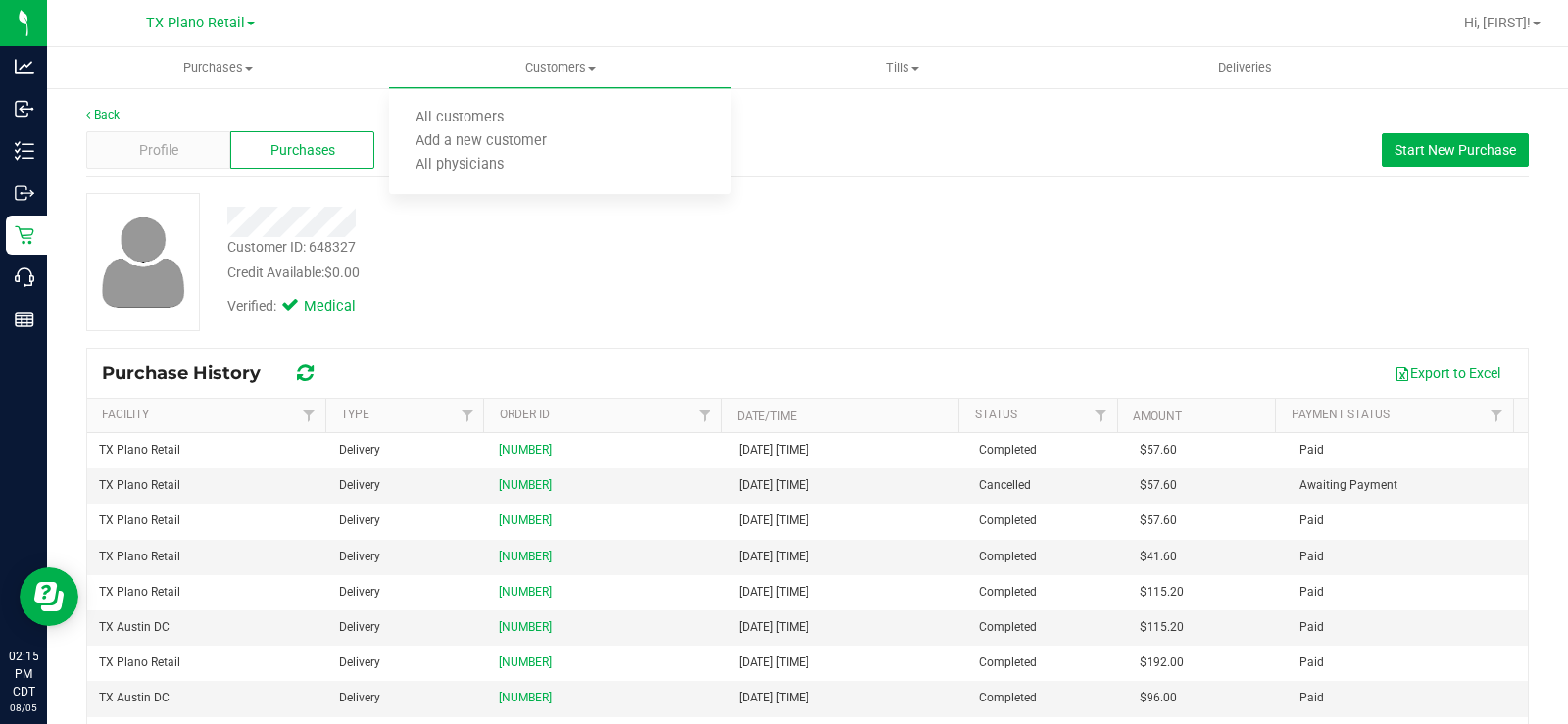 click on "Profile" at bounding box center (159, 150) 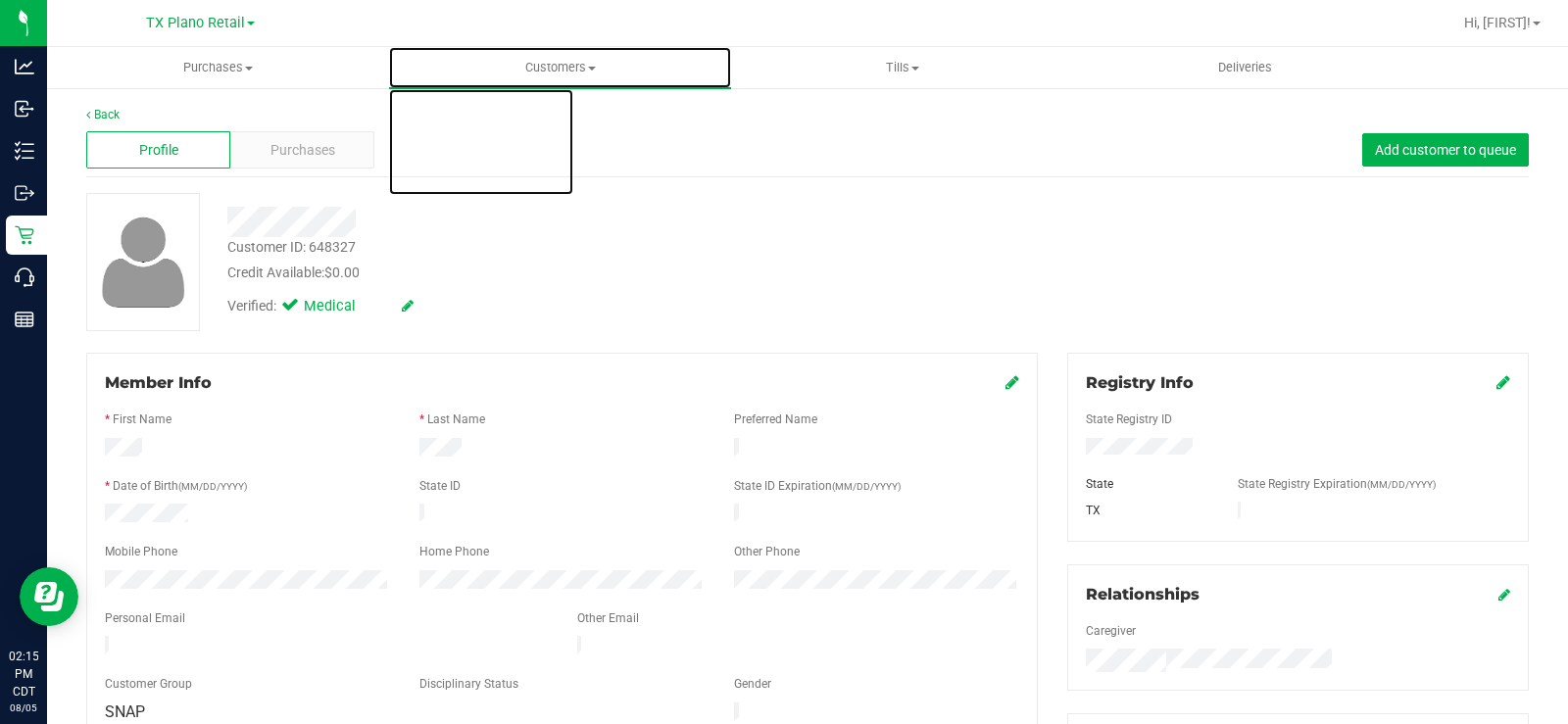 click on "Customers" at bounding box center [560, 68] 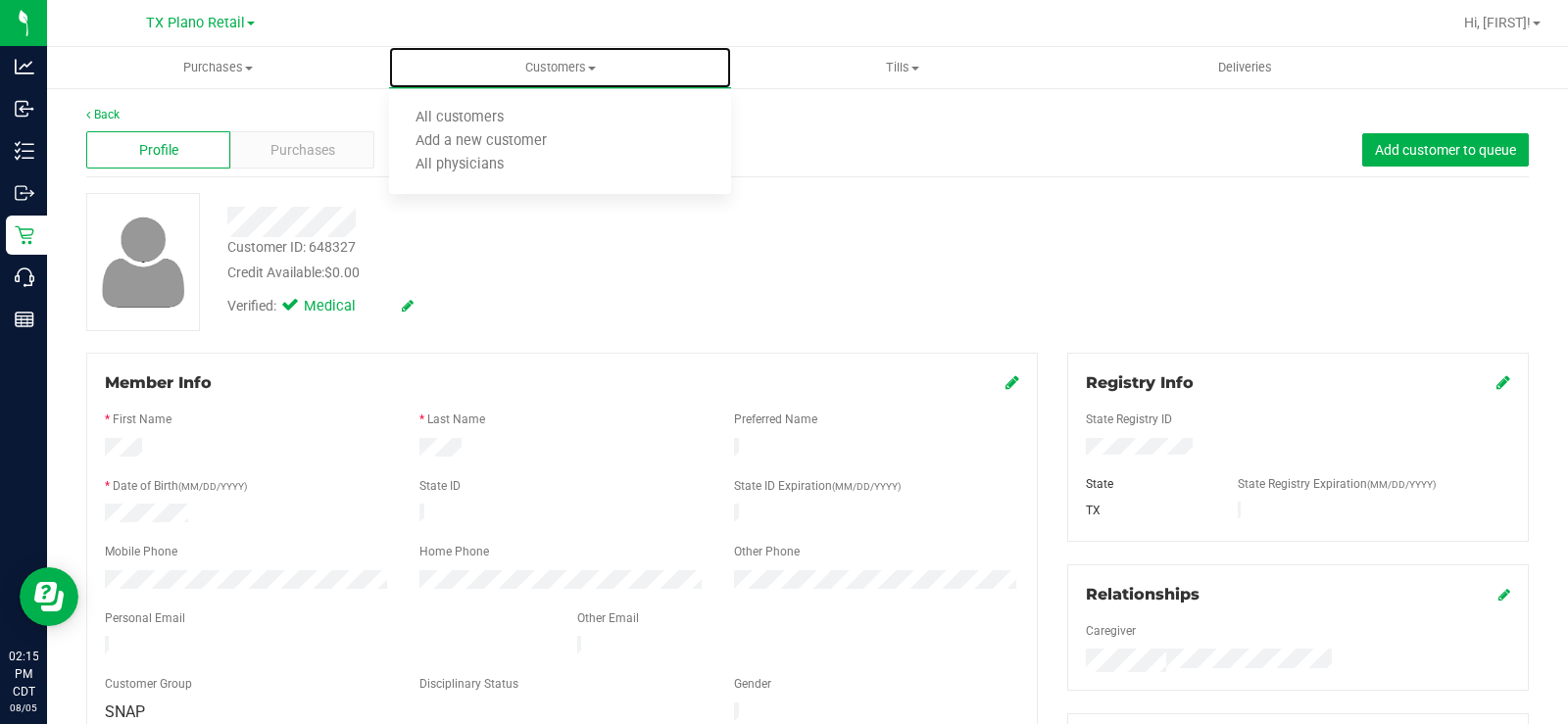 click on "All customers" at bounding box center (460, 118) 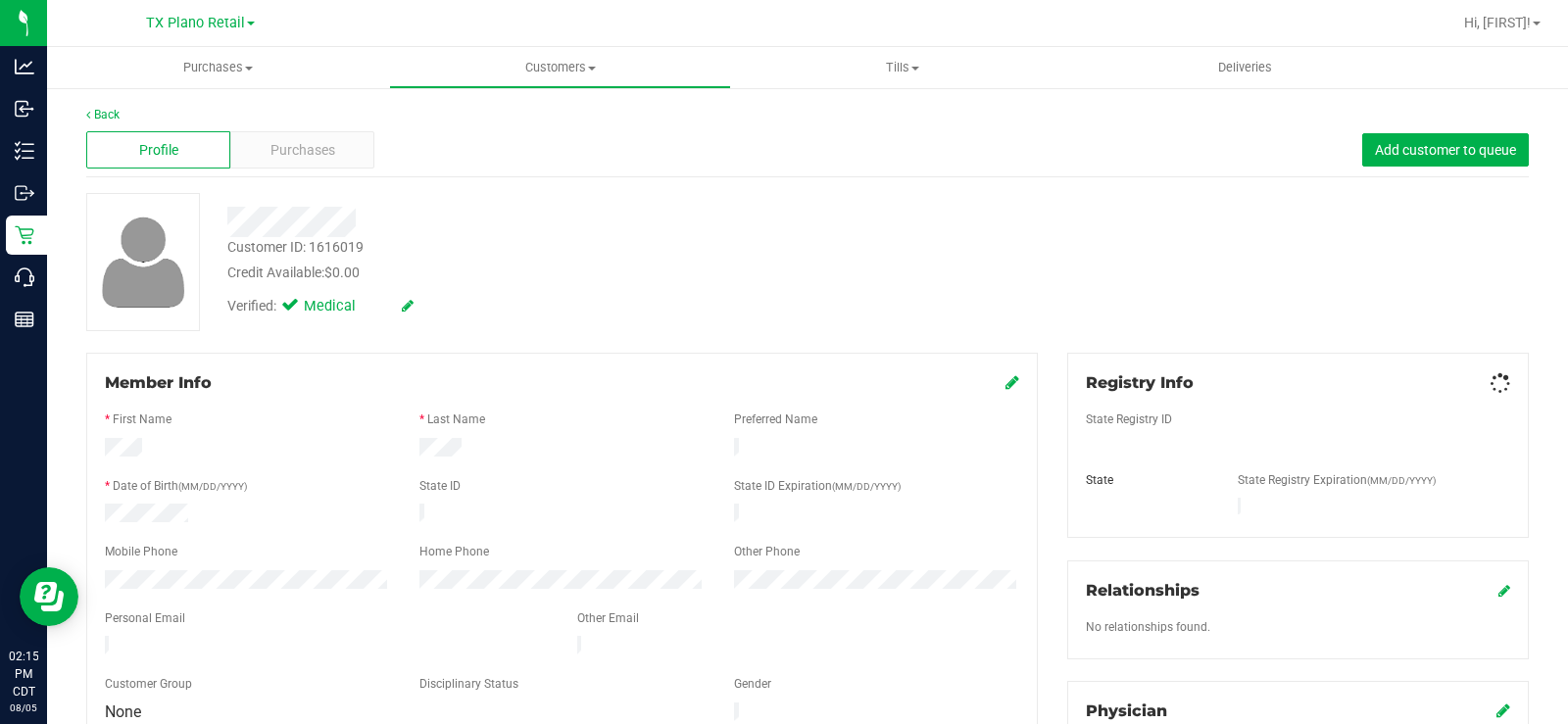 click on "Purchases" at bounding box center [303, 150] 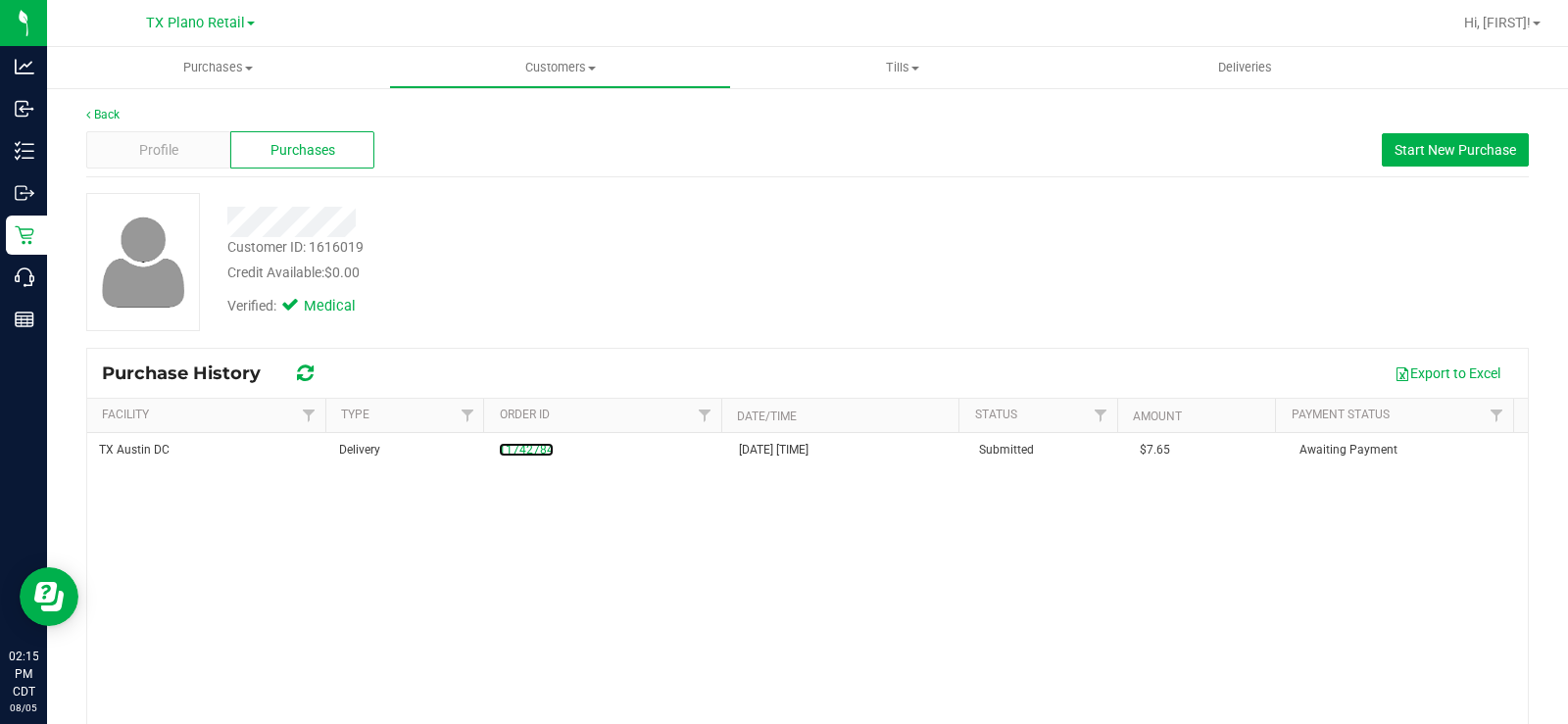 click on "11742784" at bounding box center (526, 450) 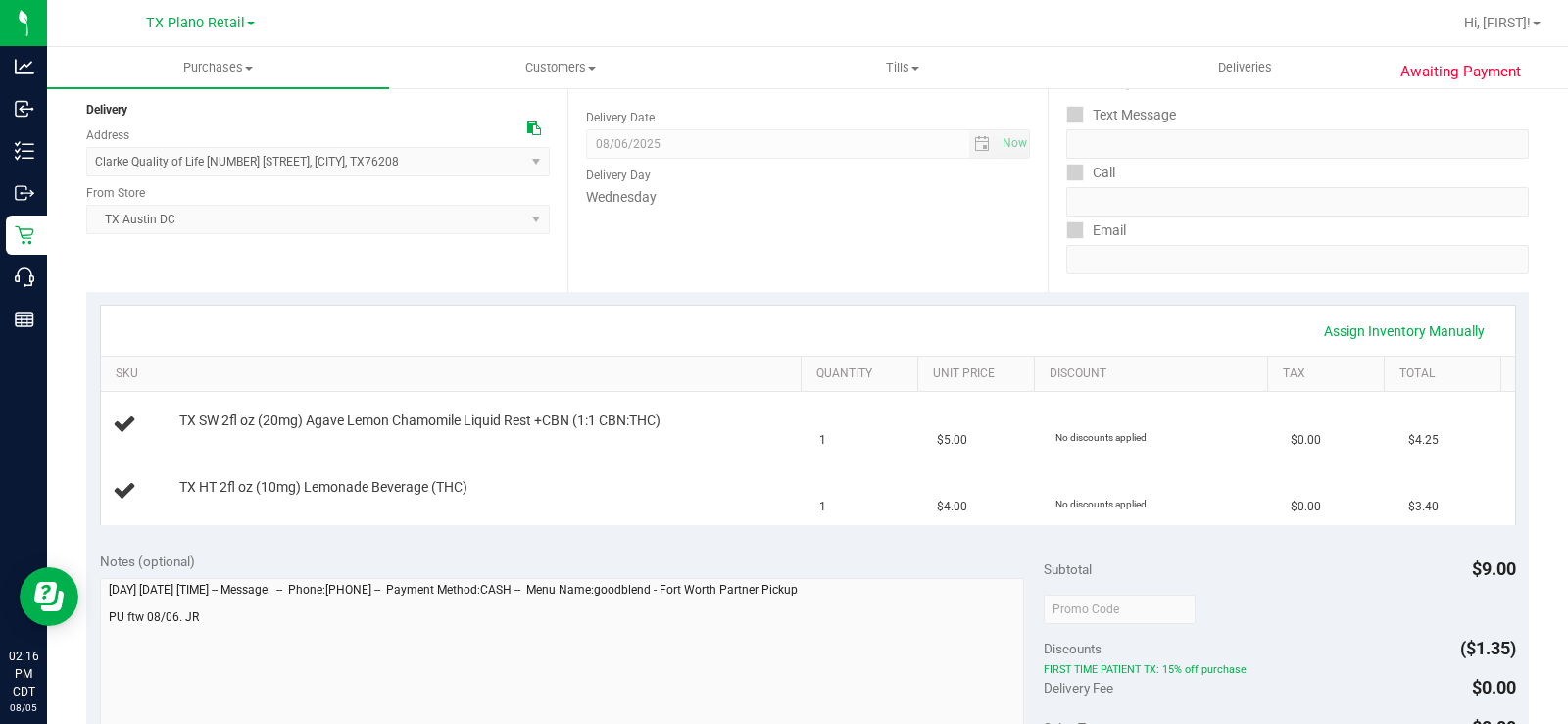 scroll, scrollTop: 0, scrollLeft: 0, axis: both 